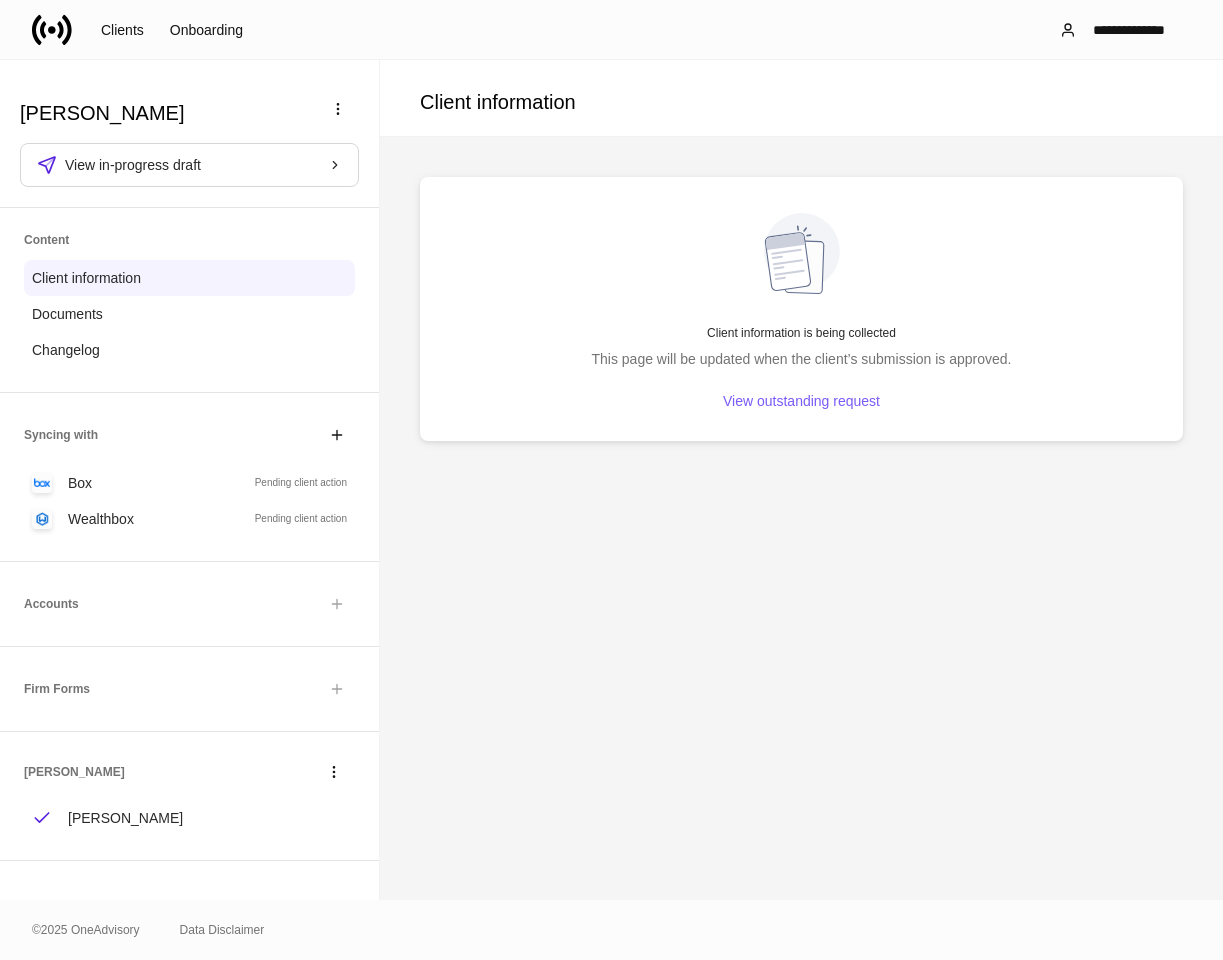 scroll, scrollTop: 0, scrollLeft: 0, axis: both 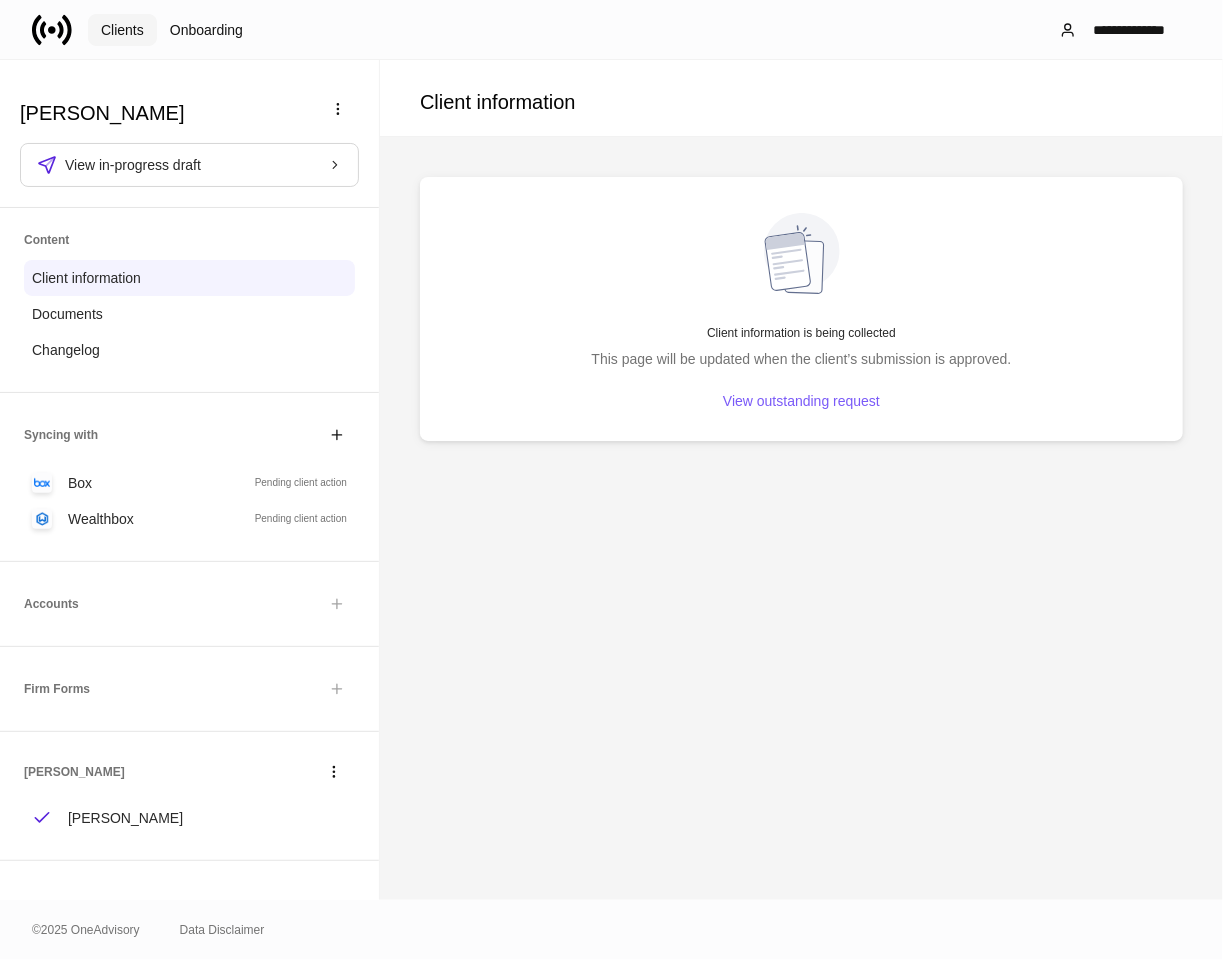 click on "Clients" at bounding box center [122, 30] 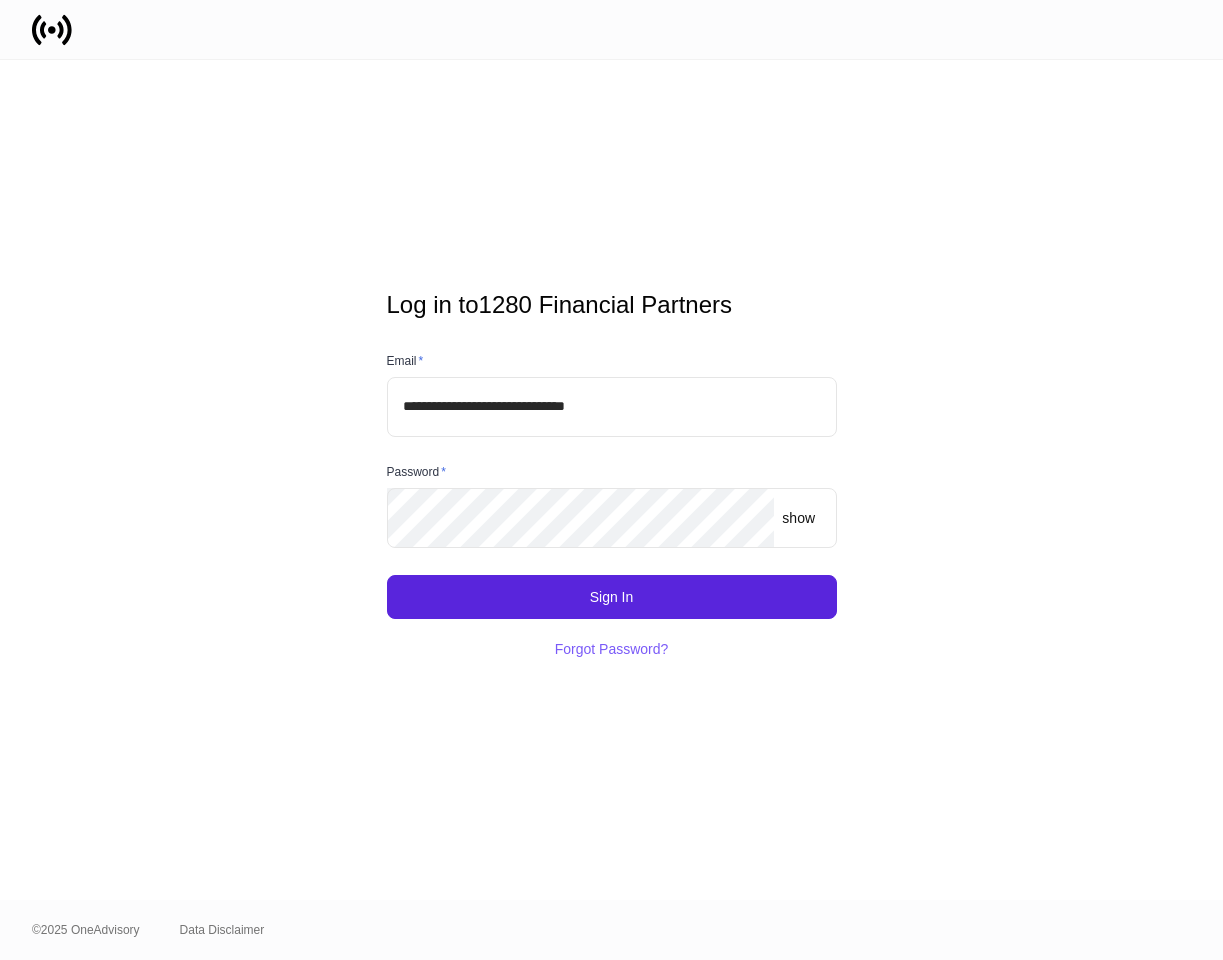scroll, scrollTop: 0, scrollLeft: 0, axis: both 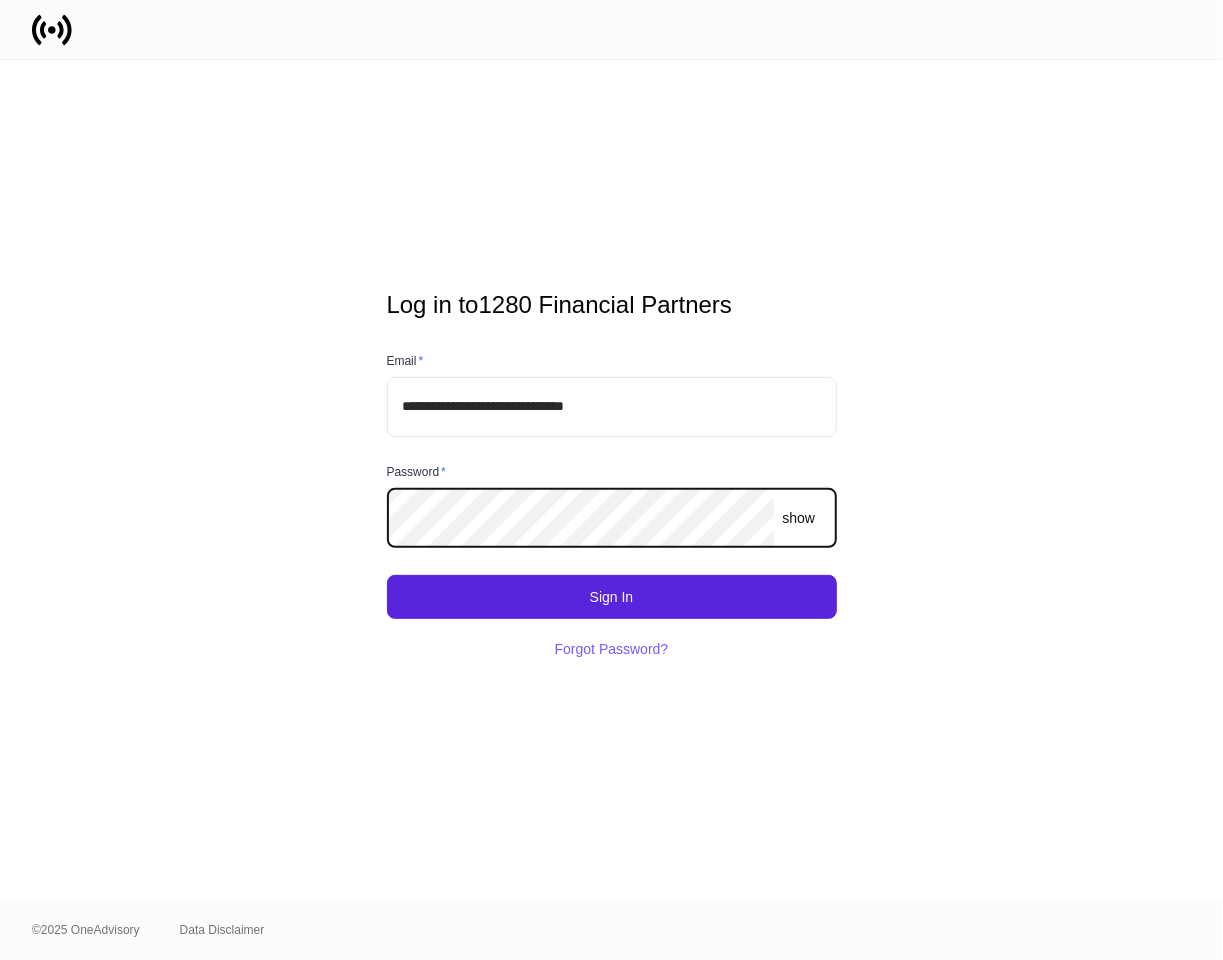 click on "Sign In" at bounding box center [612, 597] 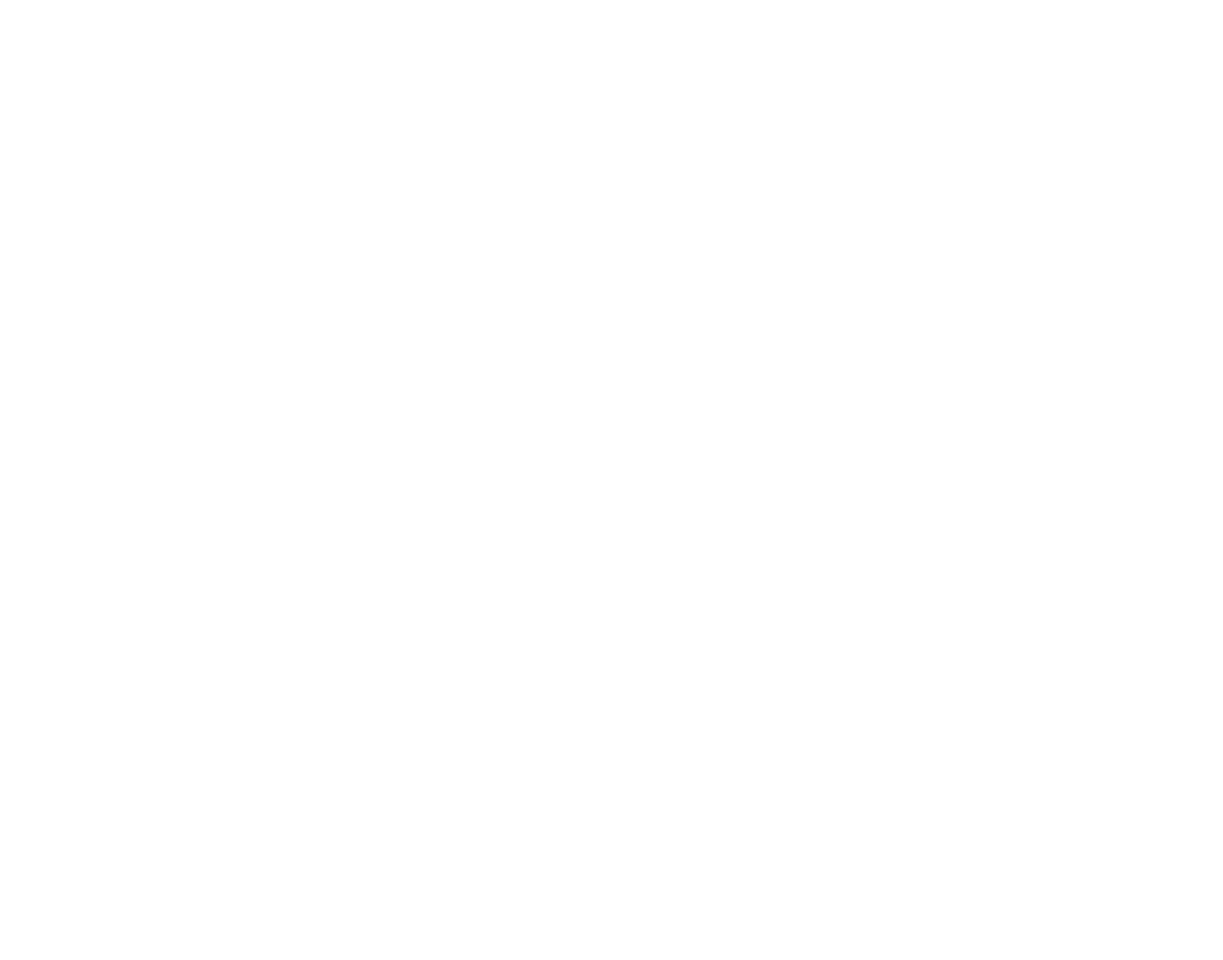scroll, scrollTop: 0, scrollLeft: 0, axis: both 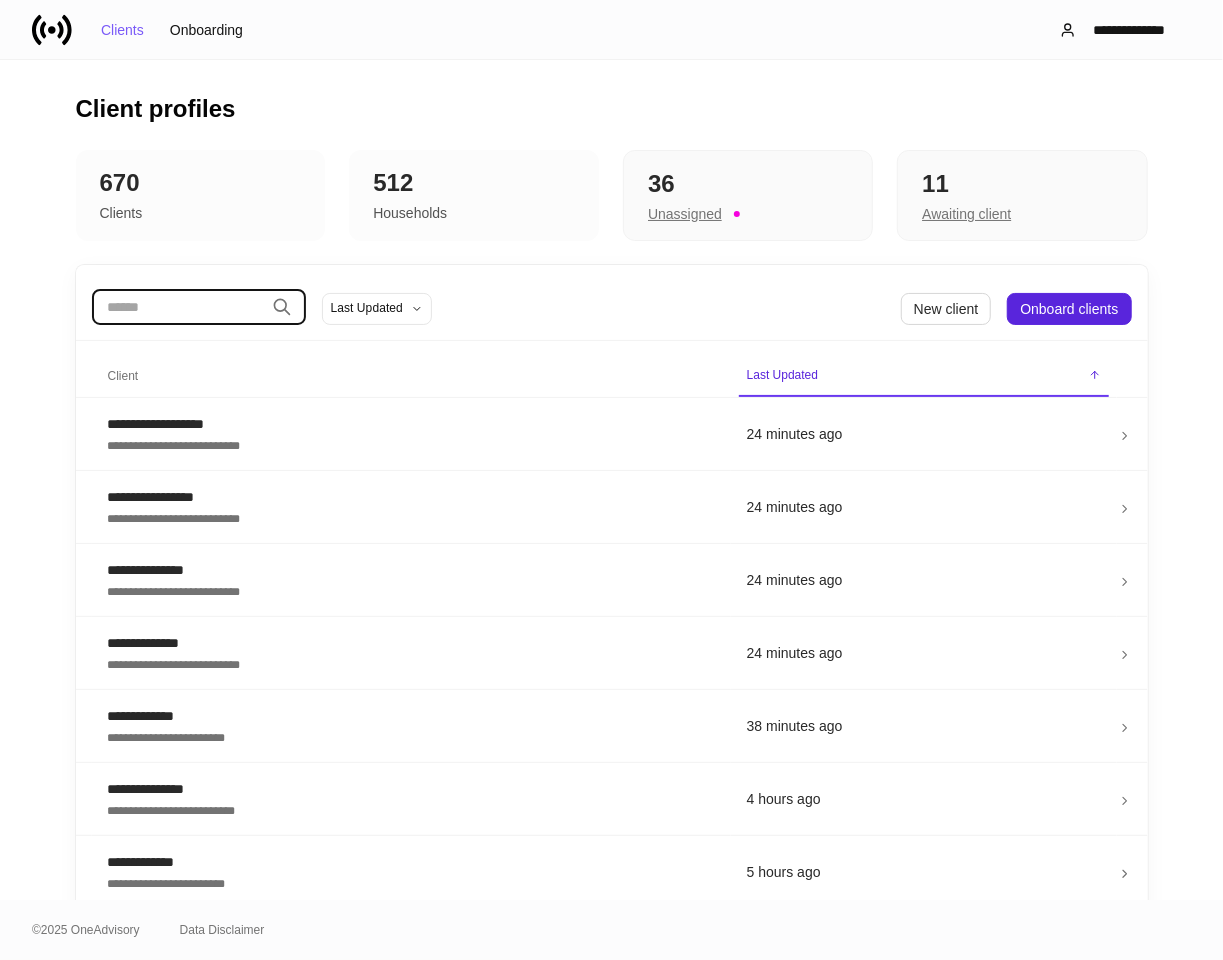 click at bounding box center (178, 307) 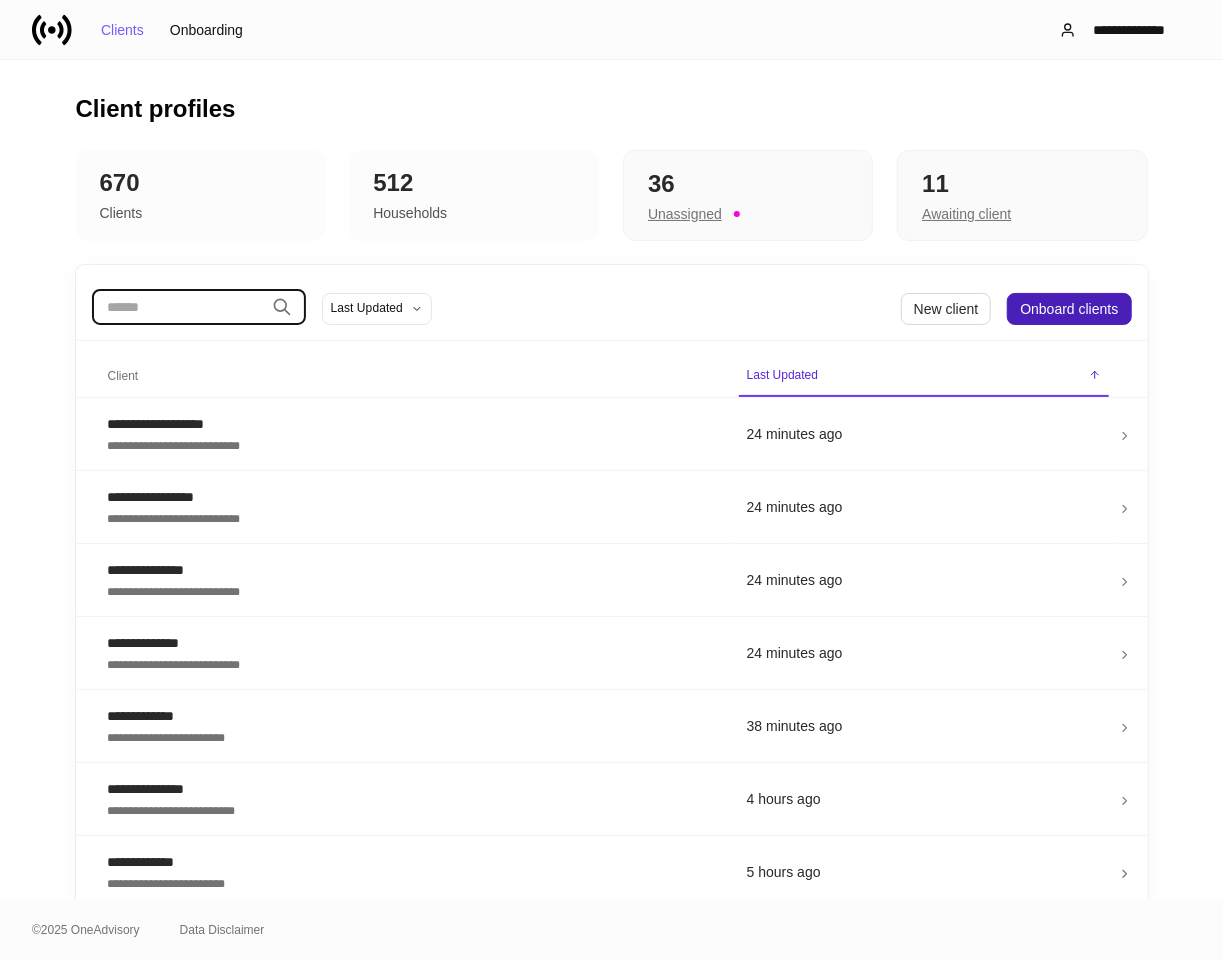 click on "Onboard clients" at bounding box center [1069, 309] 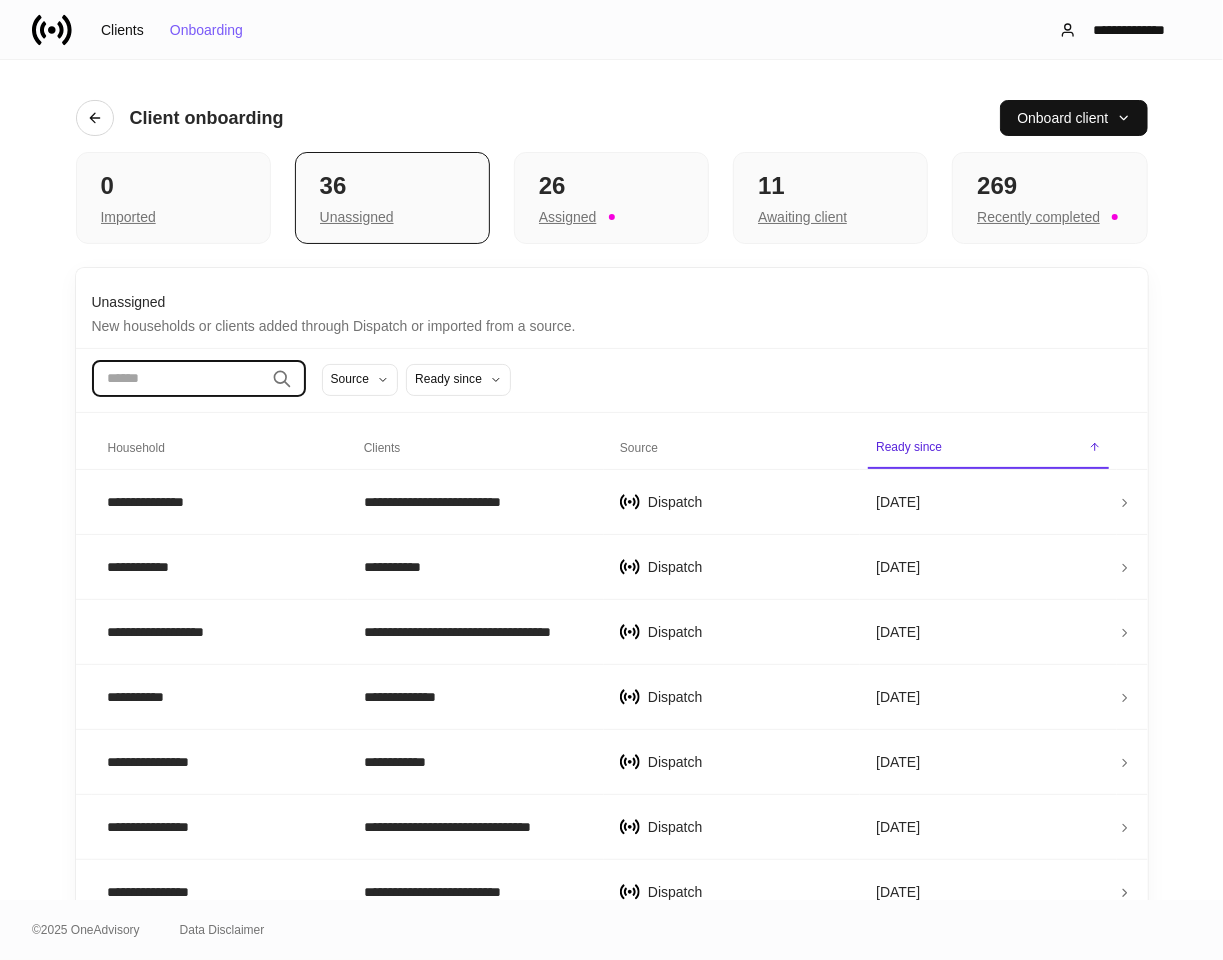click at bounding box center (178, 379) 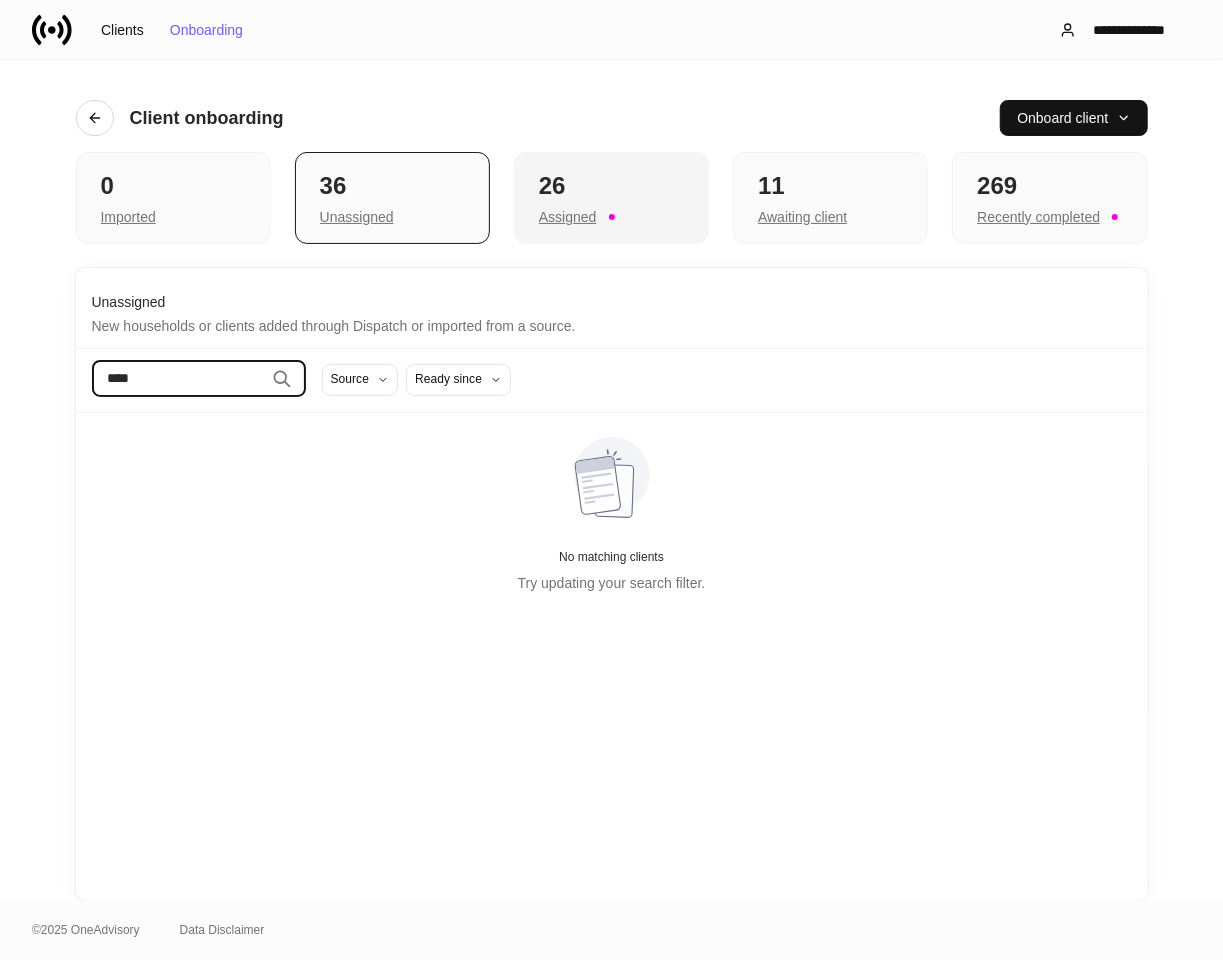 type on "****" 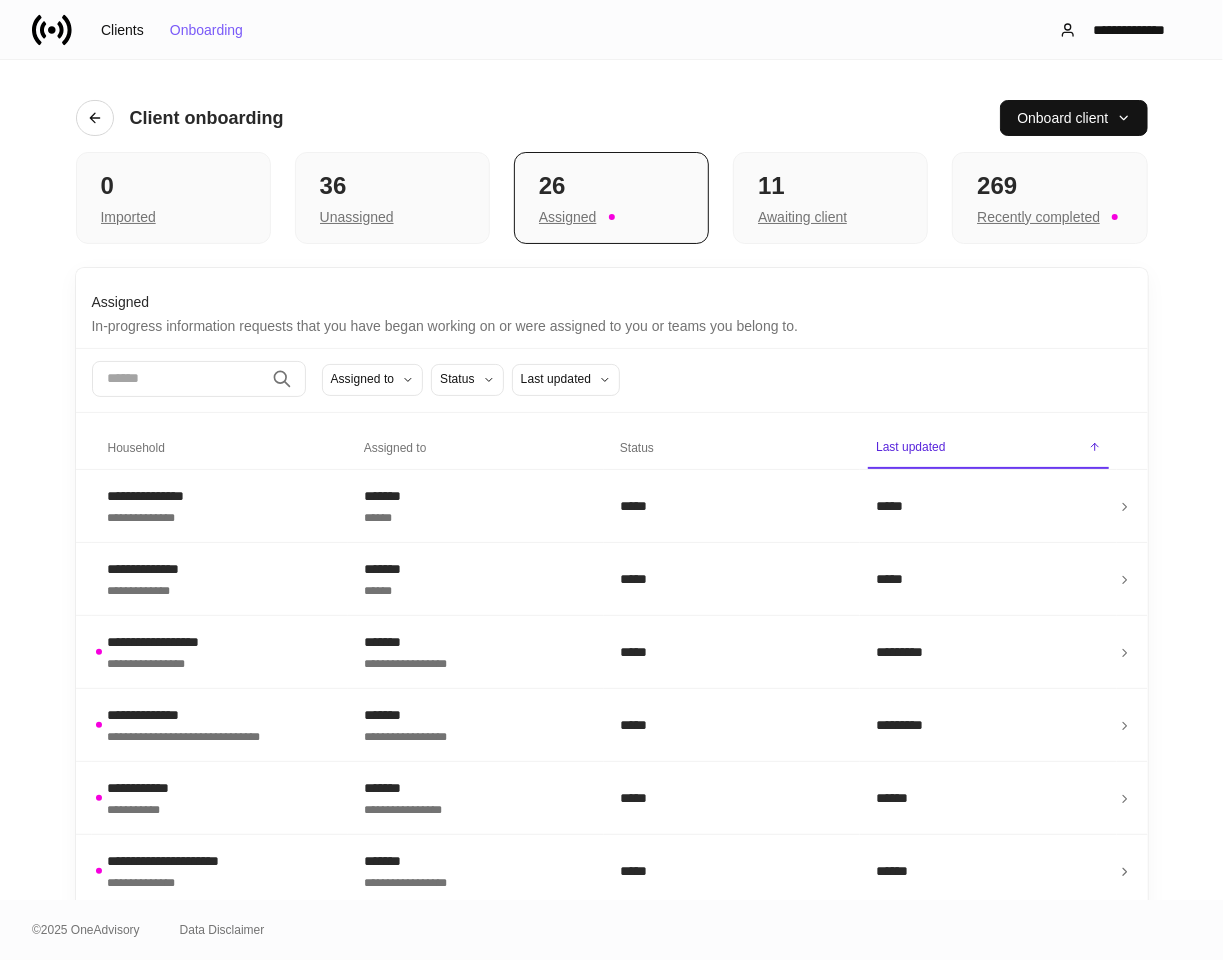 click at bounding box center (178, 379) 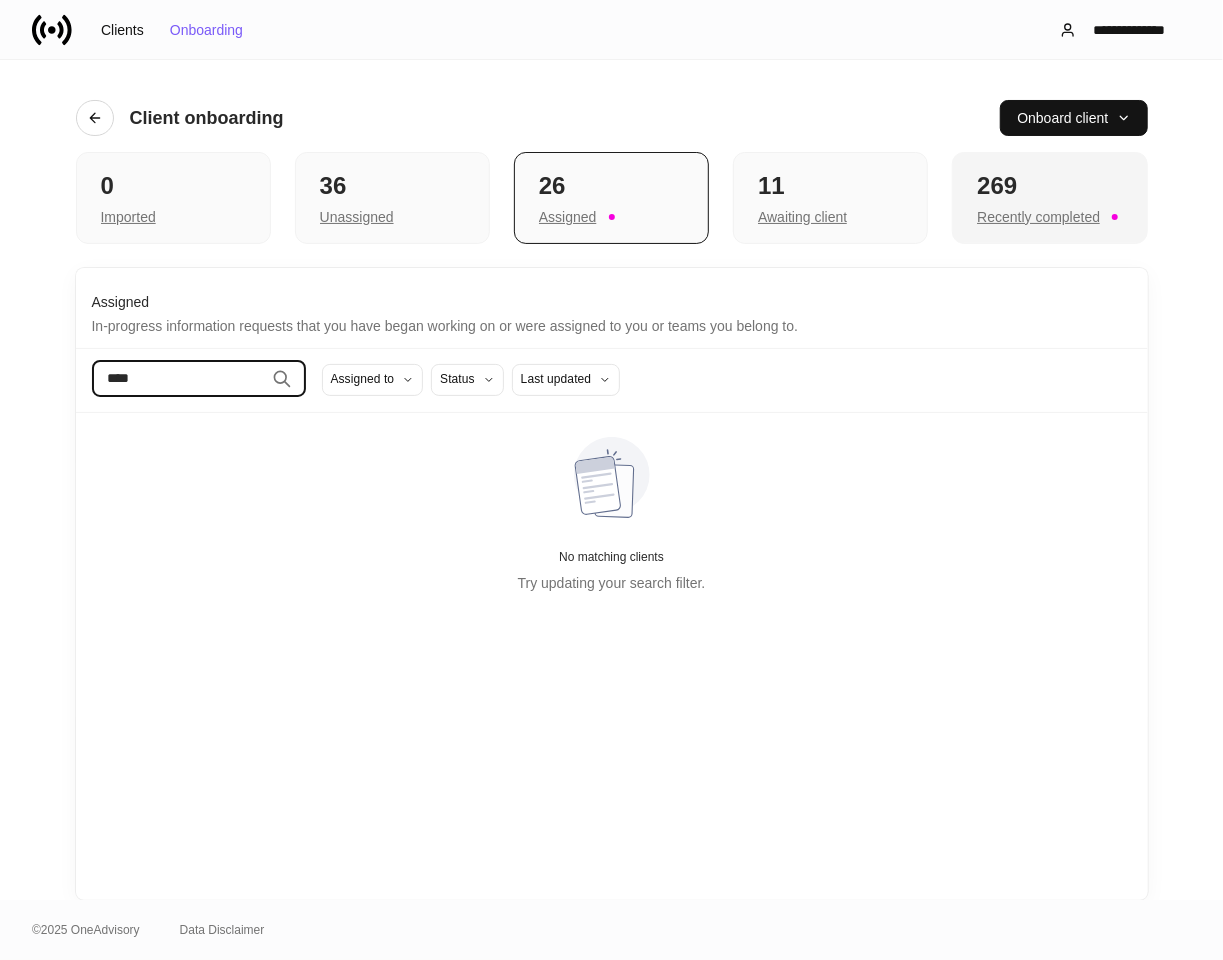 type on "****" 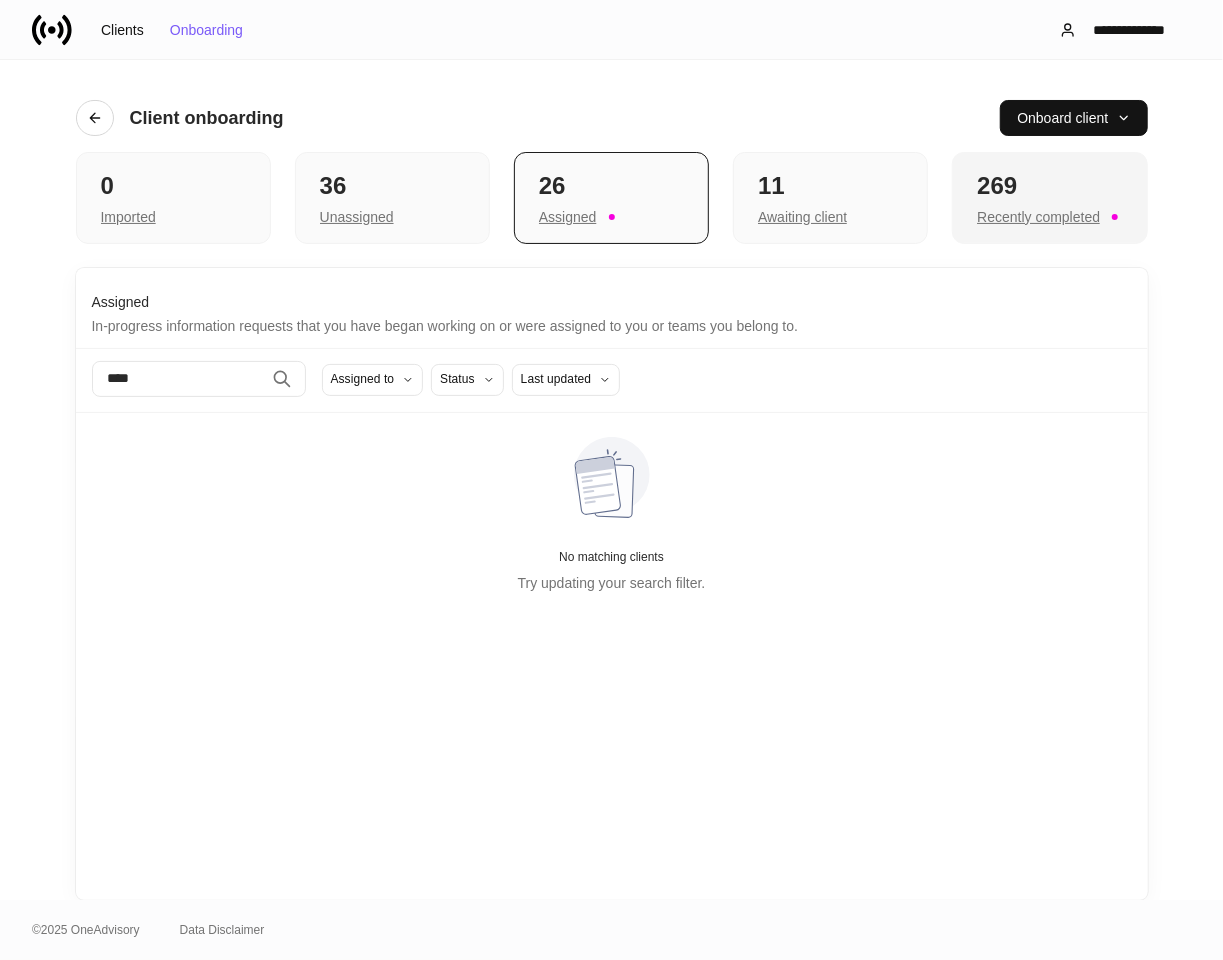 click on "269" at bounding box center [1049, 186] 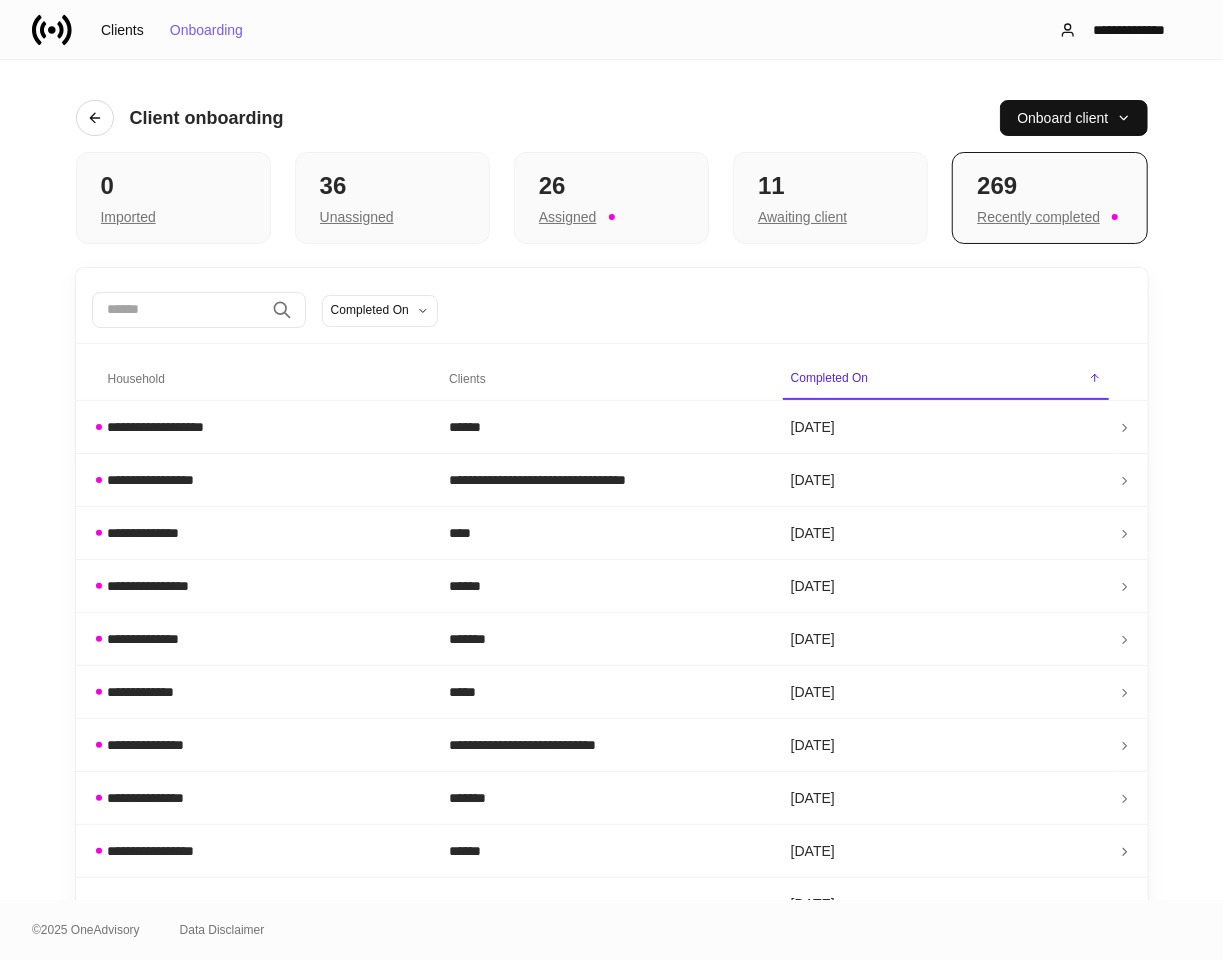 click at bounding box center (178, 310) 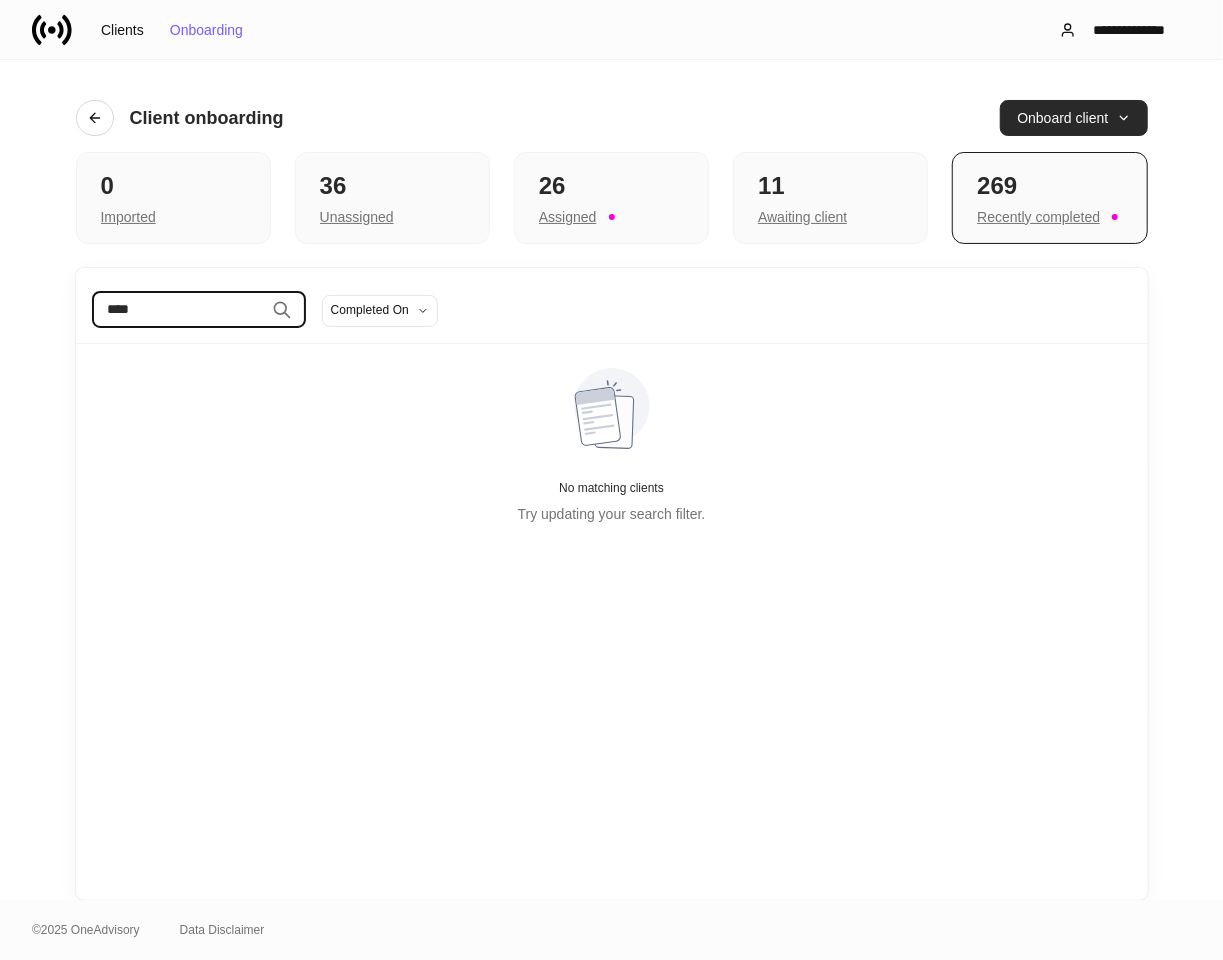 type on "****" 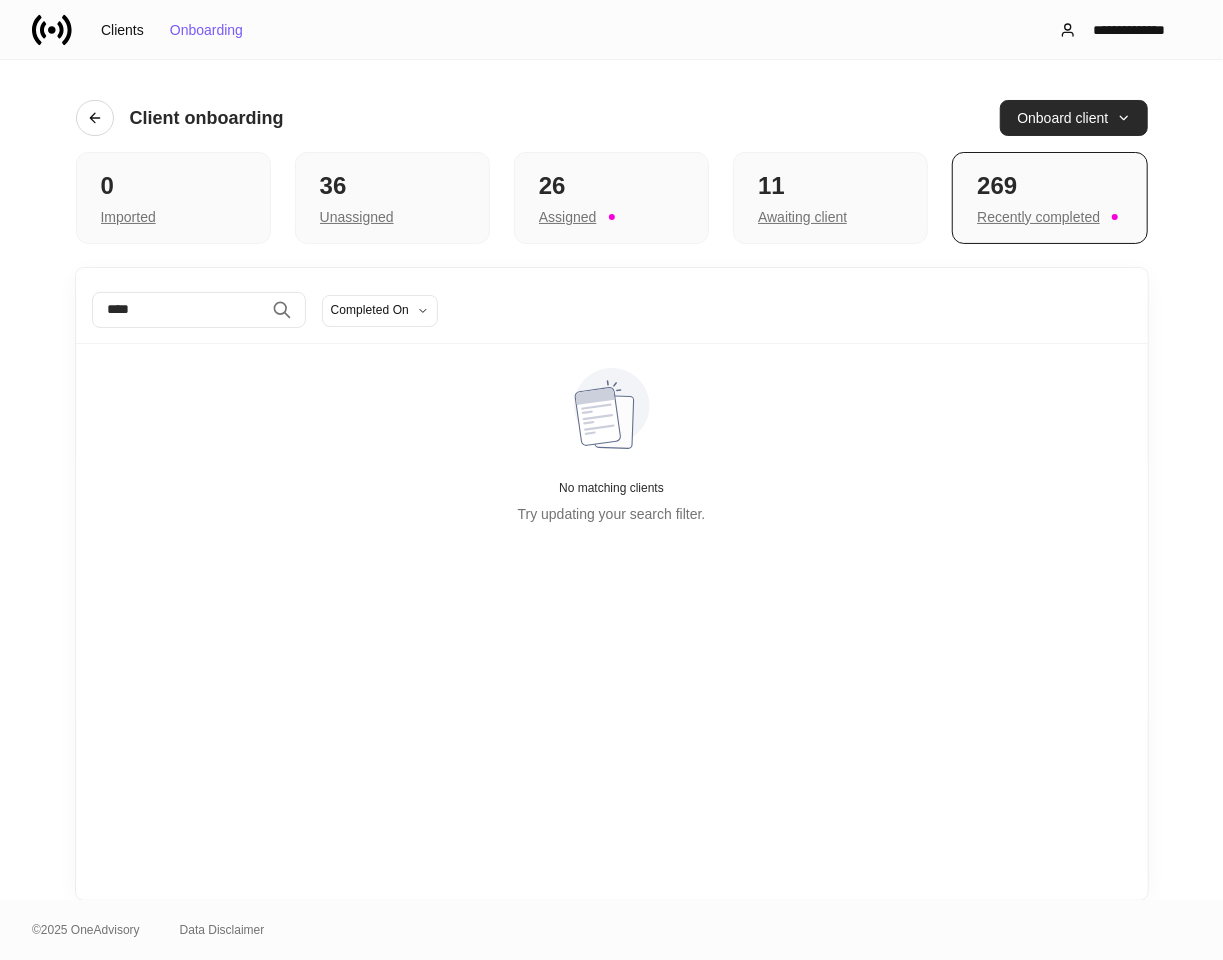 click on "Onboard client" at bounding box center (1073, 118) 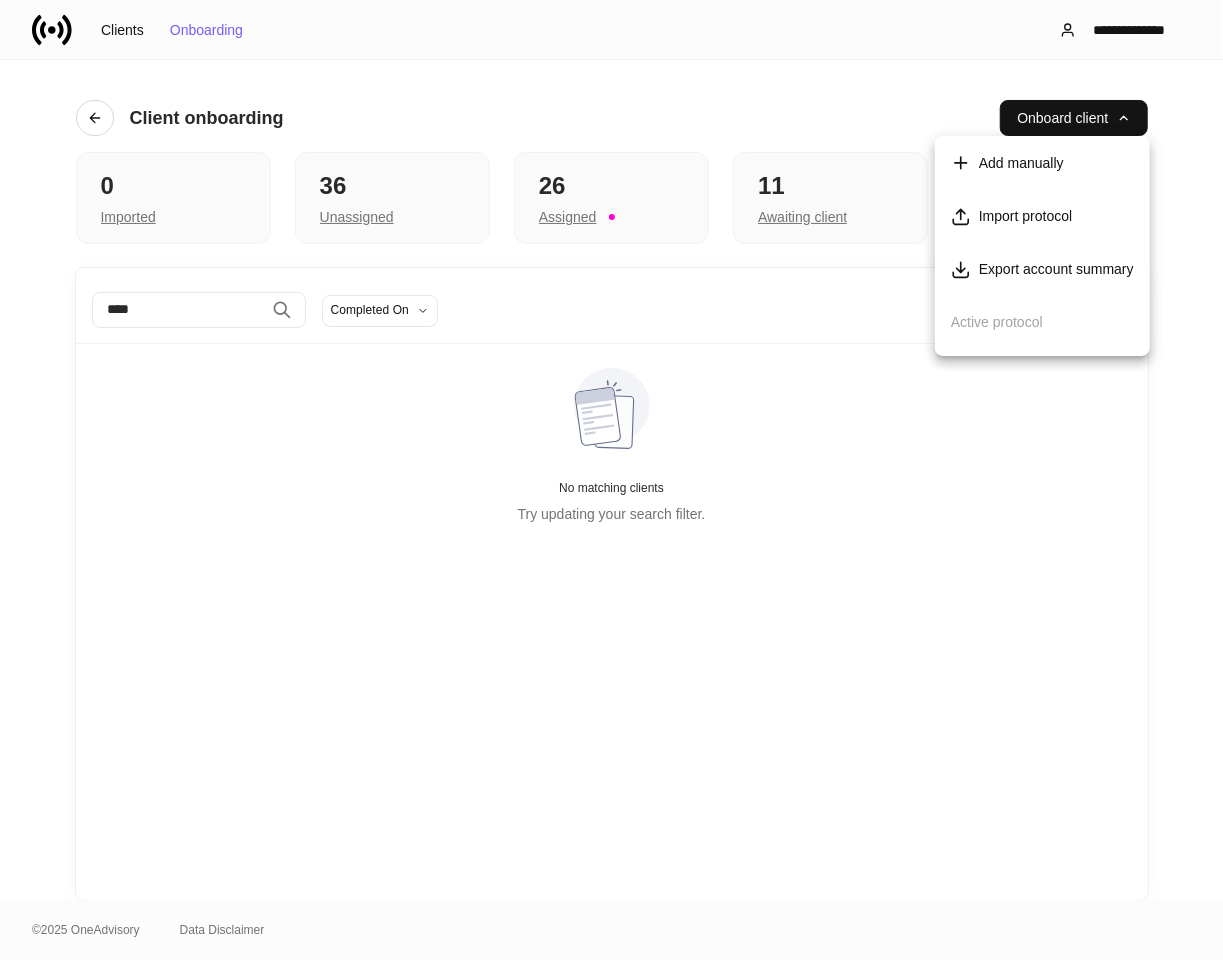 click on "Add manually" at bounding box center [1021, 163] 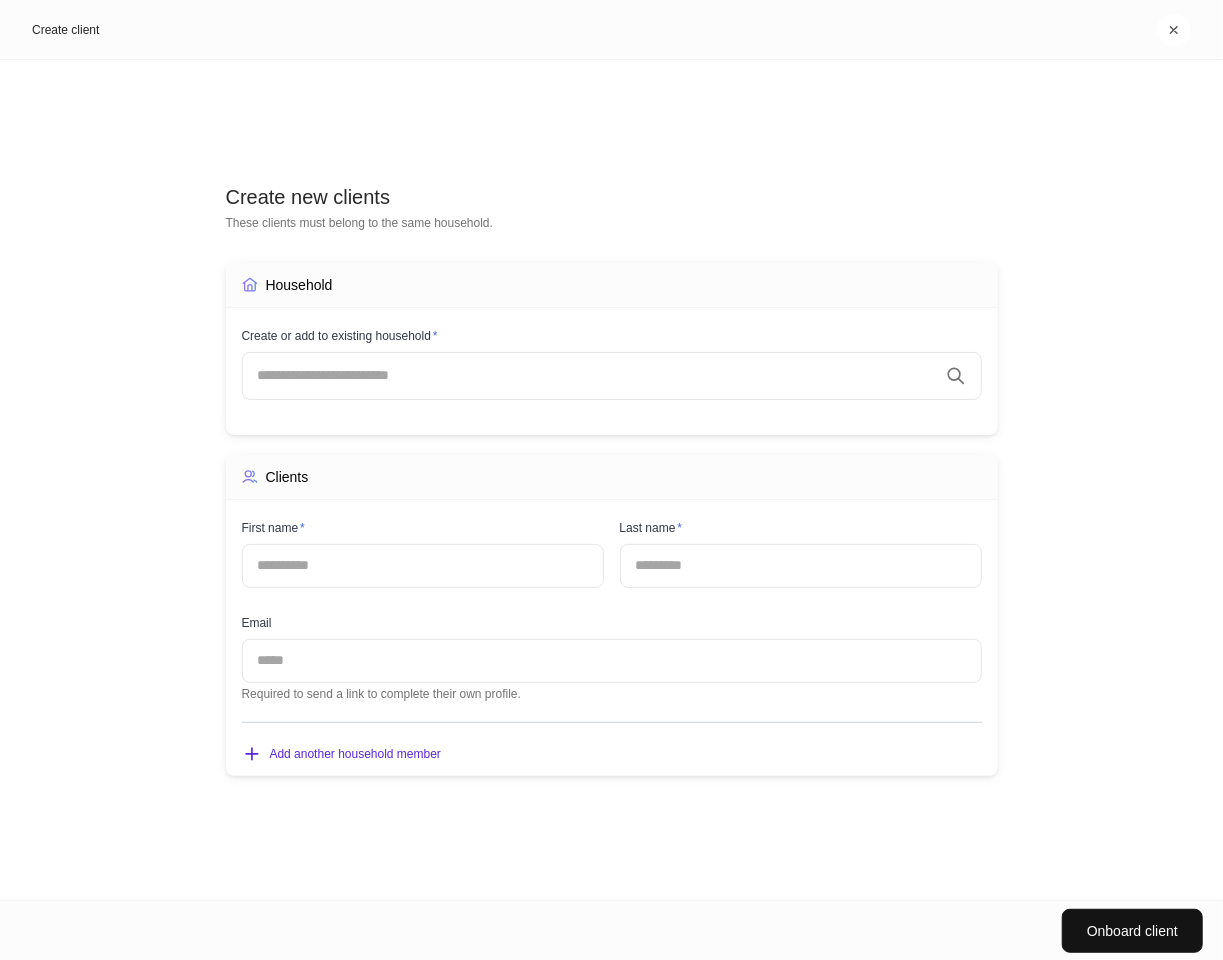 click at bounding box center (598, 375) 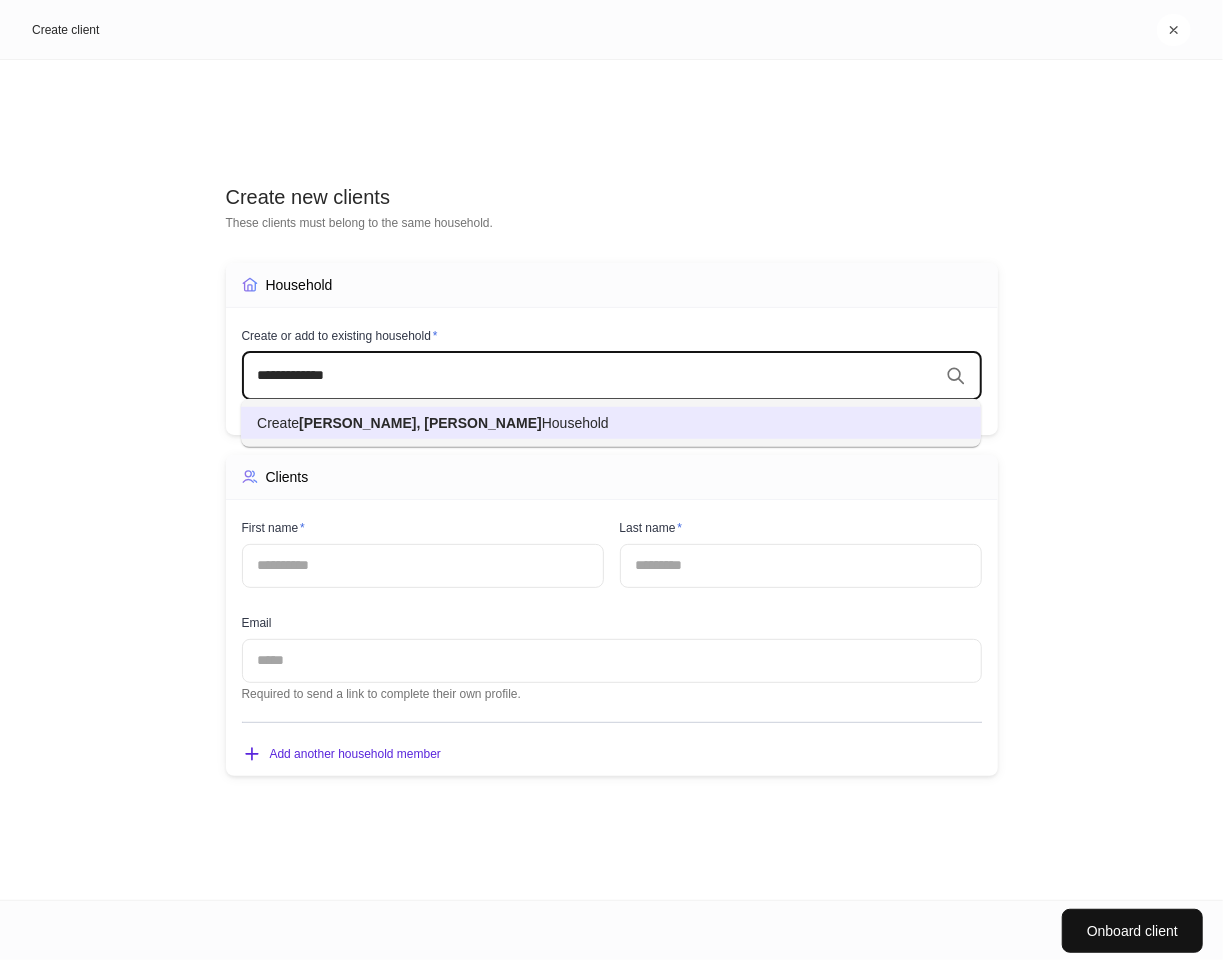 click on "Create  Wong,   Patrick  Household" at bounding box center (611, 423) 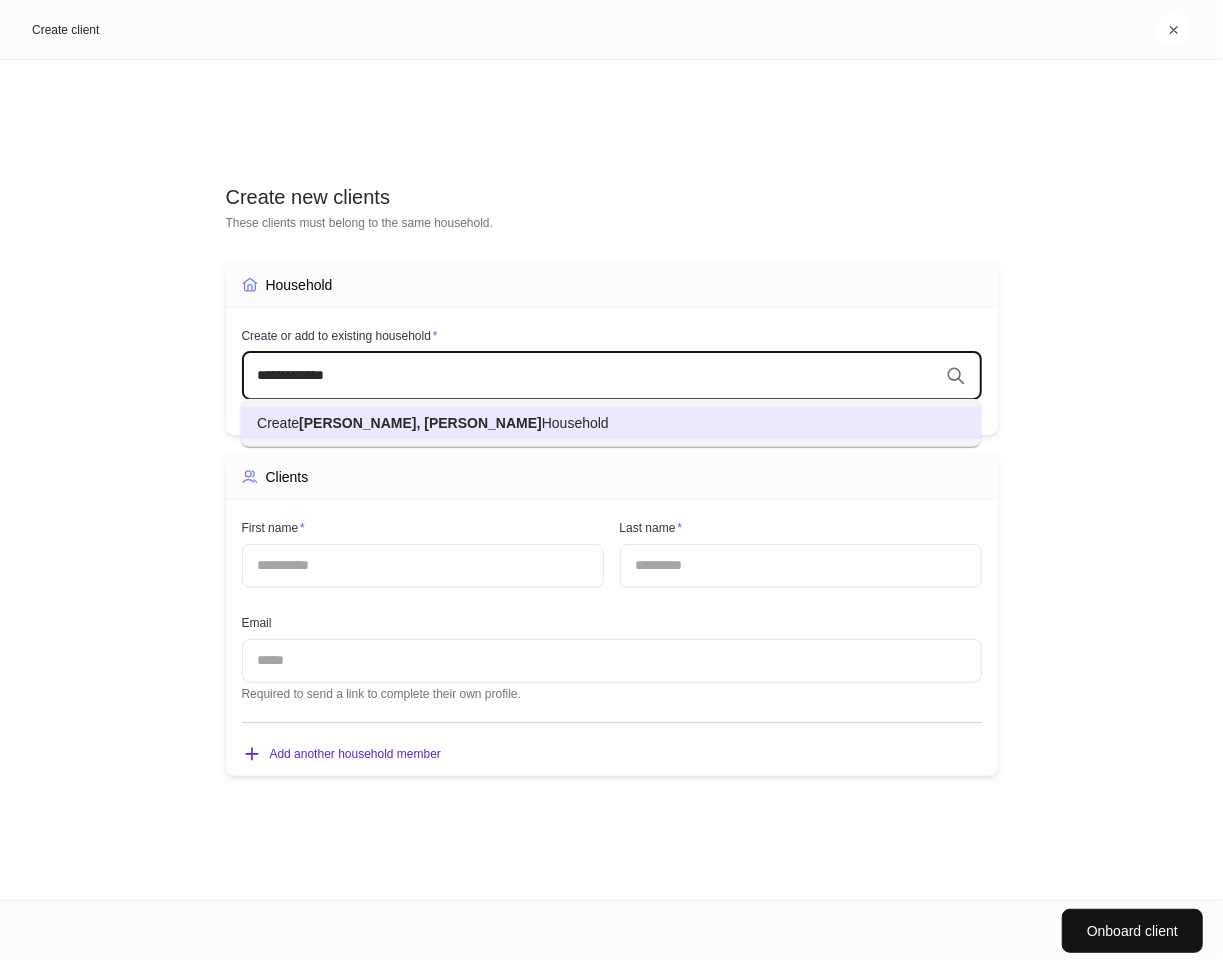 type on "**********" 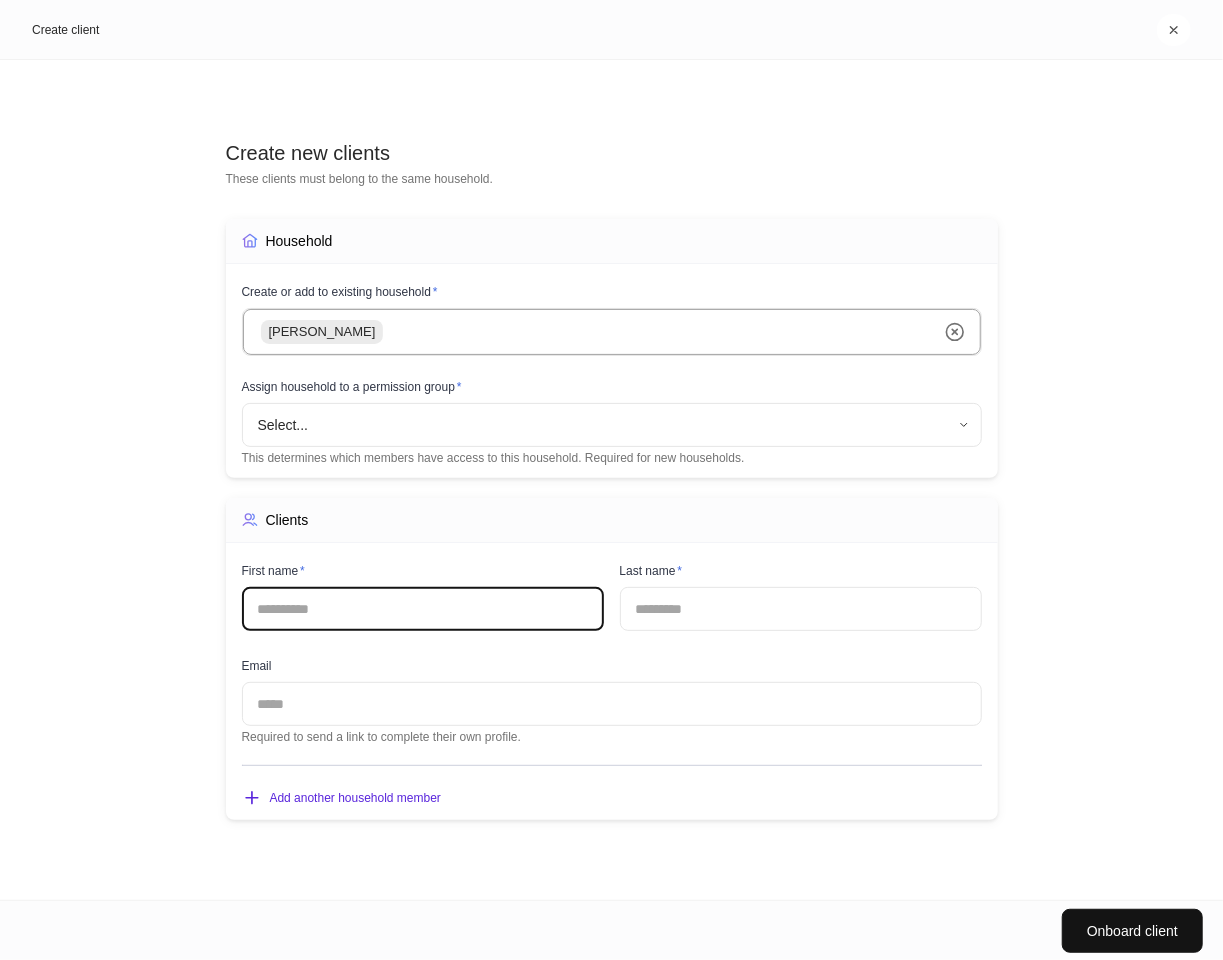 click at bounding box center [423, 609] 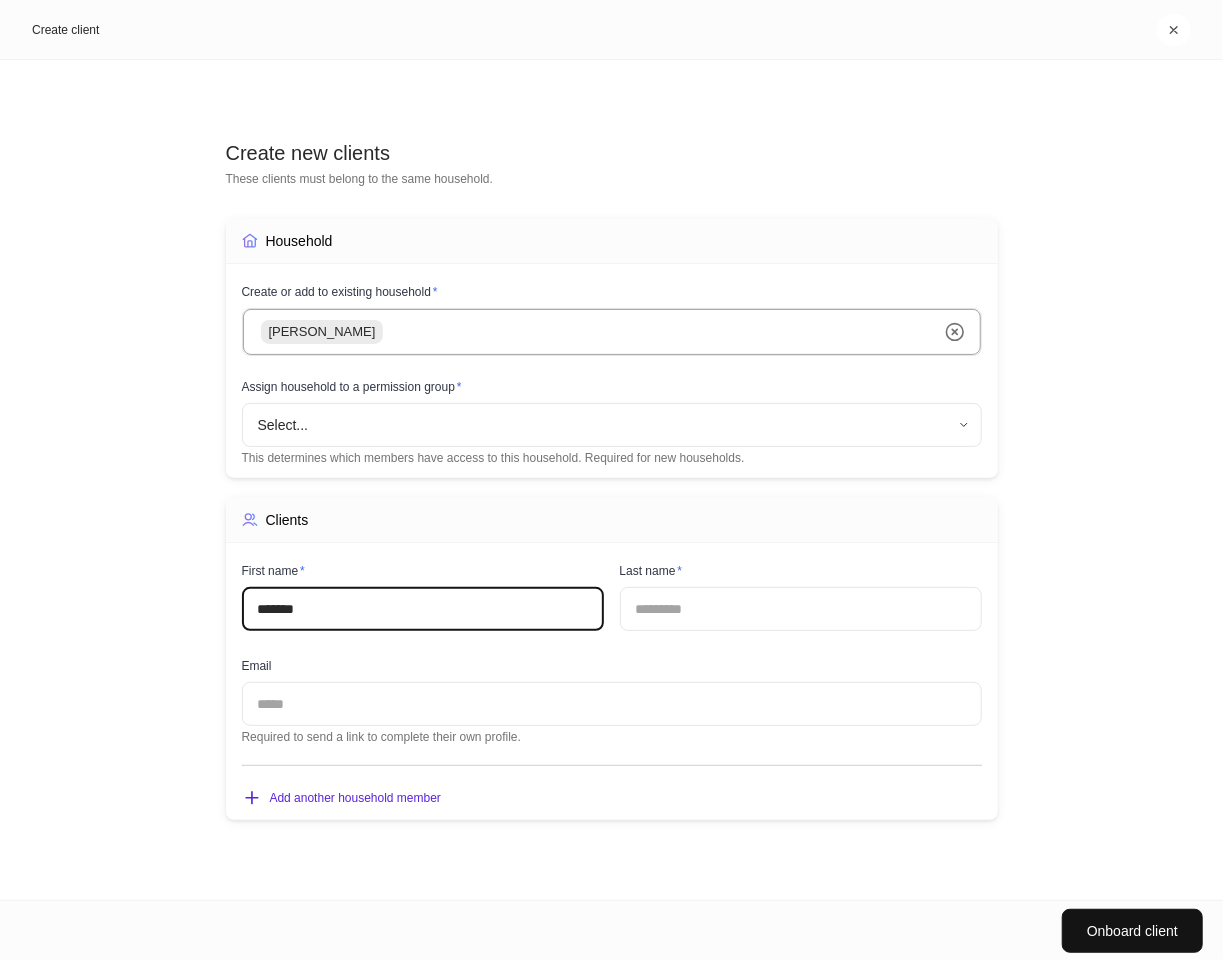 type on "*******" 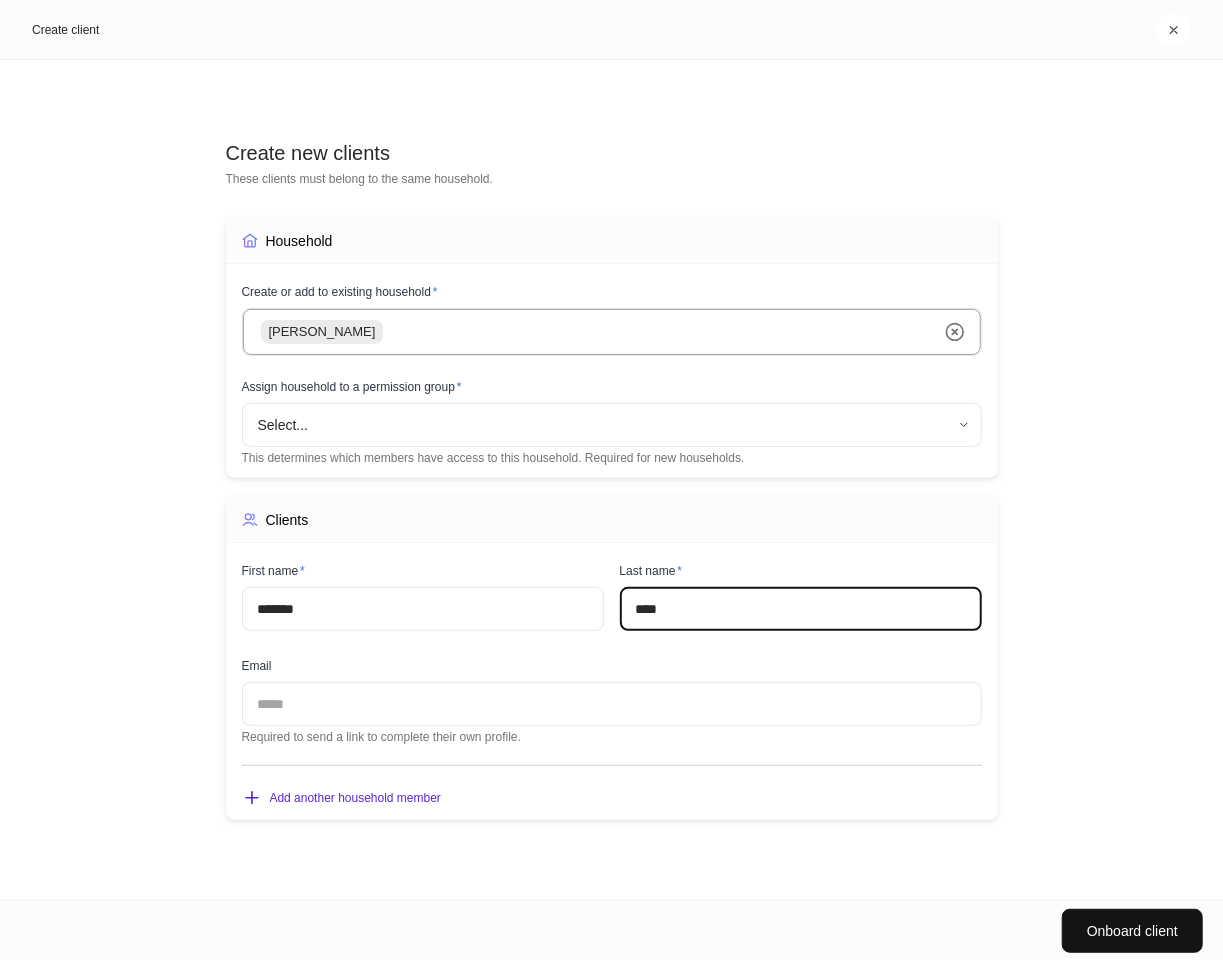 type on "****" 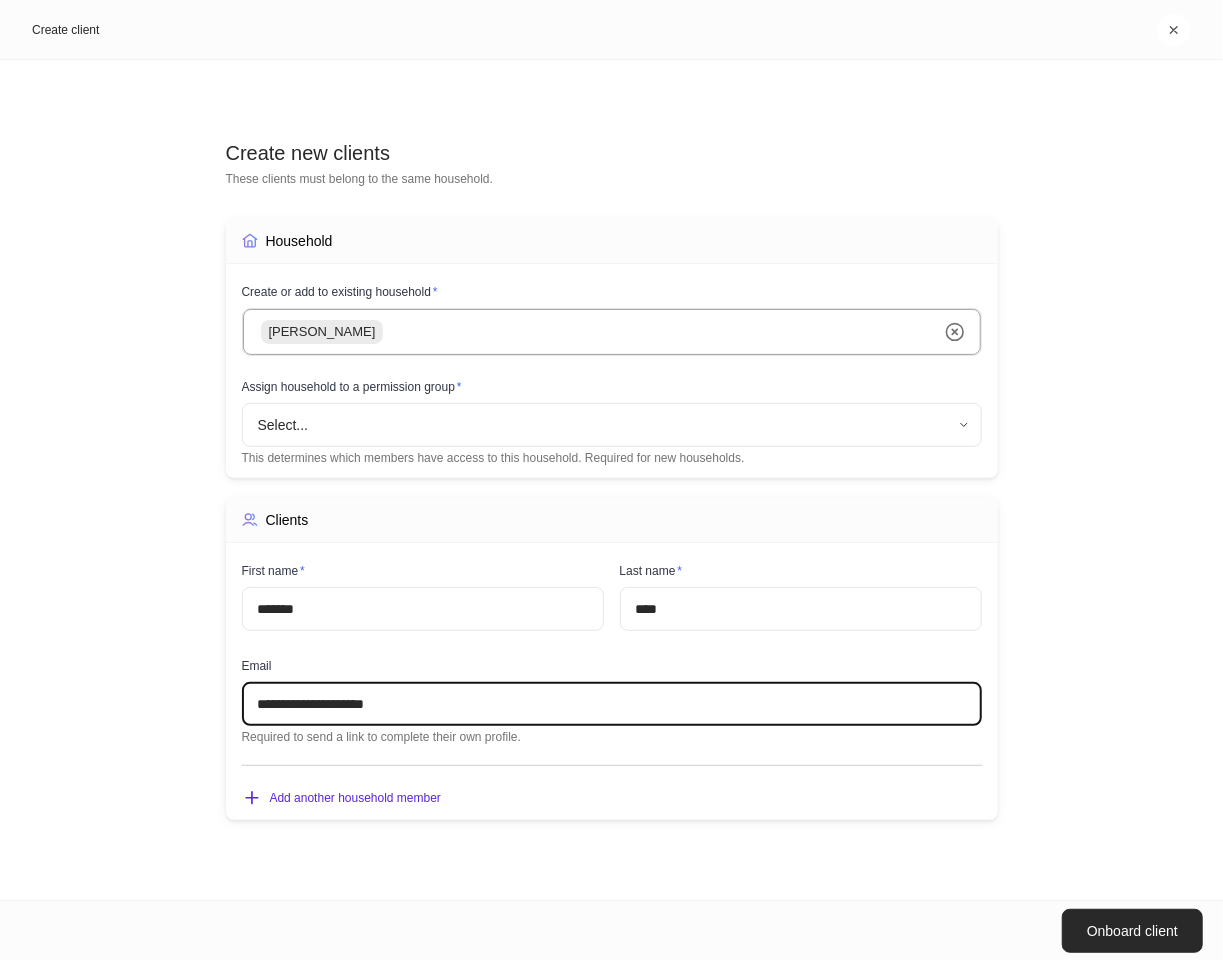 type on "**********" 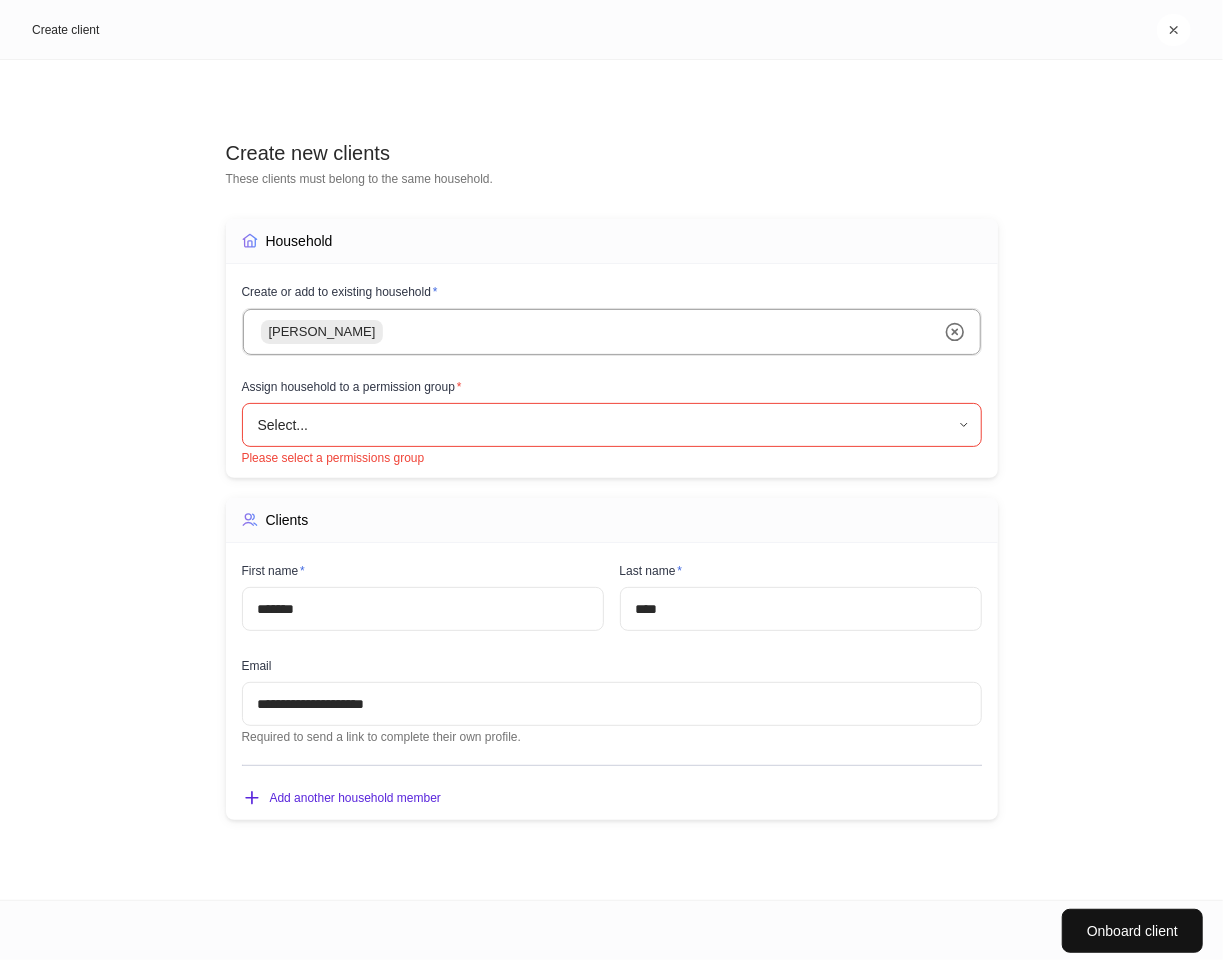 click on "**********" at bounding box center [611, 480] 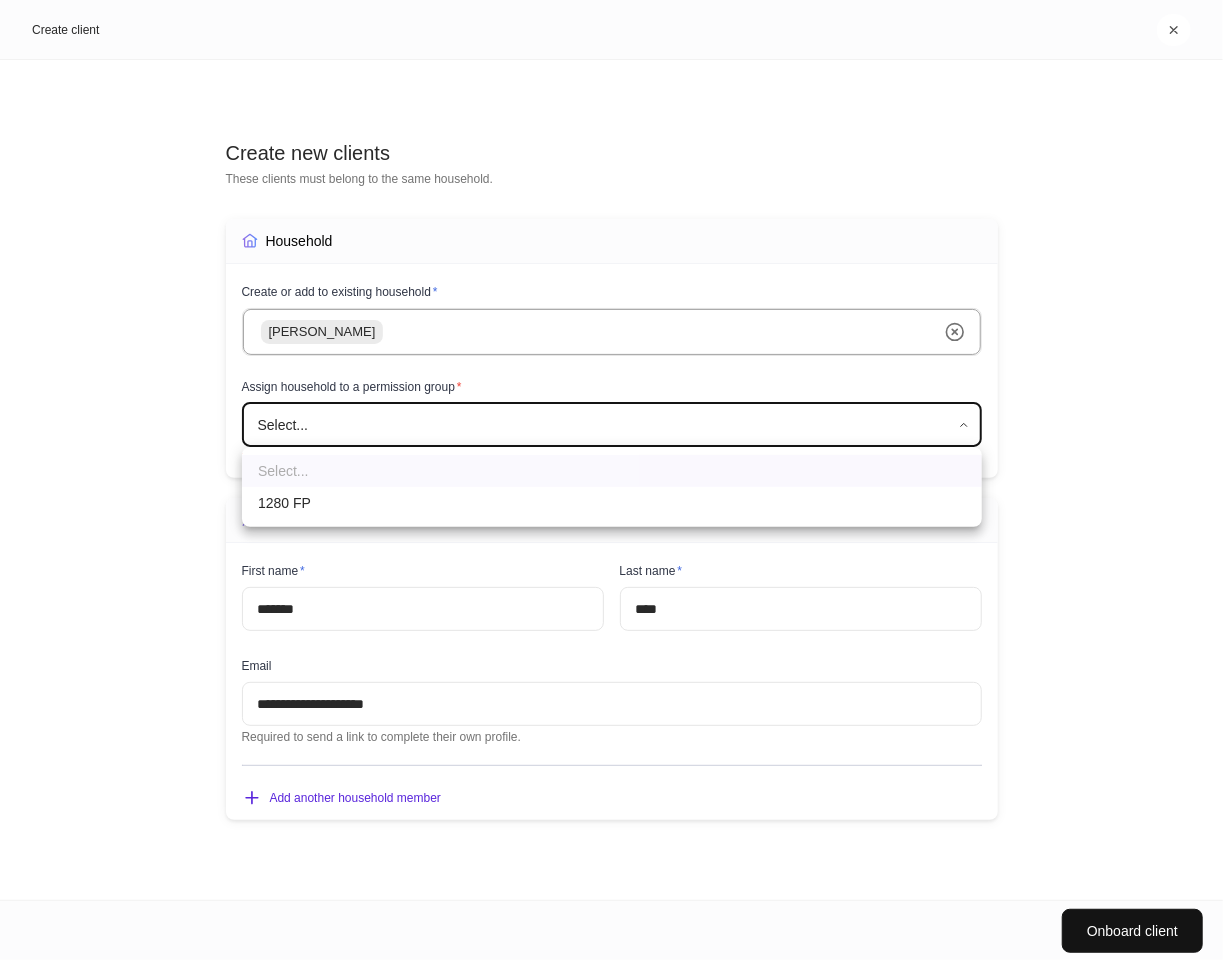 click on "1280 FP" at bounding box center [612, 503] 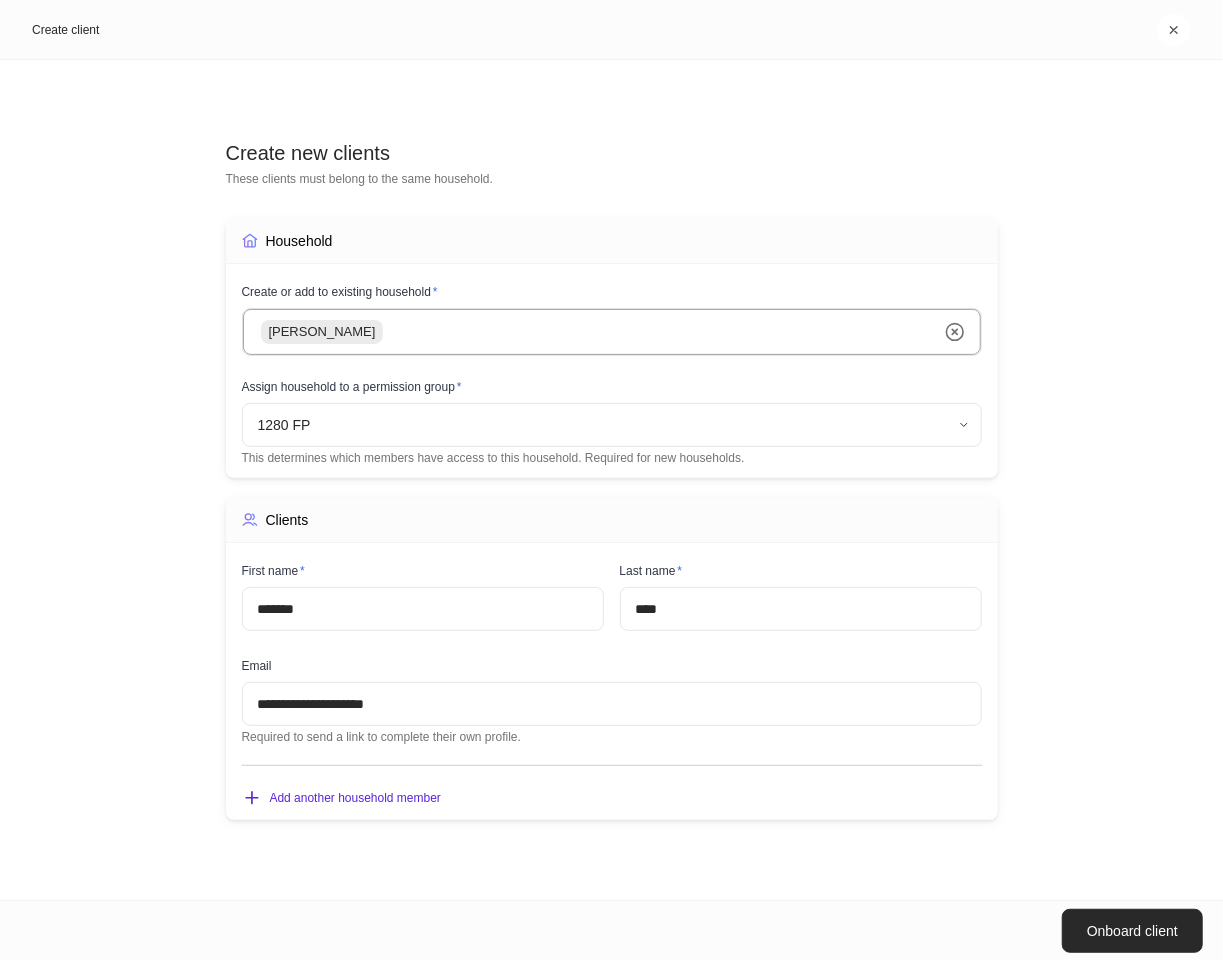 click on "Onboard client" at bounding box center (1132, 931) 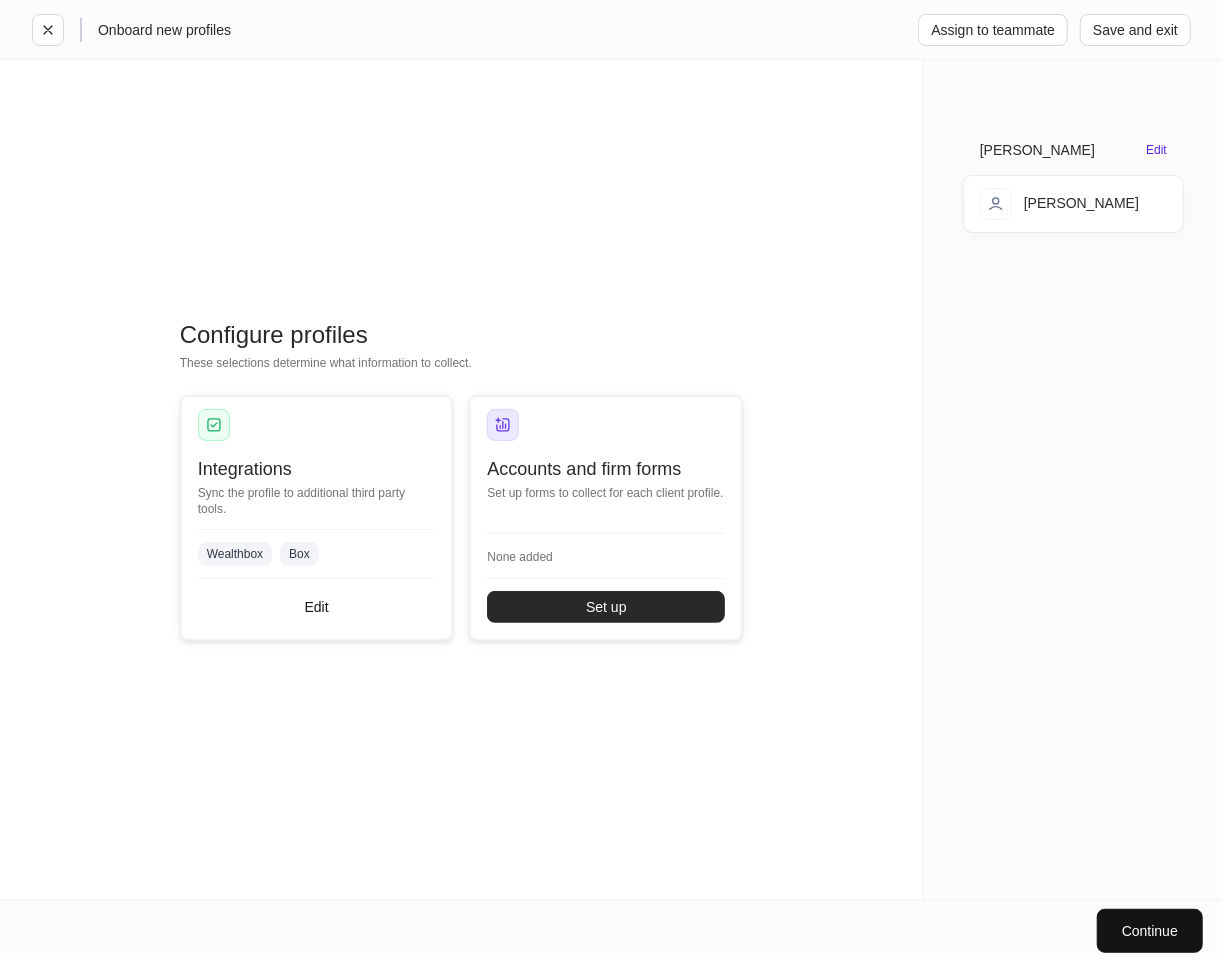 click on "Set up" at bounding box center [606, 607] 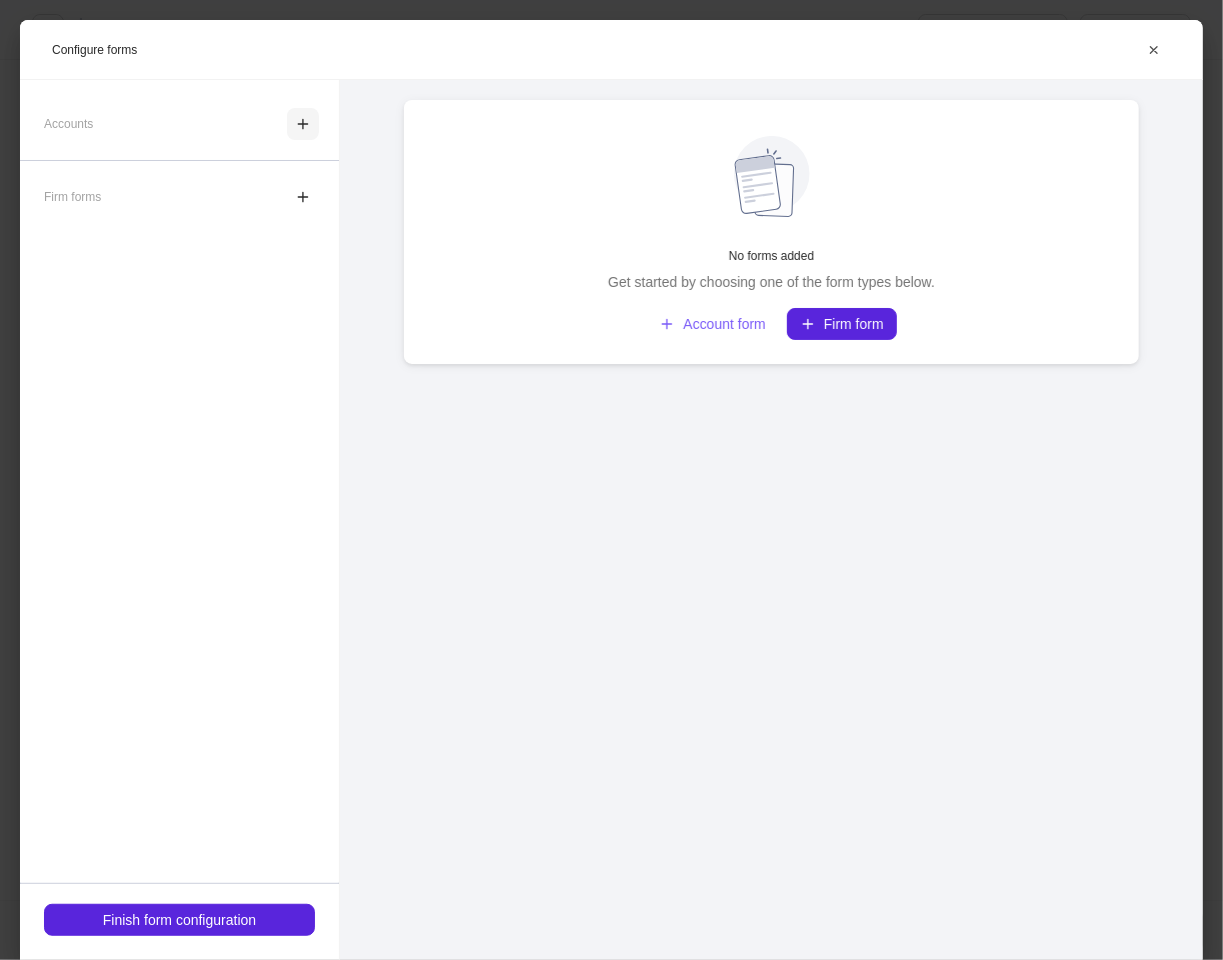 click 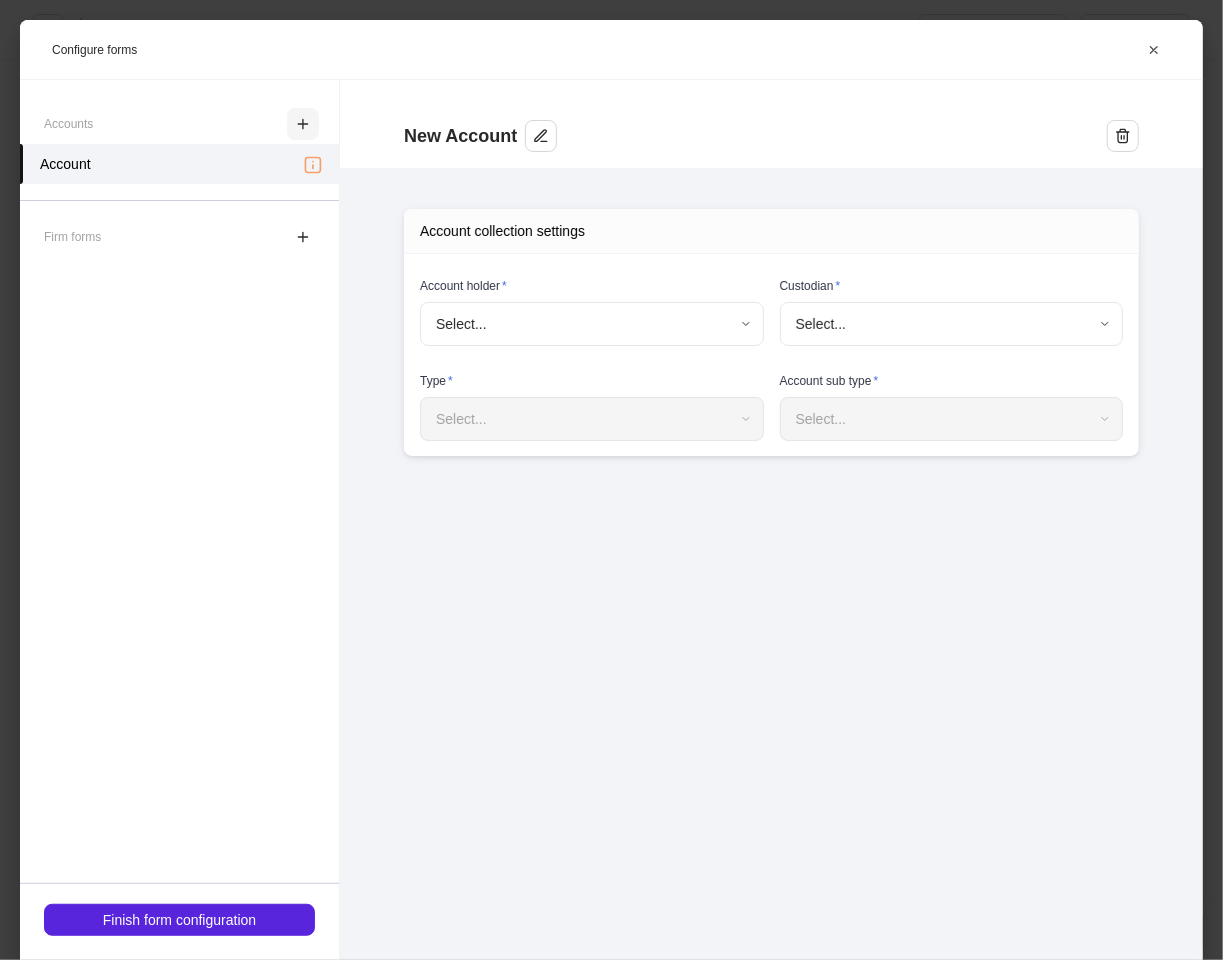 type on "**********" 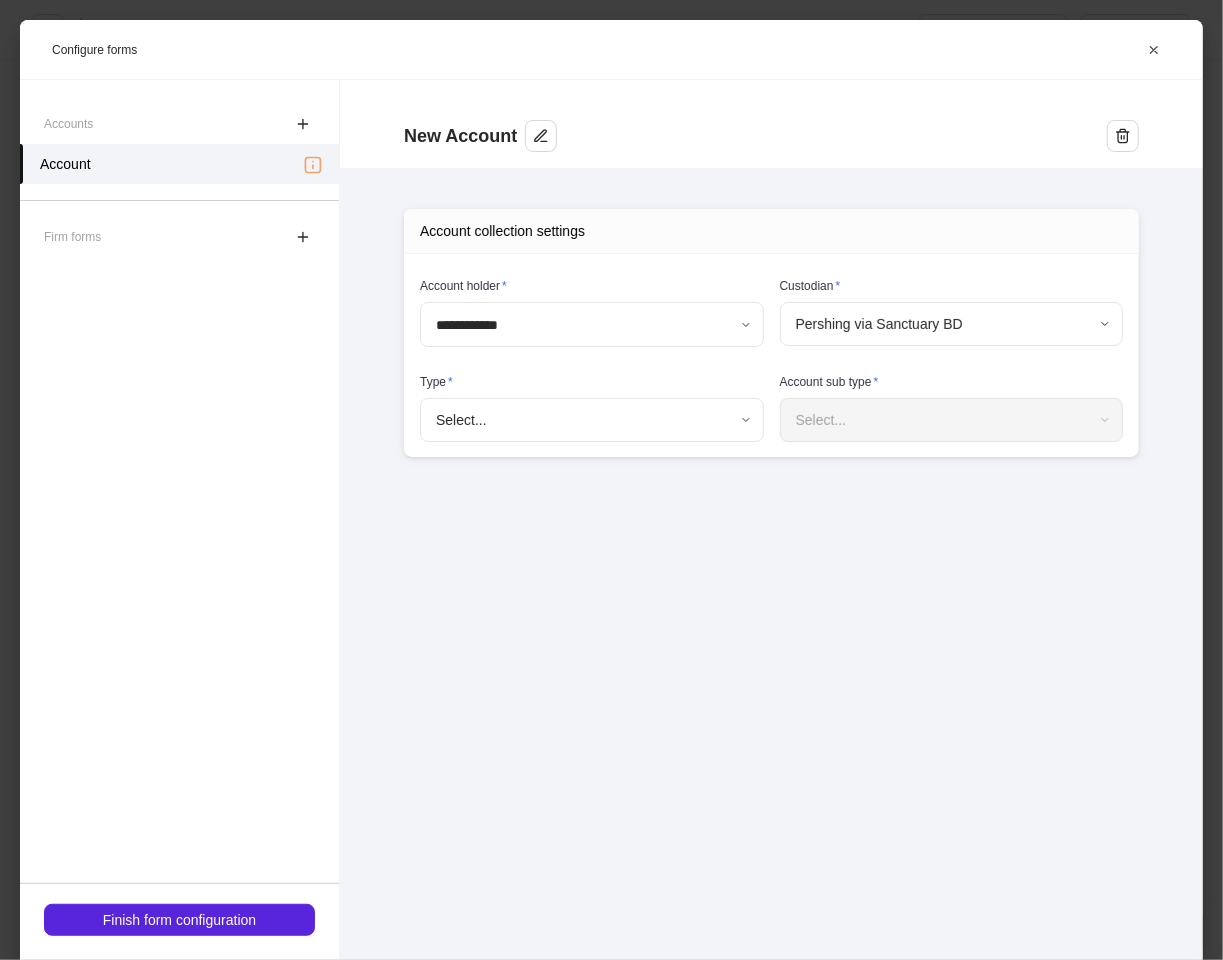 click on "**********" at bounding box center (611, 480) 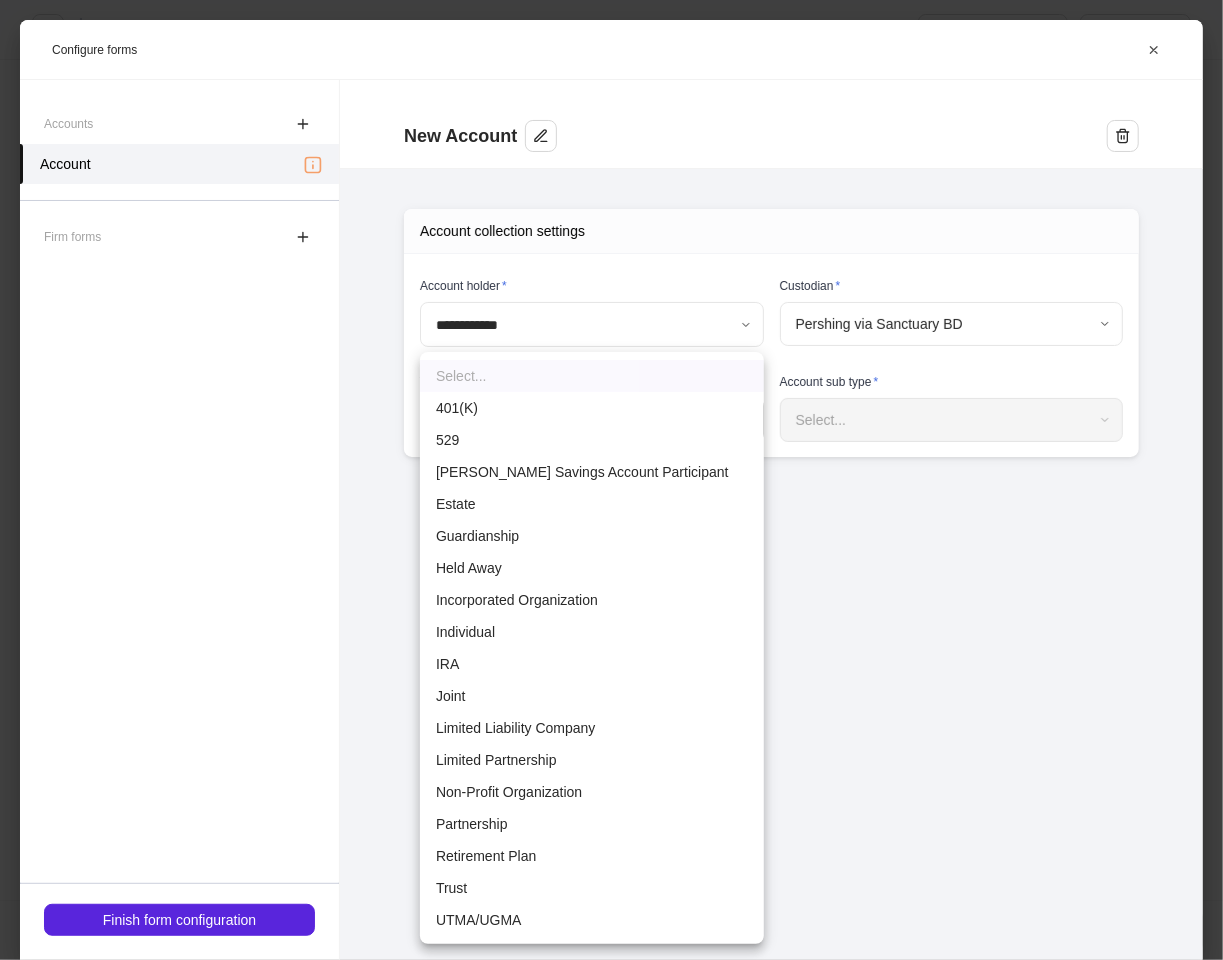 click on "Individual" at bounding box center [592, 632] 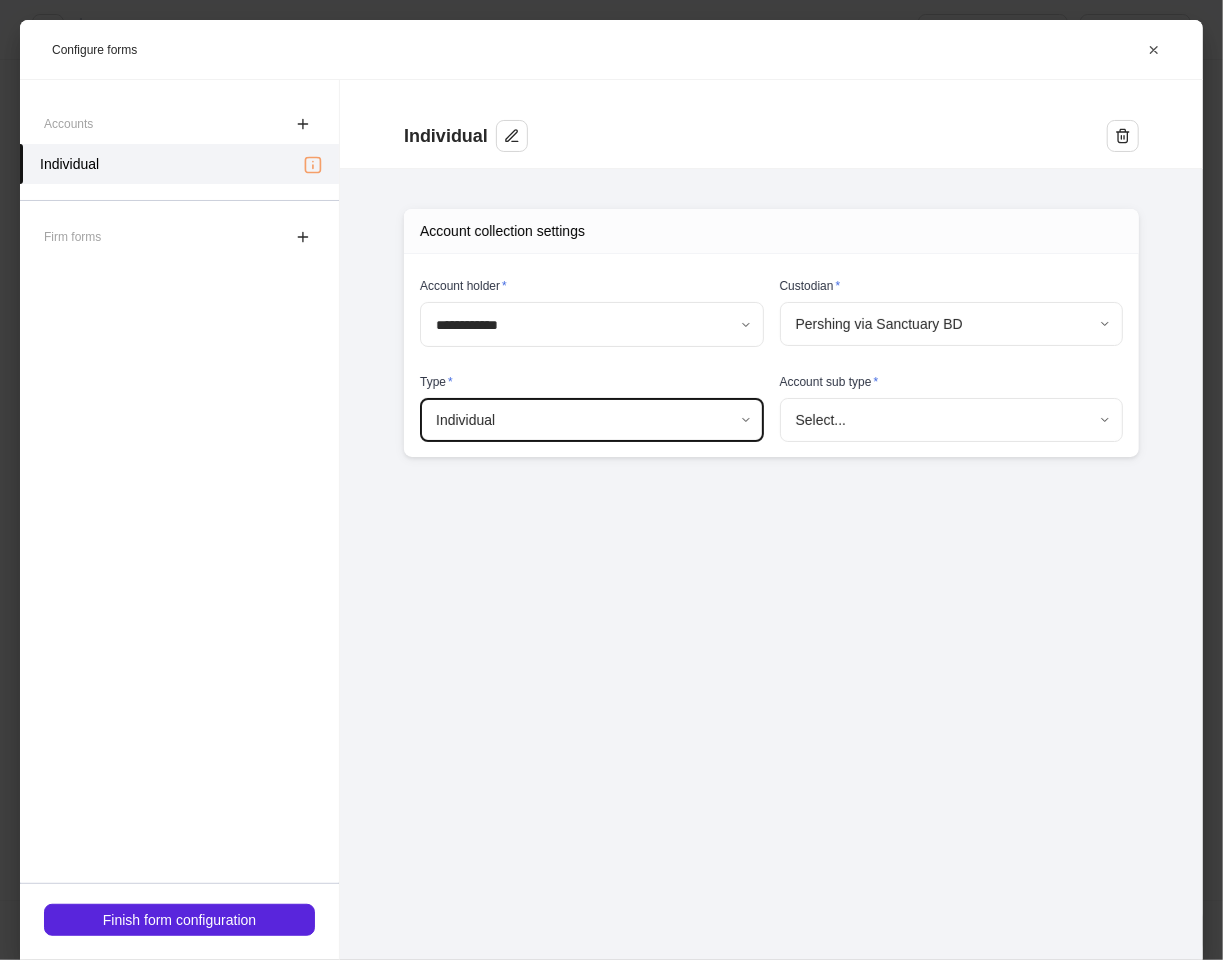 click on "**********" at bounding box center [611, 480] 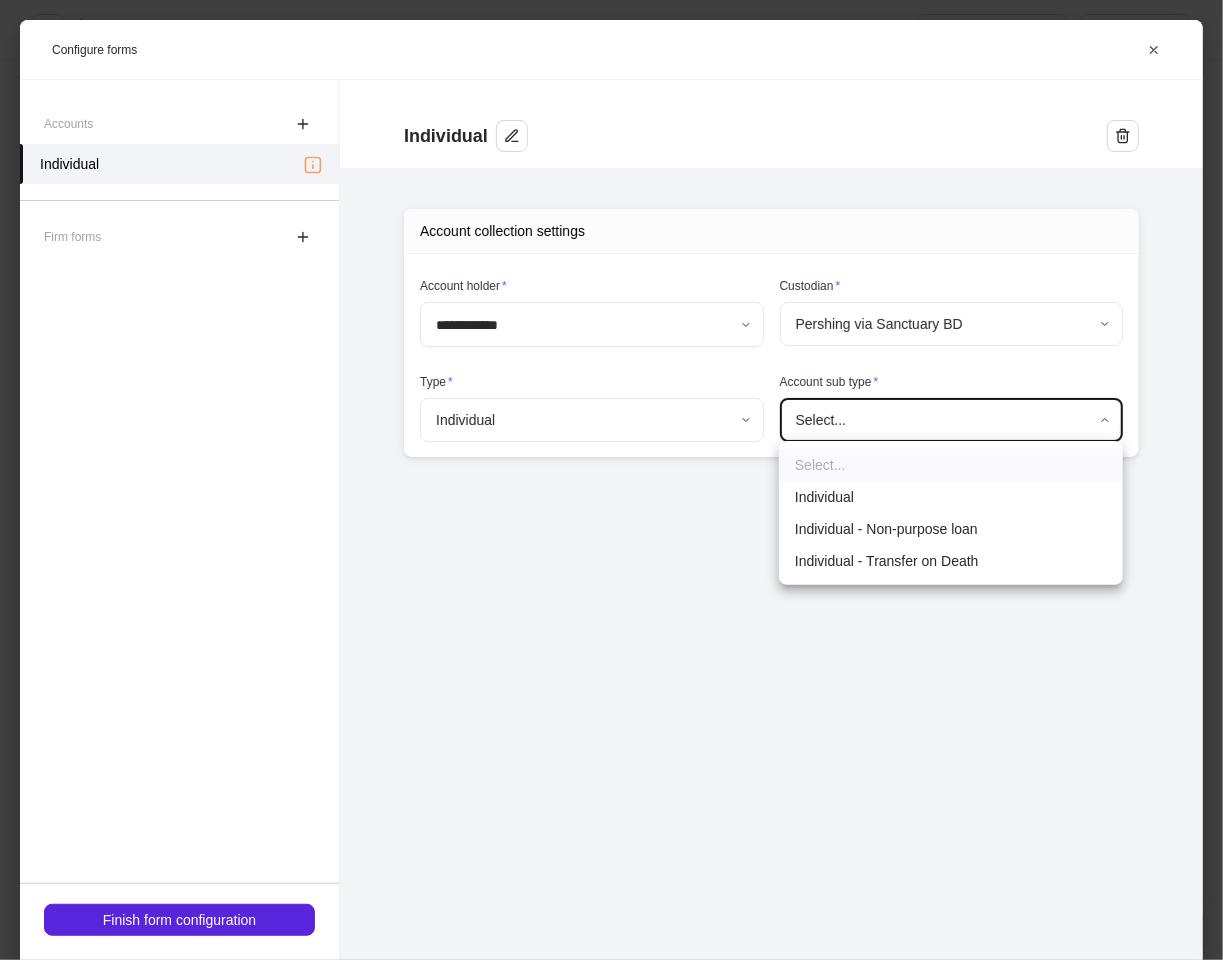 click on "Individual - Transfer on Death" at bounding box center (951, 561) 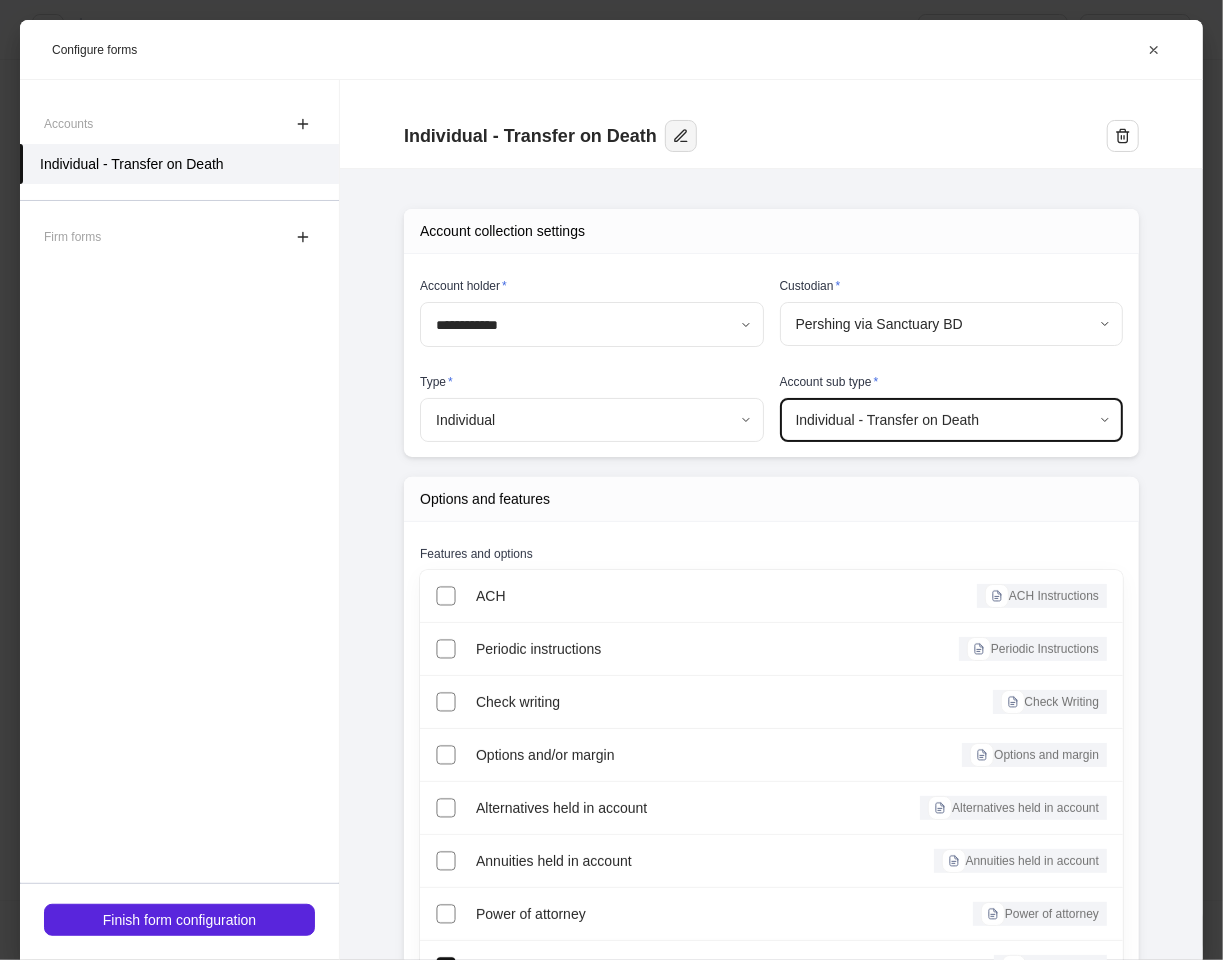 click 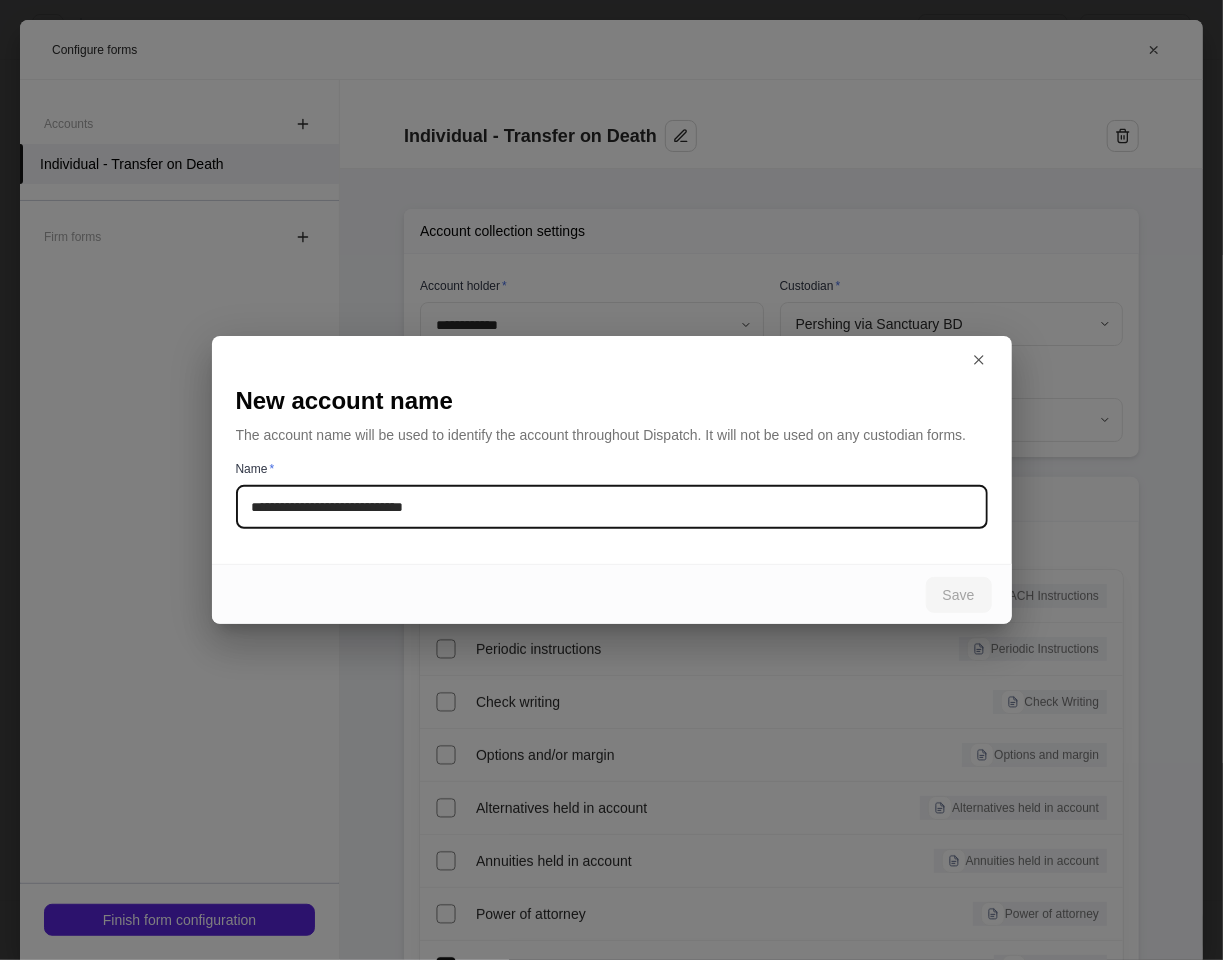 drag, startPoint x: 451, startPoint y: 503, endPoint x: 98, endPoint y: 500, distance: 353.01276 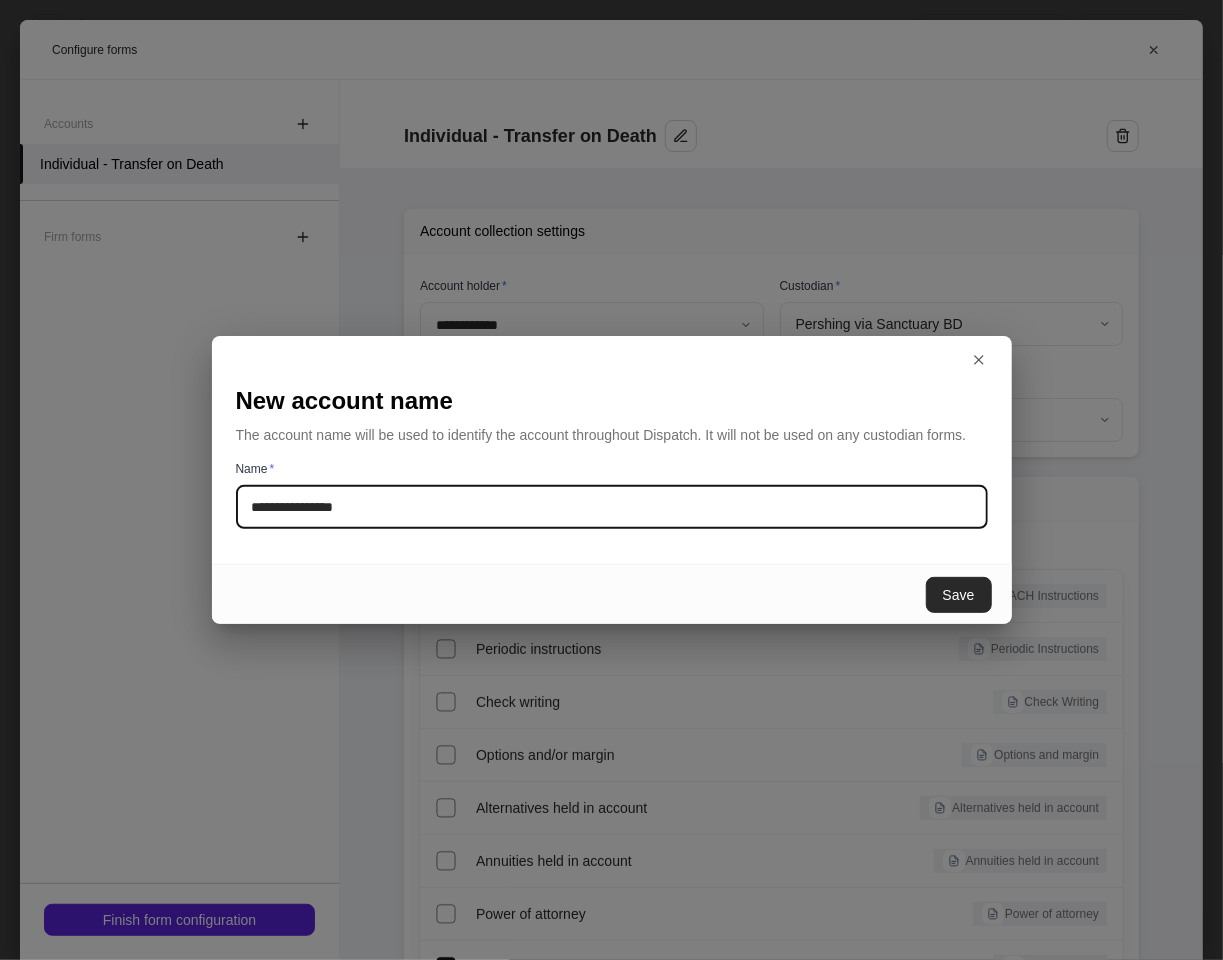 type on "**********" 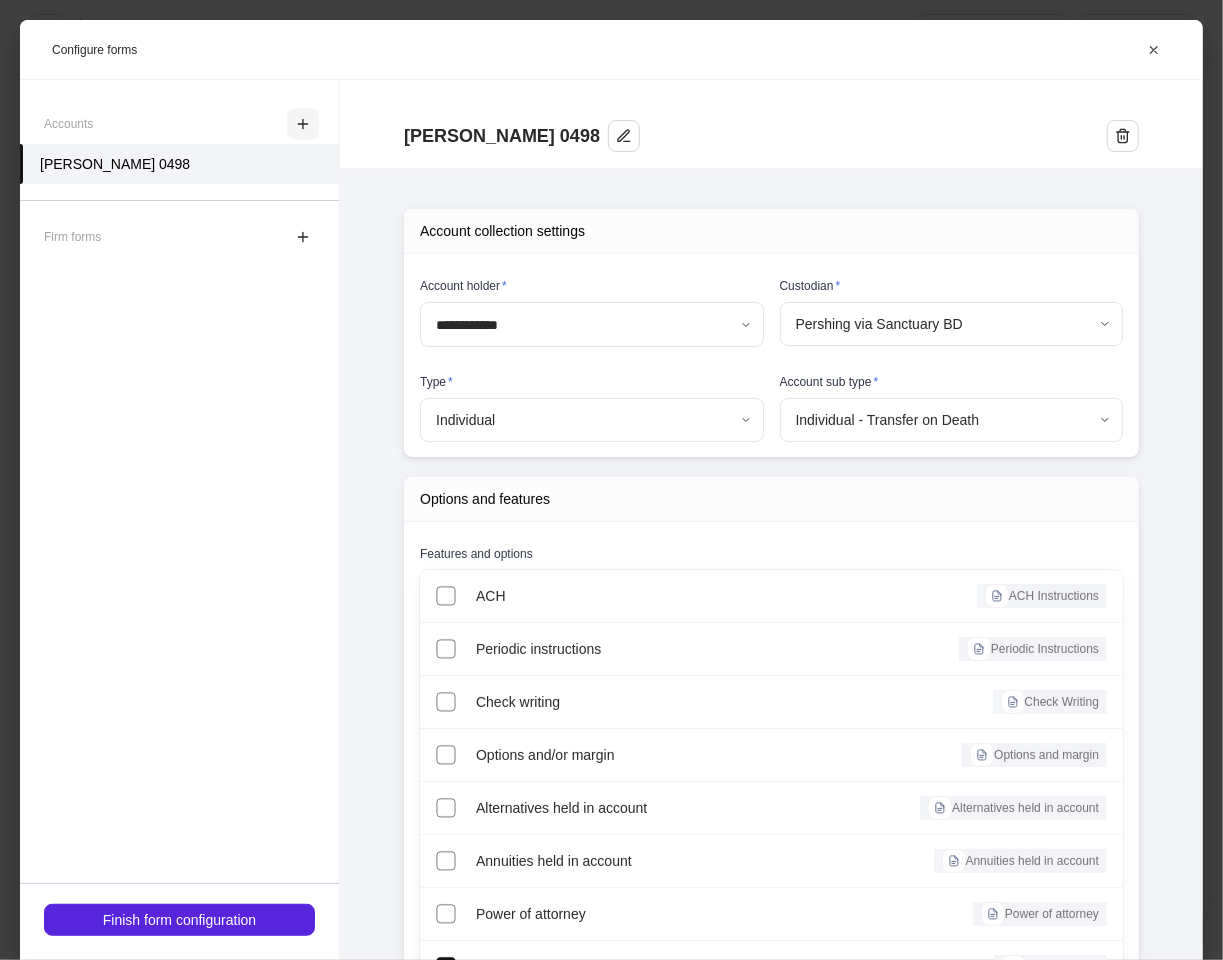 click 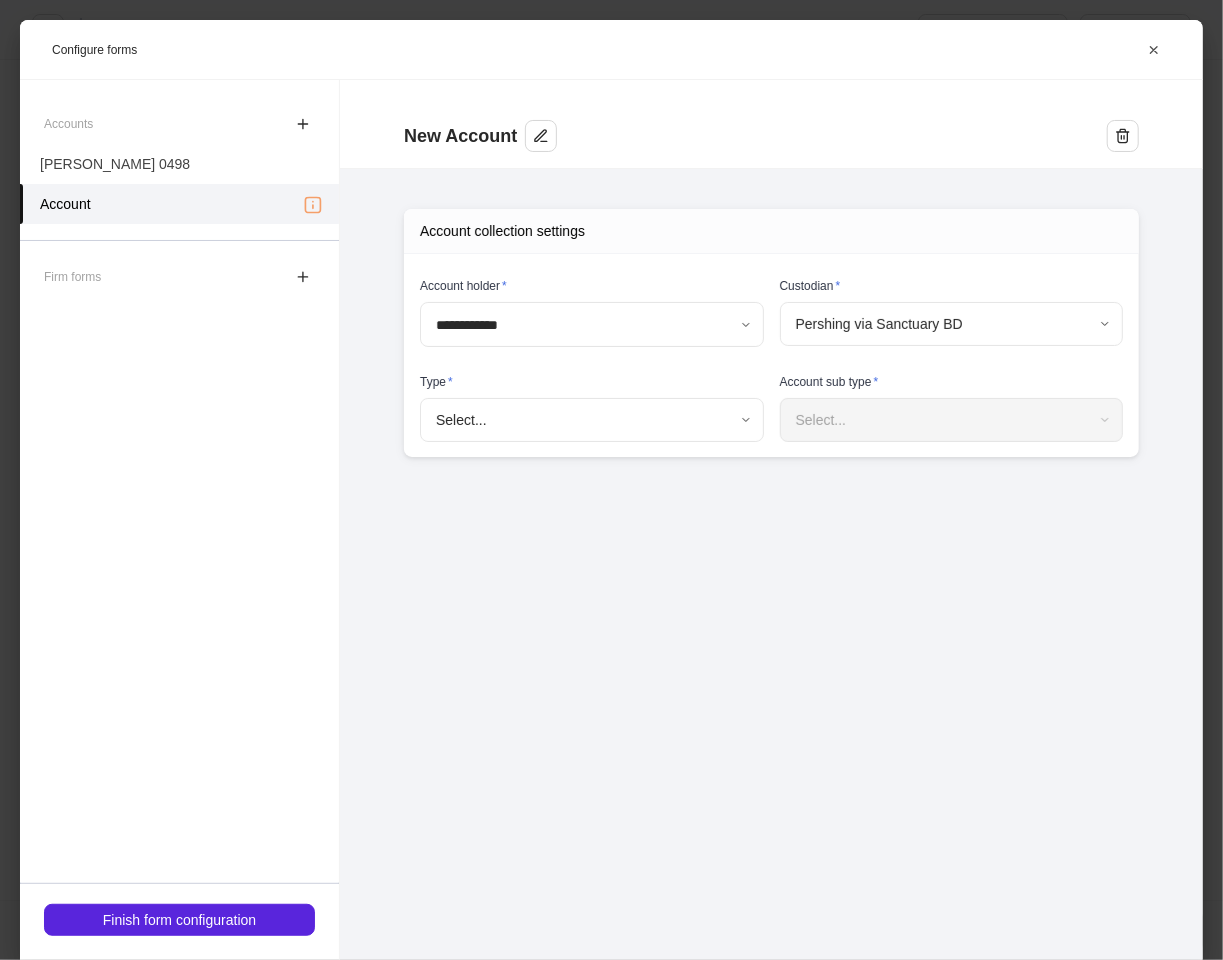 click on "**********" at bounding box center [611, 480] 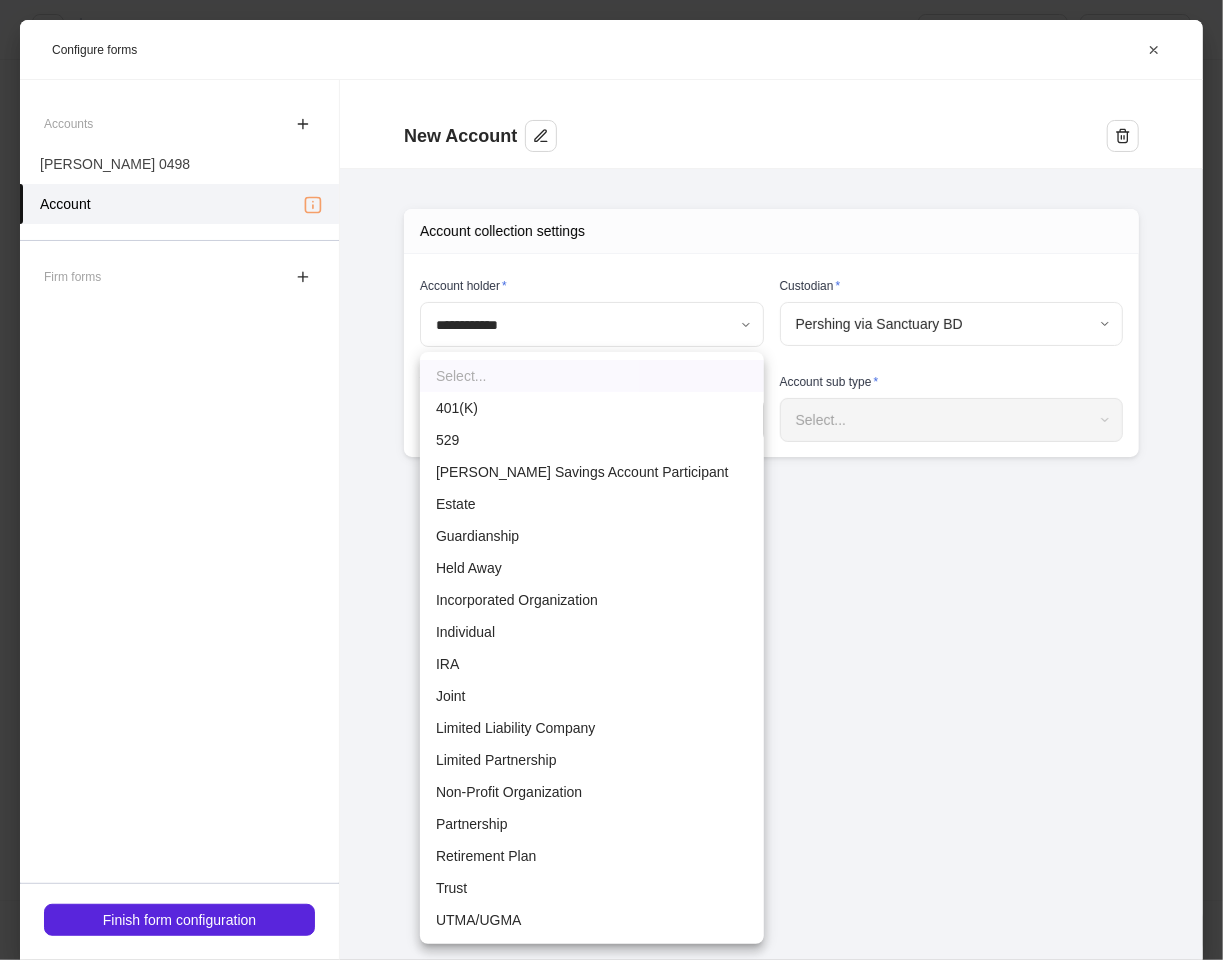 click on "IRA" at bounding box center [592, 664] 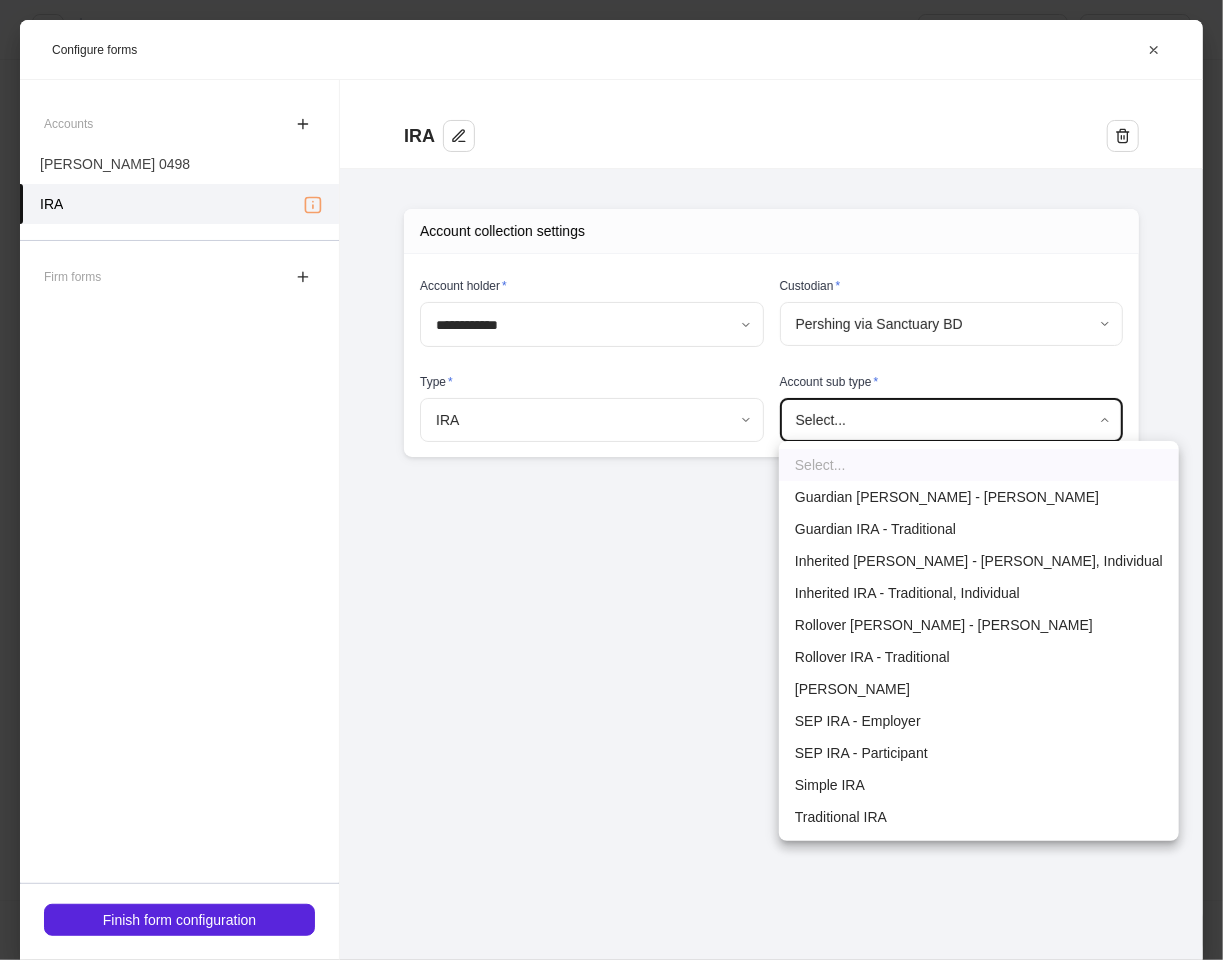 click on "**********" at bounding box center (611, 480) 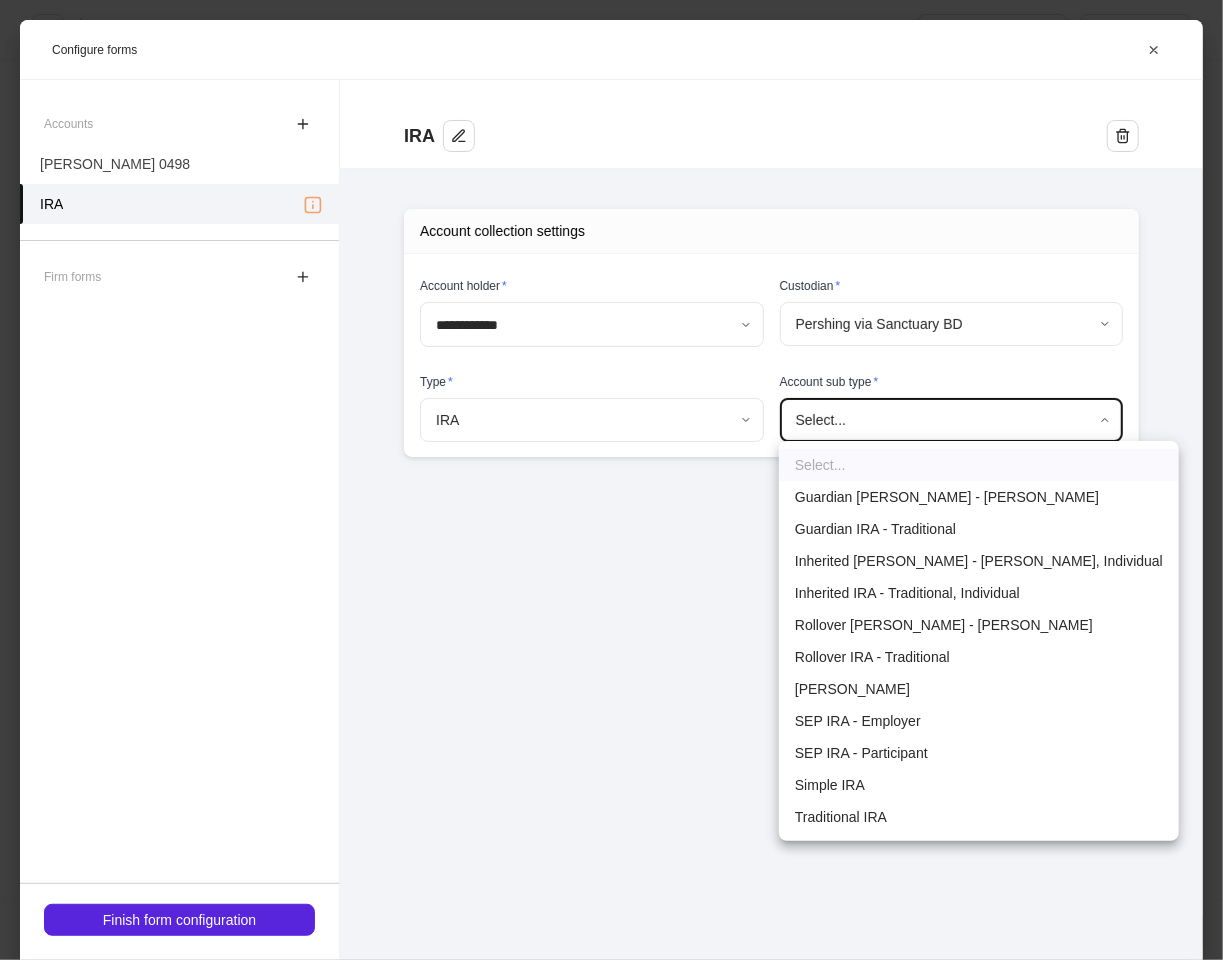 click on "Traditional IRA" at bounding box center [979, 817] 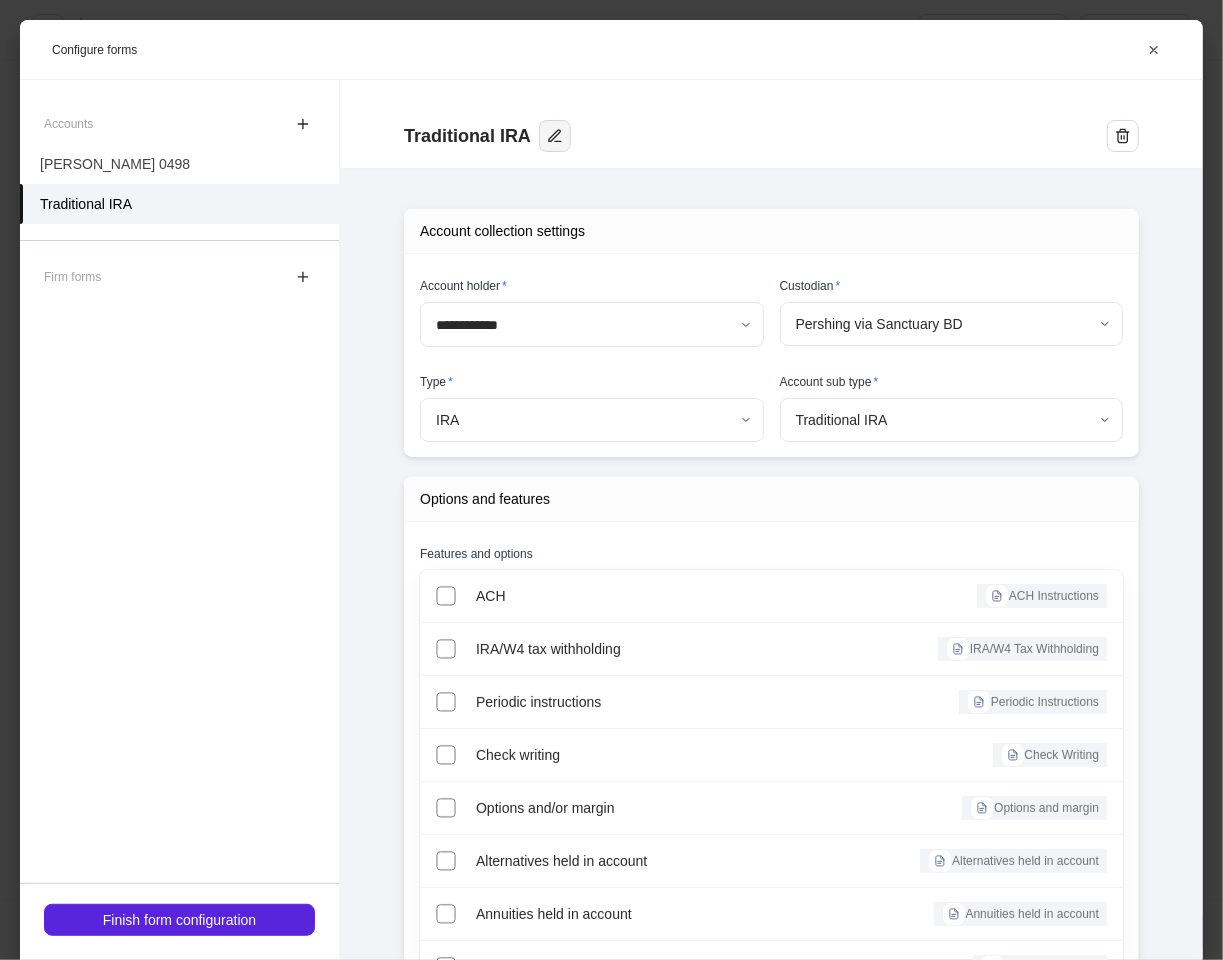 click 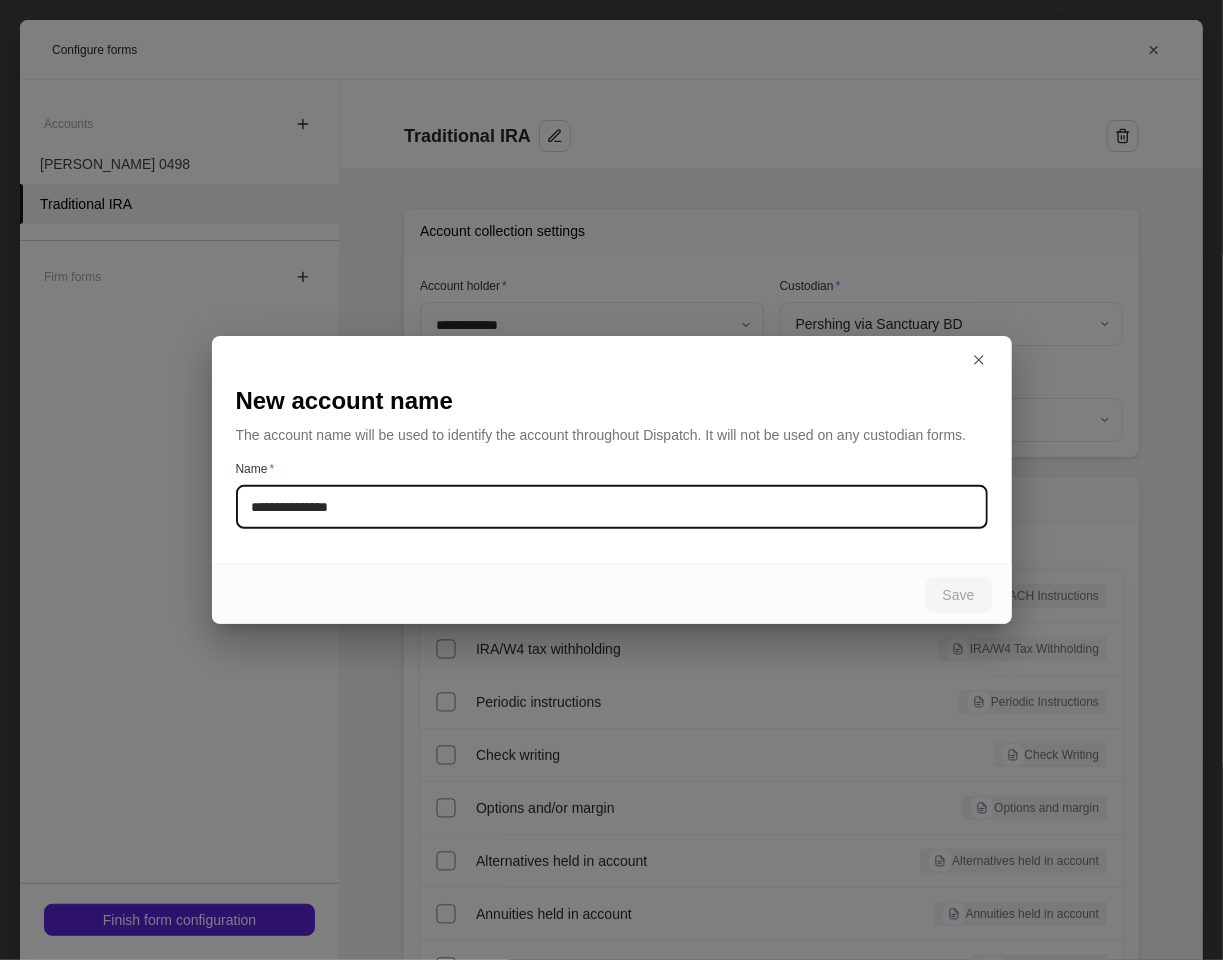 drag, startPoint x: 141, startPoint y: 504, endPoint x: 104, endPoint y: 504, distance: 37 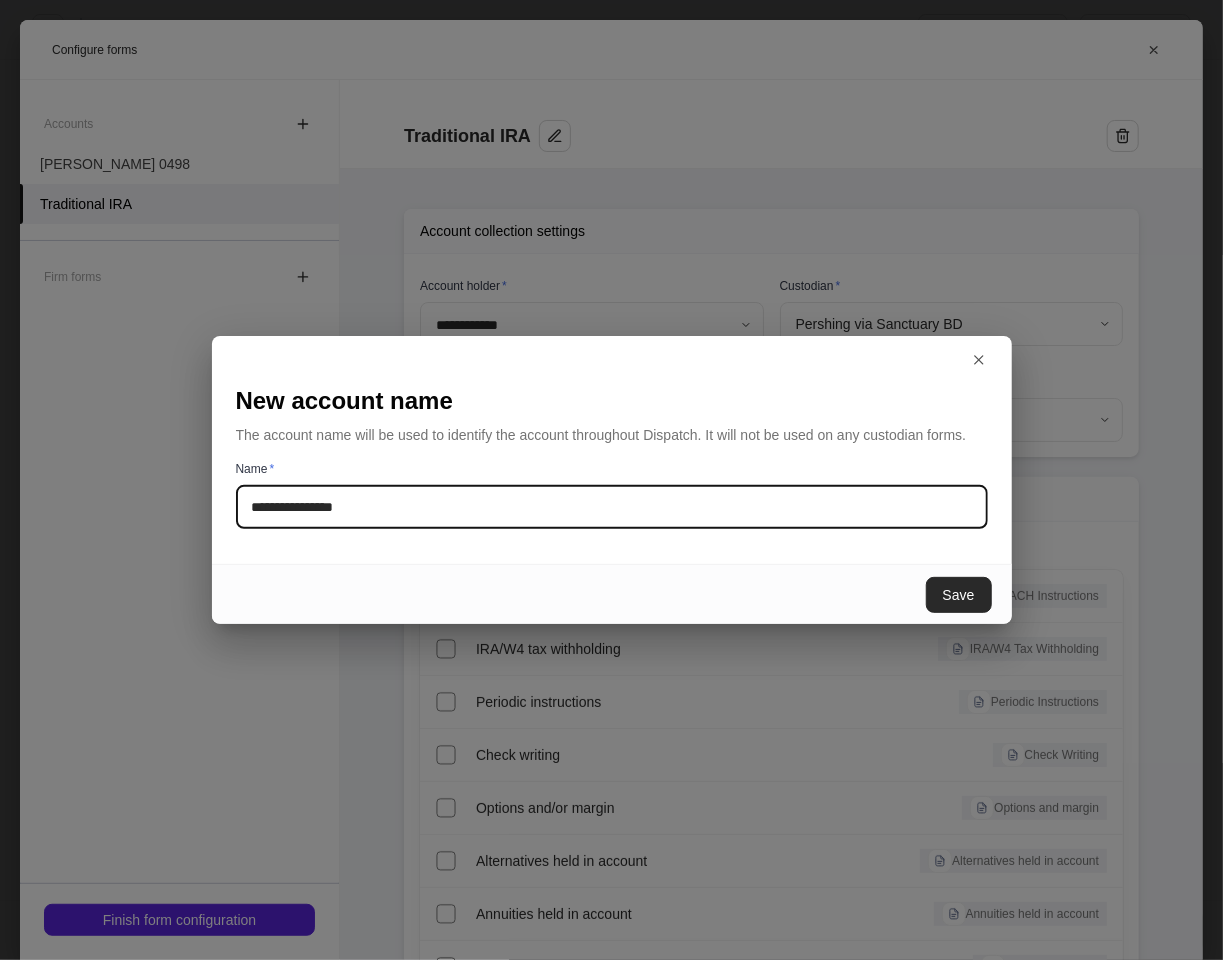 type on "**********" 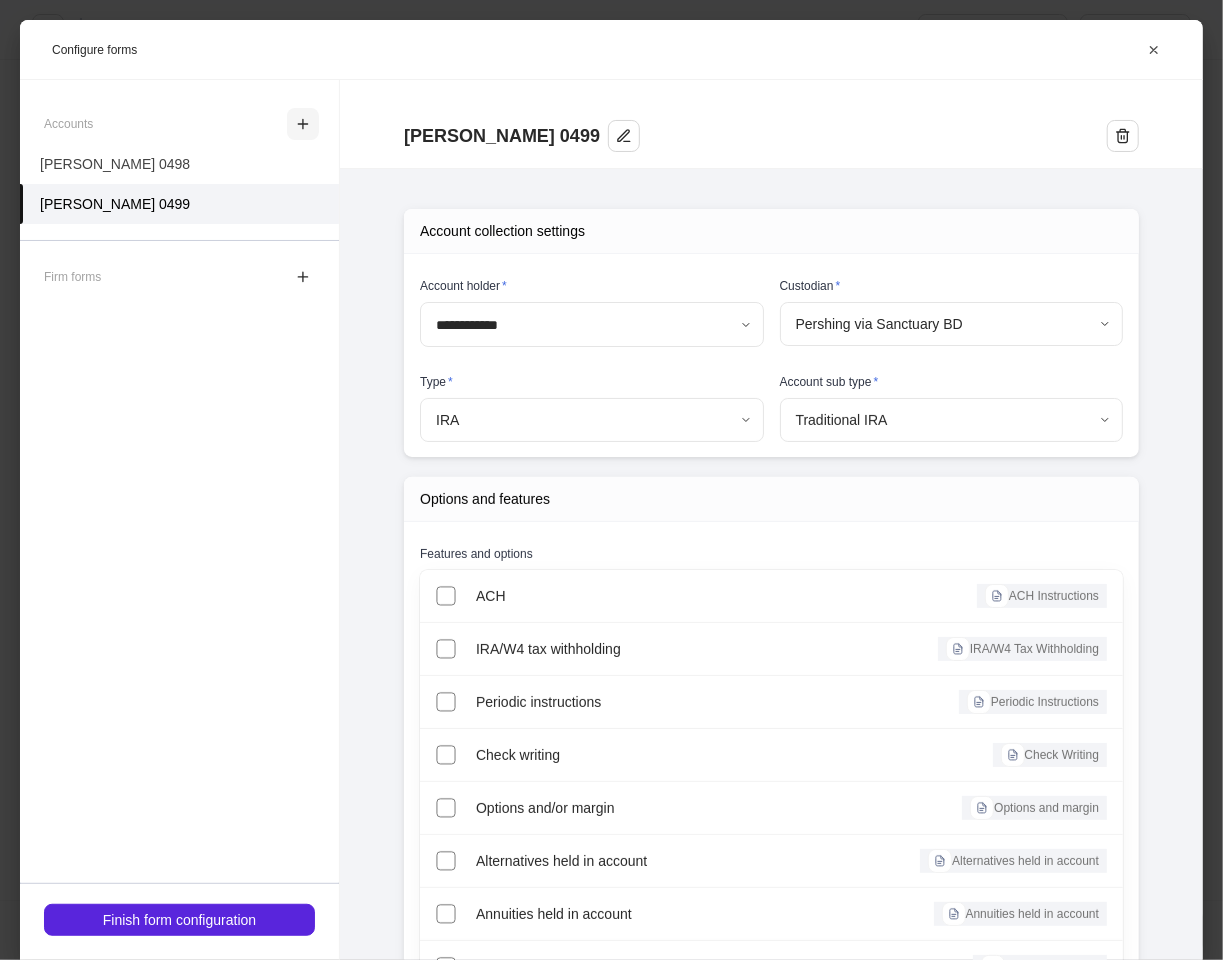 click 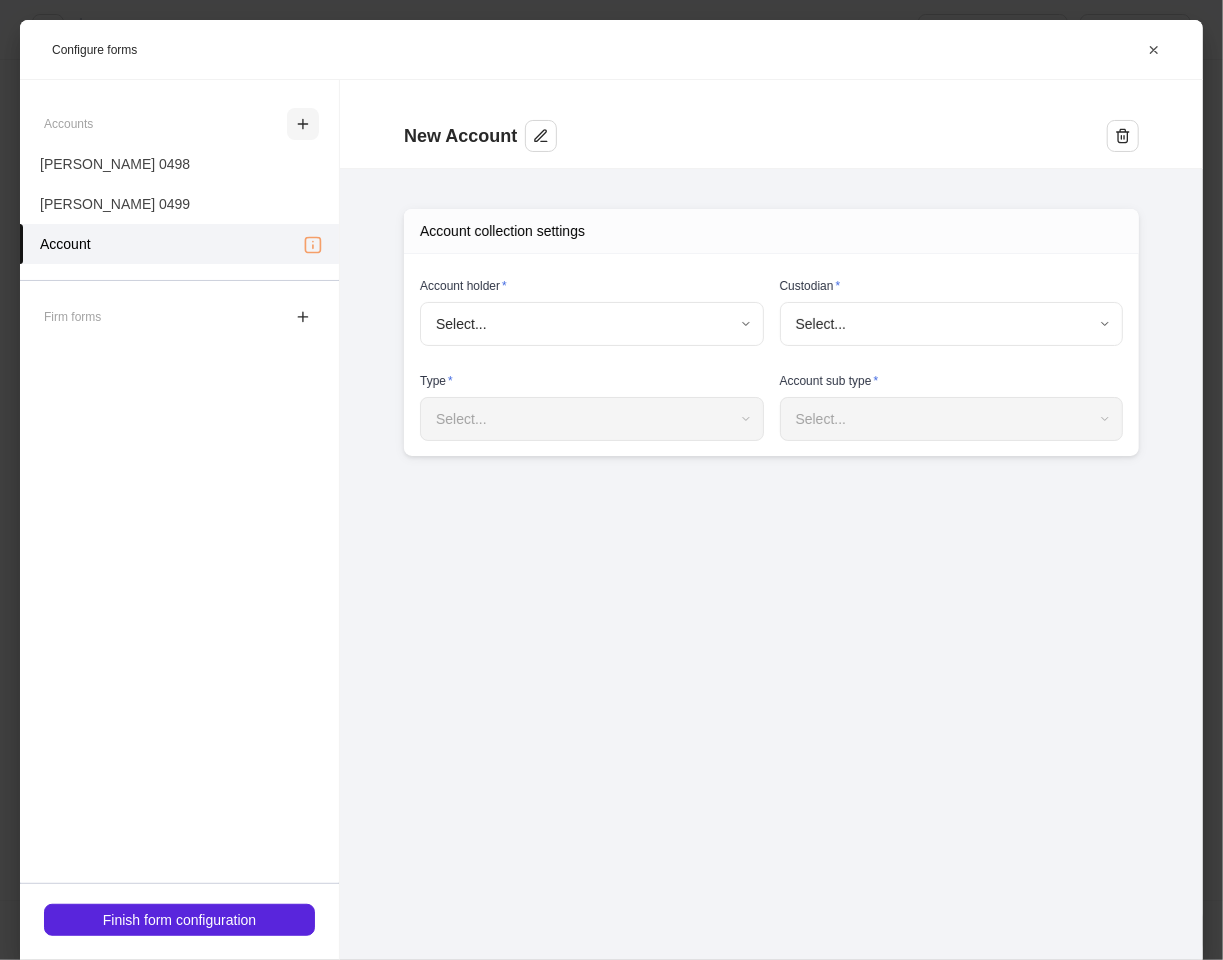 type on "**********" 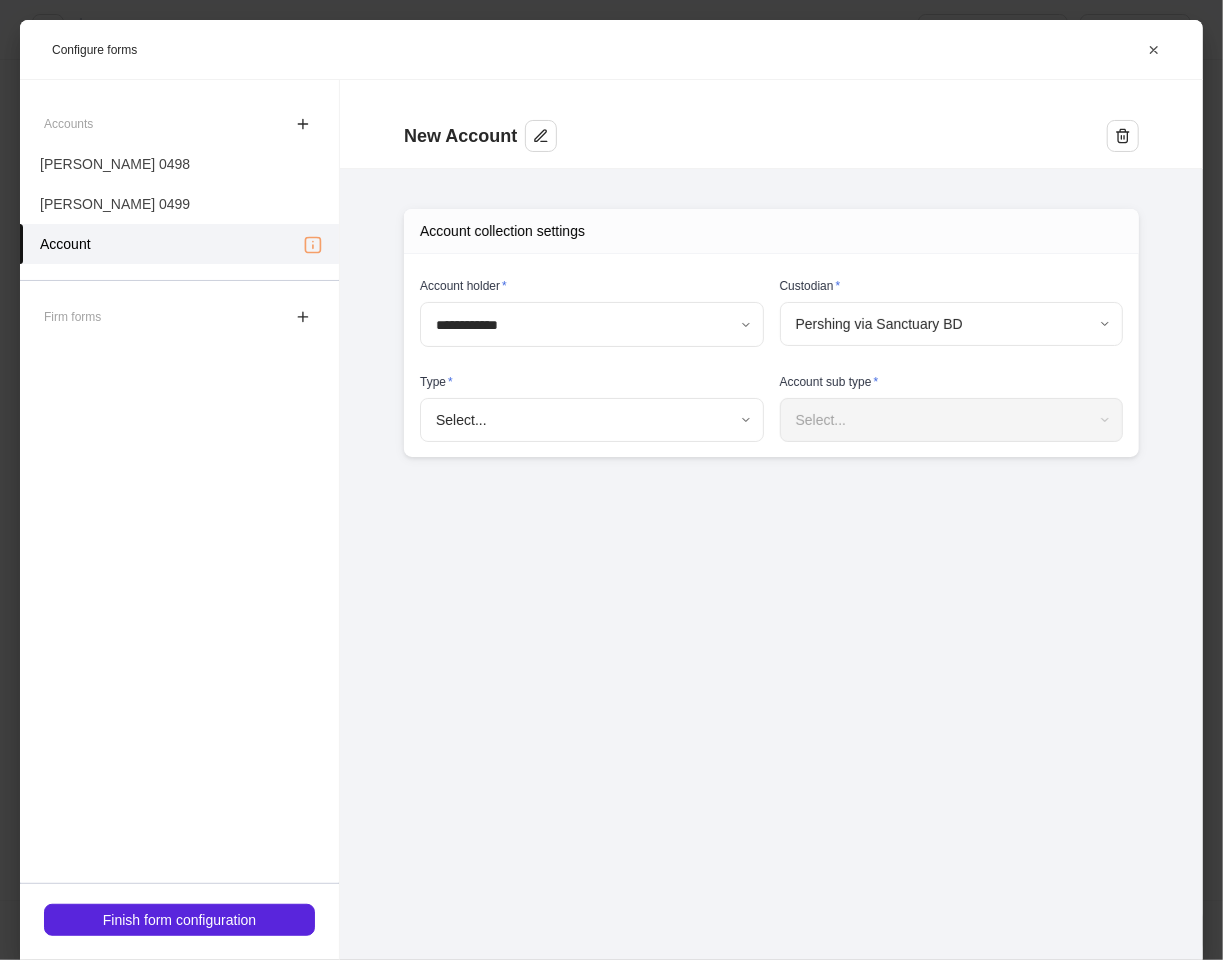 click on "**********" at bounding box center [611, 480] 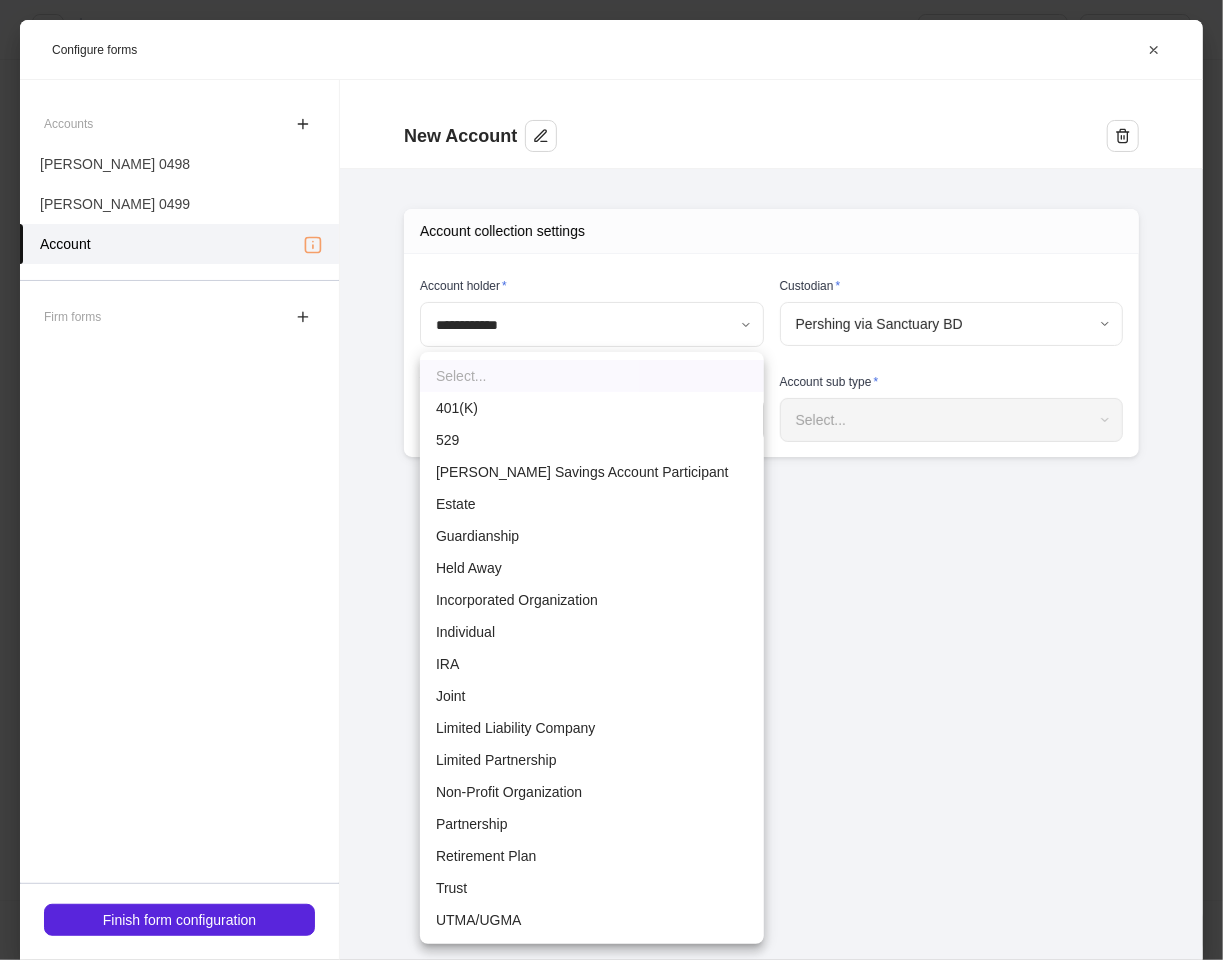click on "IRA" at bounding box center [592, 664] 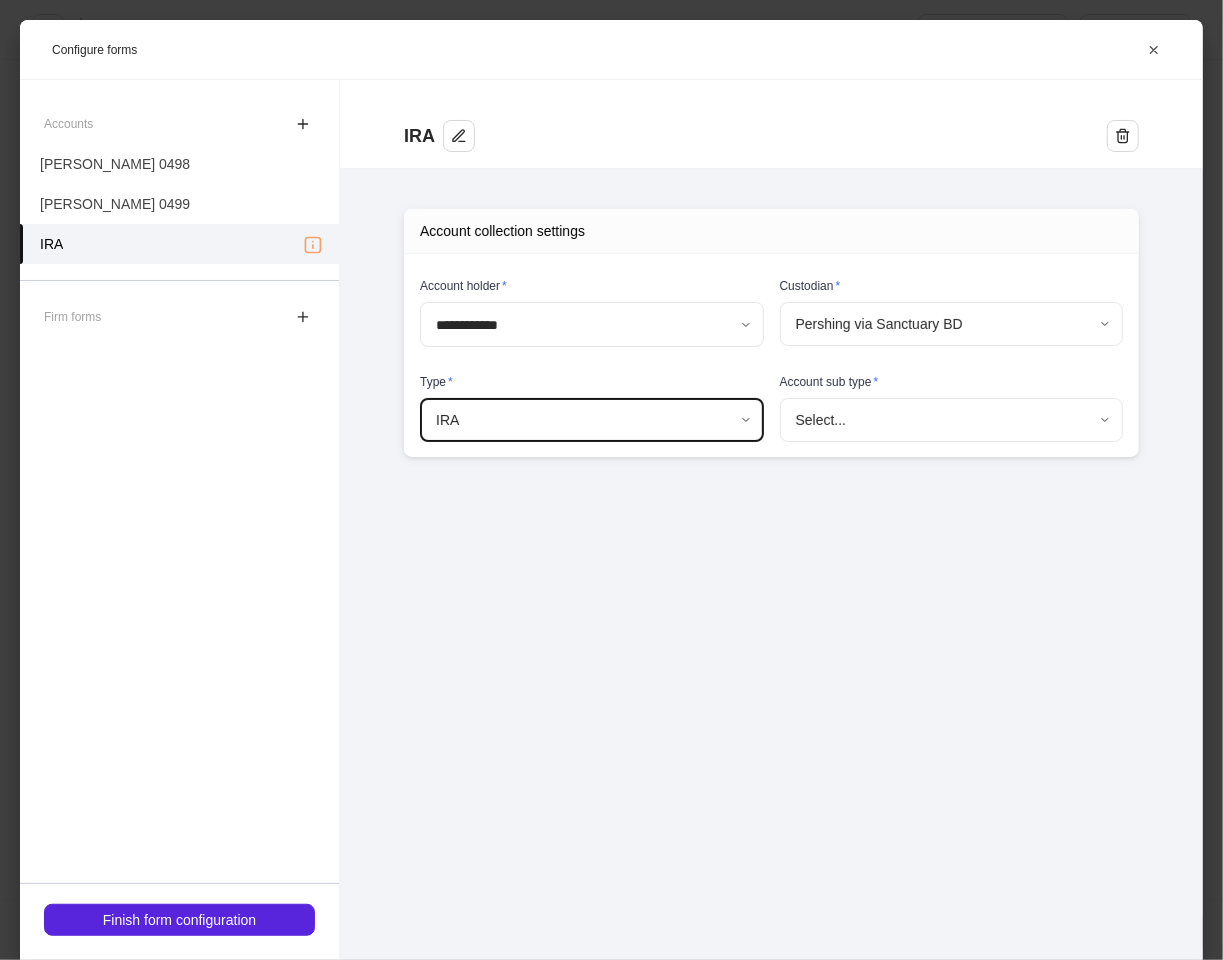 click on "**********" at bounding box center [611, 480] 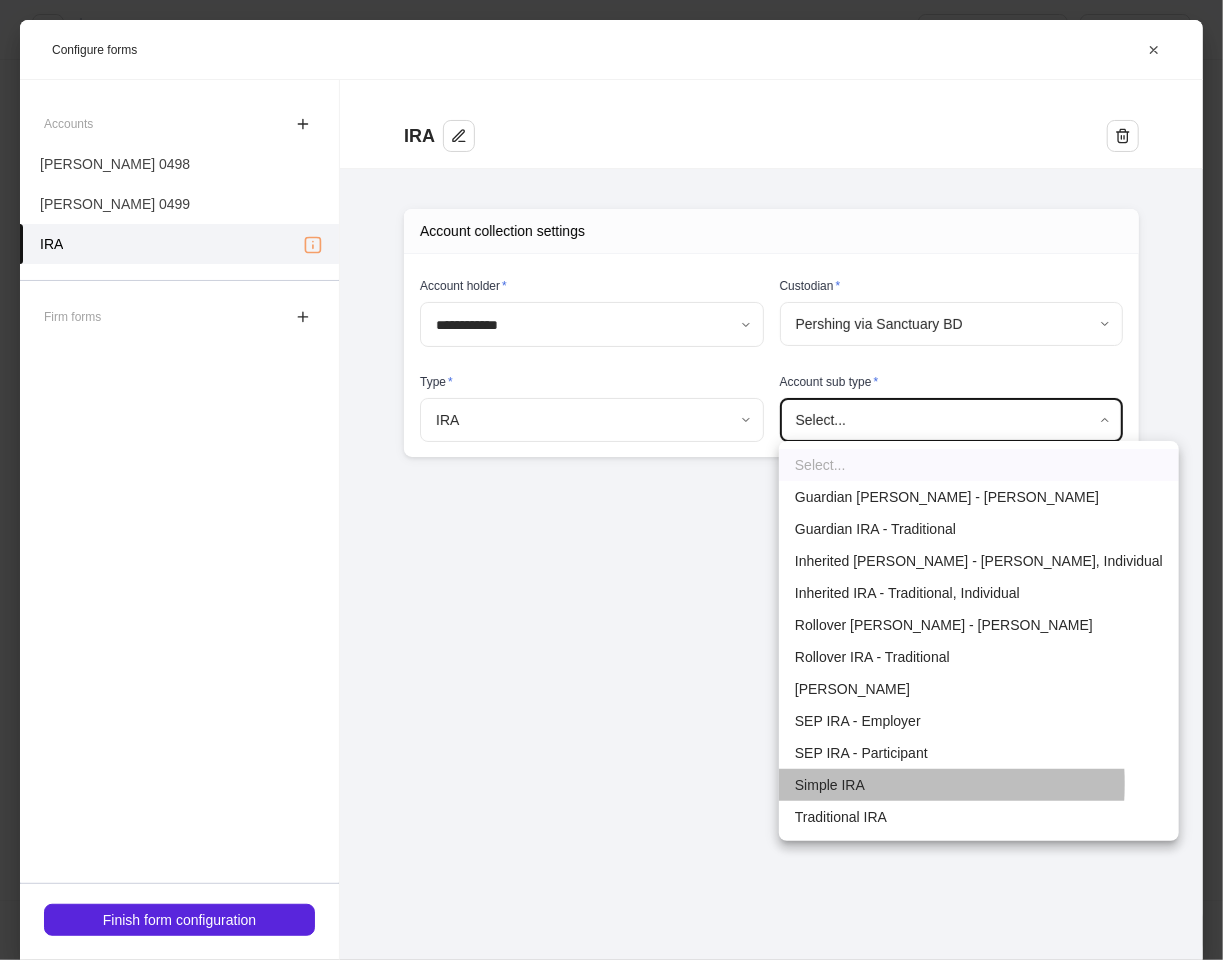 click on "Simple IRA" at bounding box center [979, 785] 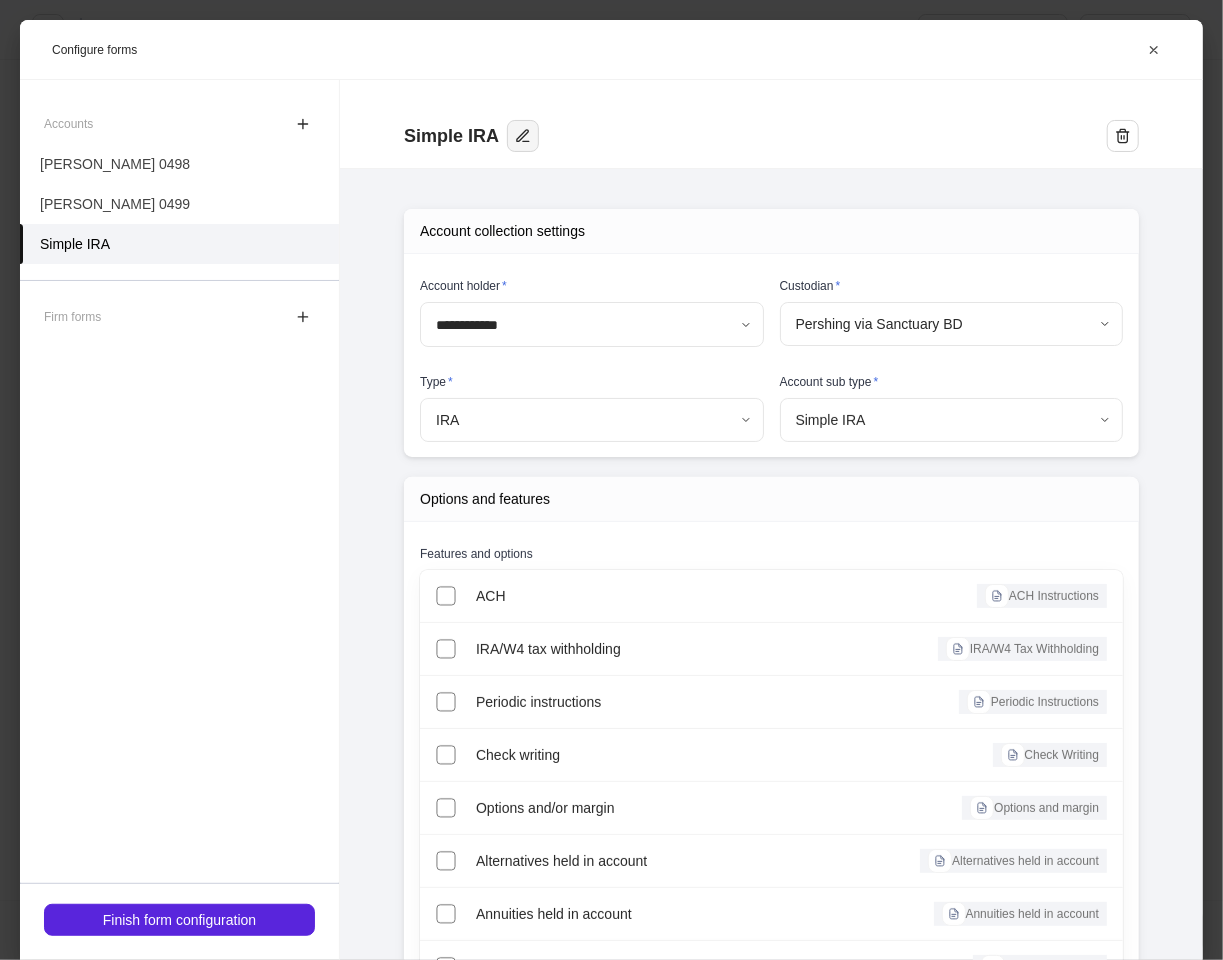 click 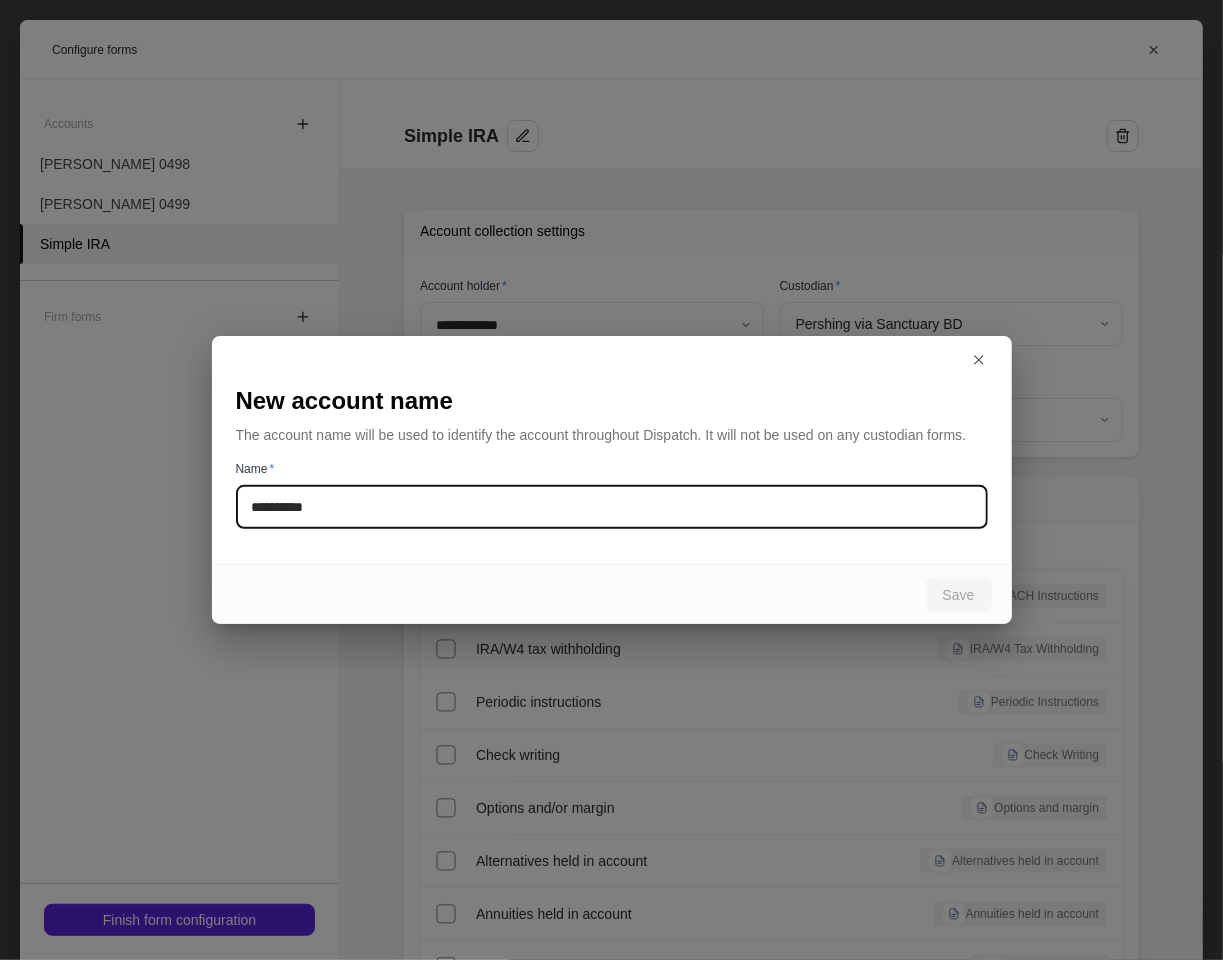 drag, startPoint x: 368, startPoint y: 514, endPoint x: 85, endPoint y: 515, distance: 283.00177 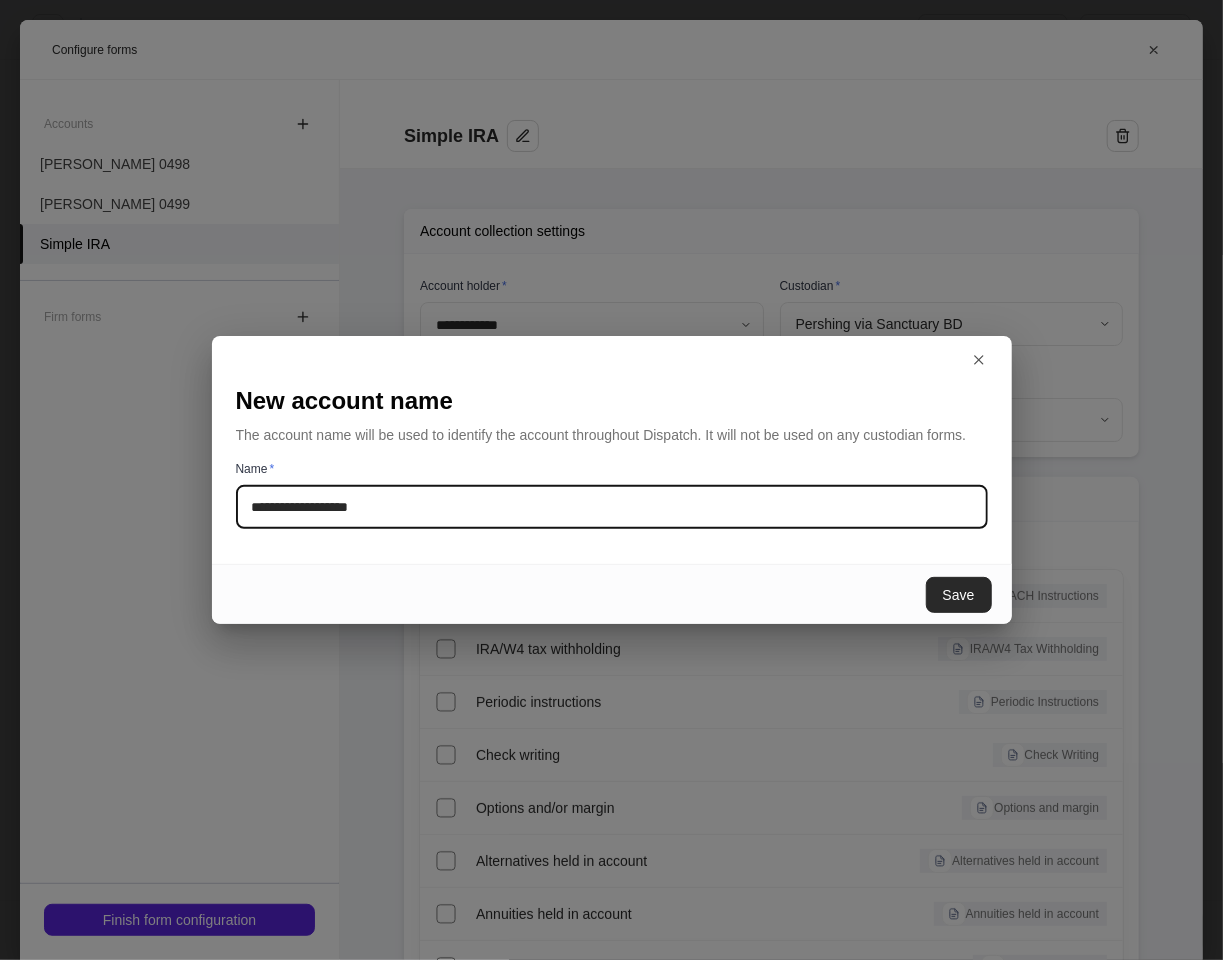 type on "**********" 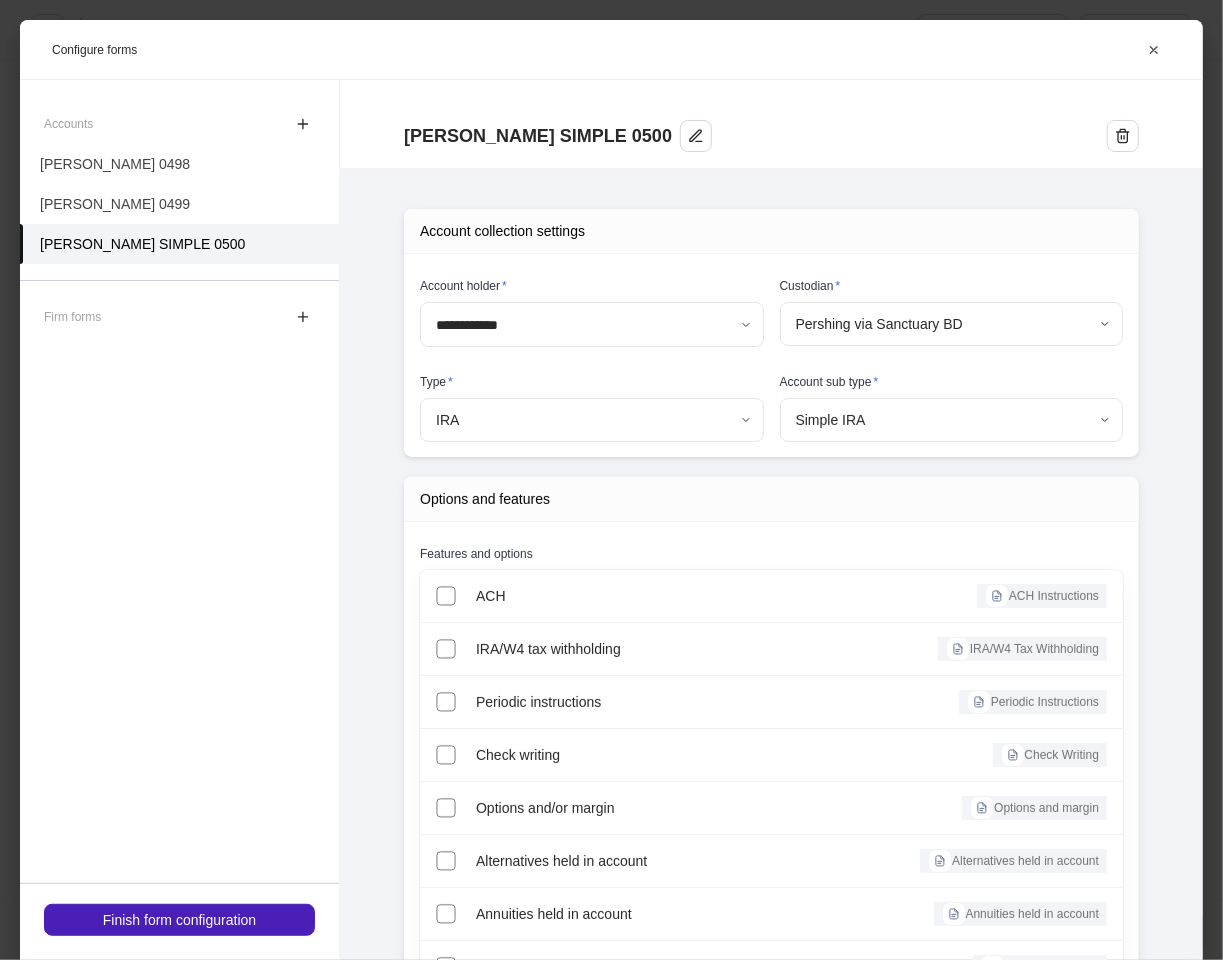 click on "Finish form configuration" at bounding box center [179, 920] 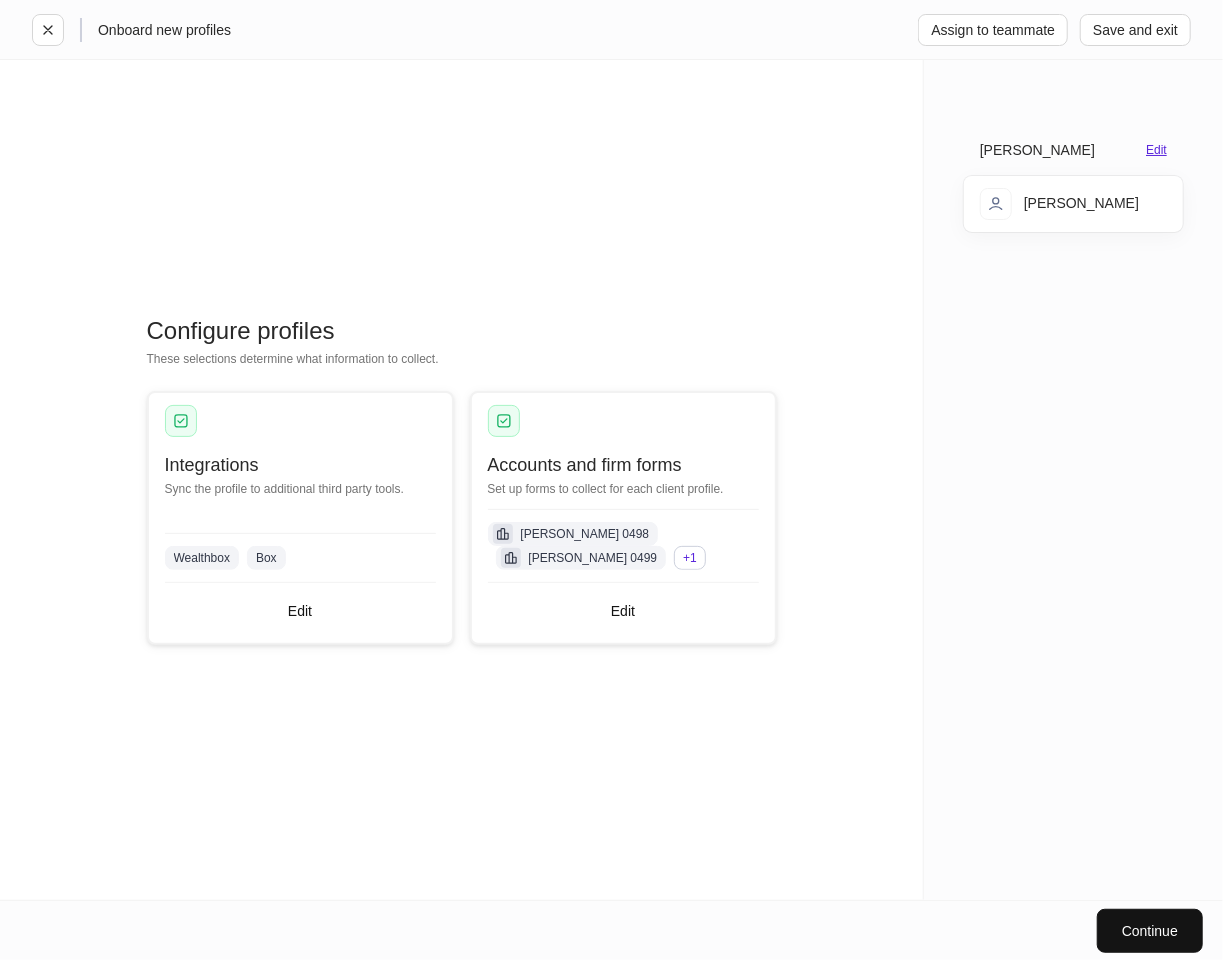 click on "Edit" at bounding box center (1156, 150) 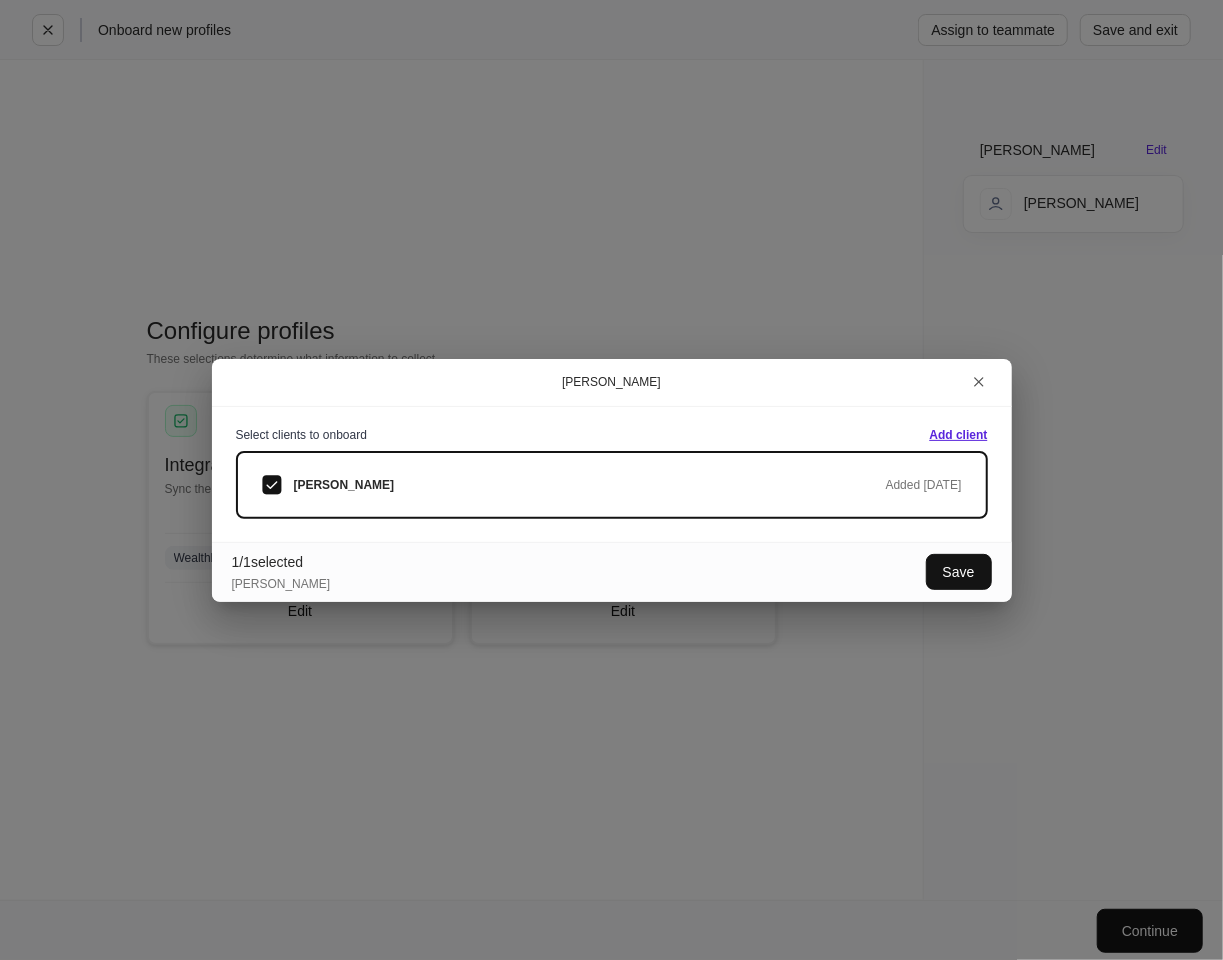 click on "Add client" at bounding box center [958, 435] 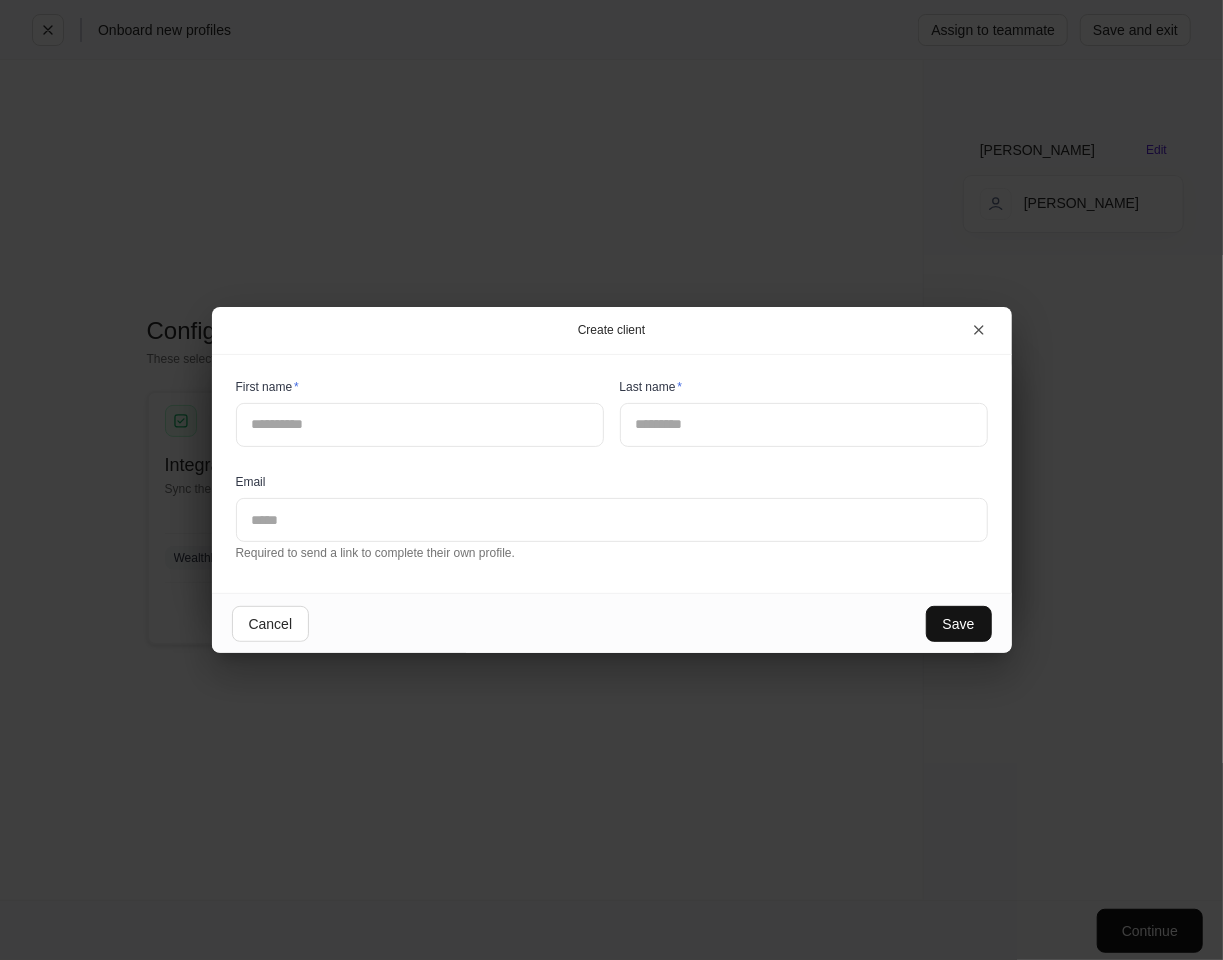 click at bounding box center (420, 425) 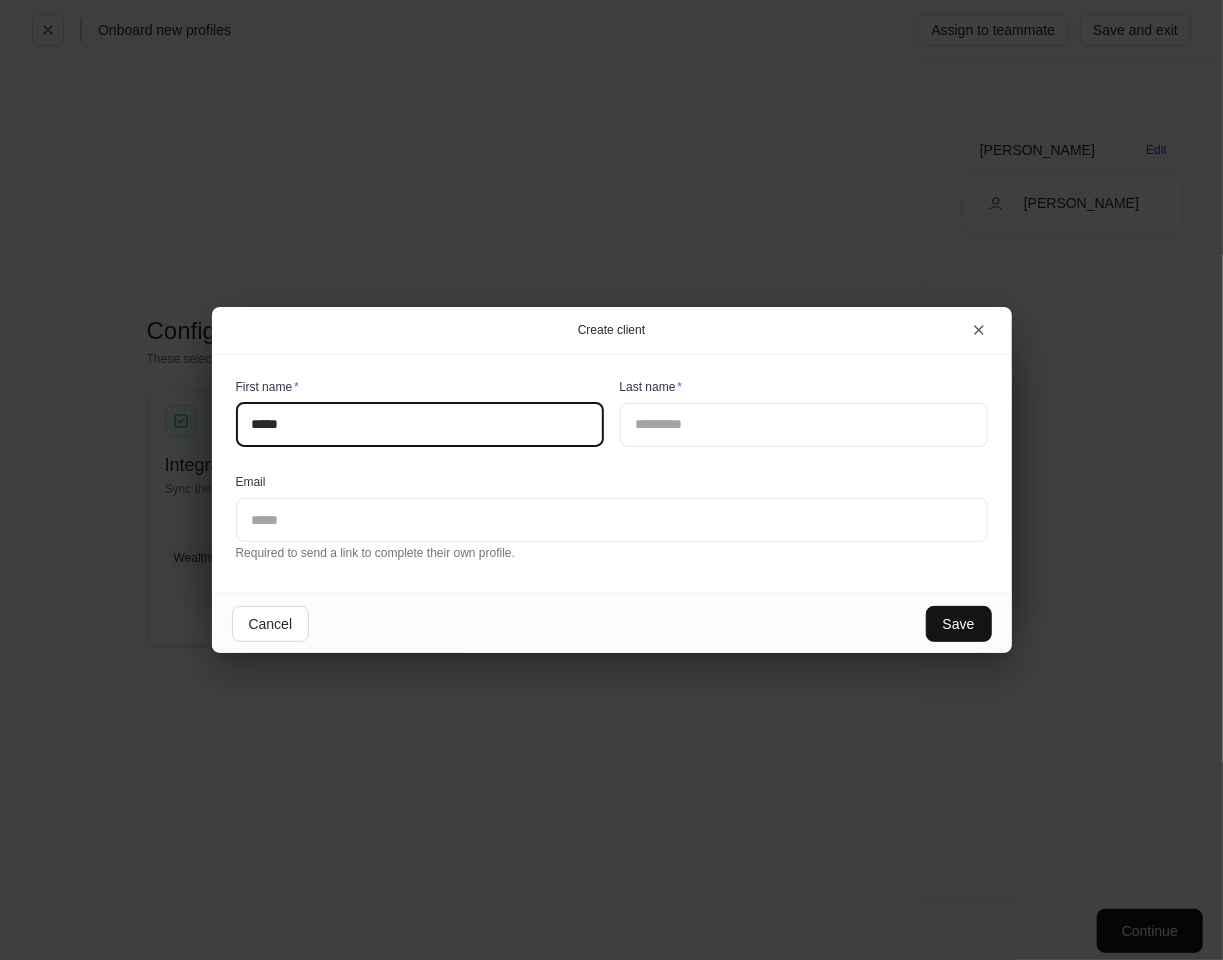 type on "*****" 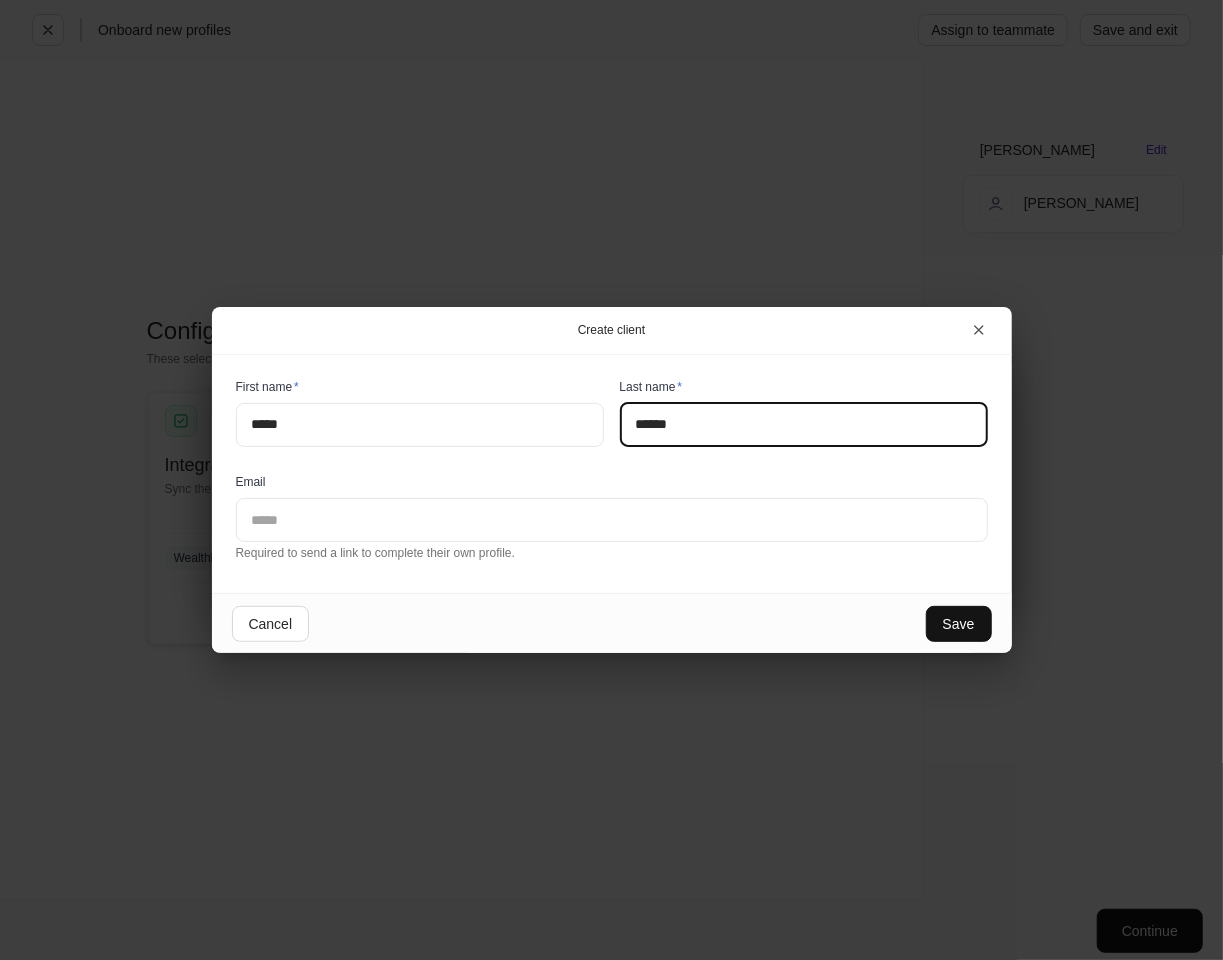 type on "******" 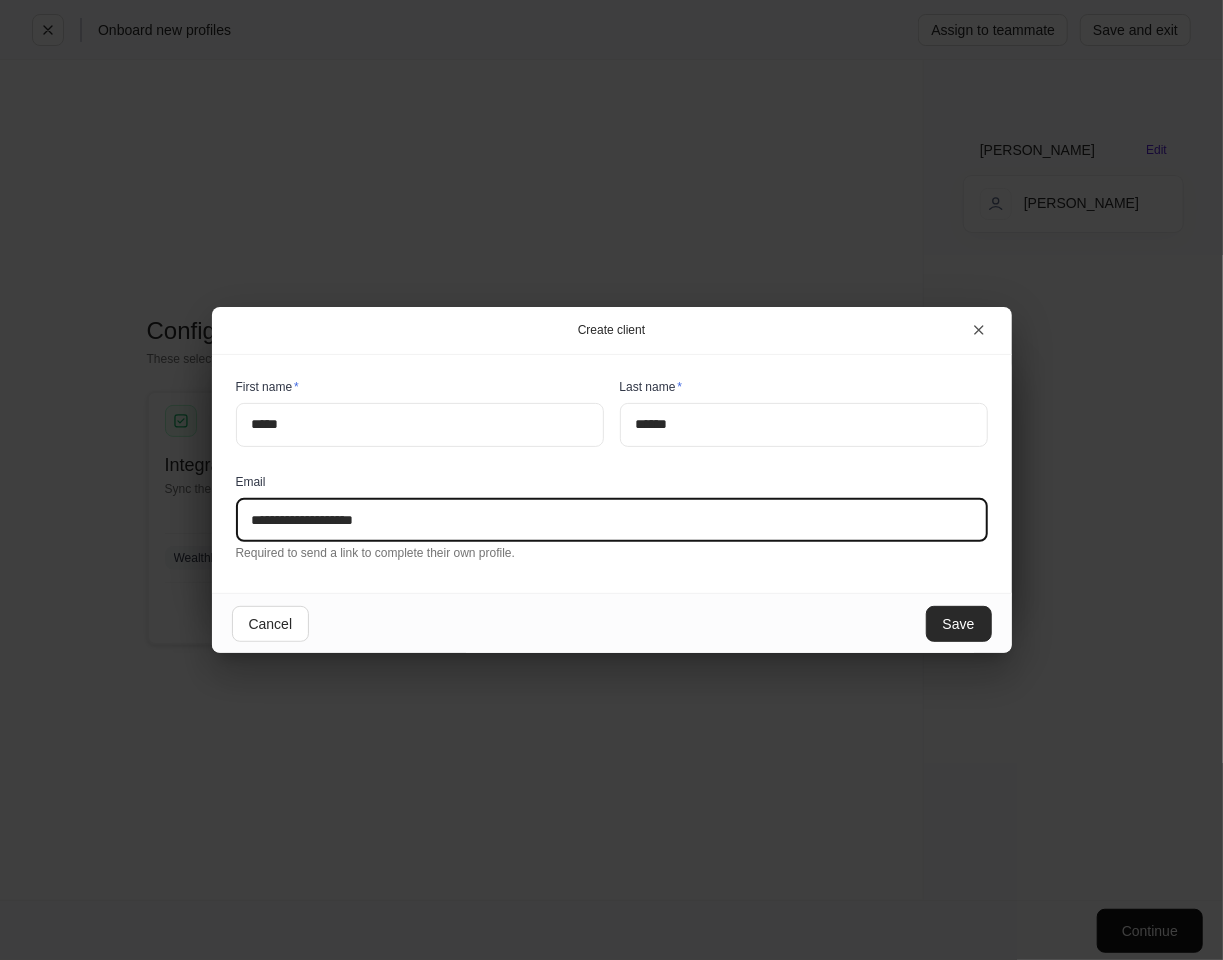 type on "**********" 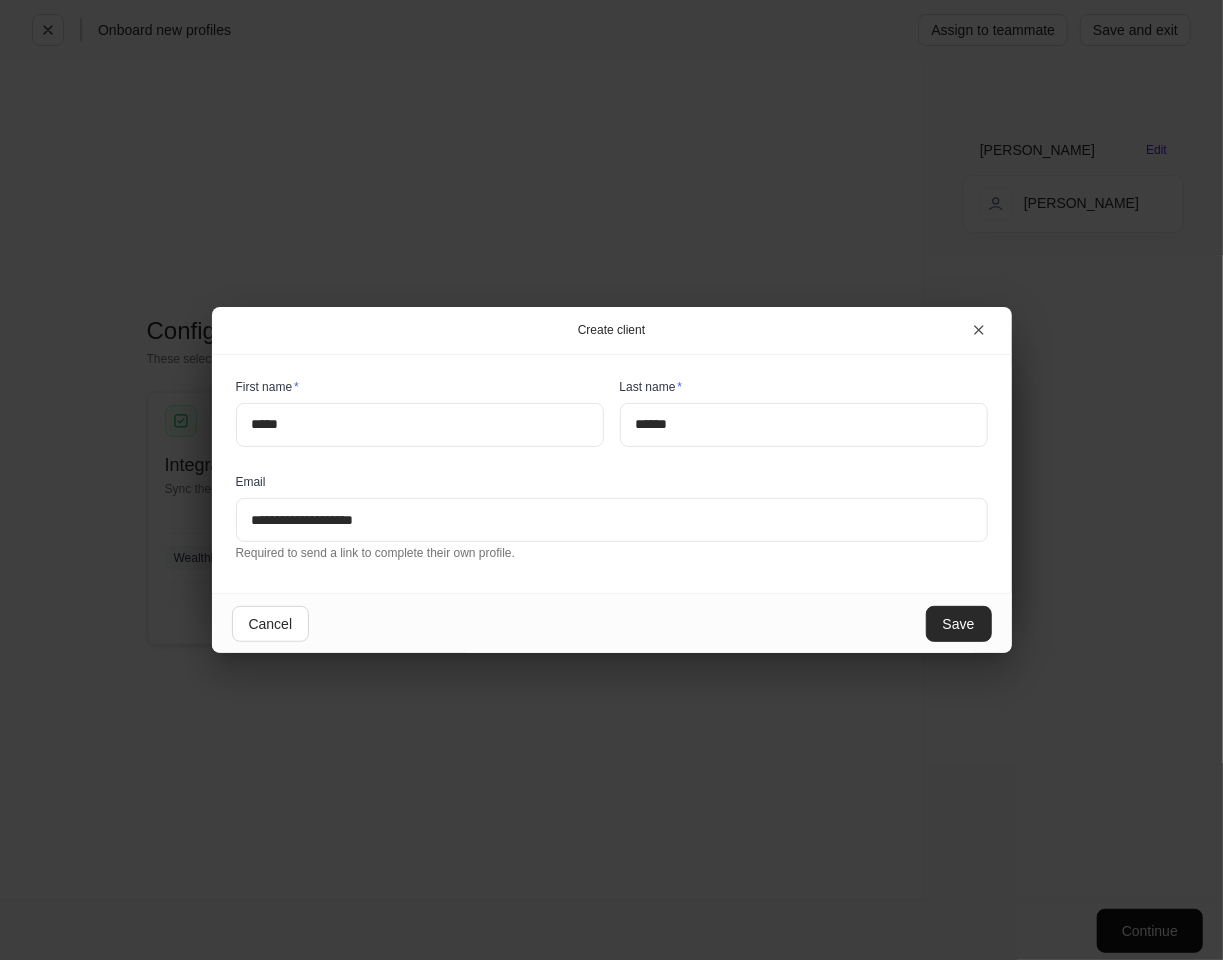 click on "Save" at bounding box center [959, 624] 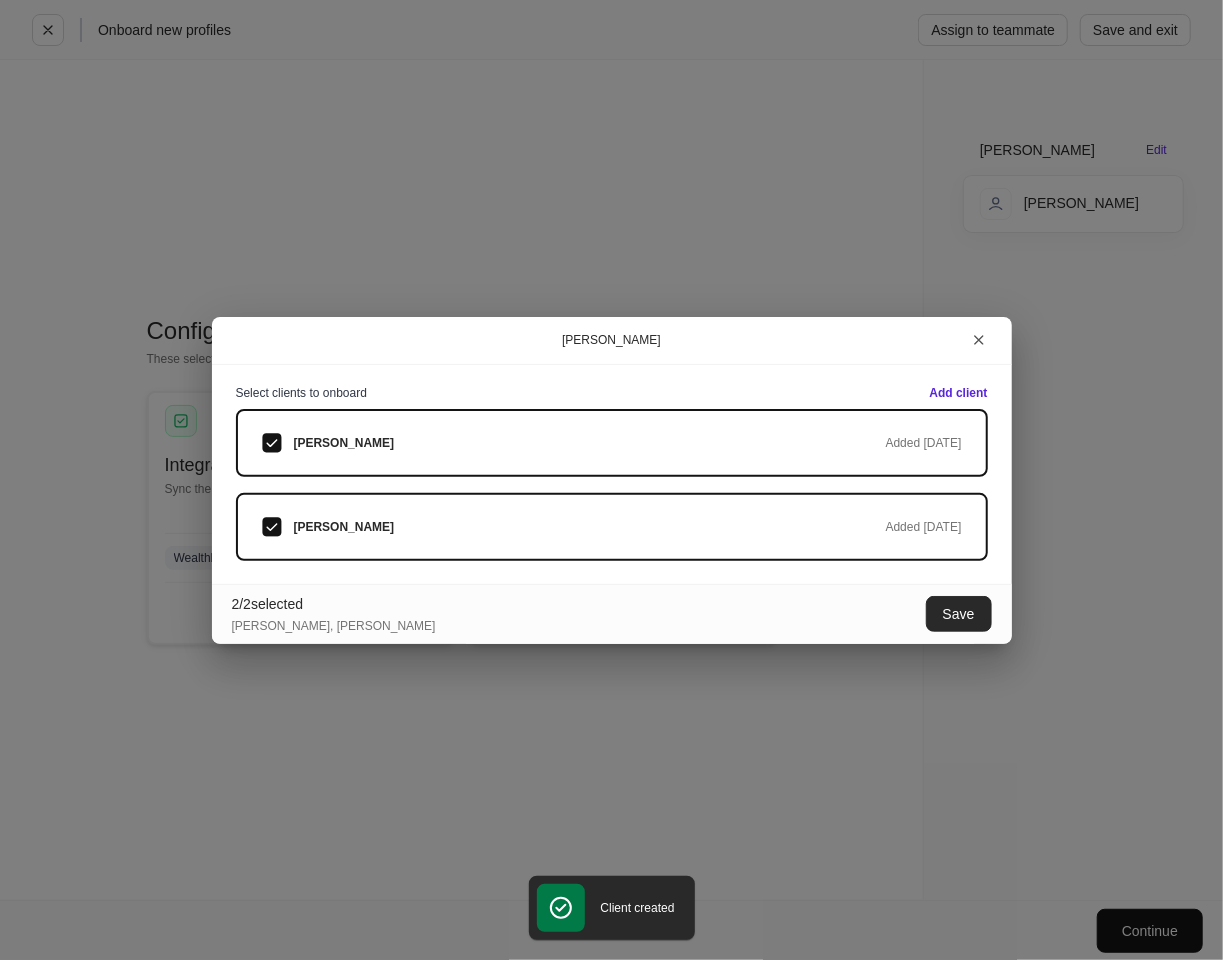click on "Save" at bounding box center (959, 614) 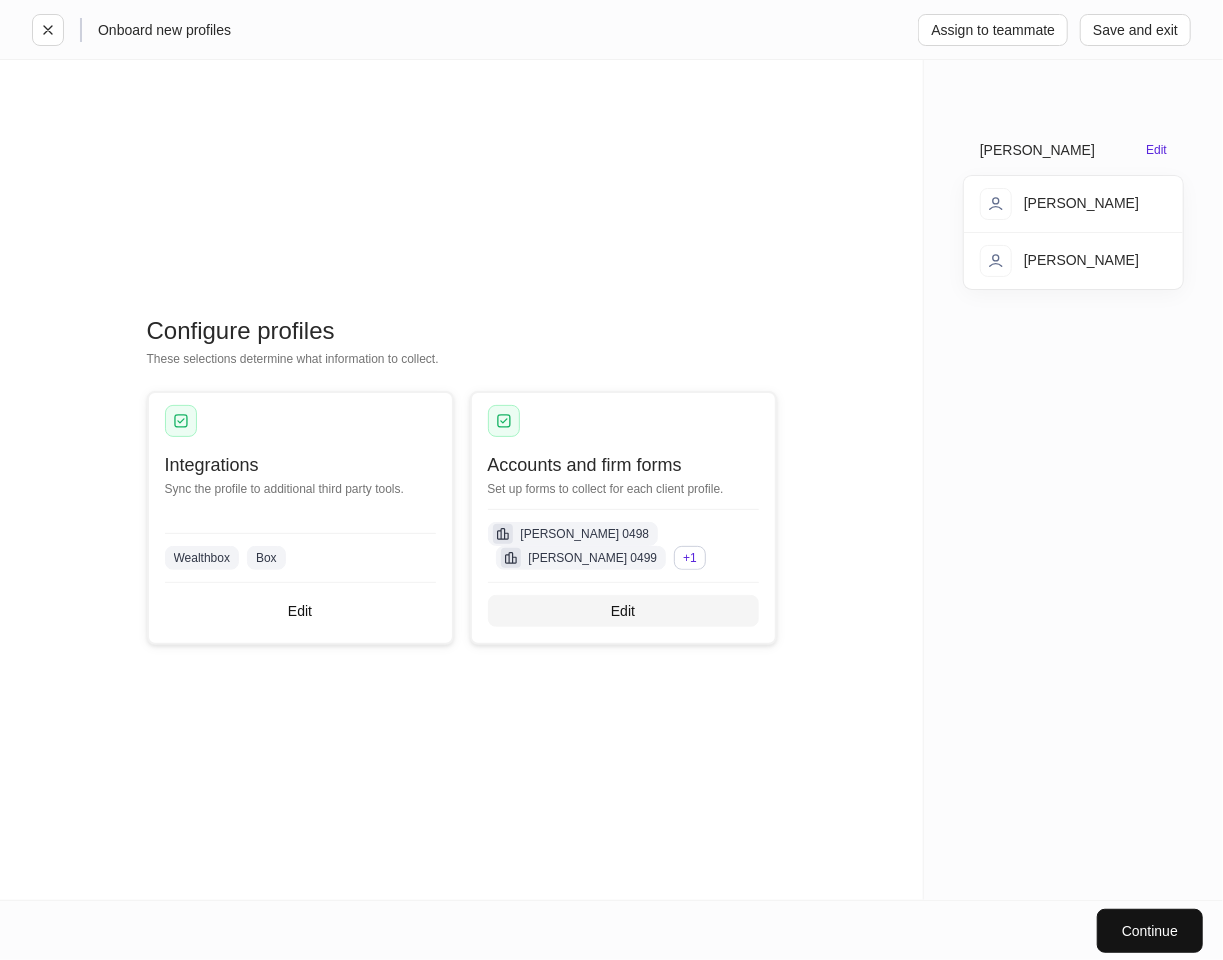 click on "Edit" at bounding box center (623, 611) 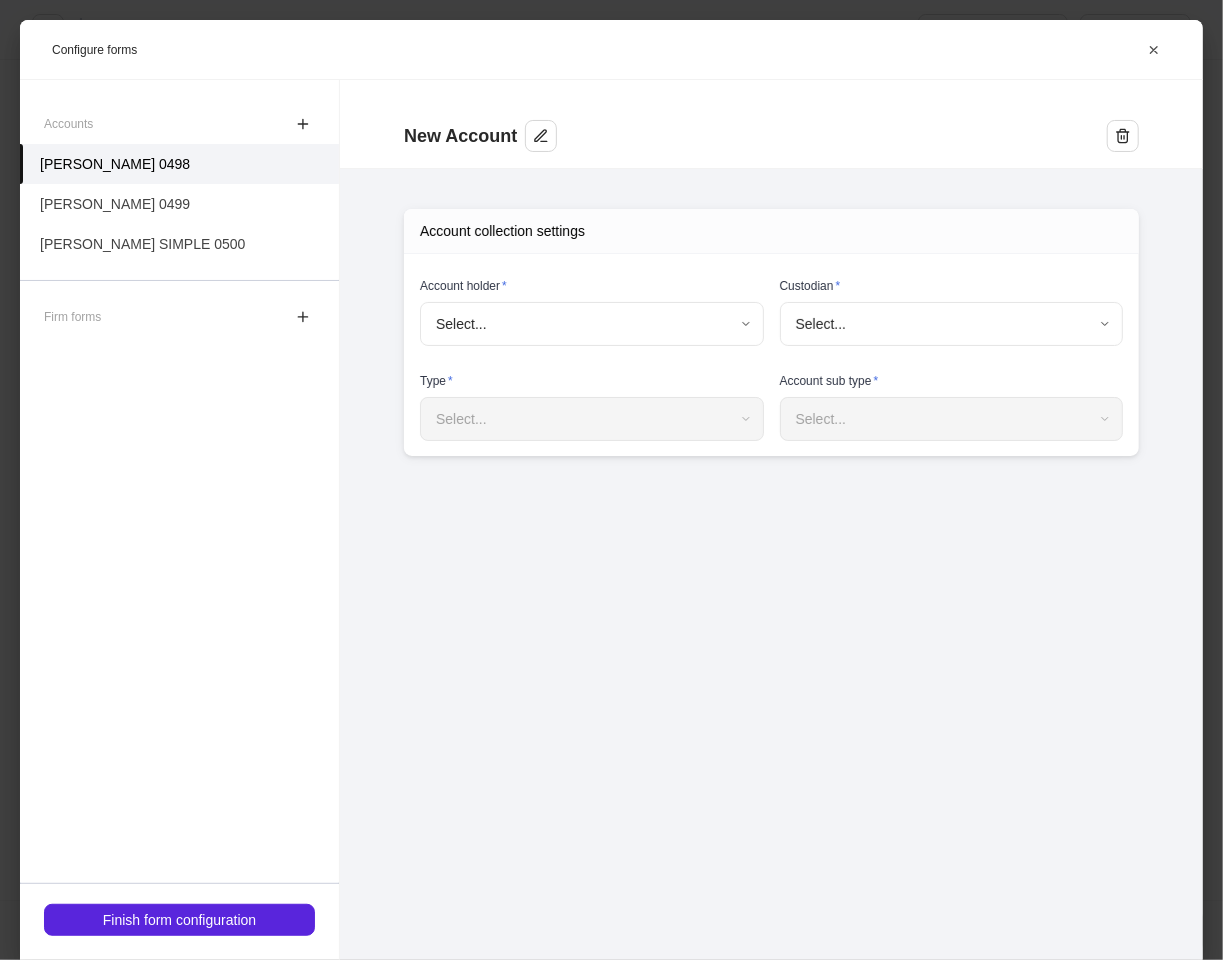 type on "**********" 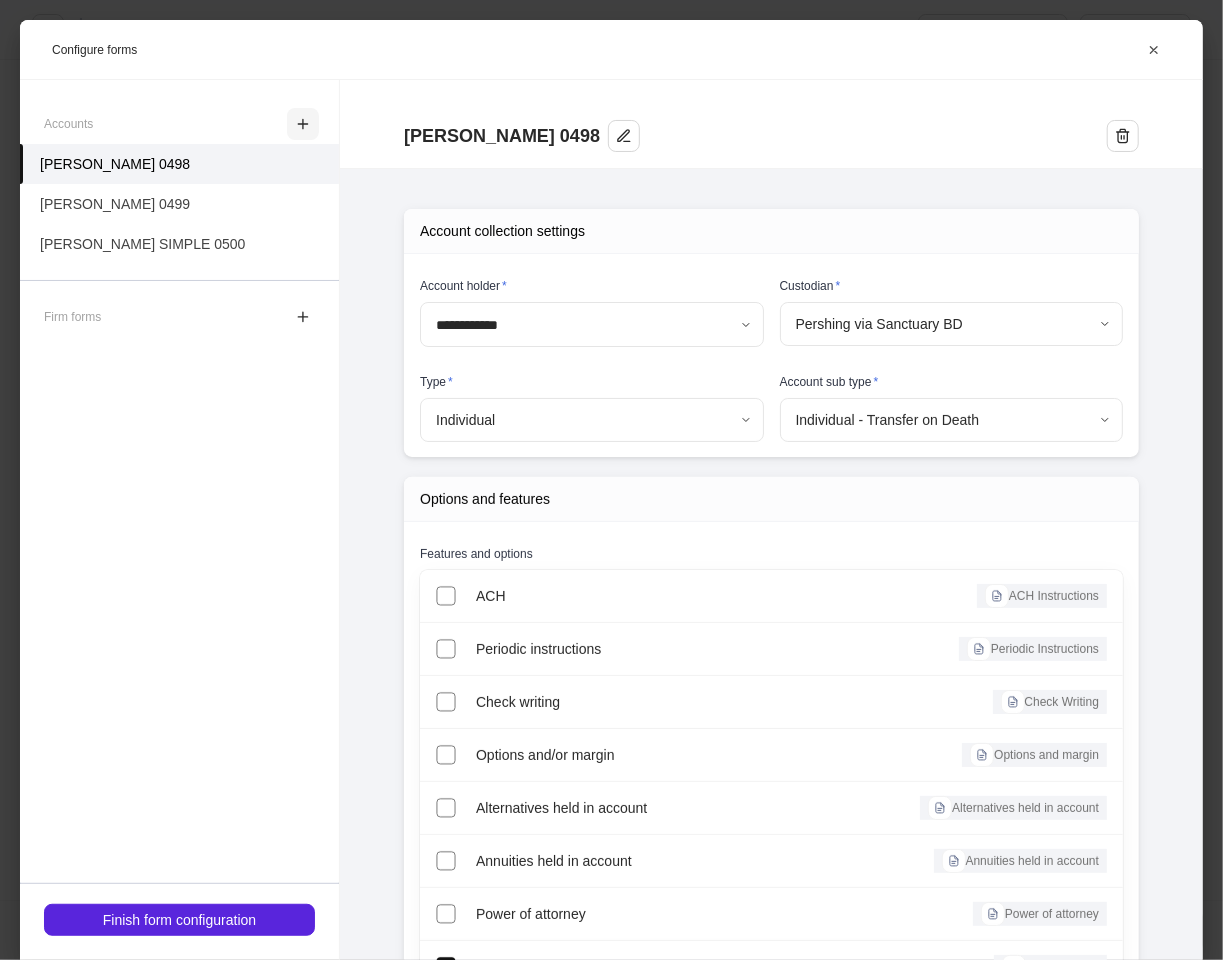 click at bounding box center [303, 124] 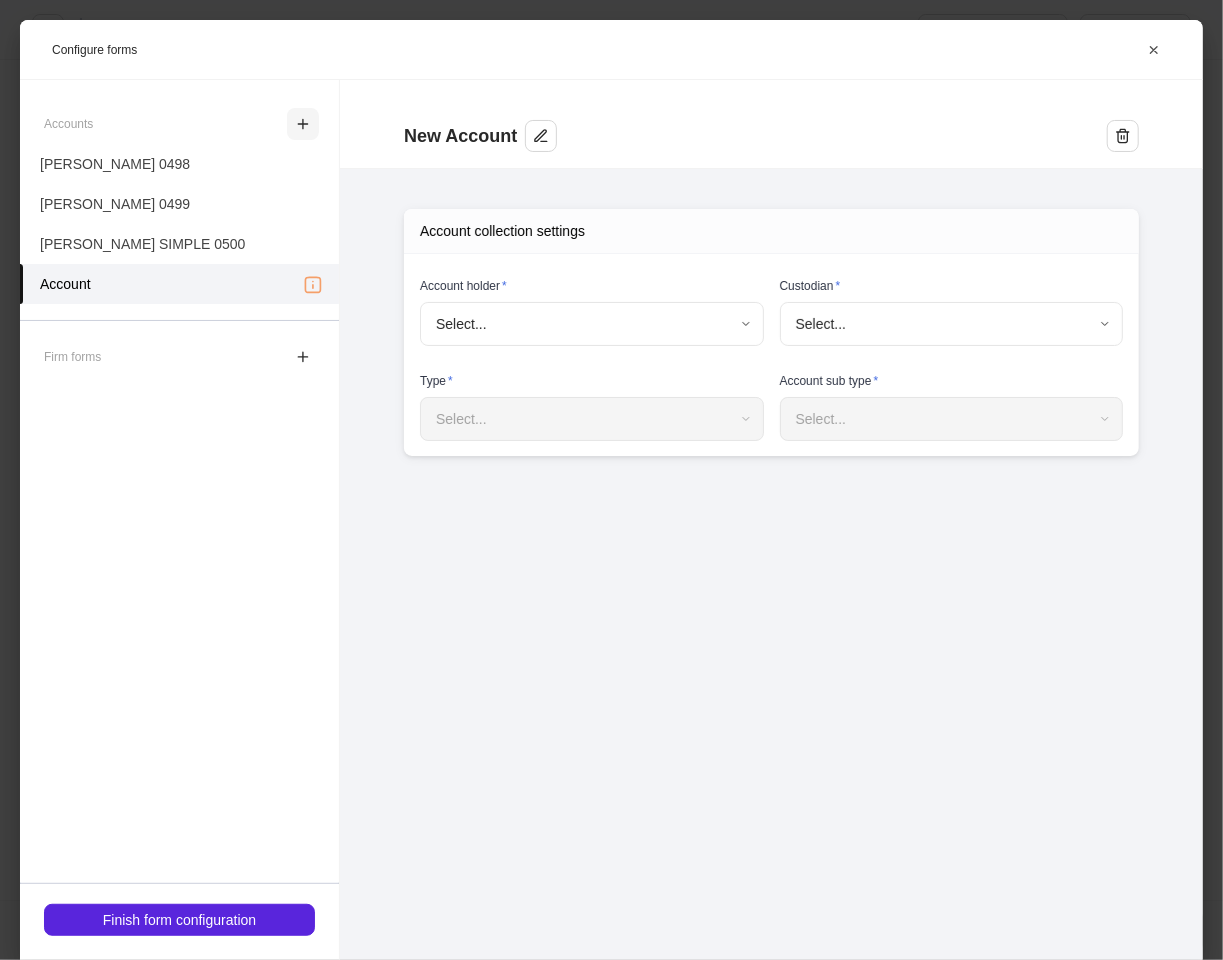 type on "**********" 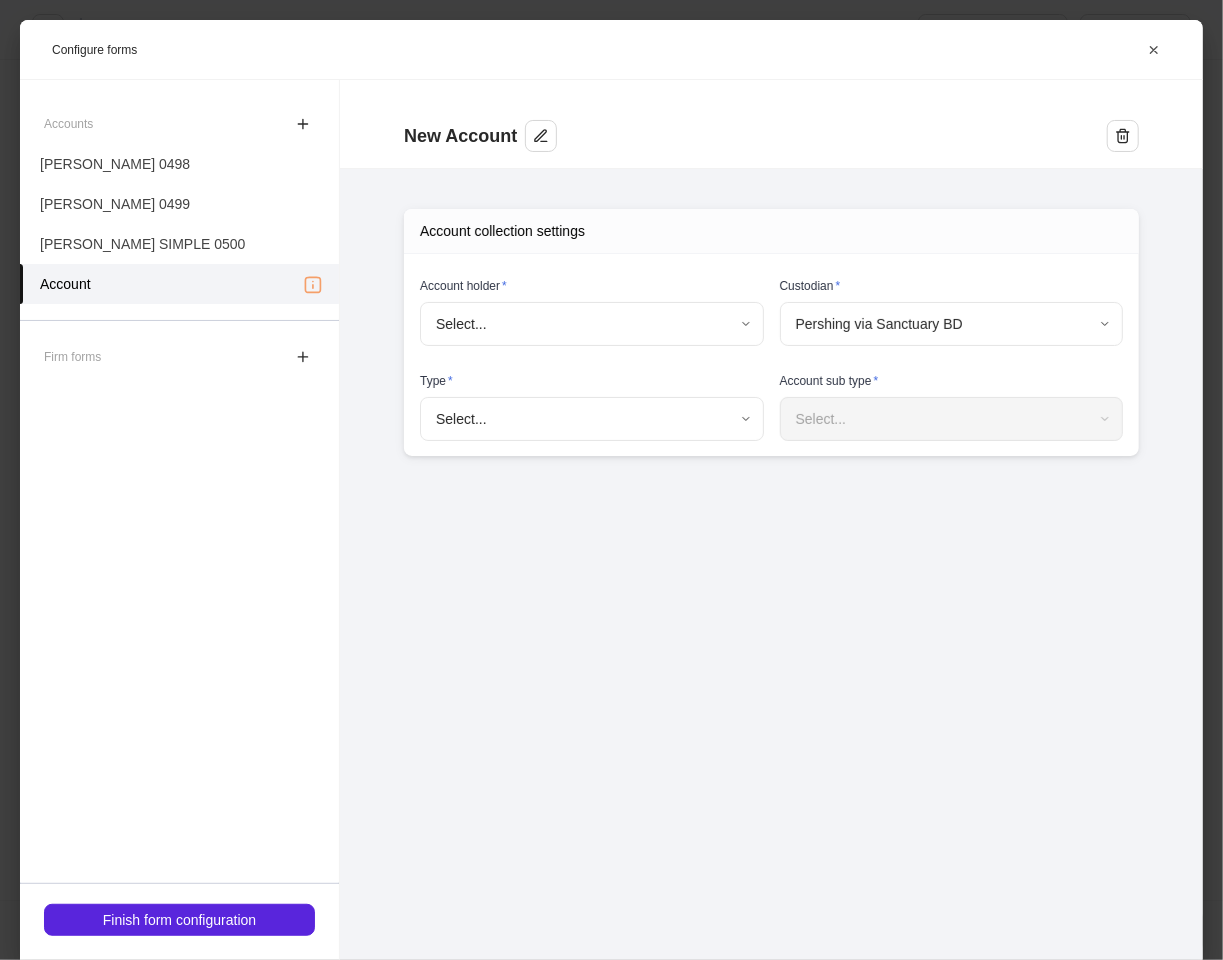 click on "**********" at bounding box center [611, 480] 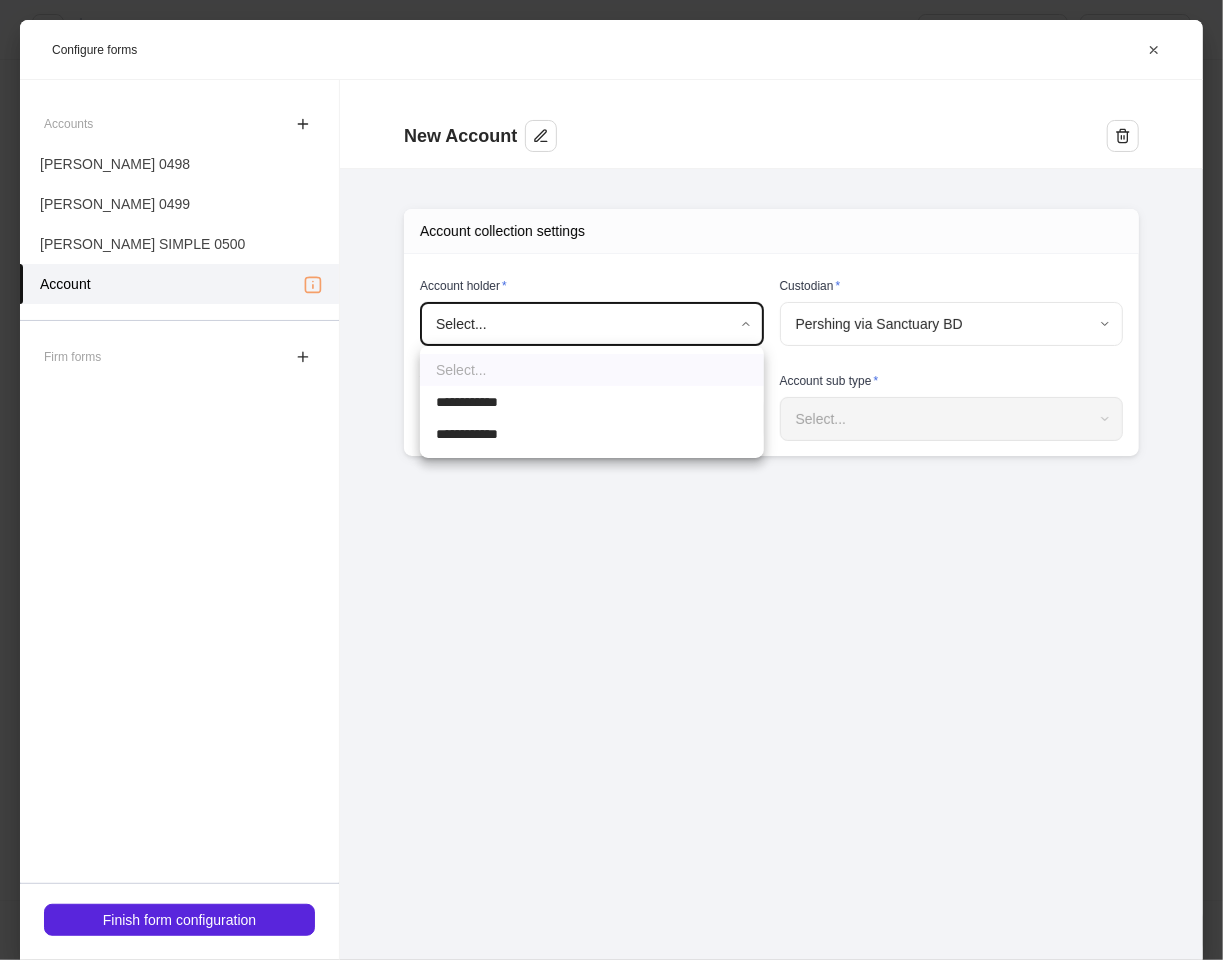 click on "**********" at bounding box center [478, 402] 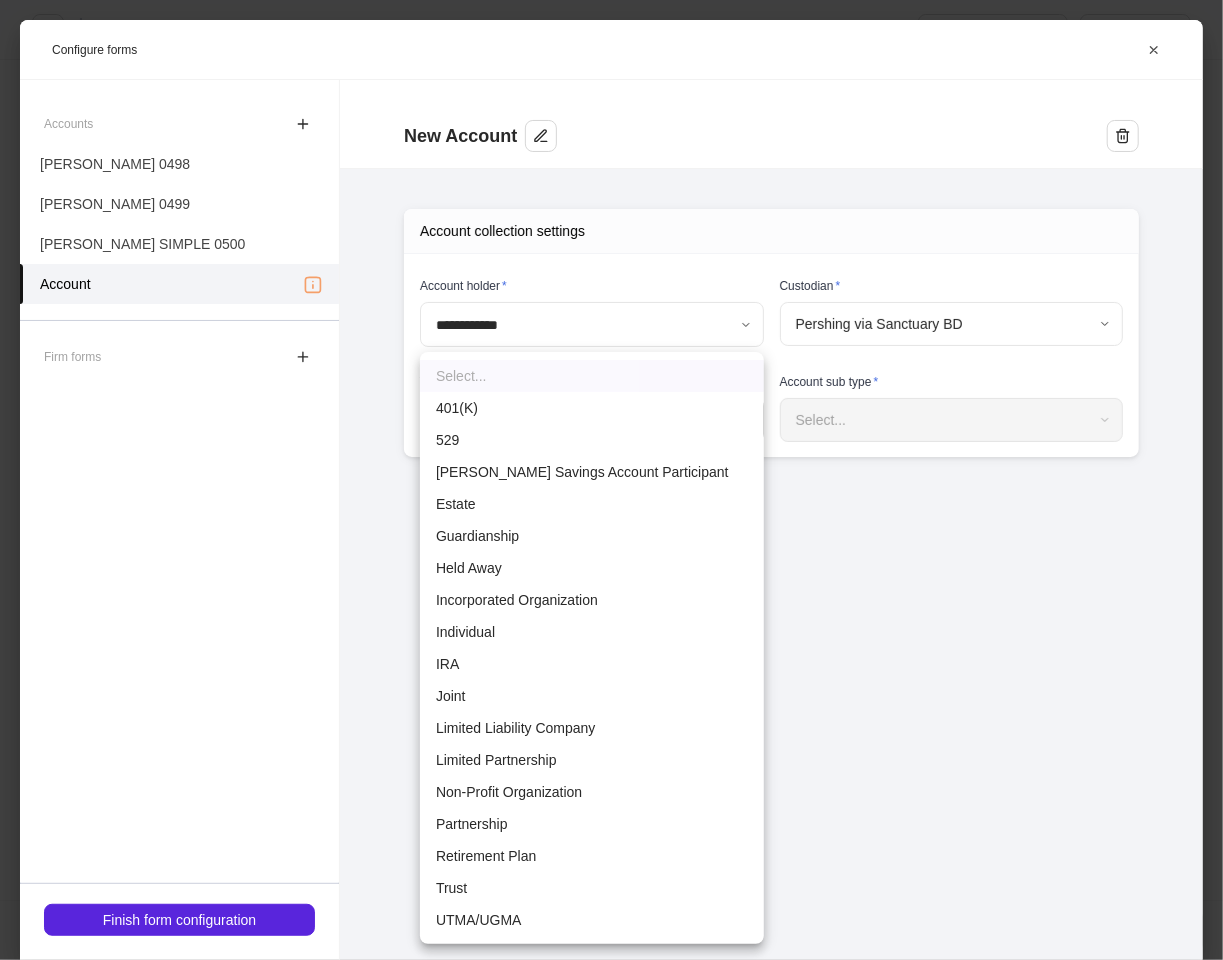 click on "**********" at bounding box center [611, 480] 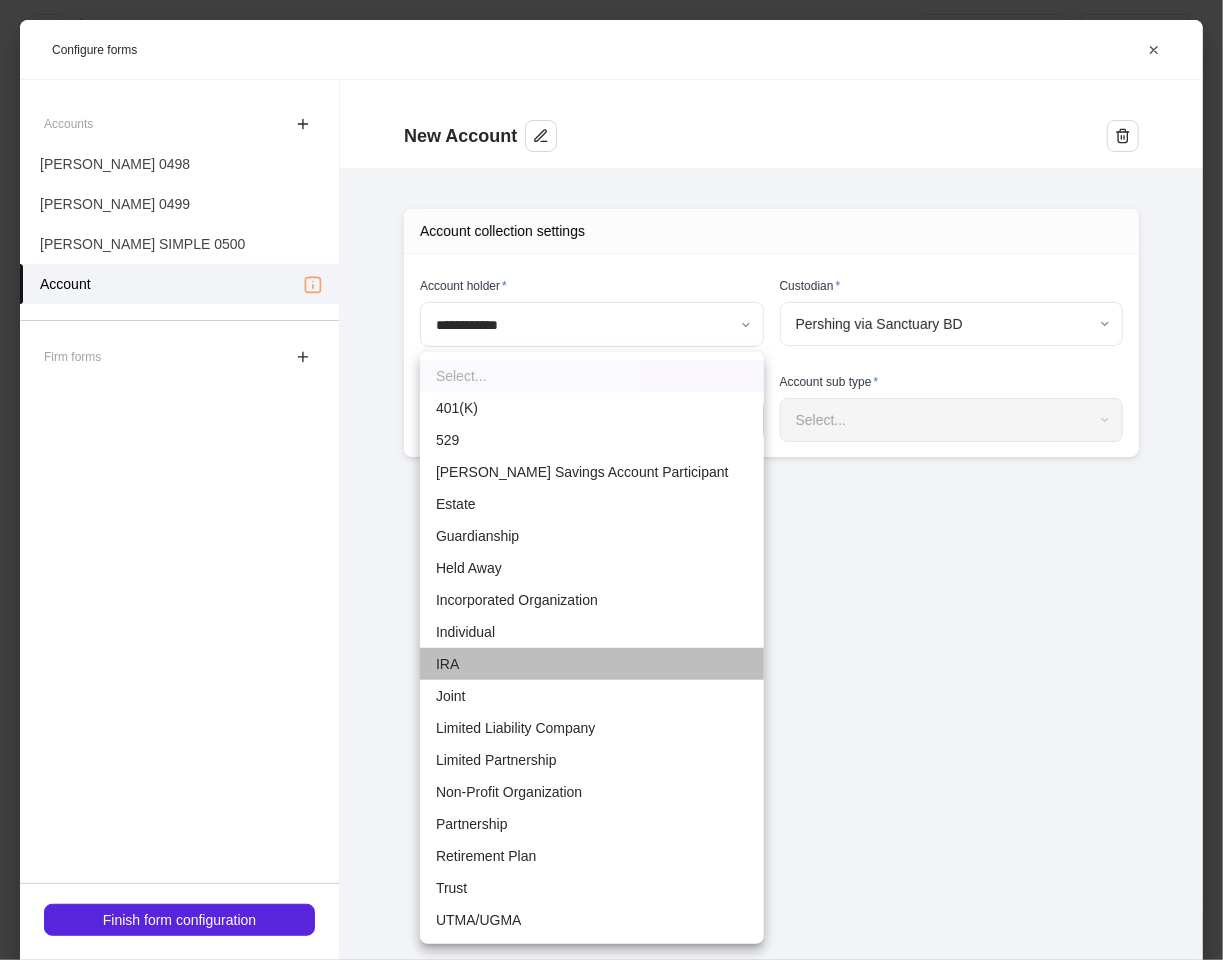 click on "IRA" at bounding box center [592, 664] 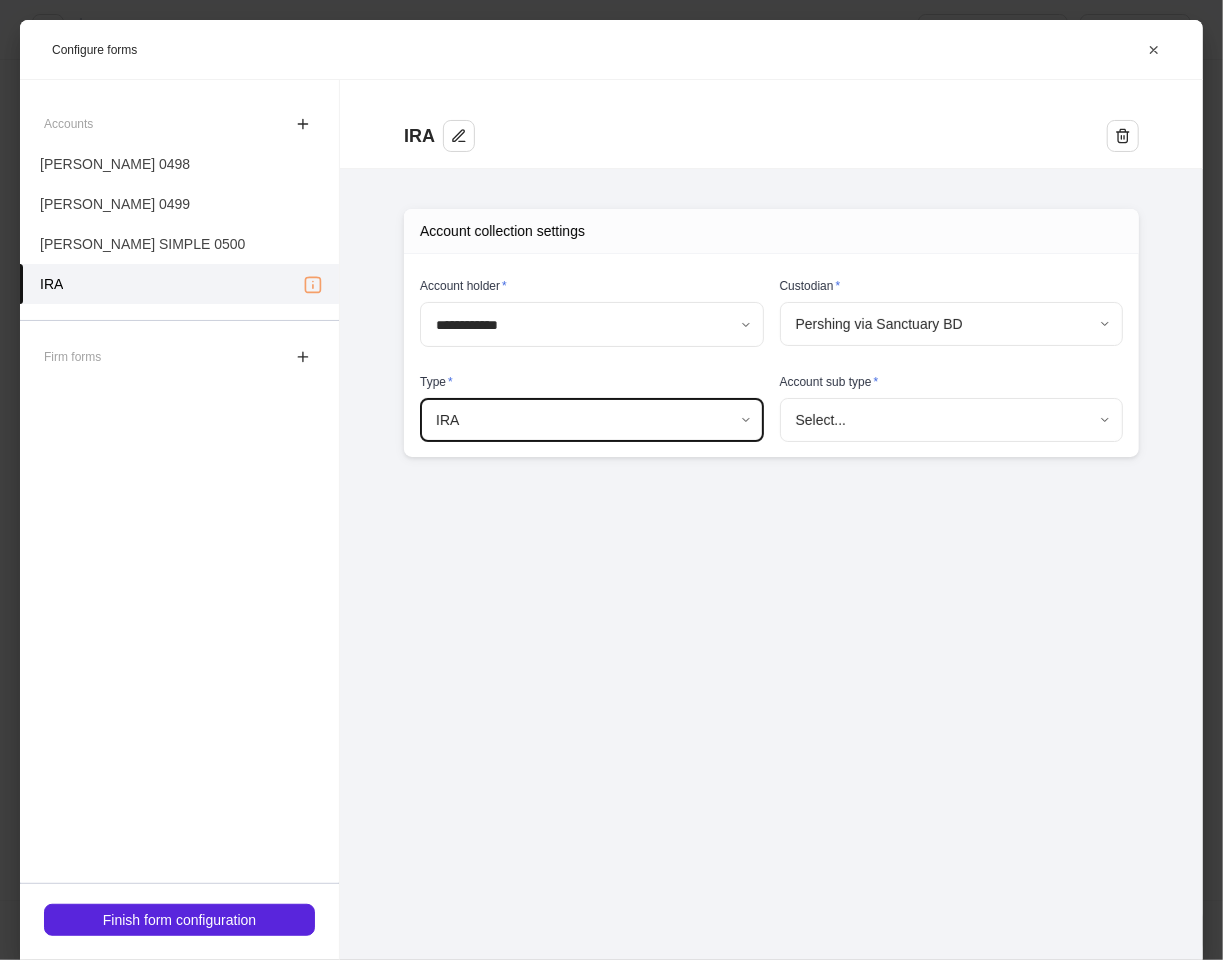 click on "**********" at bounding box center (611, 480) 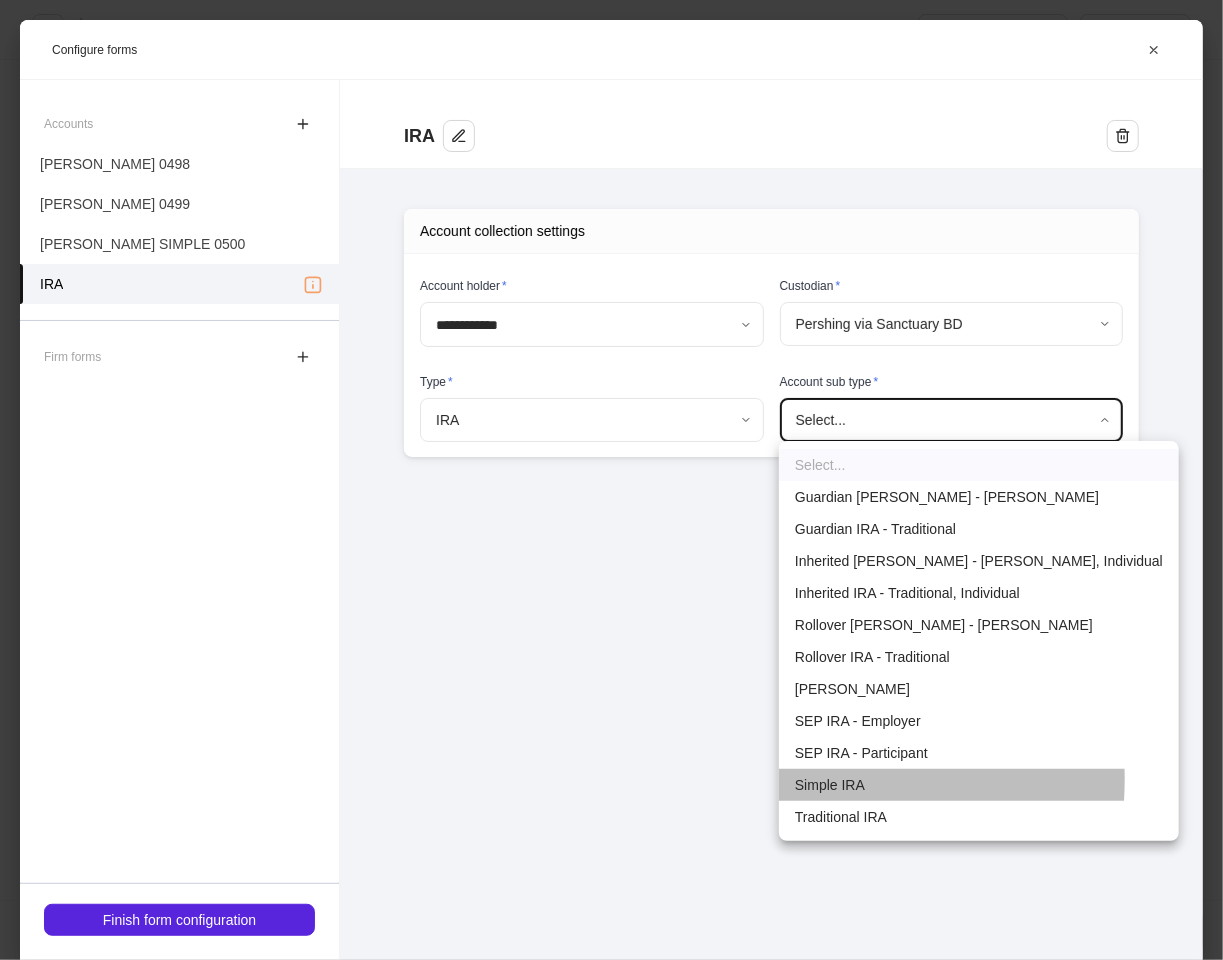 click on "Simple IRA" at bounding box center (979, 785) 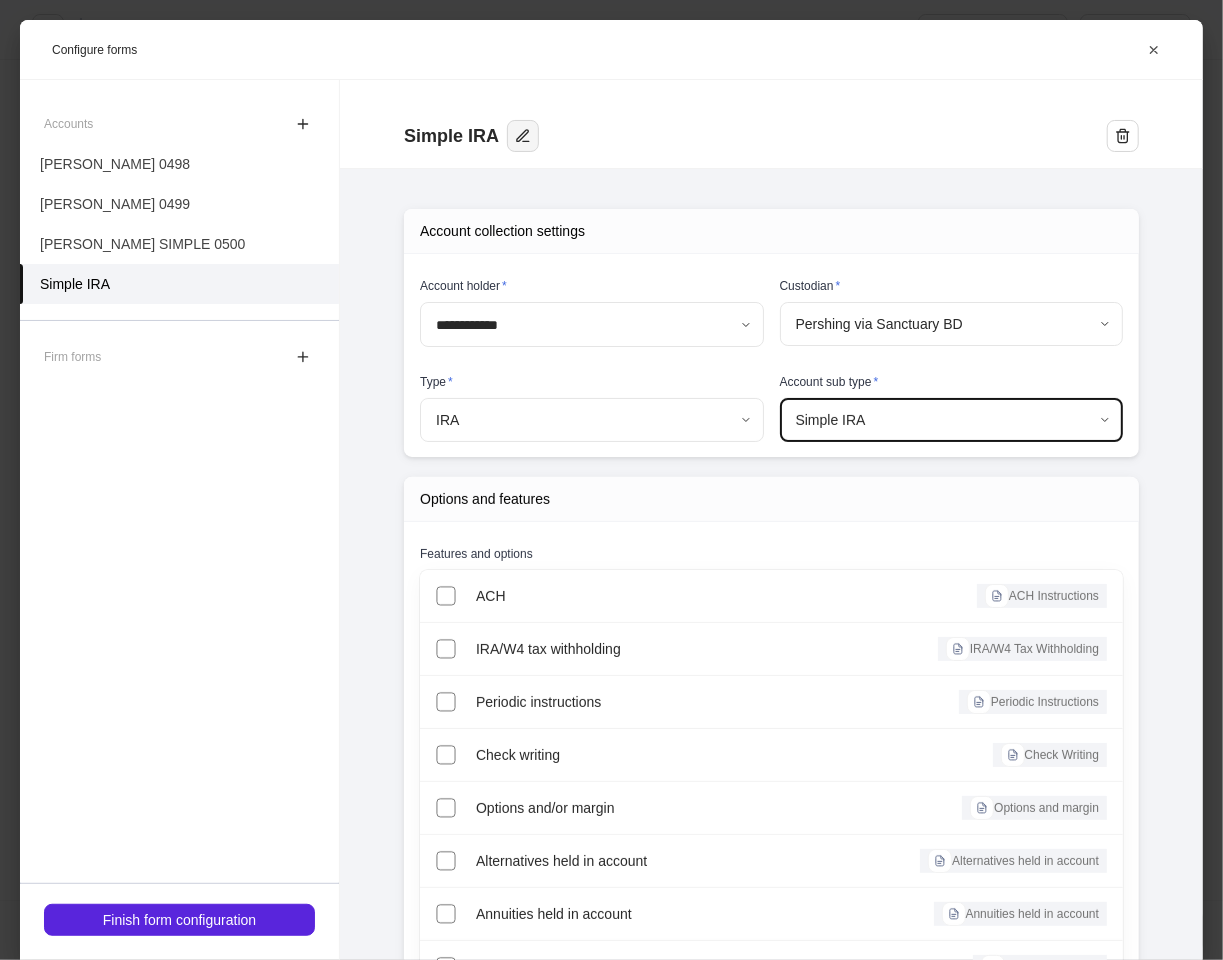 click 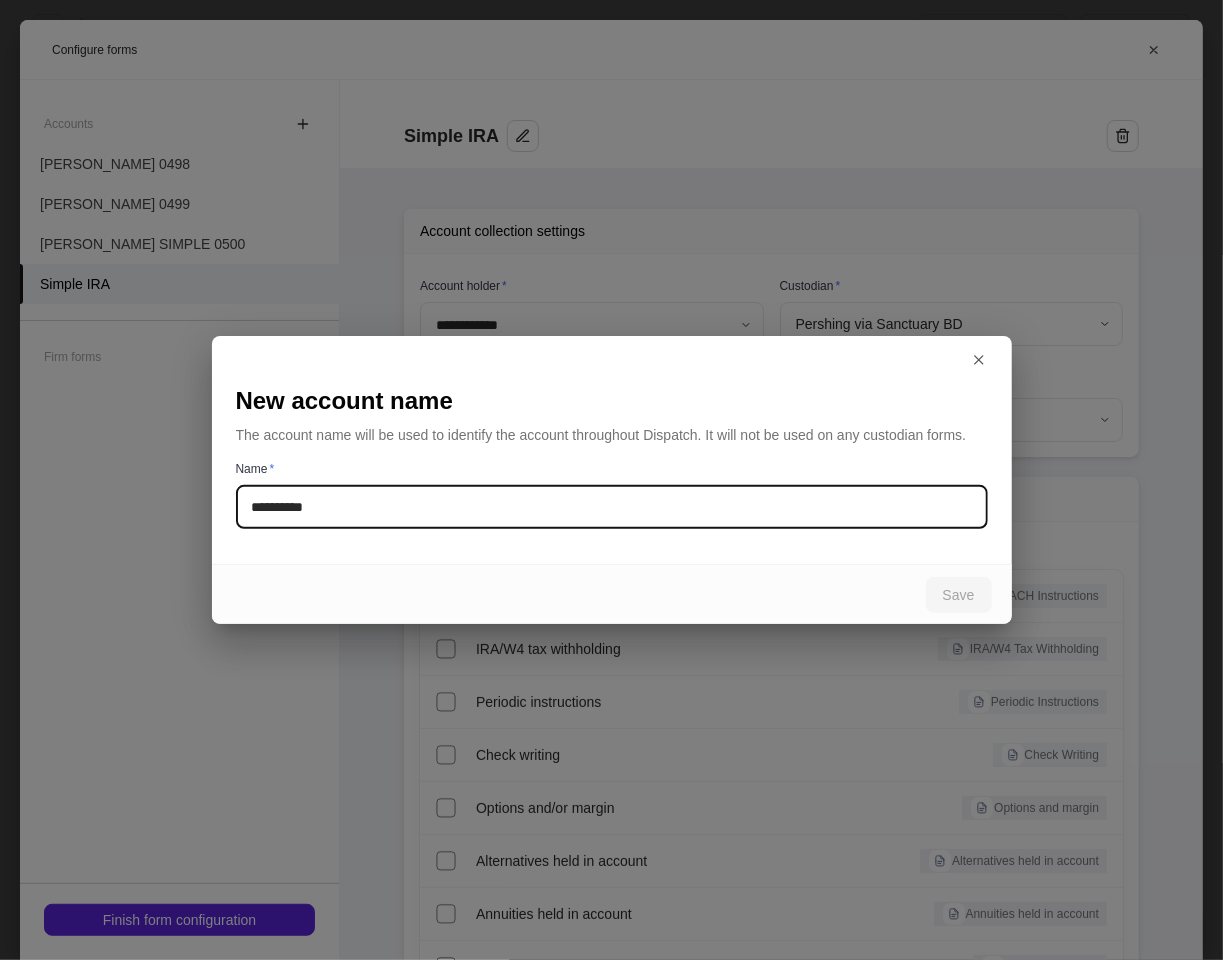drag, startPoint x: 387, startPoint y: 513, endPoint x: 156, endPoint y: 504, distance: 231.17526 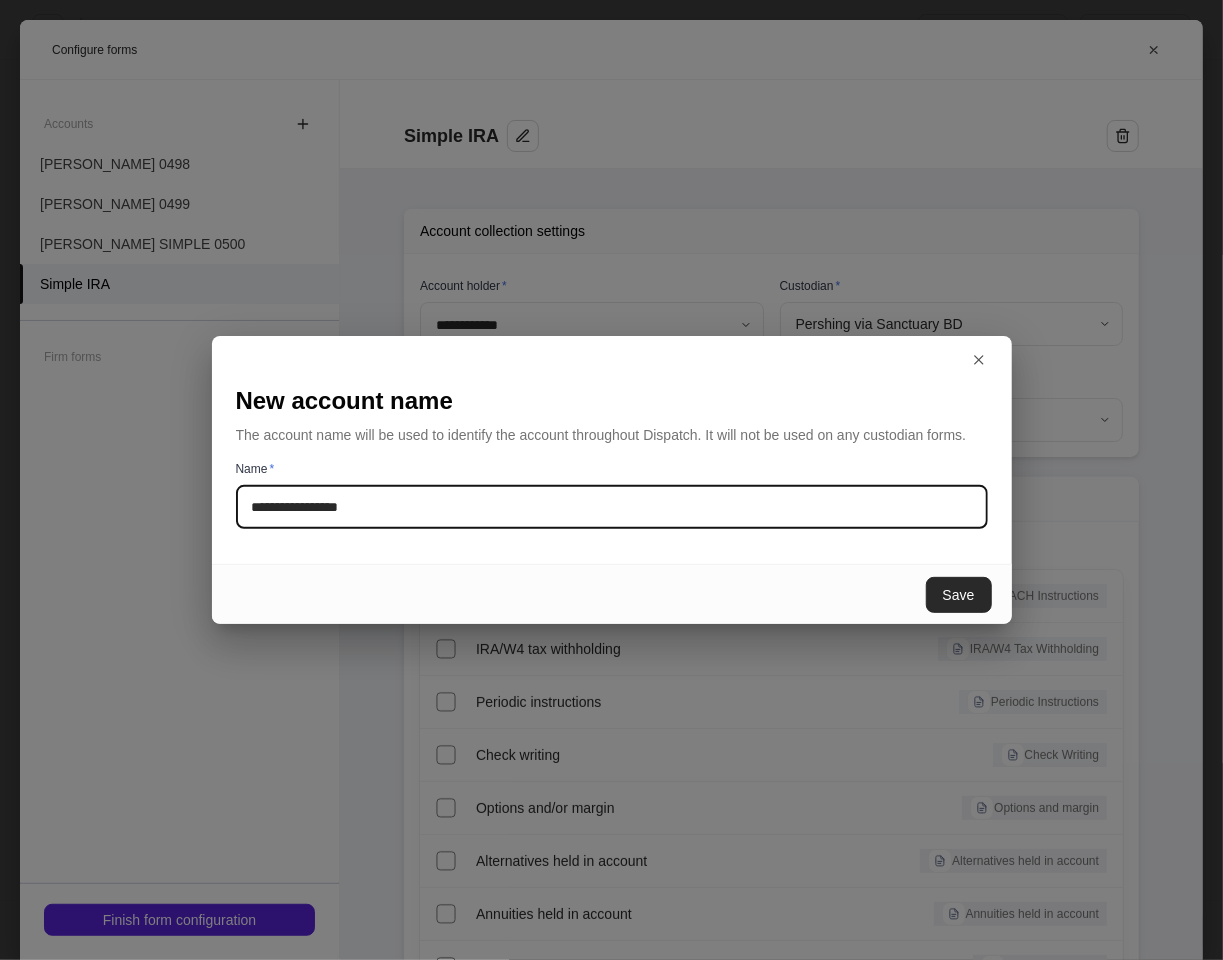 type on "**********" 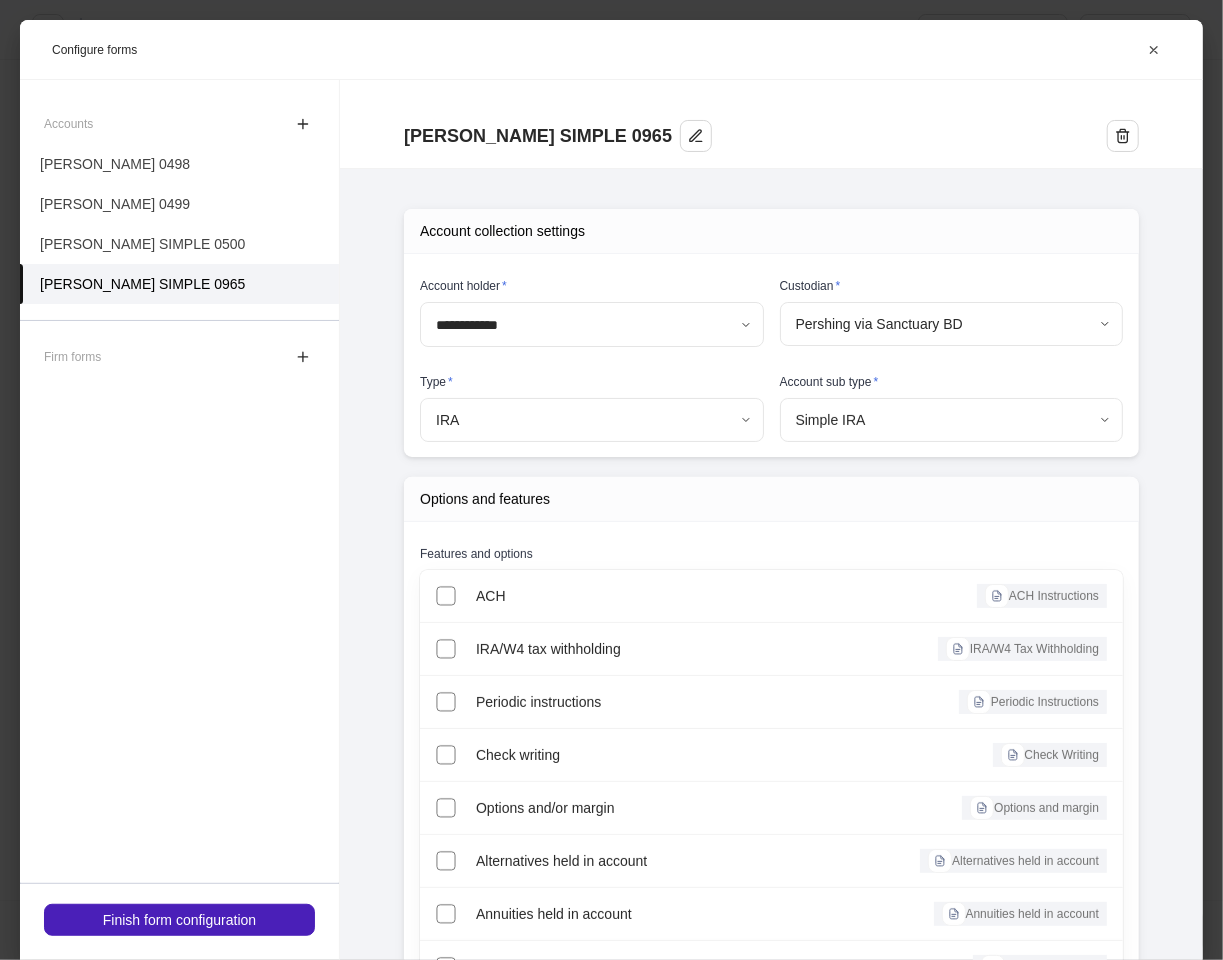 click on "Finish form configuration" at bounding box center [179, 920] 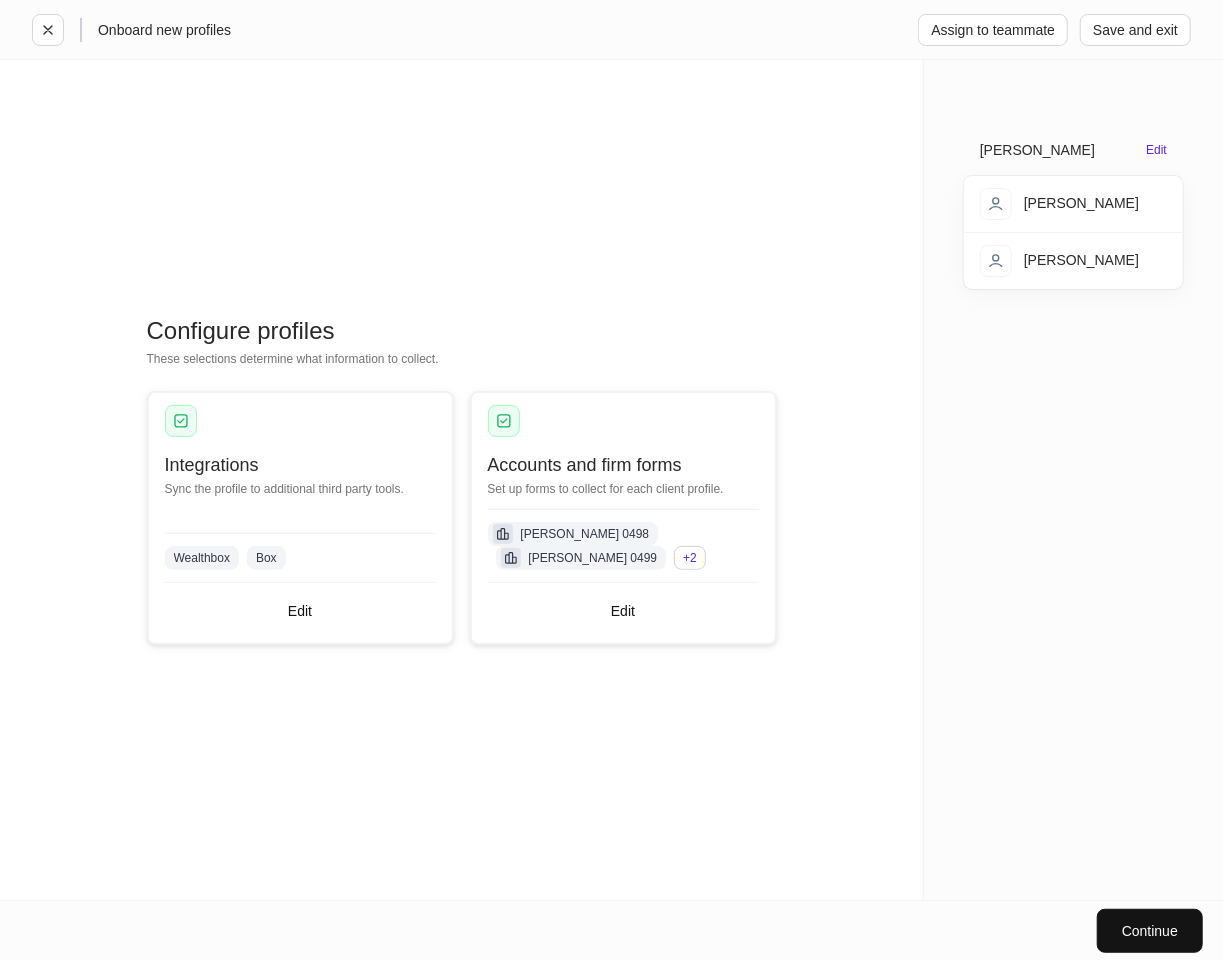 click on "Configure profiles These selections determine what information to collect. Integrations Sync the profile to additional third party tools. Wealthbox Box Edit Accounts and firm forms Set up forms to collect for each client profile. Patrick TOD 0498 Patrick IRA 0499 + 2 Edit" at bounding box center [461, 480] 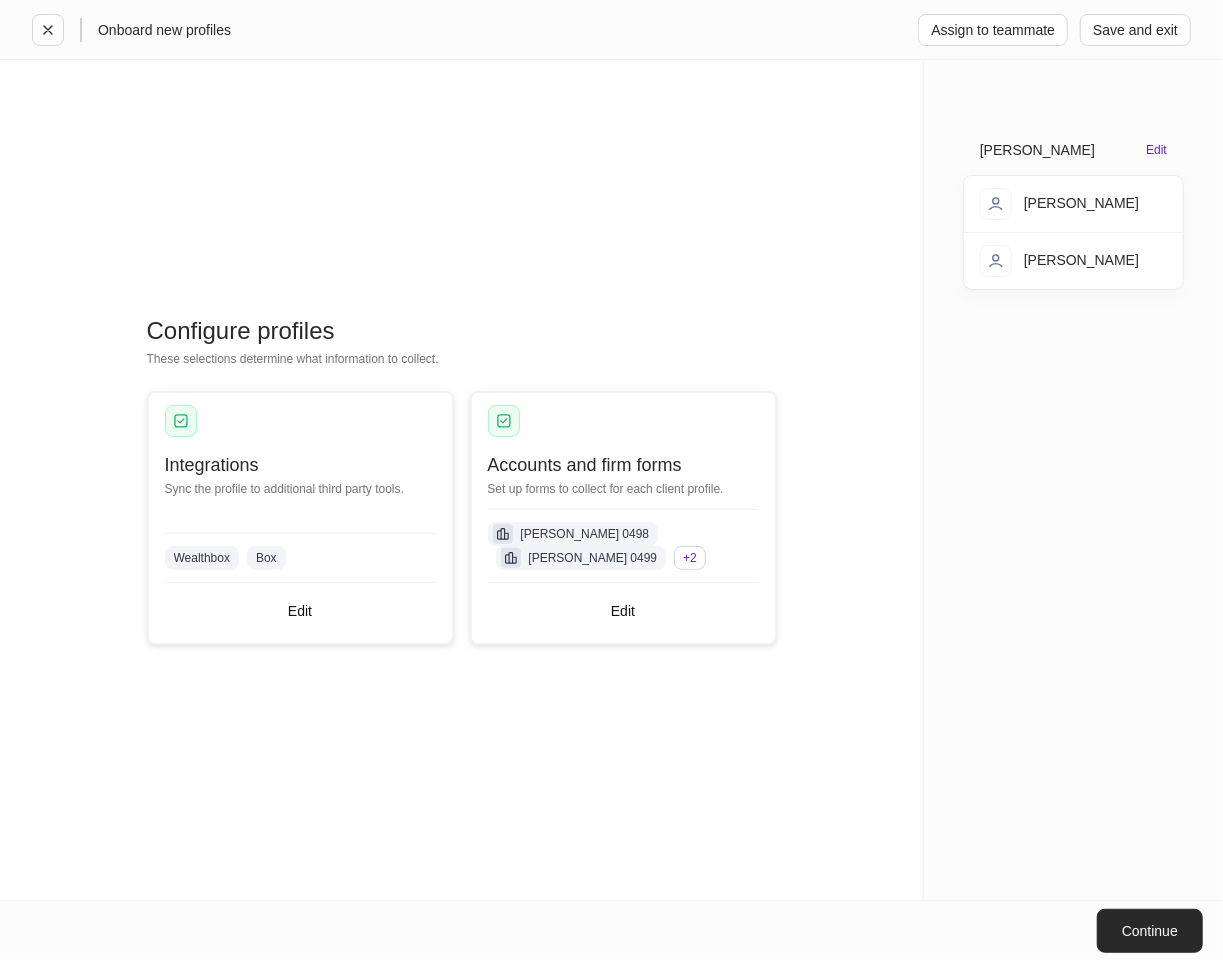 click on "Continue" at bounding box center [1150, 931] 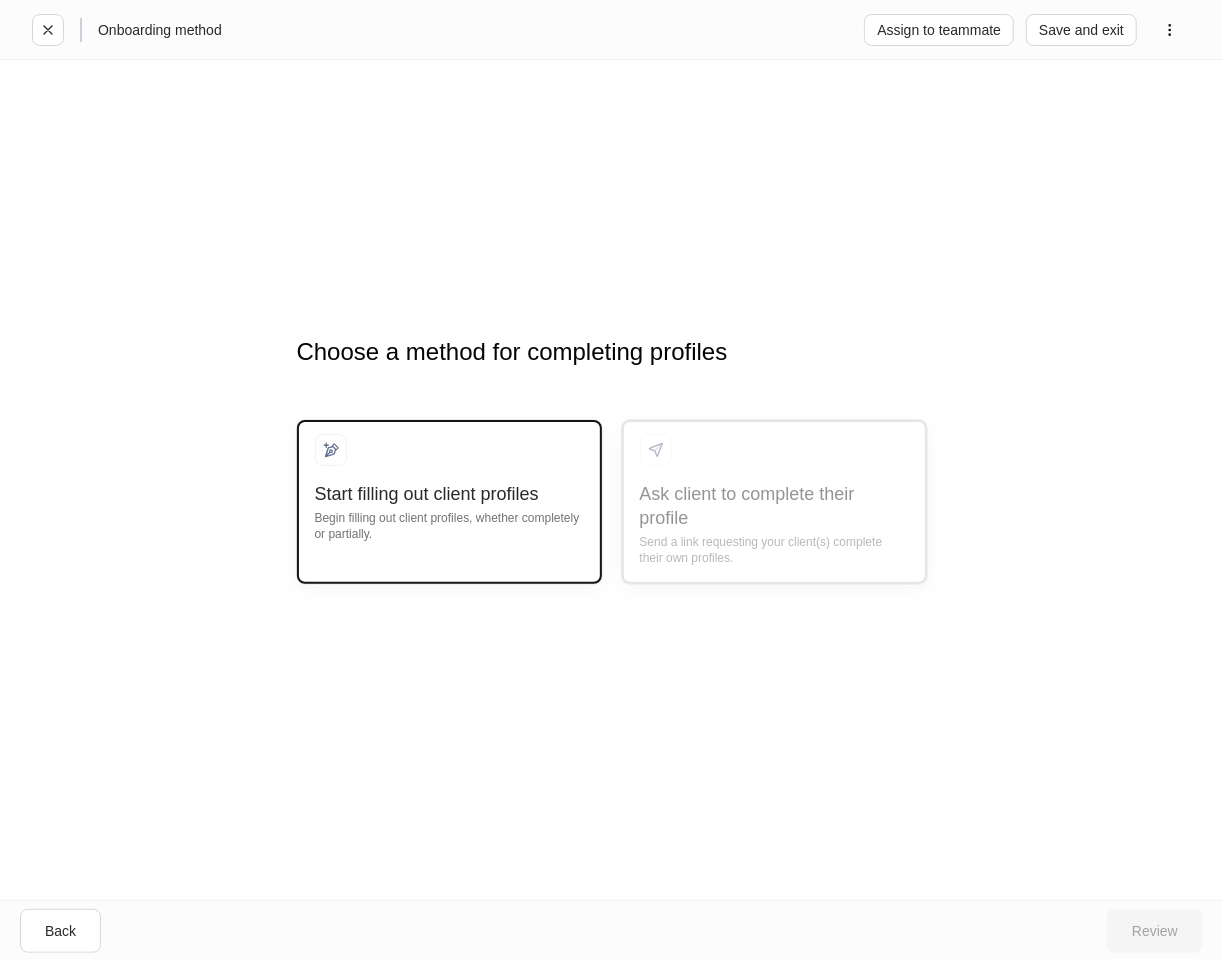 click on "Begin filling out client profiles, whether completely or partially." at bounding box center (449, 524) 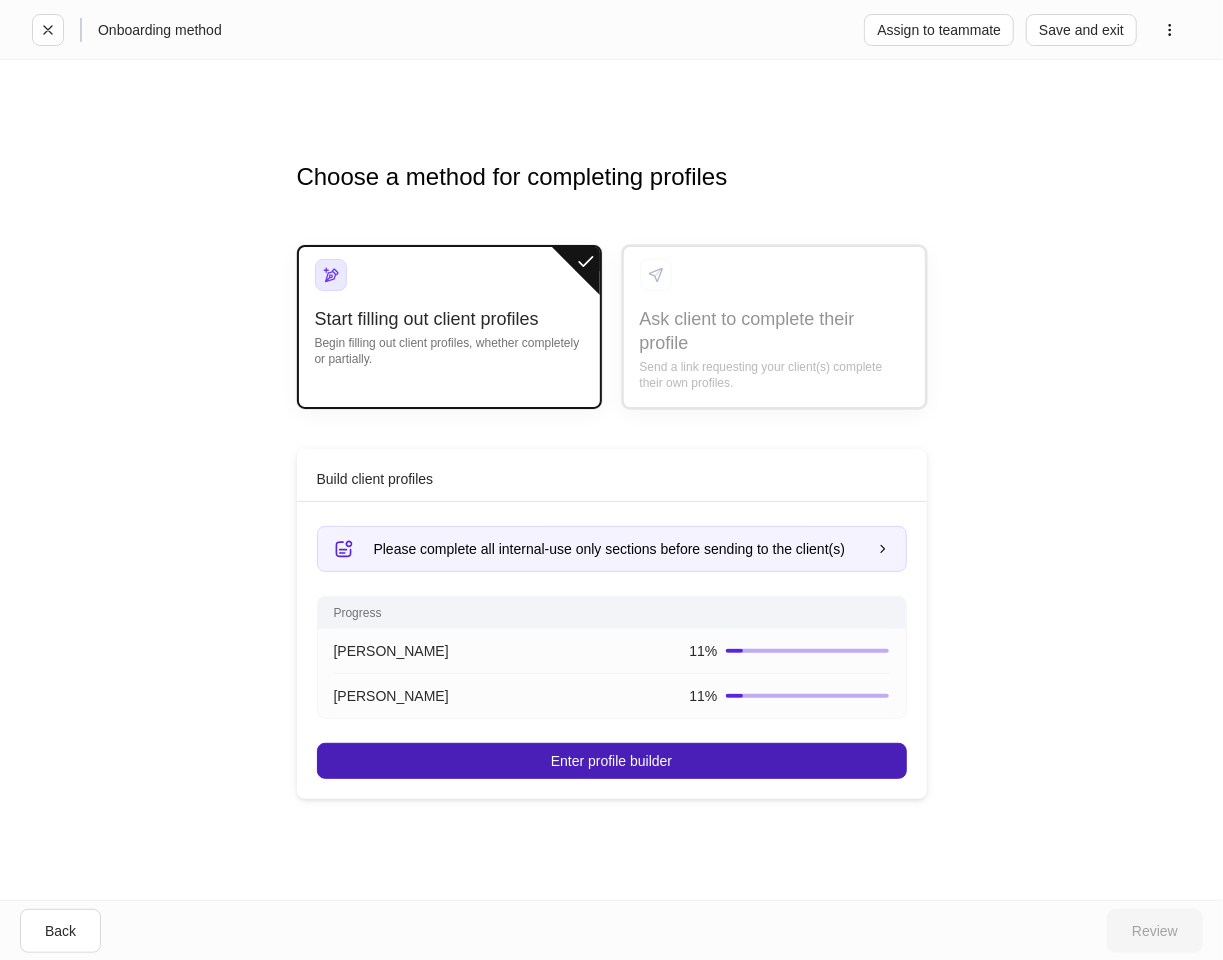 click on "Enter profile builder" at bounding box center (611, 761) 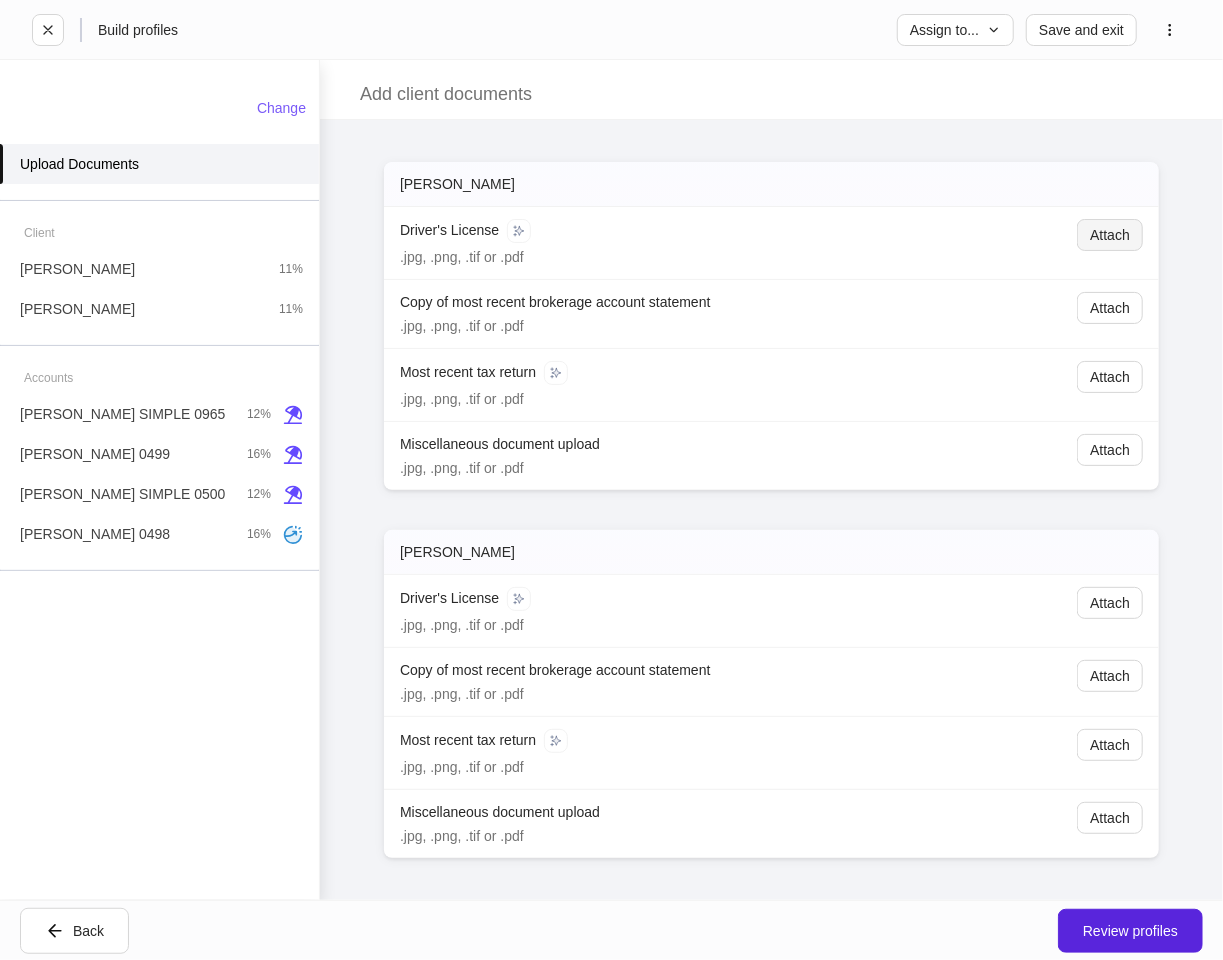 click on "Attach" at bounding box center [1110, 235] 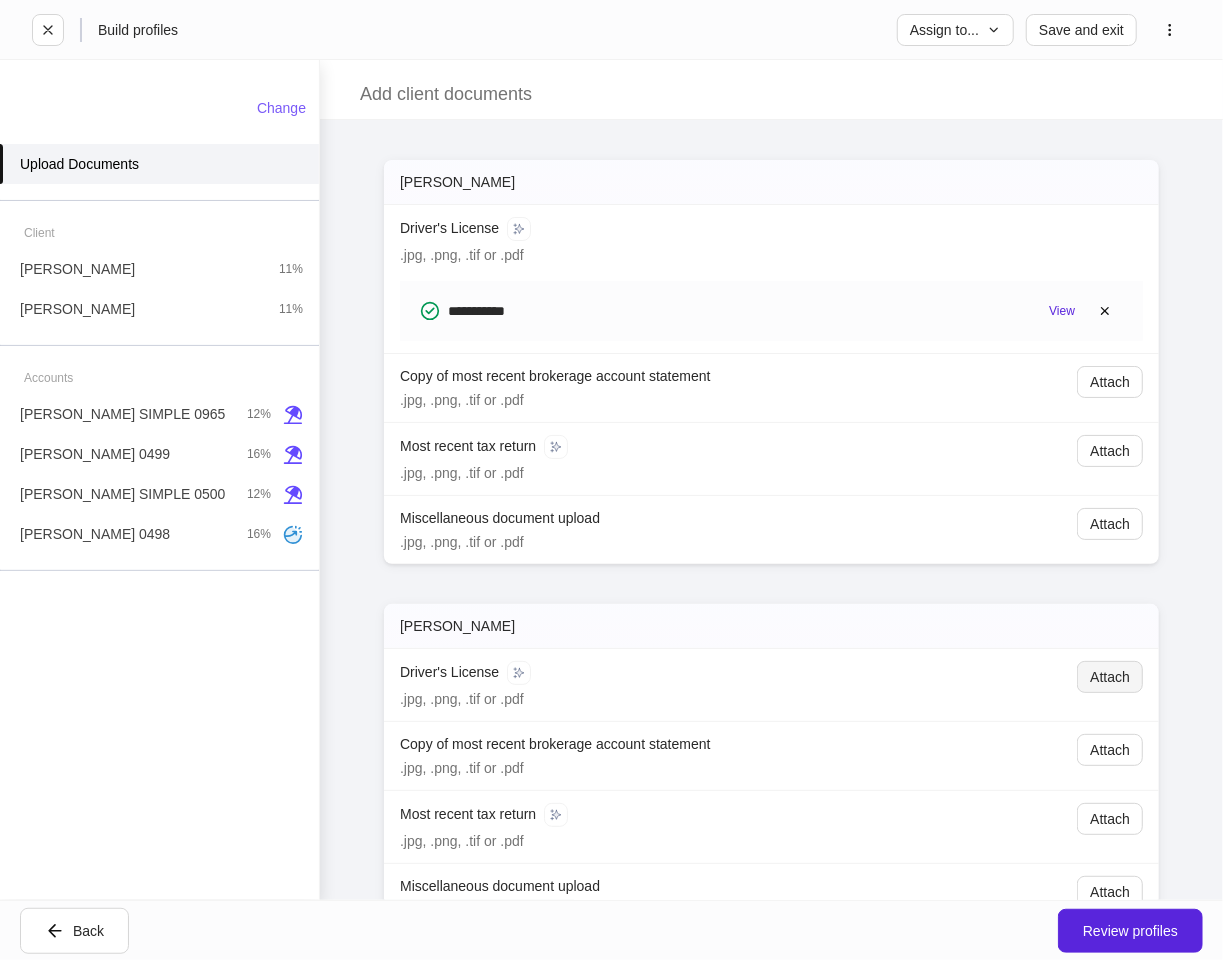click on "Attach" at bounding box center [1110, 677] 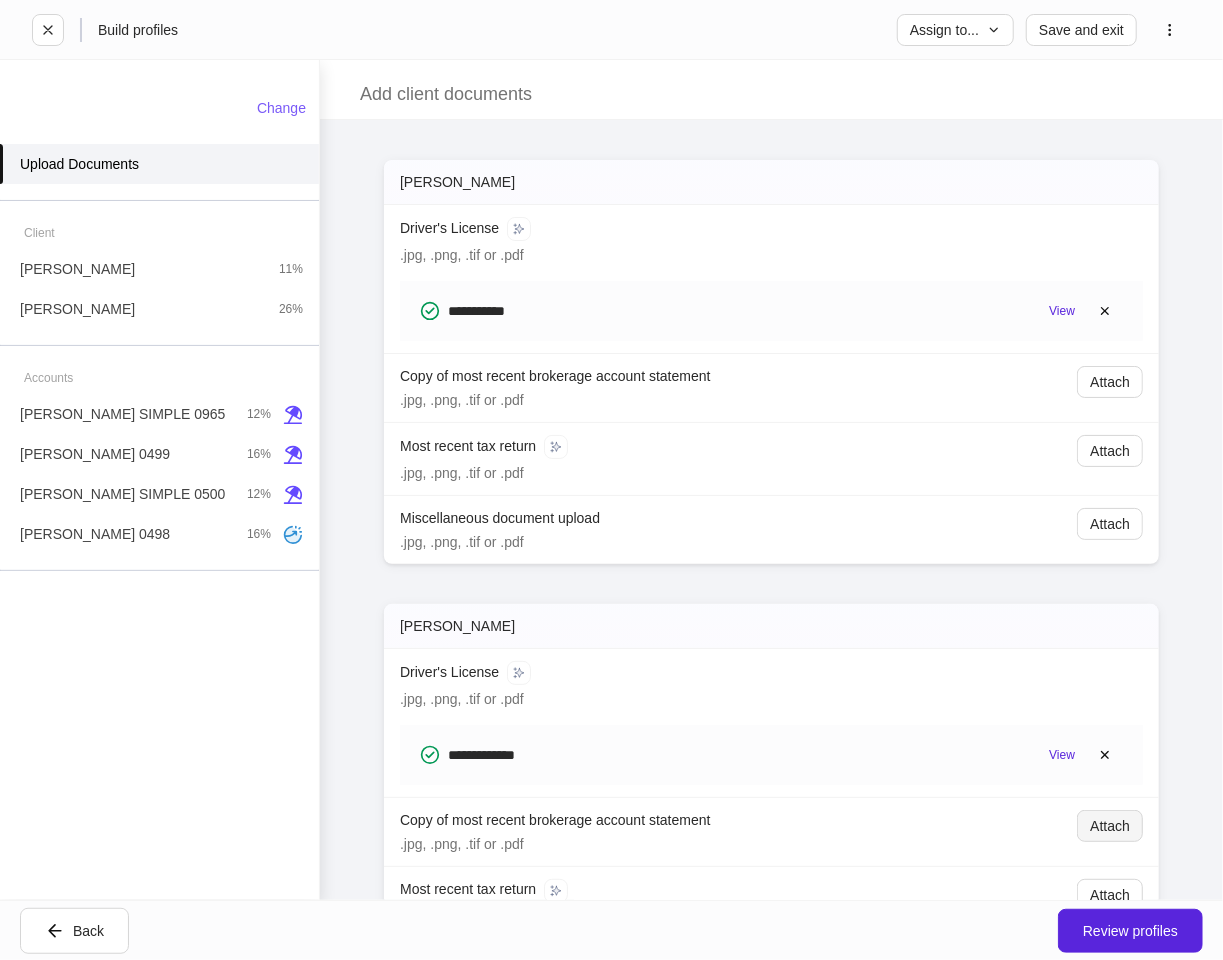 click on "Attach" at bounding box center [1110, 826] 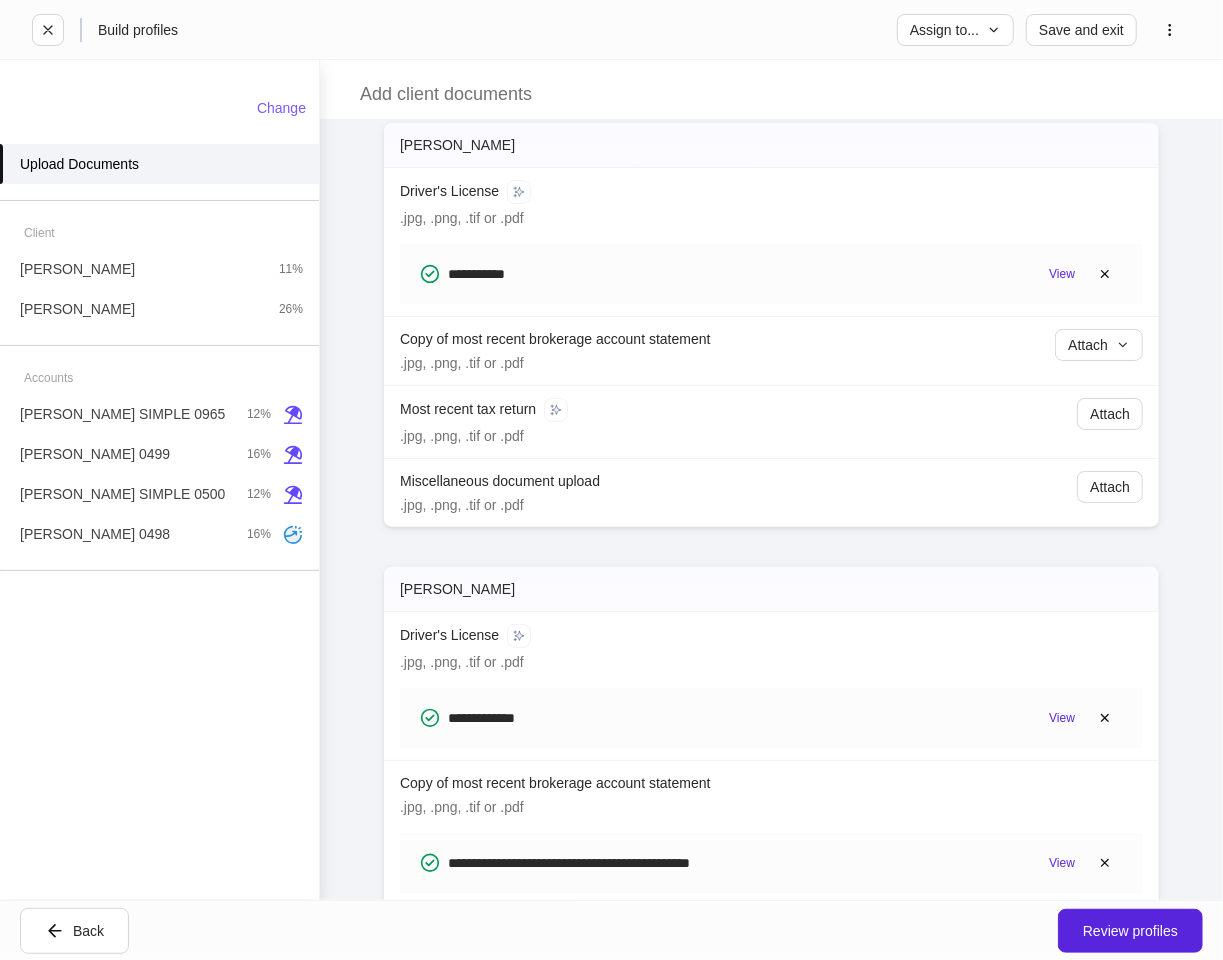 scroll, scrollTop: 0, scrollLeft: 0, axis: both 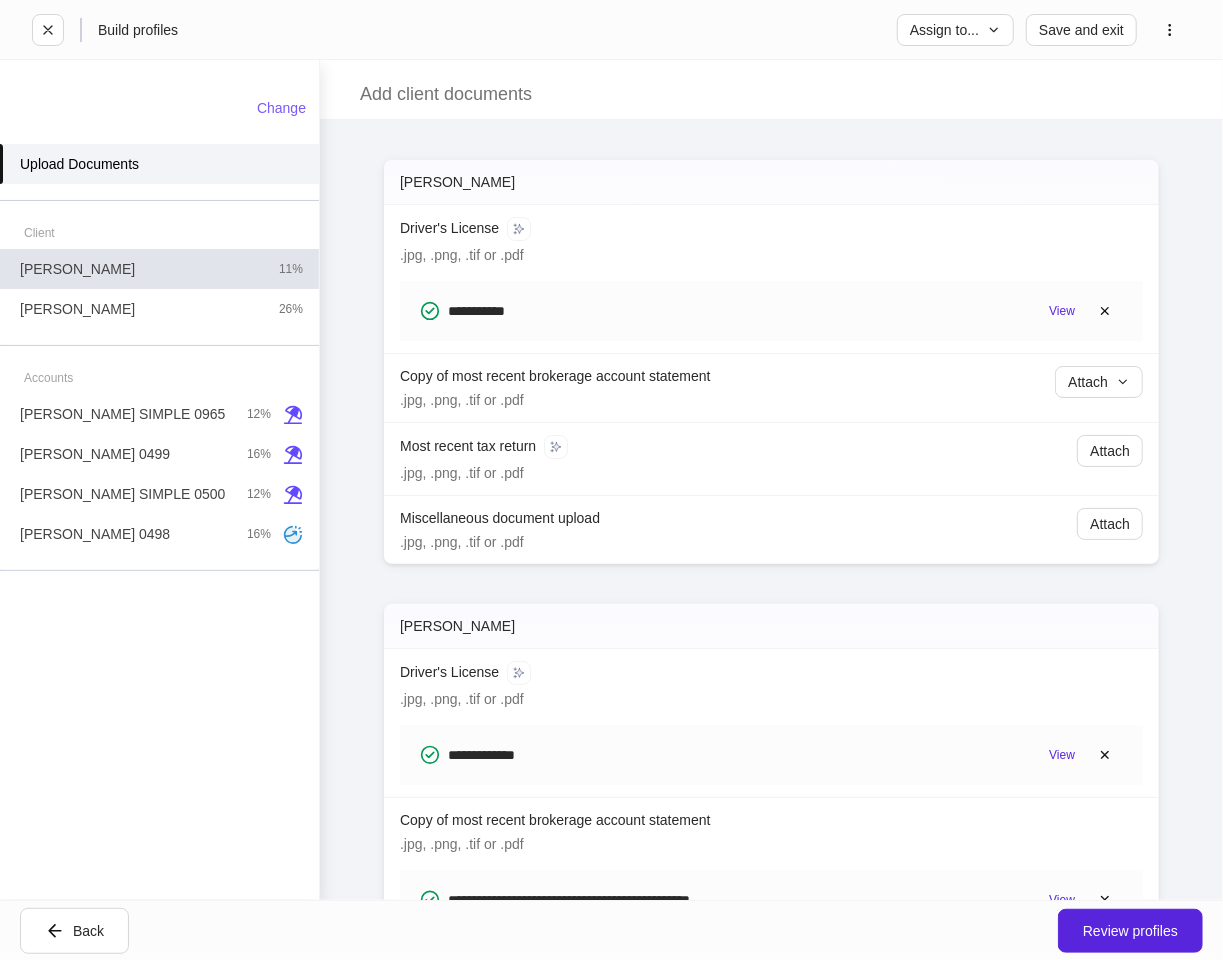 click on "Maria Hawley 11%" at bounding box center [159, 269] 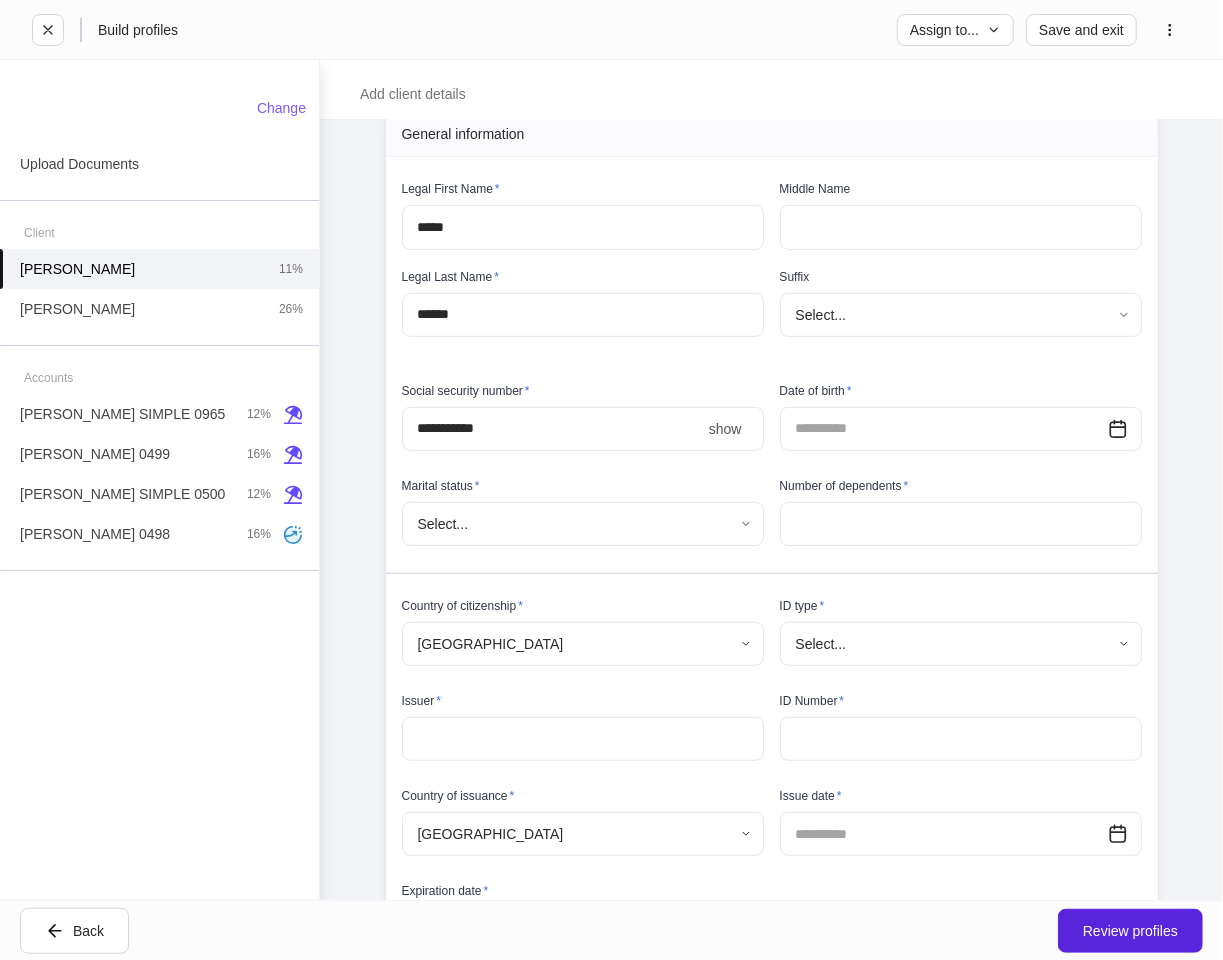 scroll, scrollTop: 333, scrollLeft: 0, axis: vertical 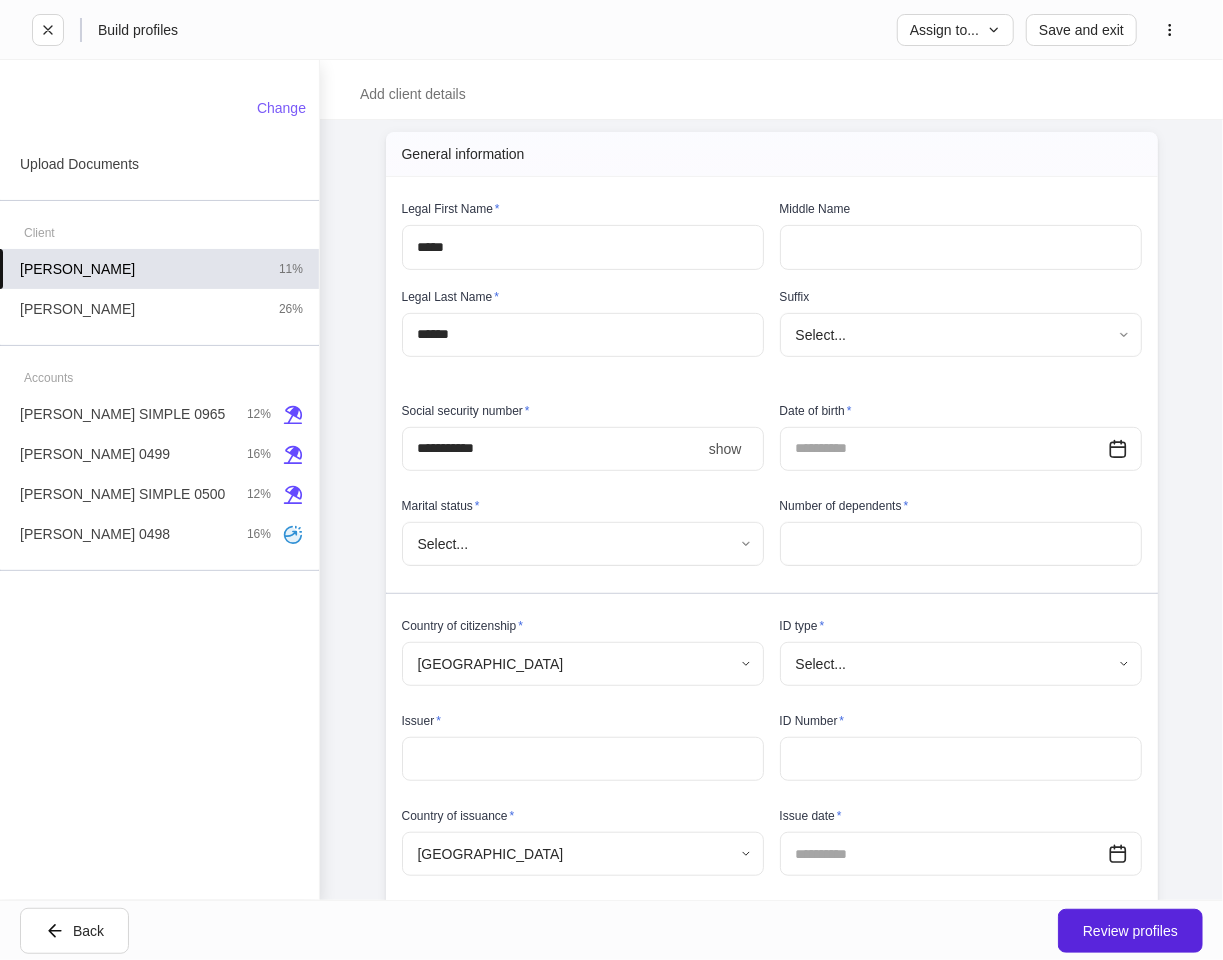 click on "Maria Hawley" at bounding box center [77, 269] 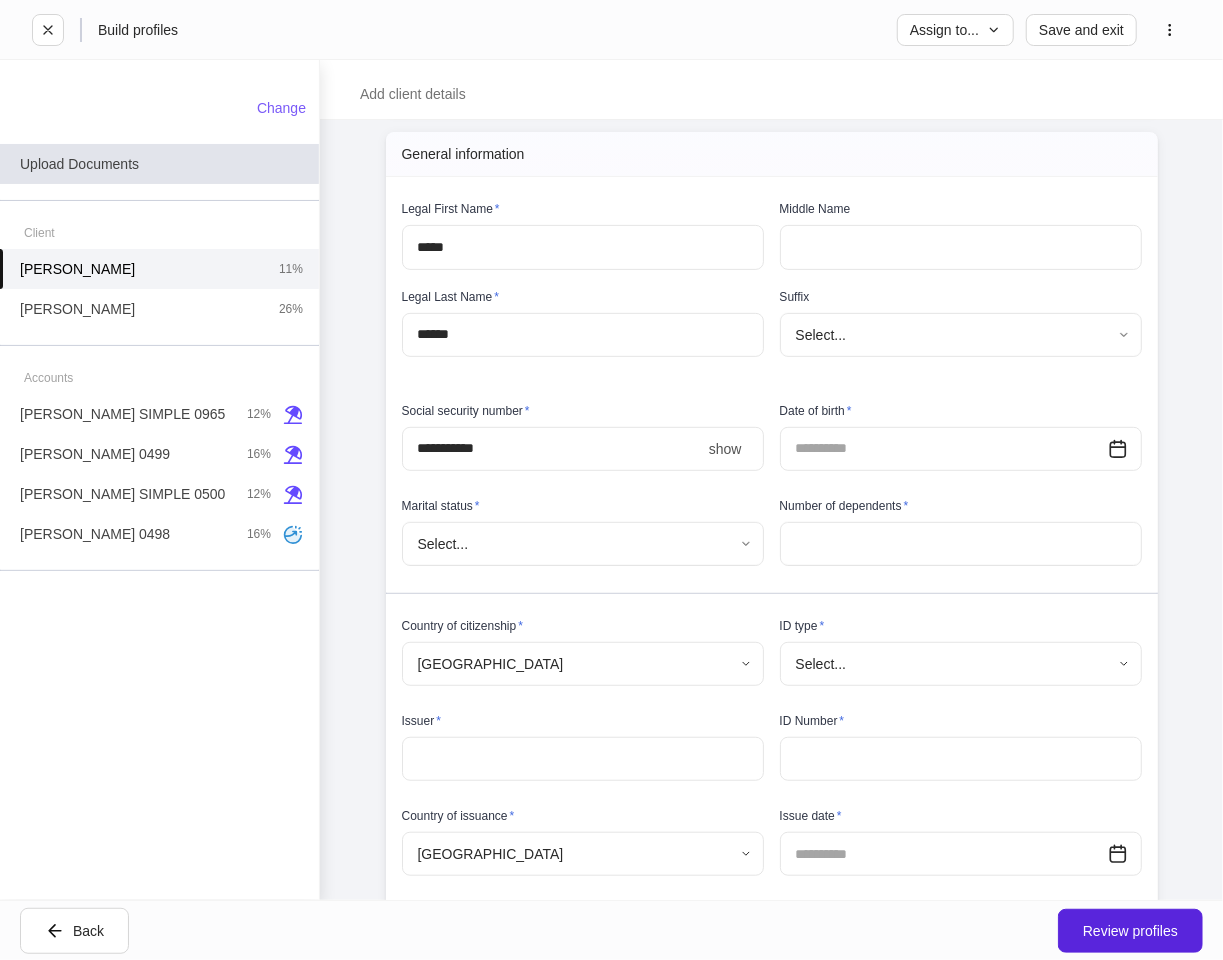 click on "Upload Documents" at bounding box center (79, 164) 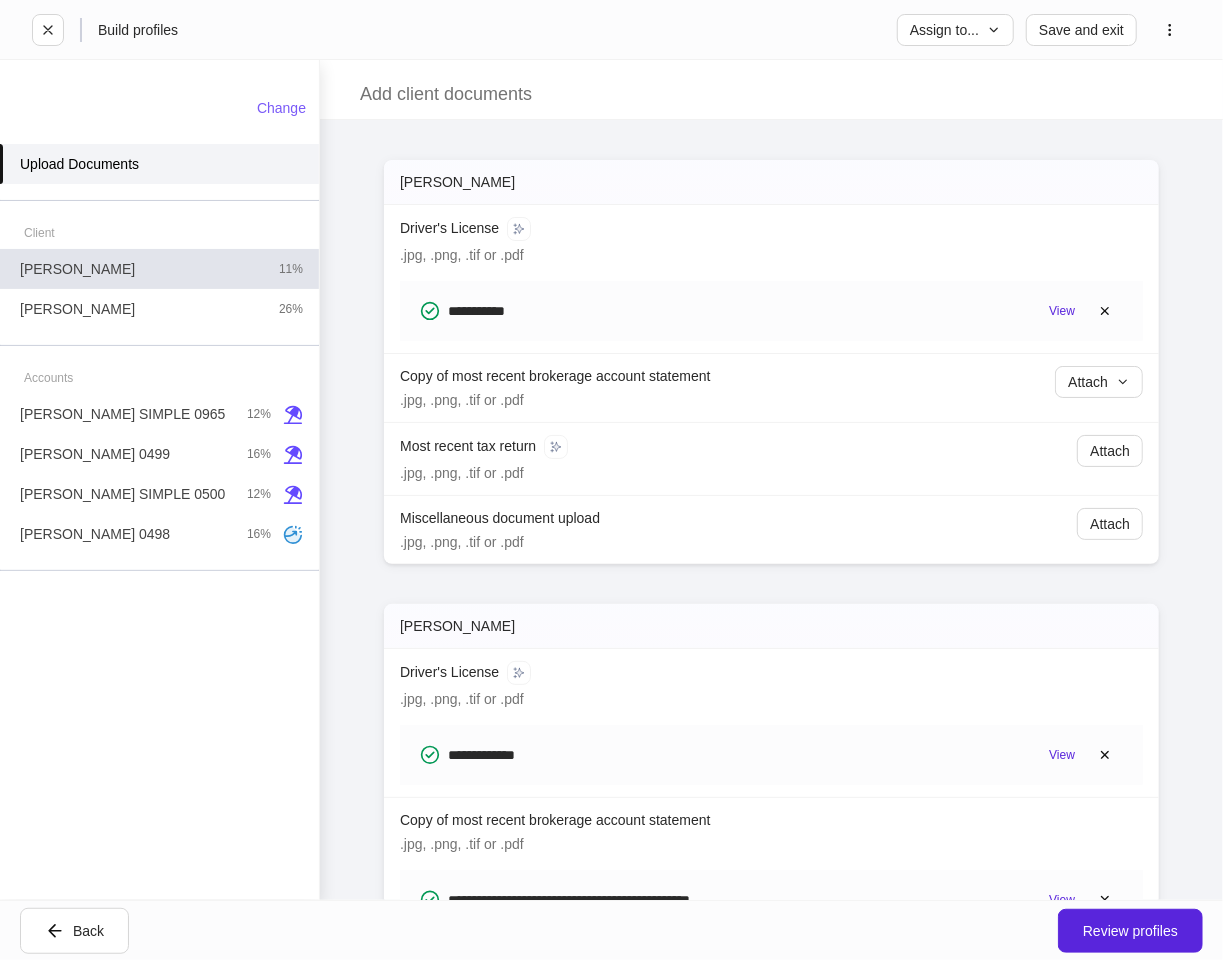 click on "Maria Hawley" at bounding box center (77, 269) 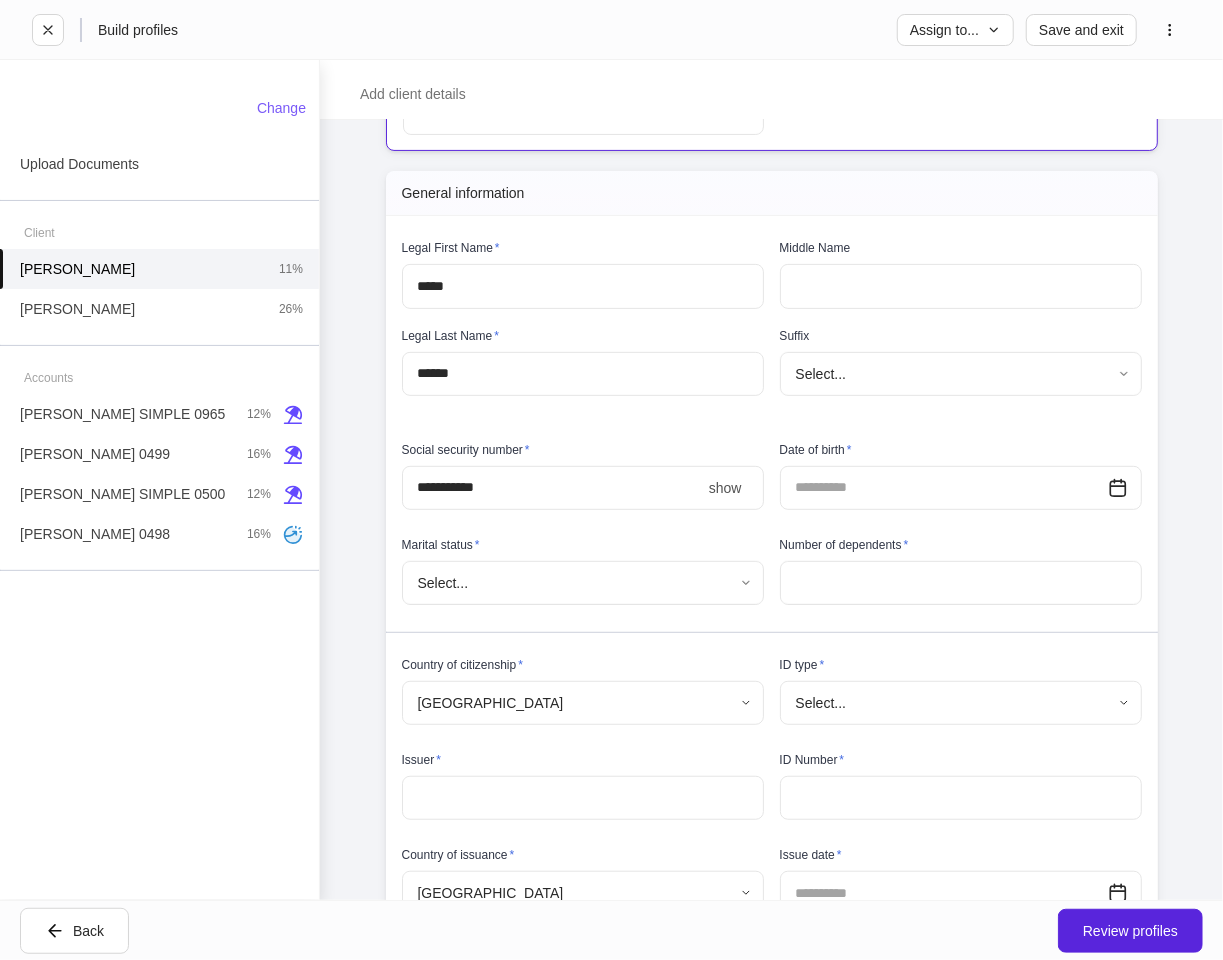 scroll, scrollTop: 333, scrollLeft: 0, axis: vertical 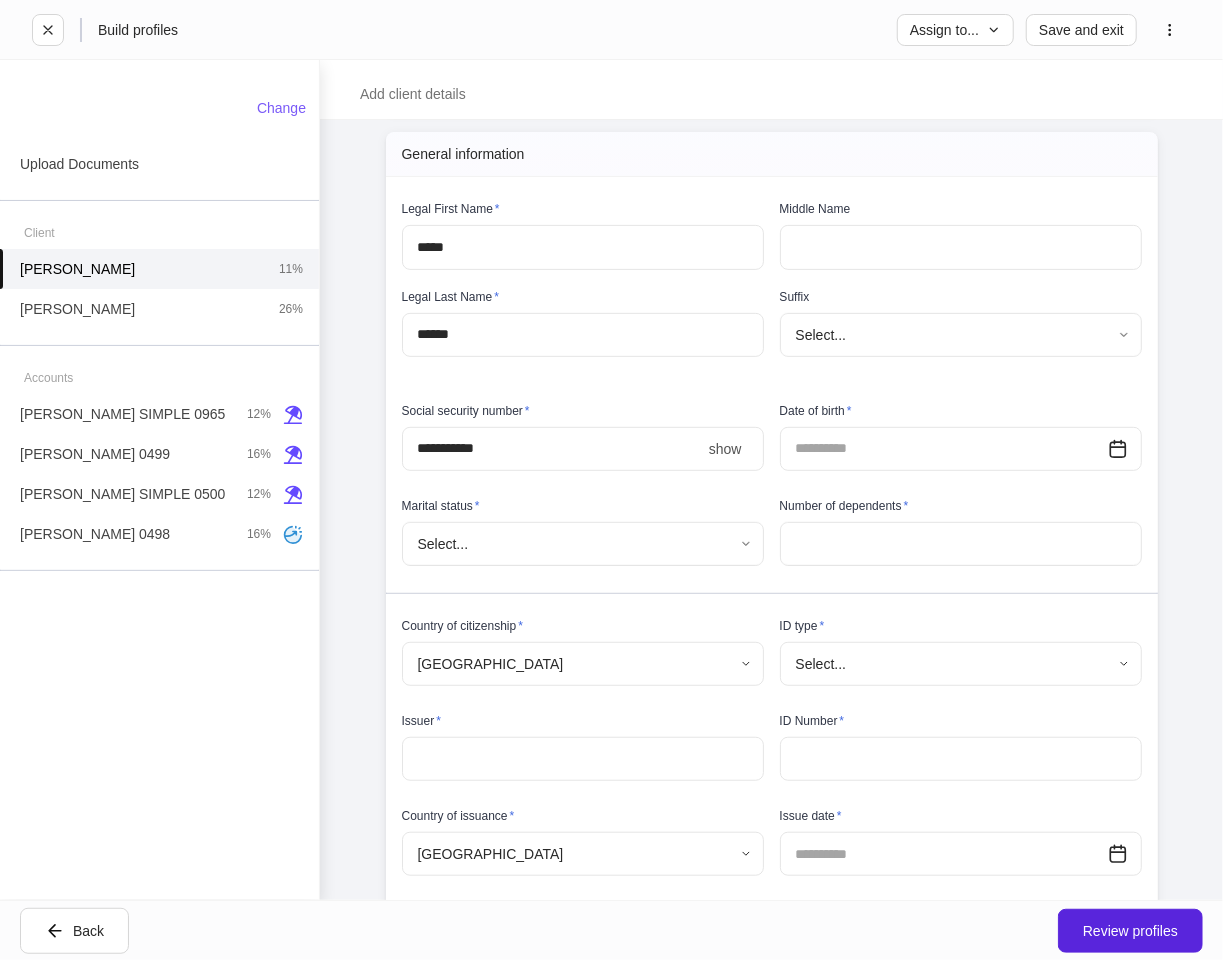 click at bounding box center (961, 247) 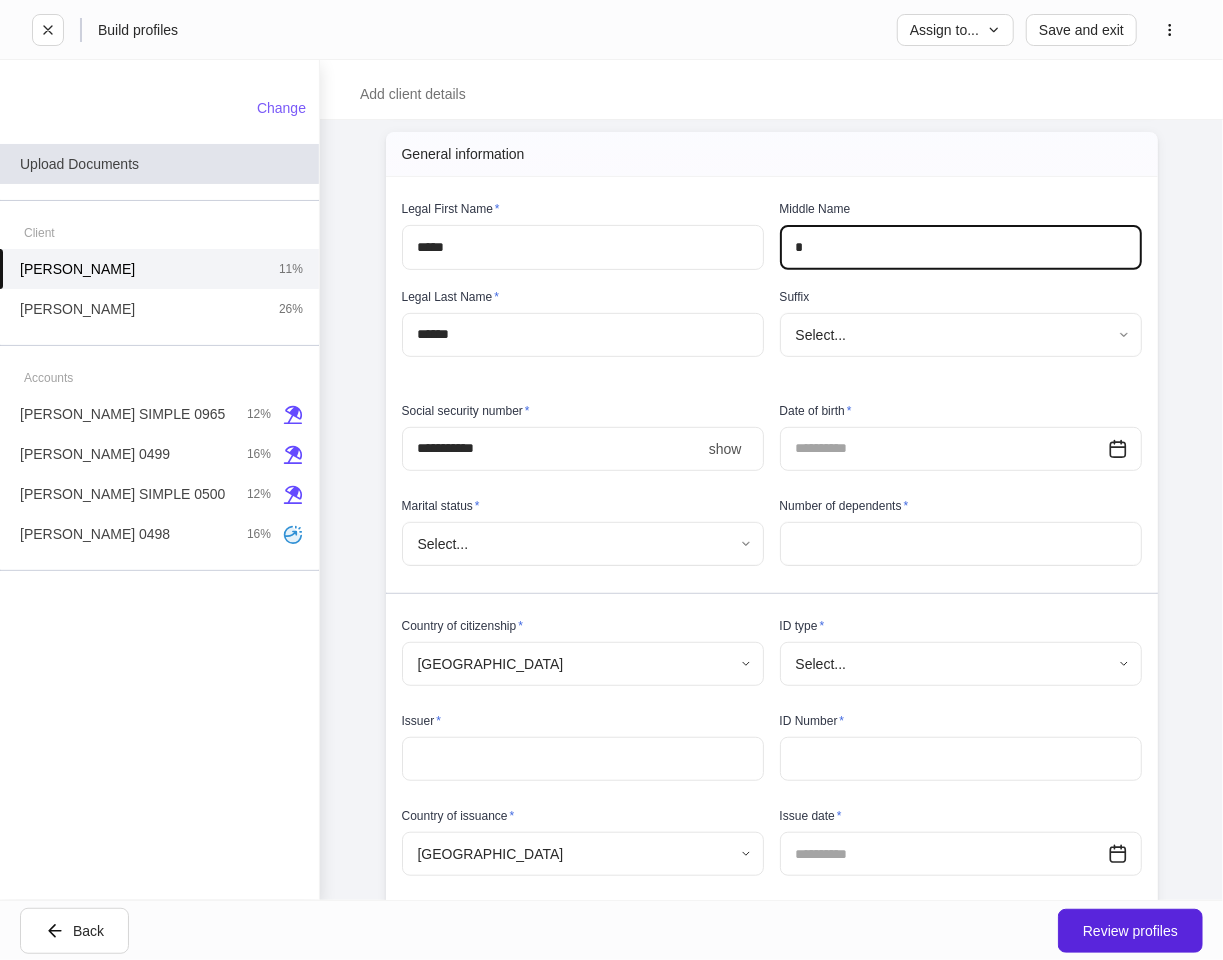 type on "*" 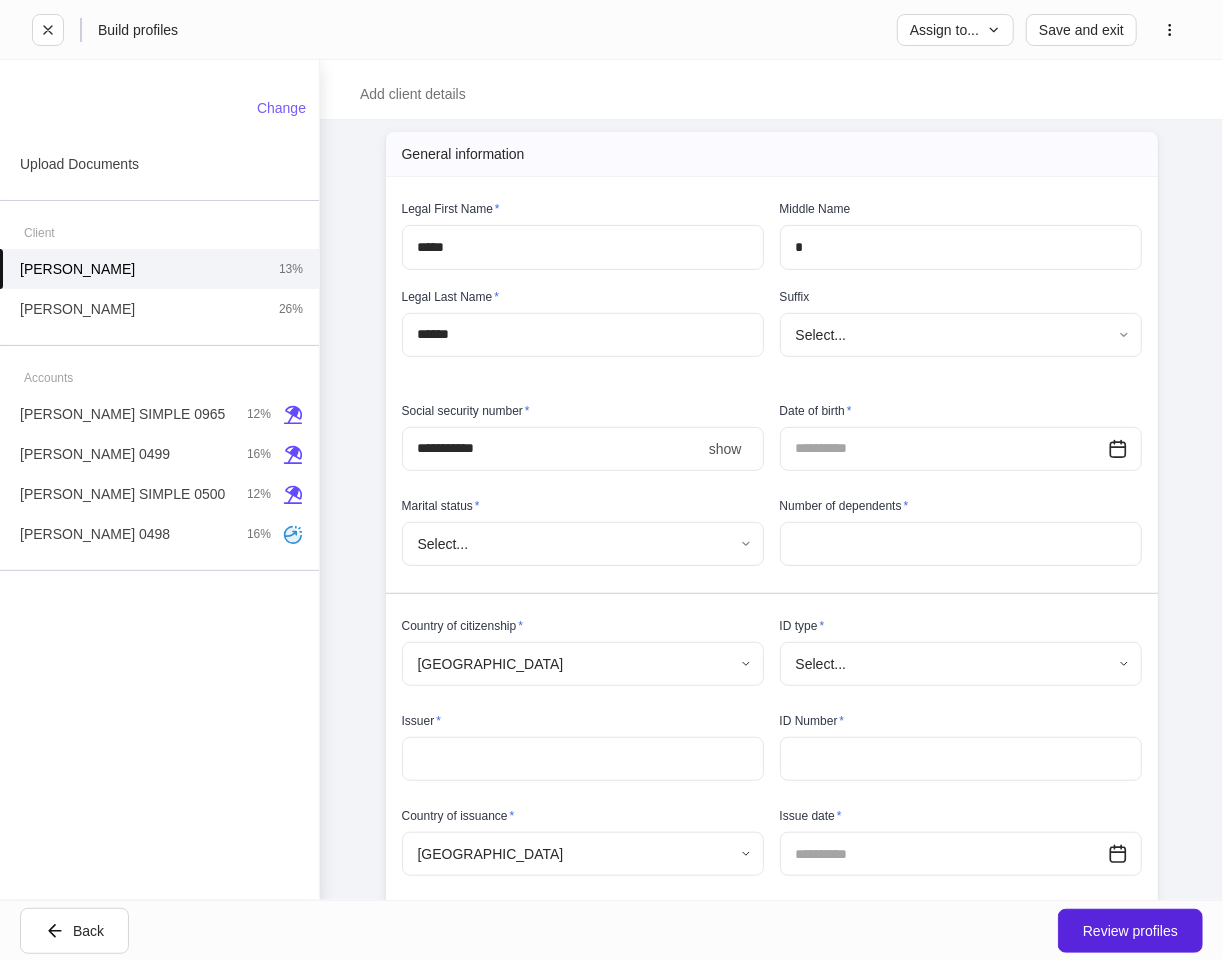 click on "****" at bounding box center (551, 449) 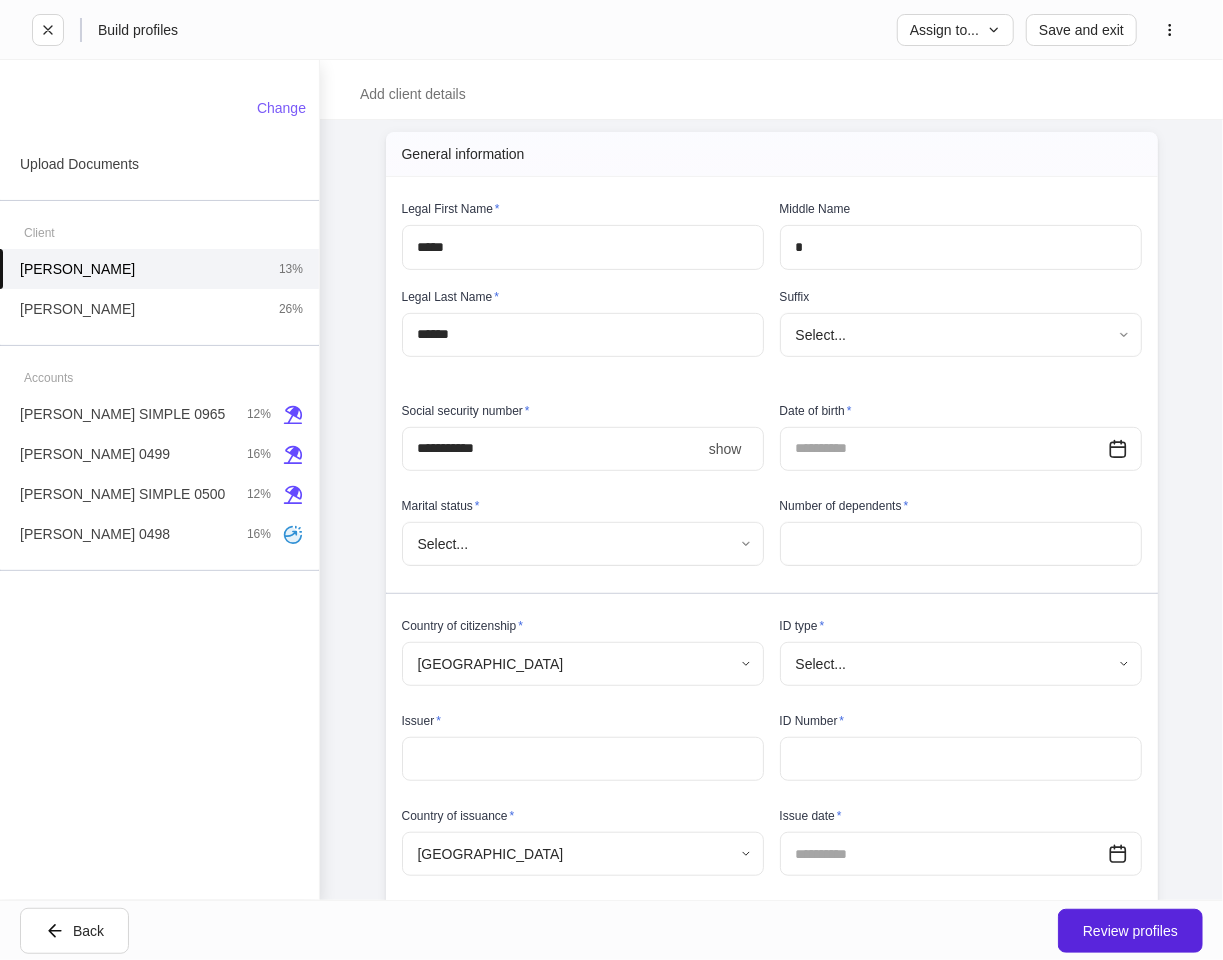 click on "****" at bounding box center [551, 449] 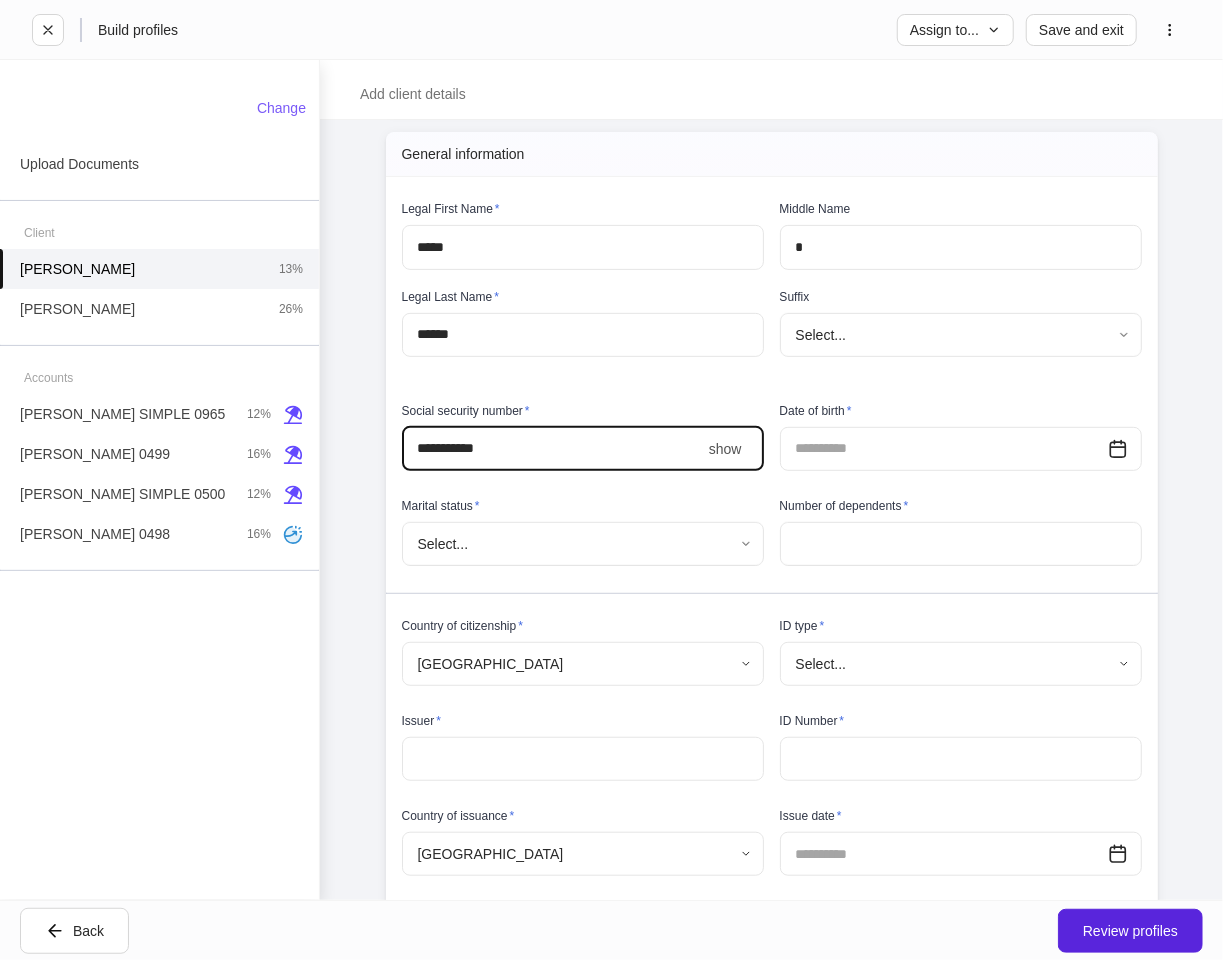 click on "show" at bounding box center [725, 449] 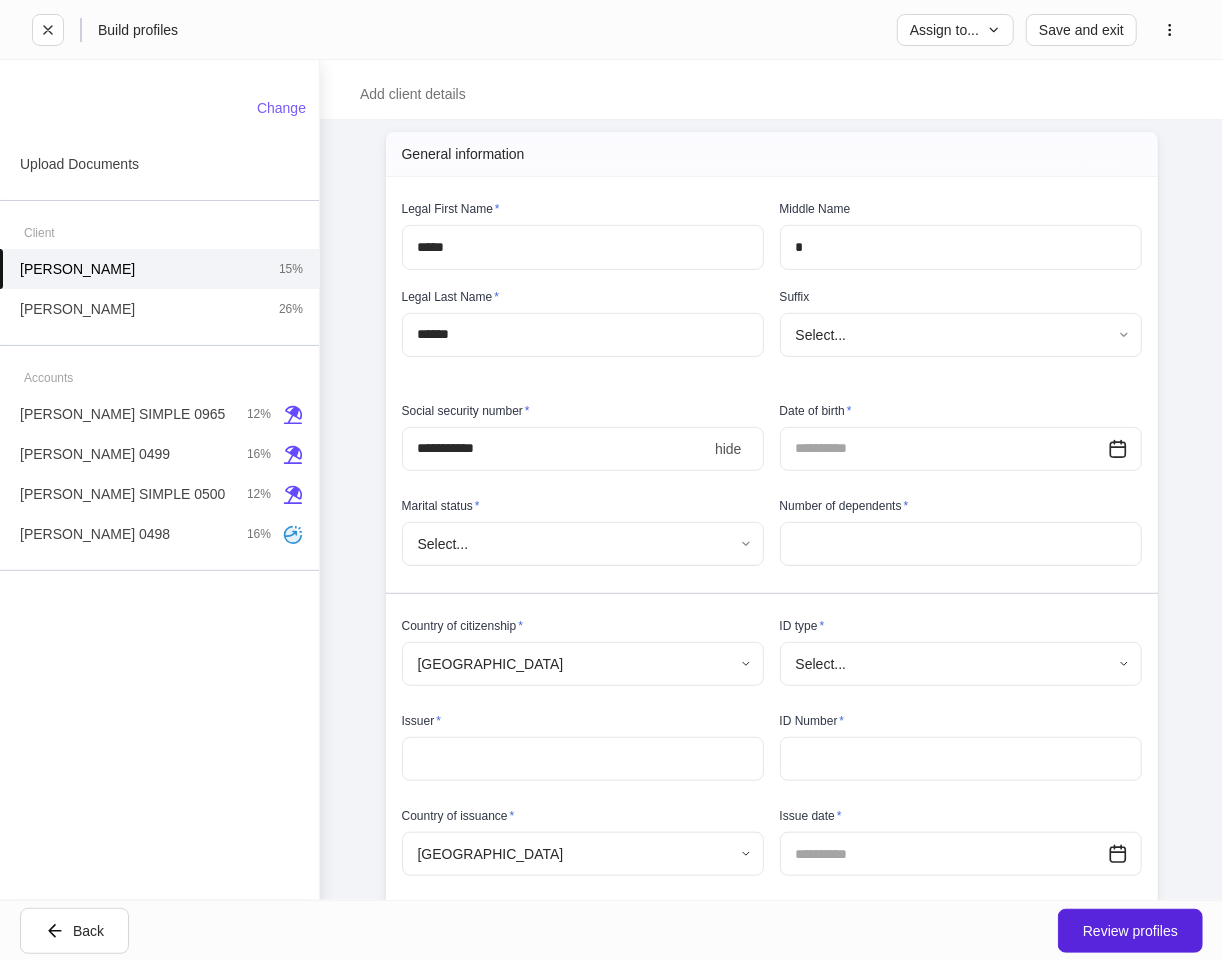 click at bounding box center (944, 449) 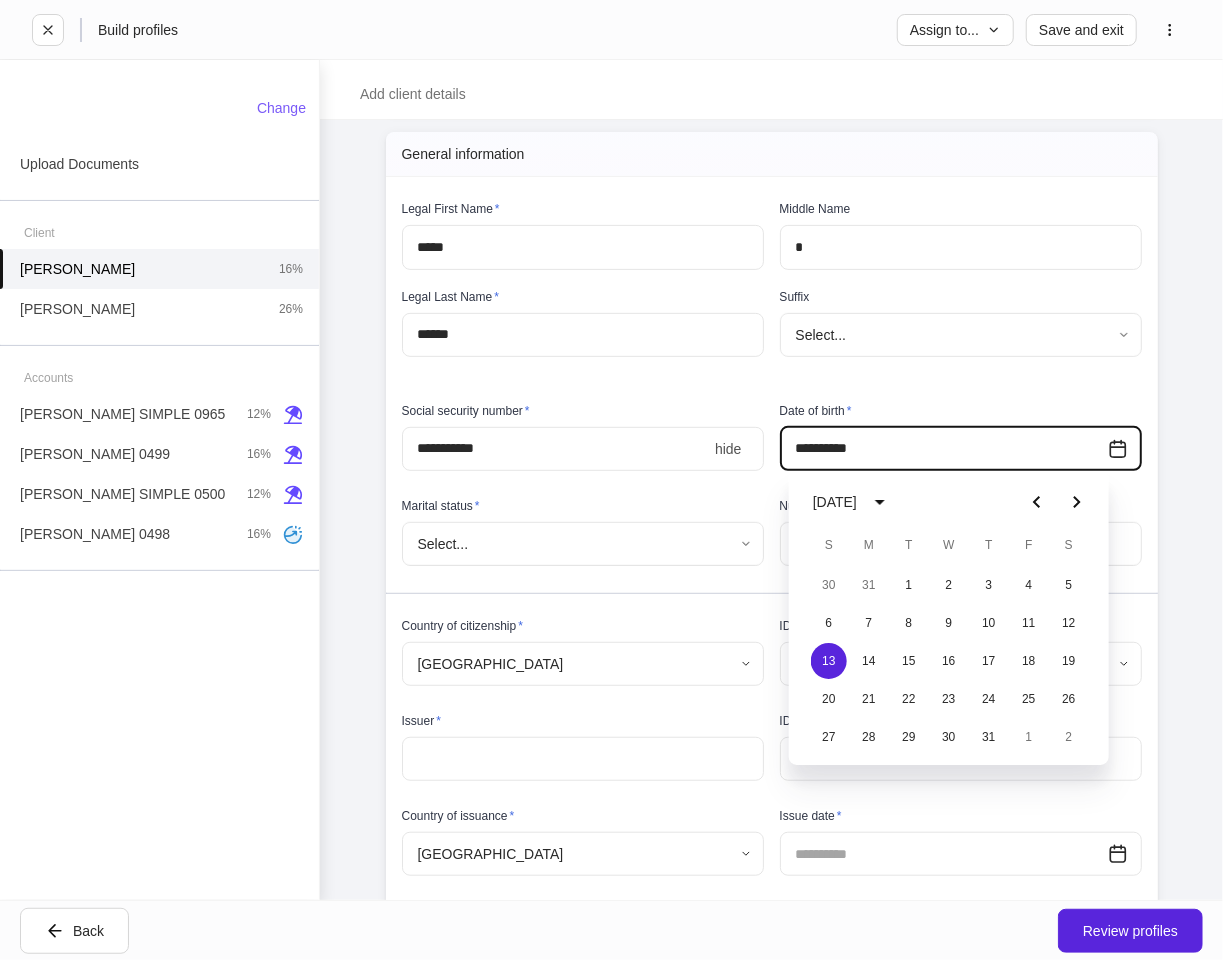 type on "**********" 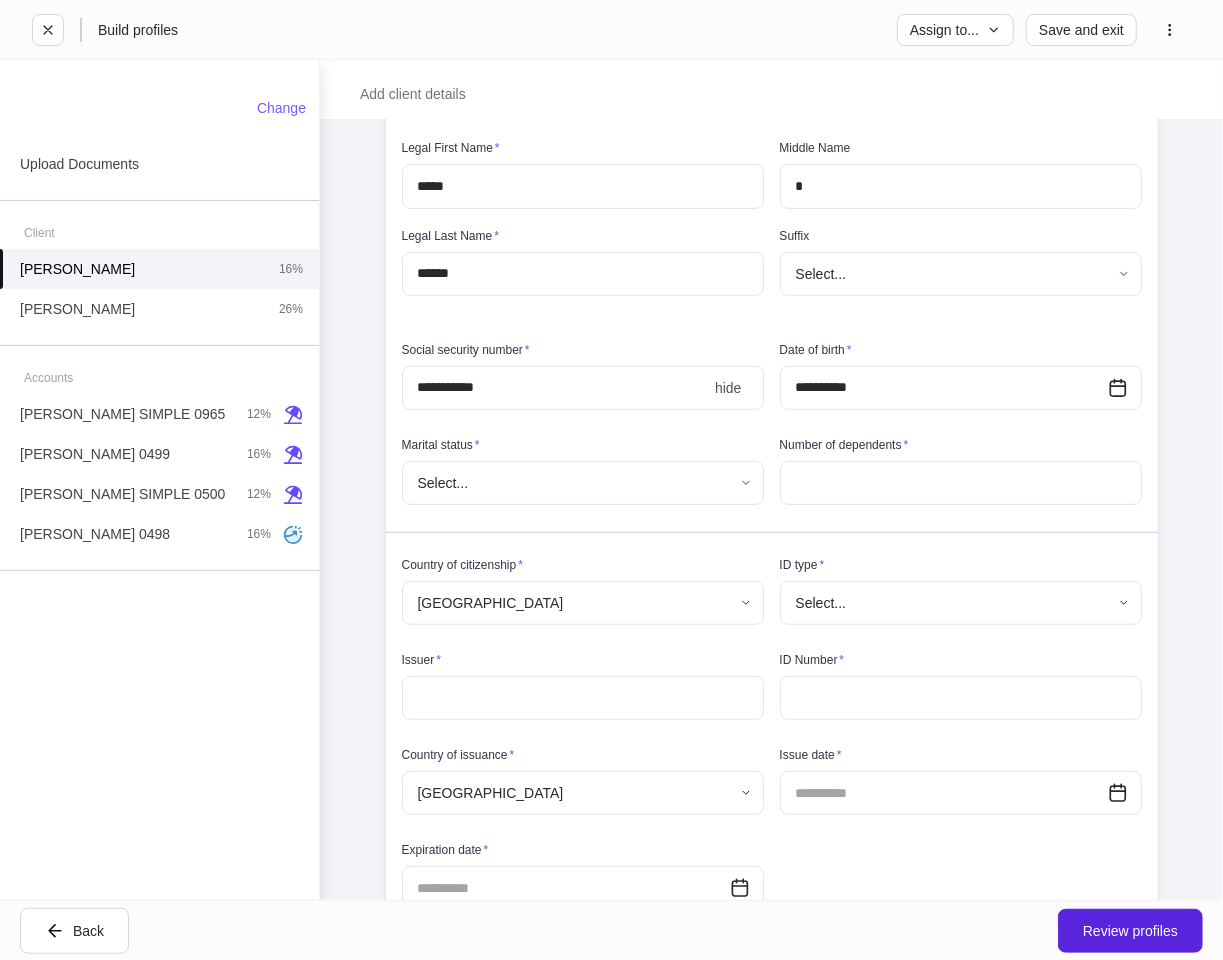 scroll, scrollTop: 444, scrollLeft: 0, axis: vertical 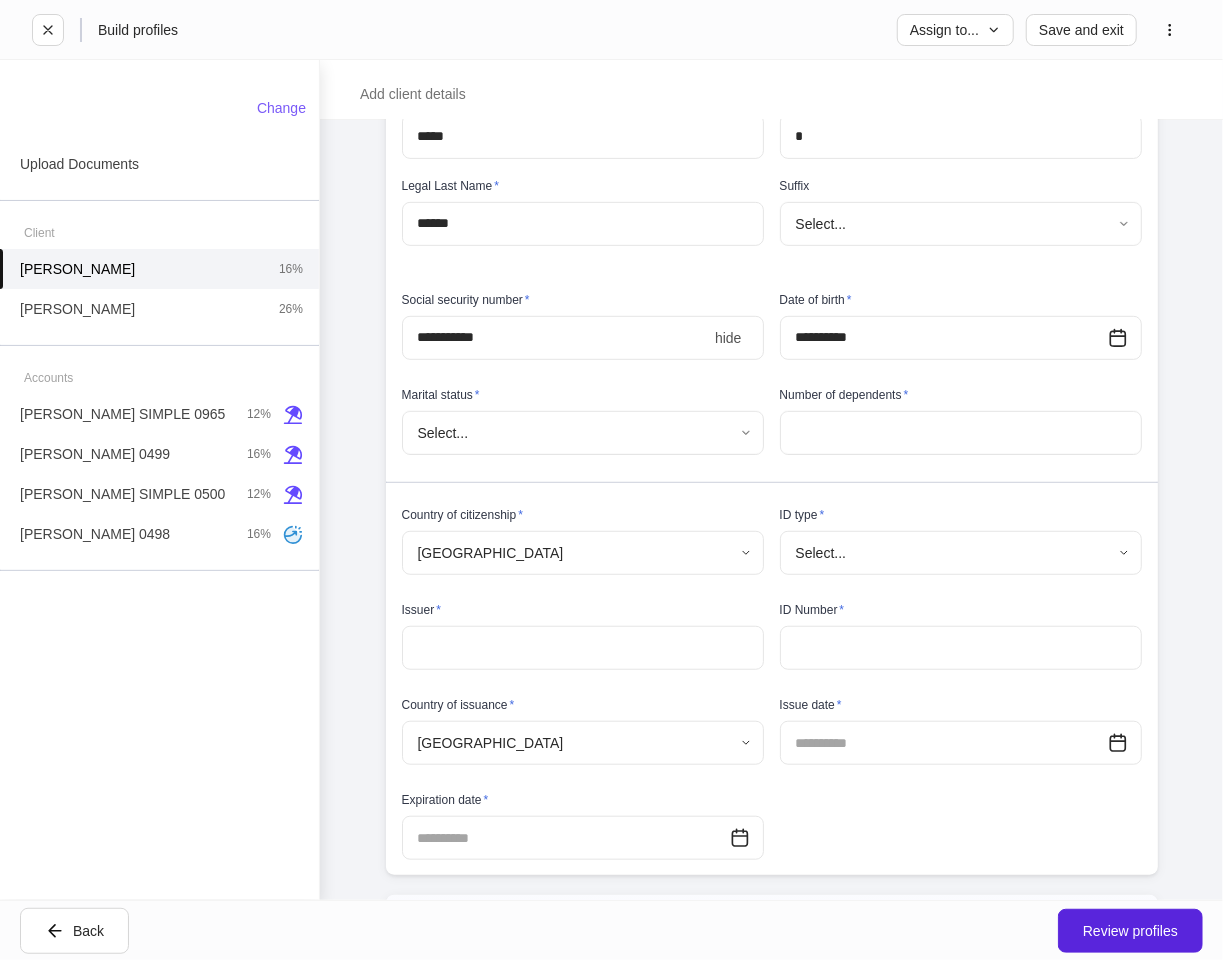 click on "**********" at bounding box center [611, 480] 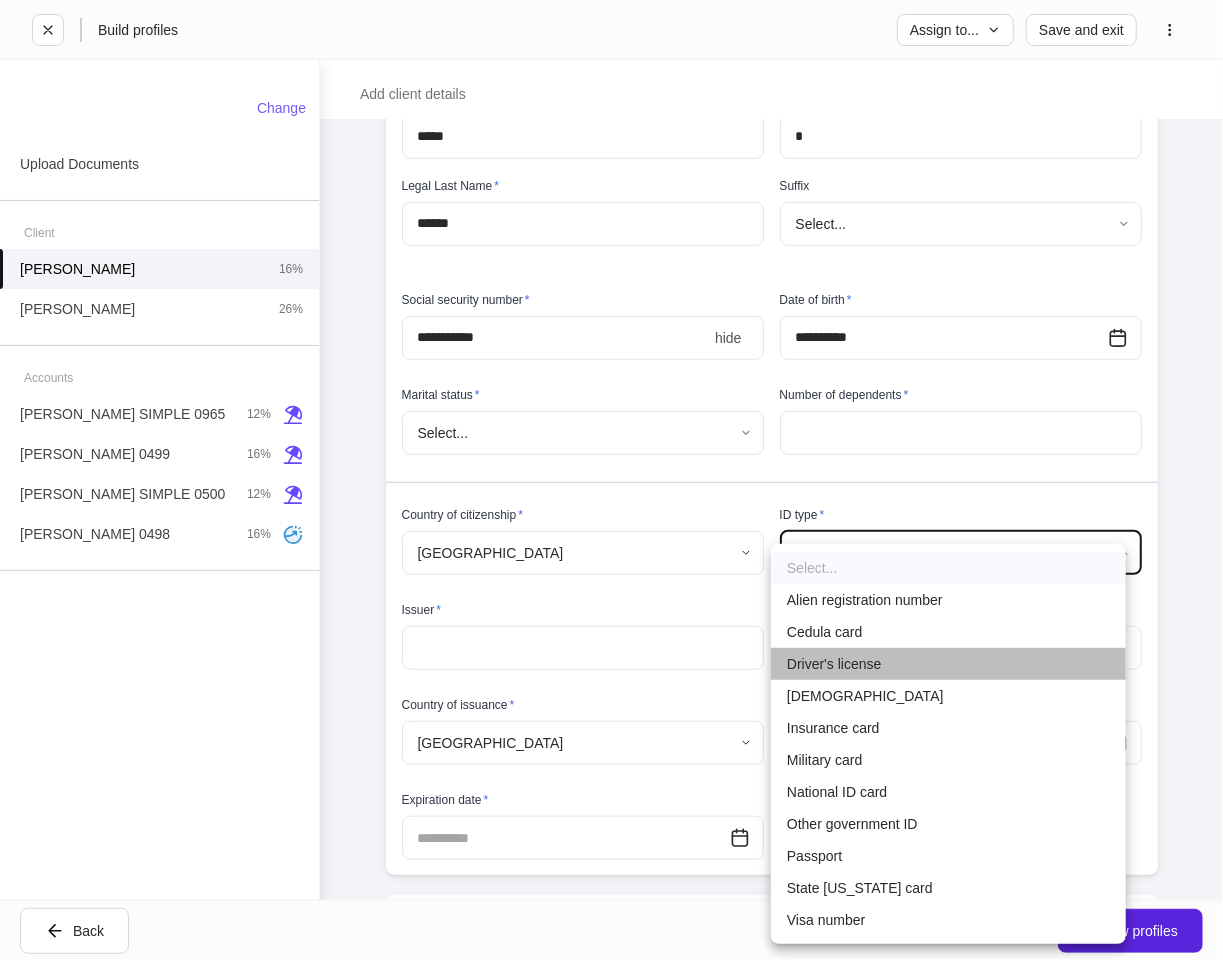 click on "Driver's license" at bounding box center [948, 664] 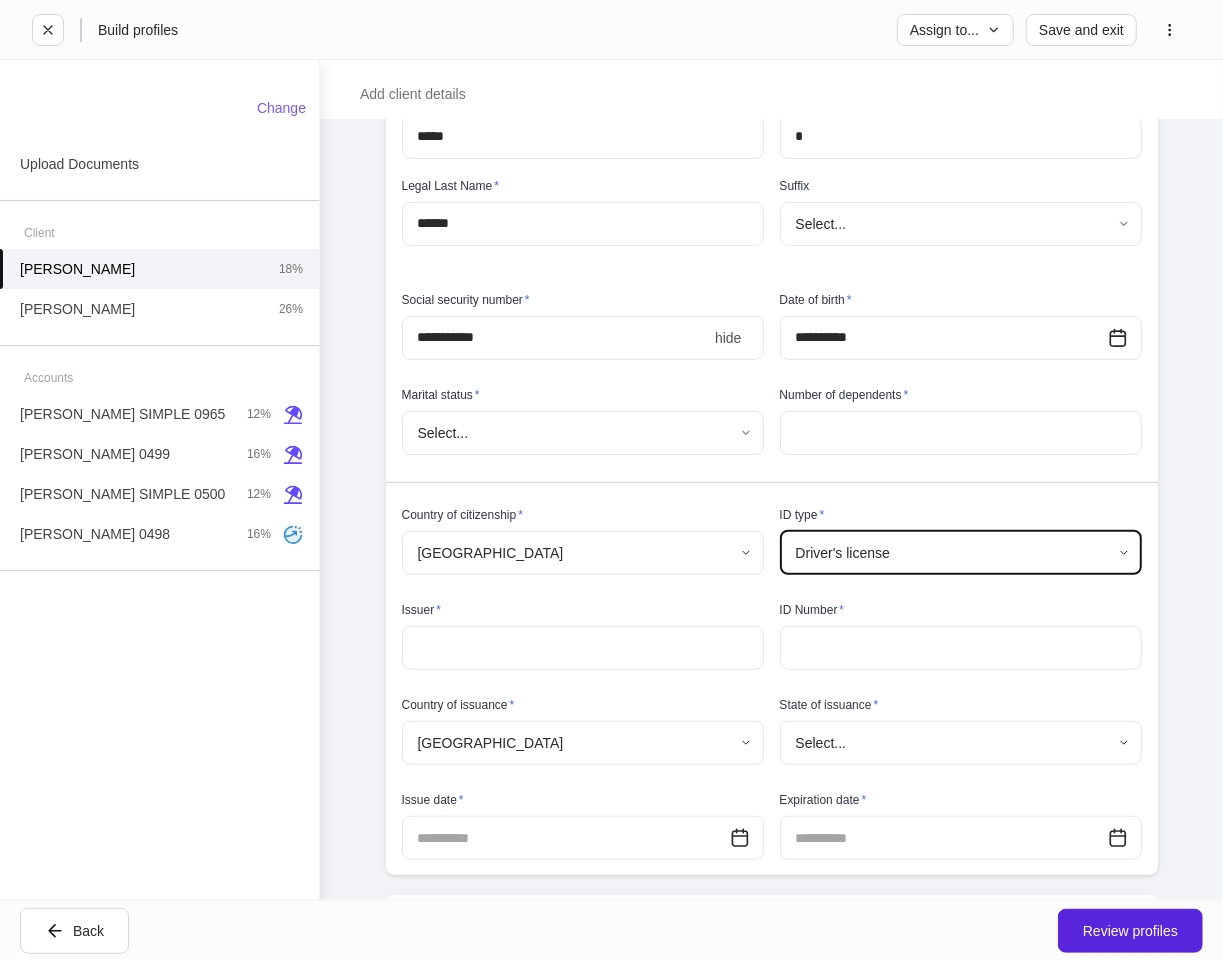 click at bounding box center [583, 648] 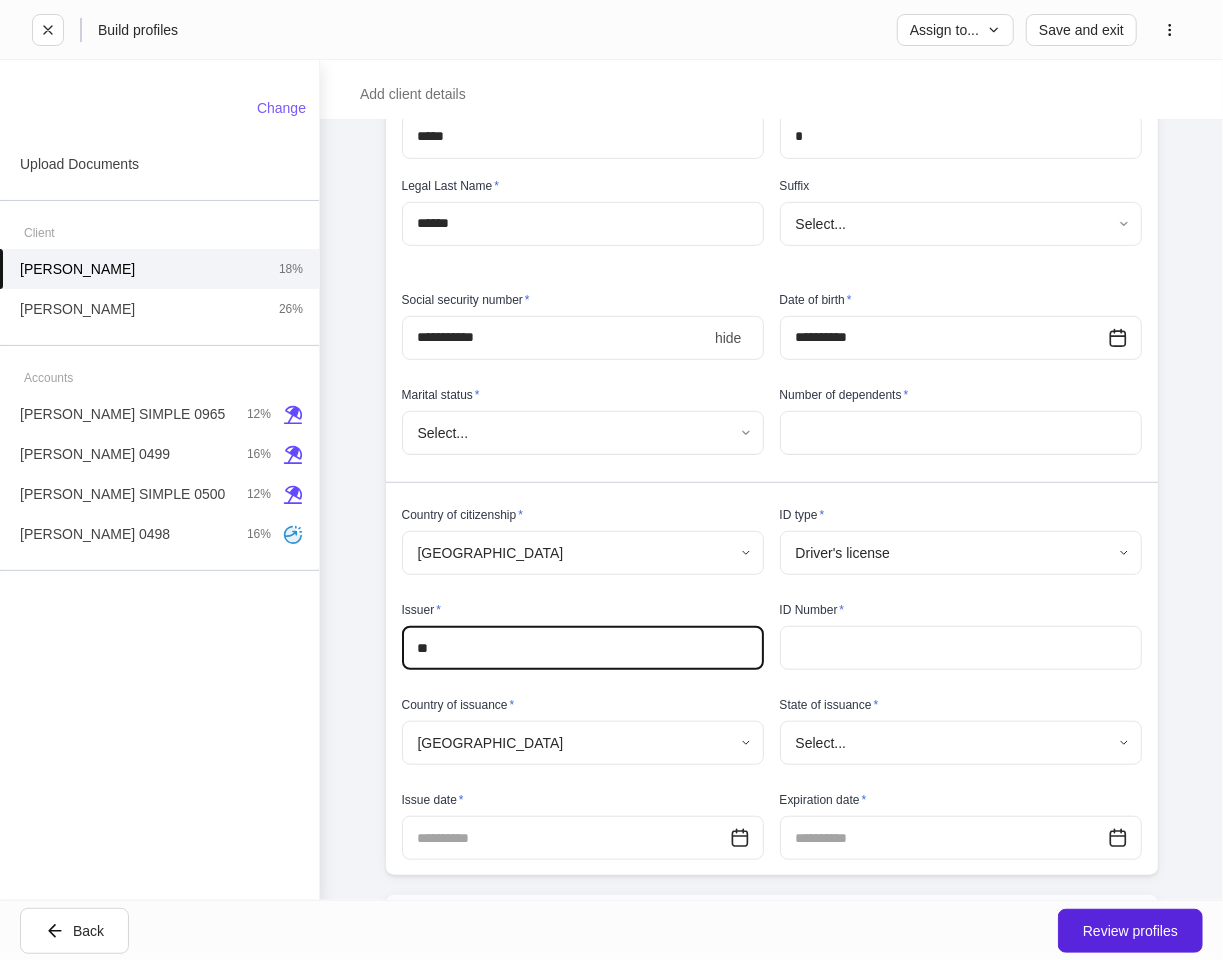 type on "**" 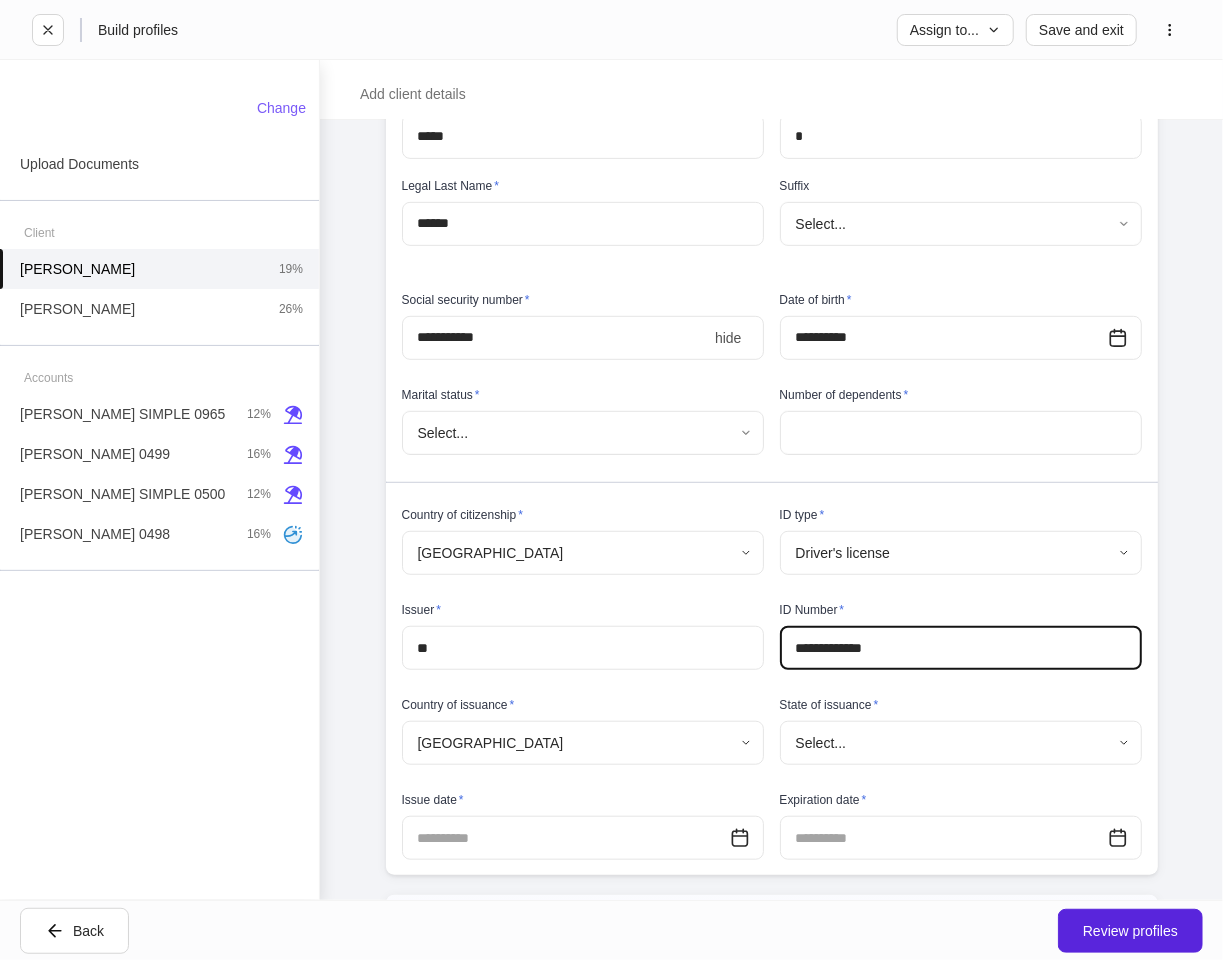 type on "**********" 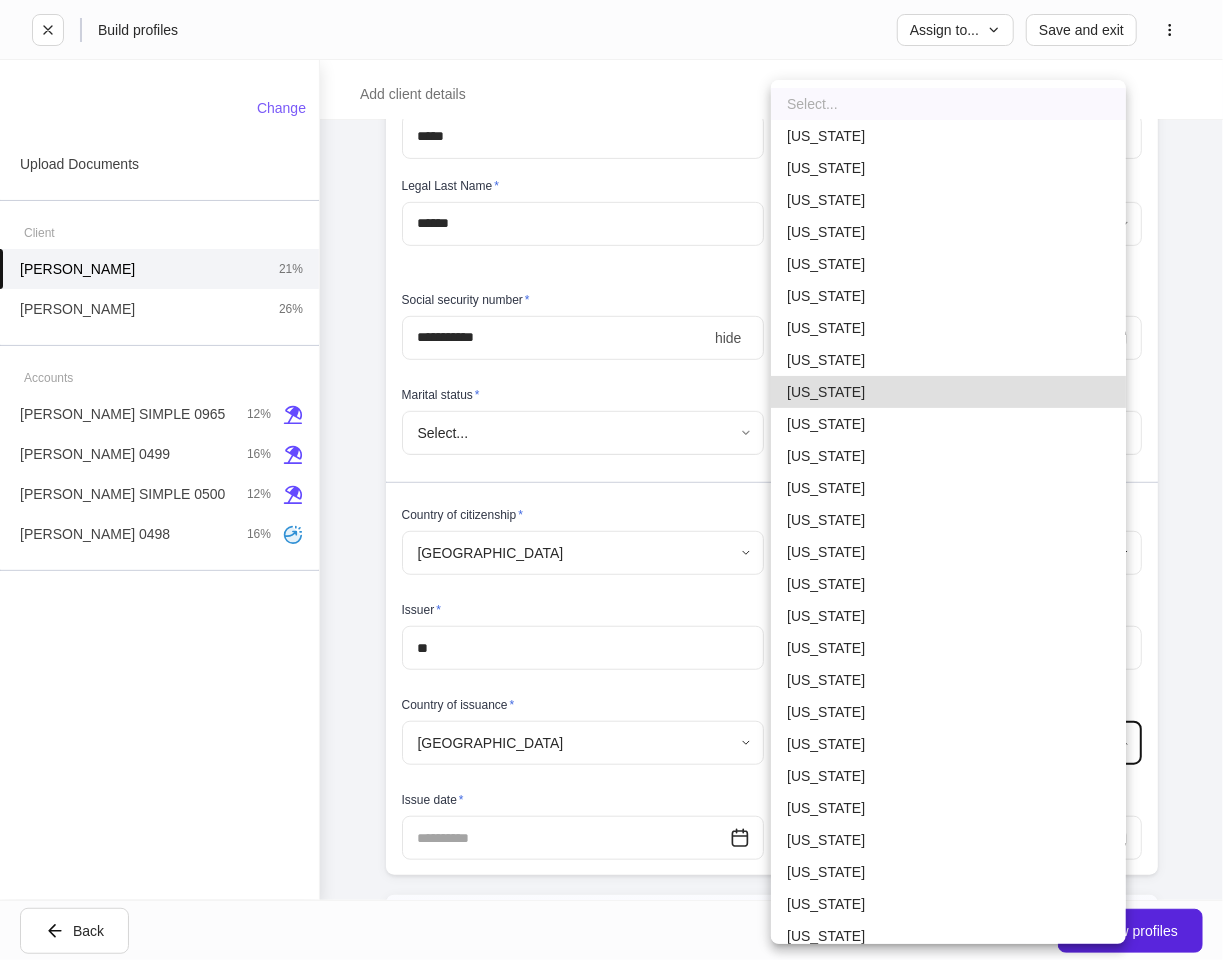type 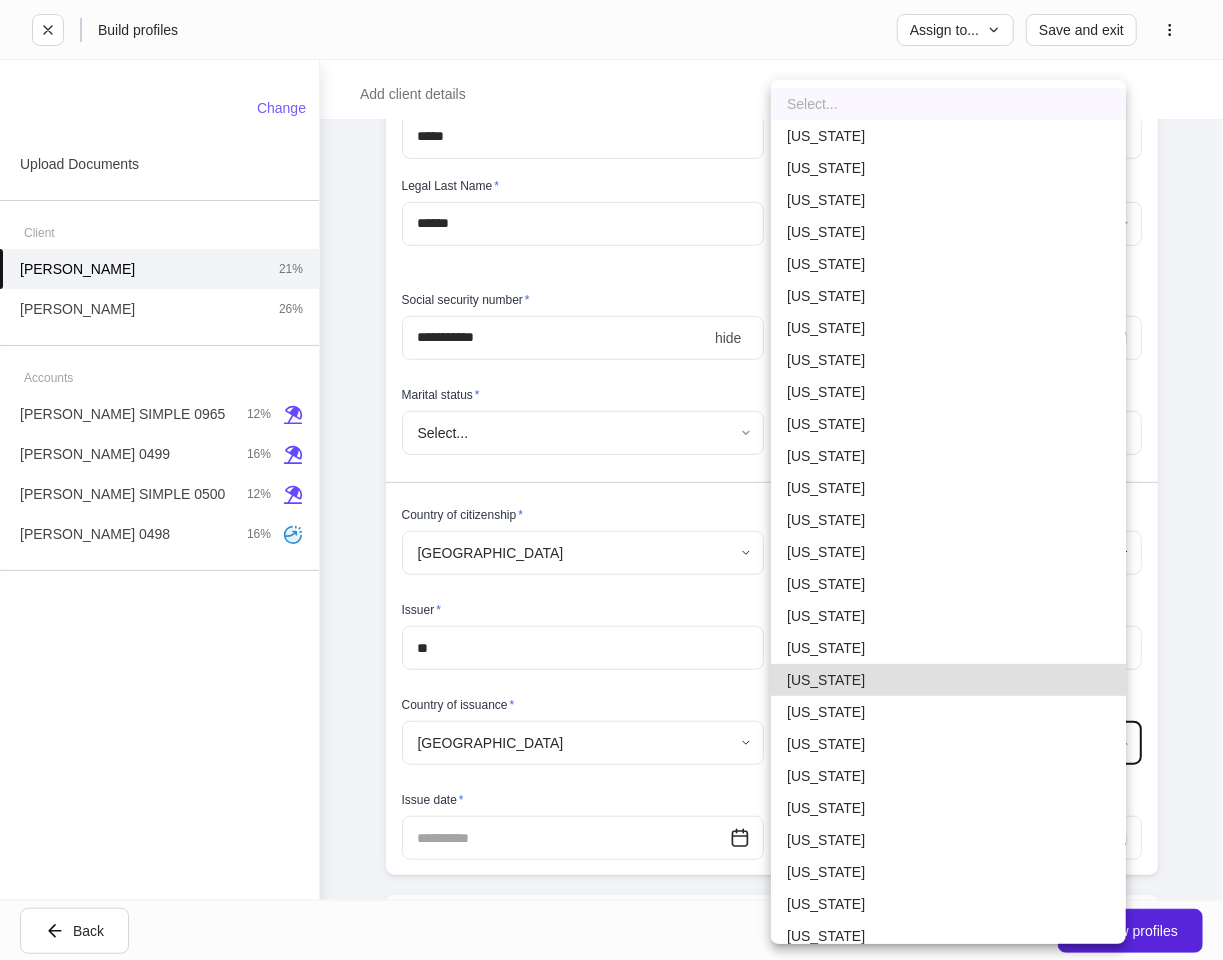 type 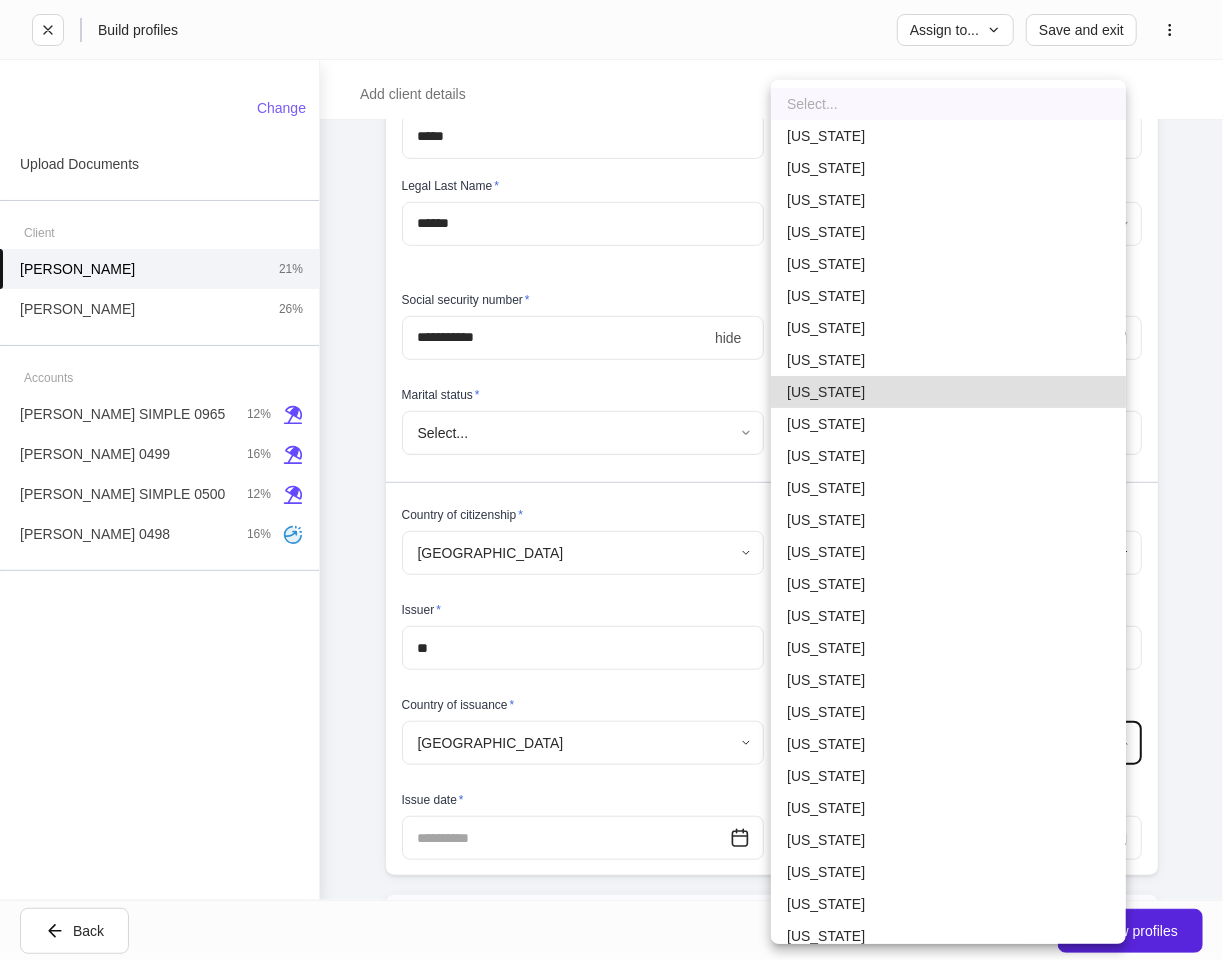 type on "*" 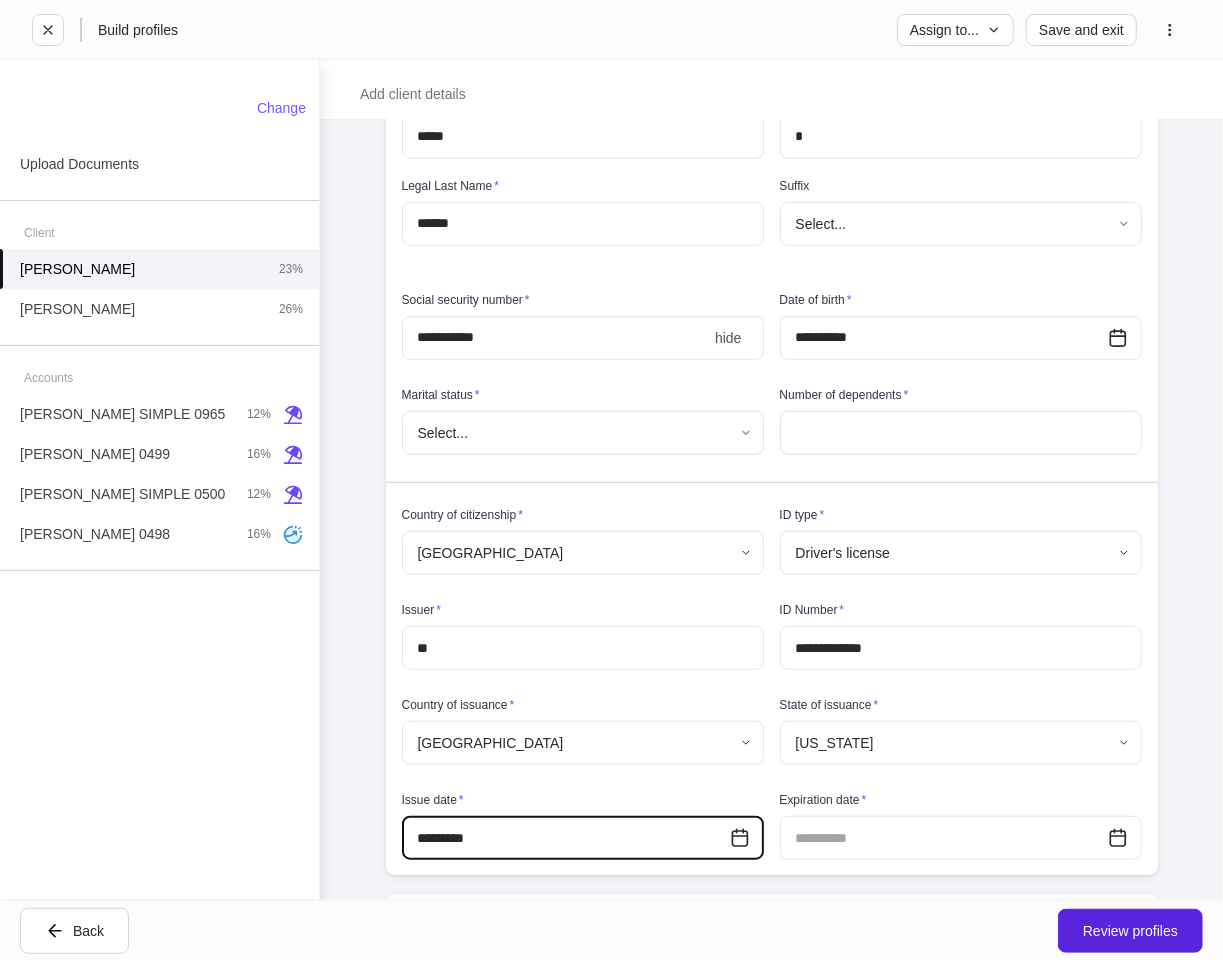 type on "**********" 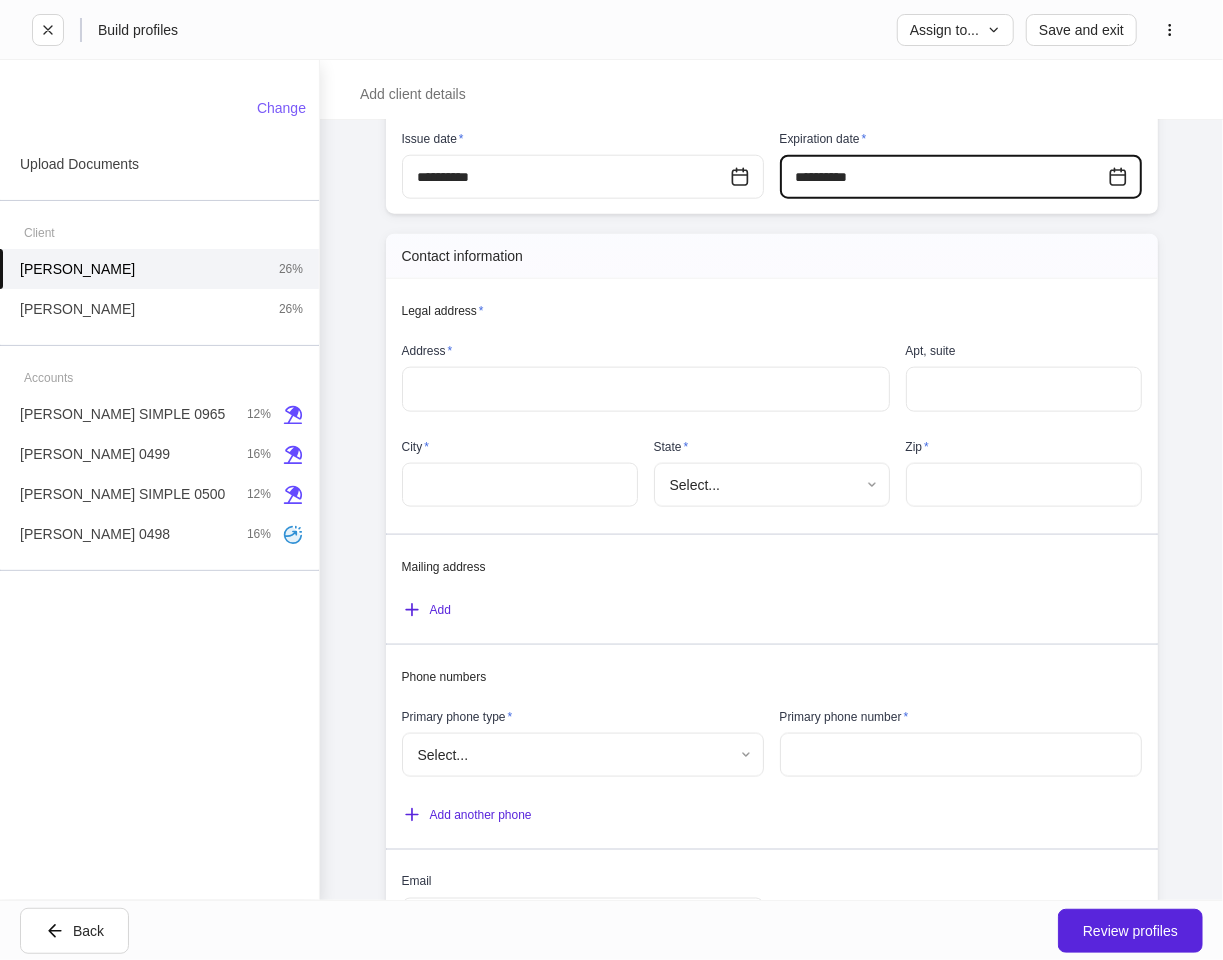 scroll, scrollTop: 1111, scrollLeft: 0, axis: vertical 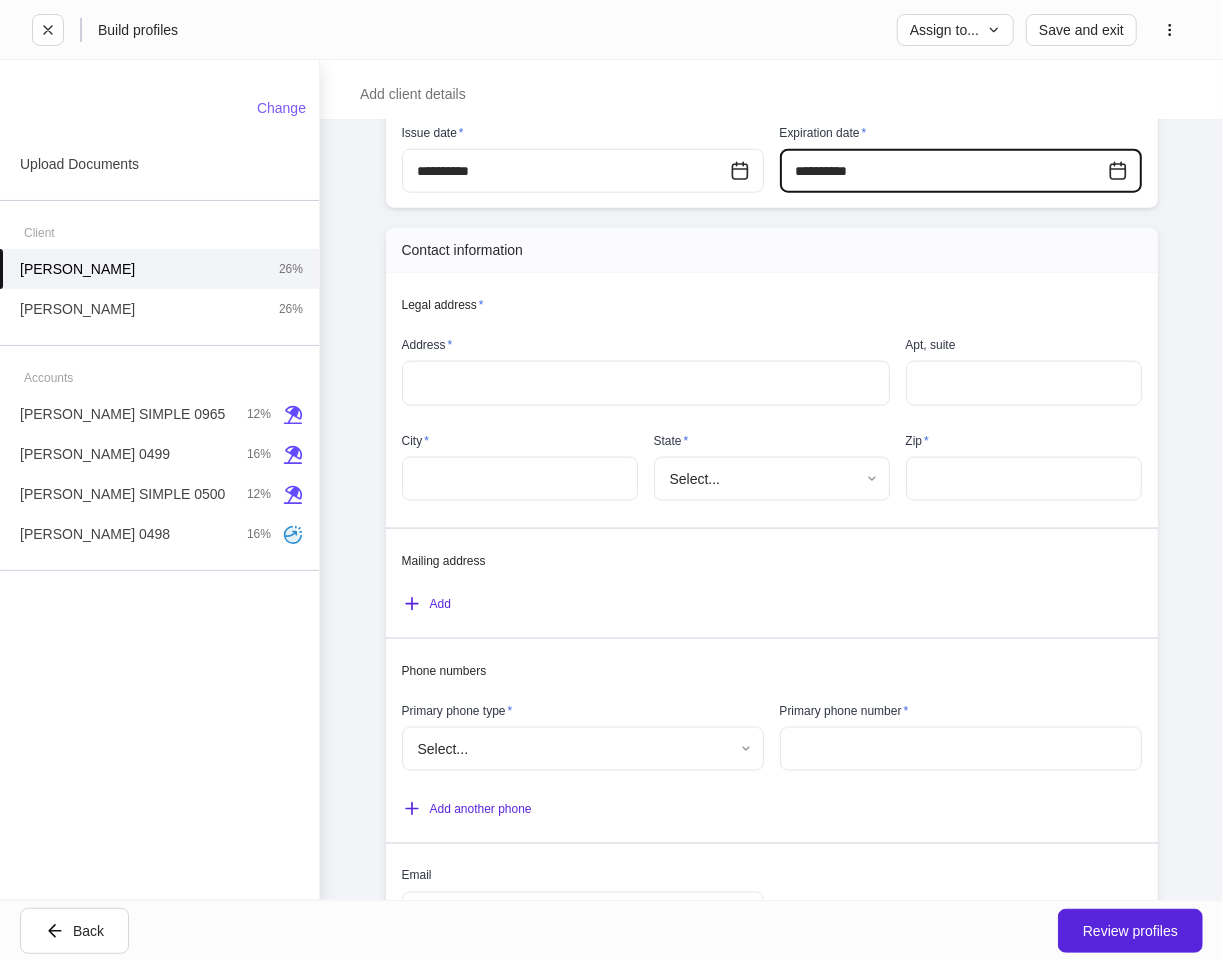 click on "​" at bounding box center [646, 383] 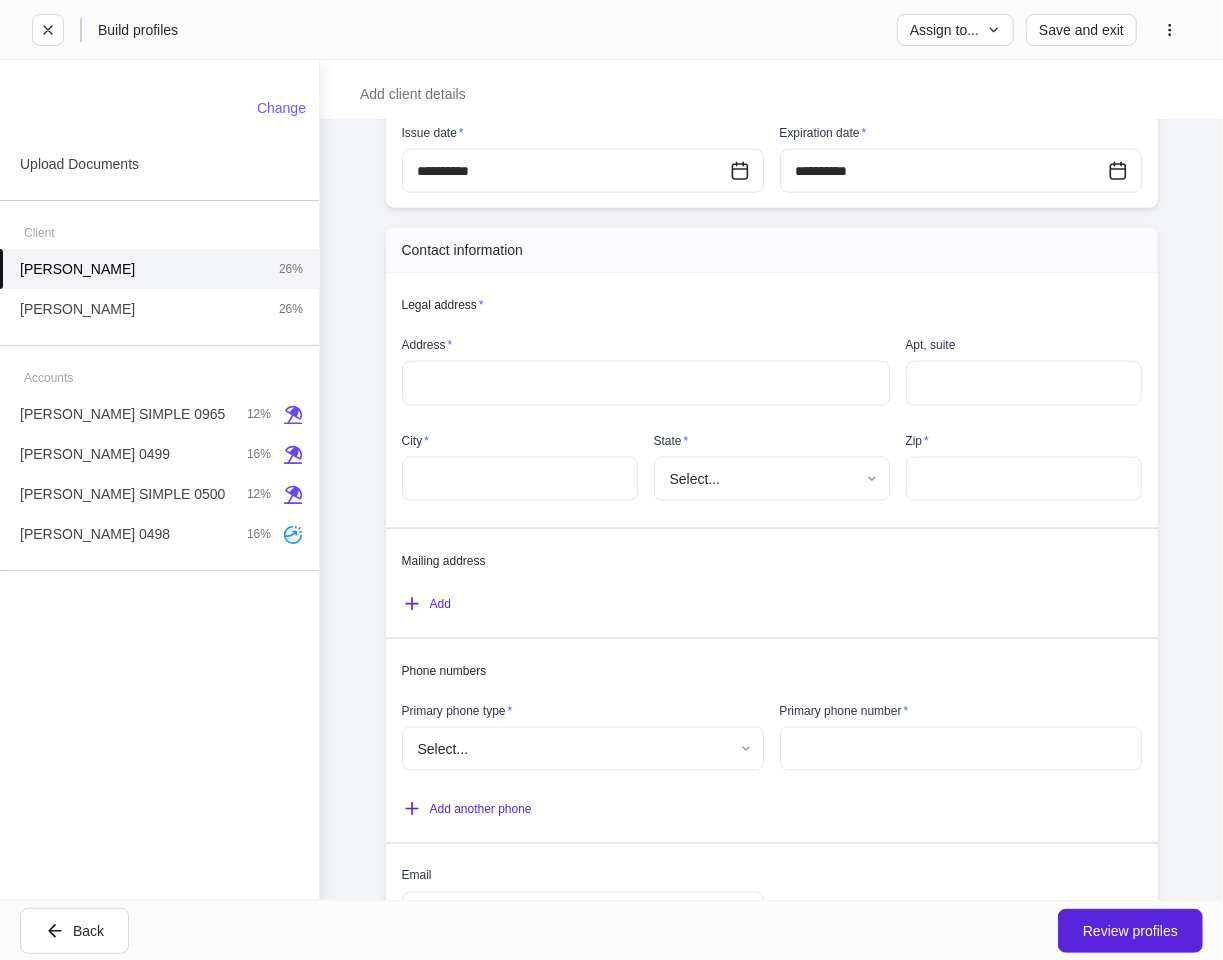 click at bounding box center (646, 383) 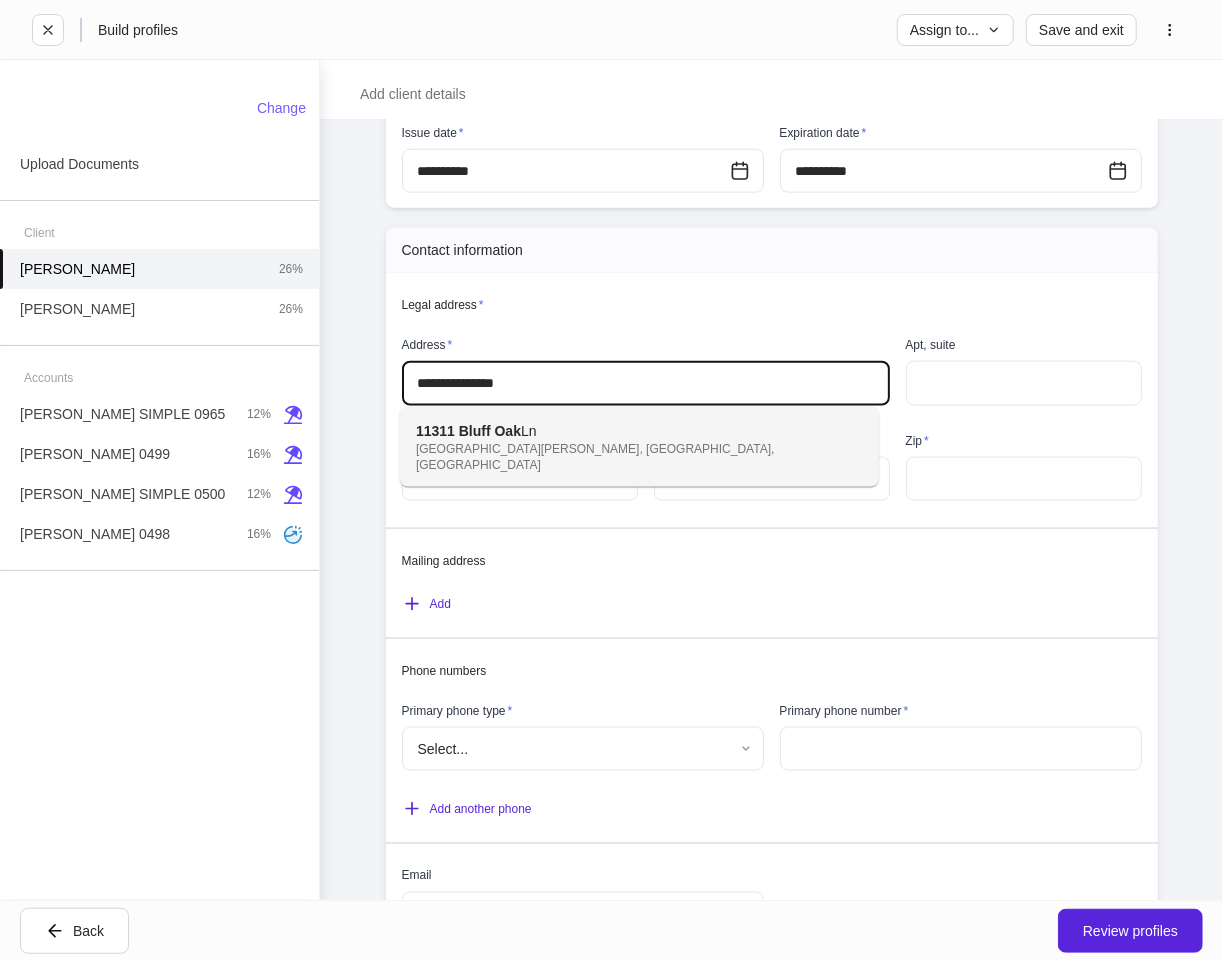 click on "Fort Myers, FL, USA" at bounding box center [617, 457] 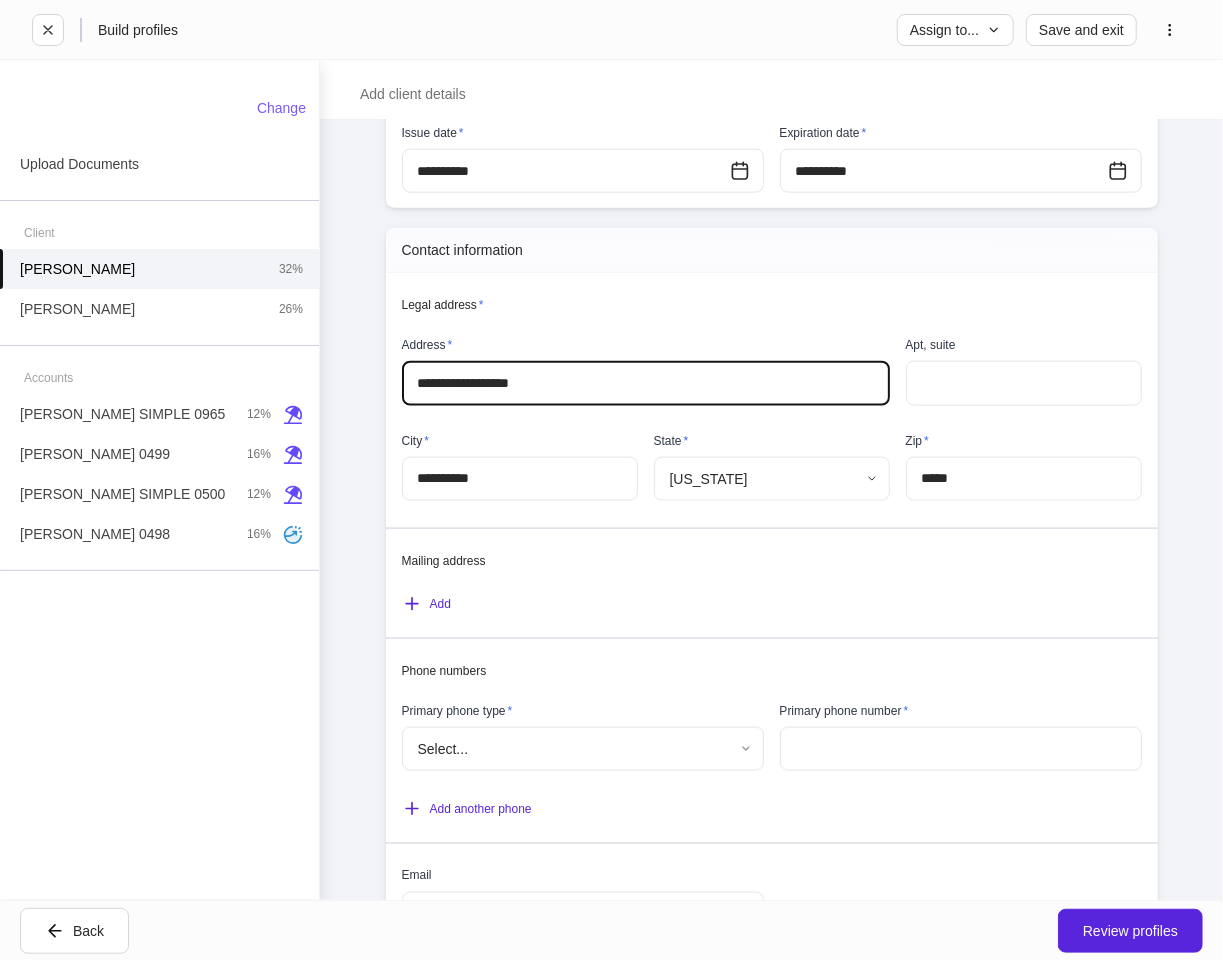 type on "**********" 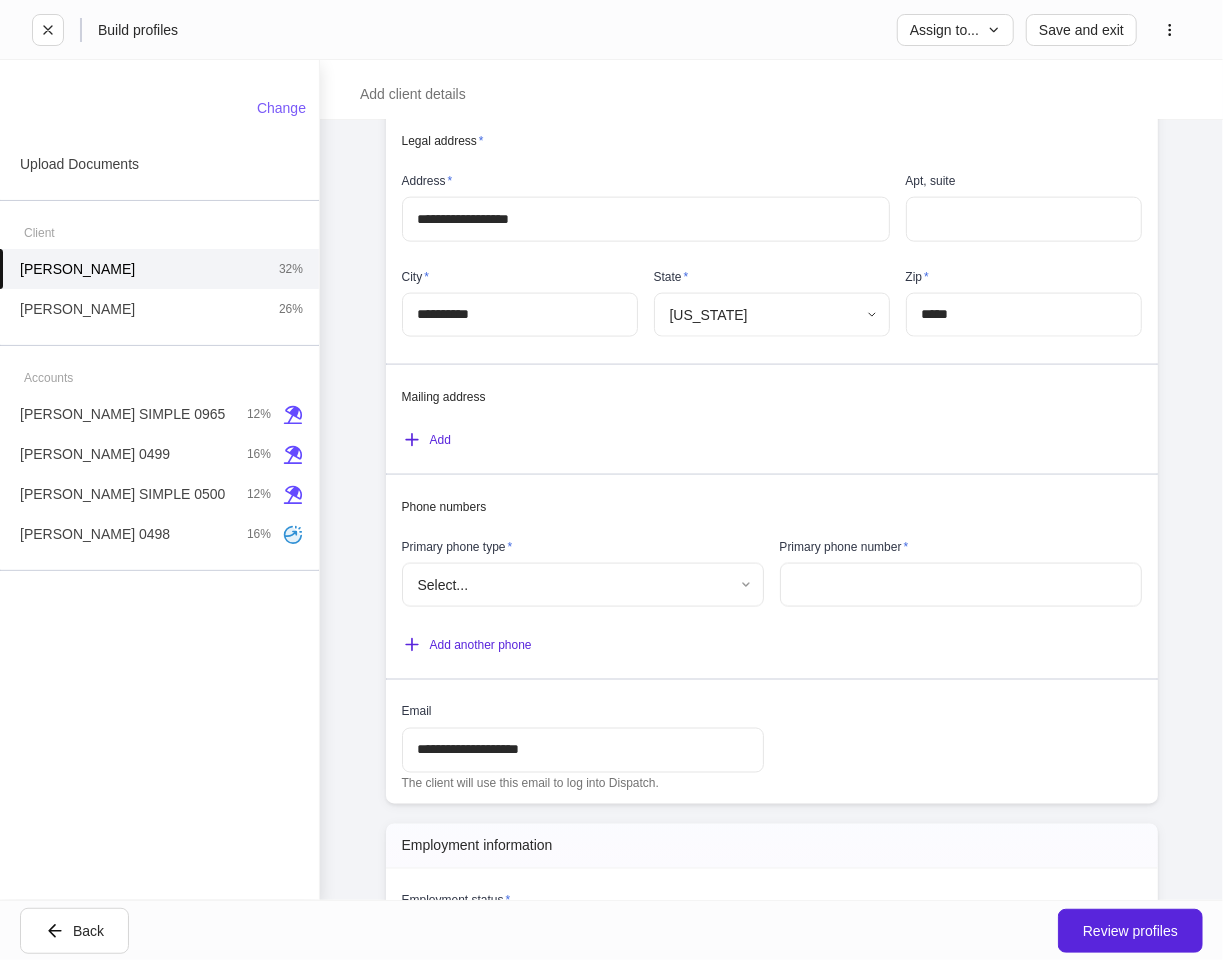 scroll, scrollTop: 1333, scrollLeft: 0, axis: vertical 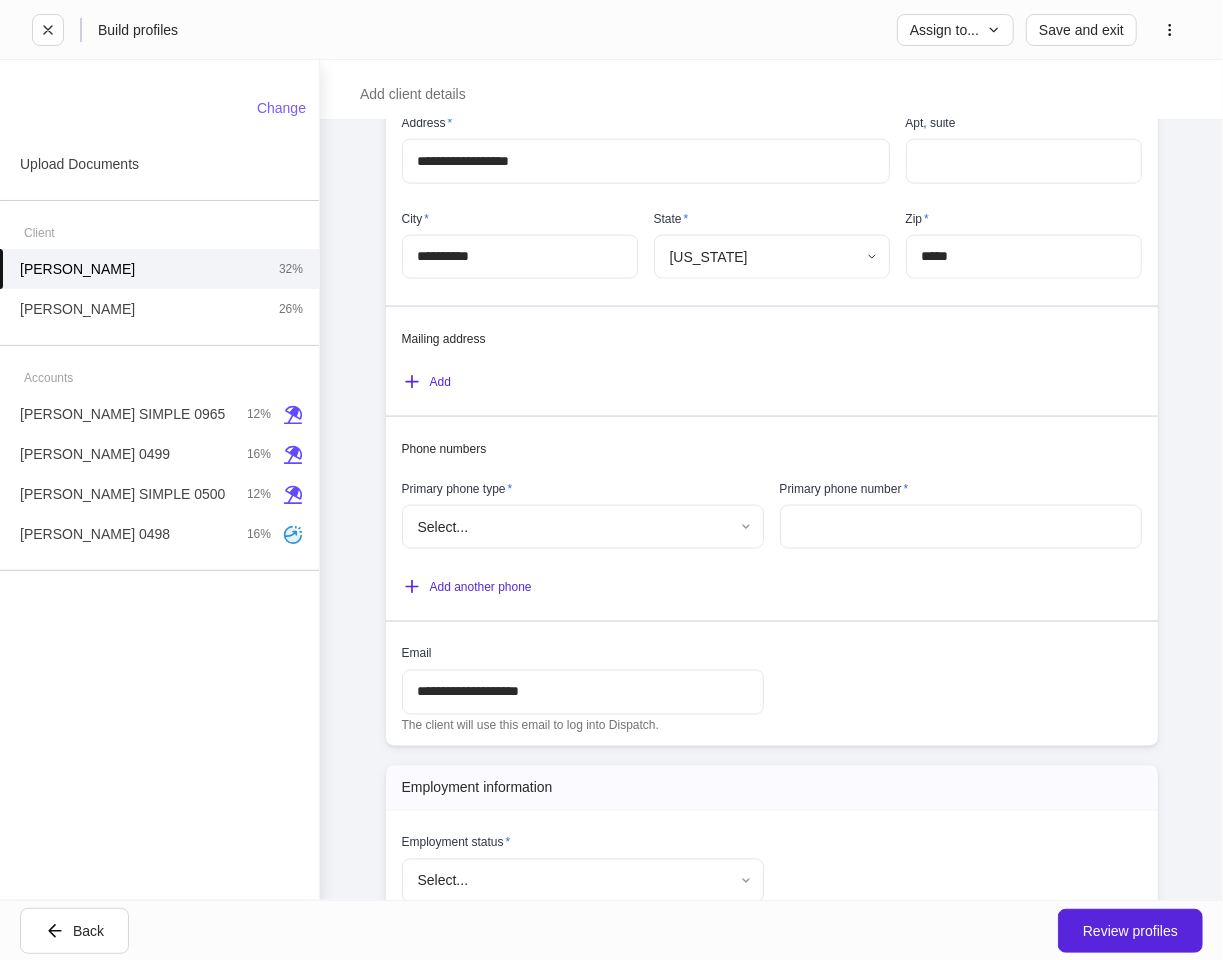 click at bounding box center (961, 527) 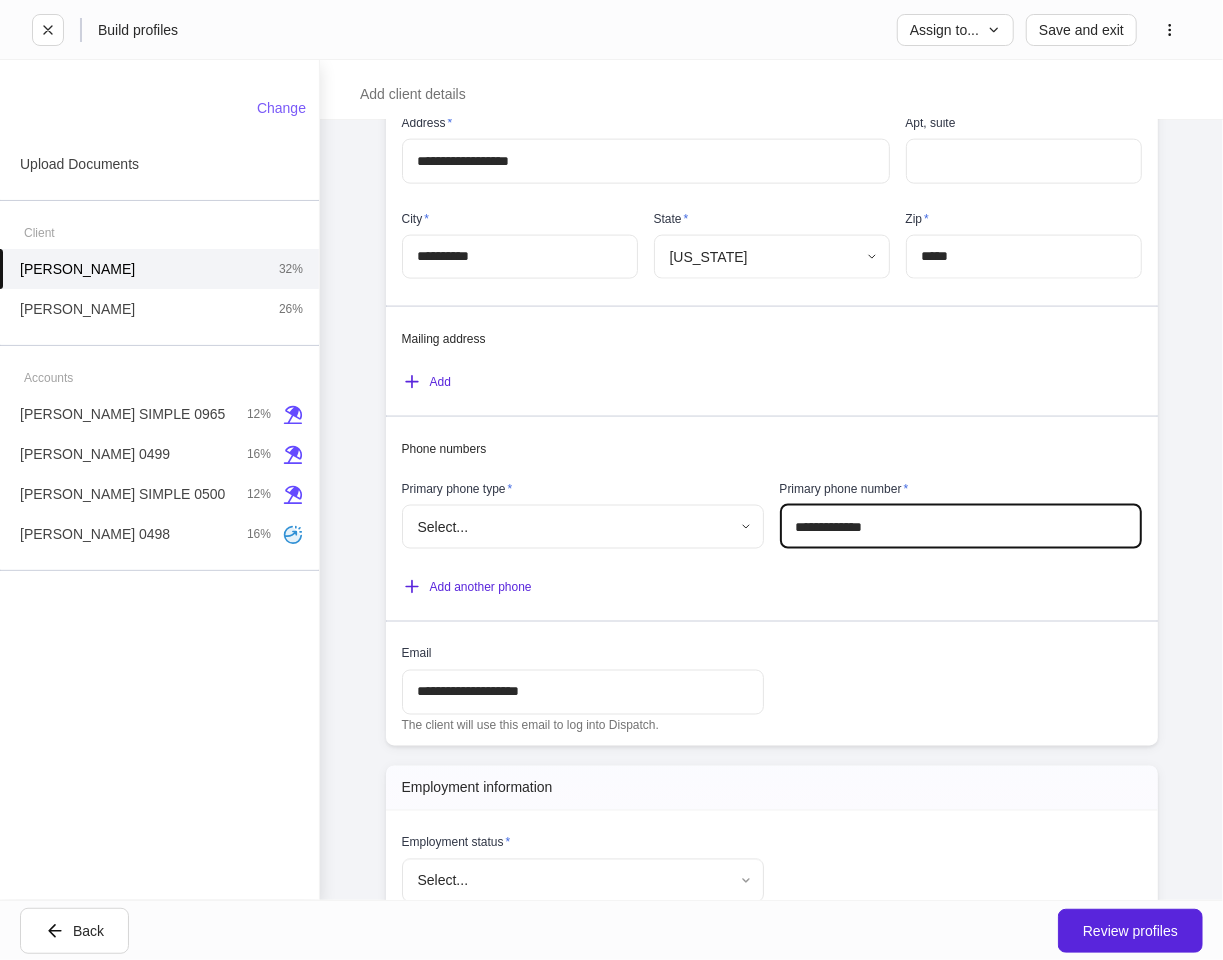 type on "**********" 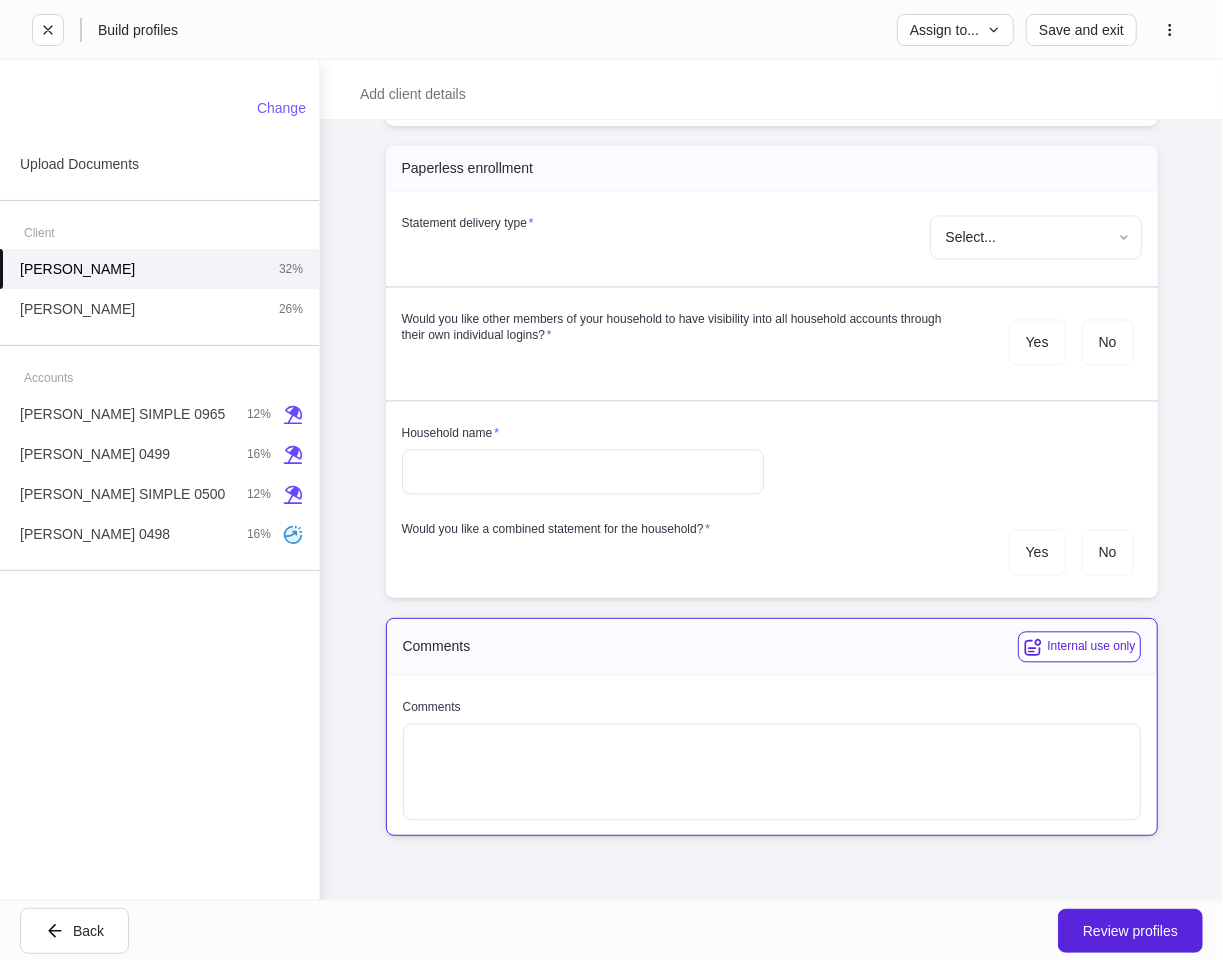 scroll, scrollTop: 5667, scrollLeft: 0, axis: vertical 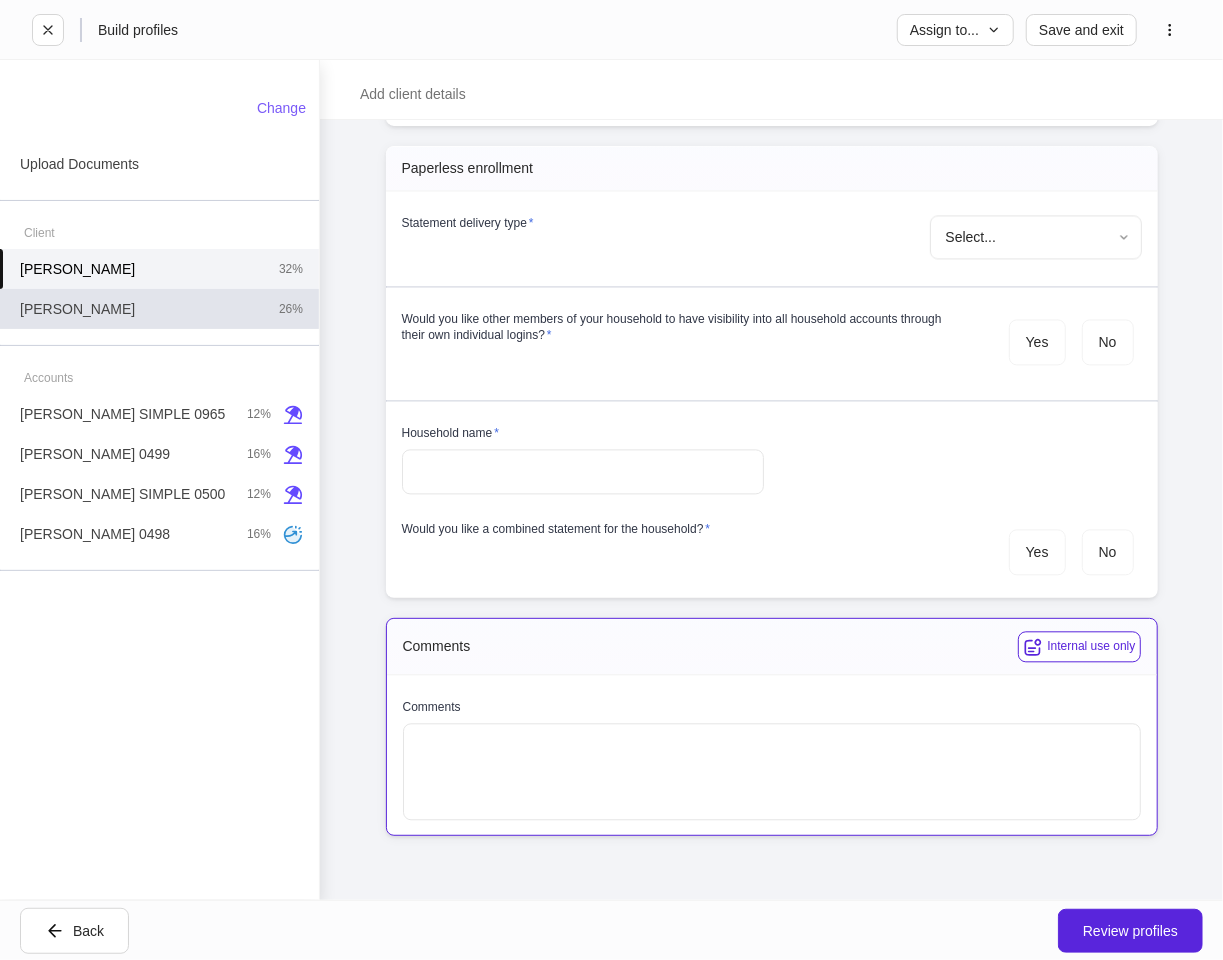 click on "Patrick Wong" at bounding box center (77, 309) 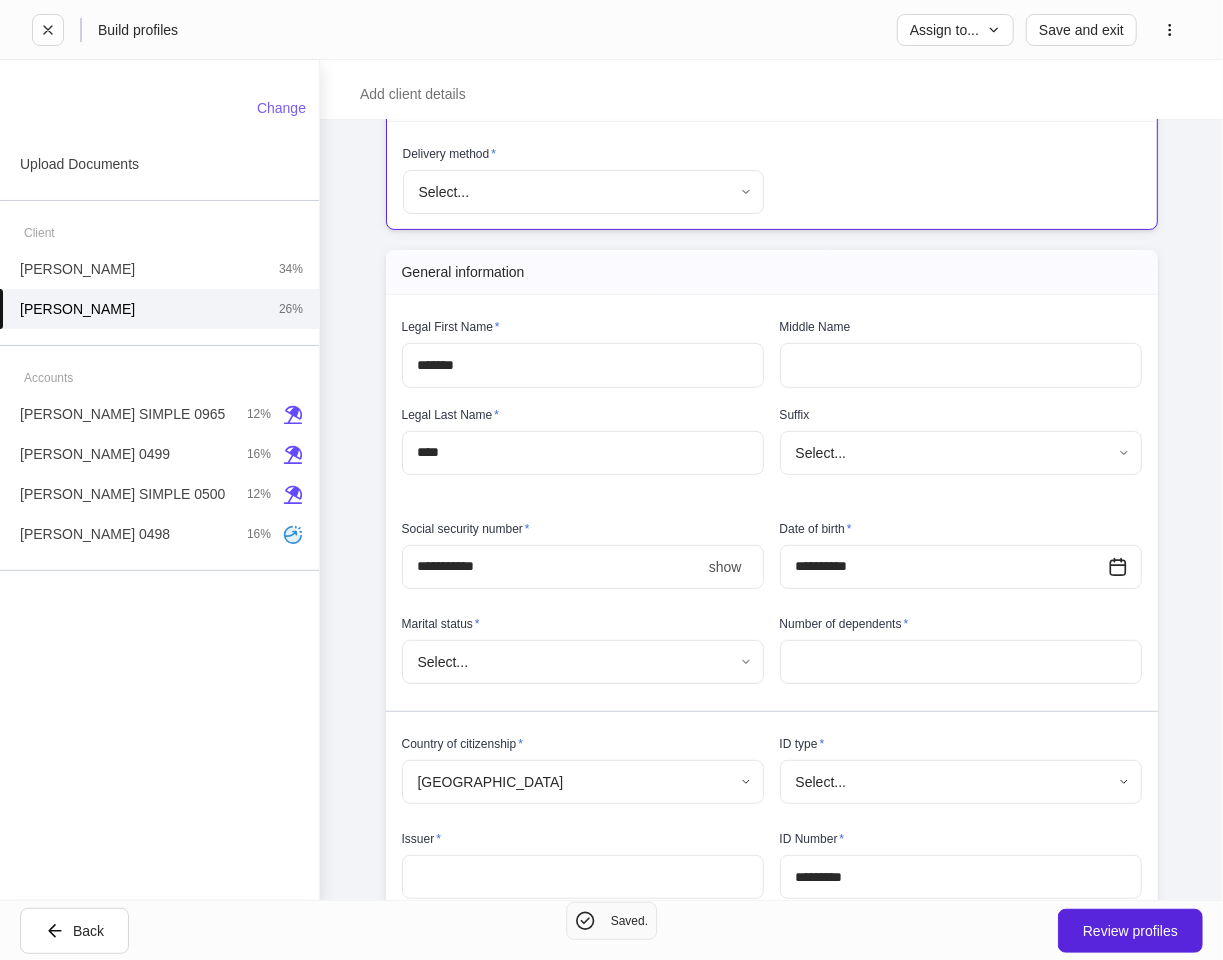 scroll, scrollTop: 333, scrollLeft: 0, axis: vertical 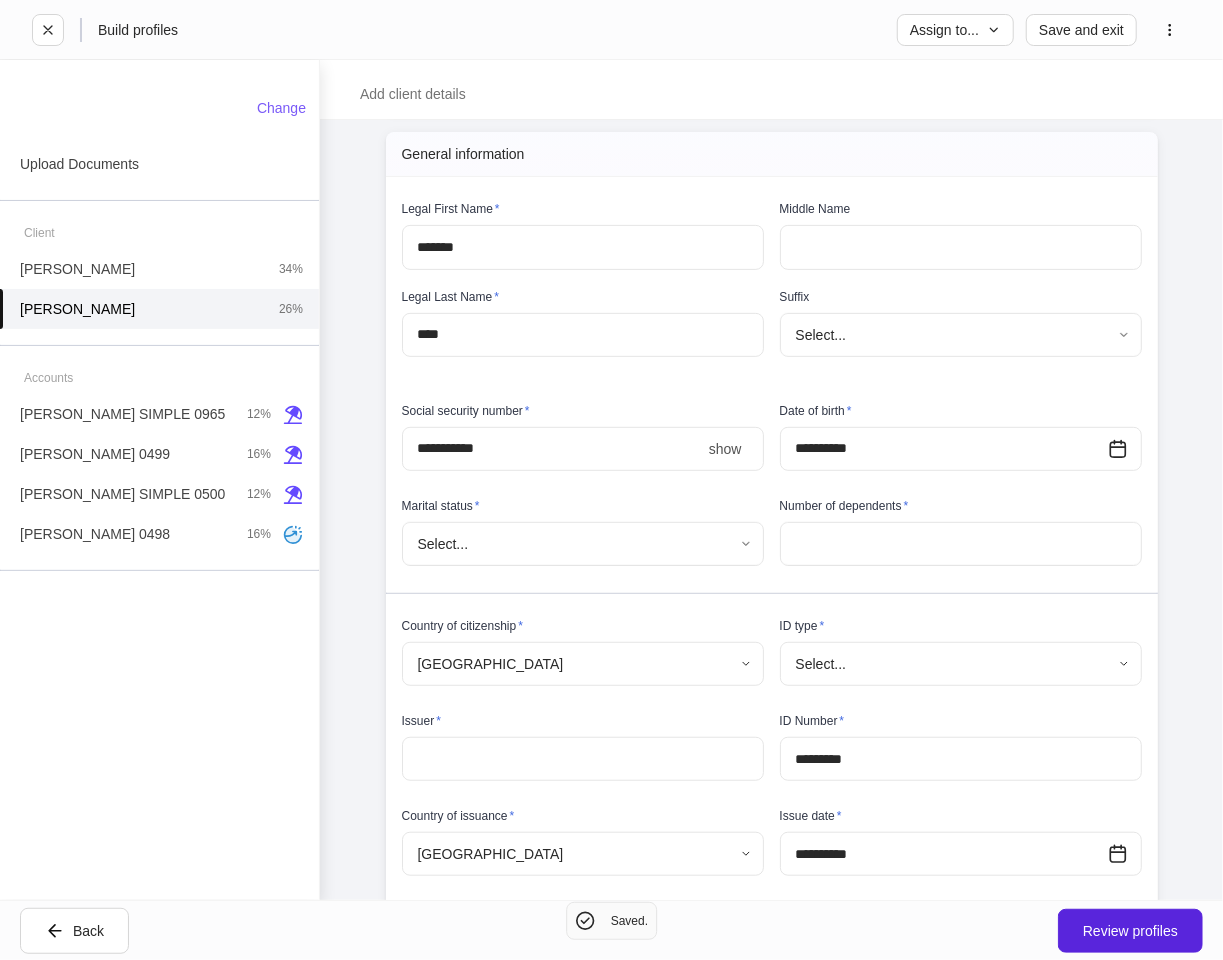 click on "****" at bounding box center [551, 449] 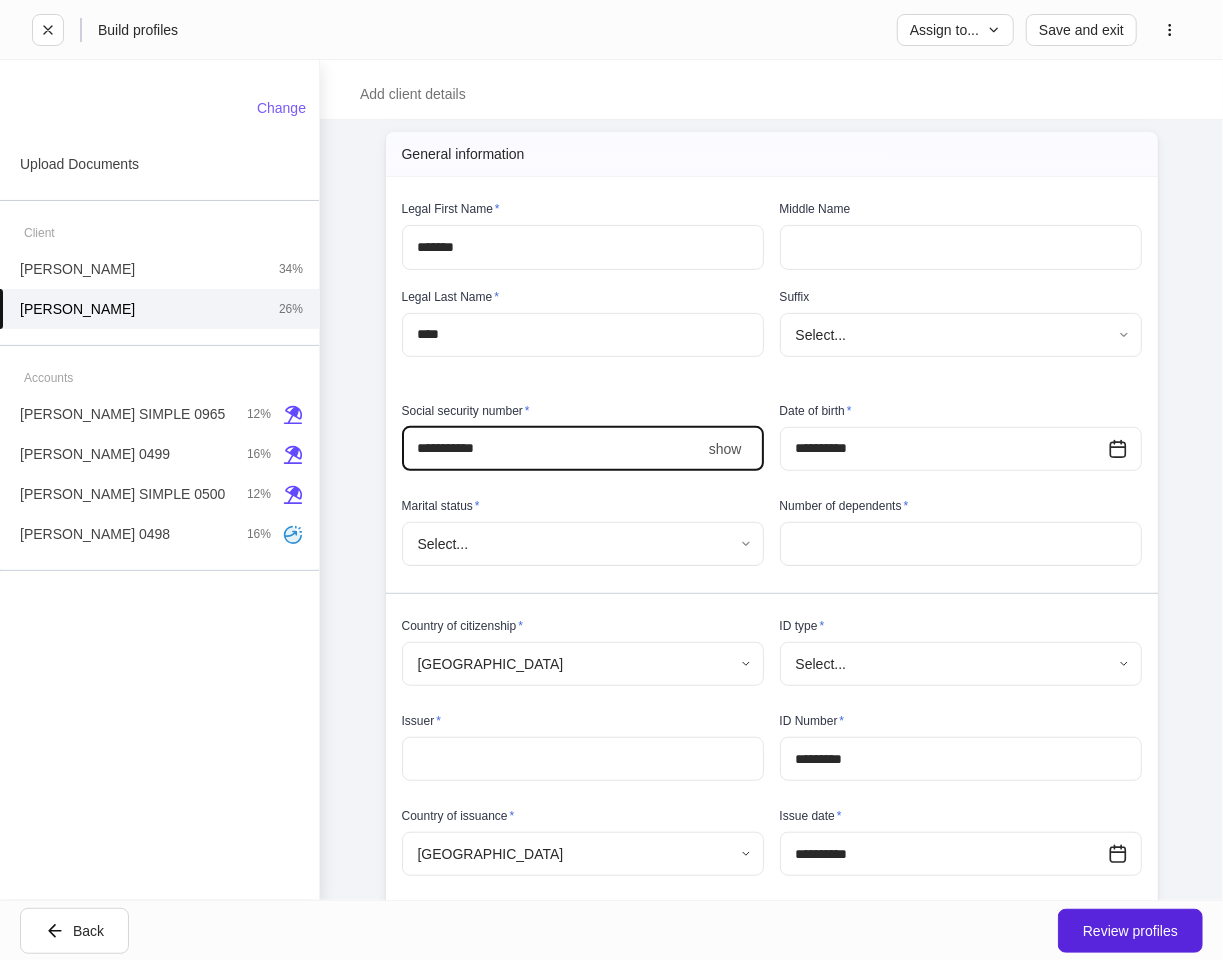 click on "show" at bounding box center [725, 449] 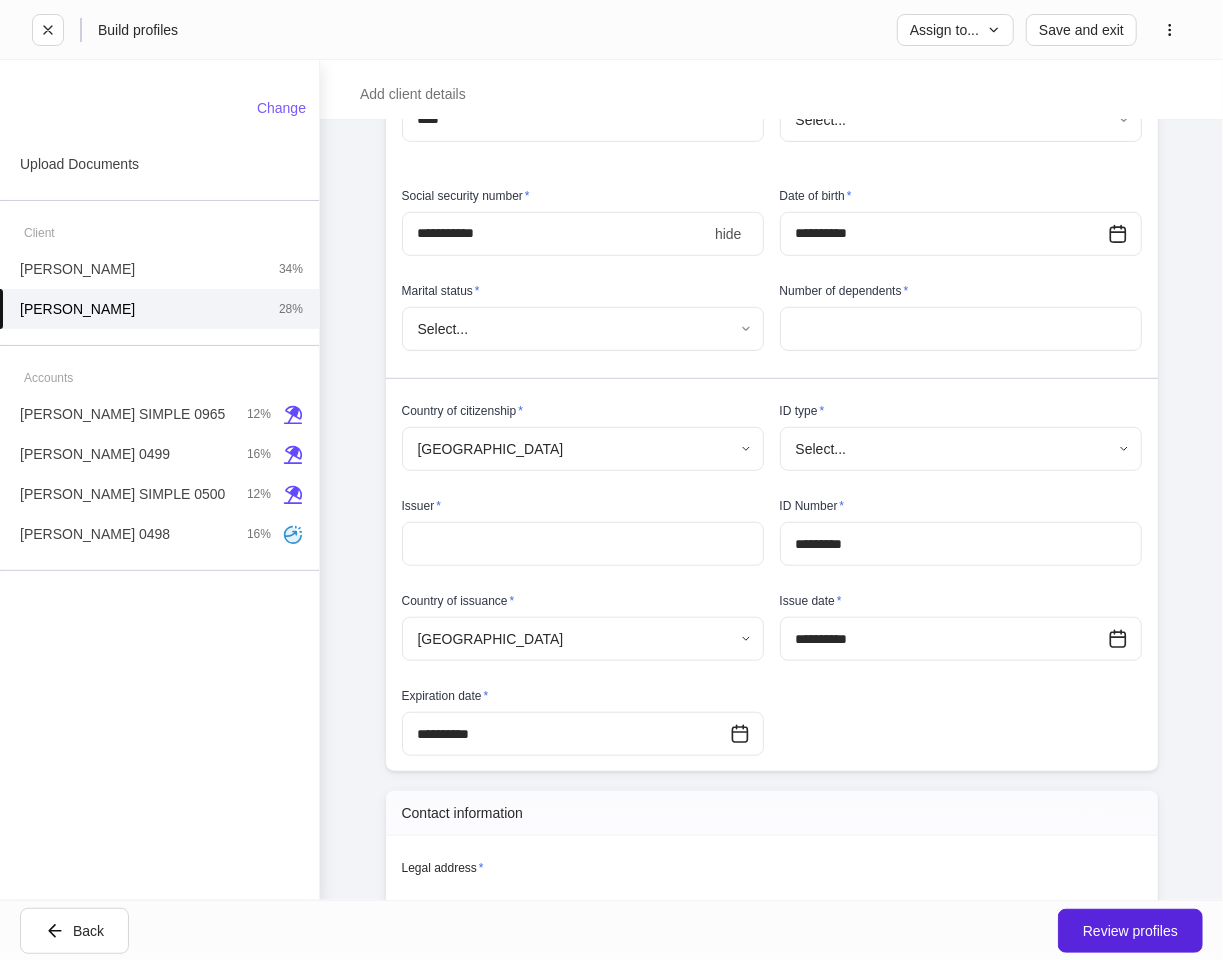 scroll, scrollTop: 555, scrollLeft: 0, axis: vertical 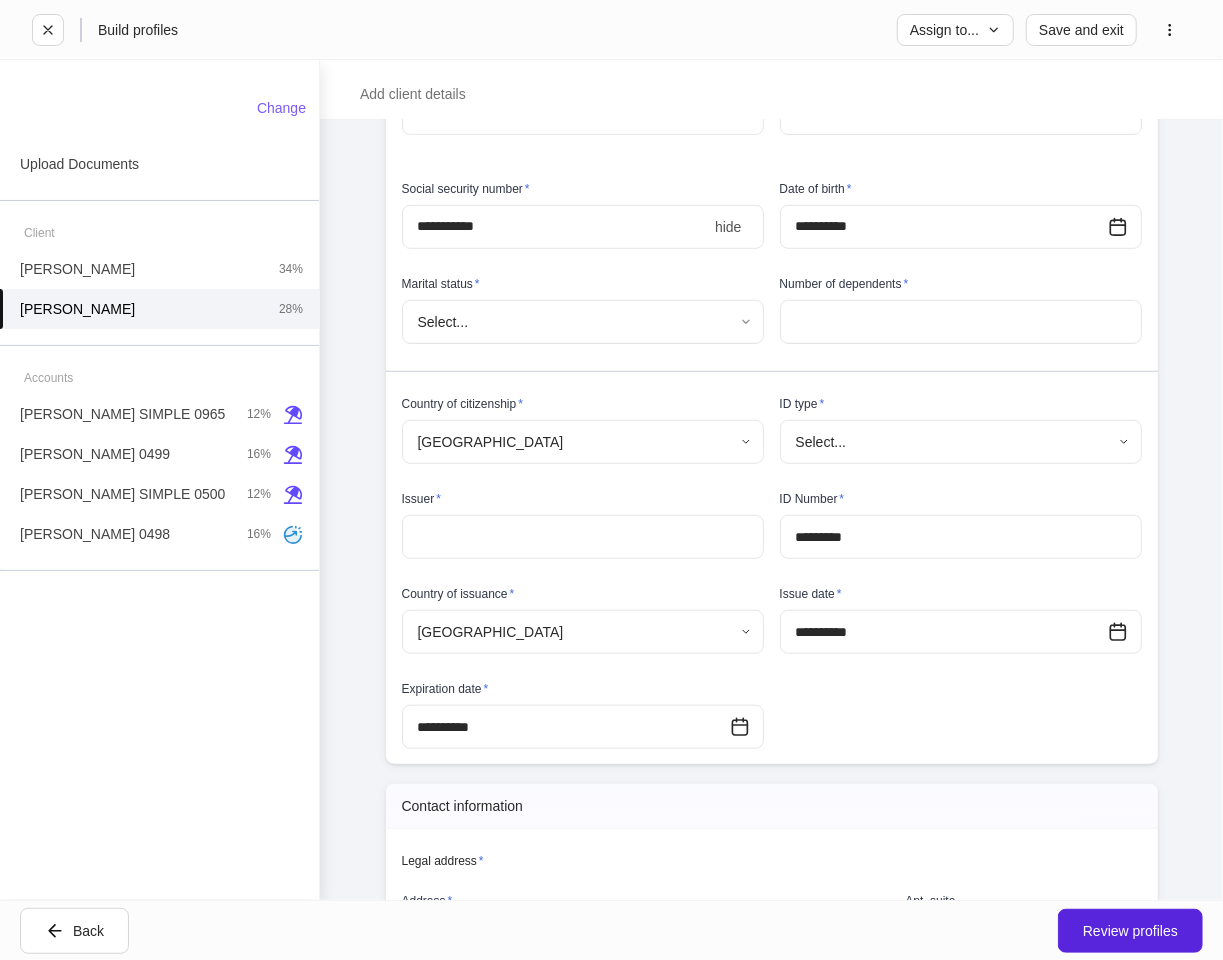 click on "**********" at bounding box center (611, 480) 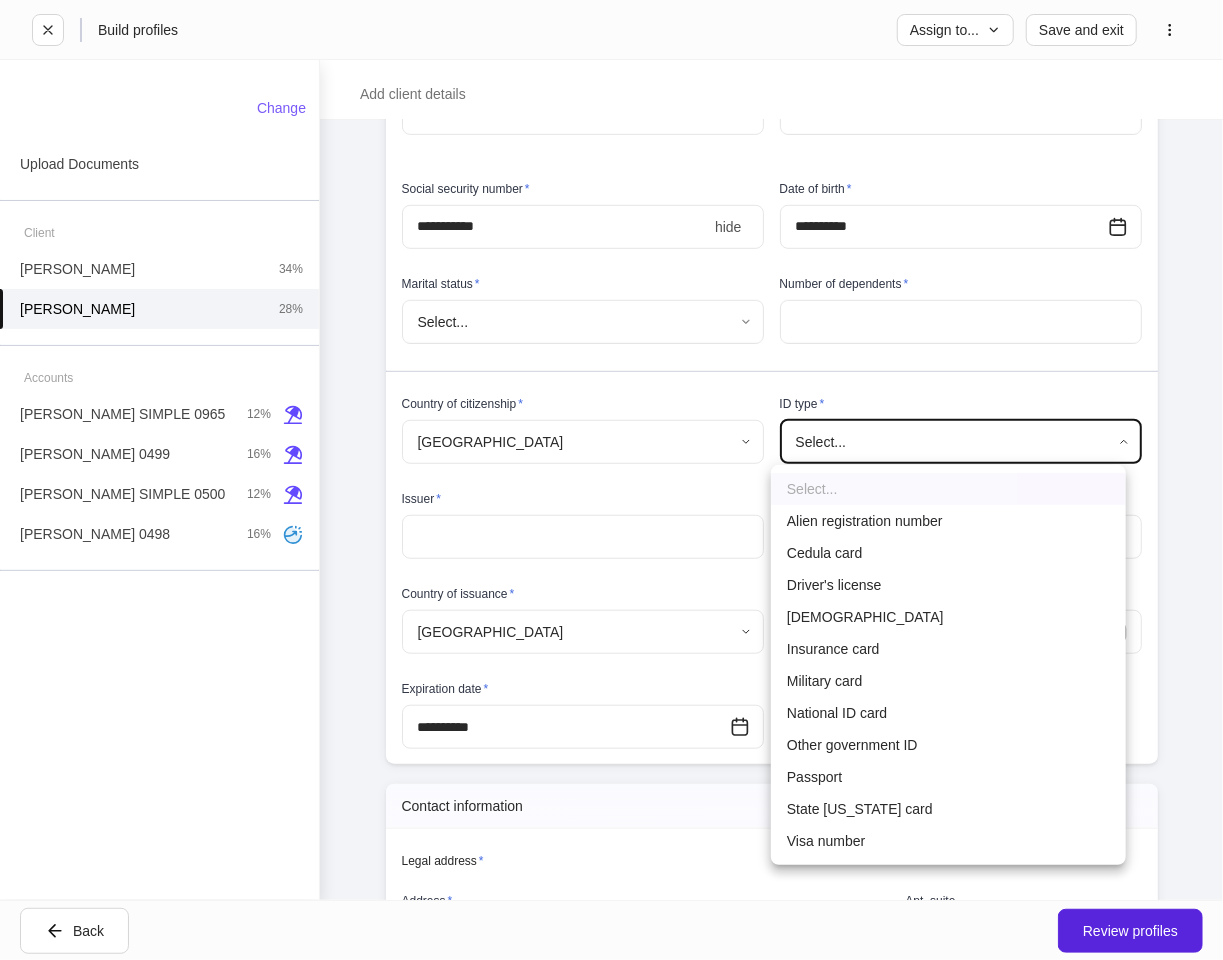 click on "Driver's license" at bounding box center (948, 585) 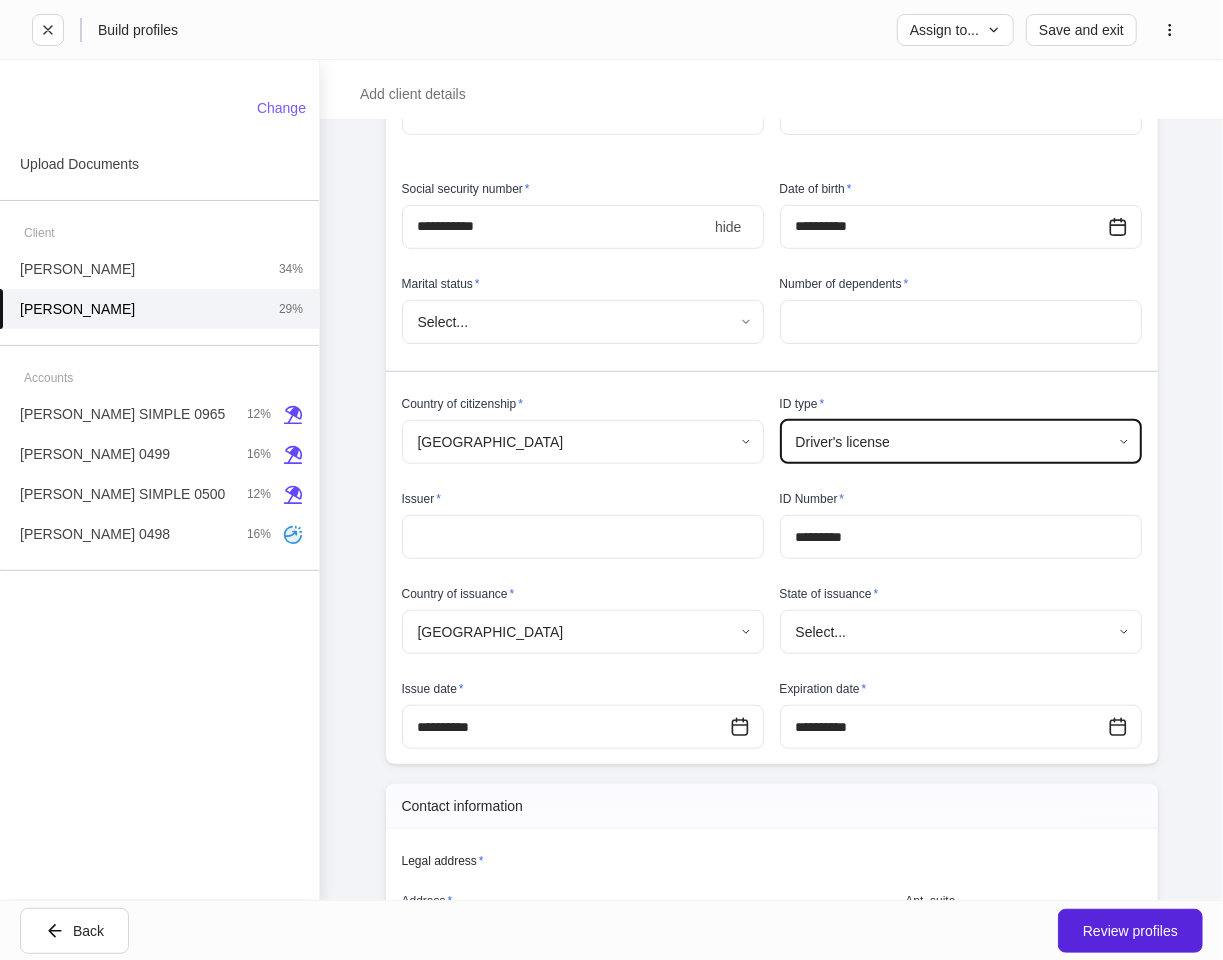 click at bounding box center (583, 537) 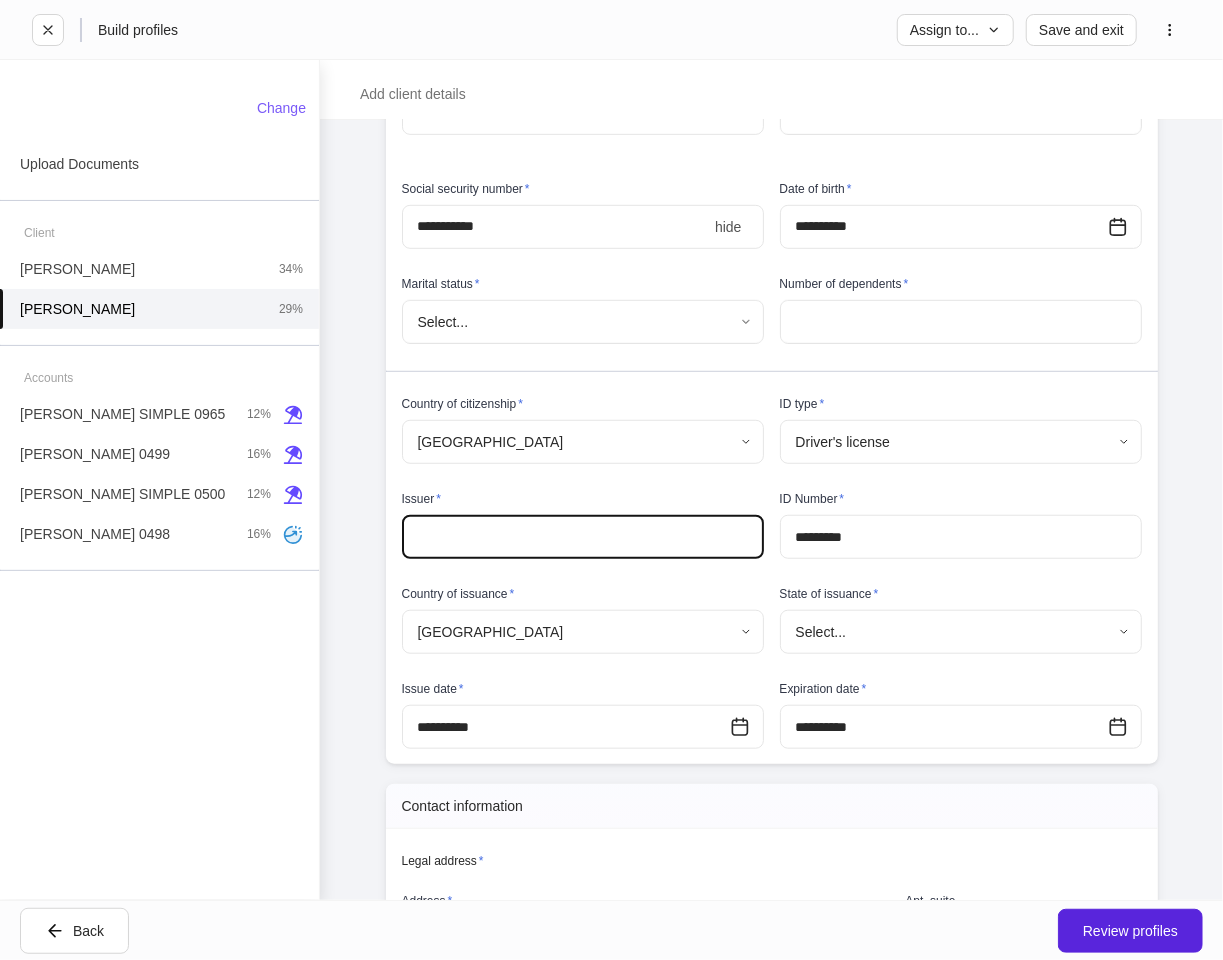 click at bounding box center [583, 537] 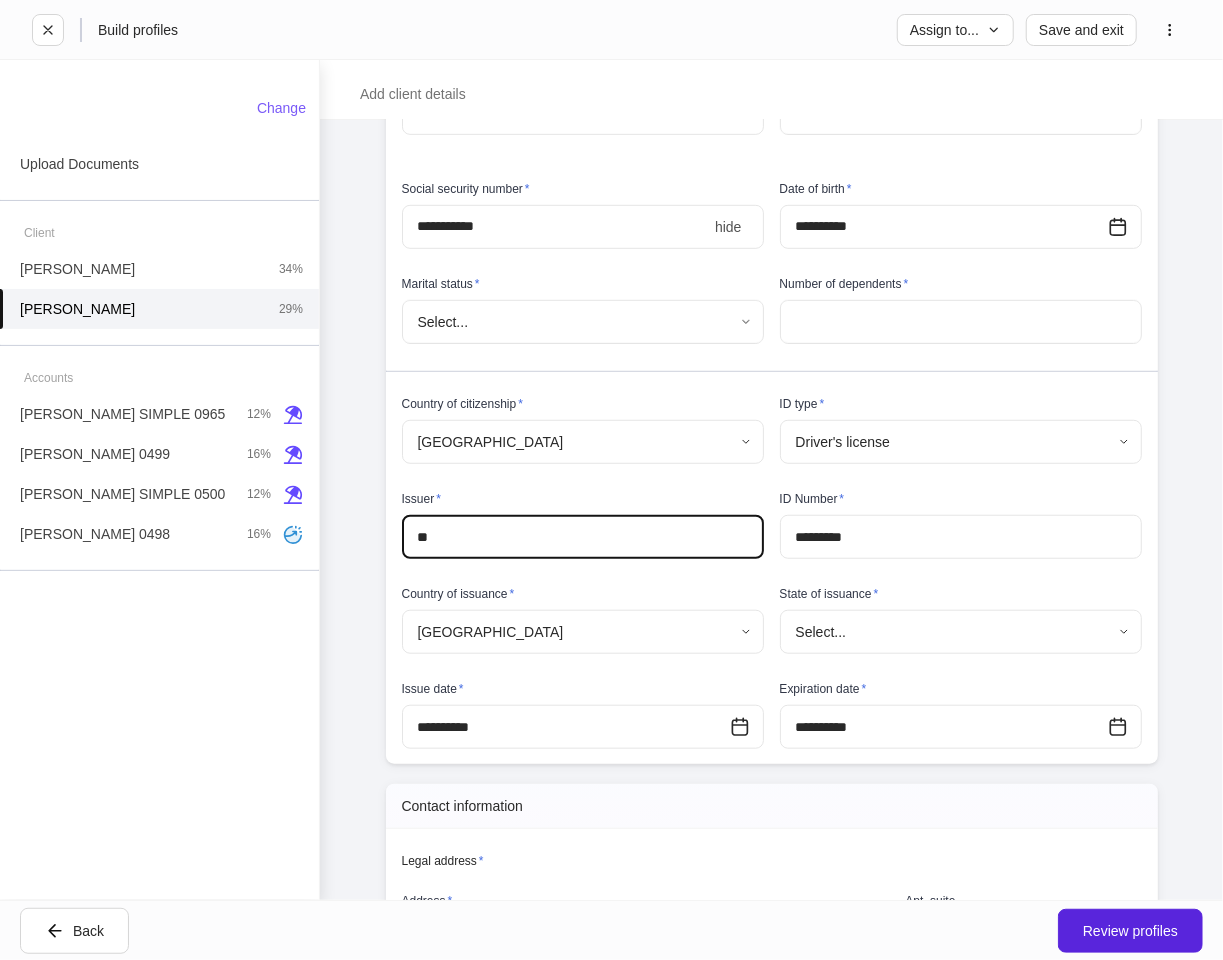 type on "**" 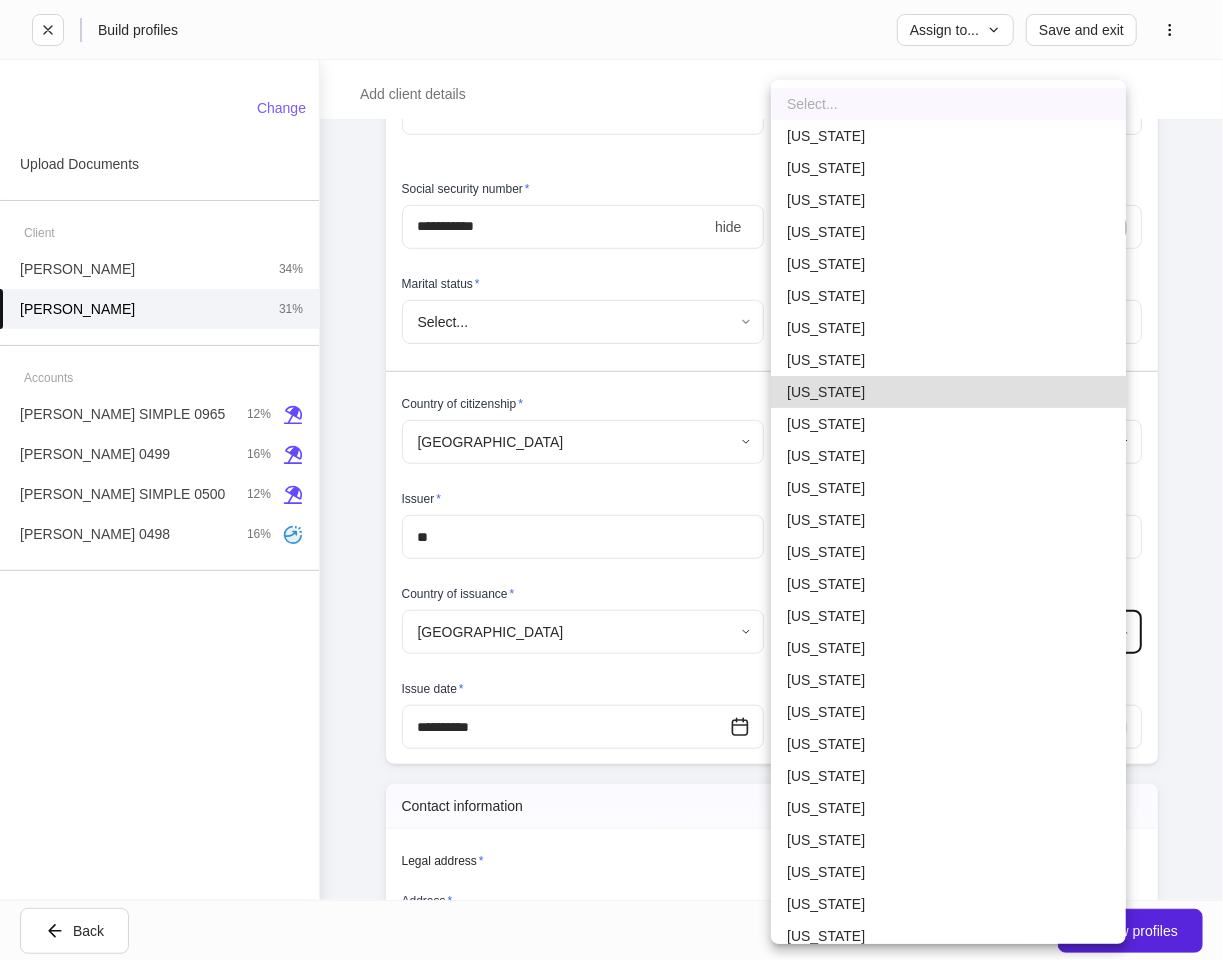 type 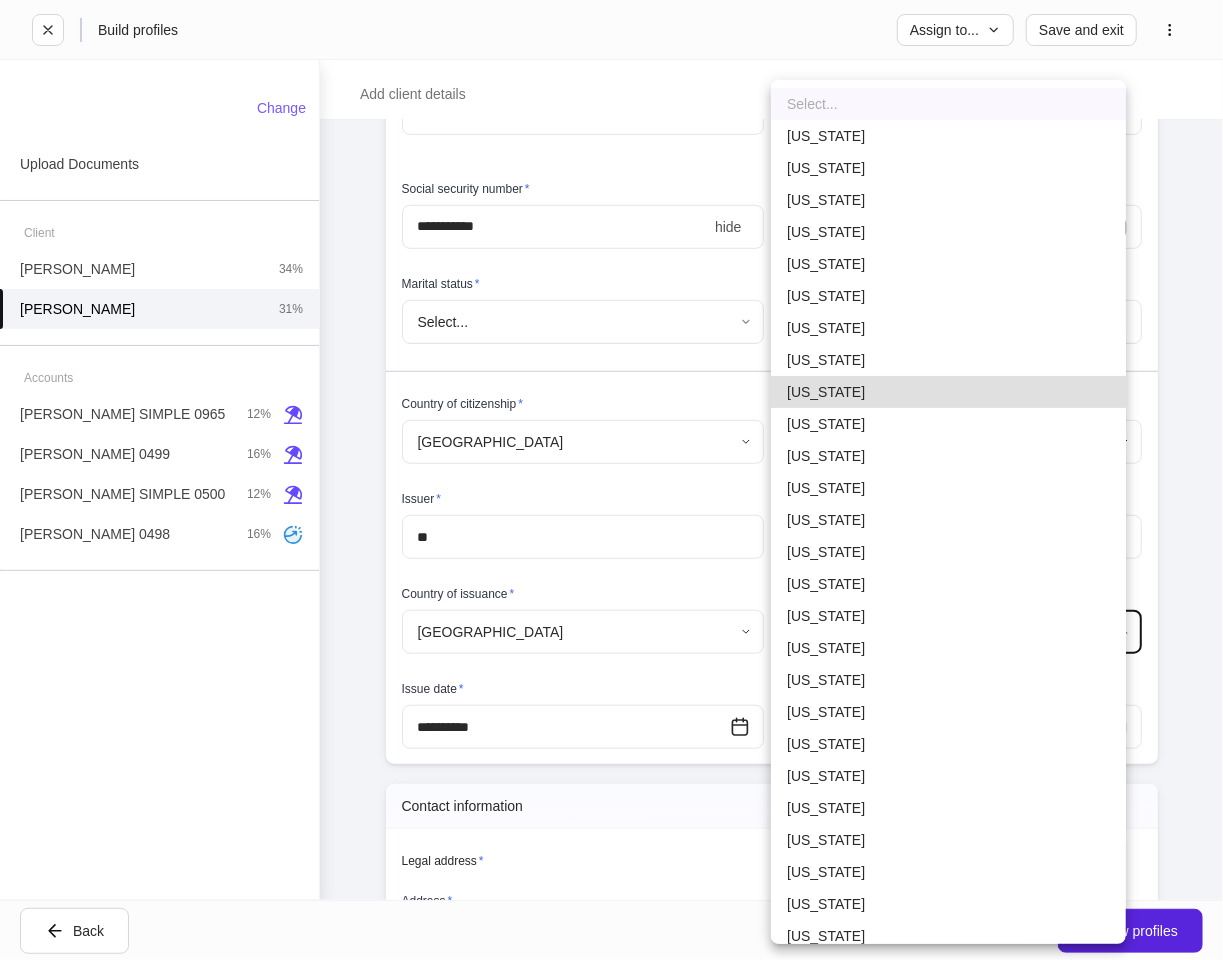type on "*" 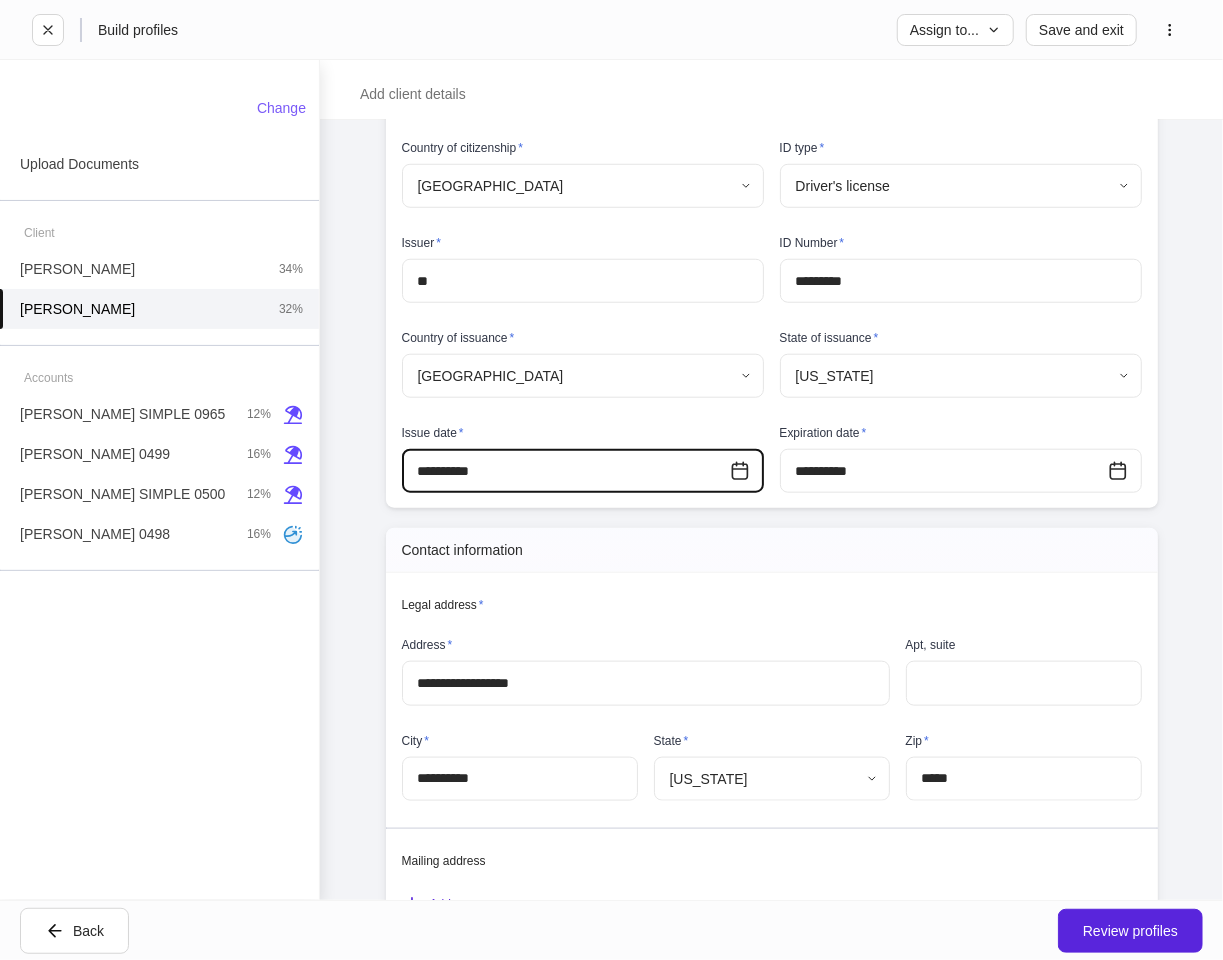 scroll, scrollTop: 888, scrollLeft: 0, axis: vertical 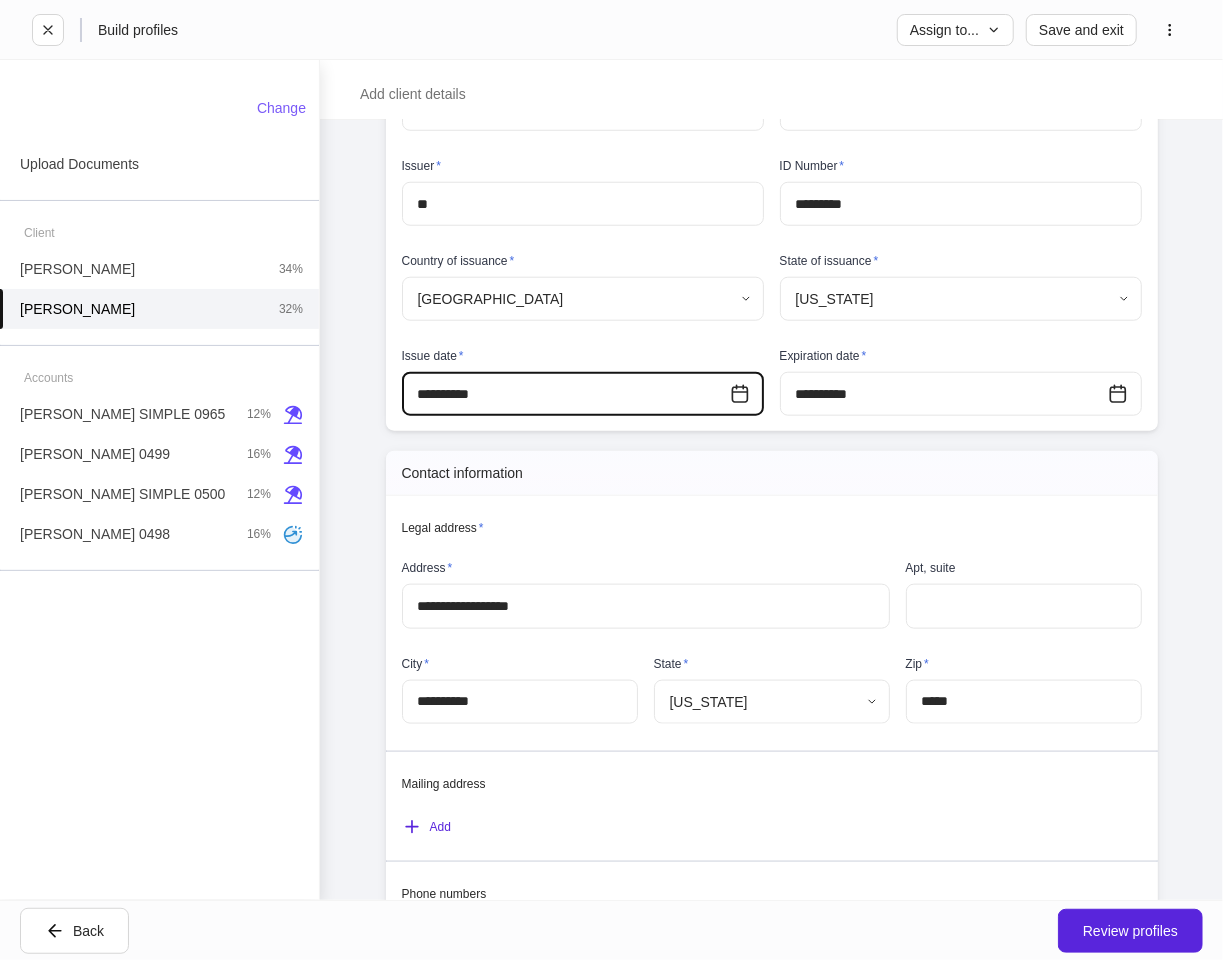 click on "**********" at bounding box center [646, 606] 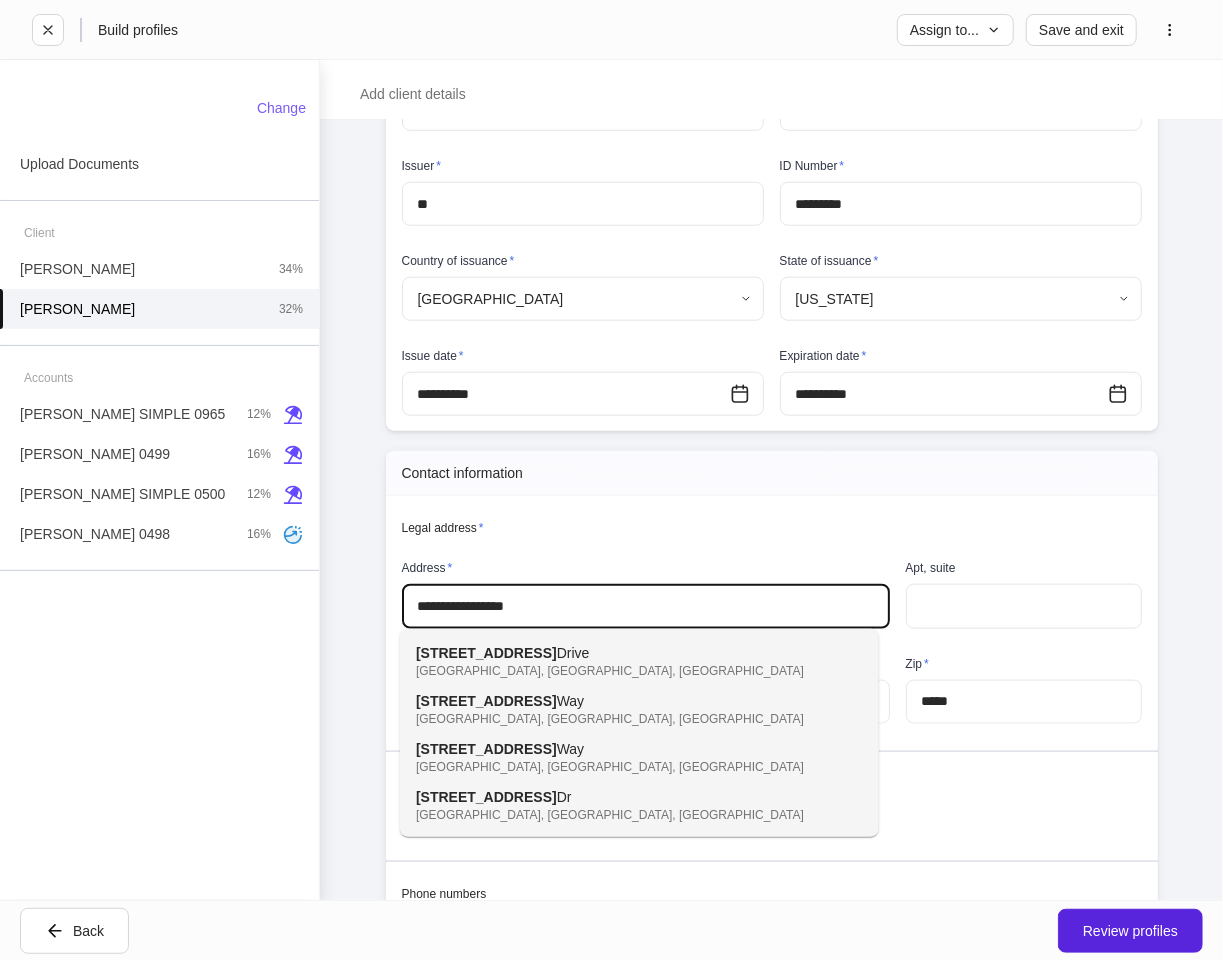 type on "**********" 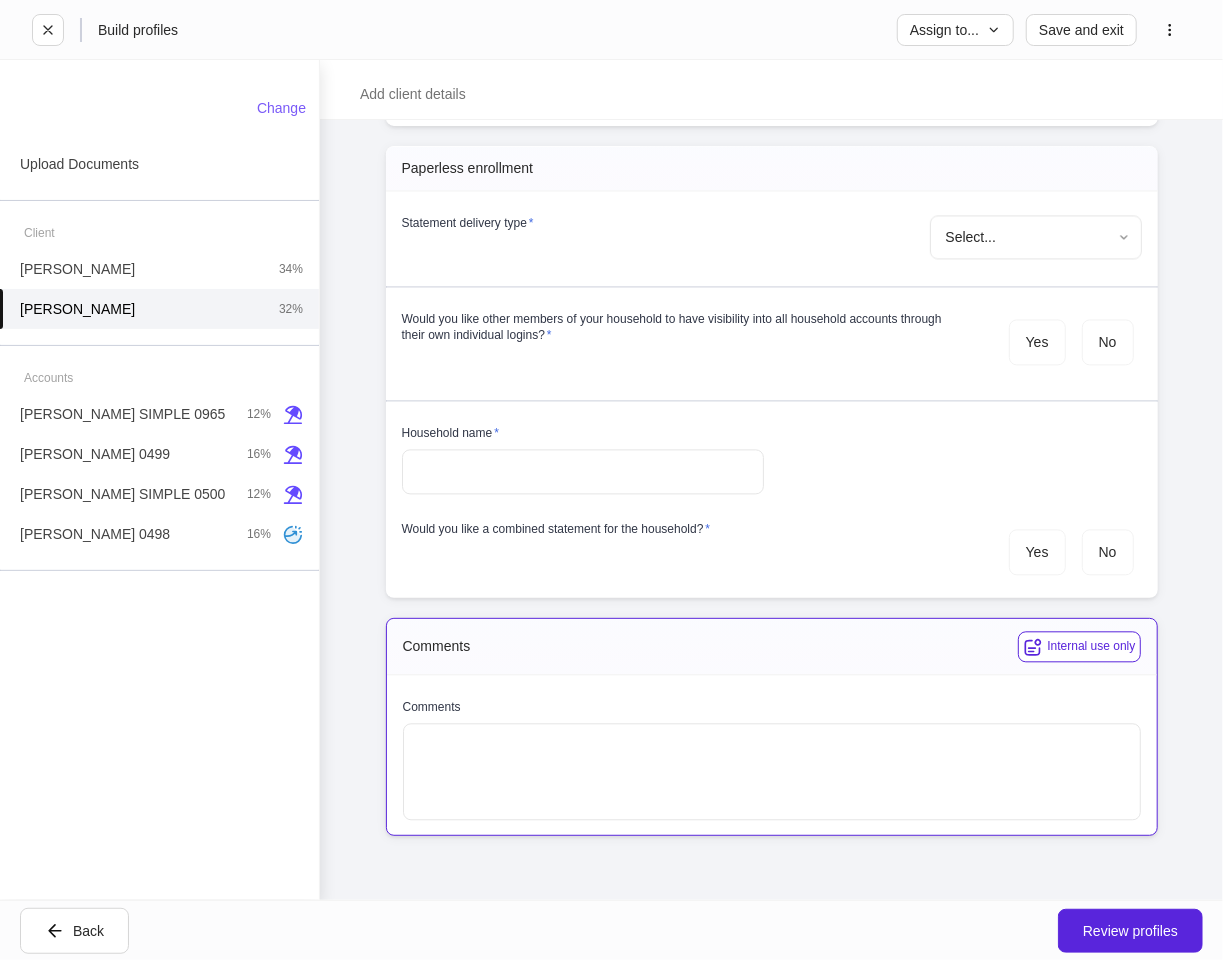 scroll, scrollTop: 5667, scrollLeft: 0, axis: vertical 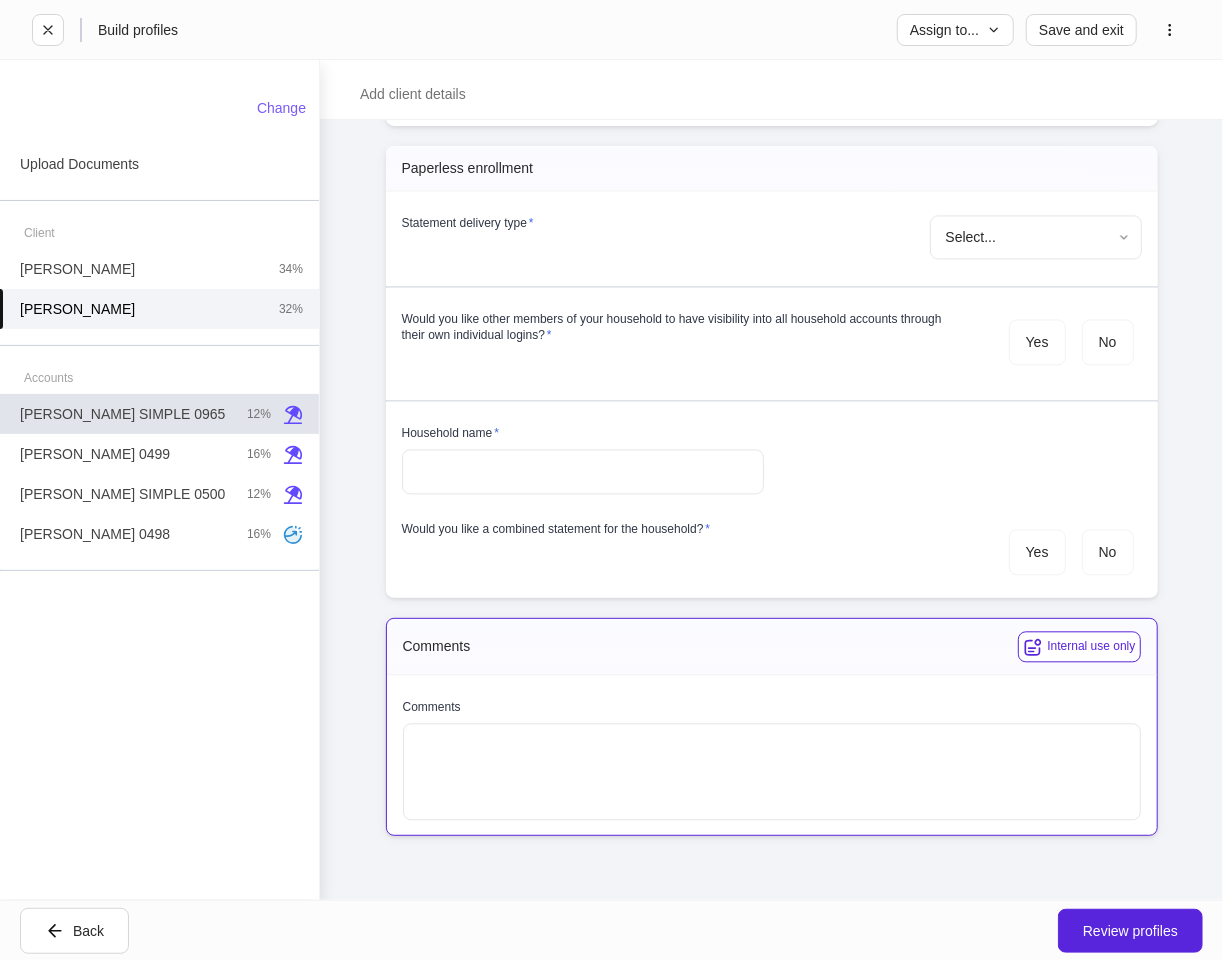 click on "Maria SIMPLE 0965" at bounding box center (122, 414) 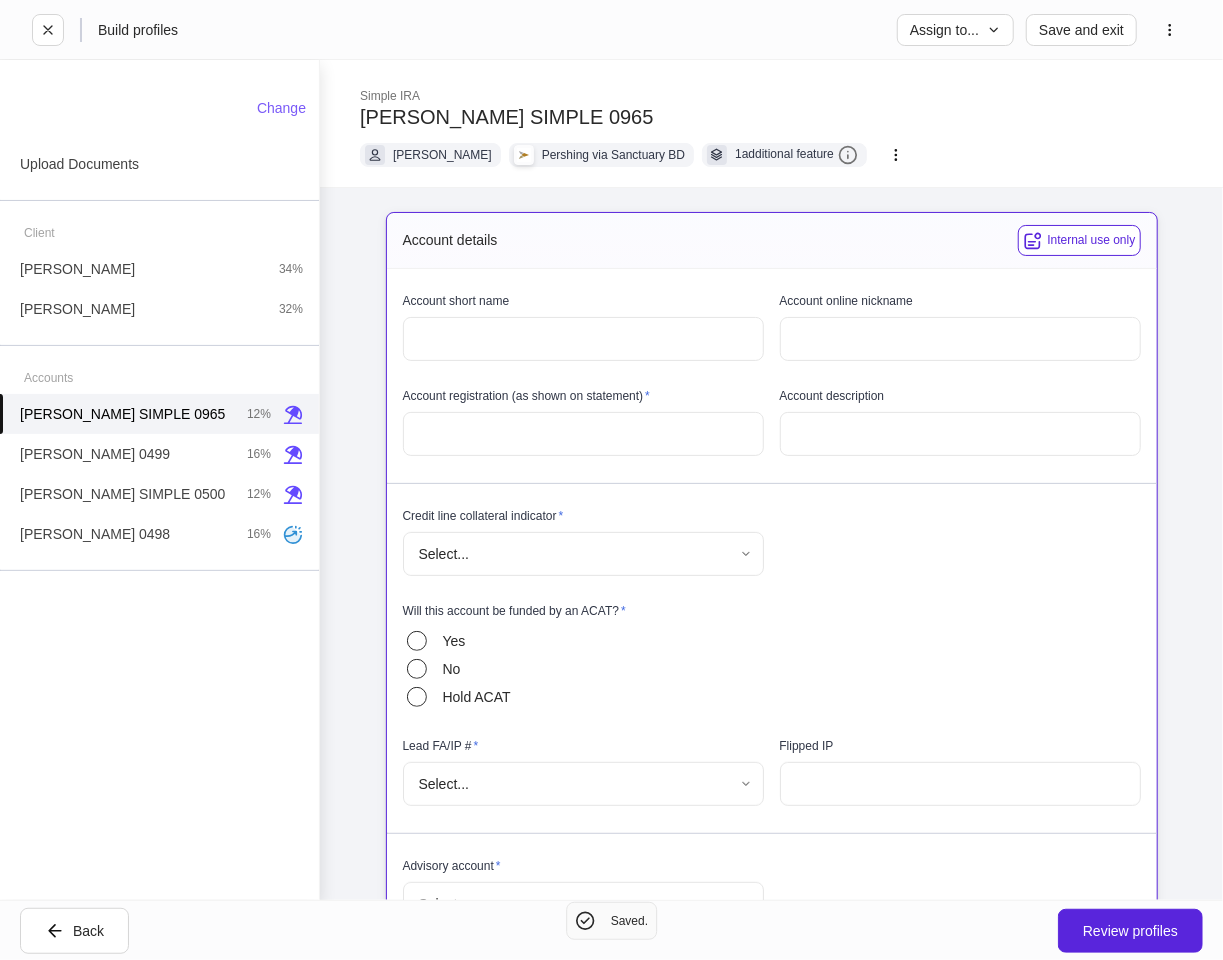 click at bounding box center [583, 339] 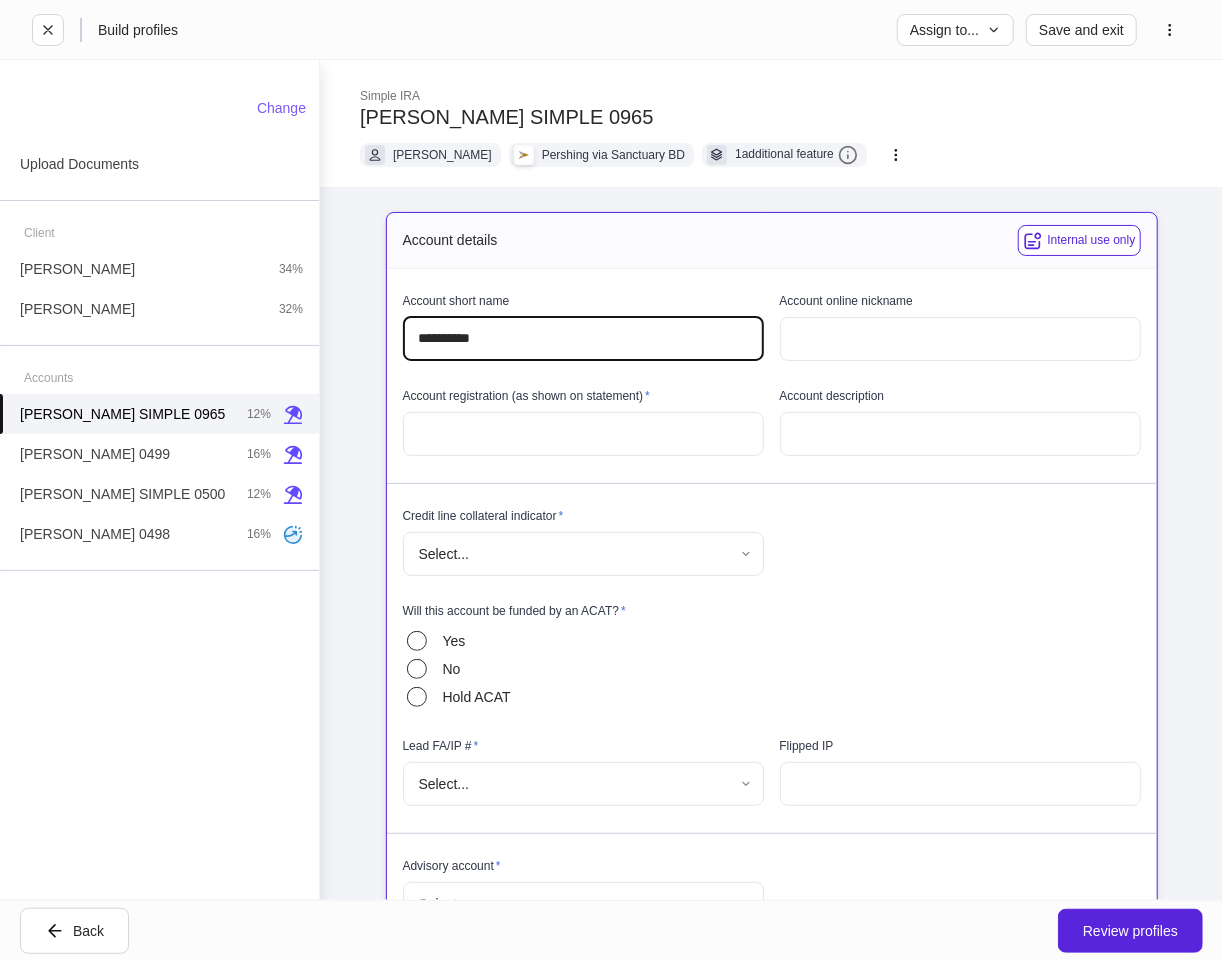 type on "**********" 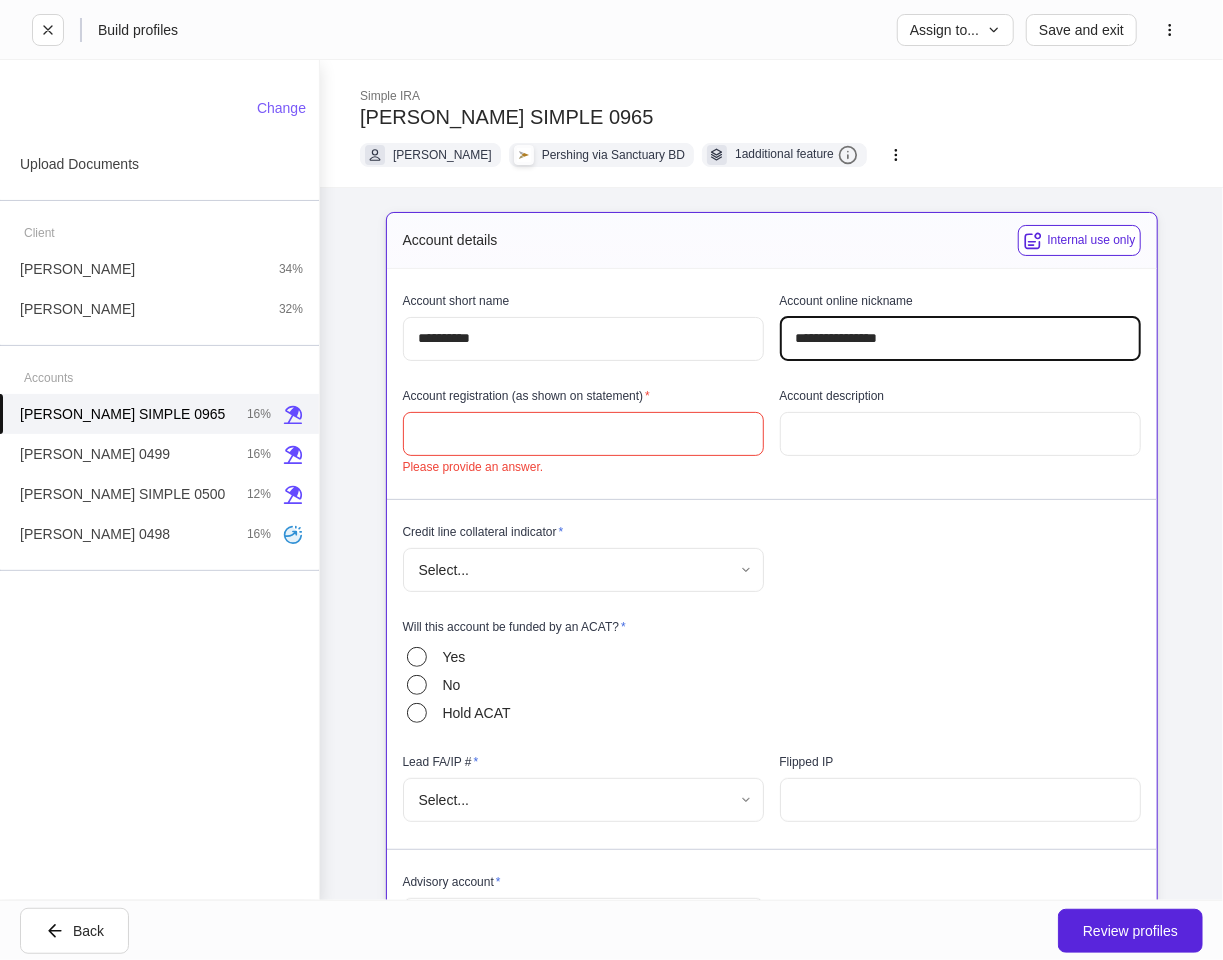 type on "**********" 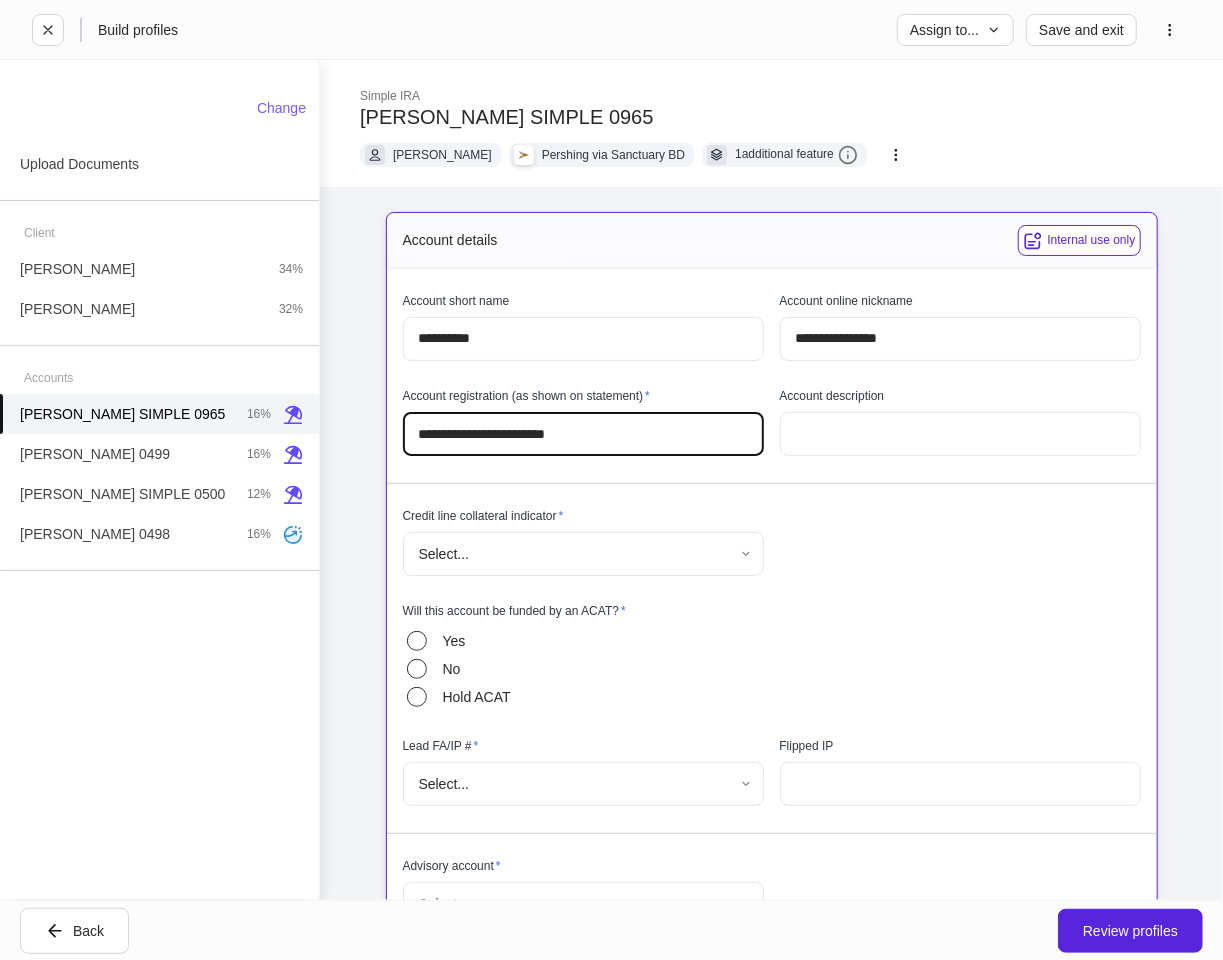 type on "**********" 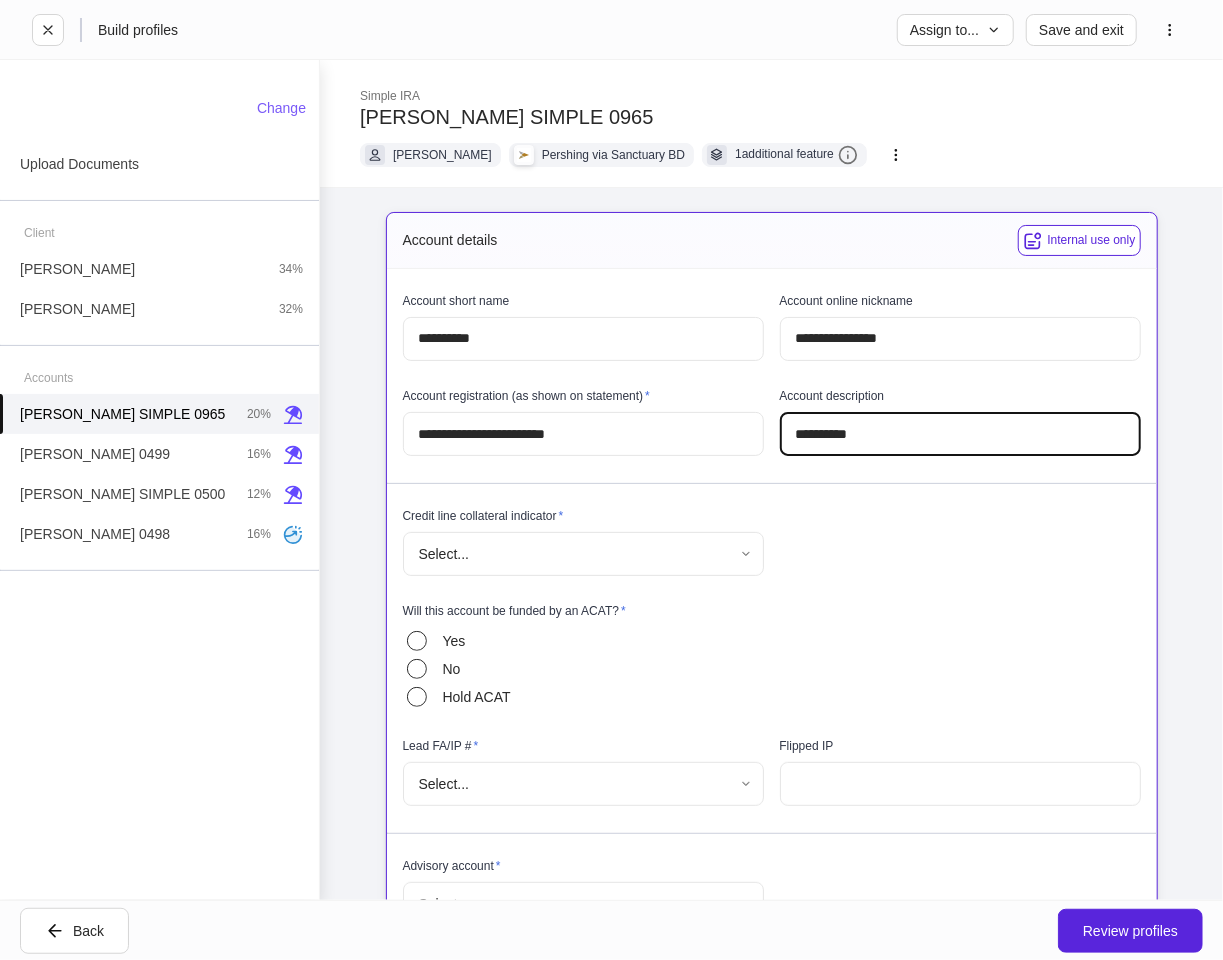 type on "**********" 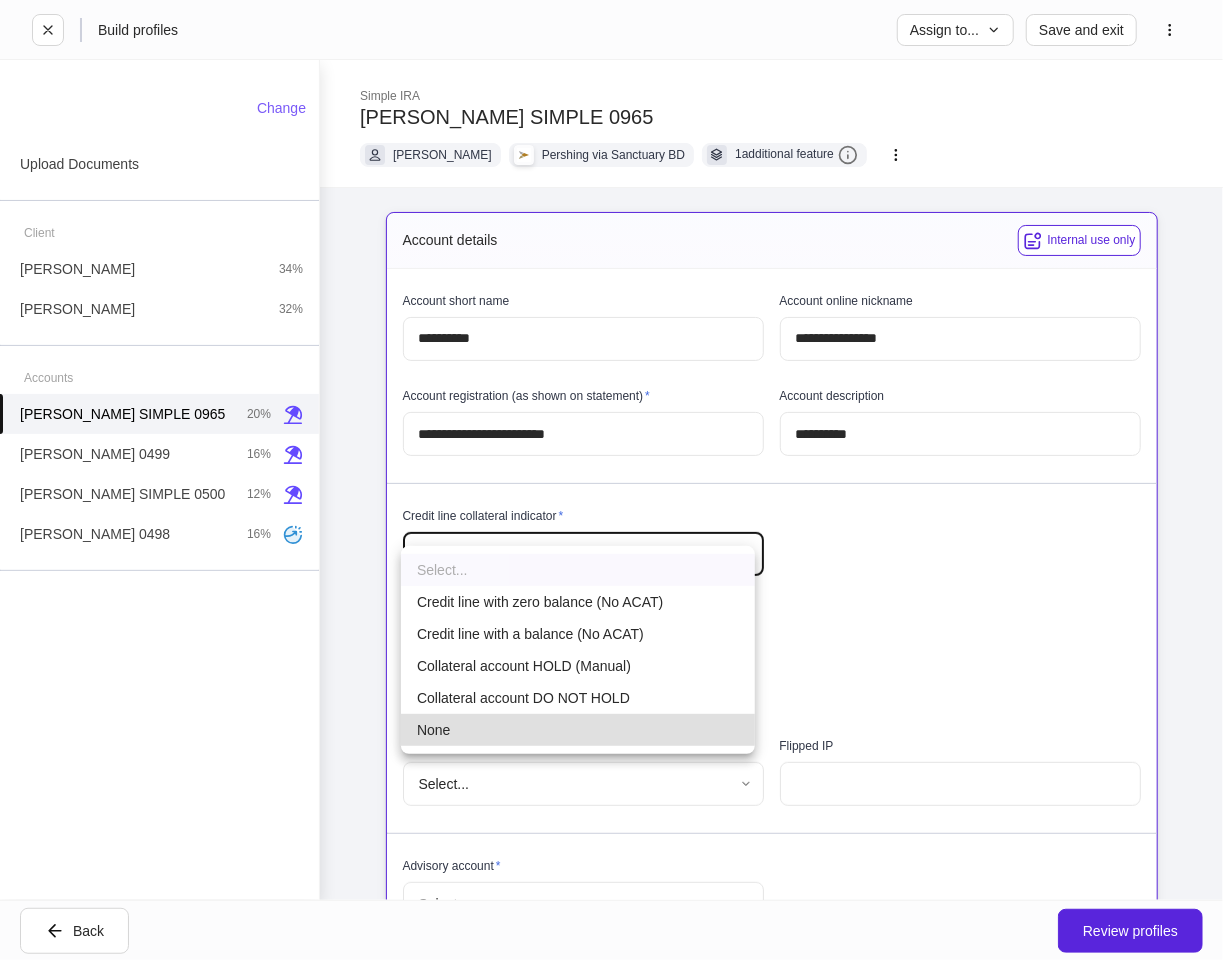 click on "None" at bounding box center [578, 730] 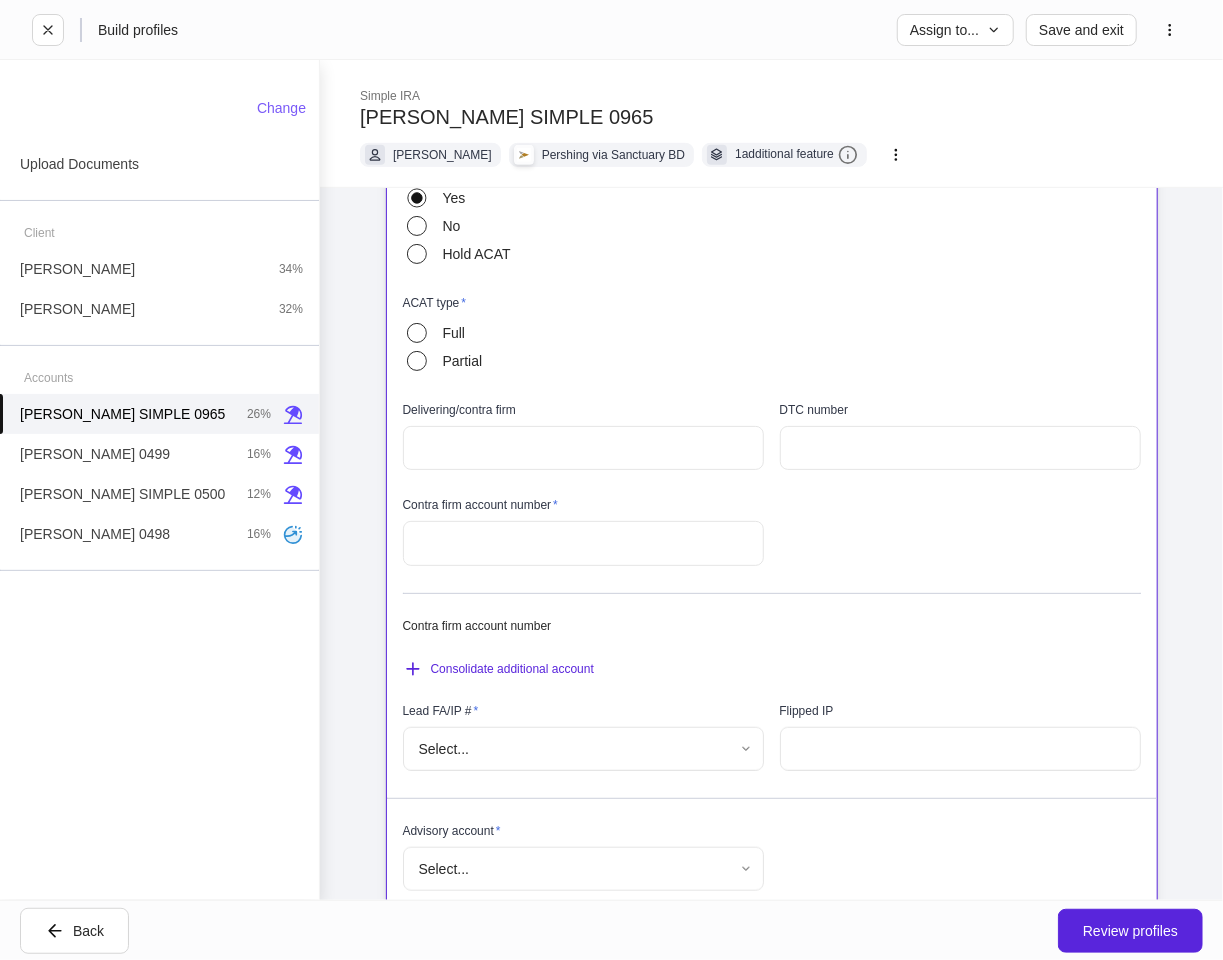 scroll, scrollTop: 444, scrollLeft: 0, axis: vertical 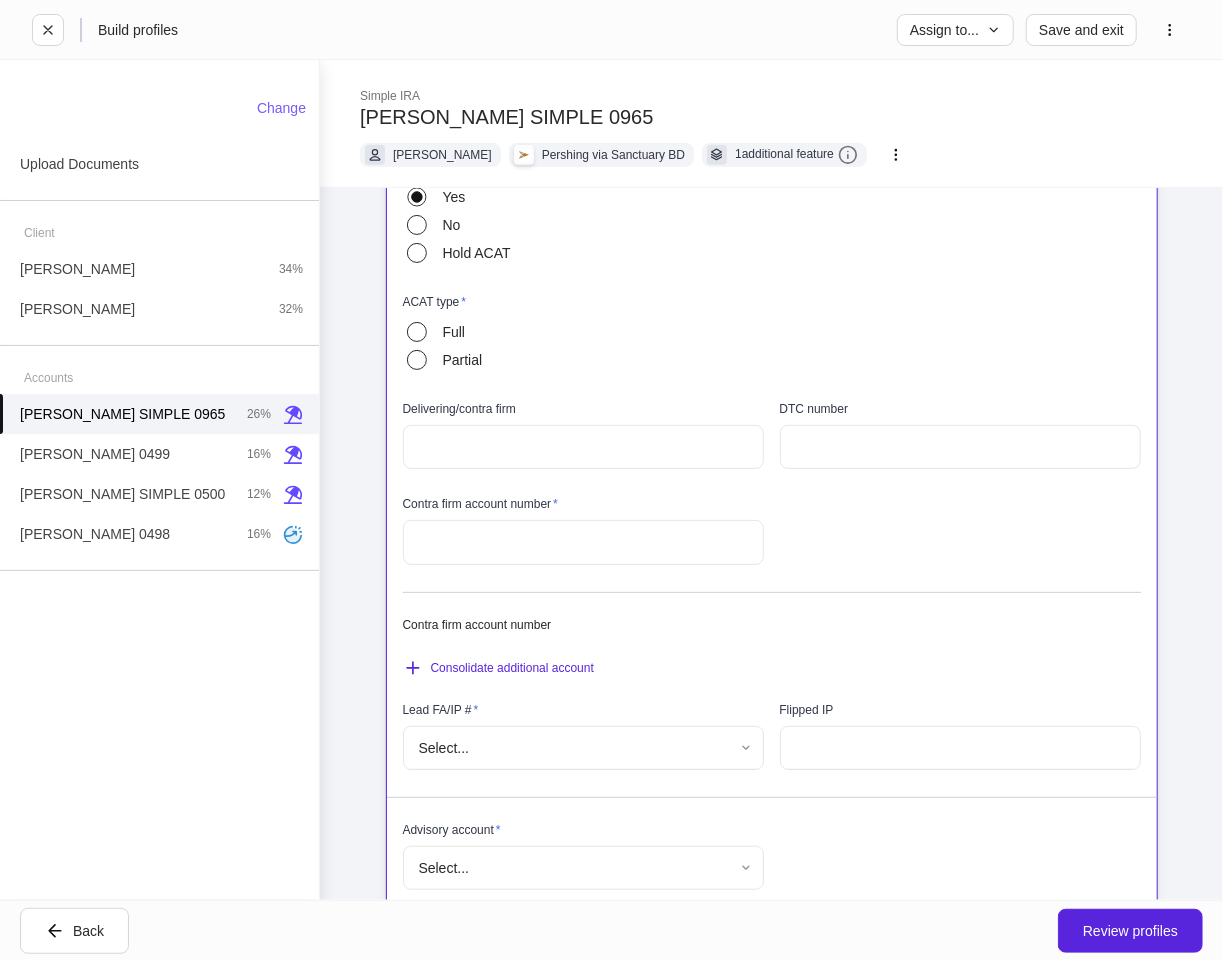 click at bounding box center (583, 542) 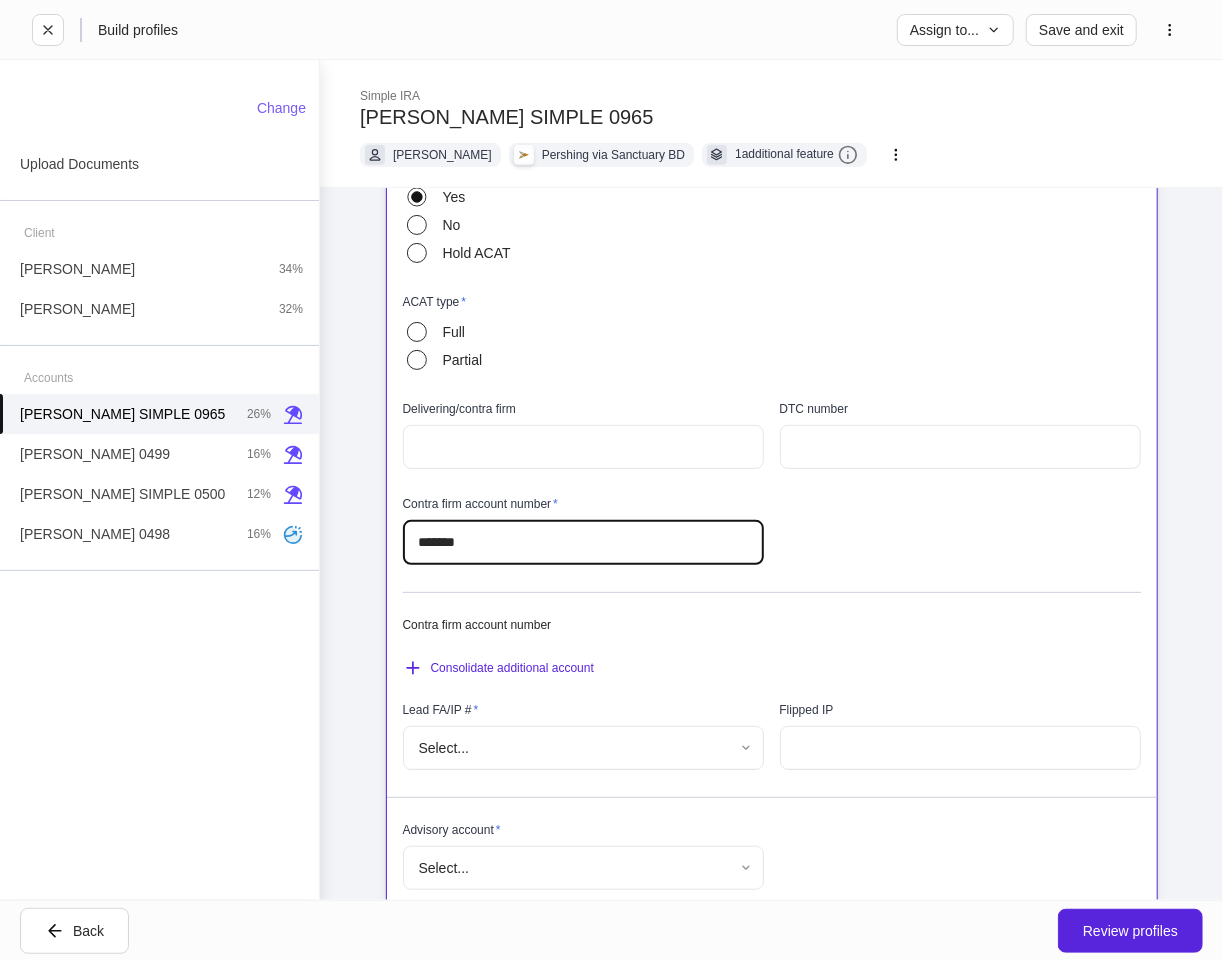 type on "*******" 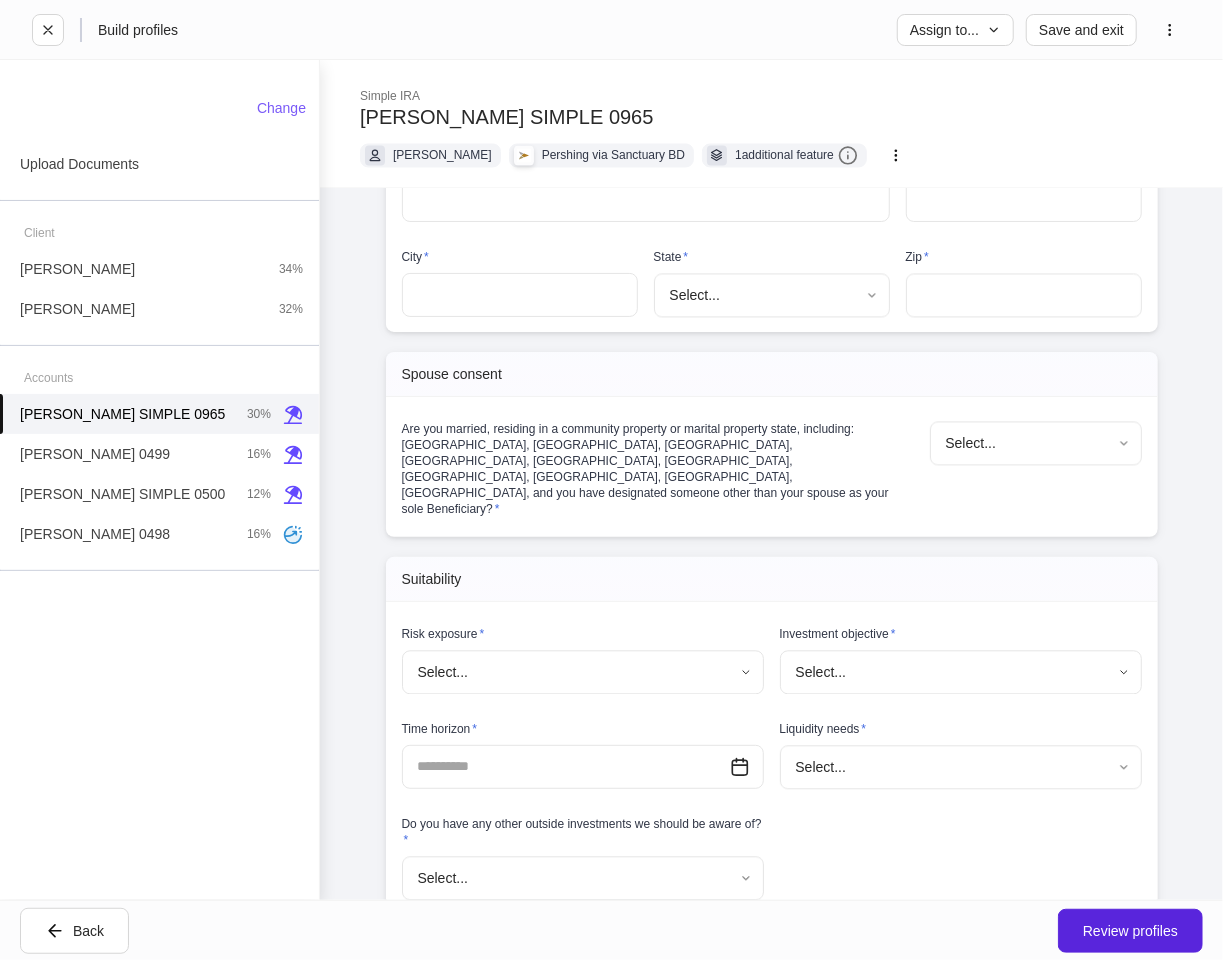 scroll, scrollTop: 1888, scrollLeft: 0, axis: vertical 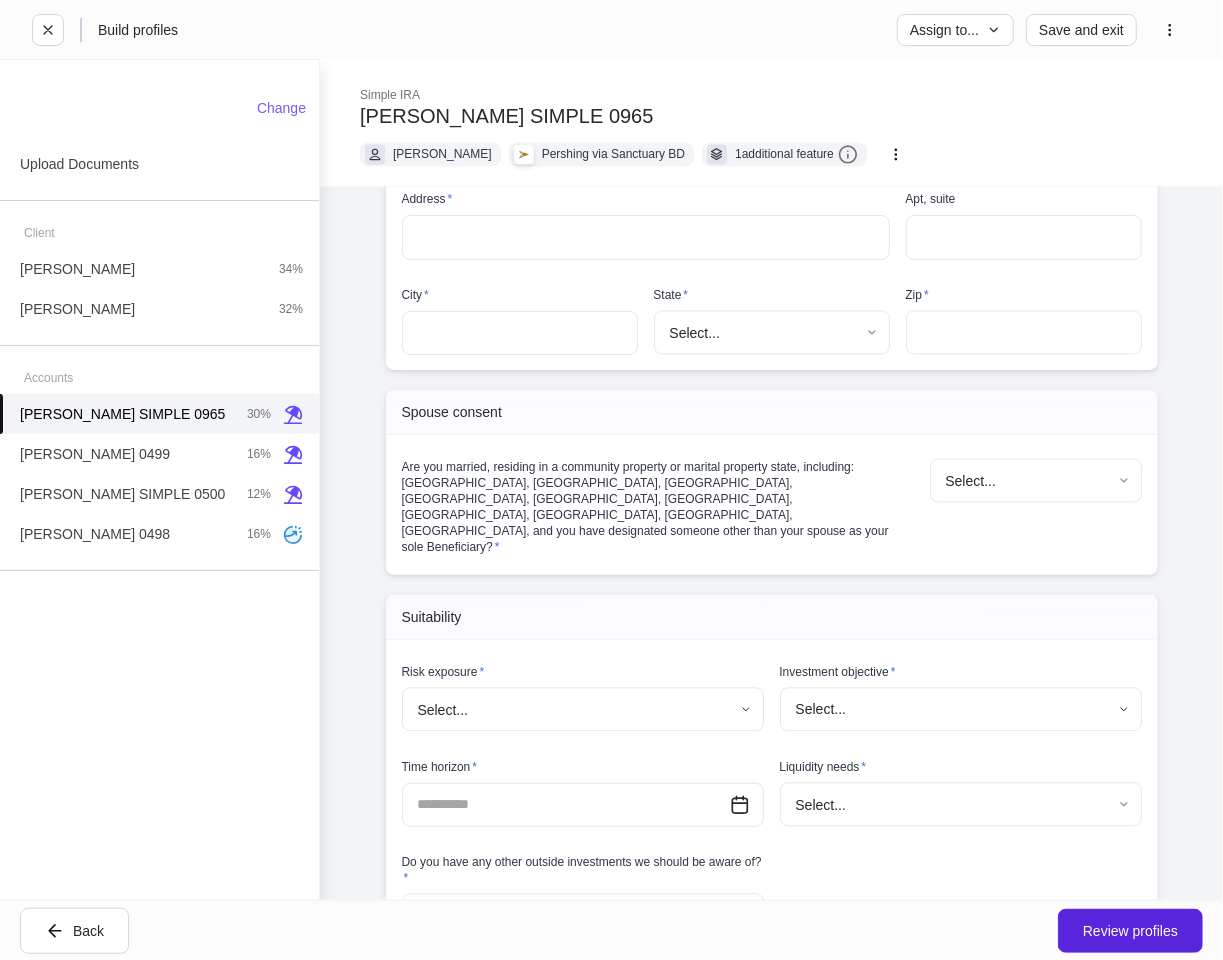 click on "**********" at bounding box center (611, 480) 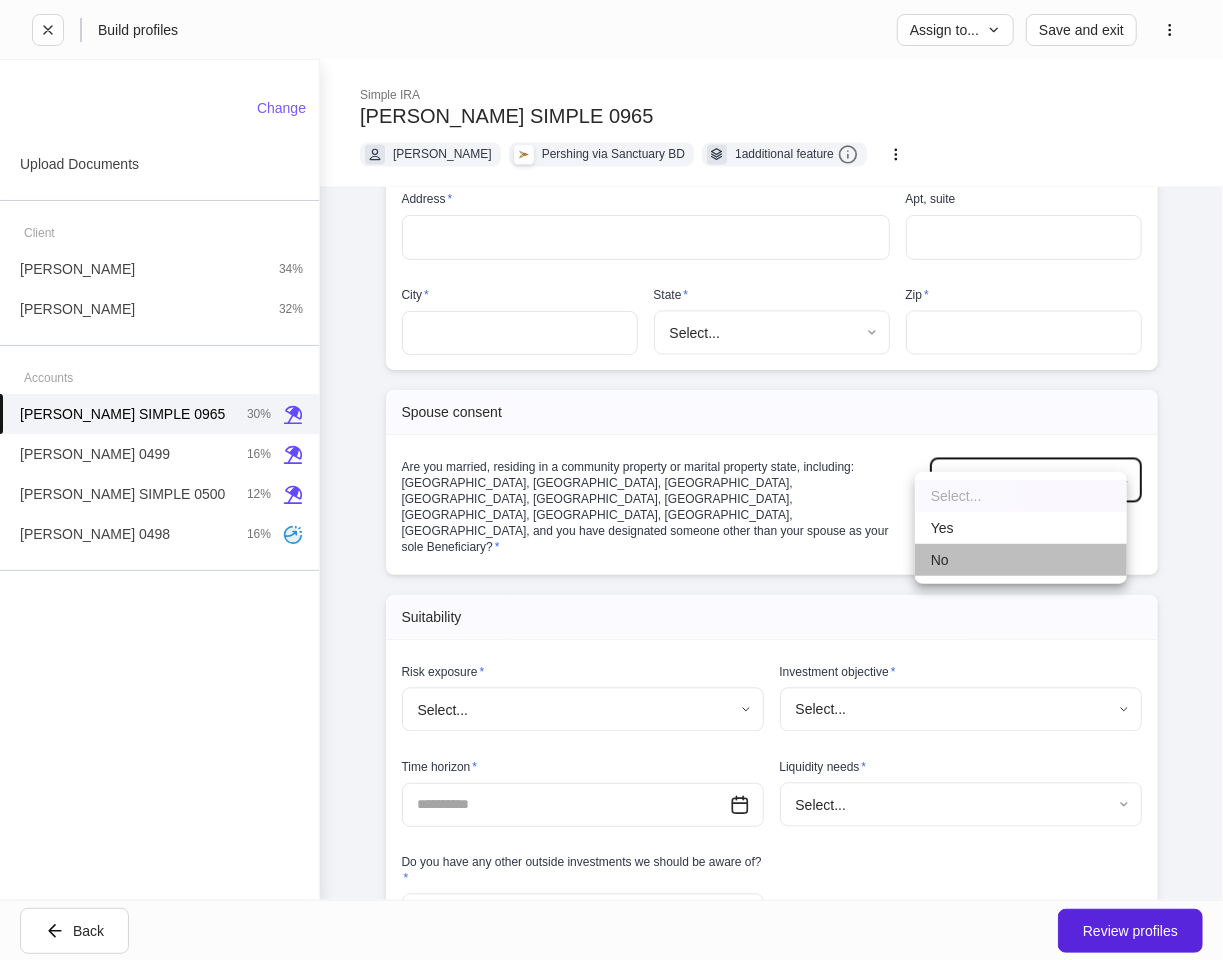 click on "No" at bounding box center (1021, 560) 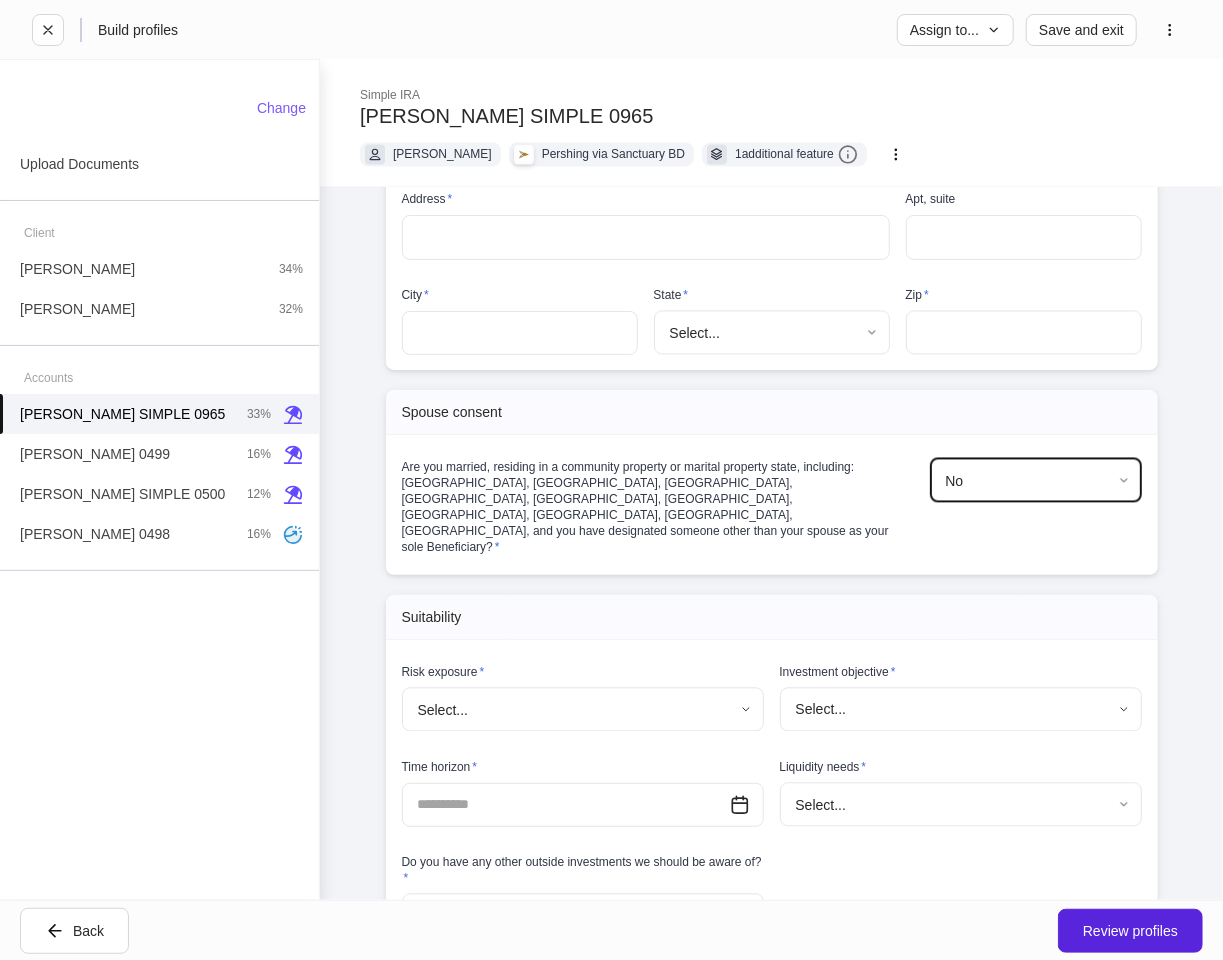 scroll, scrollTop: 2111, scrollLeft: 0, axis: vertical 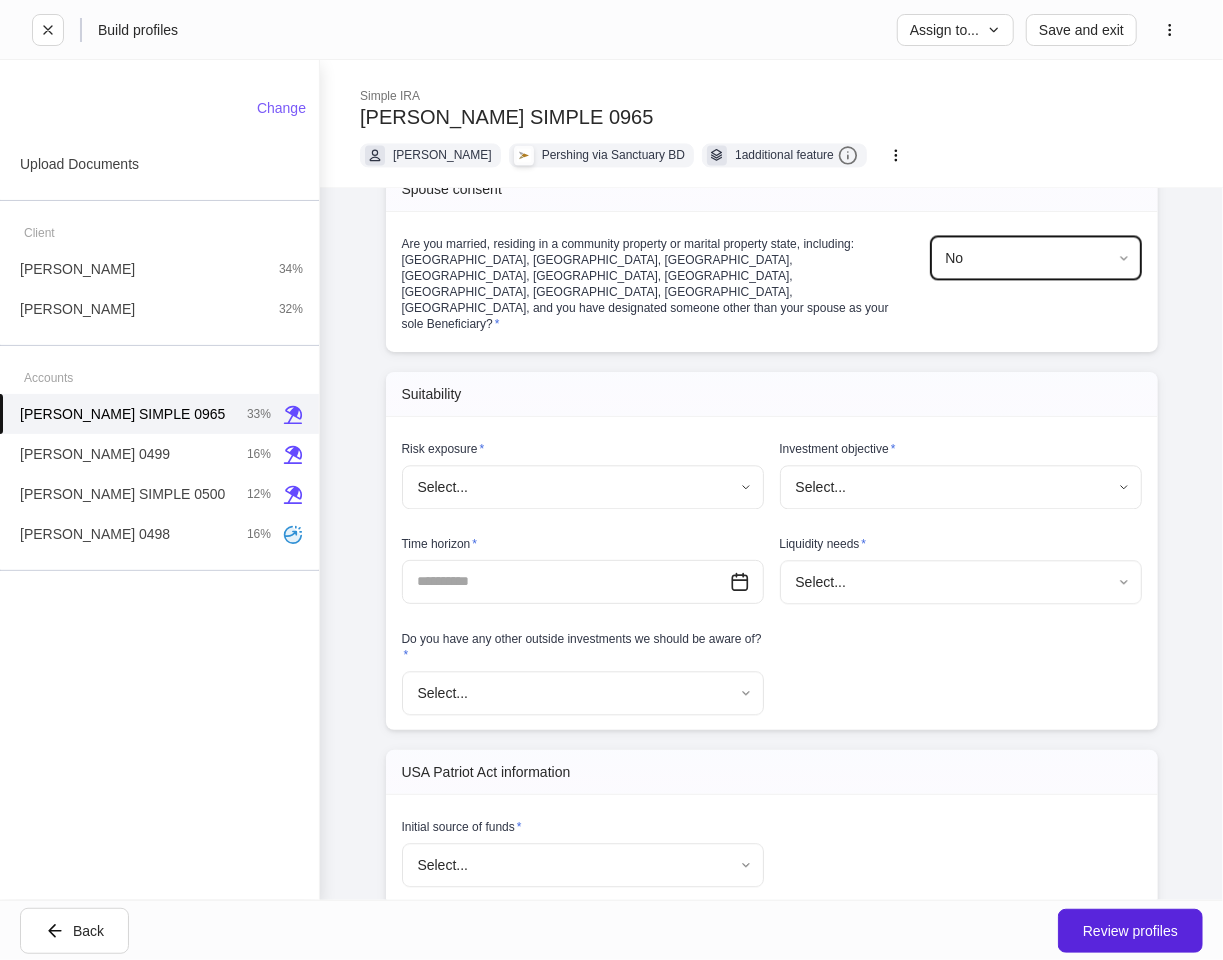 click on "**********" at bounding box center [611, 480] 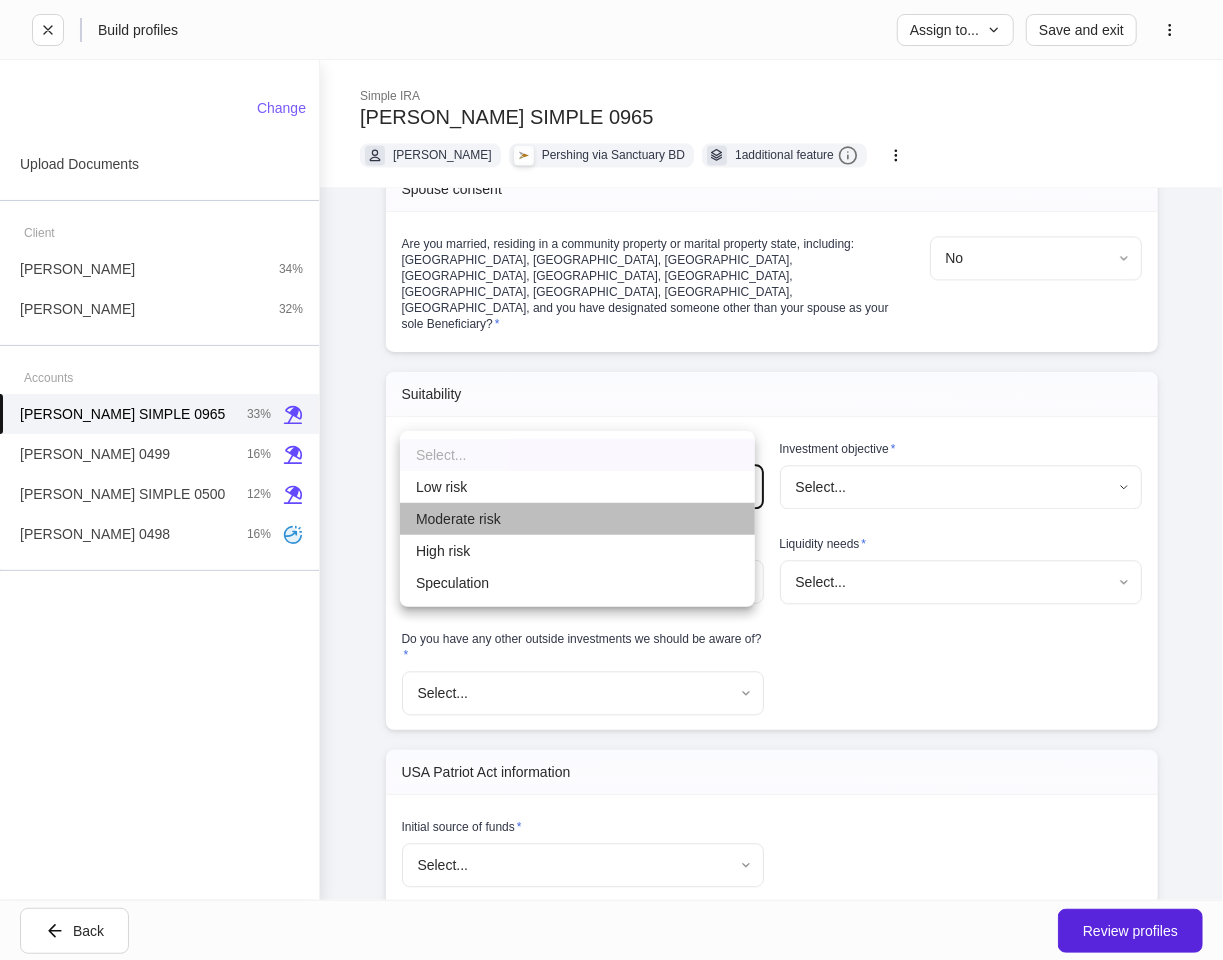 click on "Moderate risk" at bounding box center [577, 519] 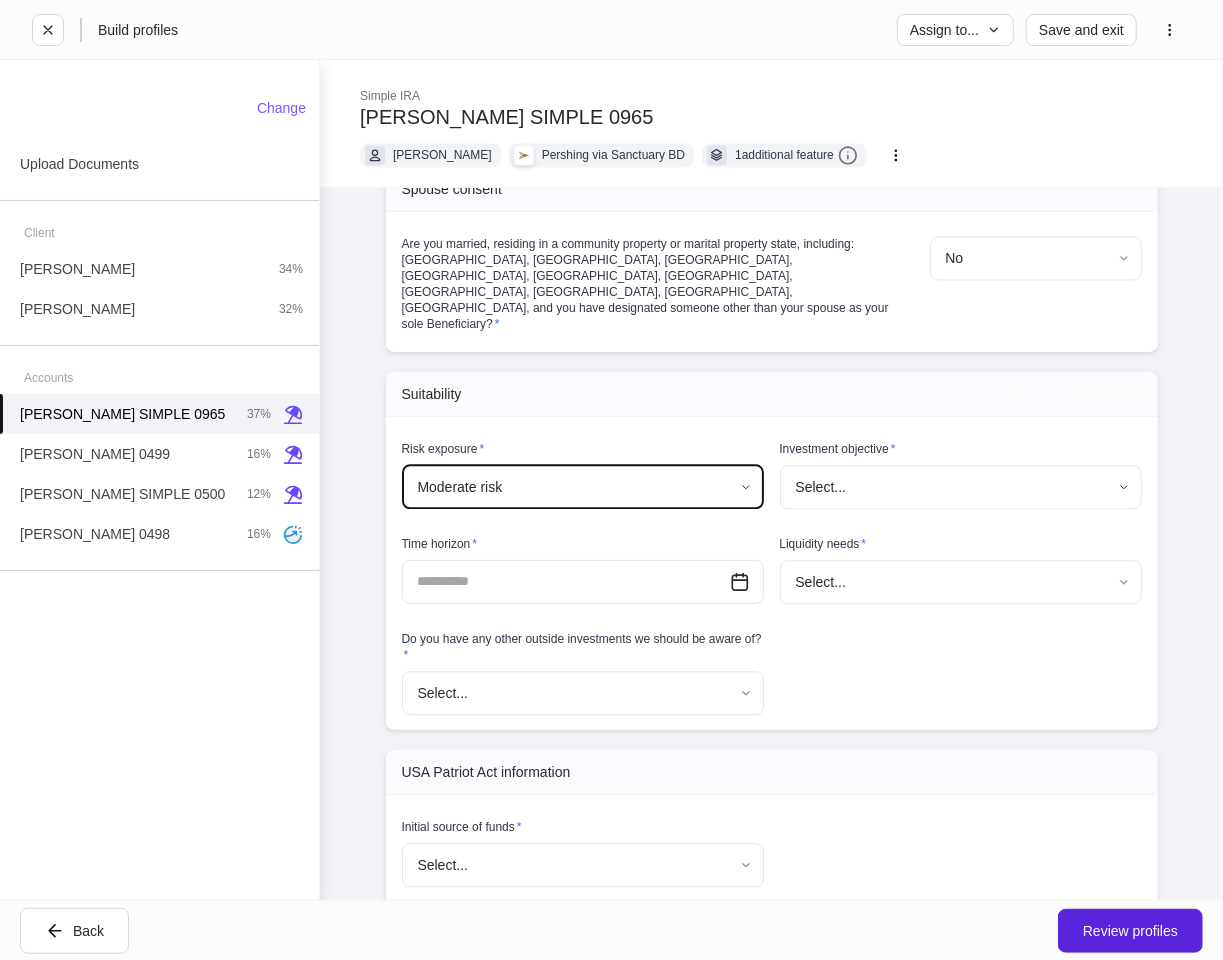 click on "**********" at bounding box center [611, 480] 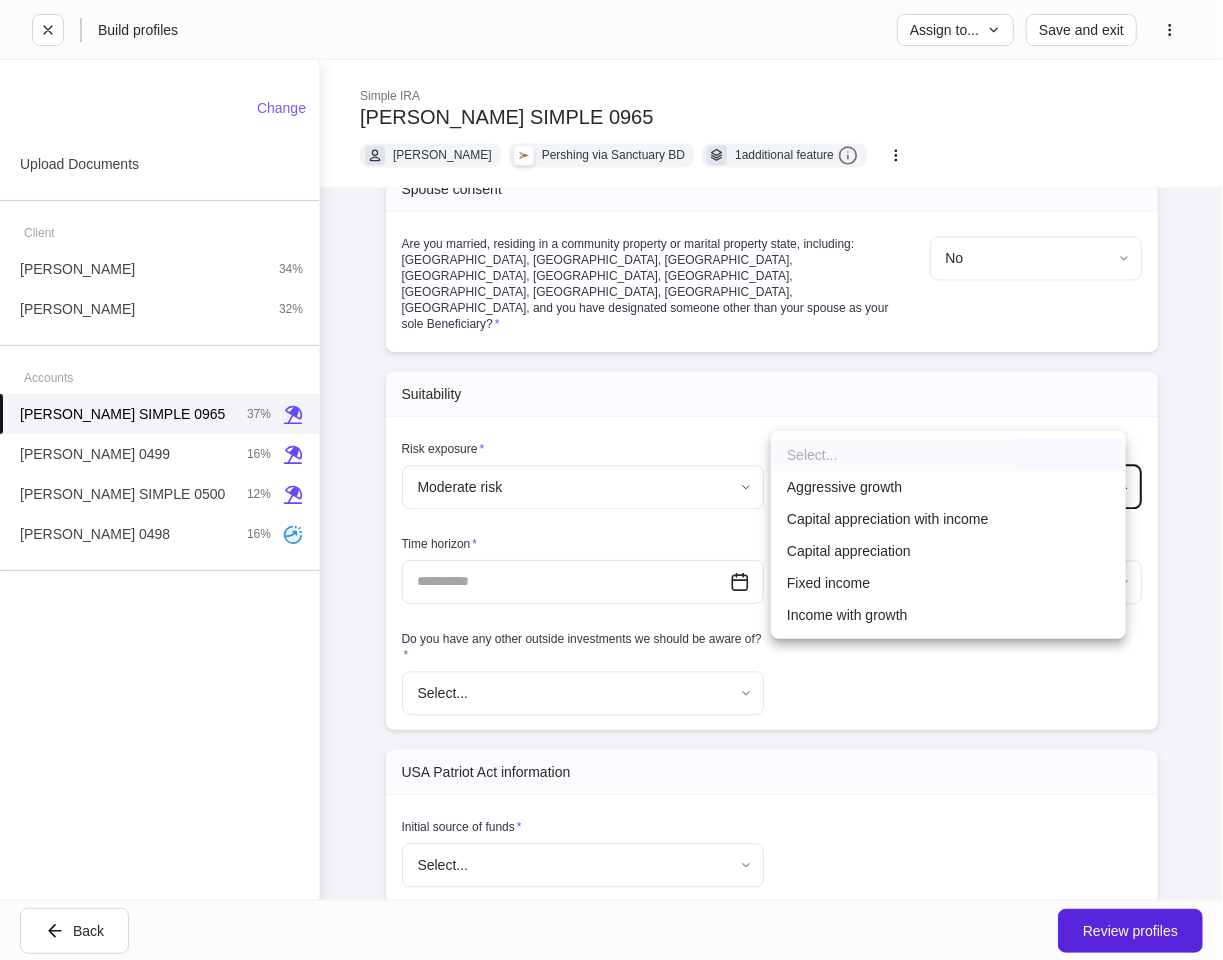 click on "Capital appreciation with income" at bounding box center [948, 519] 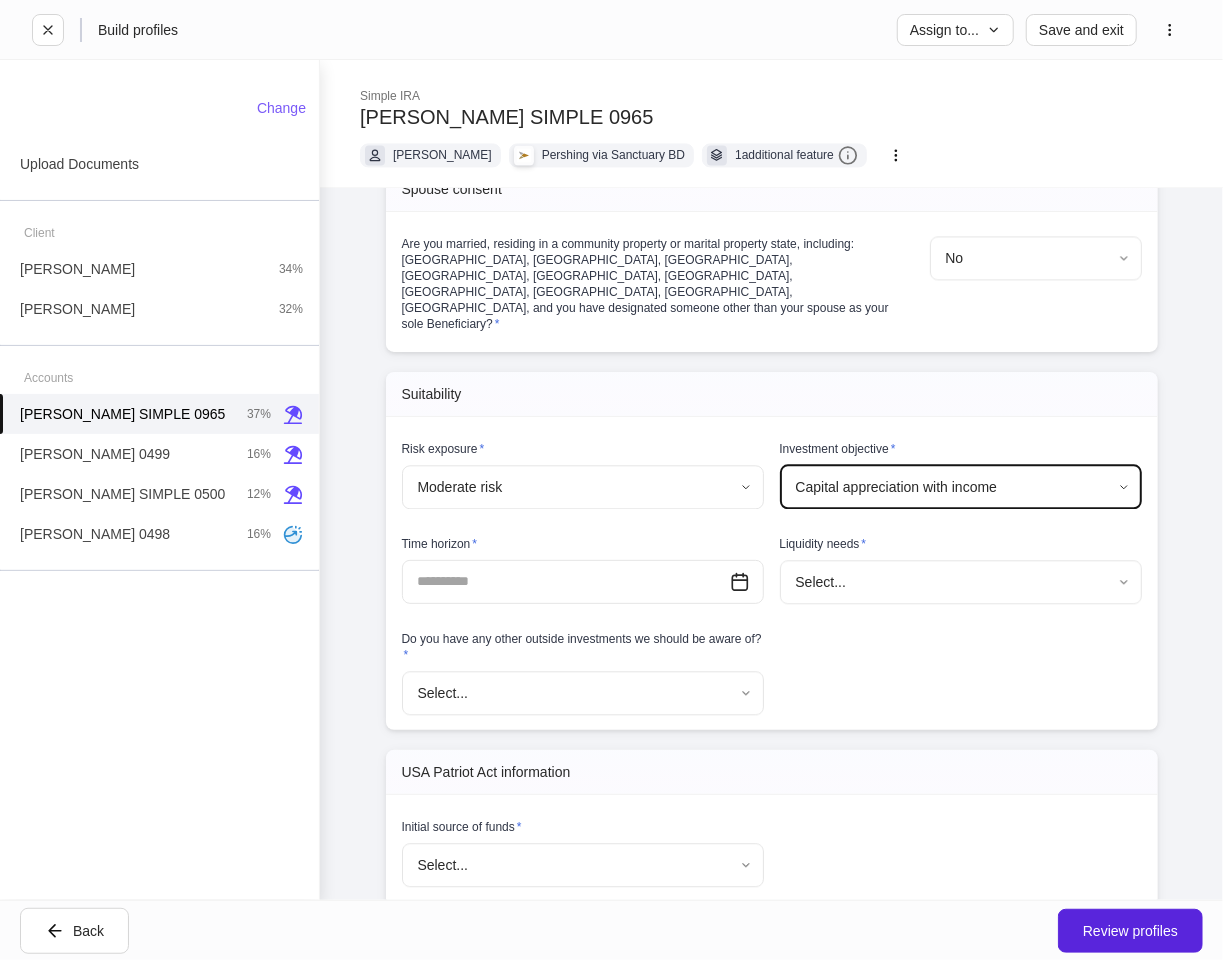 type on "**********" 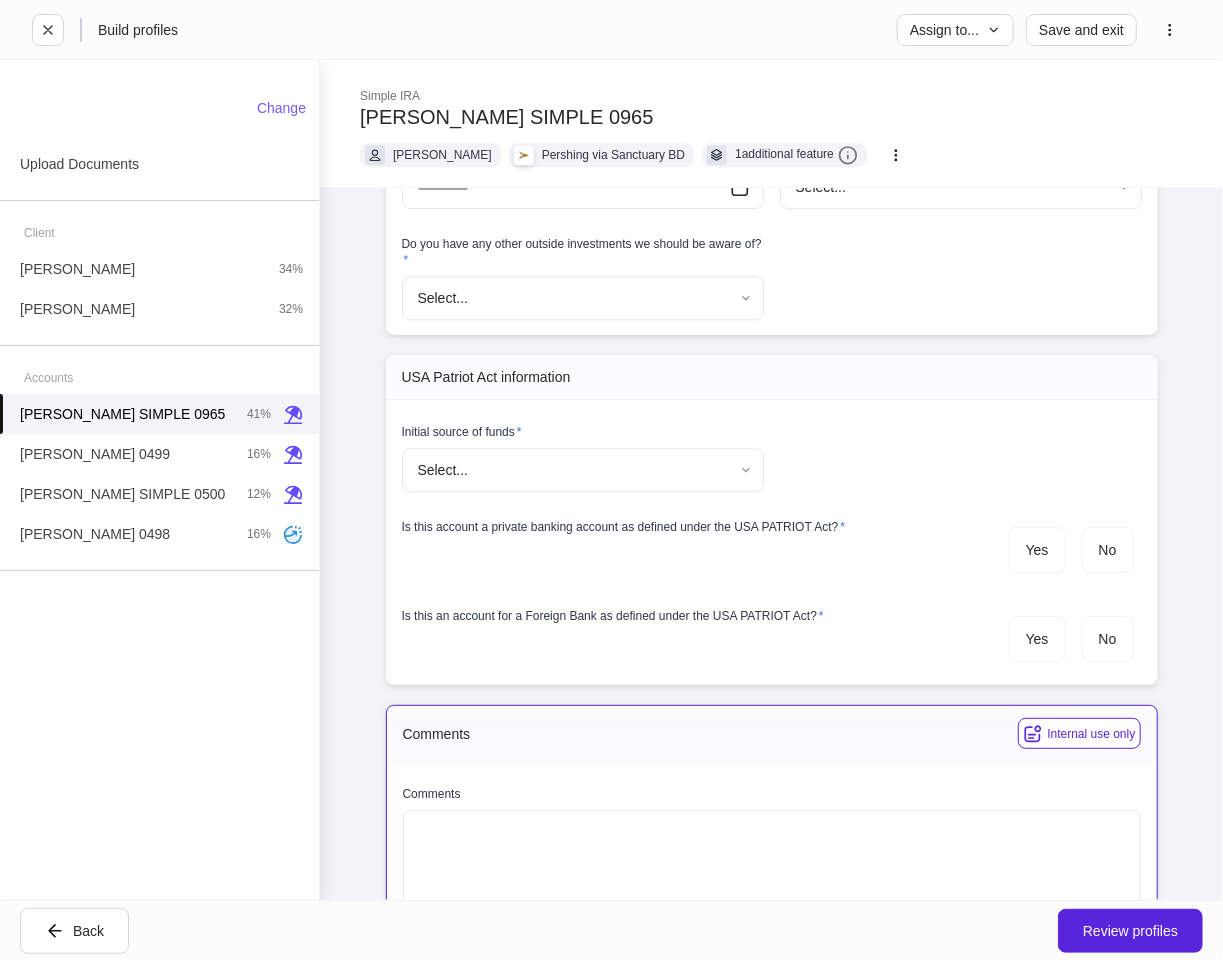 scroll, scrollTop: 2516, scrollLeft: 0, axis: vertical 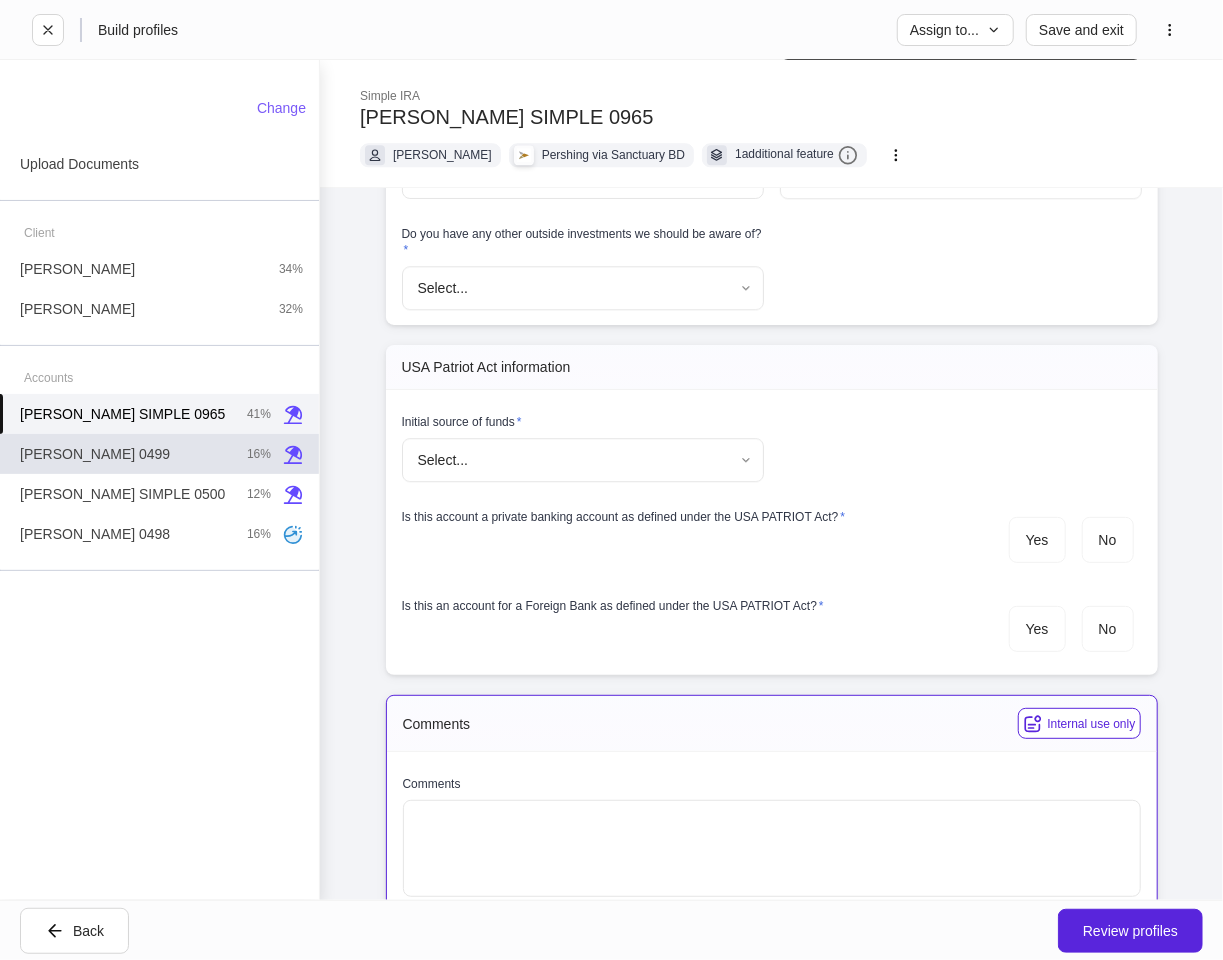 click on "Patrick IRA 0499 16%" at bounding box center [159, 454] 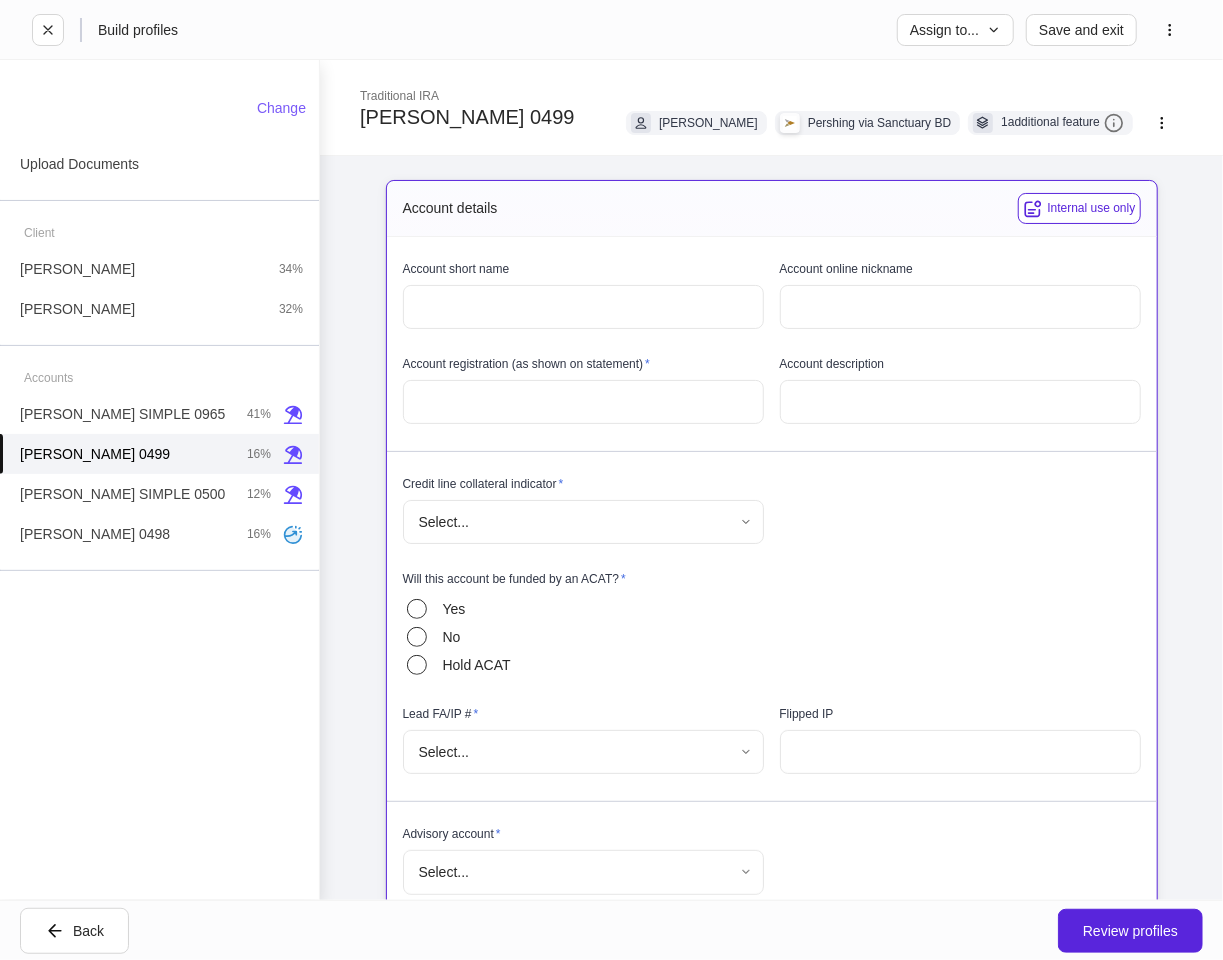 click at bounding box center (583, 307) 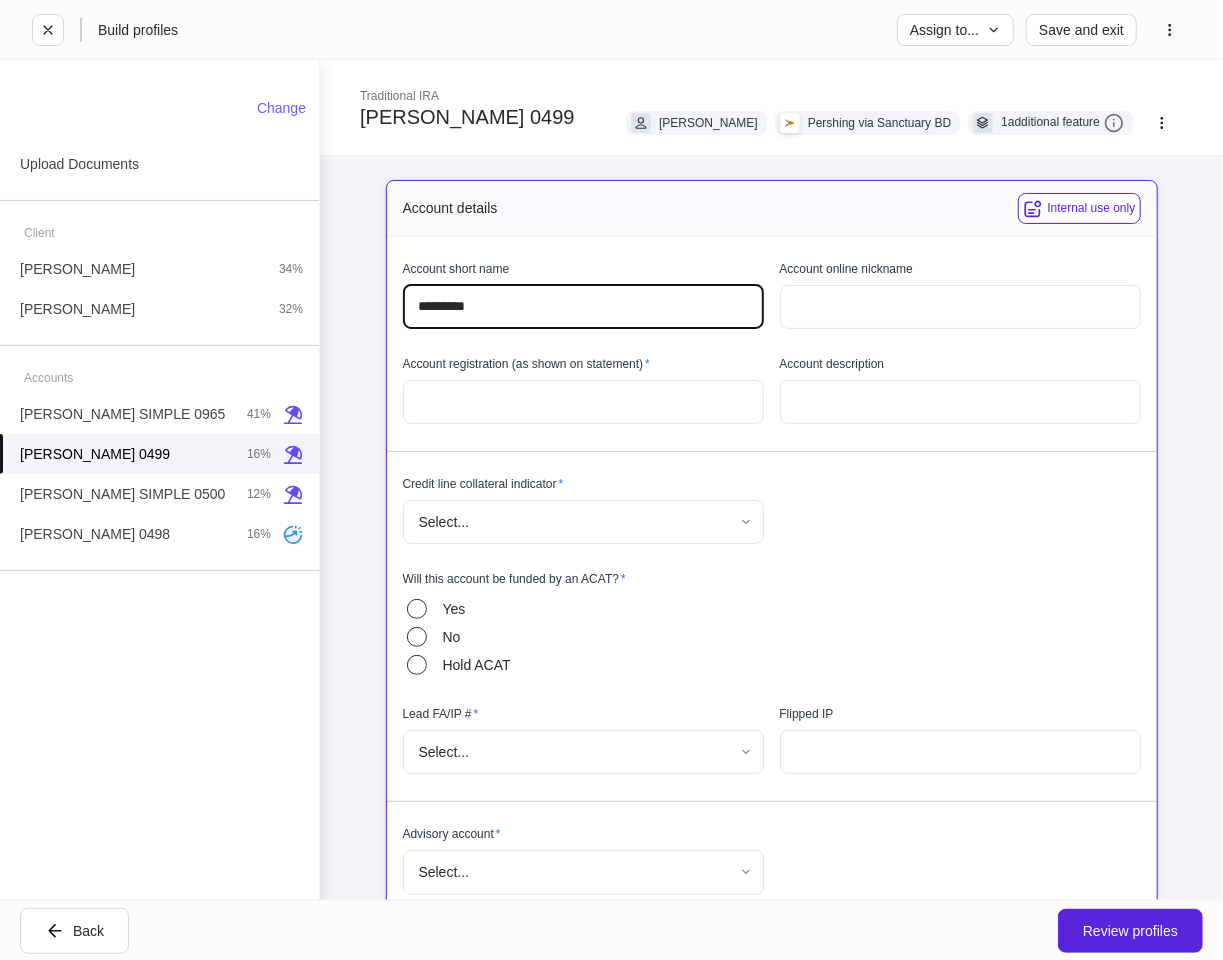 type on "*********" 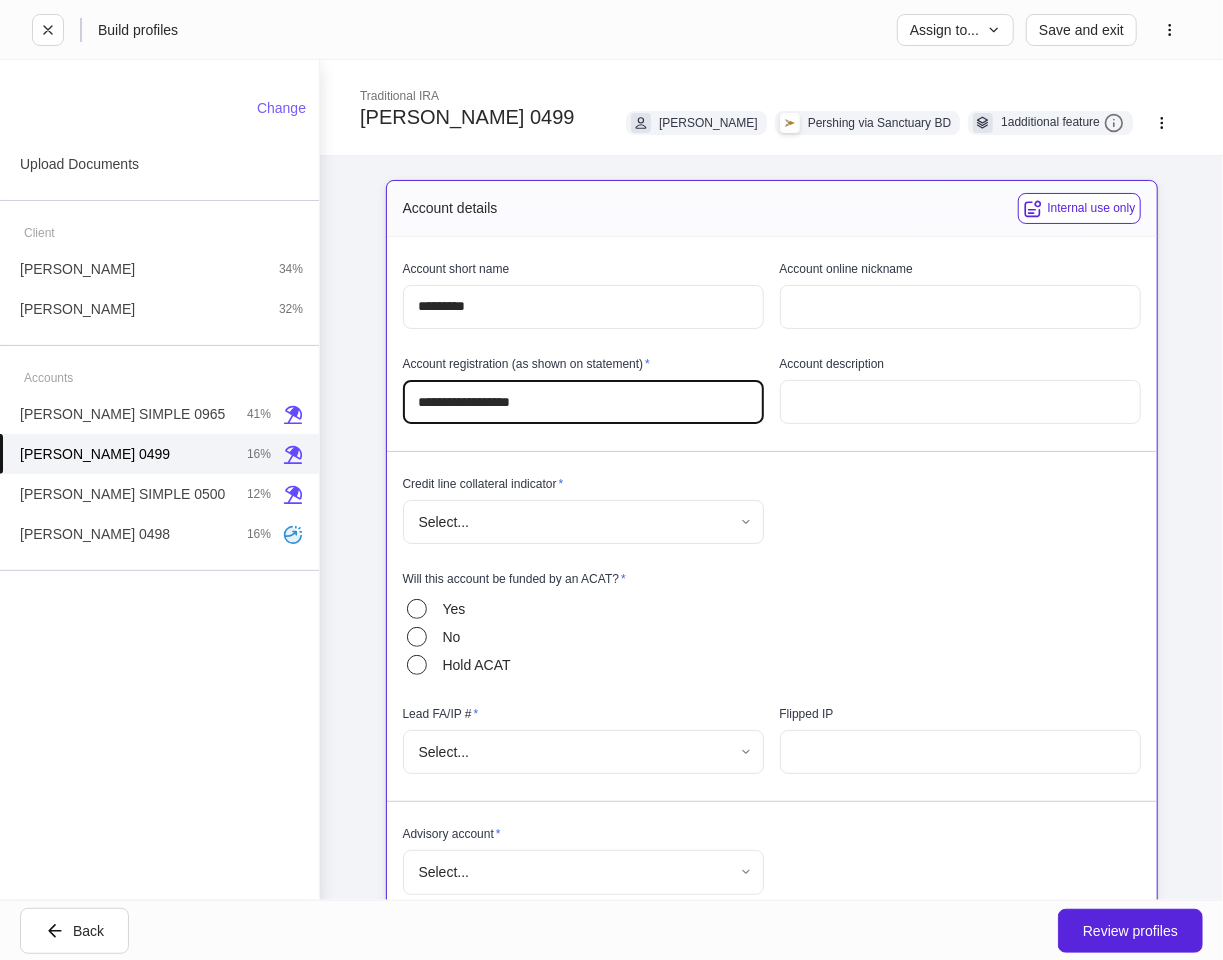 type on "**********" 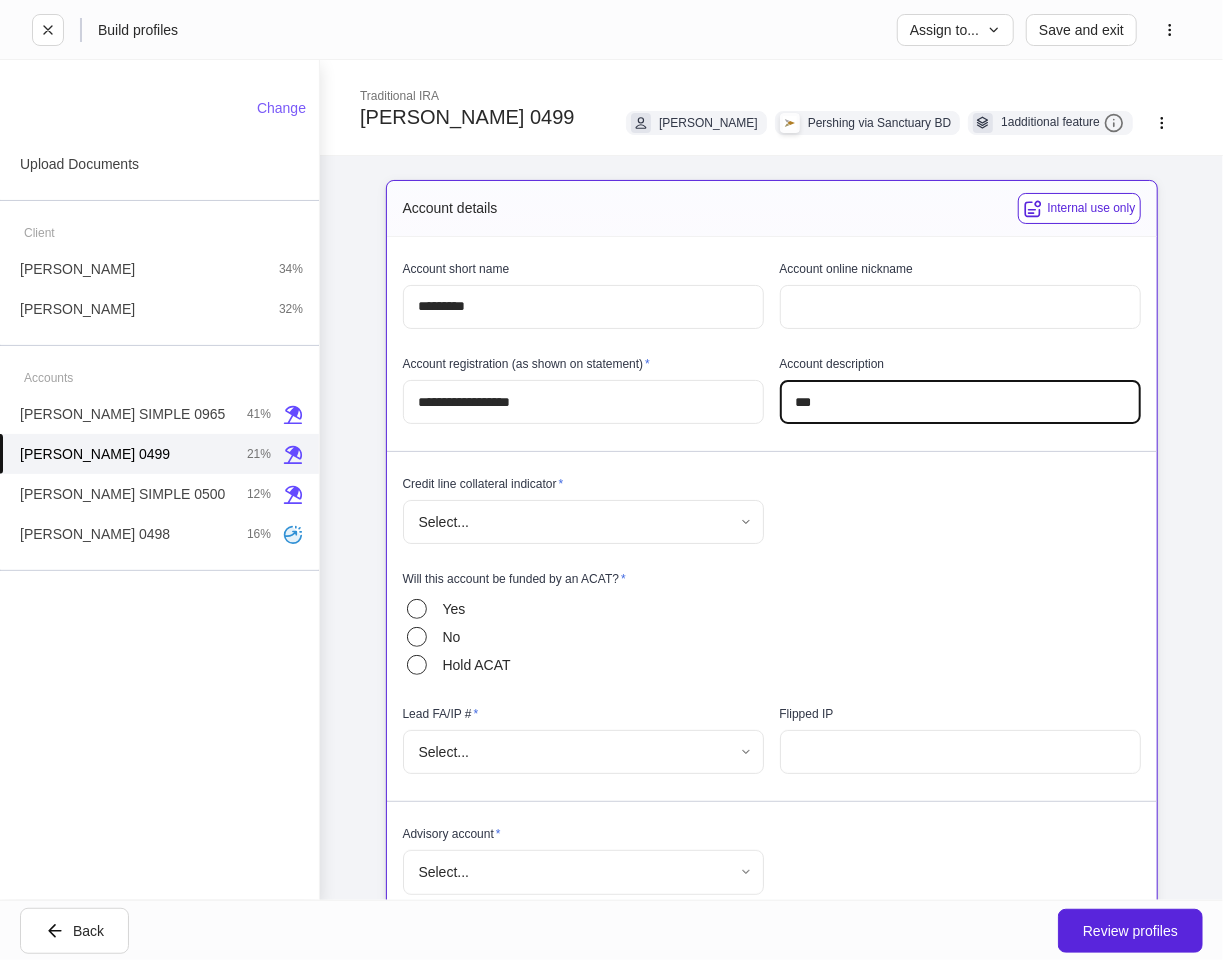 type on "***" 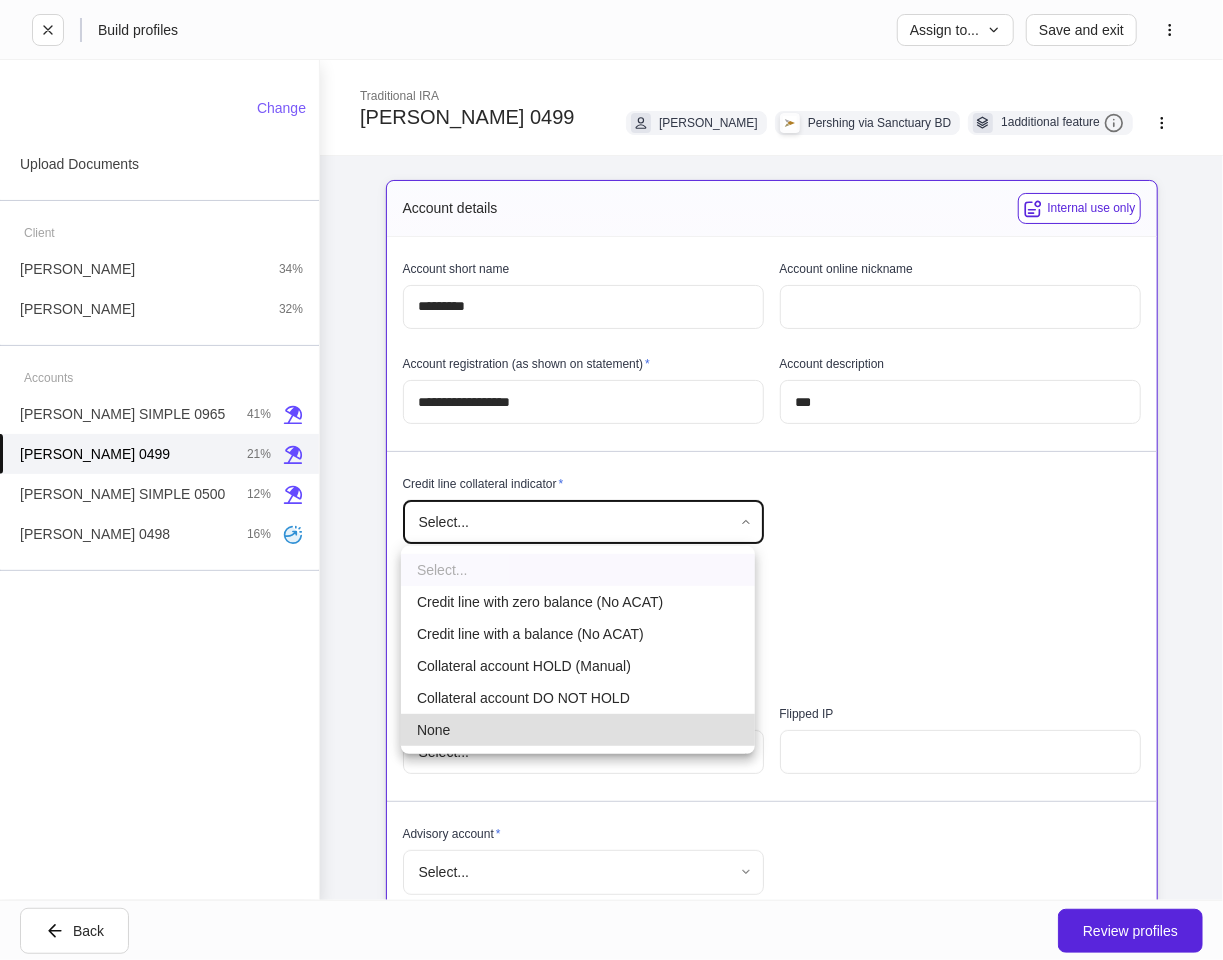 type 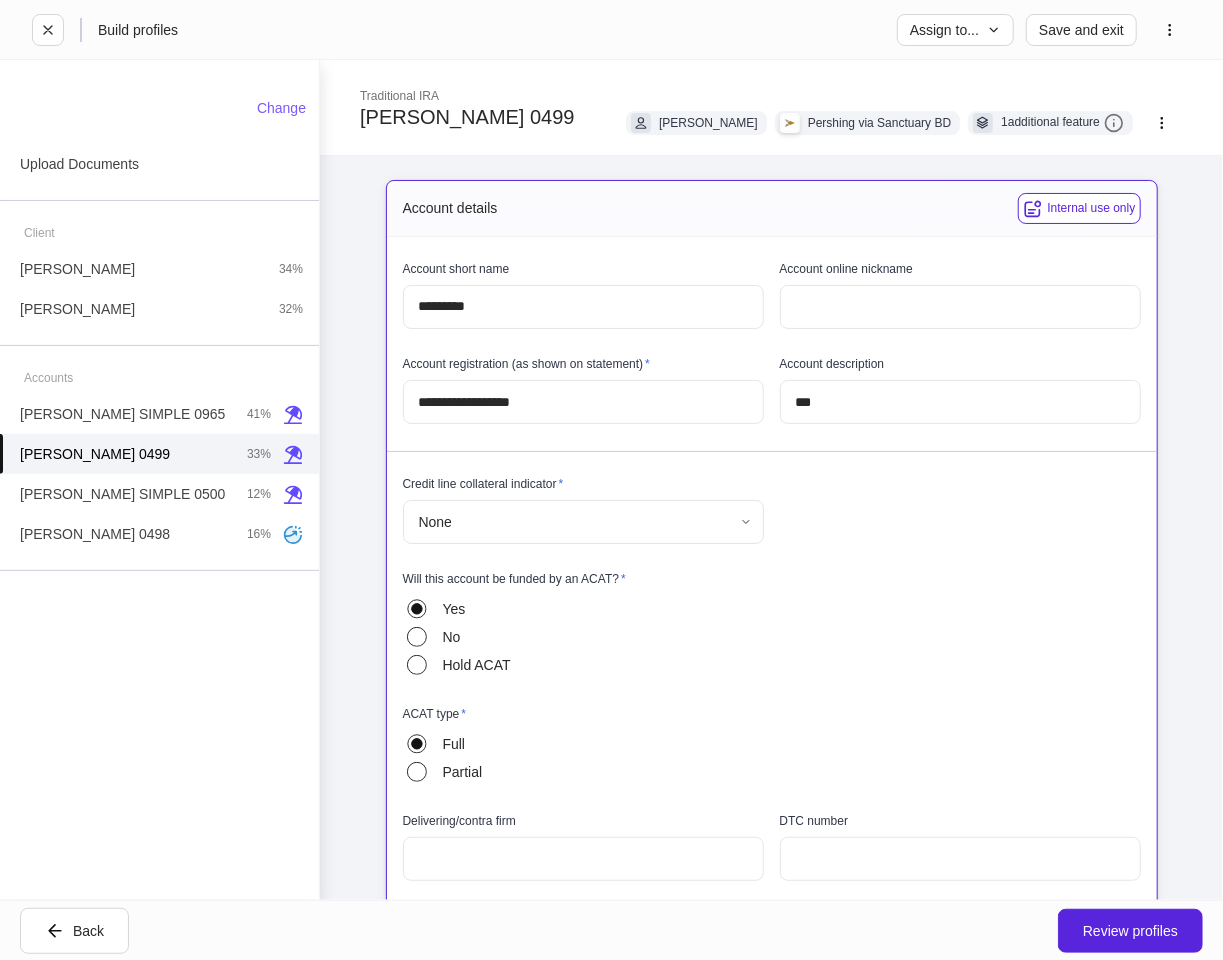 scroll, scrollTop: 475, scrollLeft: 0, axis: vertical 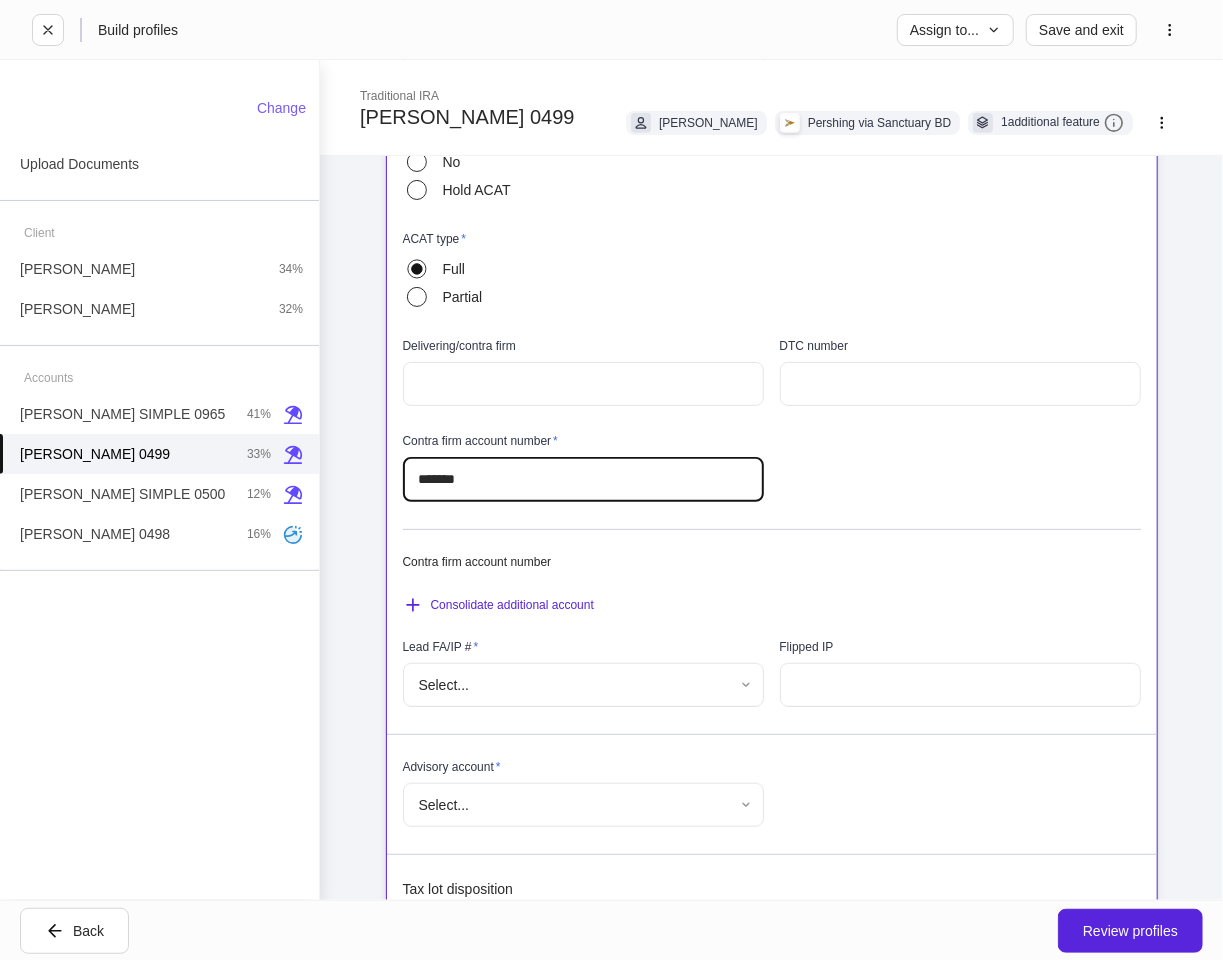 type on "*******" 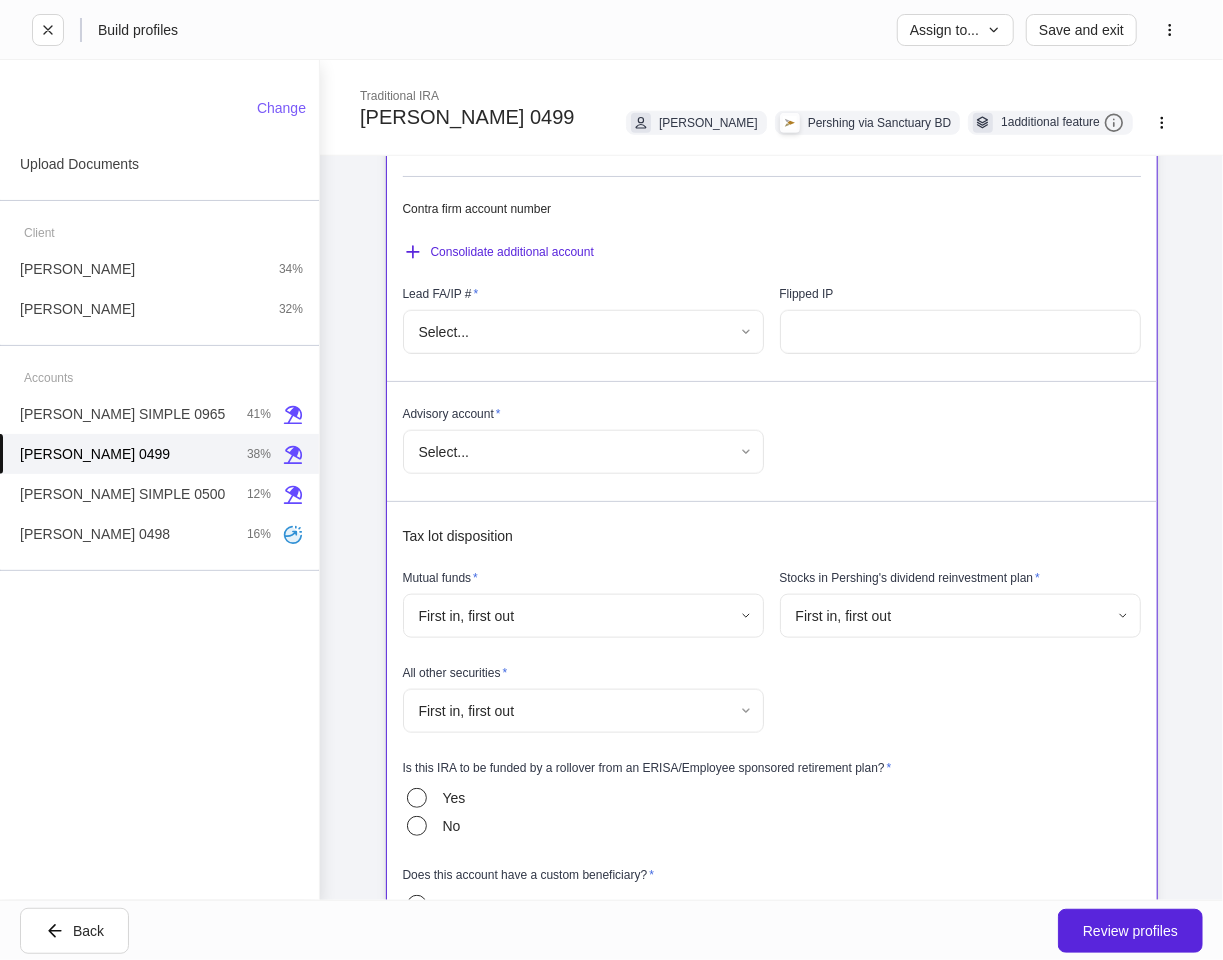 scroll, scrollTop: 920, scrollLeft: 0, axis: vertical 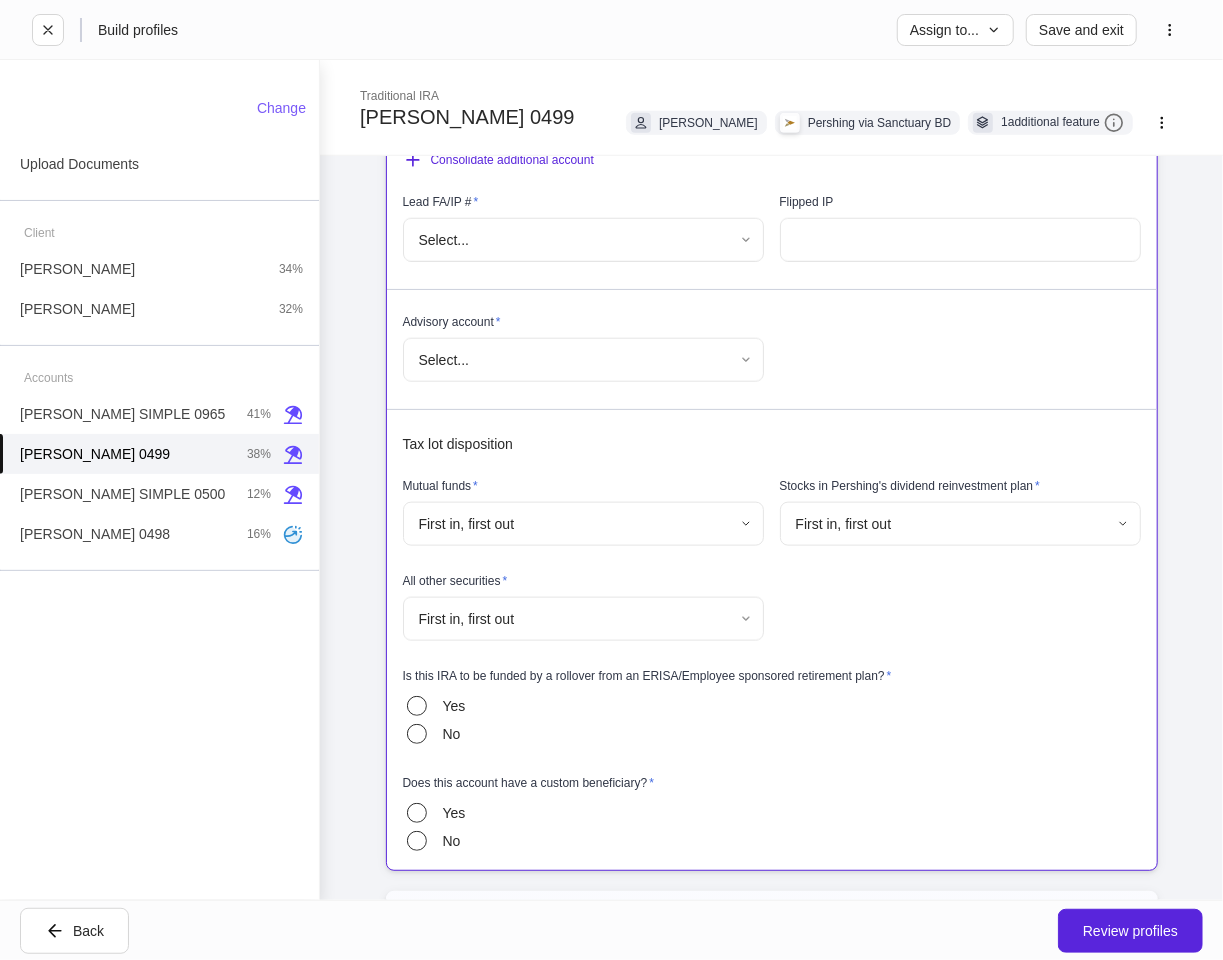 click on "**********" at bounding box center [611, 480] 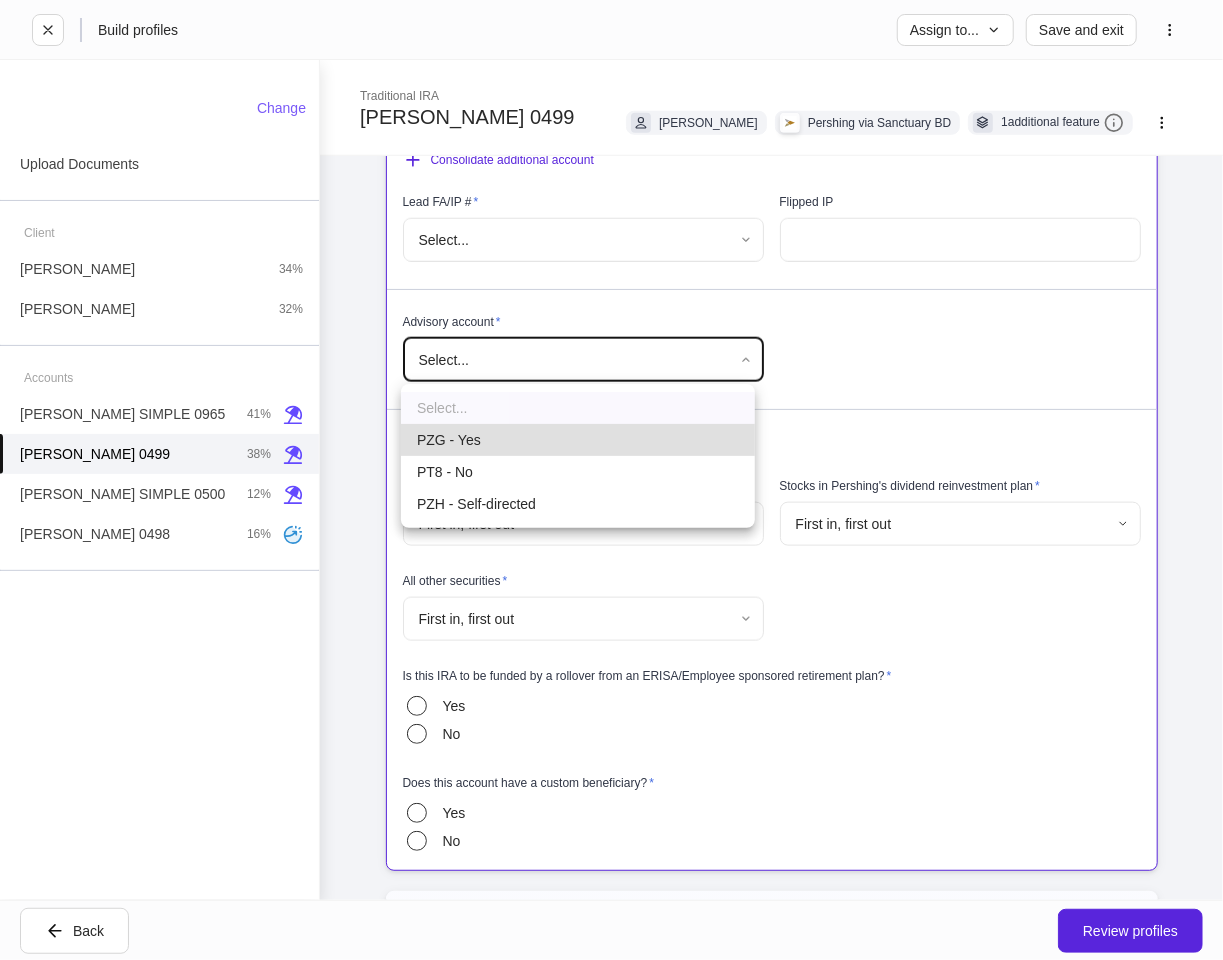 click on "PZG - Yes" at bounding box center [578, 440] 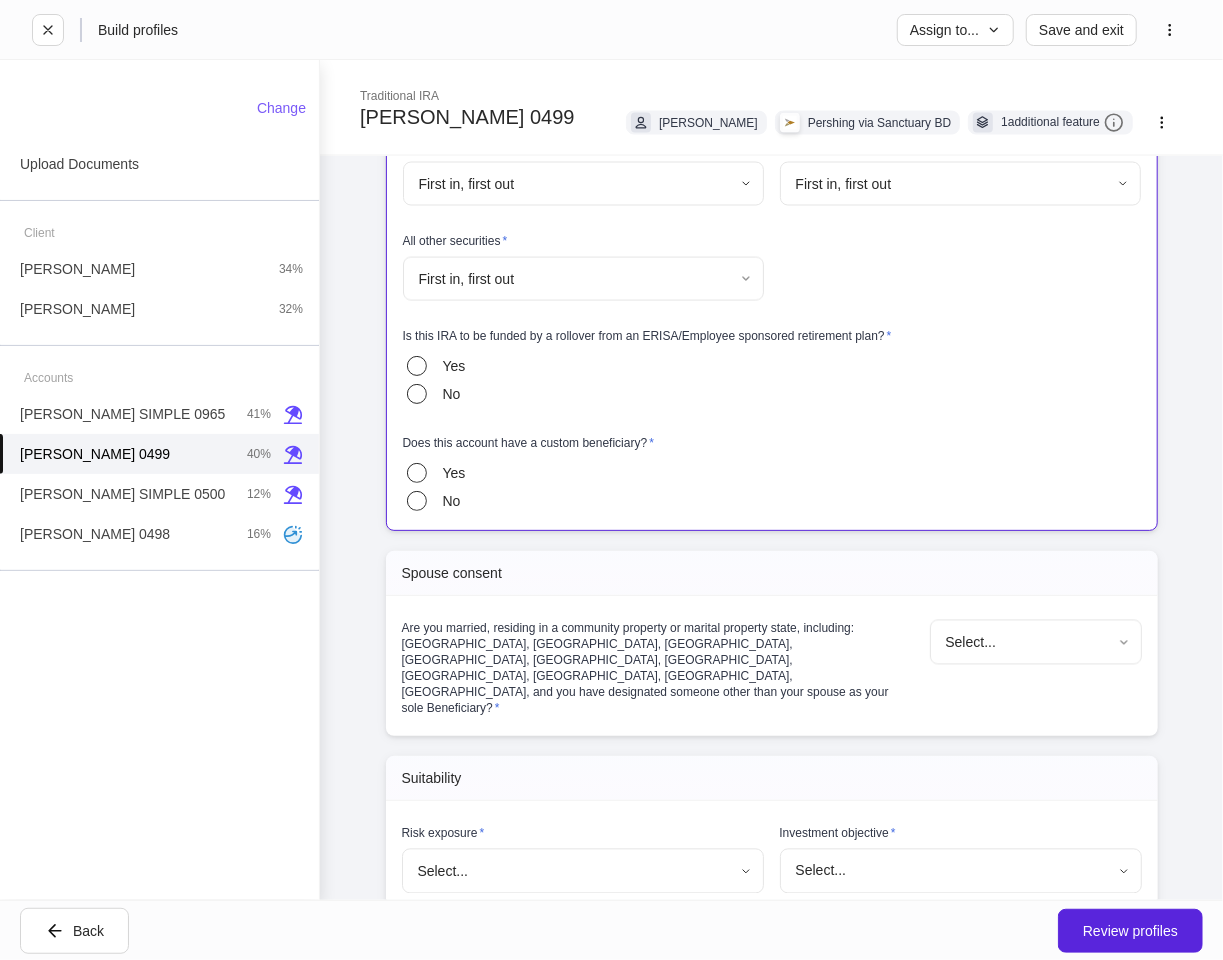 scroll, scrollTop: 1586, scrollLeft: 0, axis: vertical 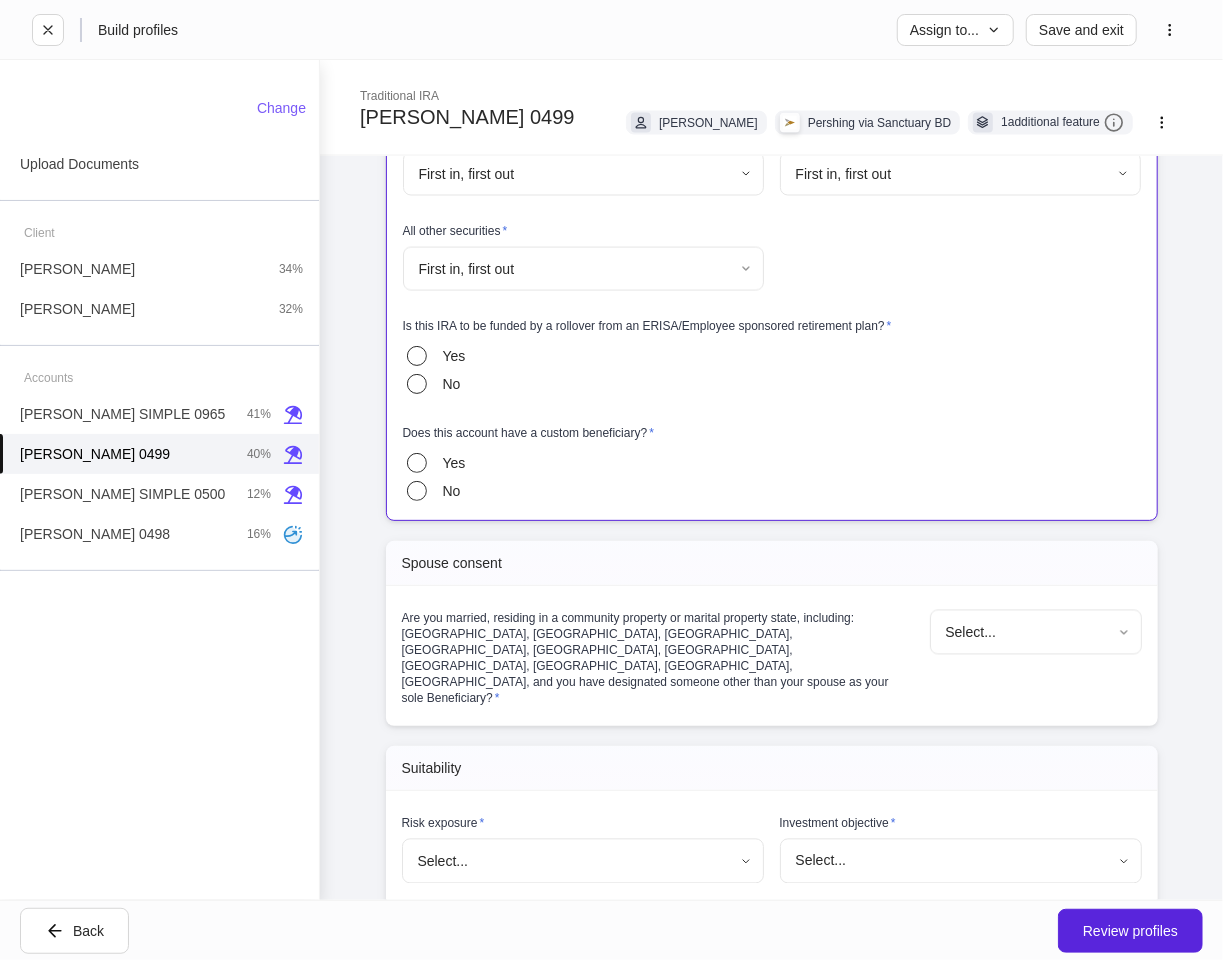 click on "**********" at bounding box center (611, 480) 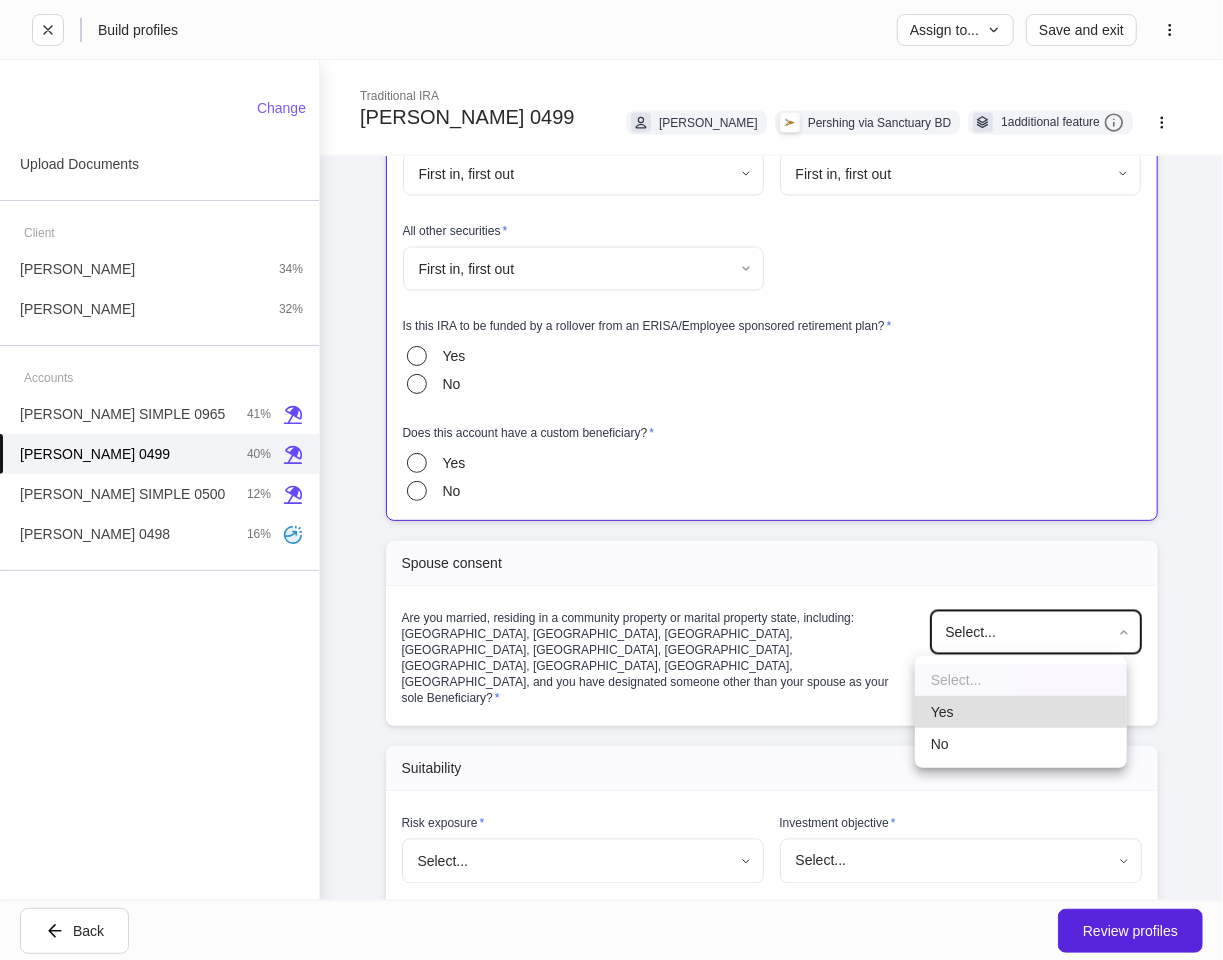 click on "No" at bounding box center (1021, 744) 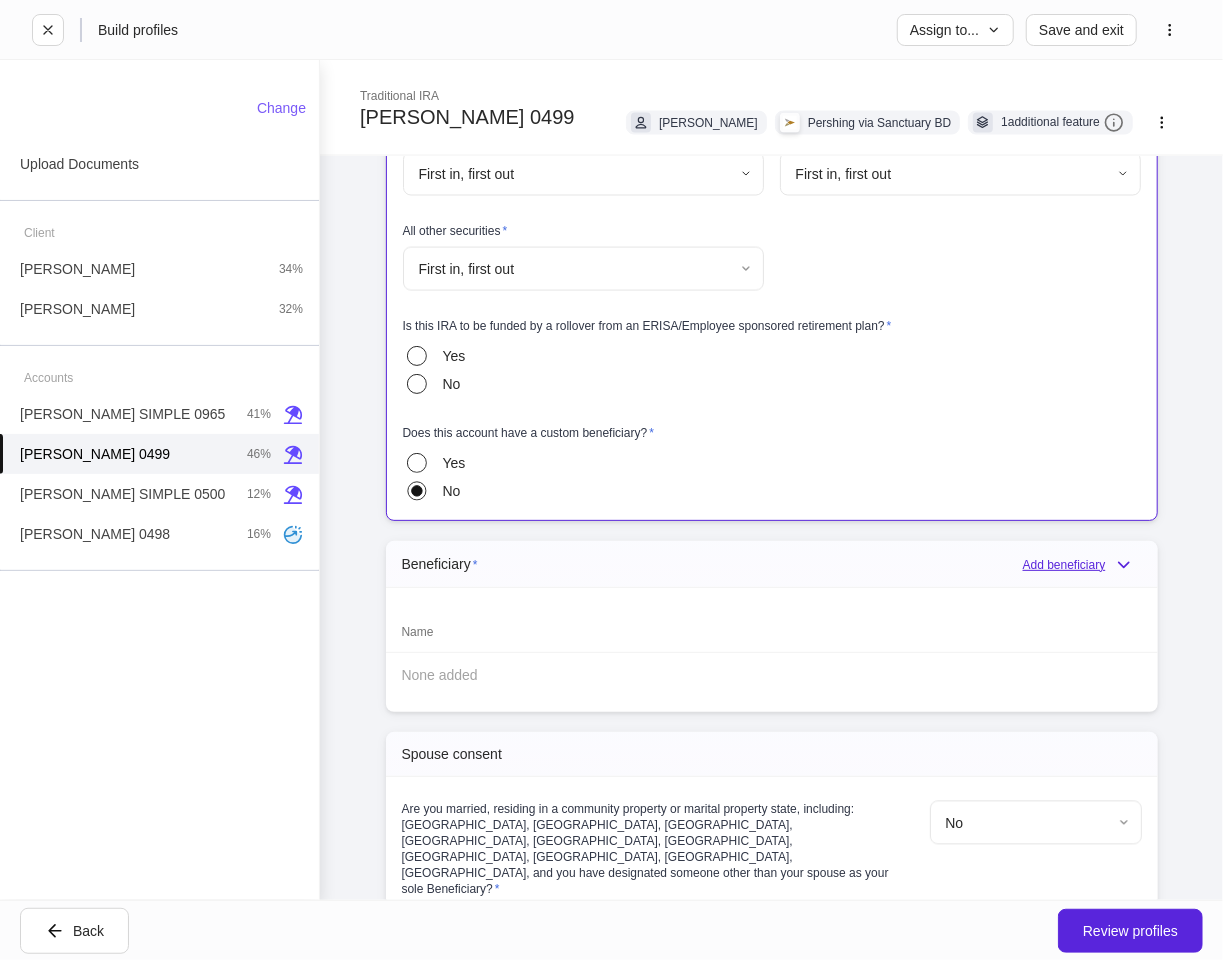 click on "Add beneficiary" at bounding box center (1082, 565) 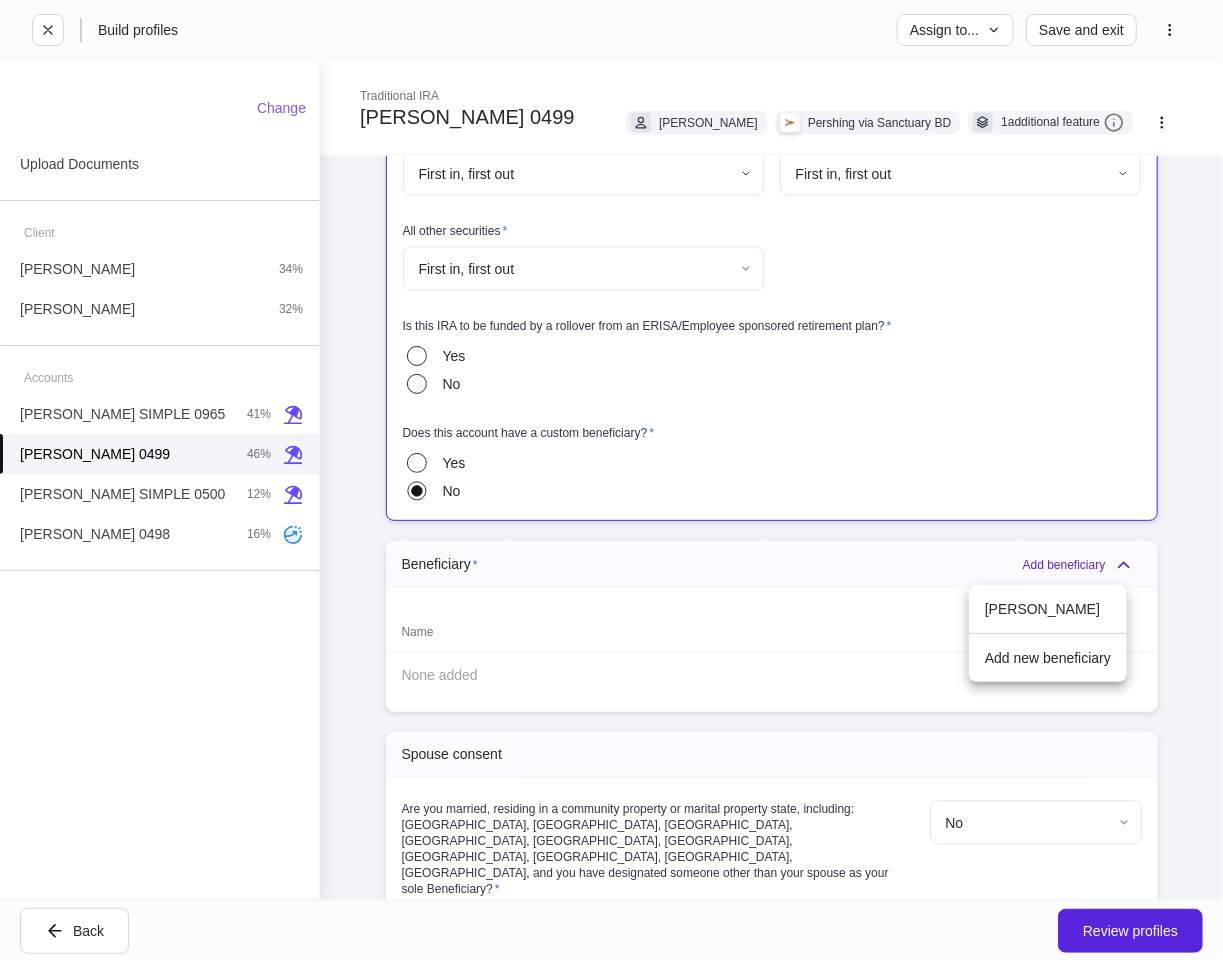 click on "Maria C Hawley" at bounding box center [1048, 609] 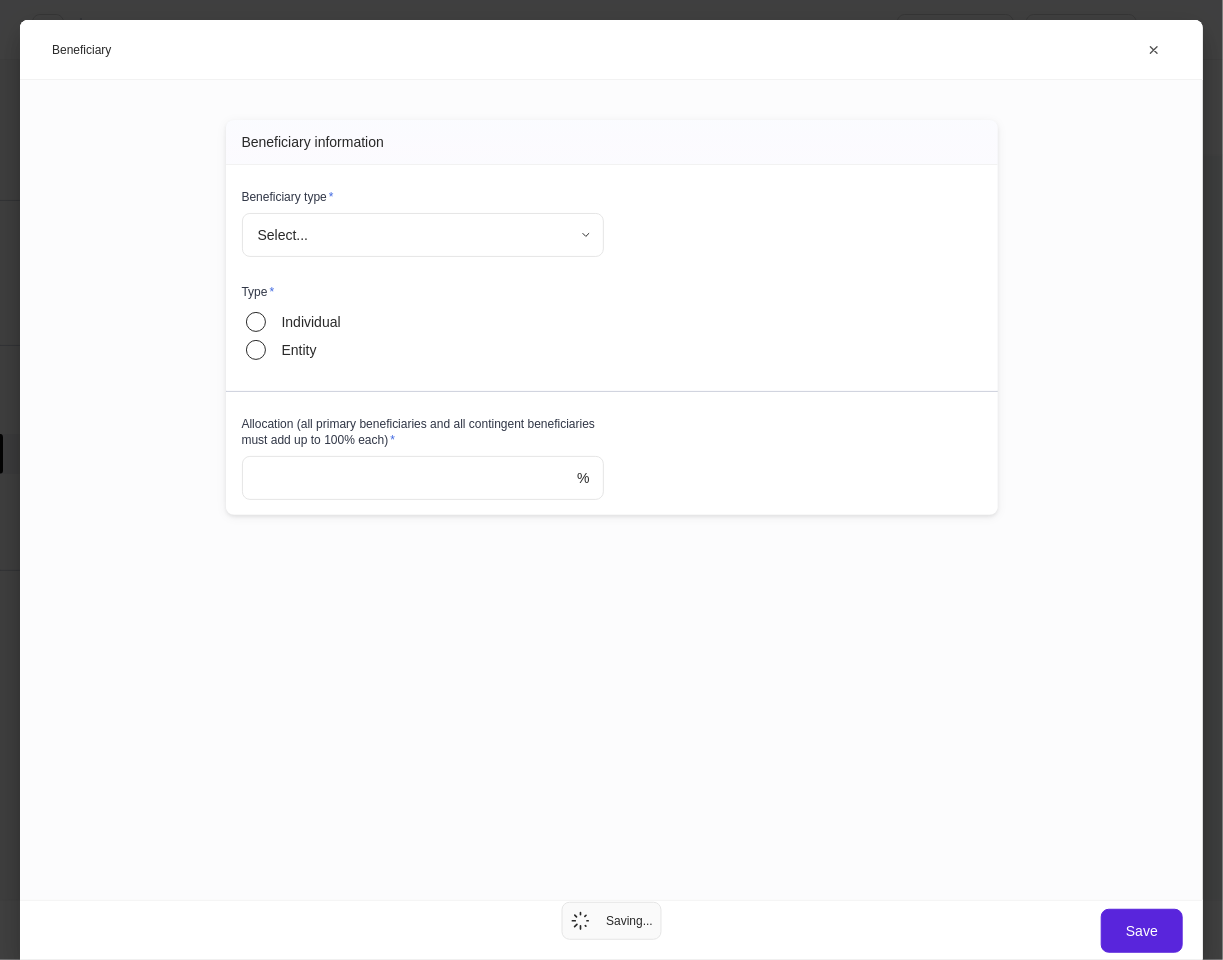 click on "**********" at bounding box center (611, 480) 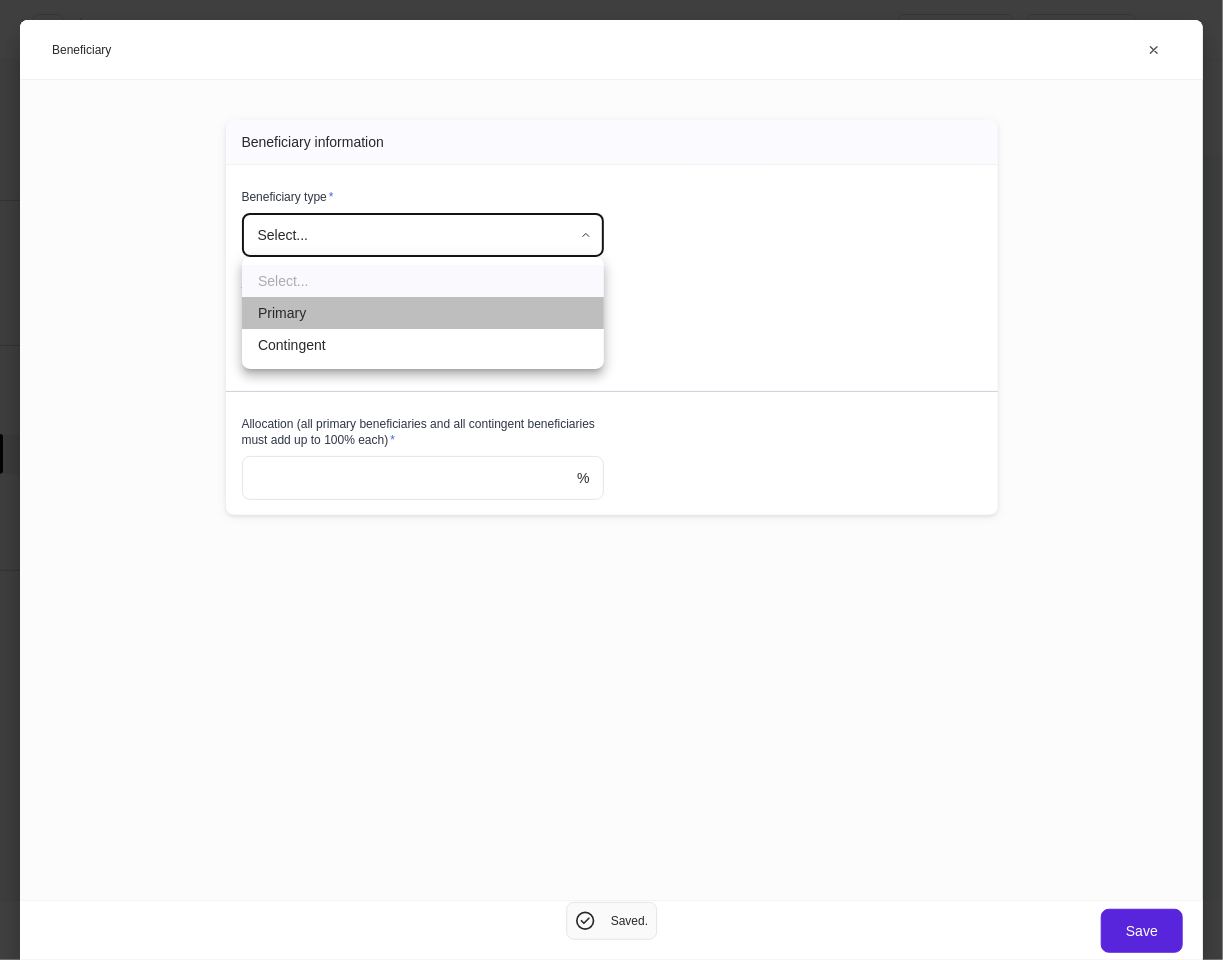 click on "Primary" at bounding box center [423, 313] 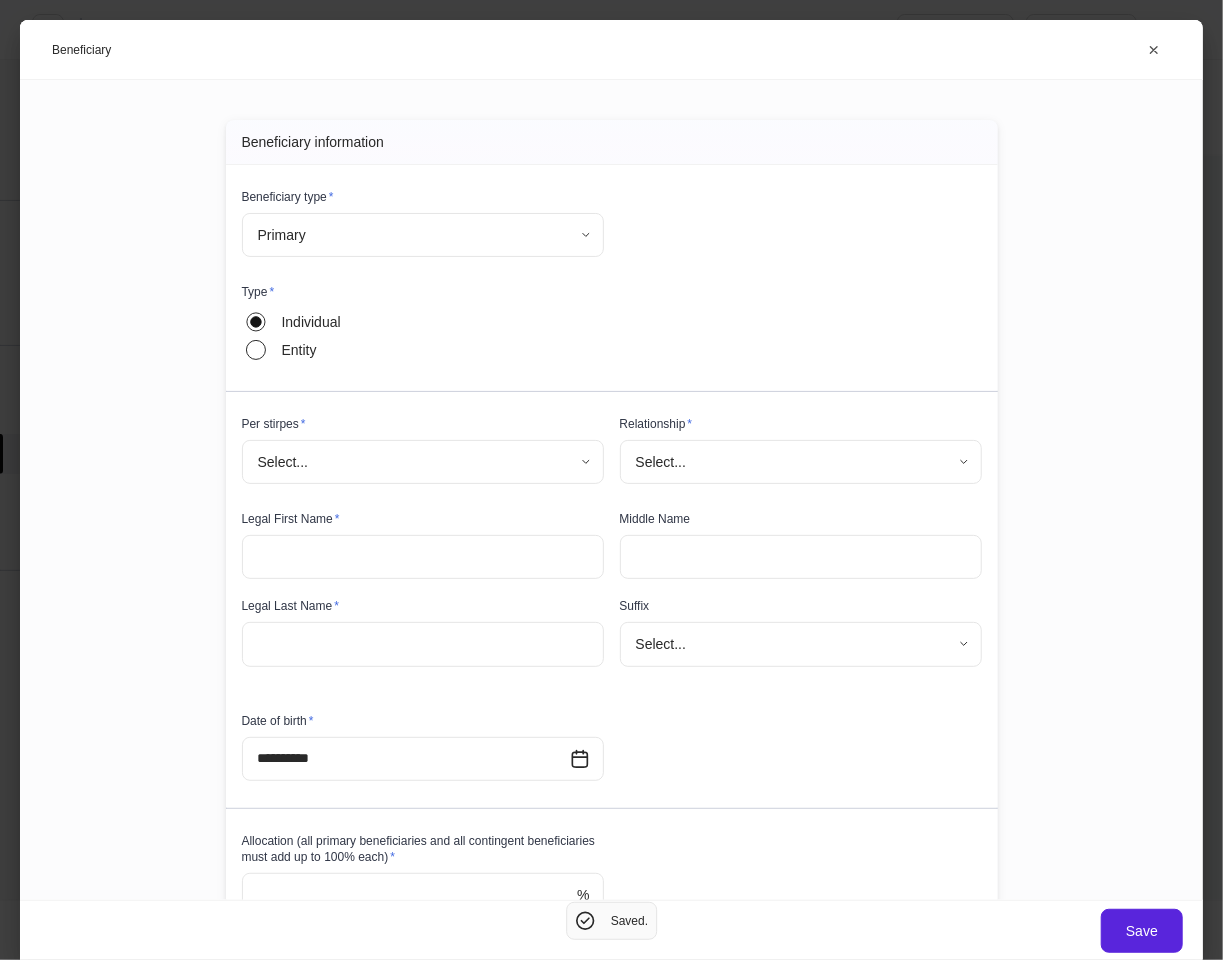 click at bounding box center (423, 557) 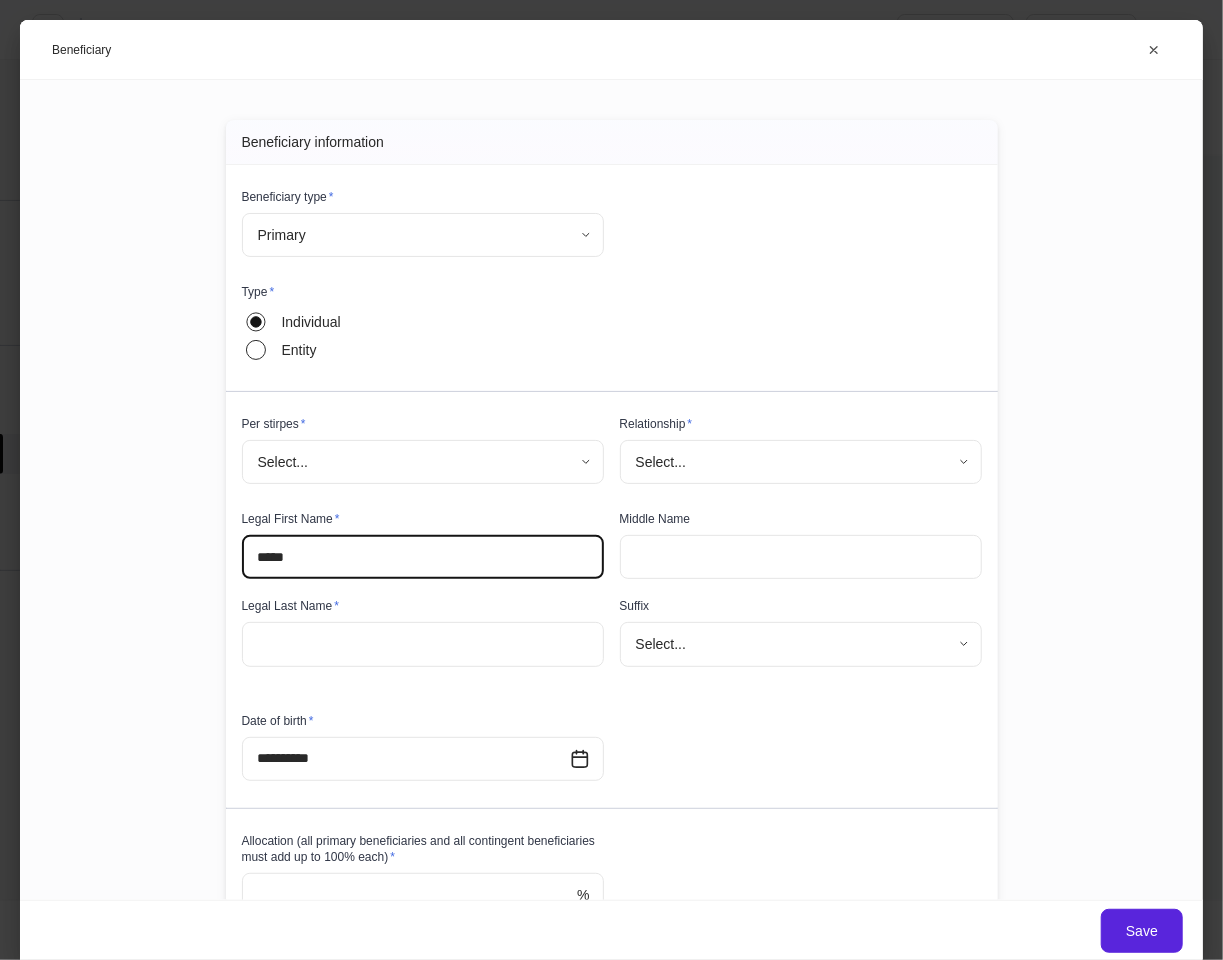 type on "*****" 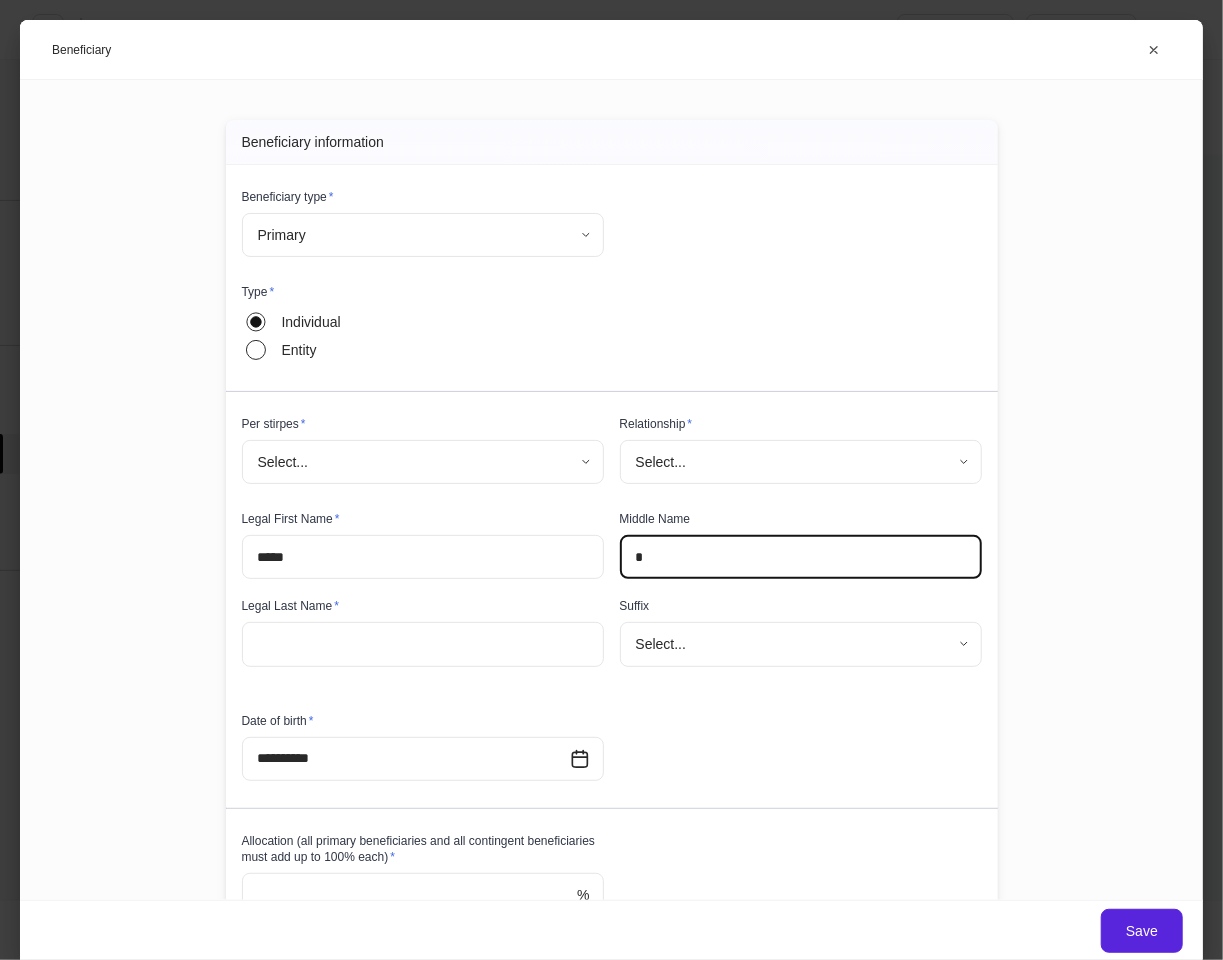 type on "*" 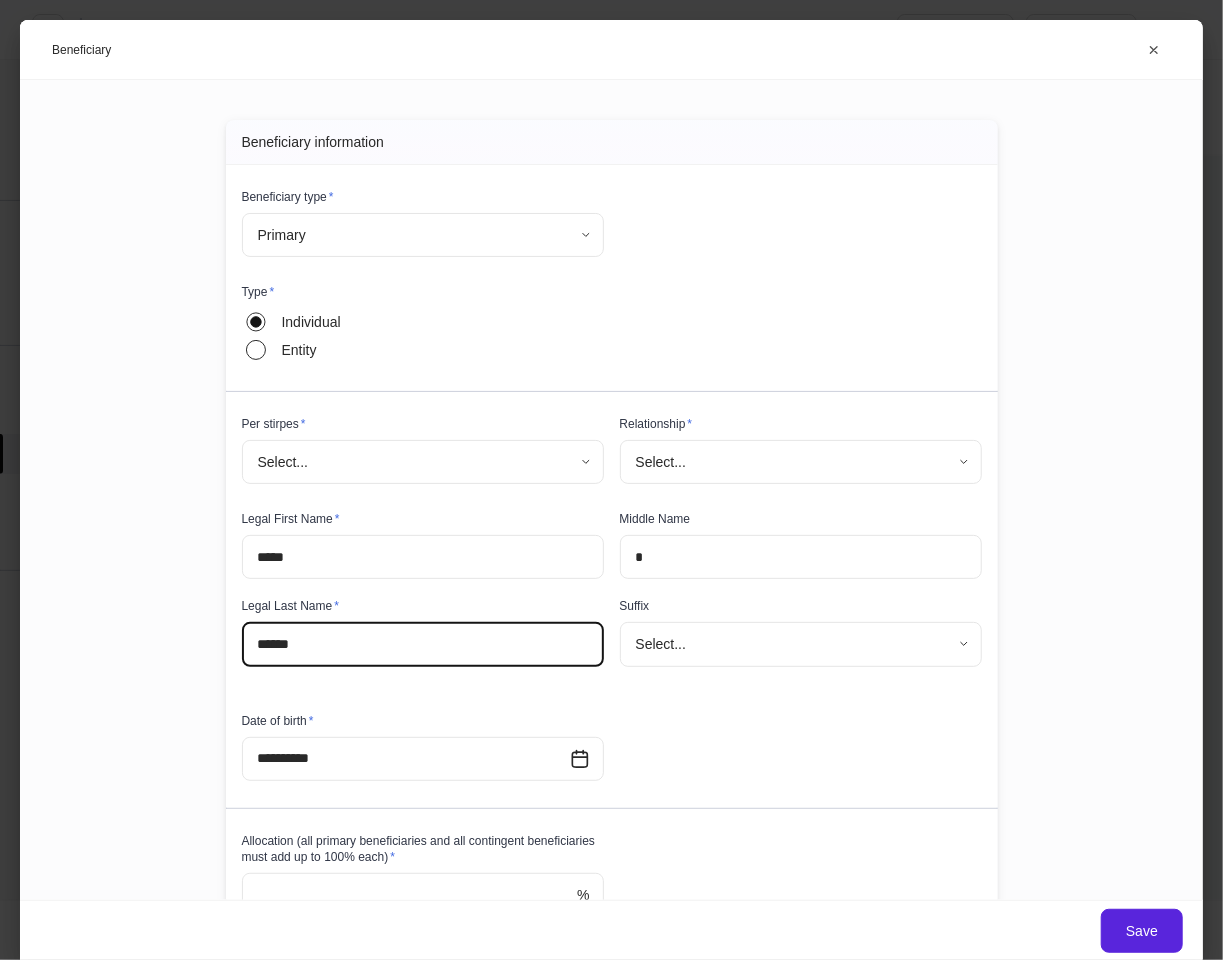 type on "******" 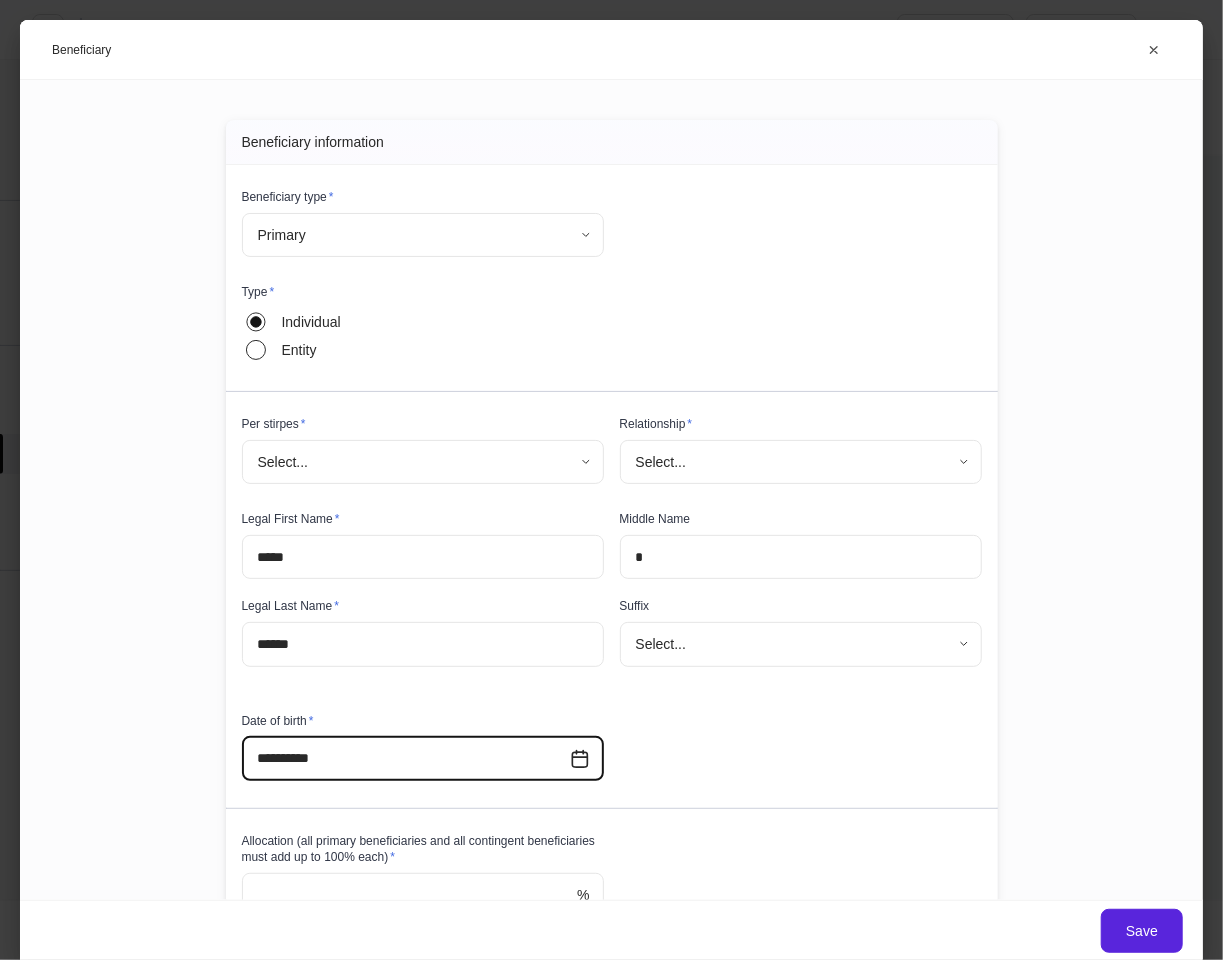 scroll, scrollTop: 16, scrollLeft: 0, axis: vertical 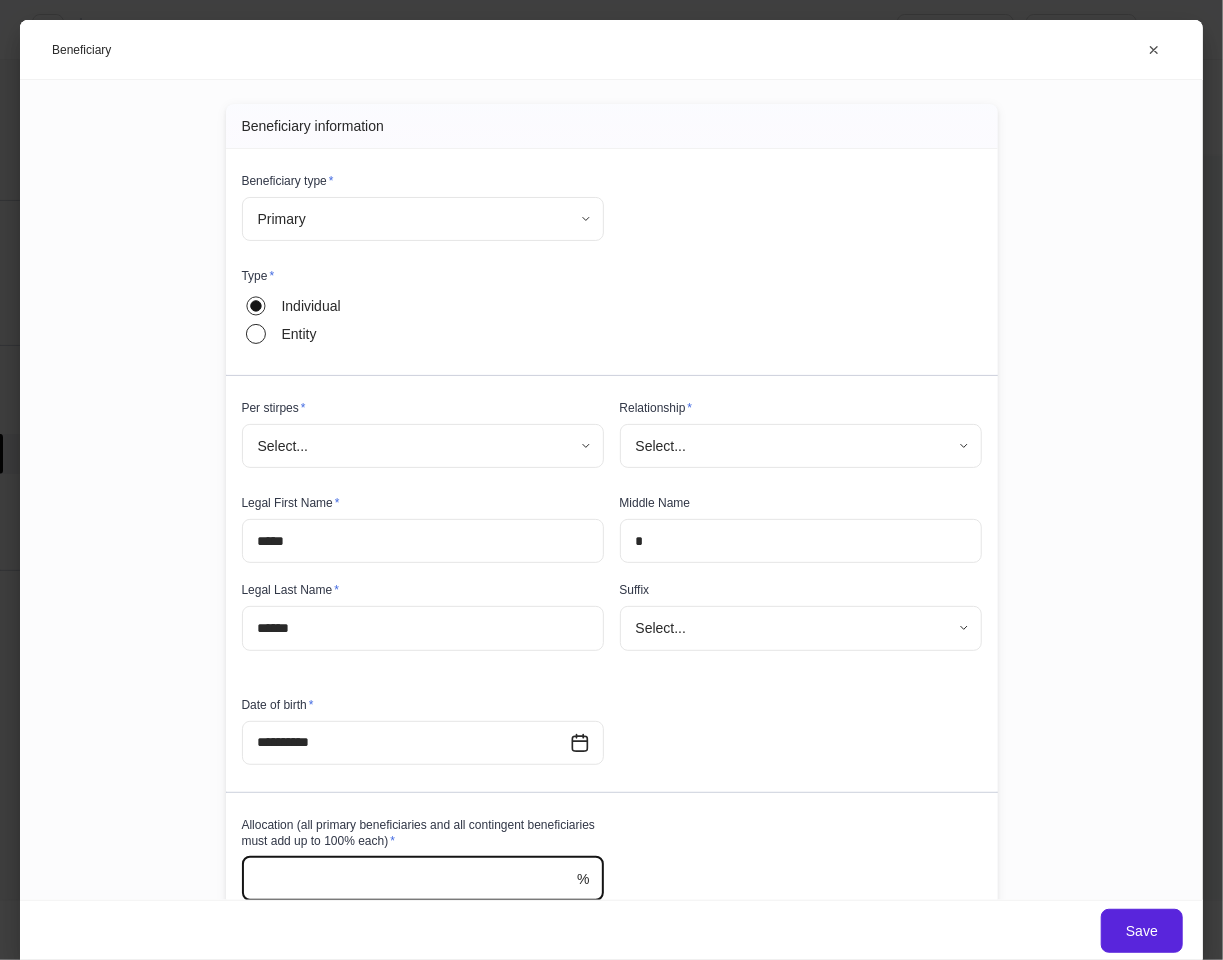 type on "**" 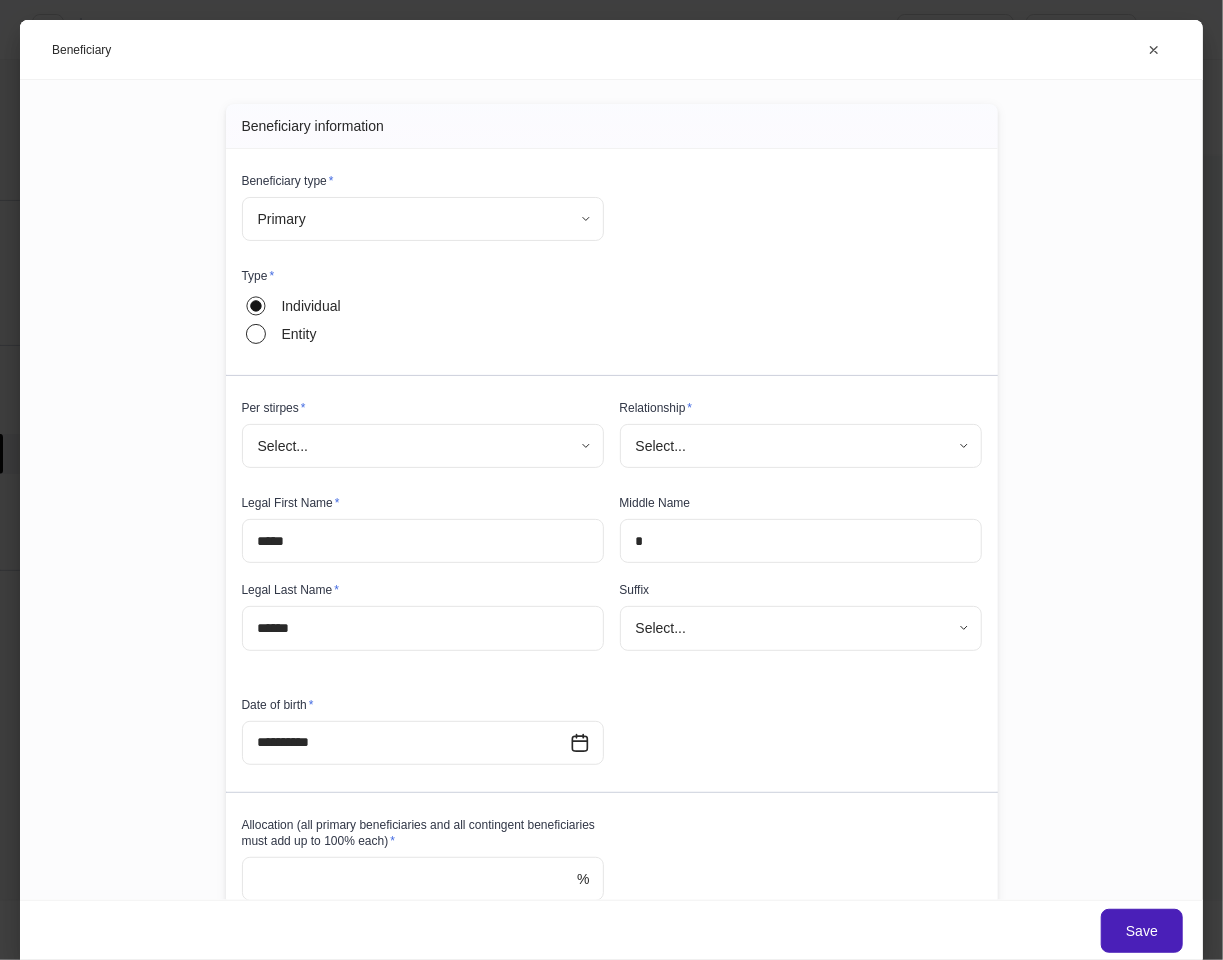 type 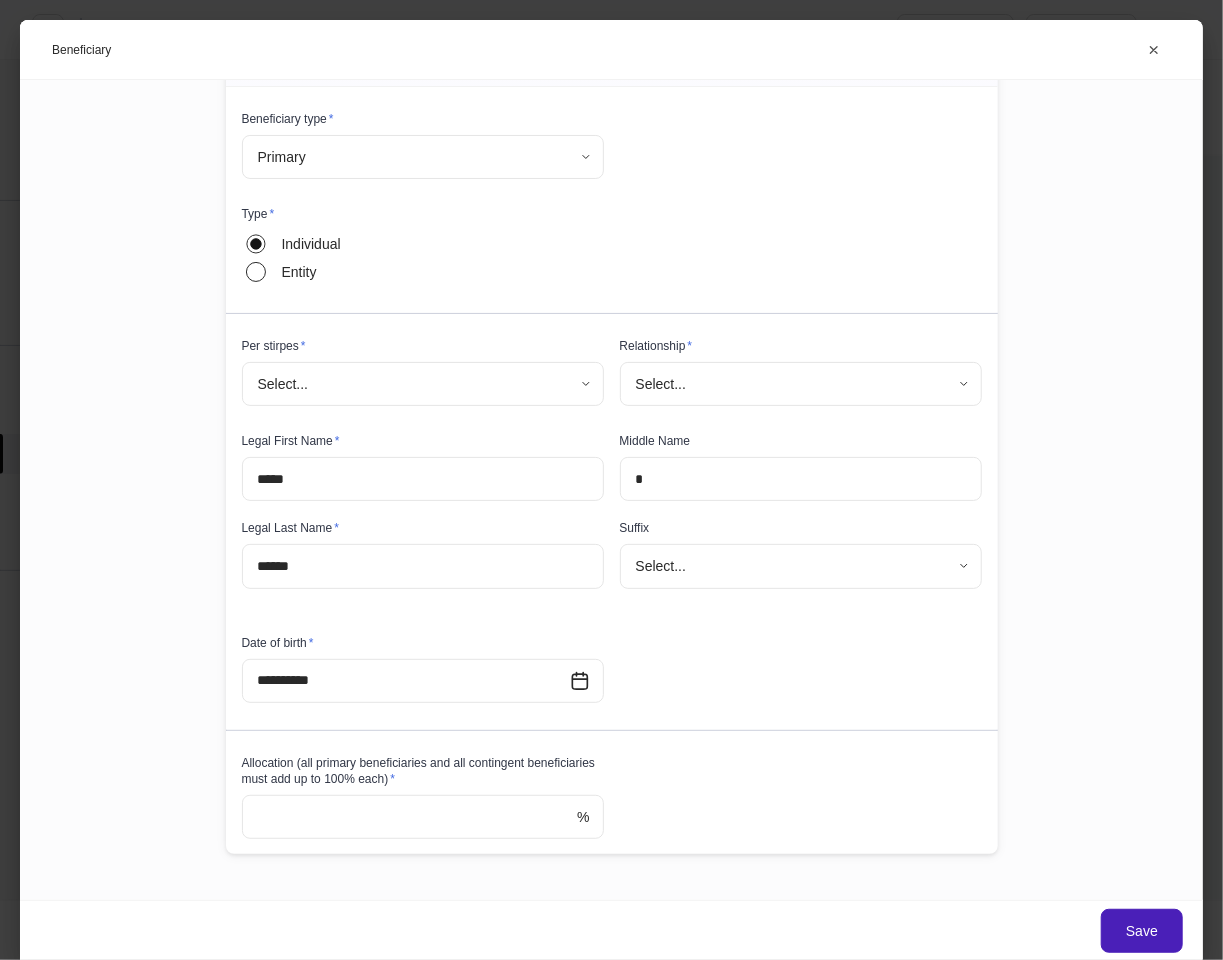 scroll, scrollTop: 112, scrollLeft: 0, axis: vertical 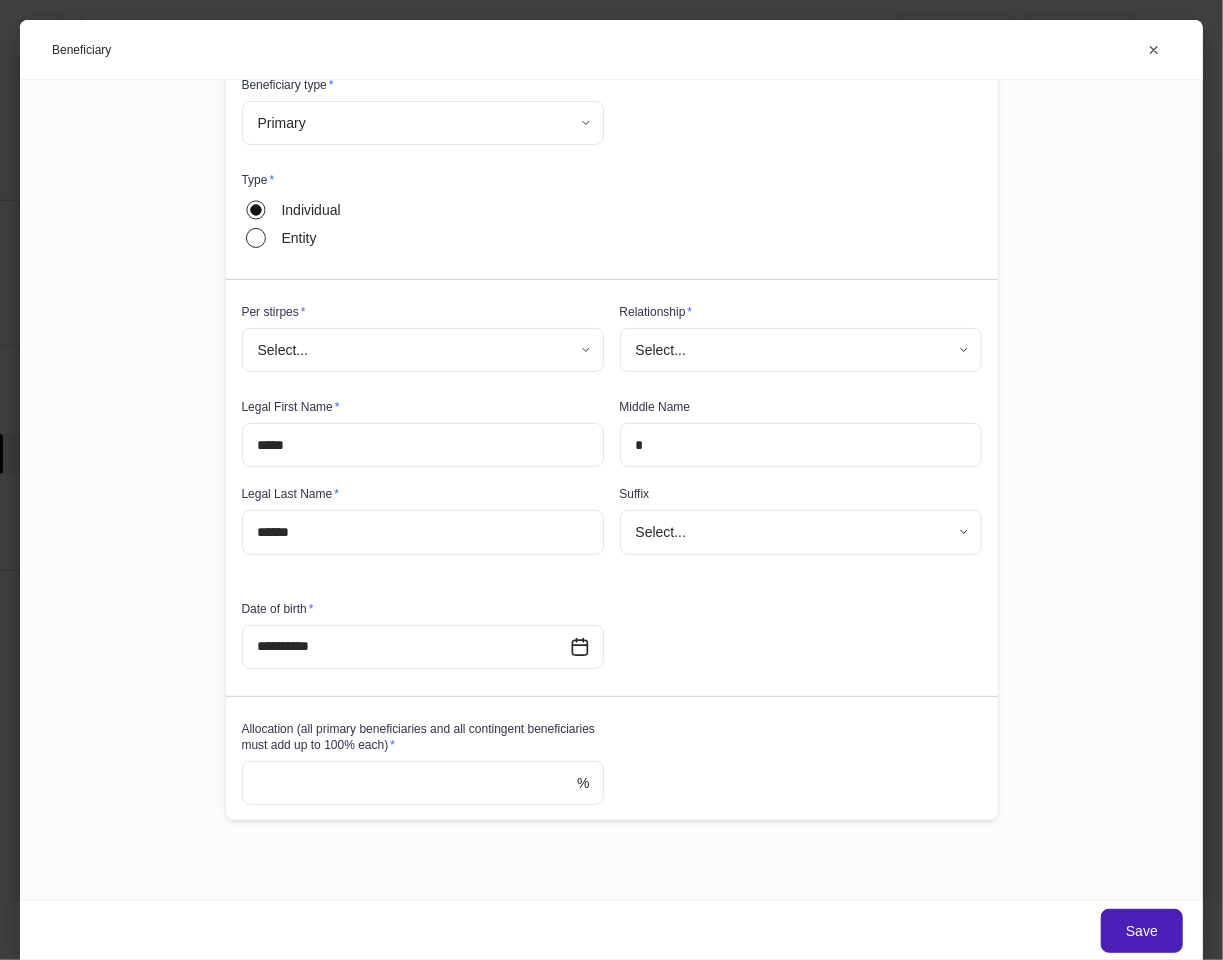 click on "Save" at bounding box center [1142, 931] 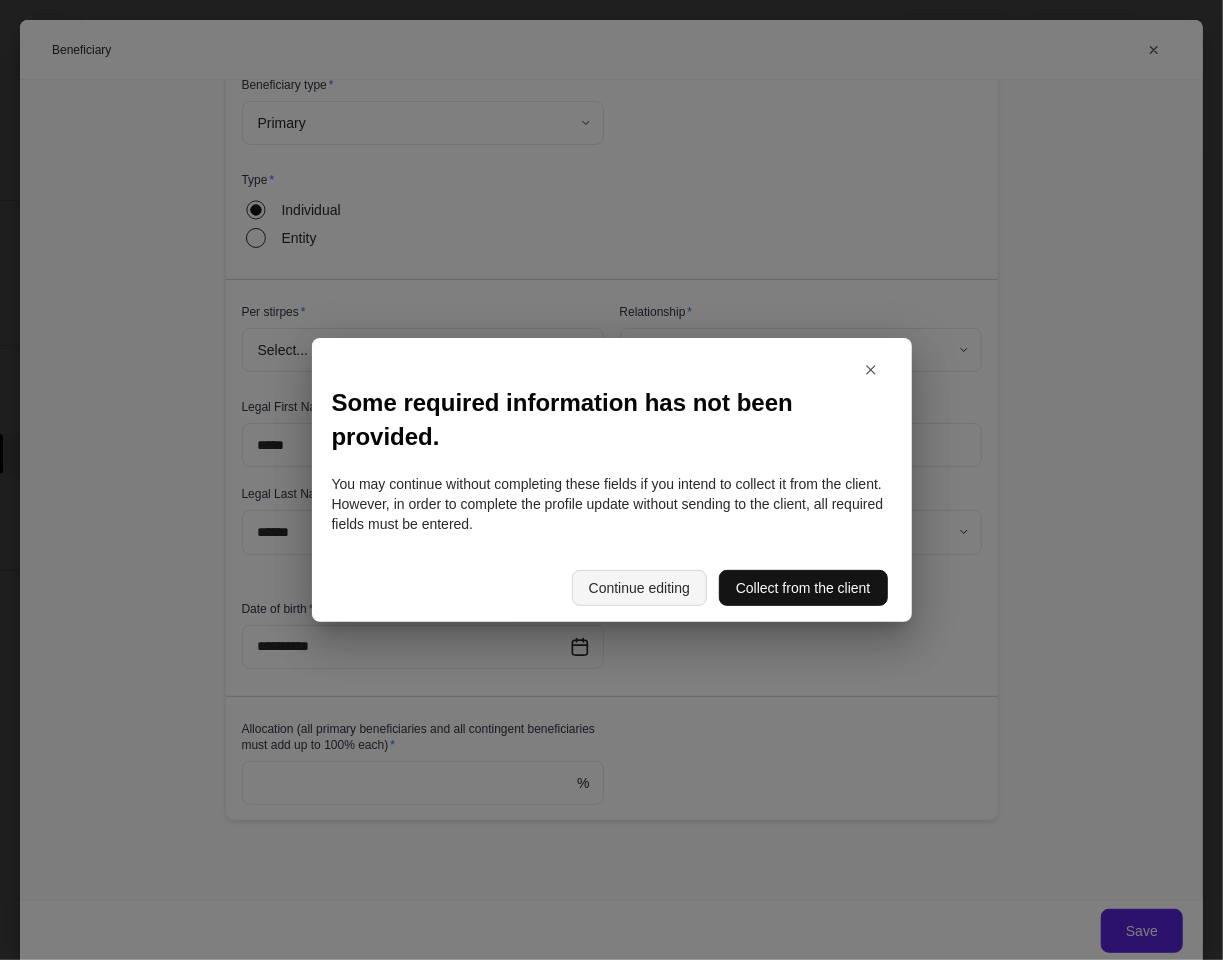 click on "Continue editing" at bounding box center (639, 588) 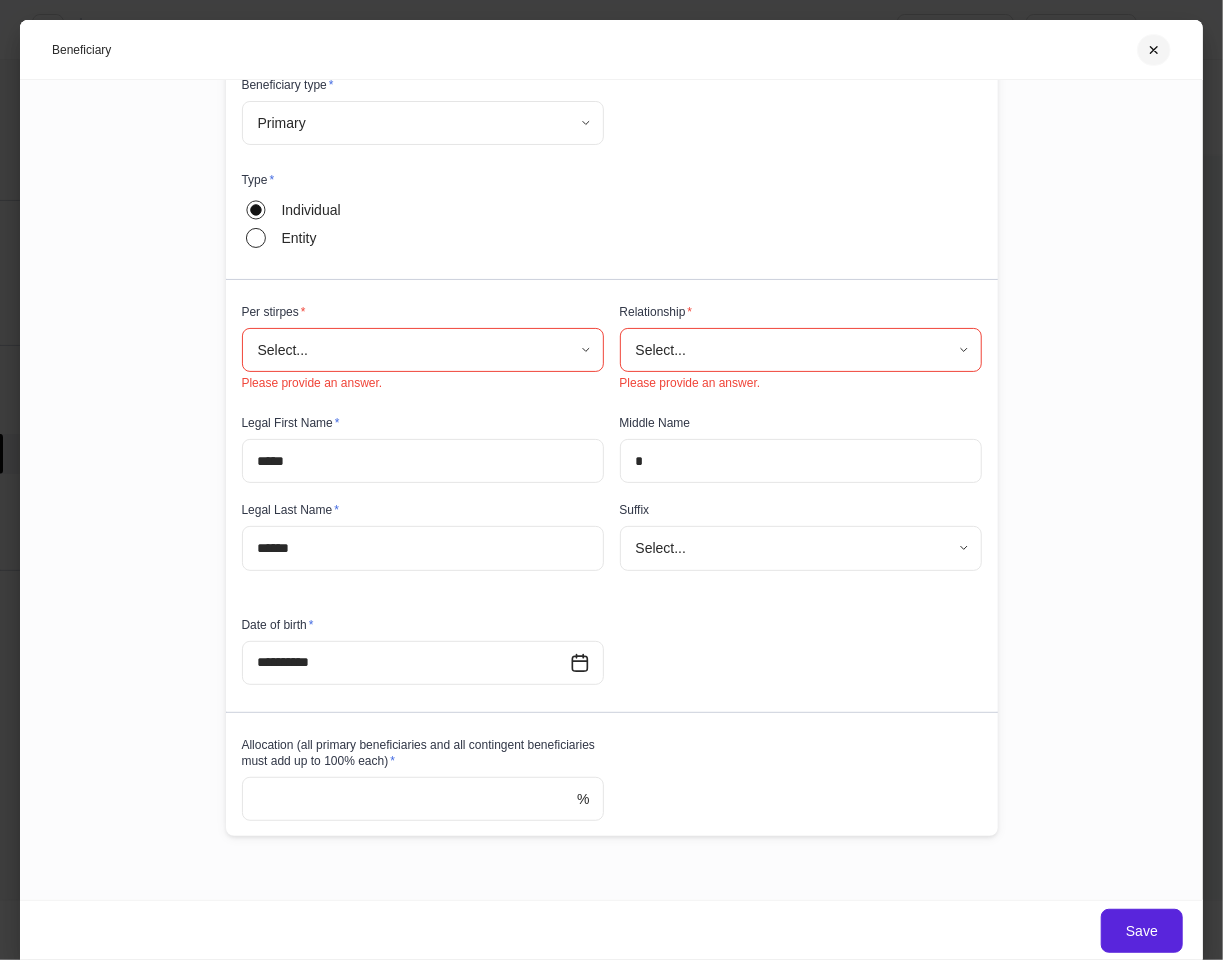 click 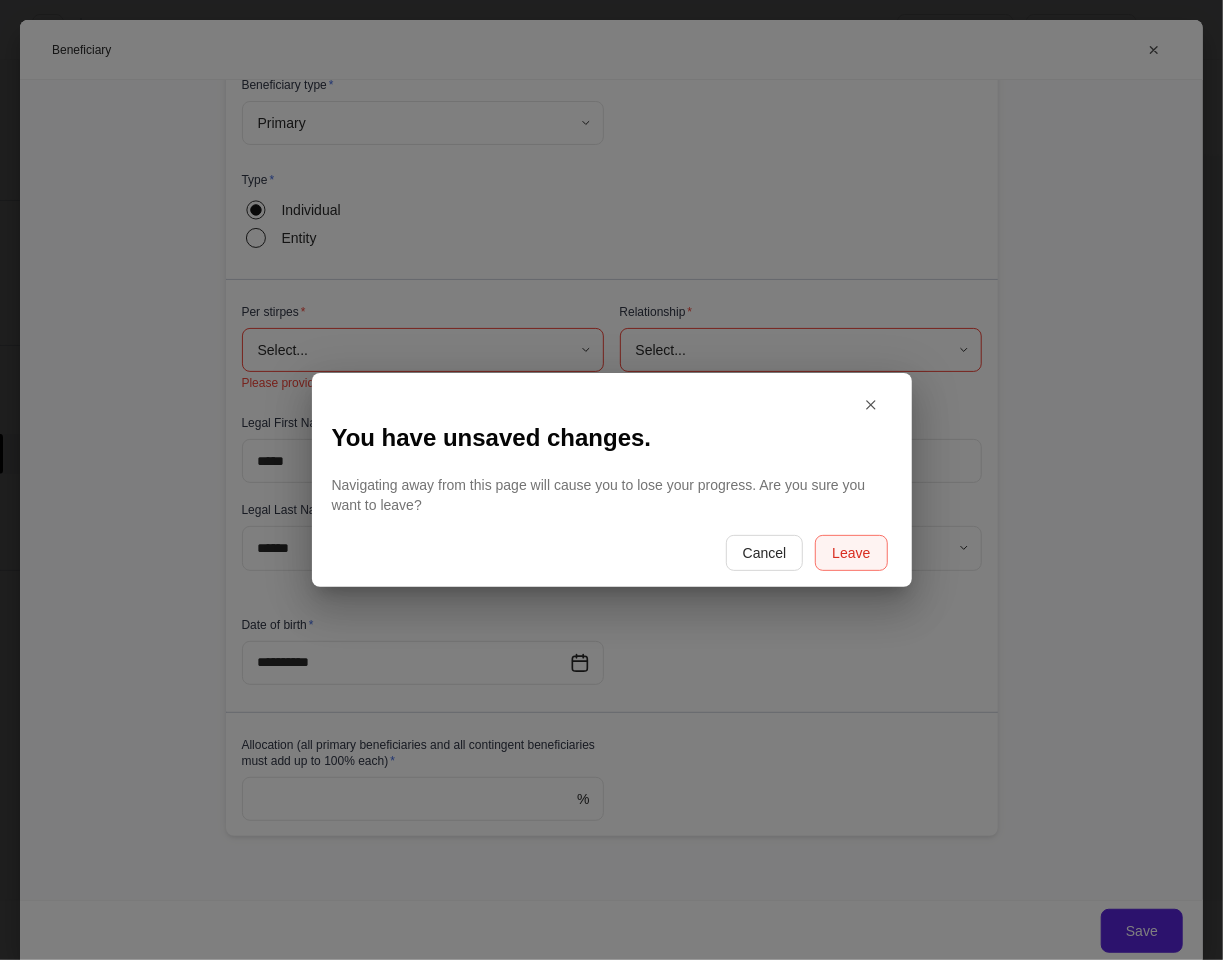click on "Leave" at bounding box center (851, 553) 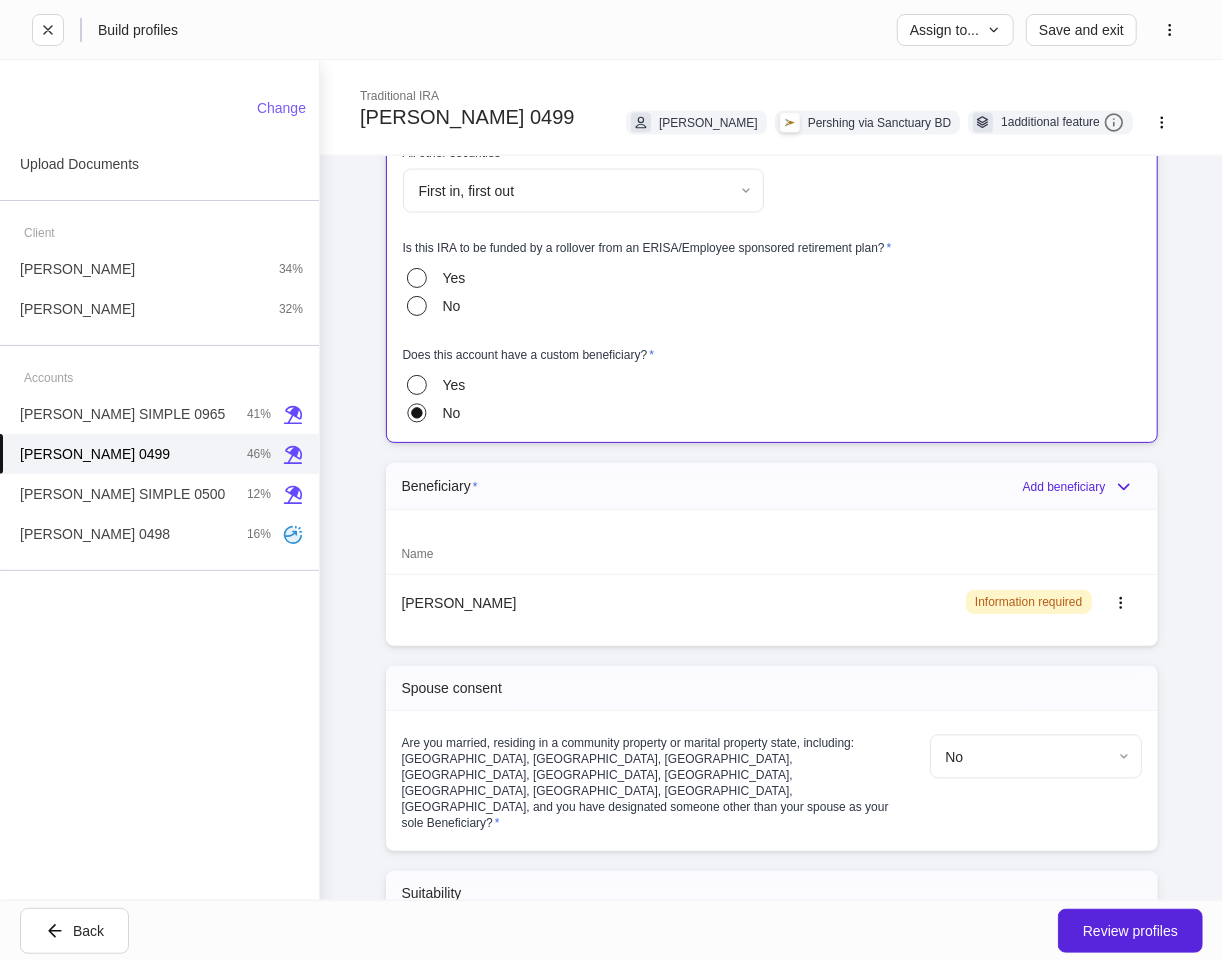 scroll, scrollTop: 1697, scrollLeft: 0, axis: vertical 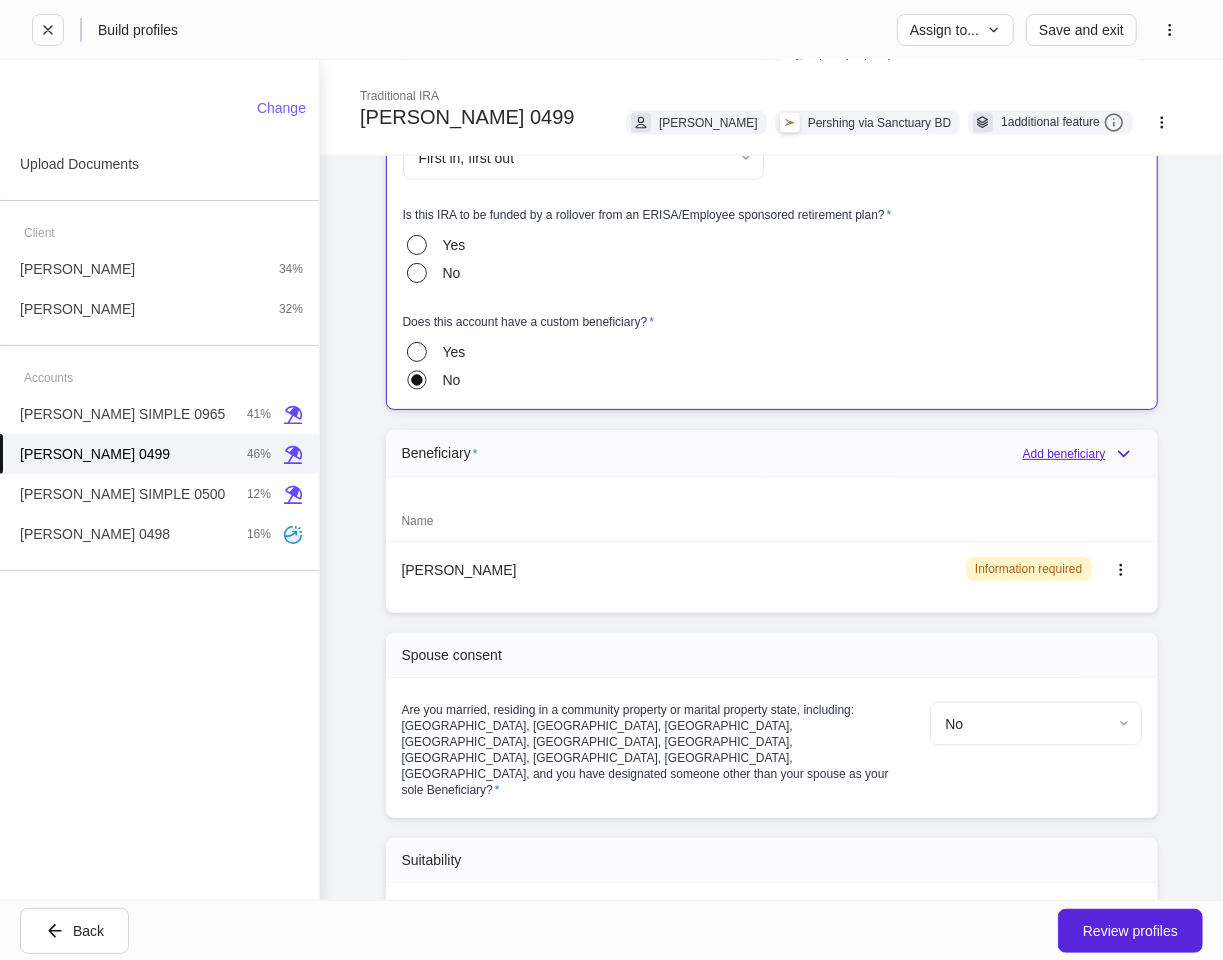 click on "Add beneficiary" at bounding box center (1082, 454) 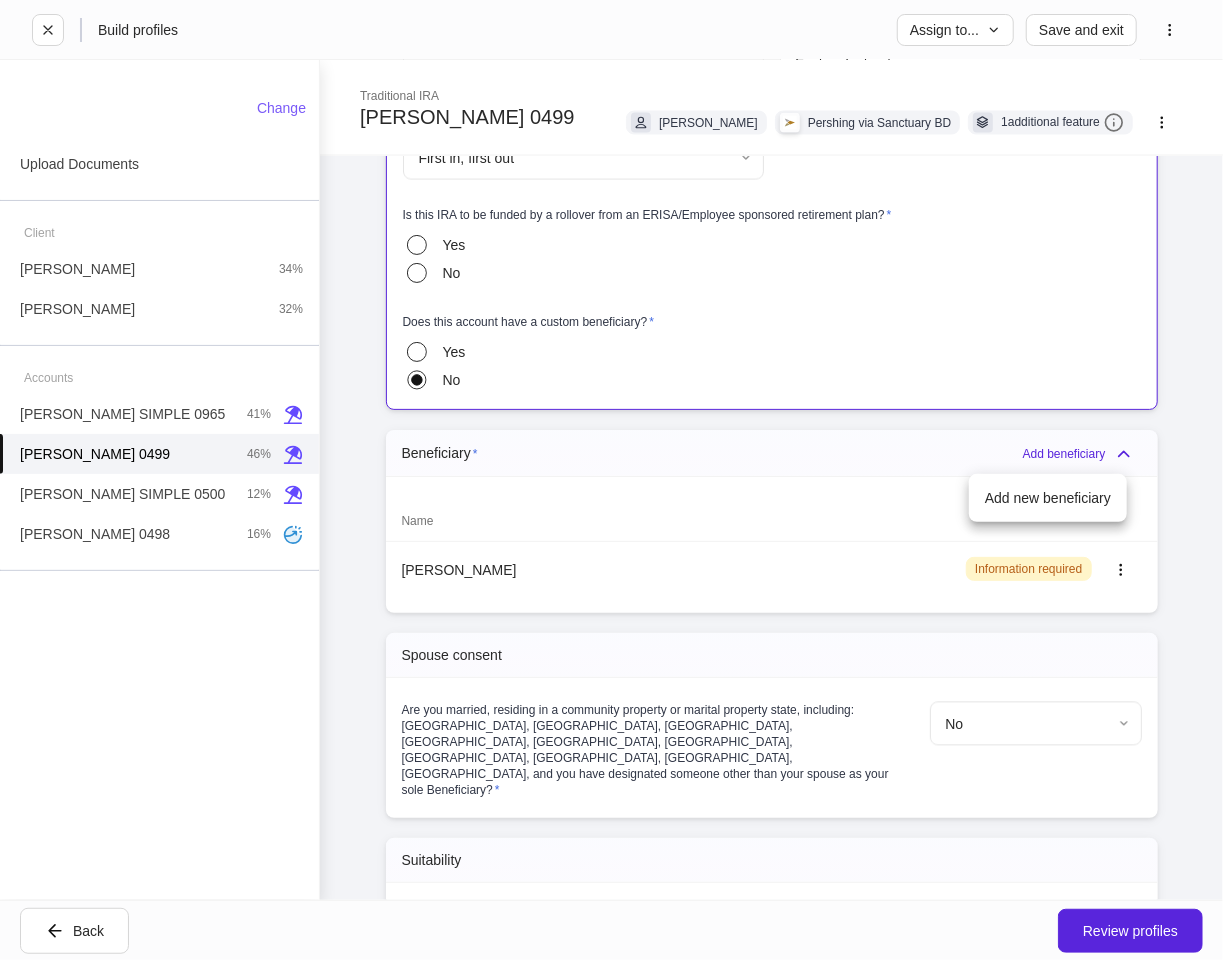 click on "Add new beneficiary" at bounding box center (1048, 498) 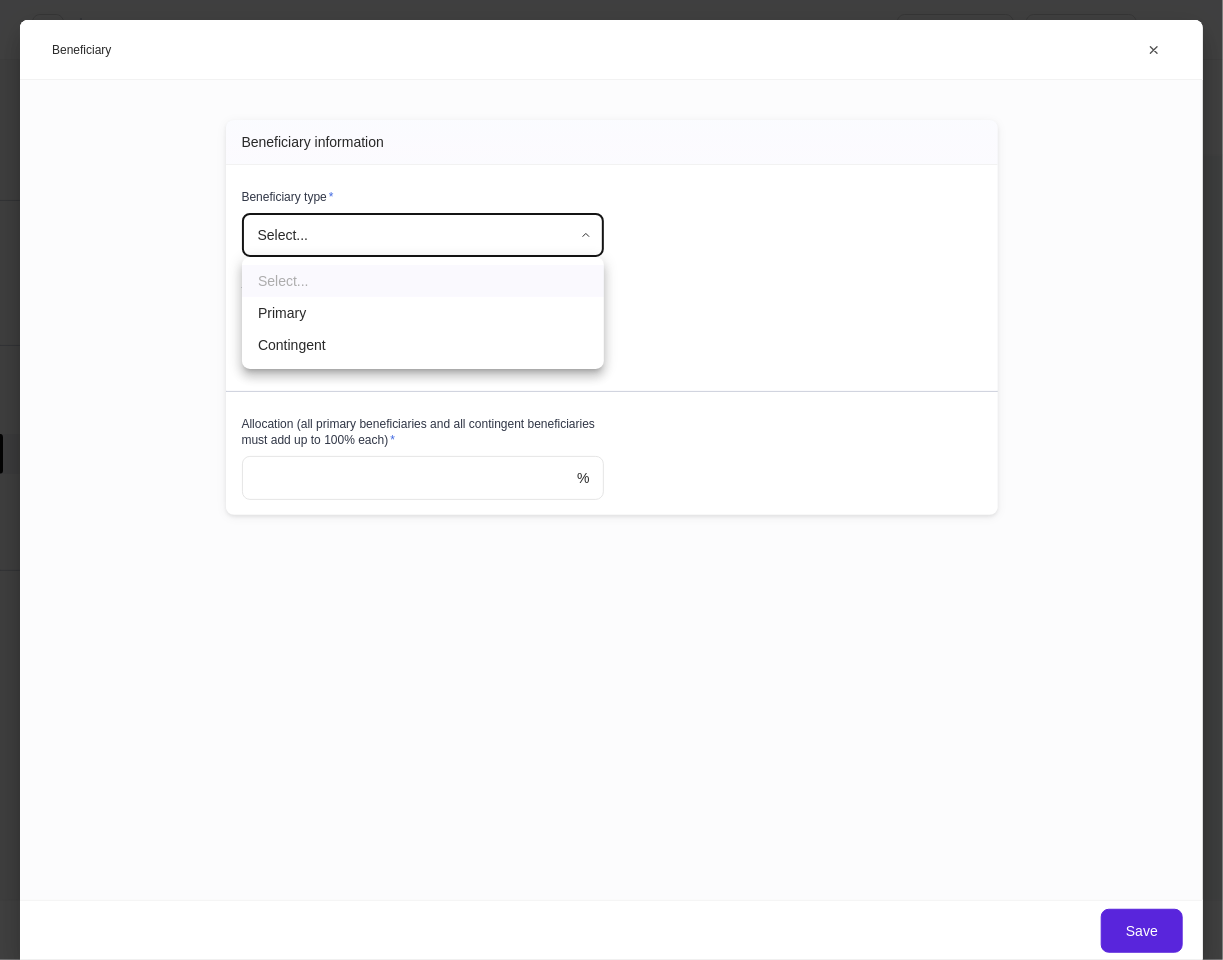 click on "**********" at bounding box center (611, 480) 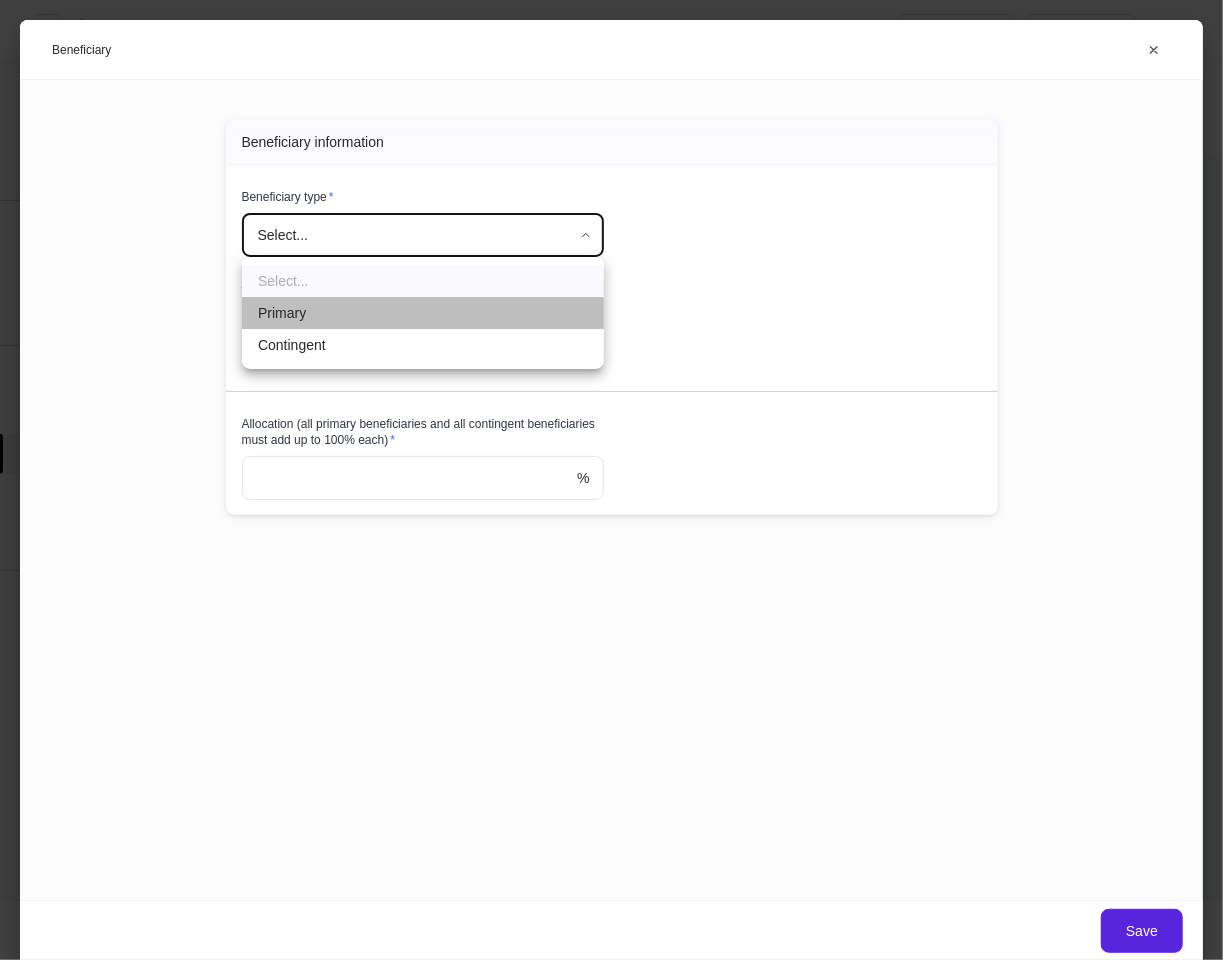 click on "Primary" at bounding box center (423, 313) 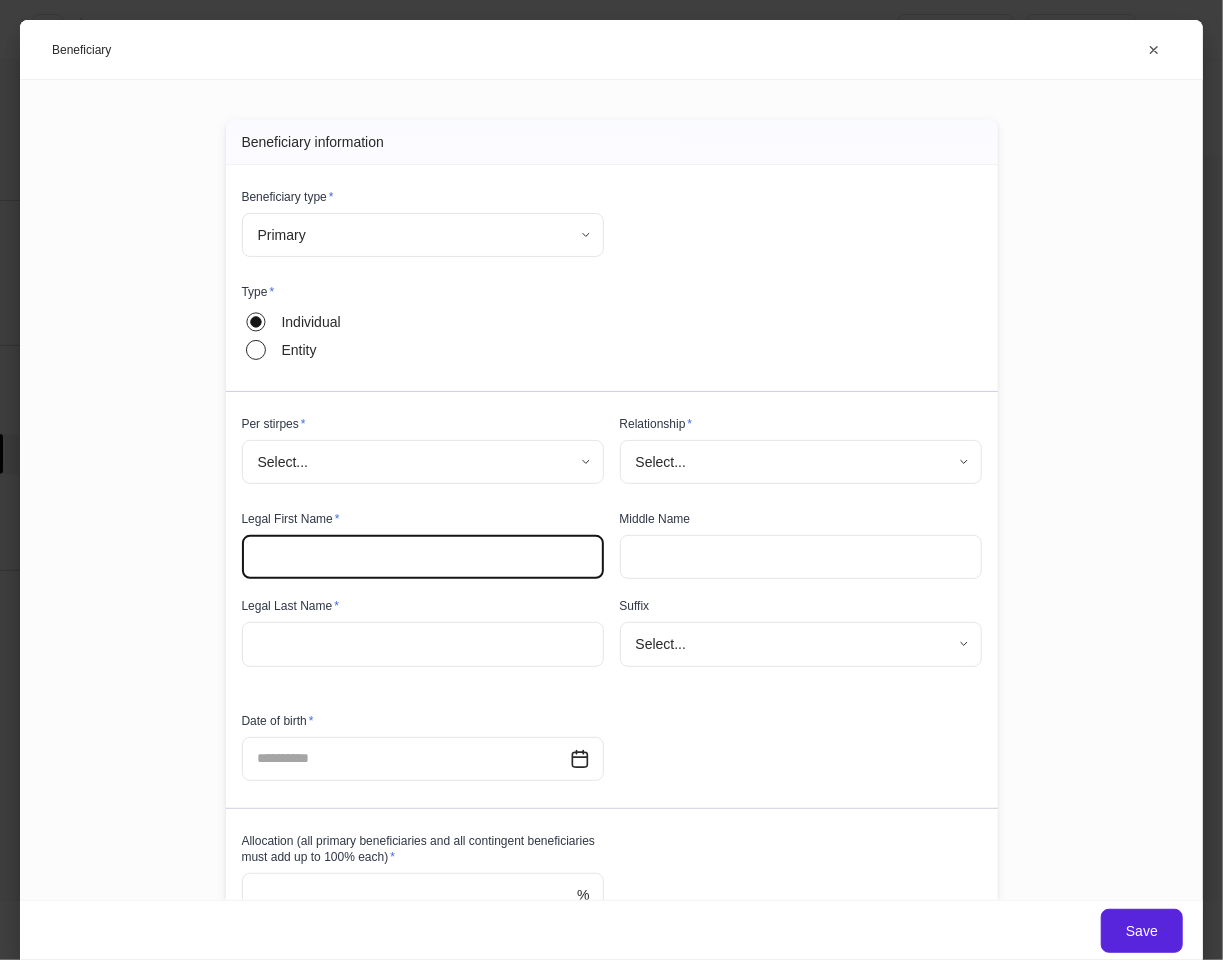 click at bounding box center [423, 557] 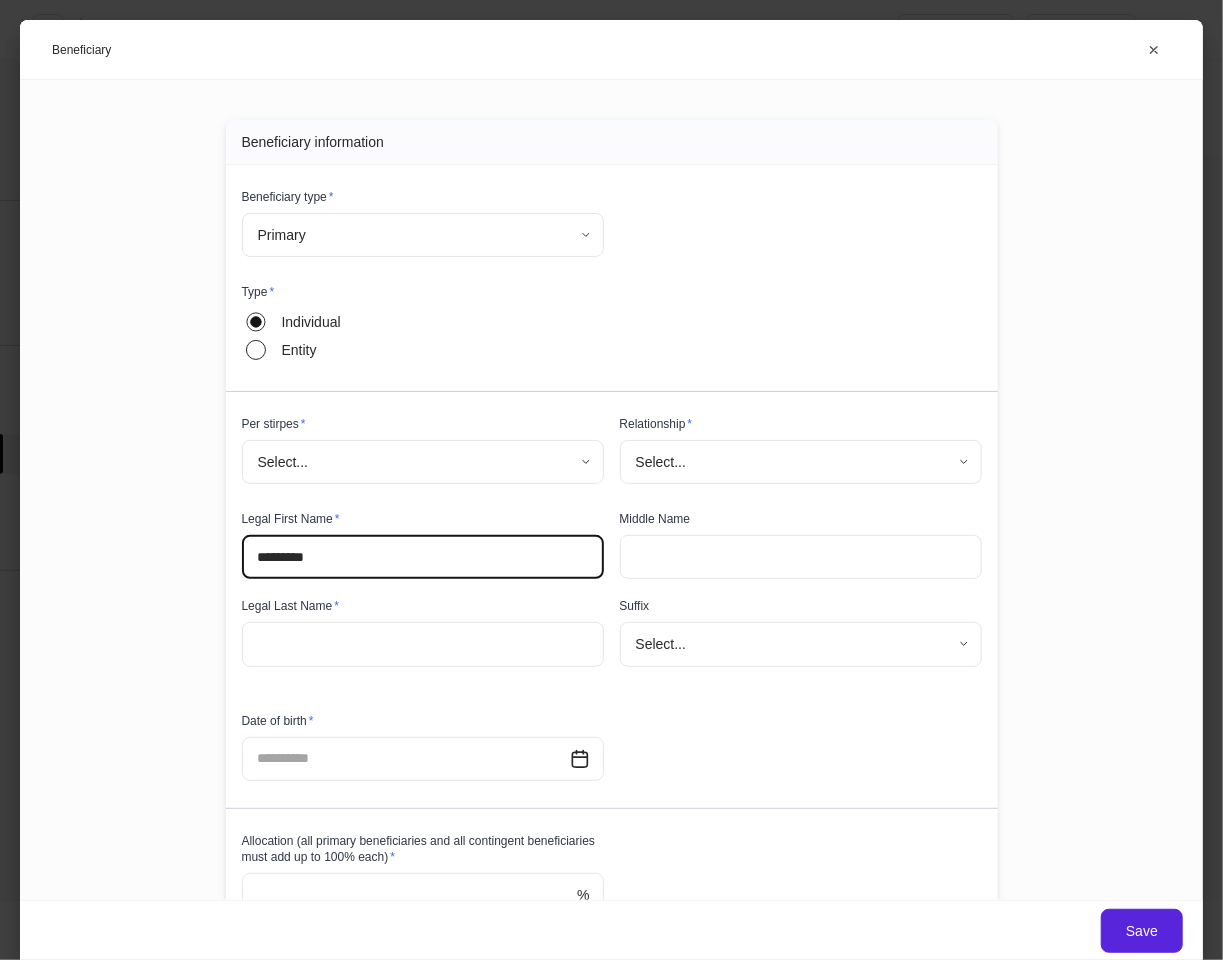 type on "*********" 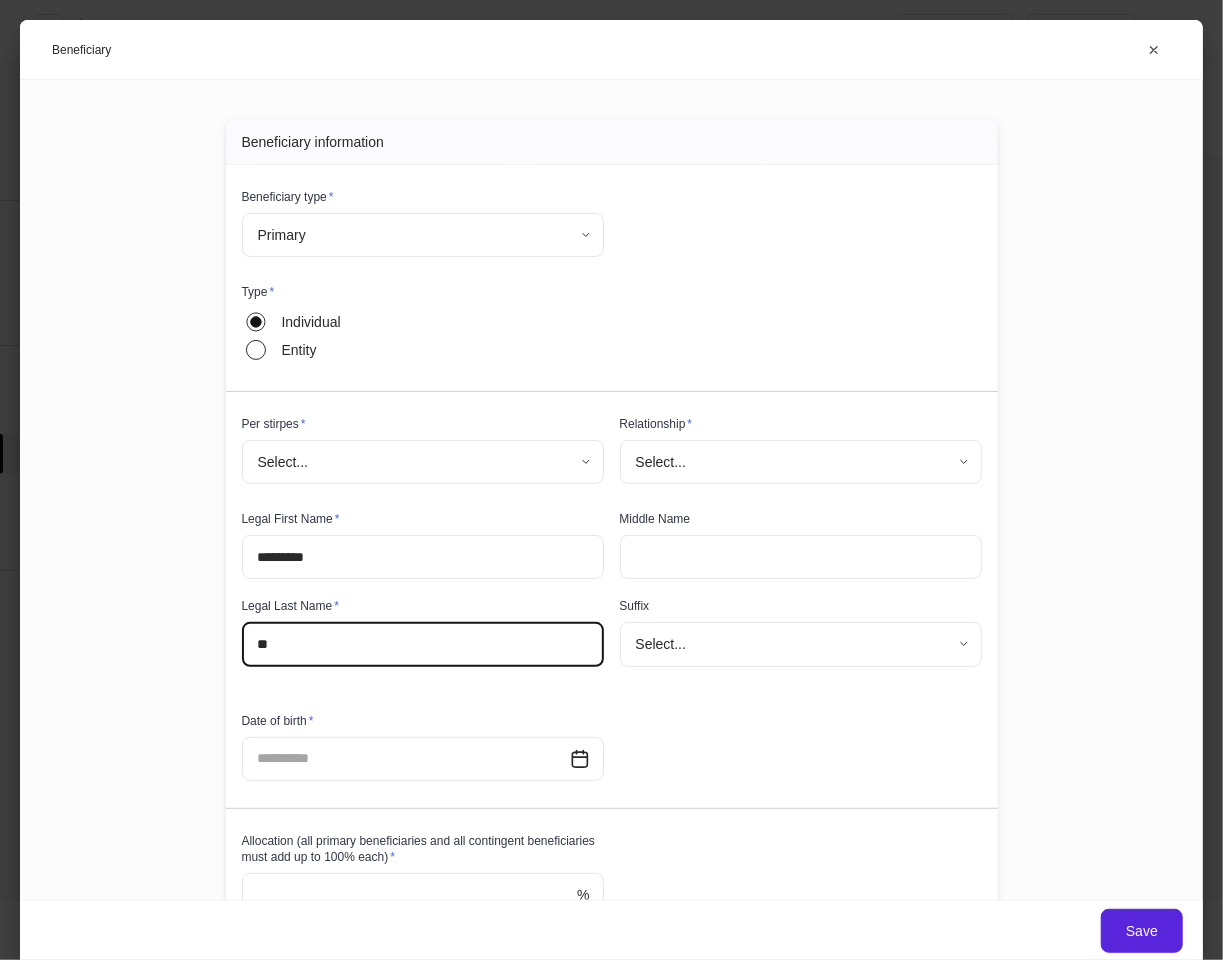 type on "*" 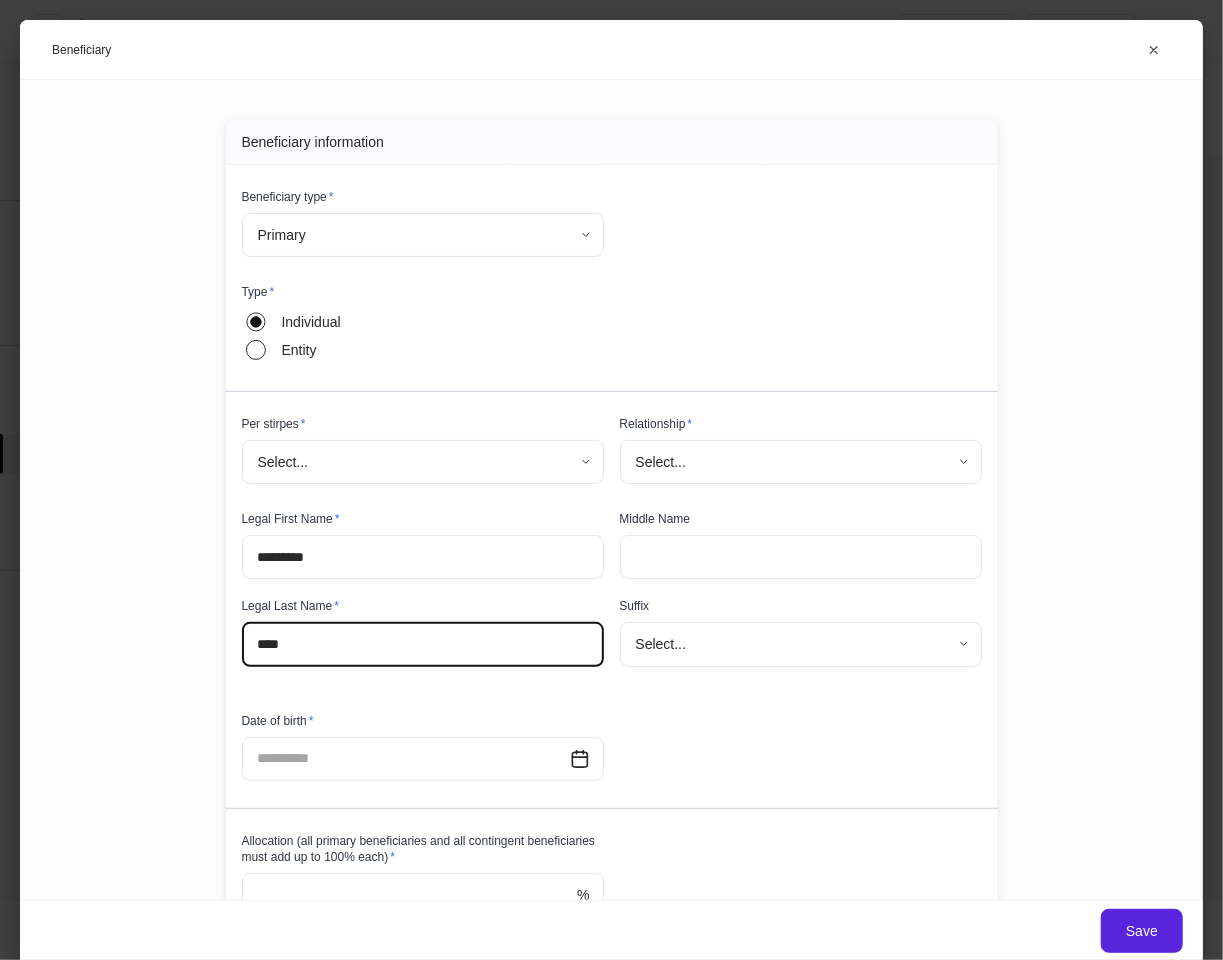 type on "****" 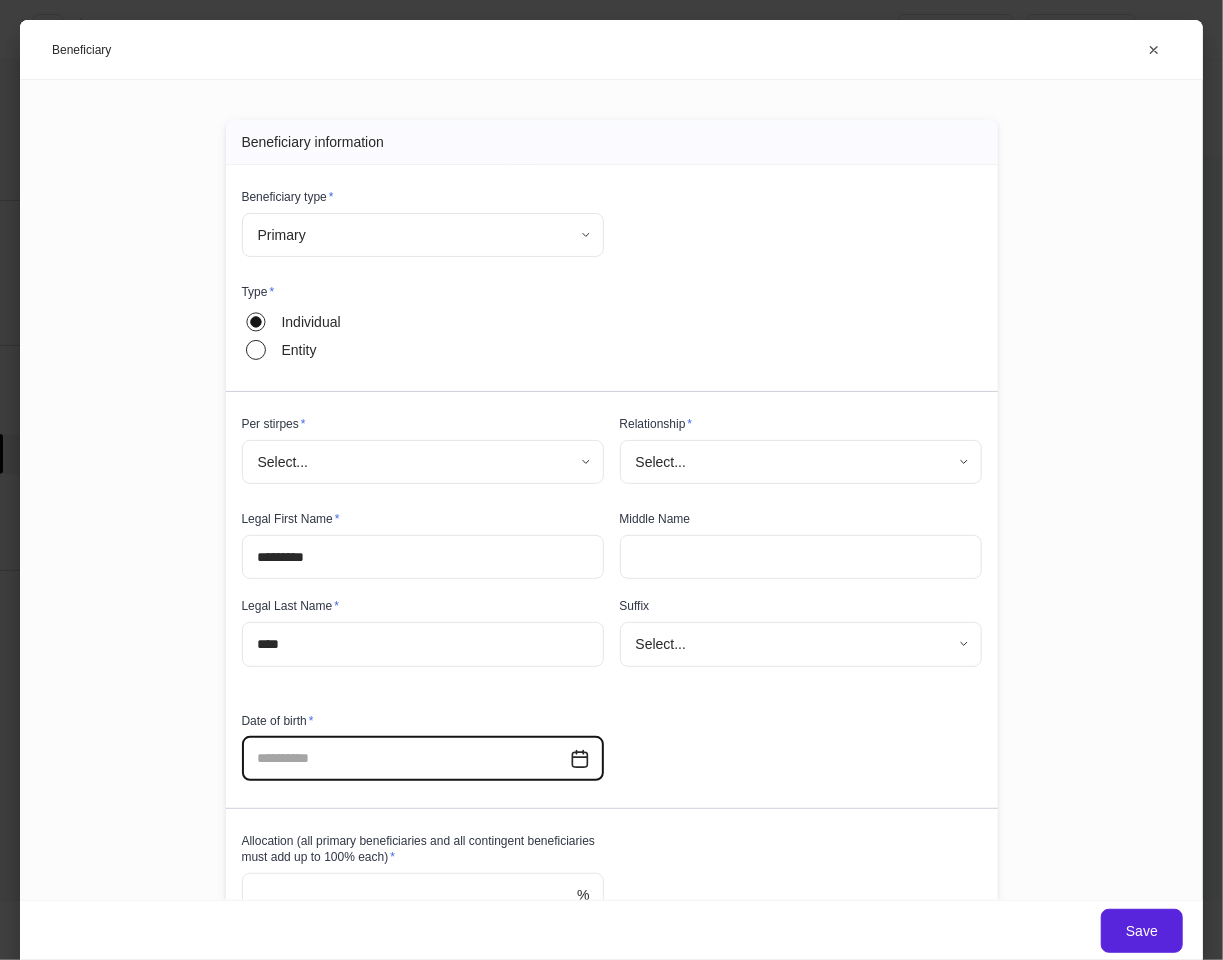 scroll, scrollTop: 112, scrollLeft: 0, axis: vertical 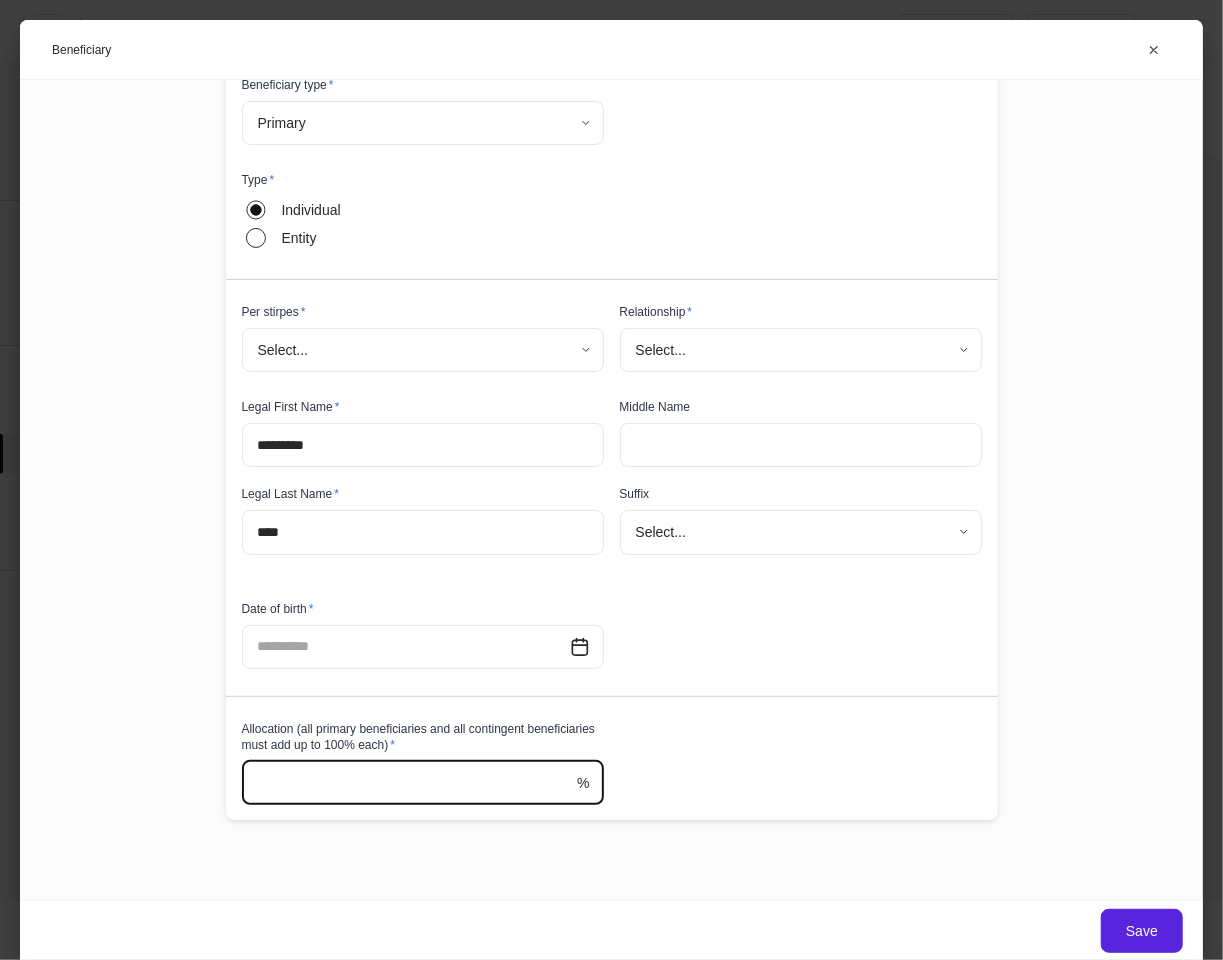 click at bounding box center (410, 783) 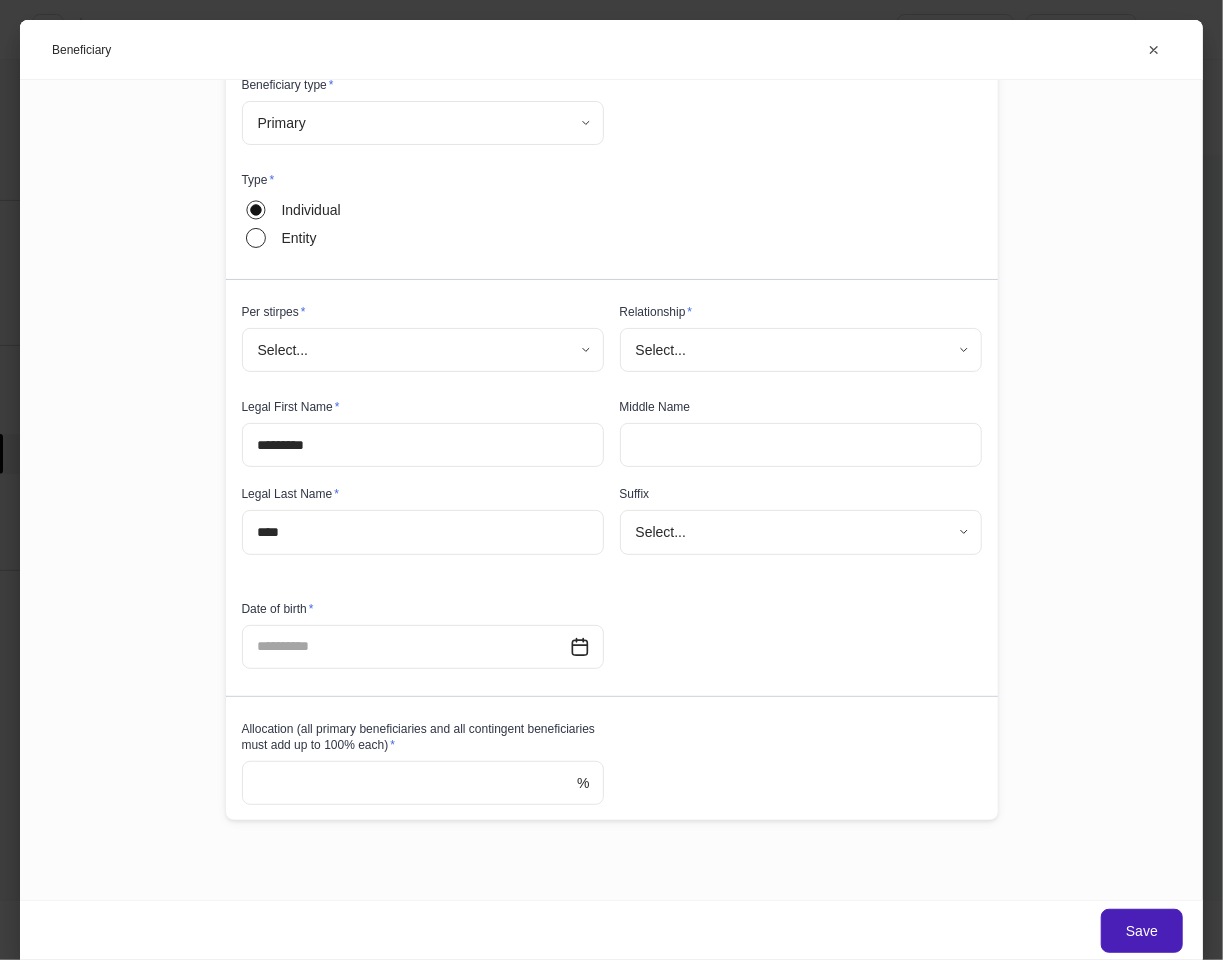 click on "Save" at bounding box center (1142, 931) 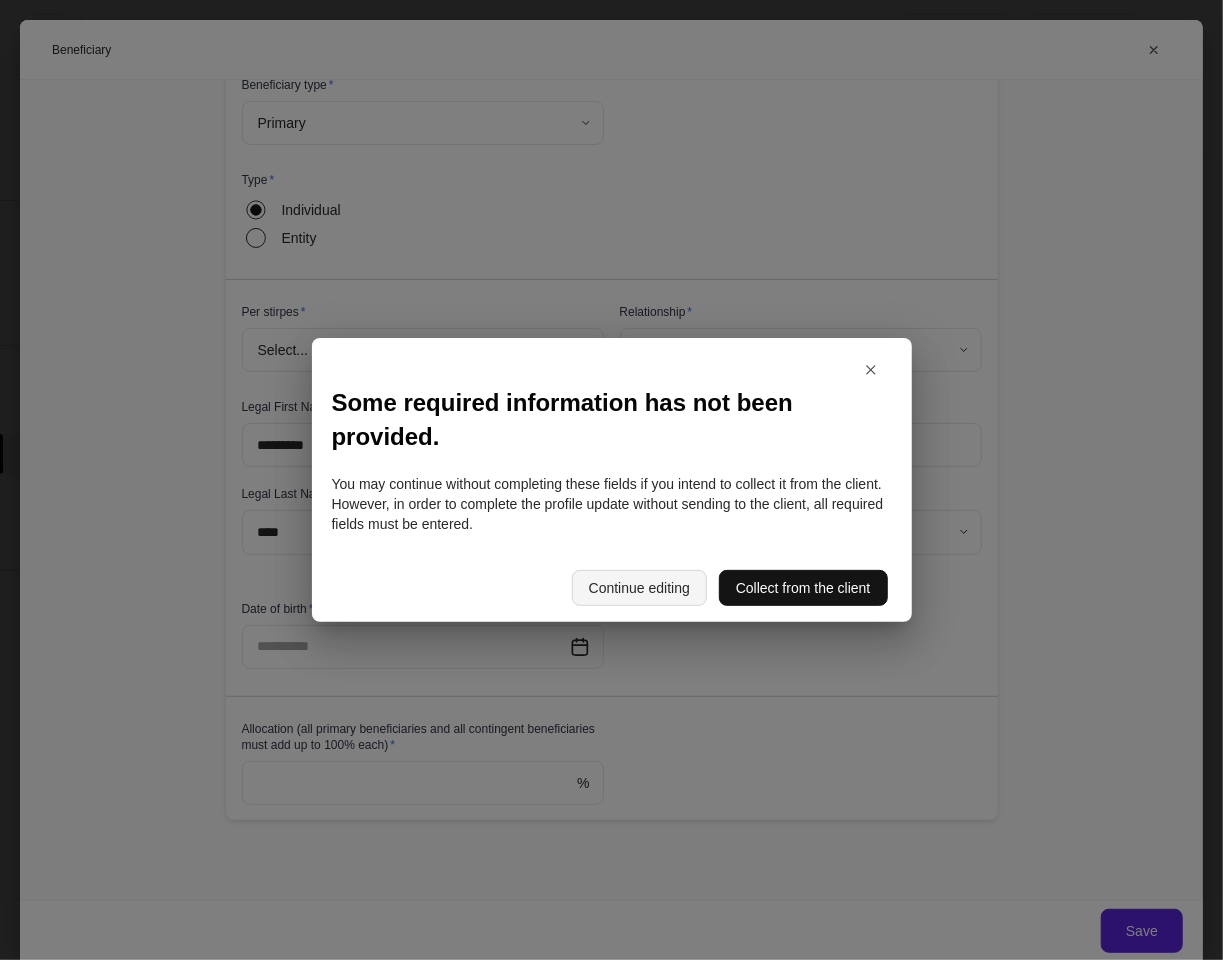 click on "Continue editing" at bounding box center (639, 588) 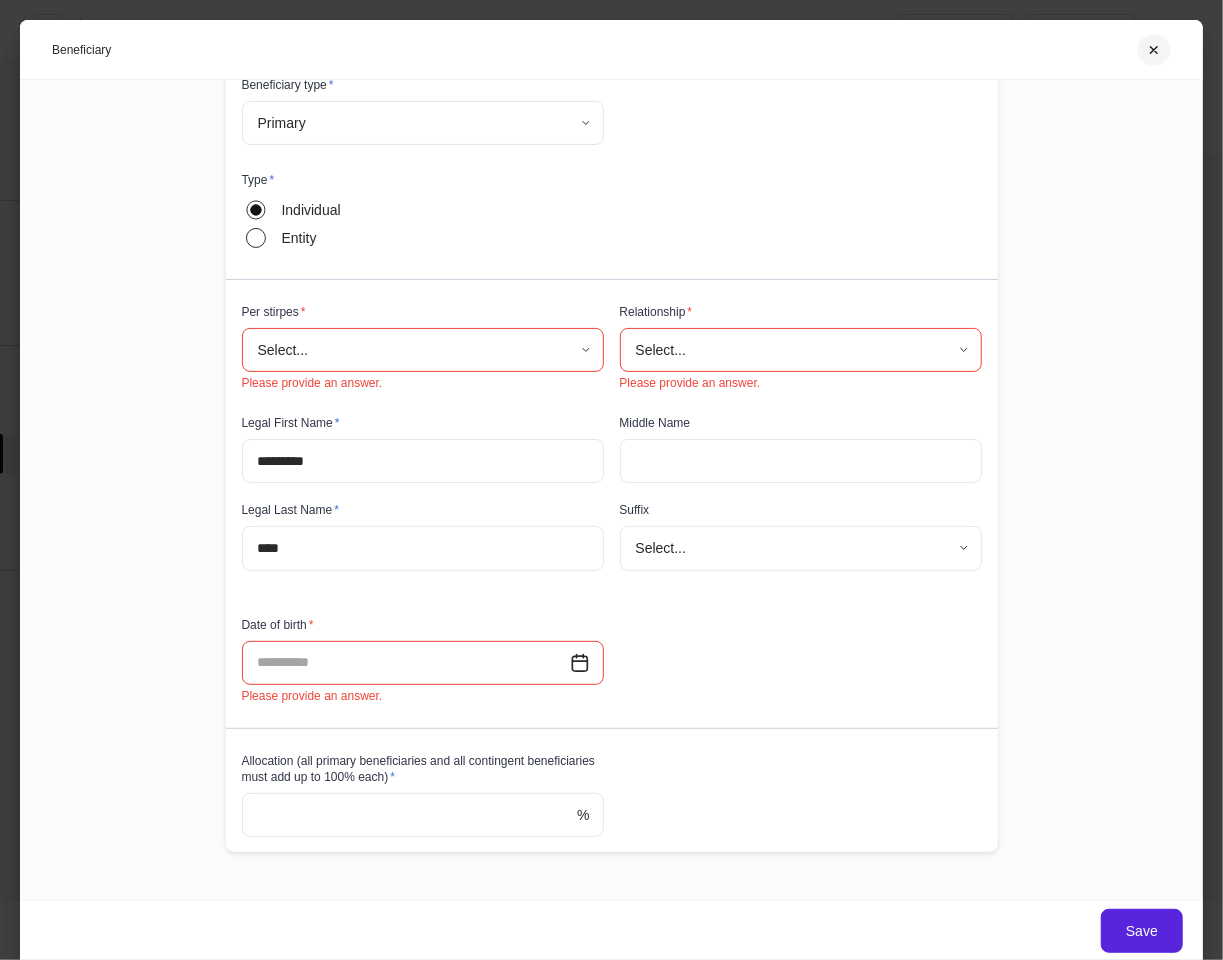 click 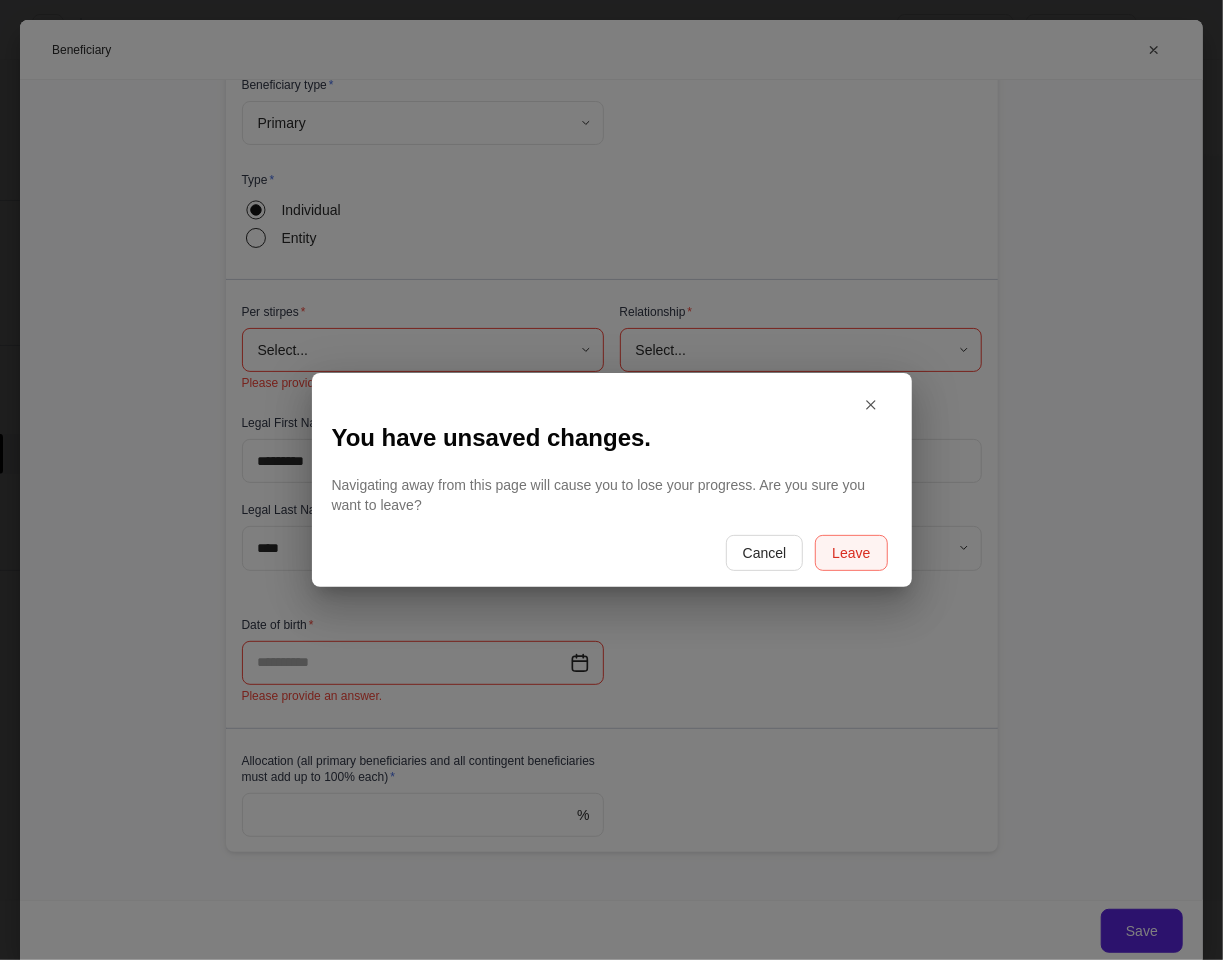 click on "Leave" at bounding box center [851, 553] 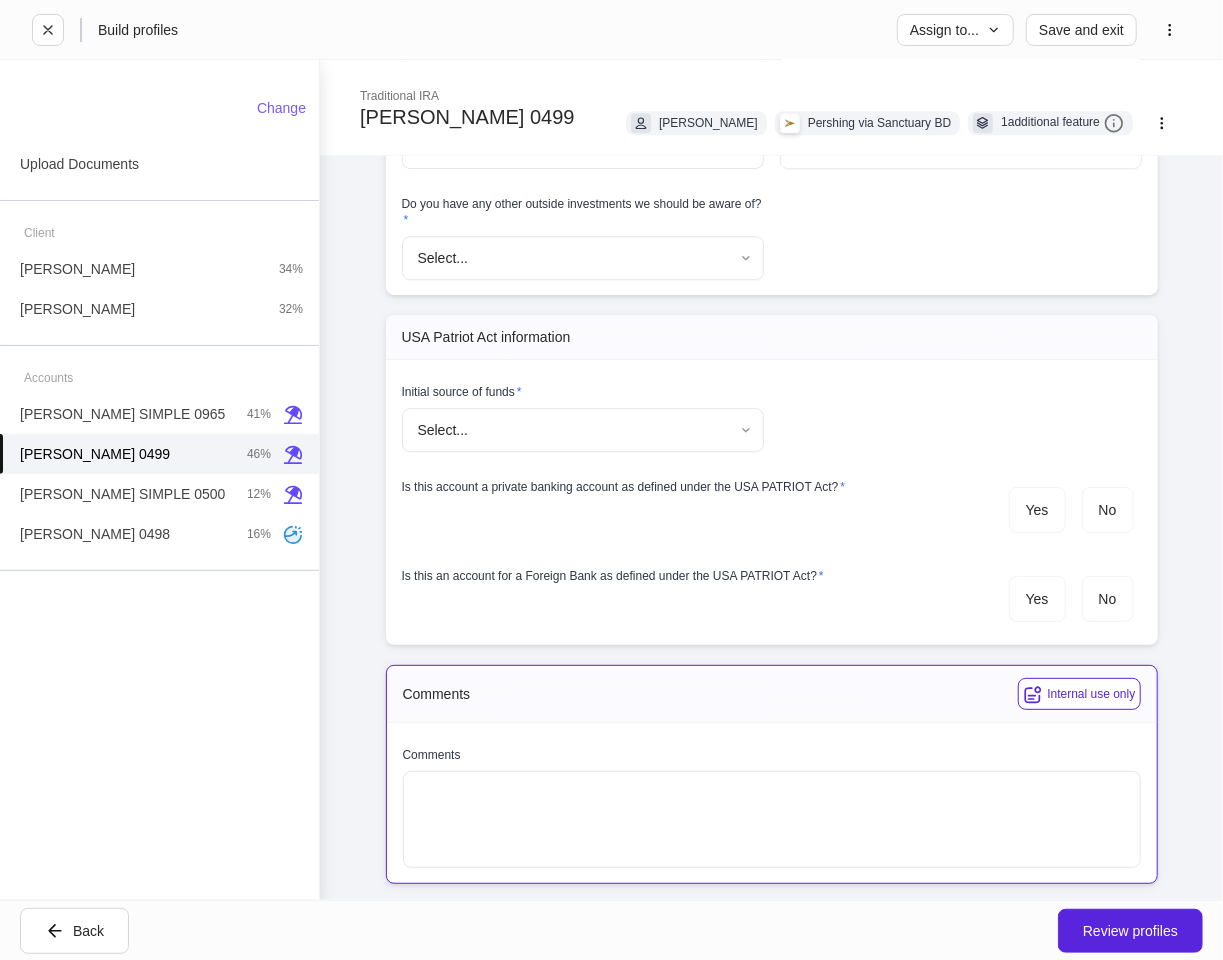 scroll, scrollTop: 2602, scrollLeft: 0, axis: vertical 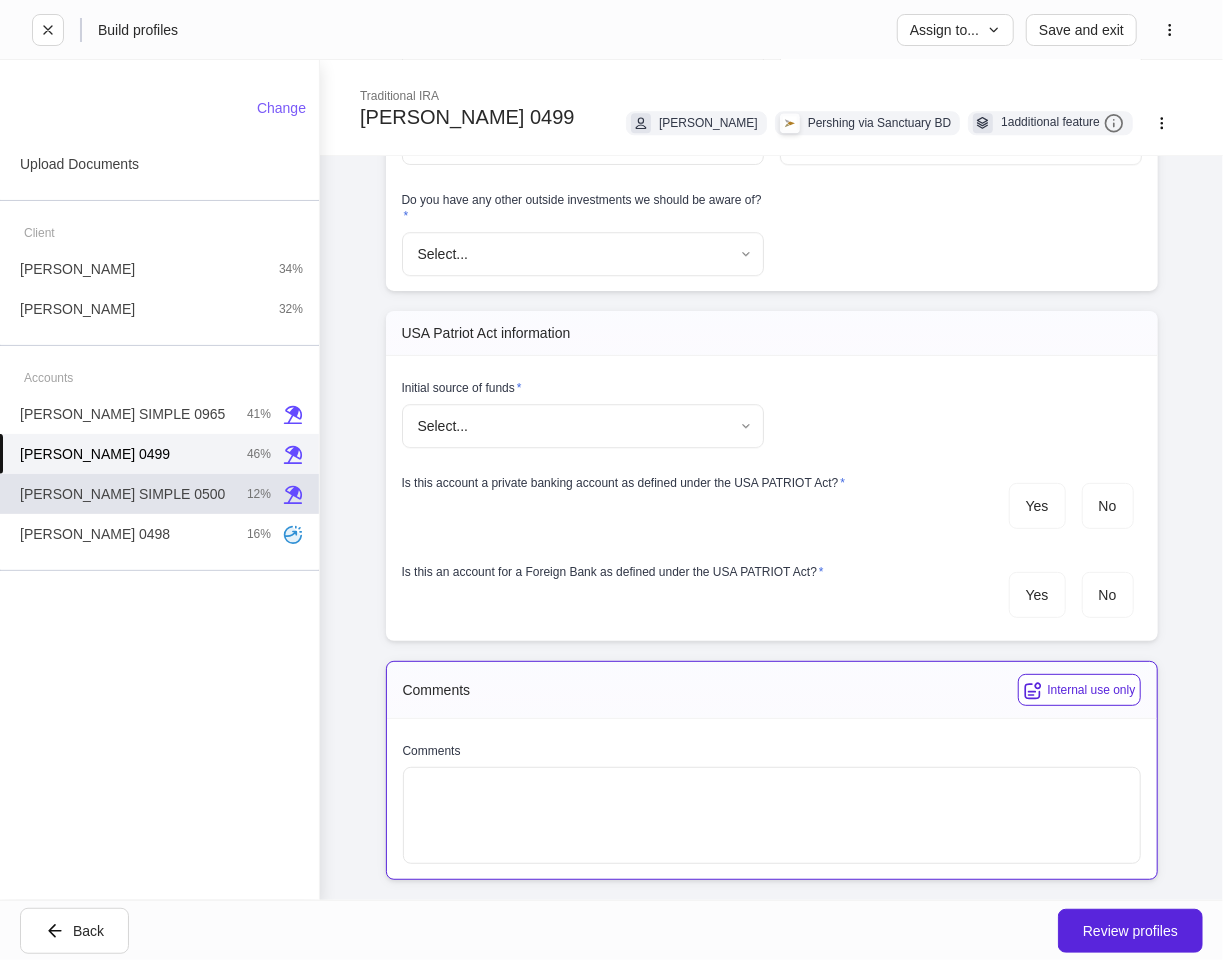 click on "Patrick SIMPLE 0500" at bounding box center [122, 494] 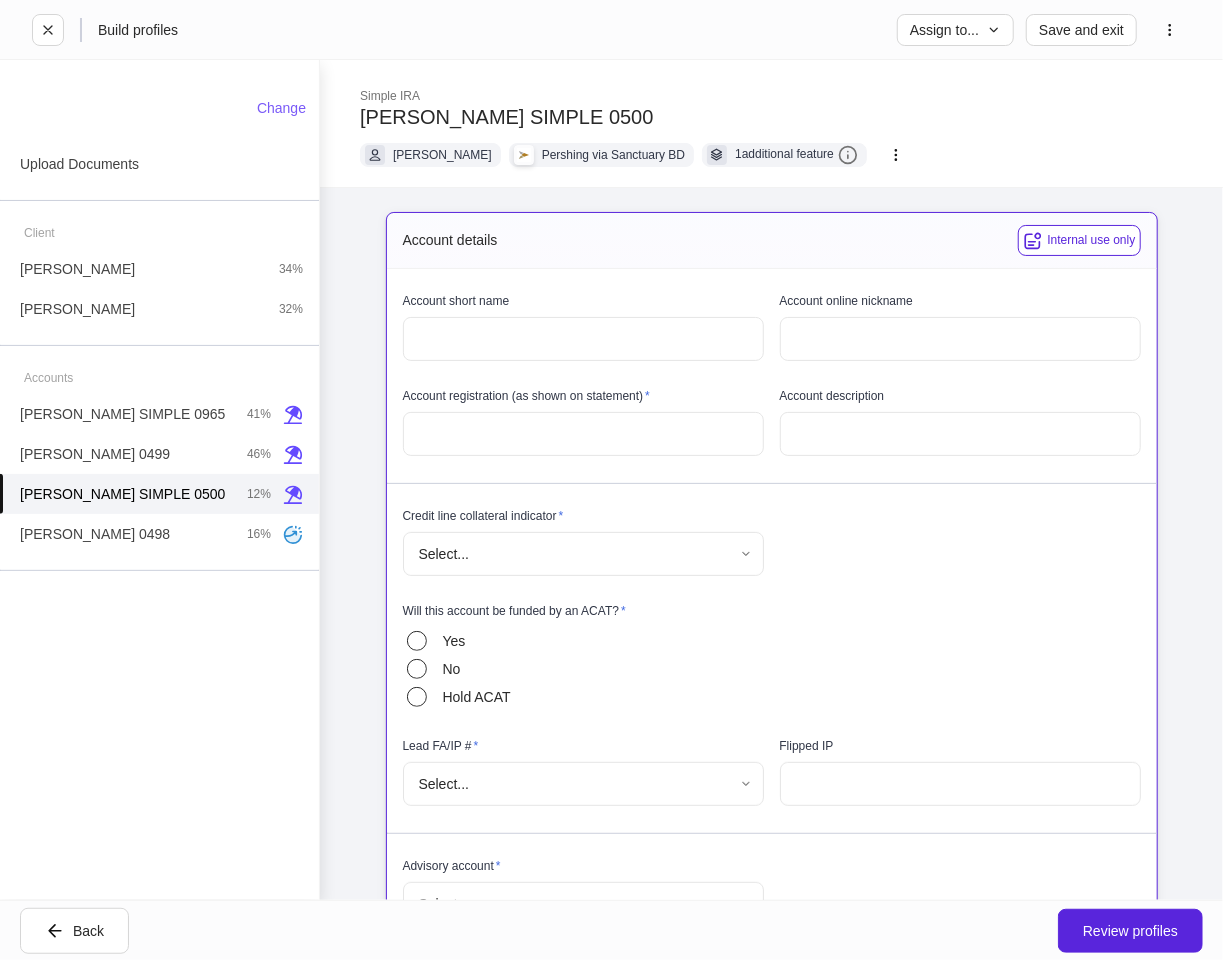 click at bounding box center (583, 339) 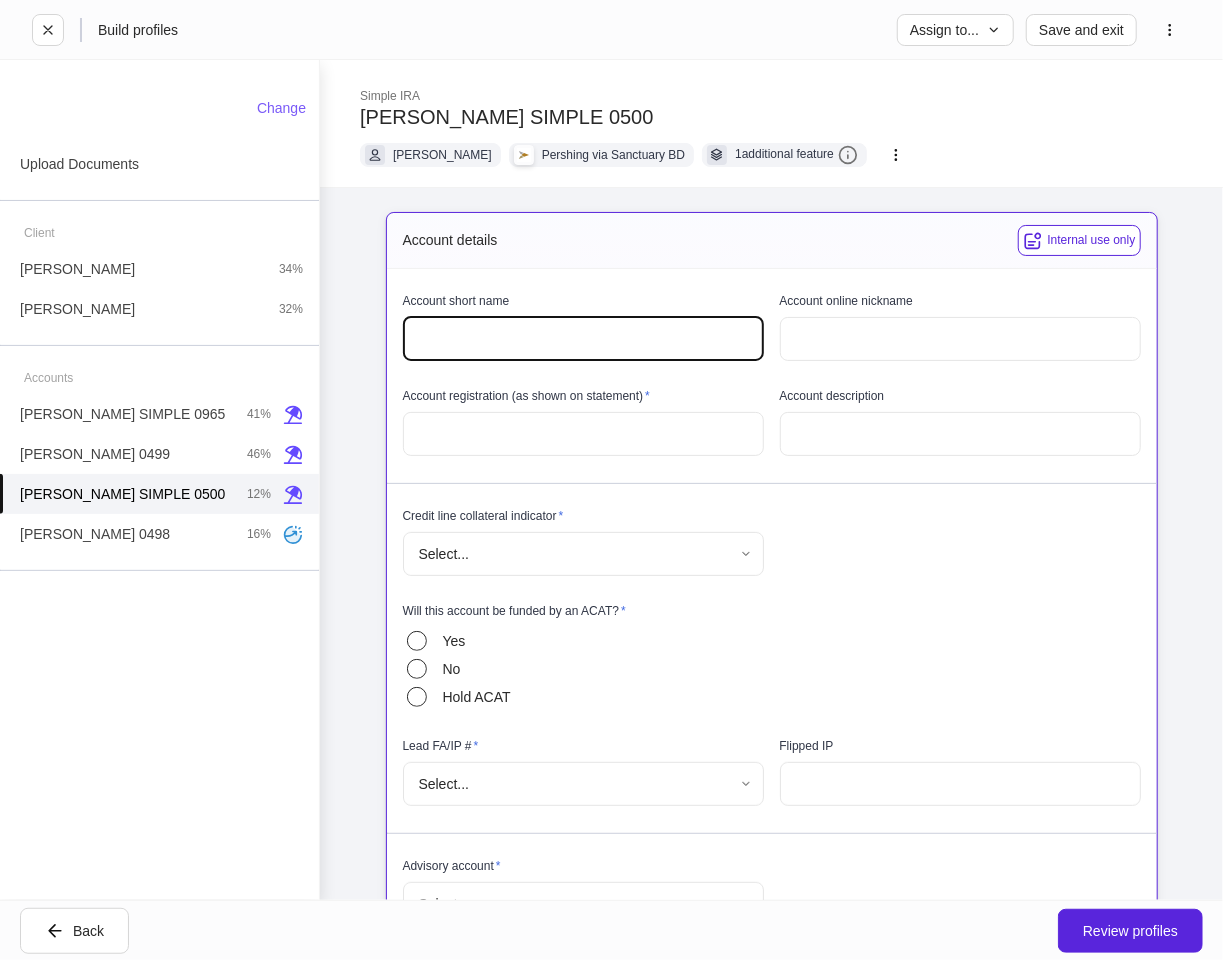 type on "*" 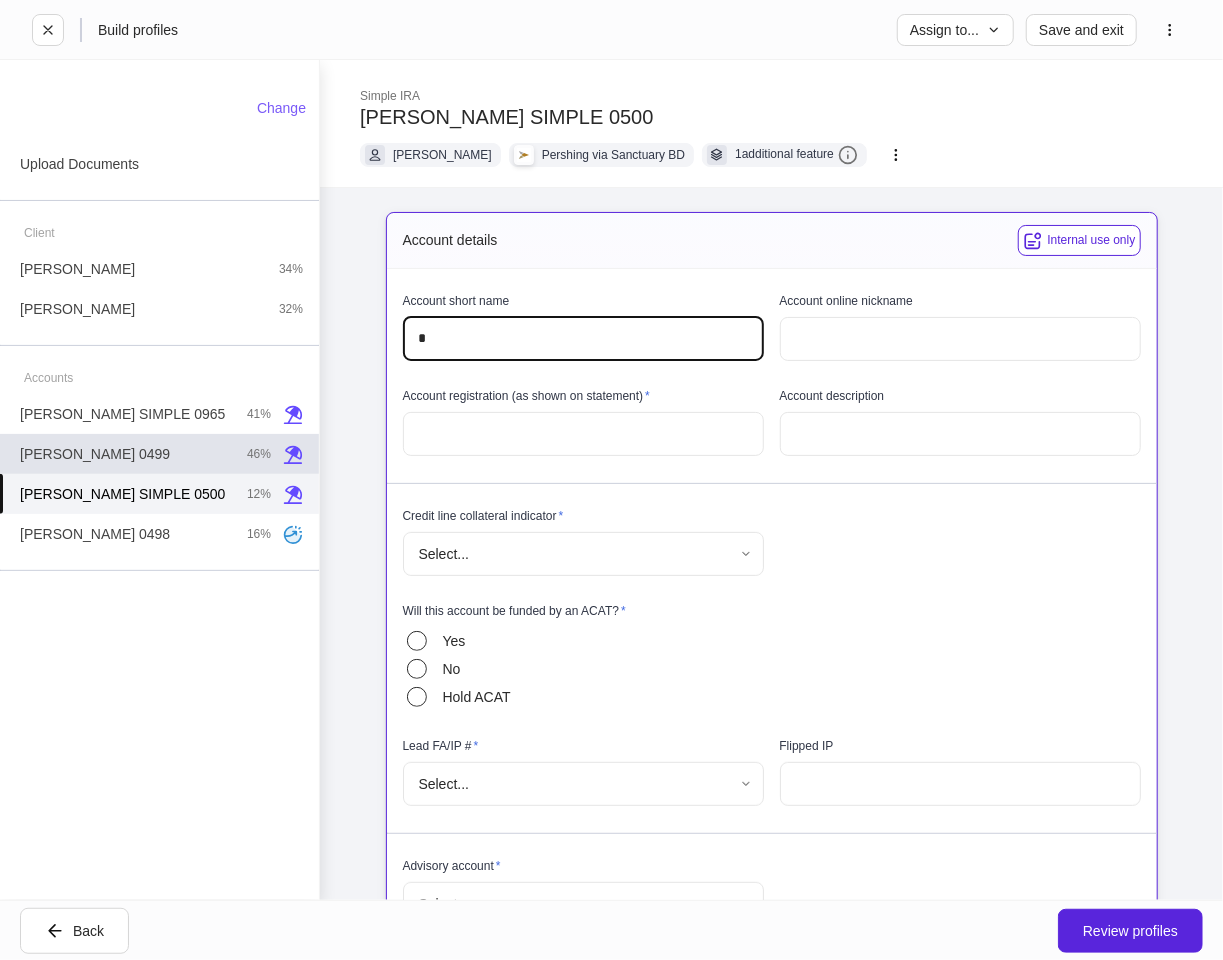 click on "Patrick IRA 0499 46%" at bounding box center (159, 454) 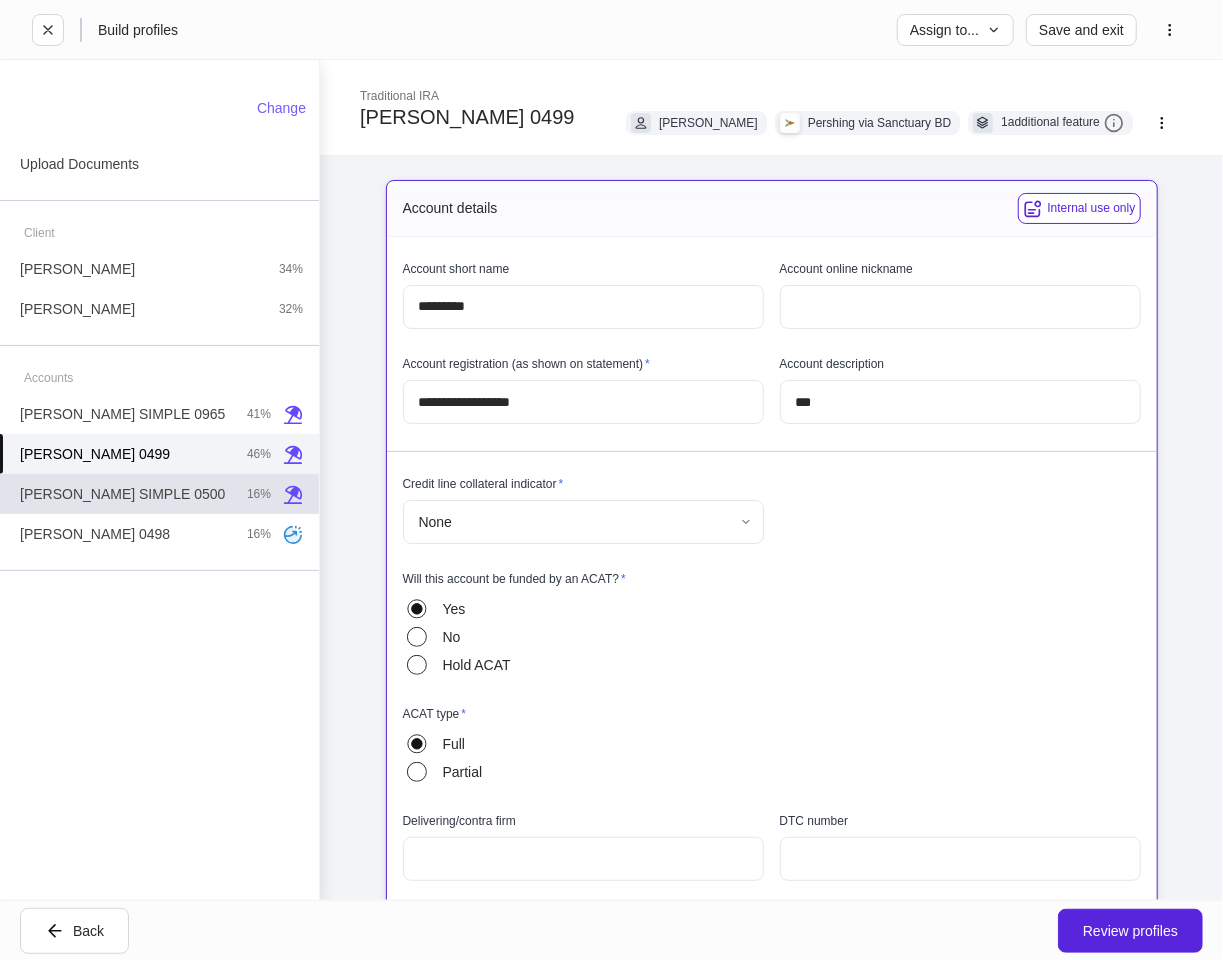 click on "Patrick SIMPLE 0500 16%" at bounding box center [159, 494] 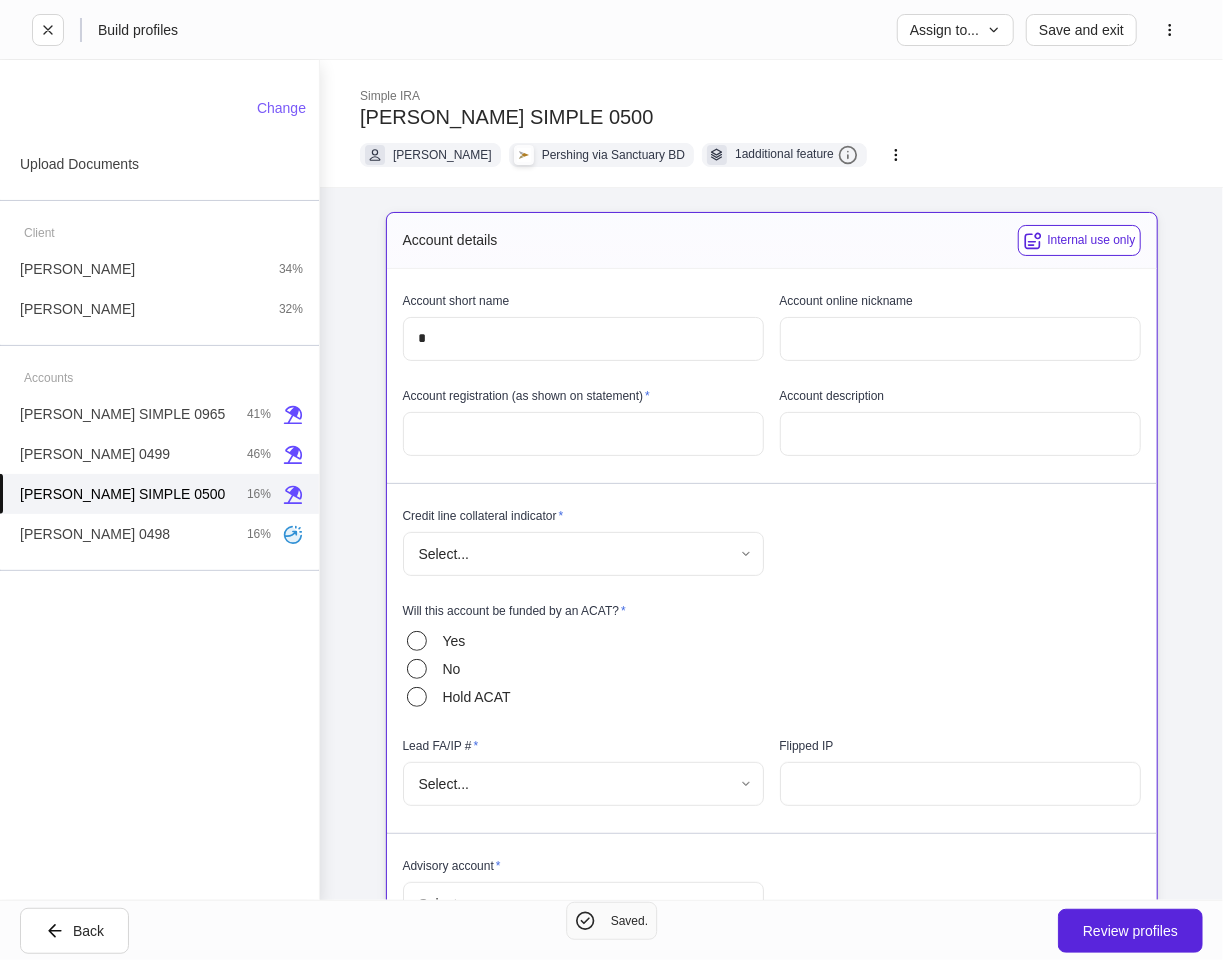 click on "*" at bounding box center [583, 339] 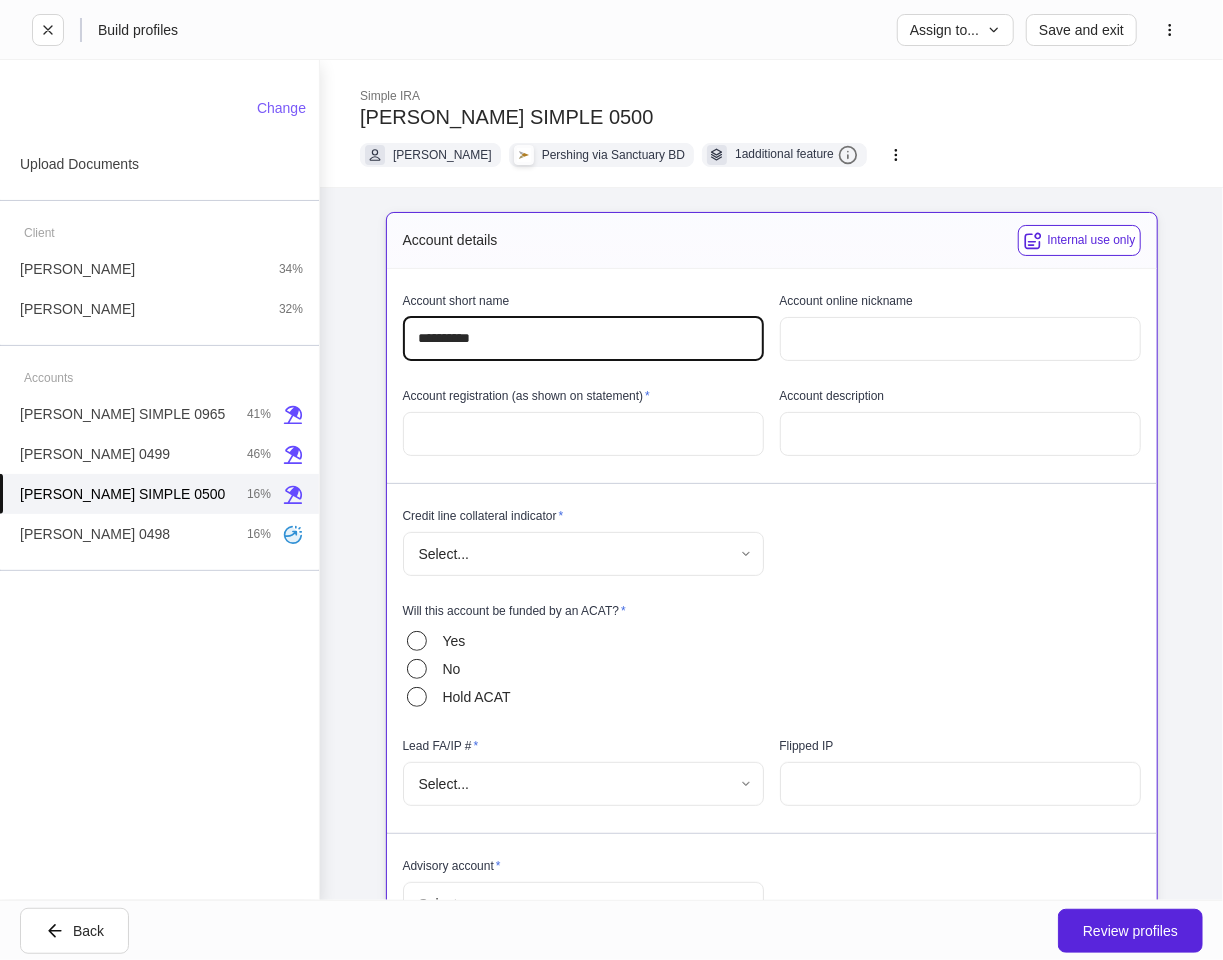 type on "**********" 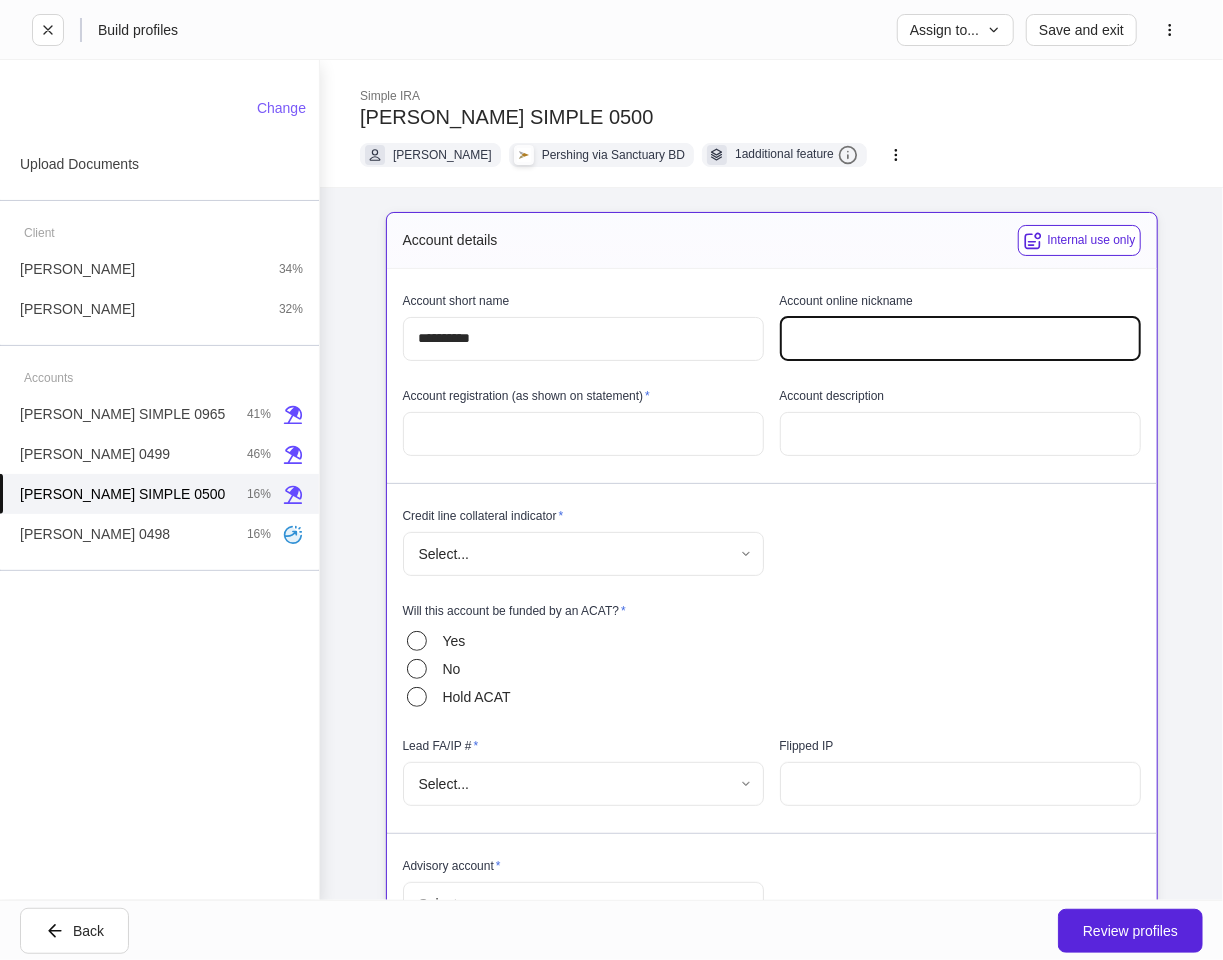 type on "*" 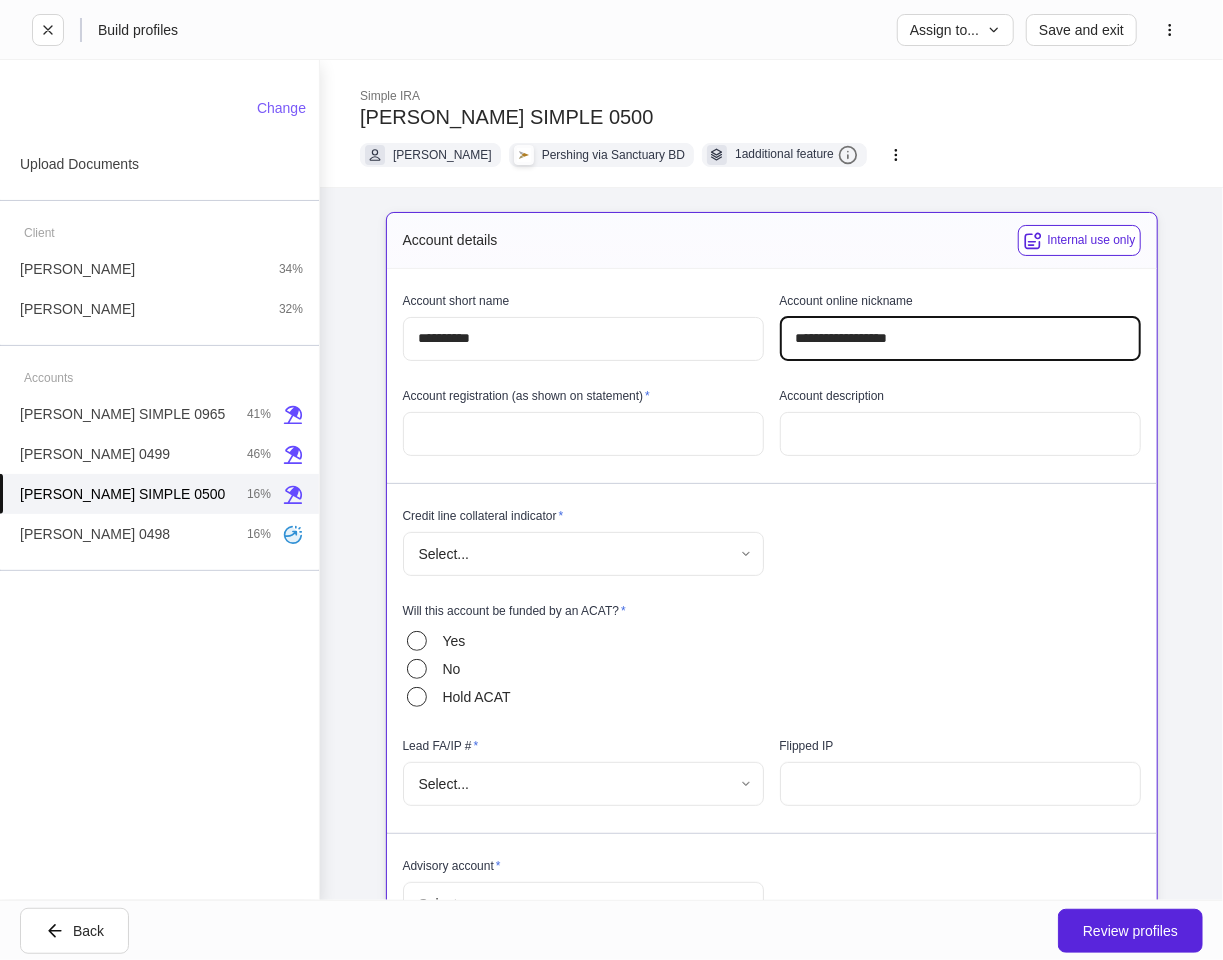 type on "**********" 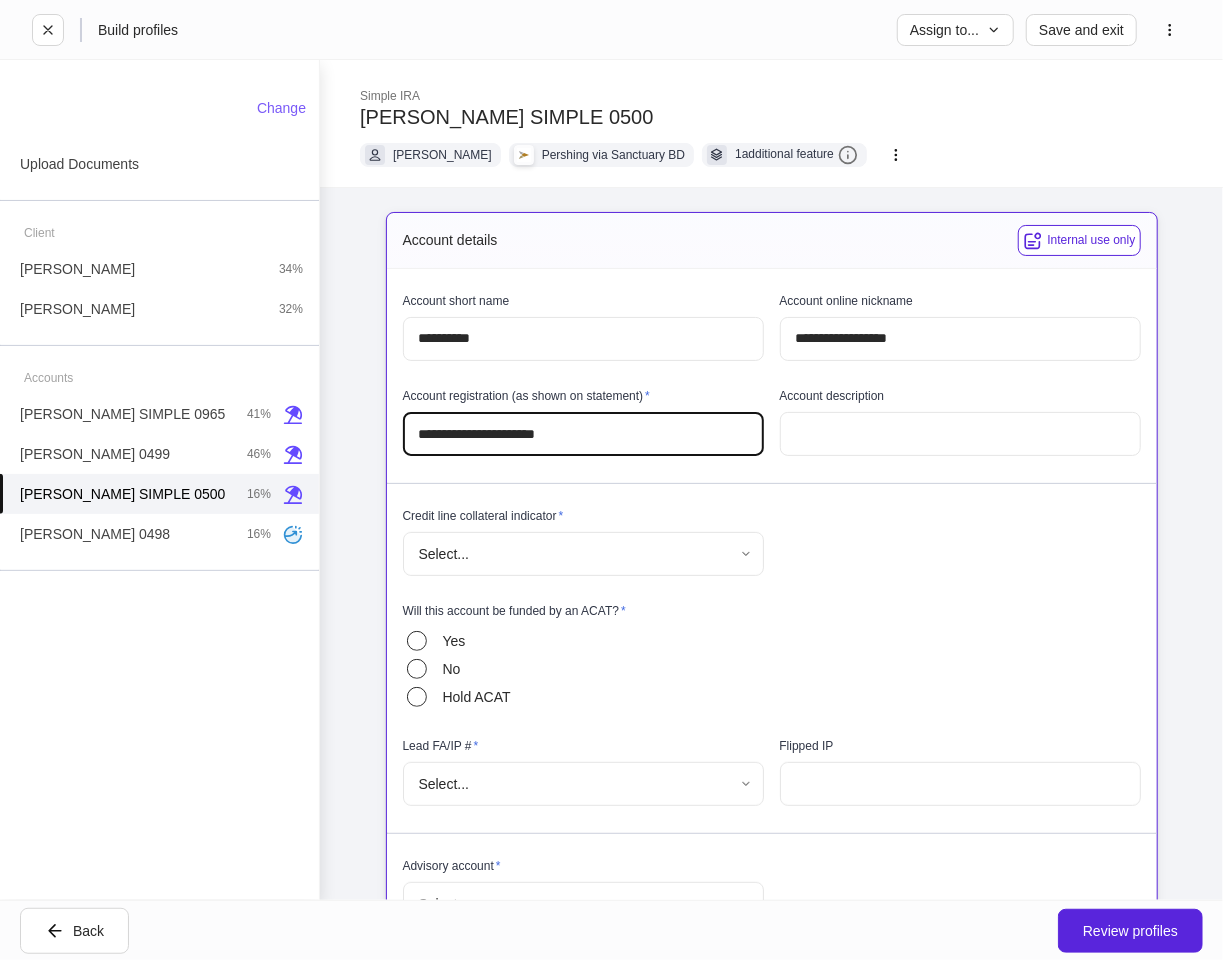 type on "**********" 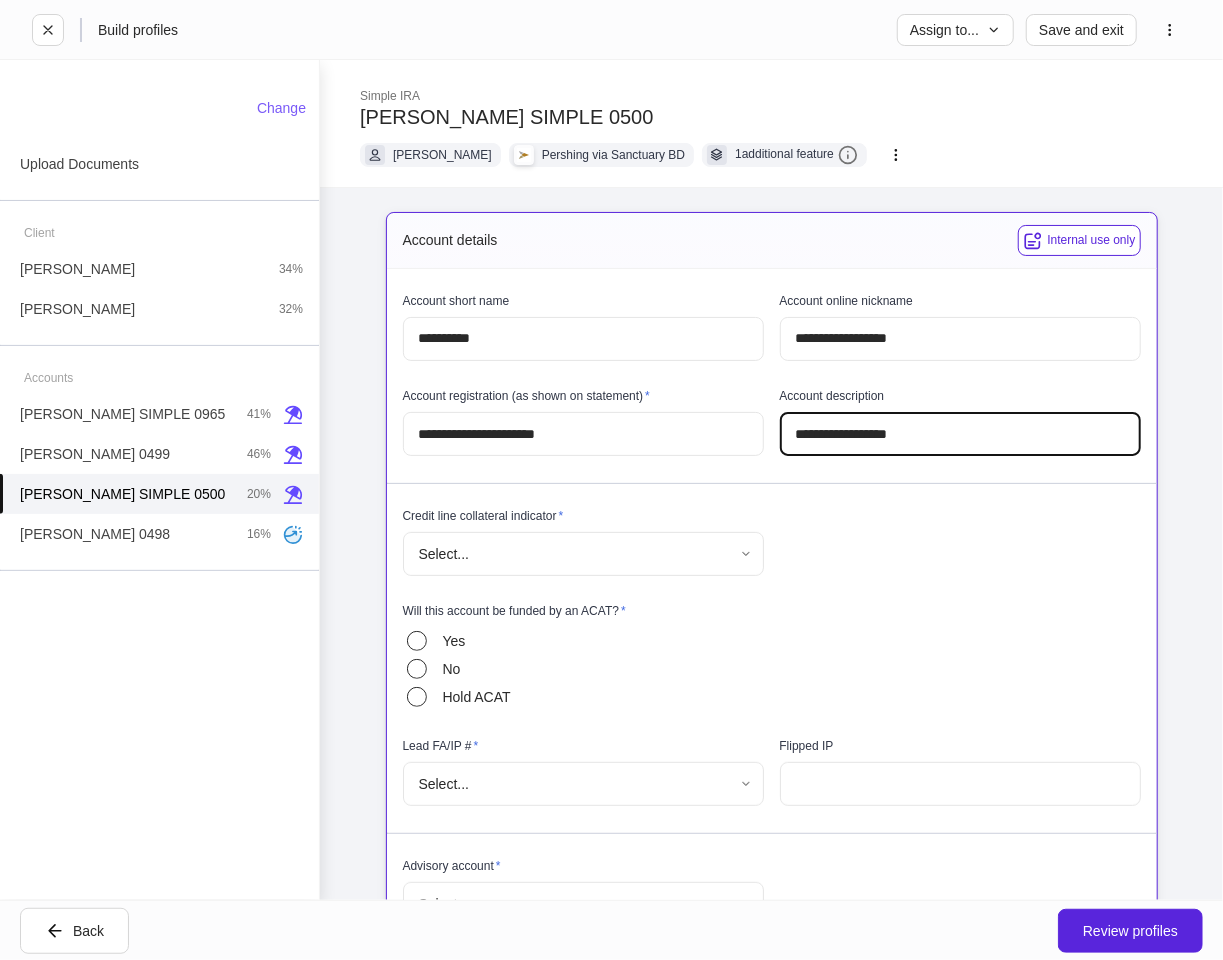 type on "**********" 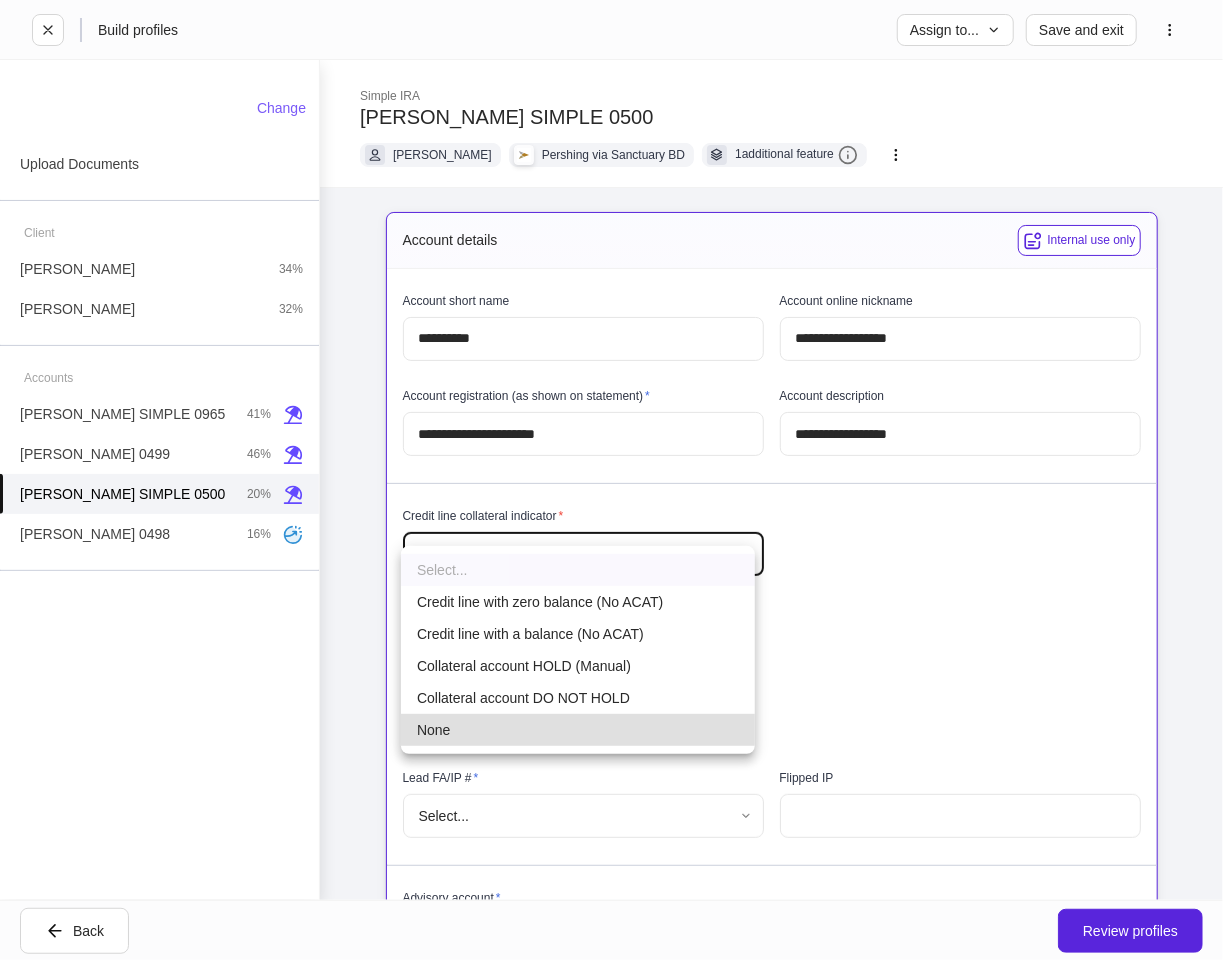 type 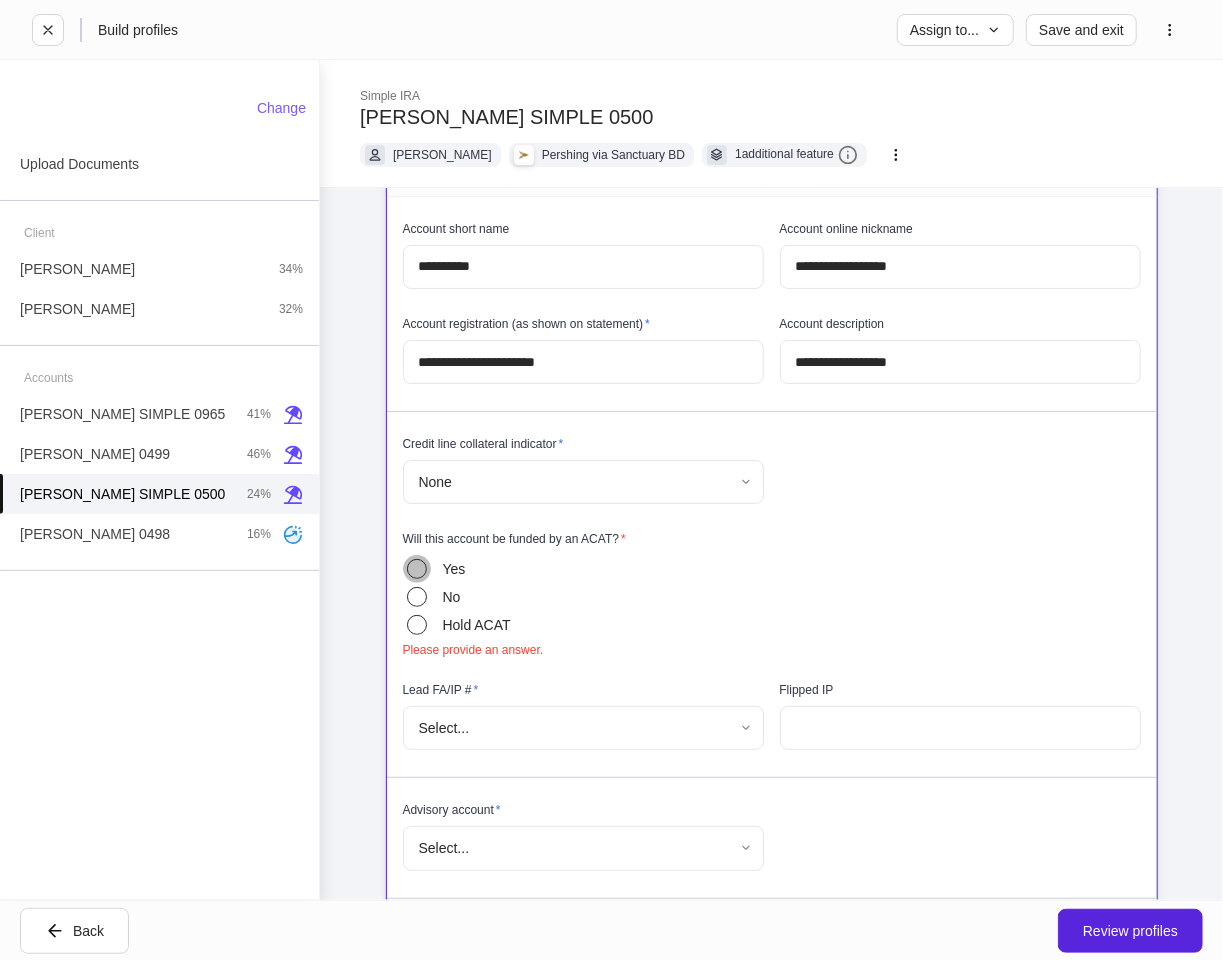 scroll, scrollTop: 111, scrollLeft: 0, axis: vertical 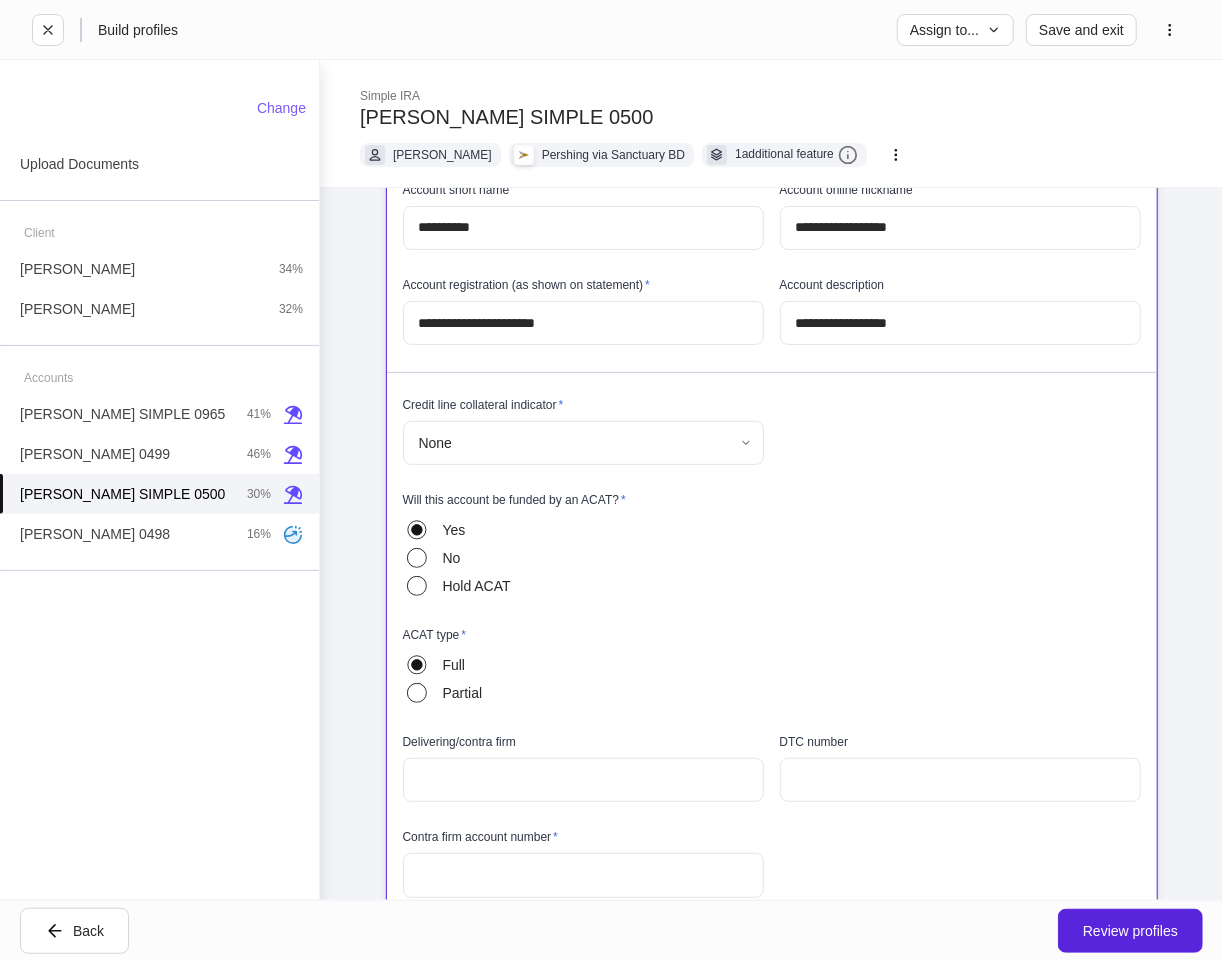 click at bounding box center (583, 875) 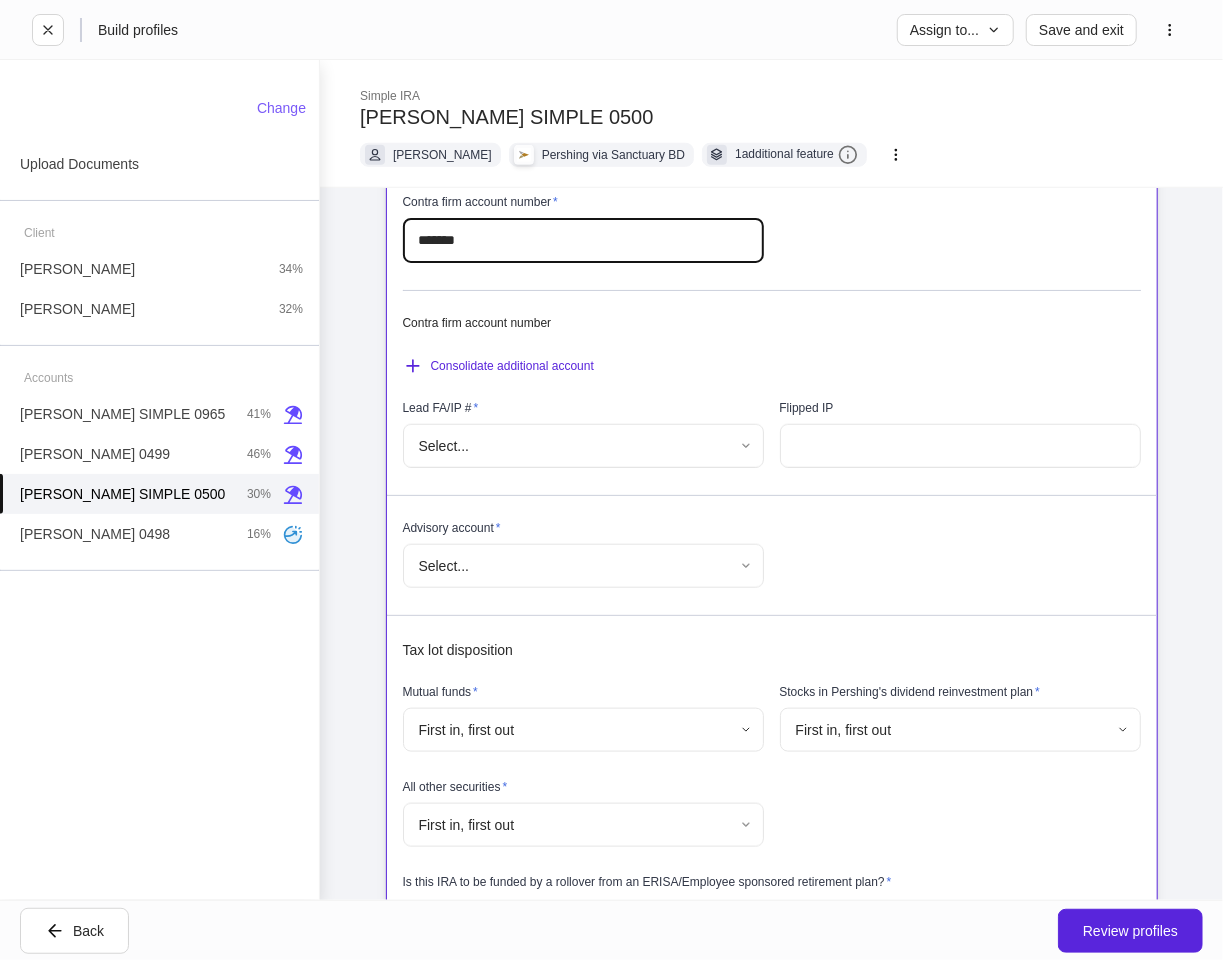 scroll, scrollTop: 888, scrollLeft: 0, axis: vertical 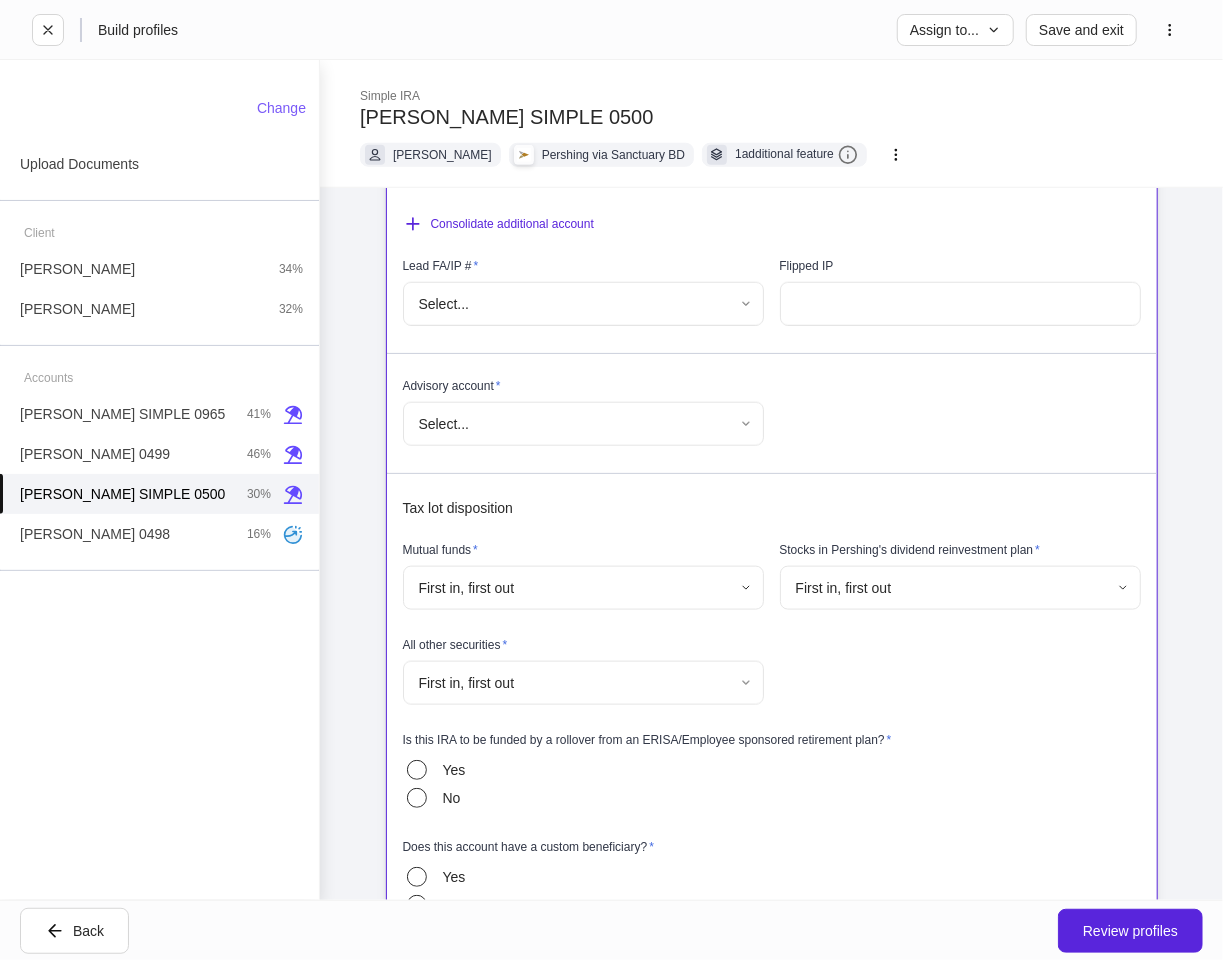 type on "*******" 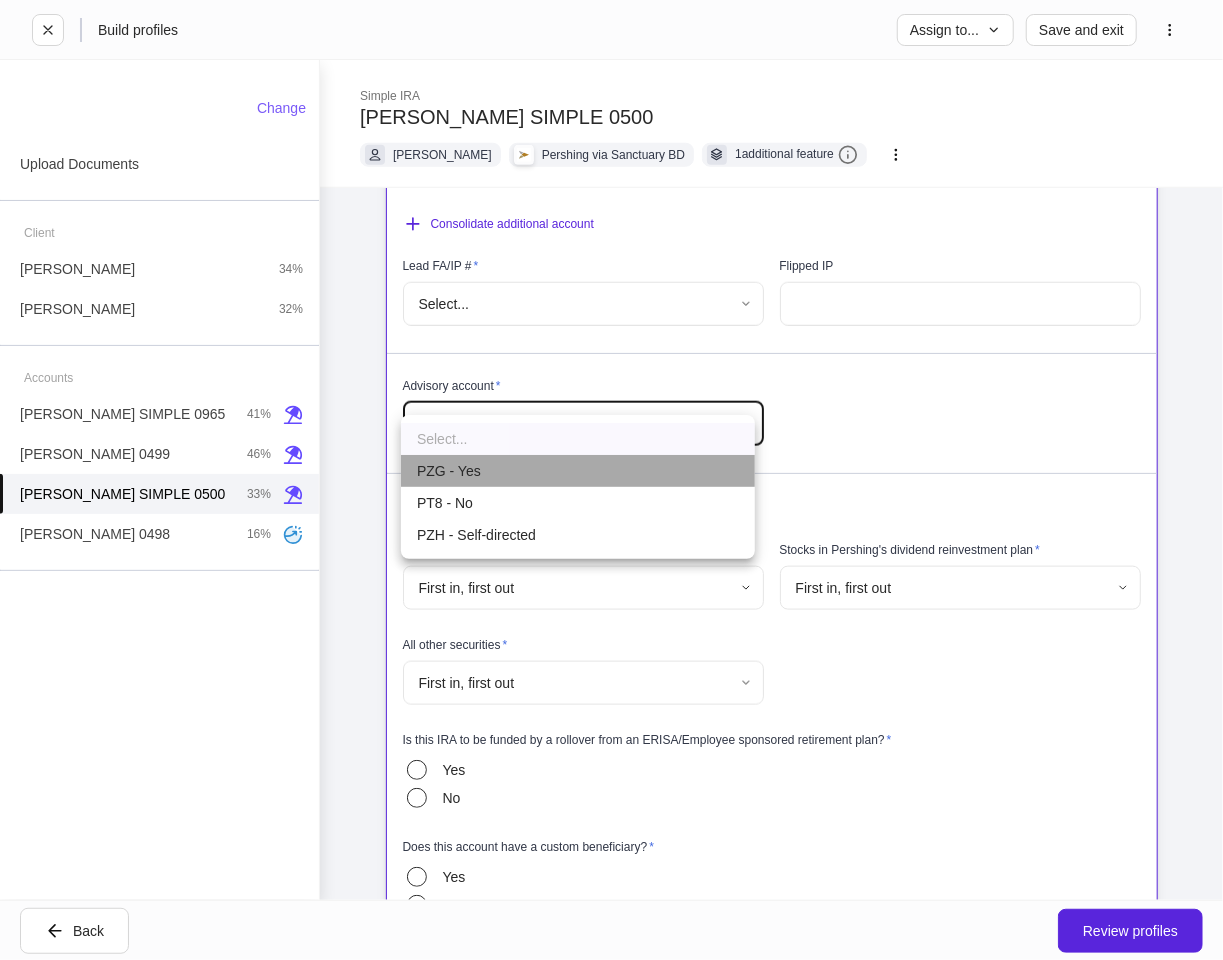 click on "PZG - Yes" at bounding box center [578, 471] 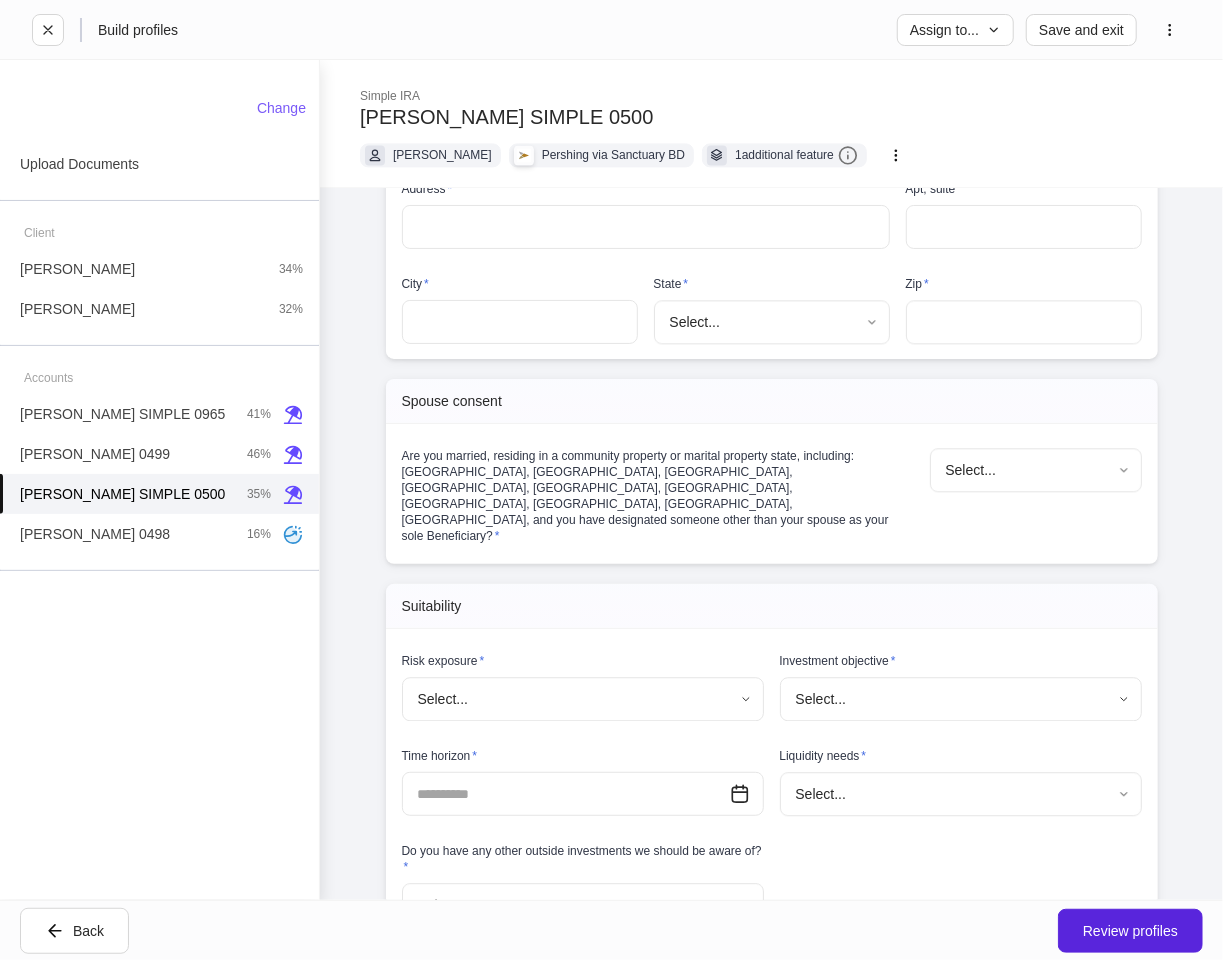 scroll, scrollTop: 2222, scrollLeft: 0, axis: vertical 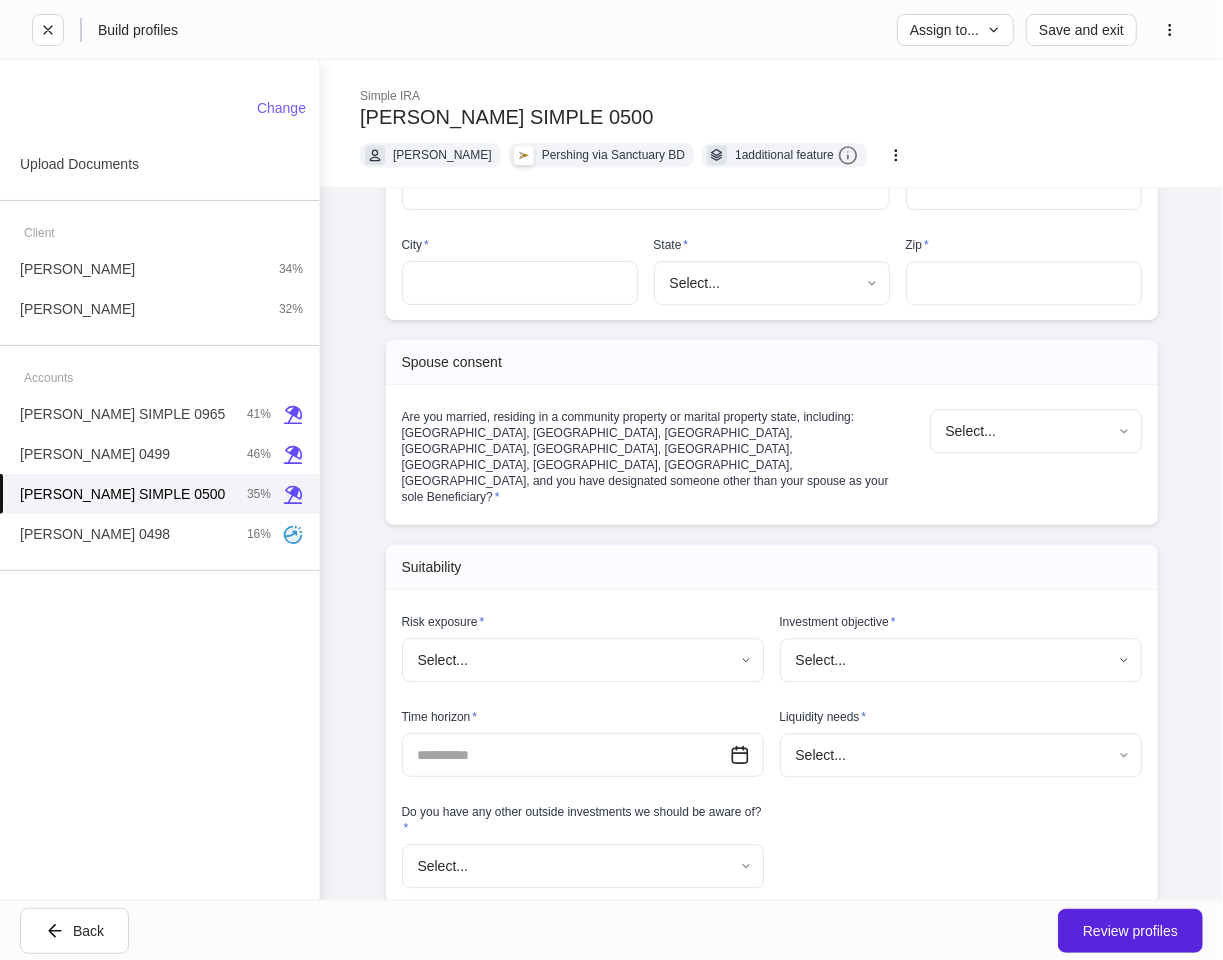 click on "**********" at bounding box center (611, 480) 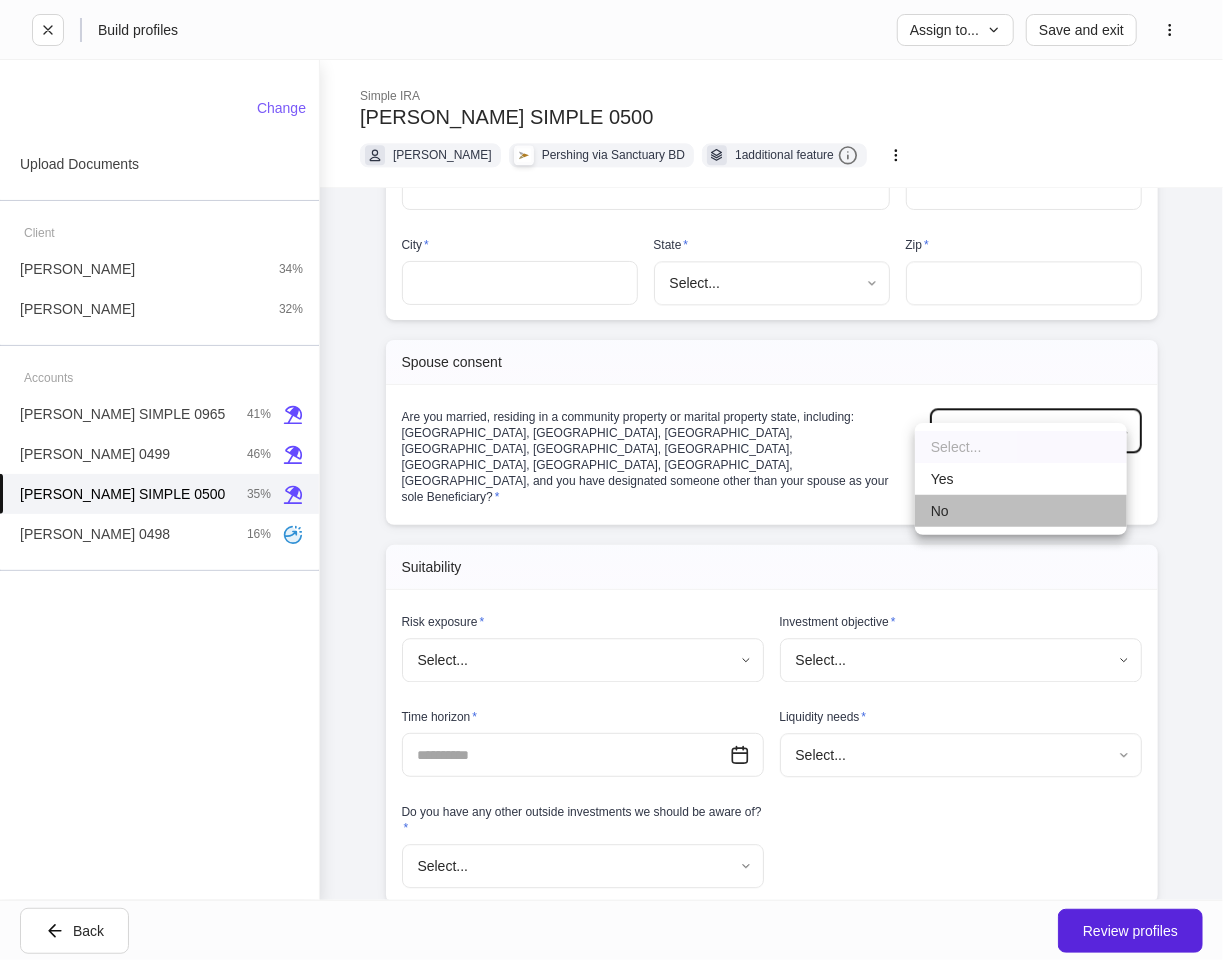 click on "No" at bounding box center [1021, 511] 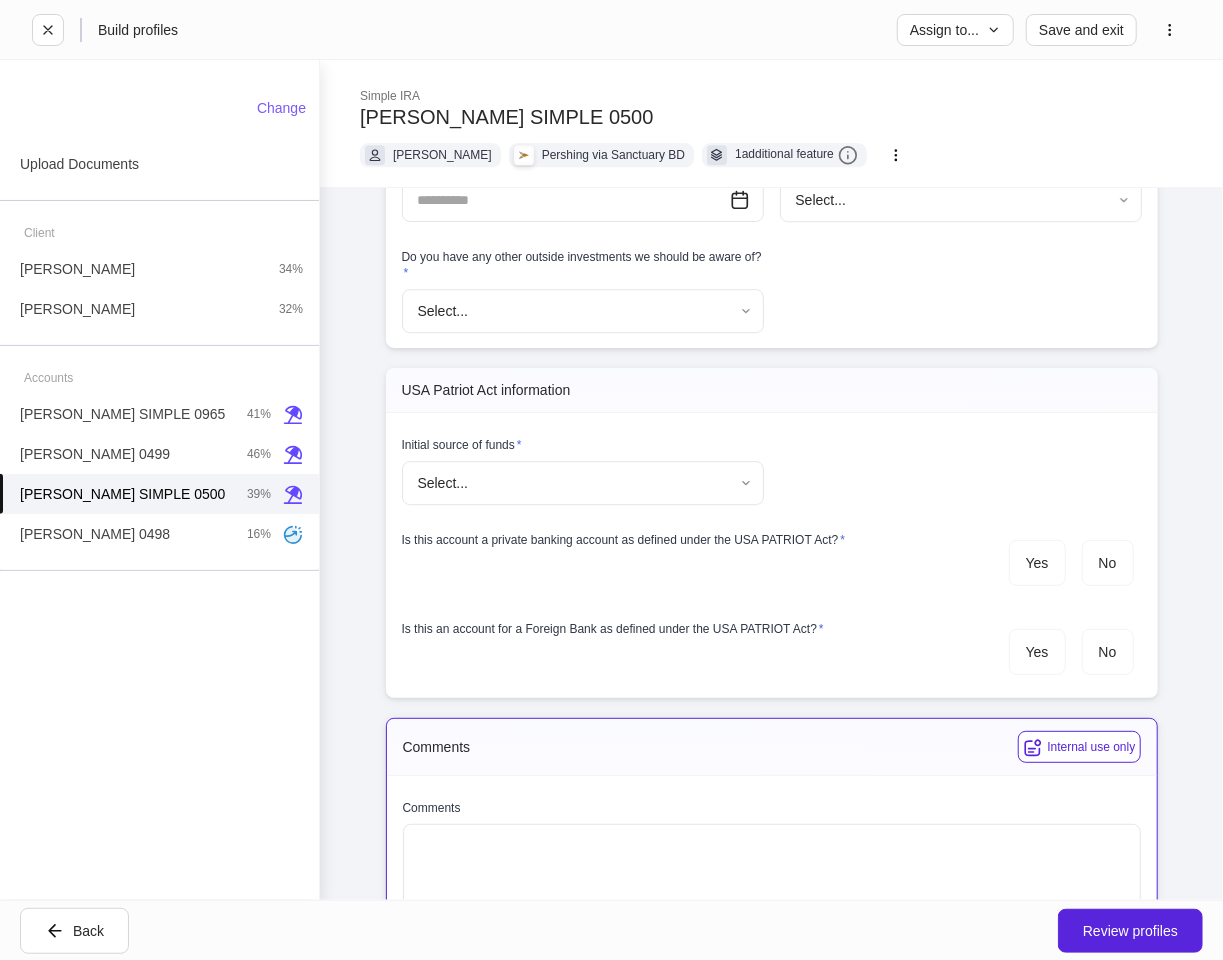 scroll, scrollTop: 2801, scrollLeft: 0, axis: vertical 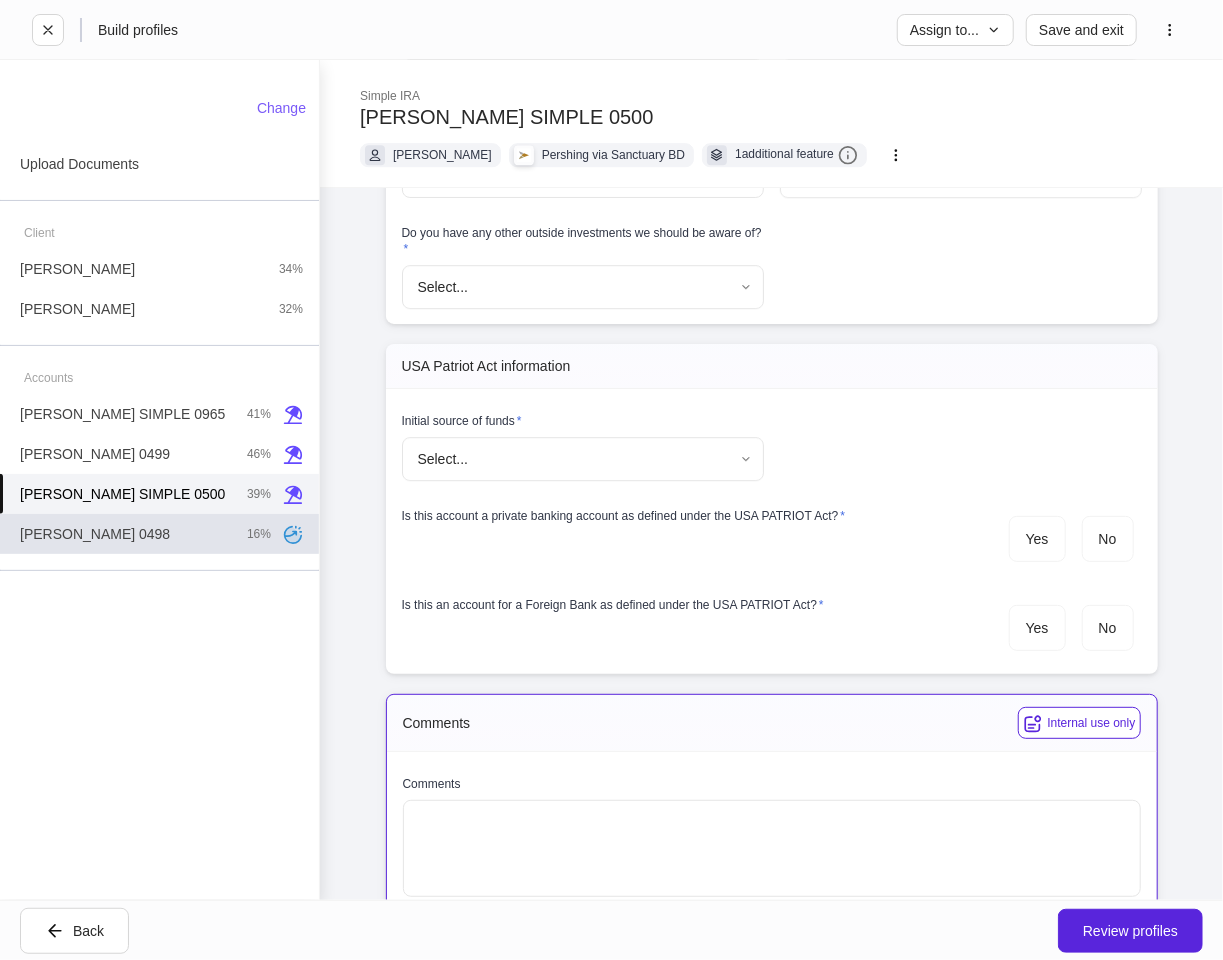 click on "Patrick TOD 0498" at bounding box center (95, 534) 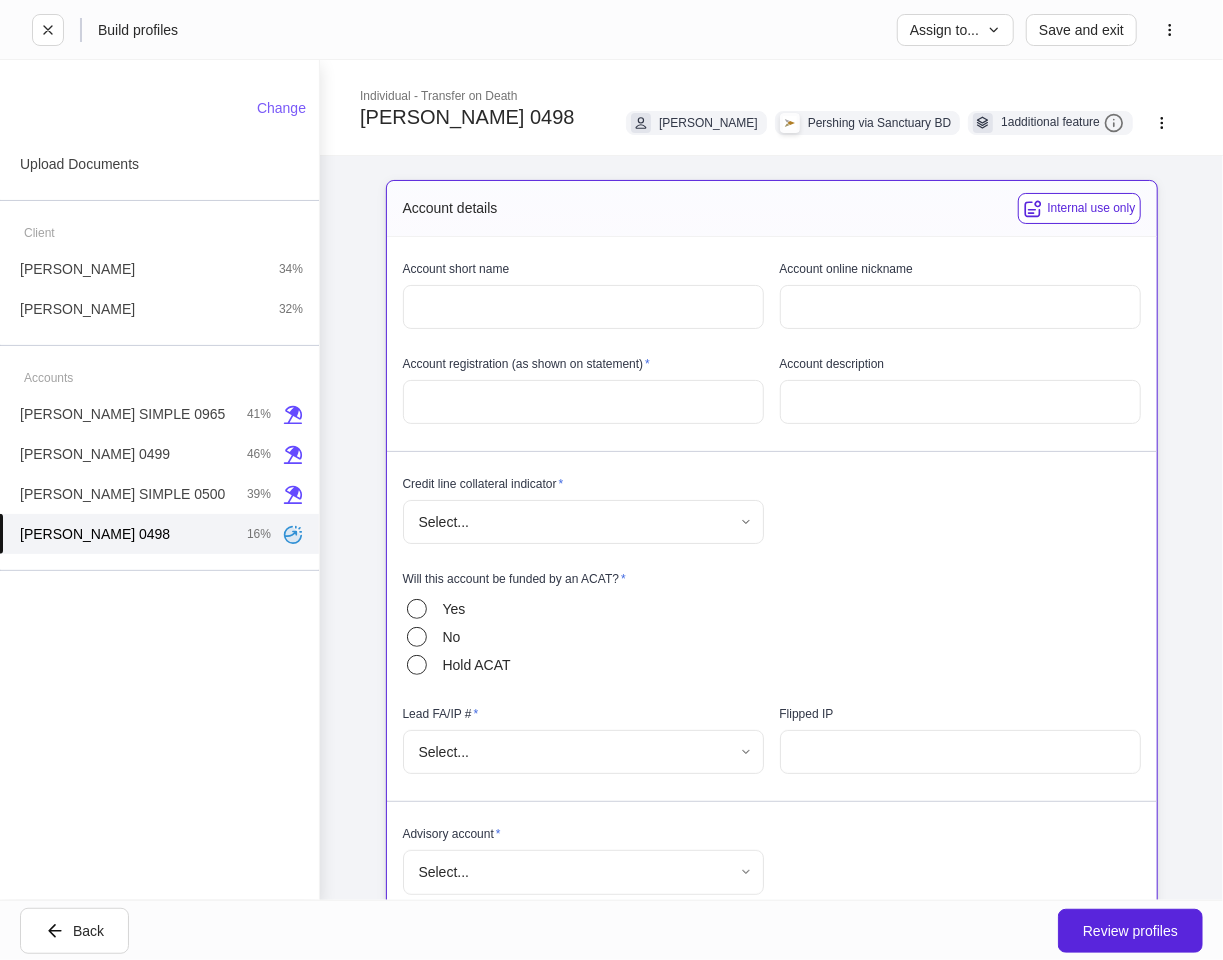 click at bounding box center (583, 307) 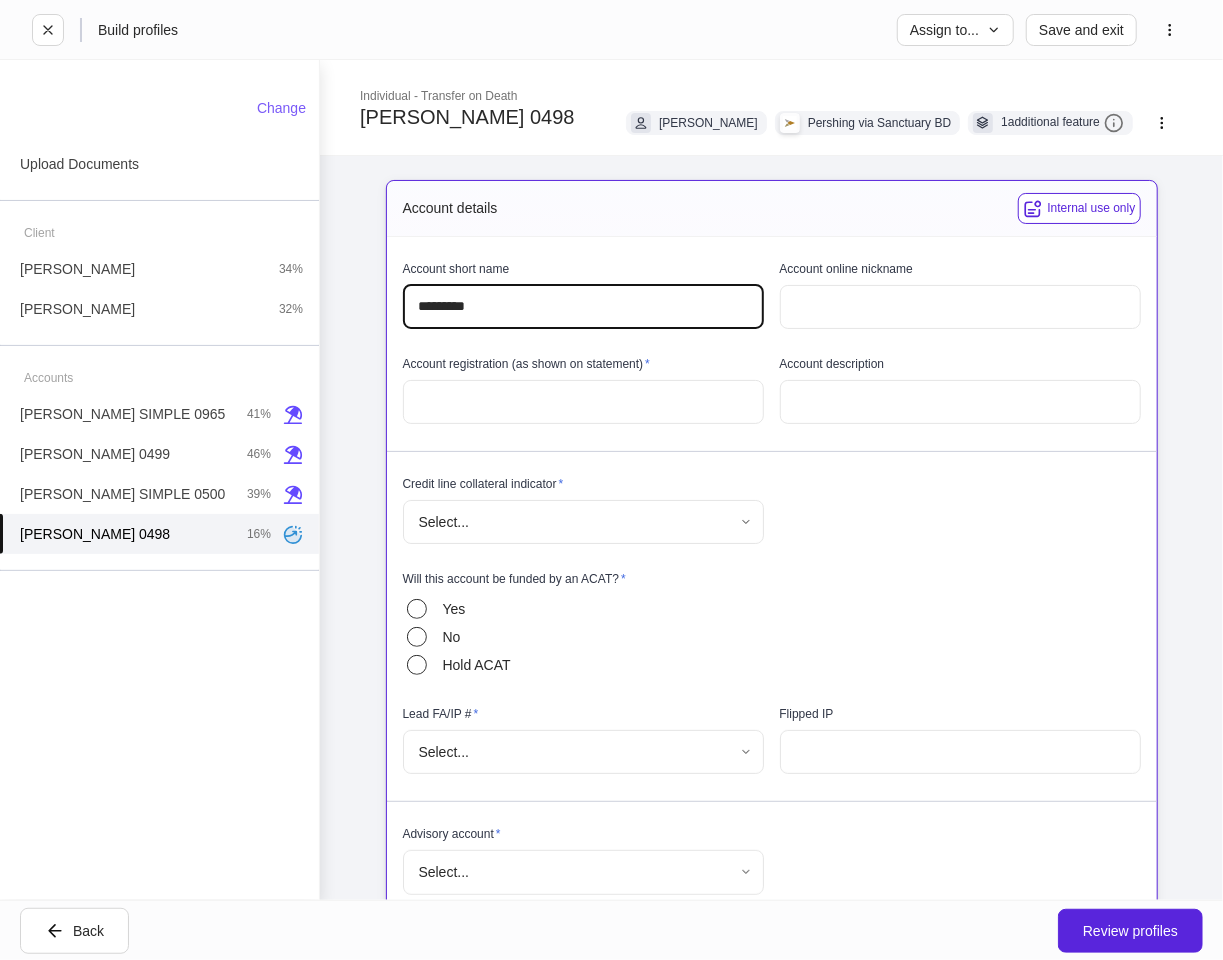 type on "*********" 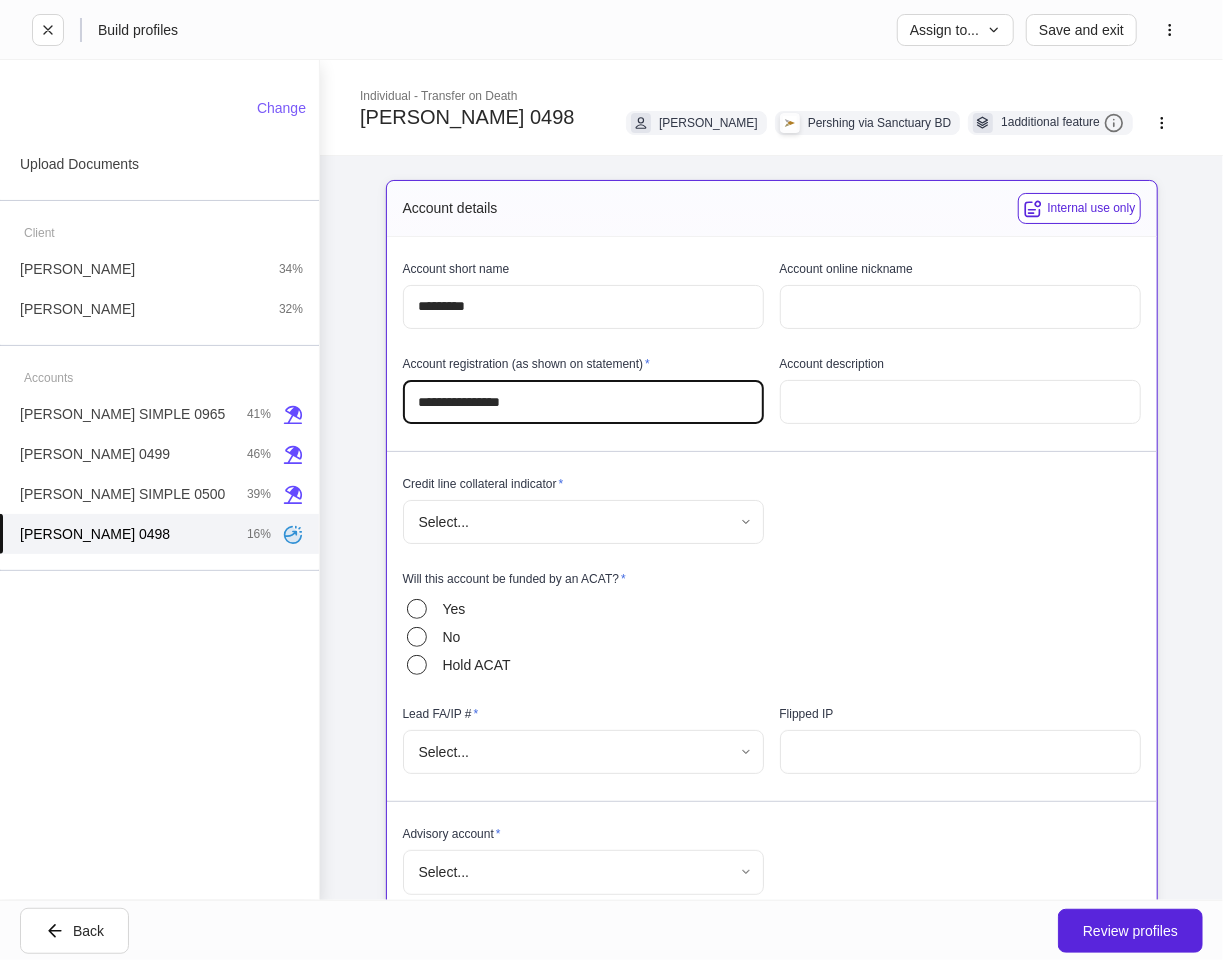 type on "**********" 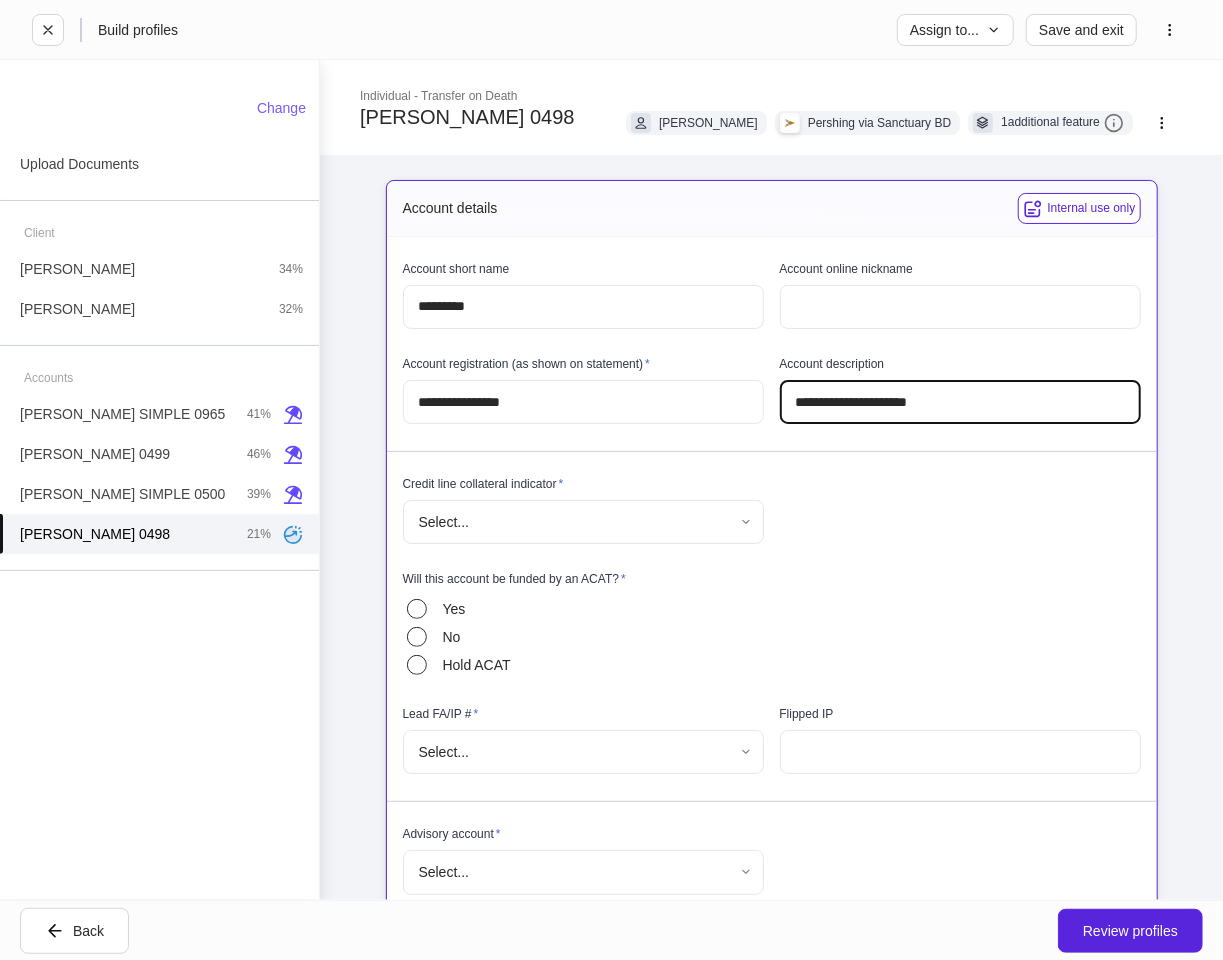 type on "**********" 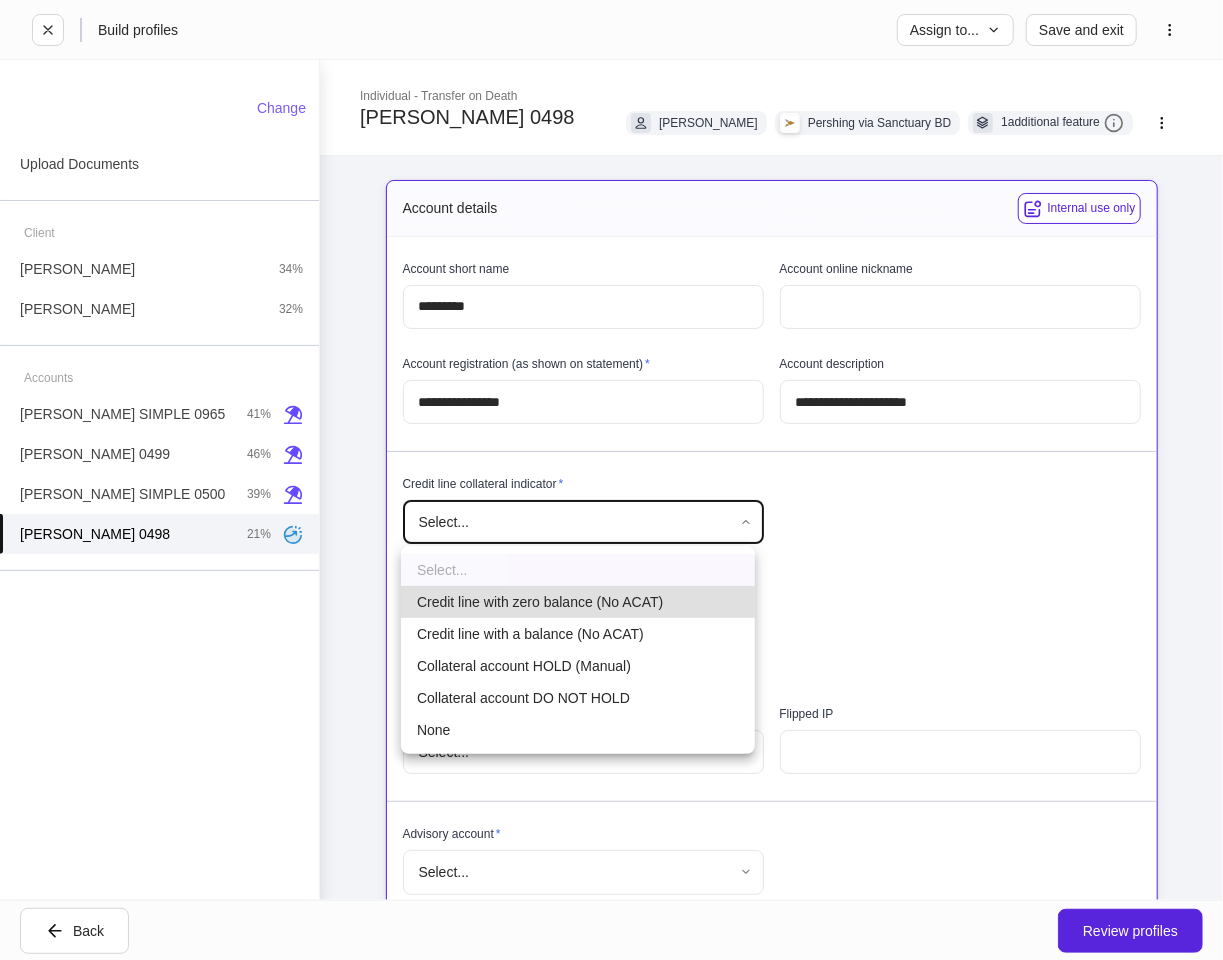 click on "None" at bounding box center (578, 730) 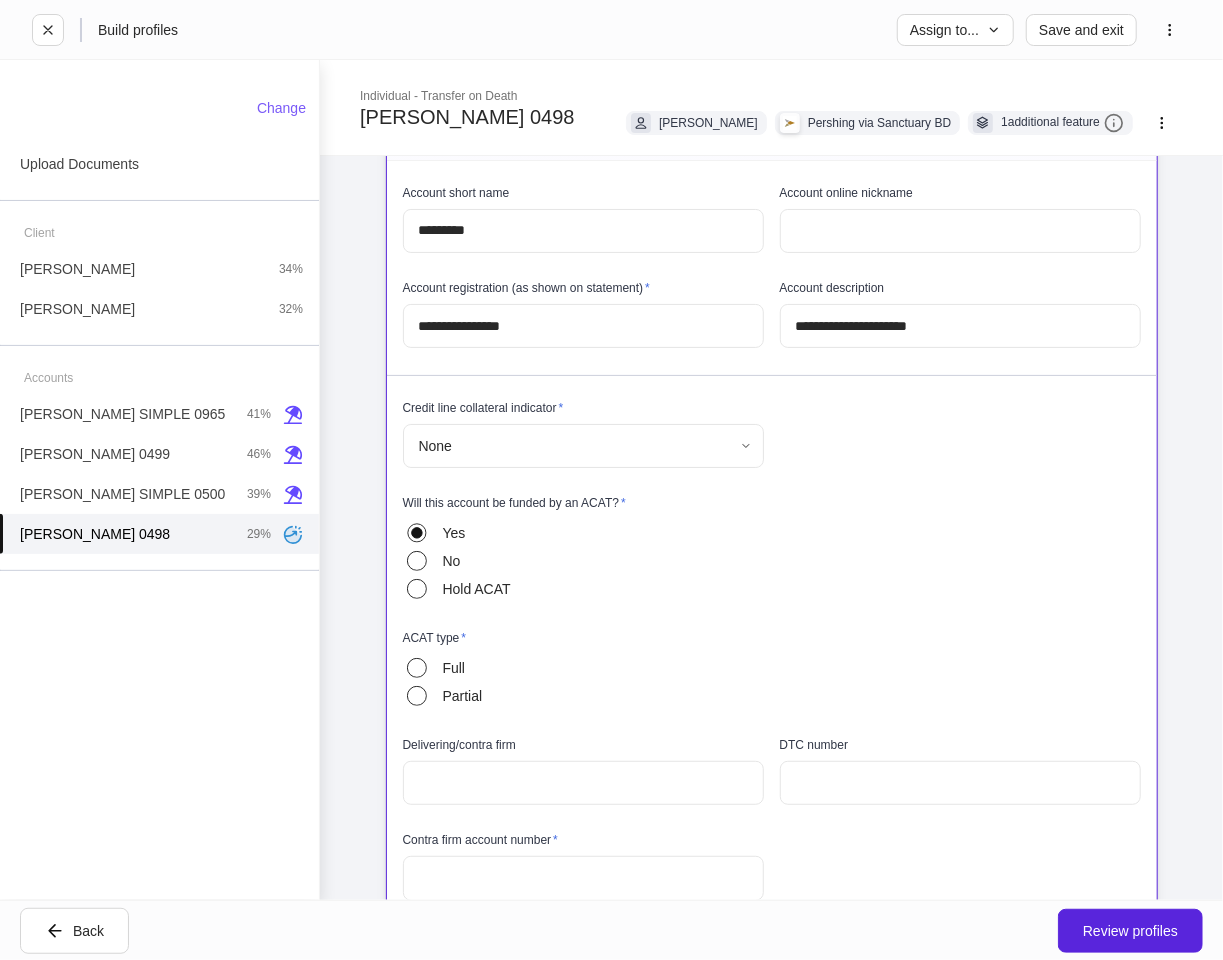 scroll, scrollTop: 222, scrollLeft: 0, axis: vertical 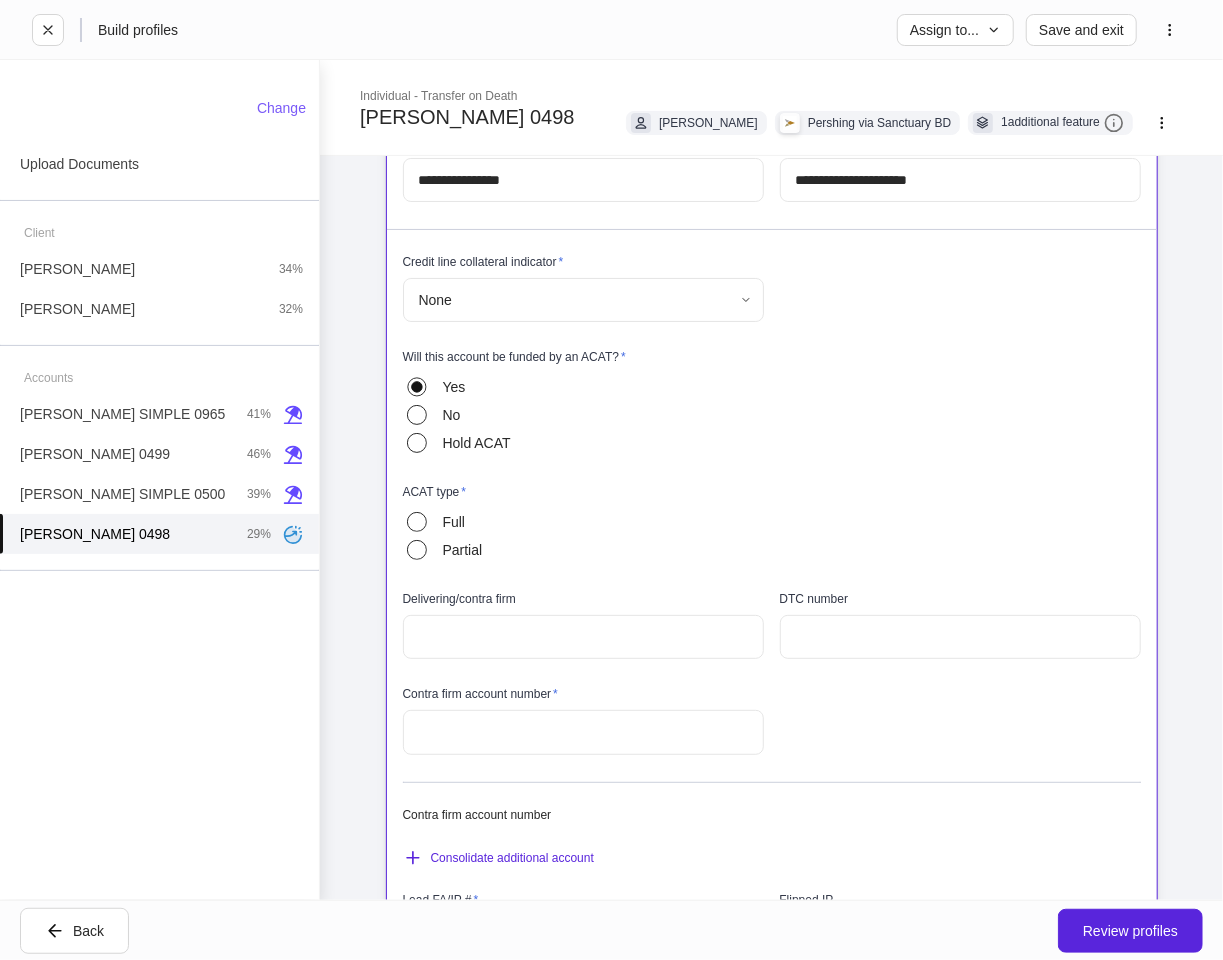click at bounding box center [583, 732] 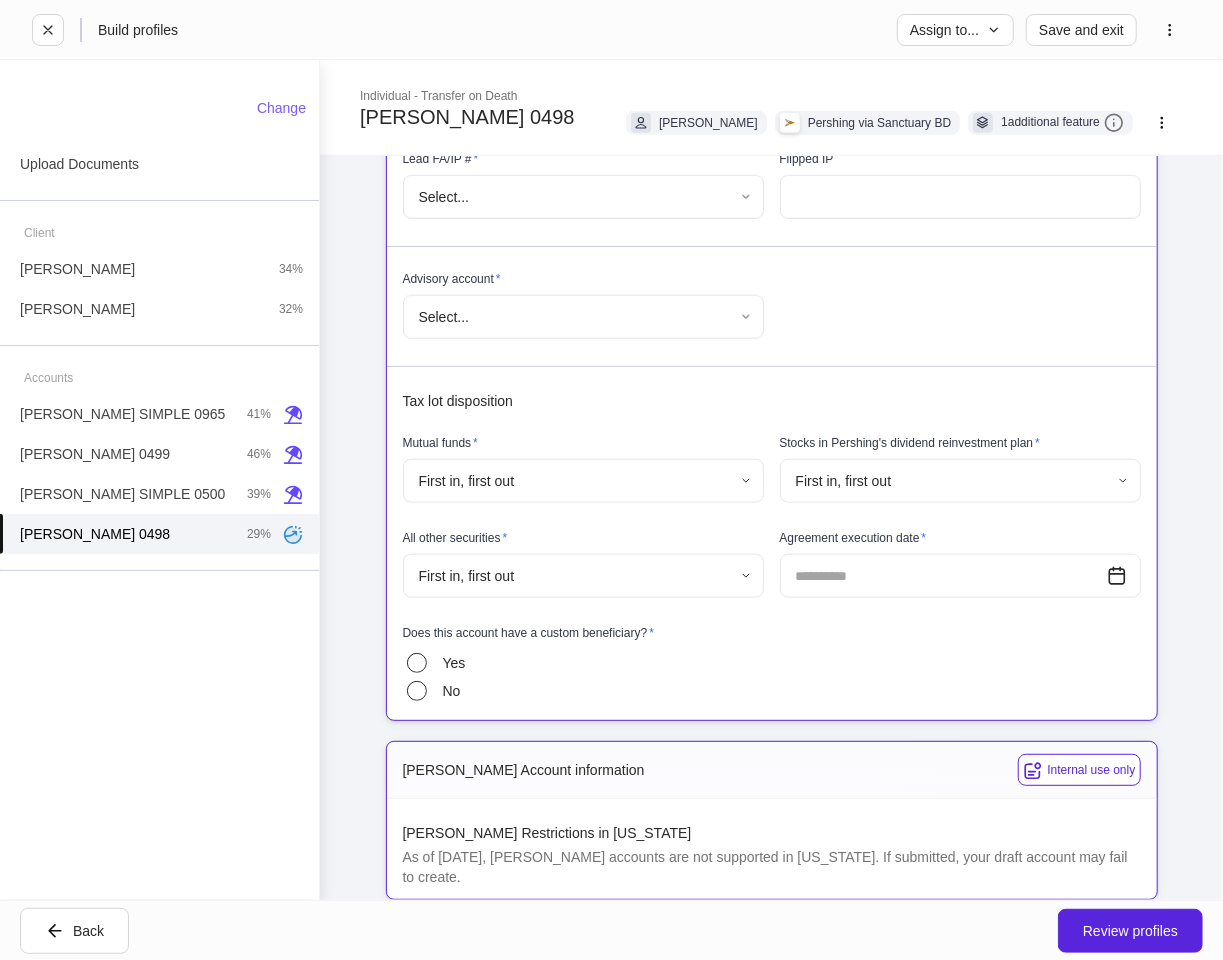 scroll, scrollTop: 1000, scrollLeft: 0, axis: vertical 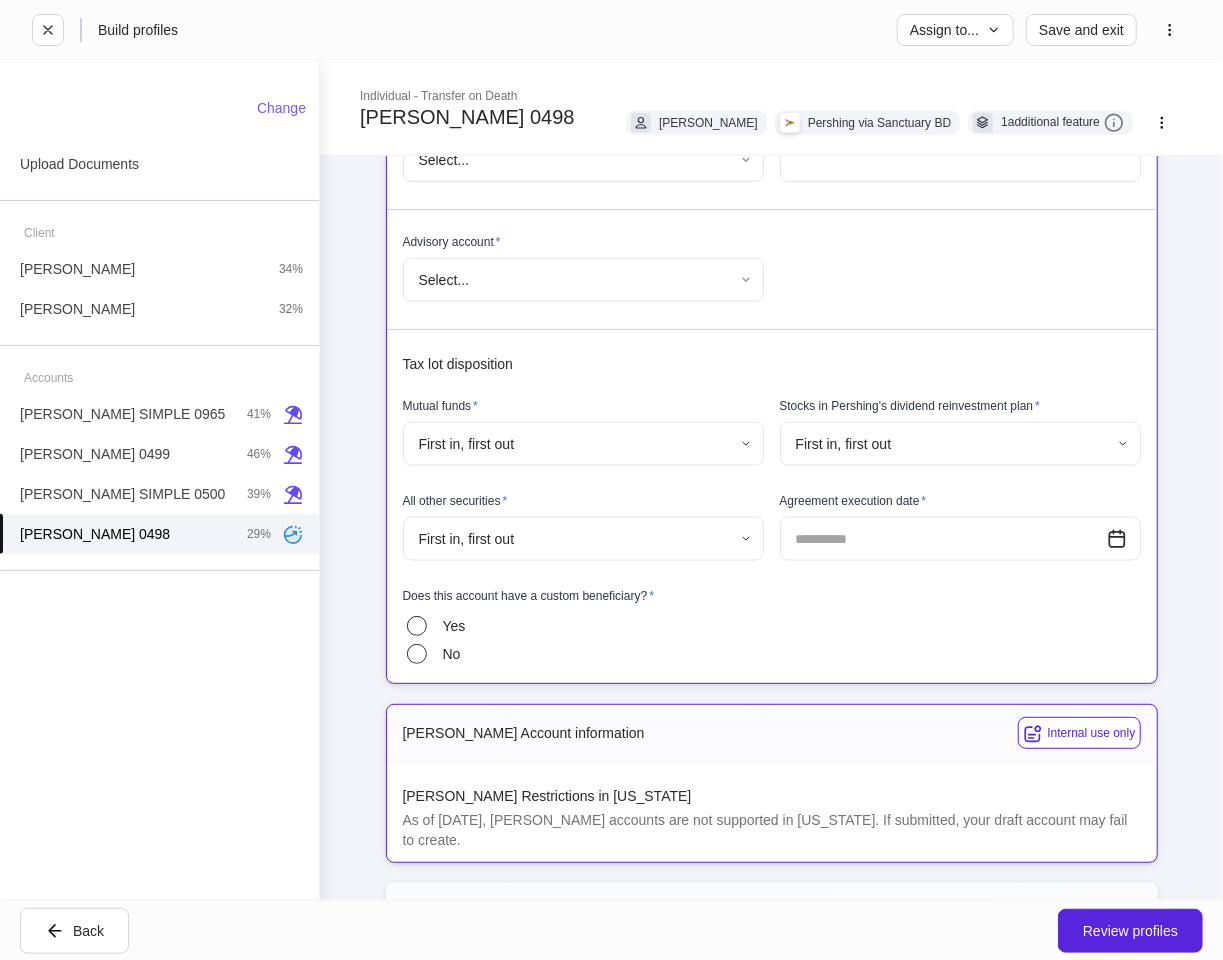 type on "*******" 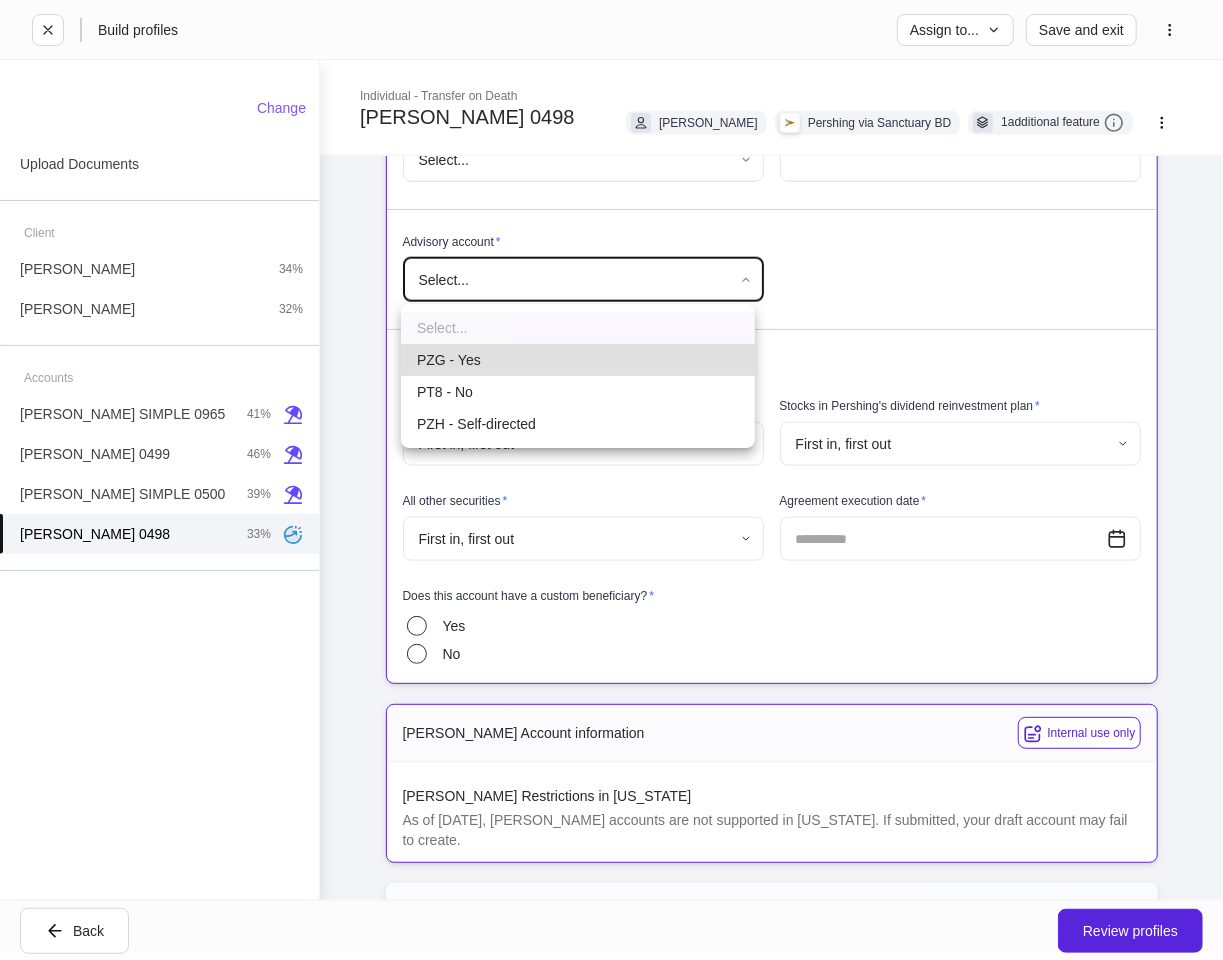 click on "PZG - Yes" at bounding box center [578, 360] 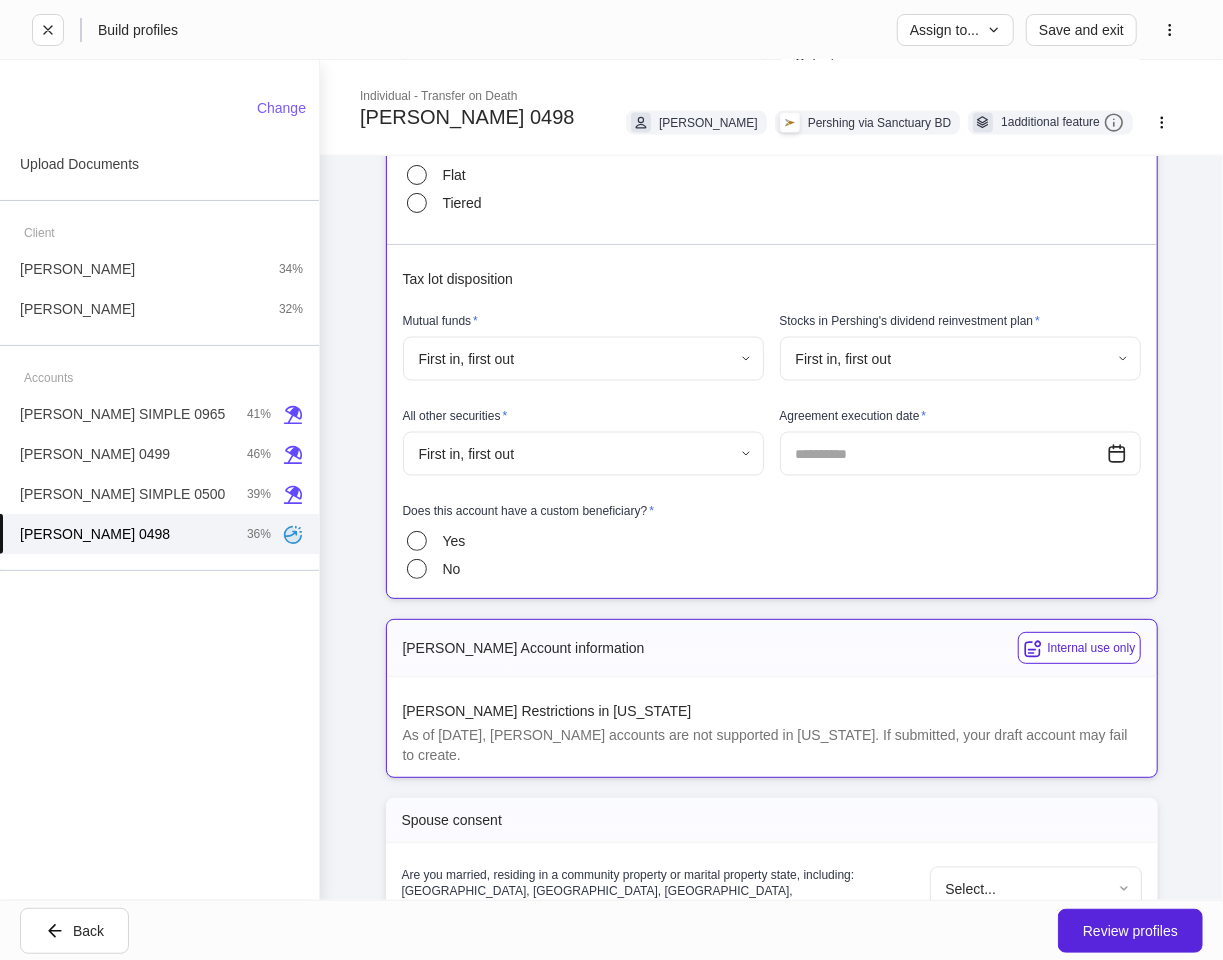 scroll, scrollTop: 1444, scrollLeft: 0, axis: vertical 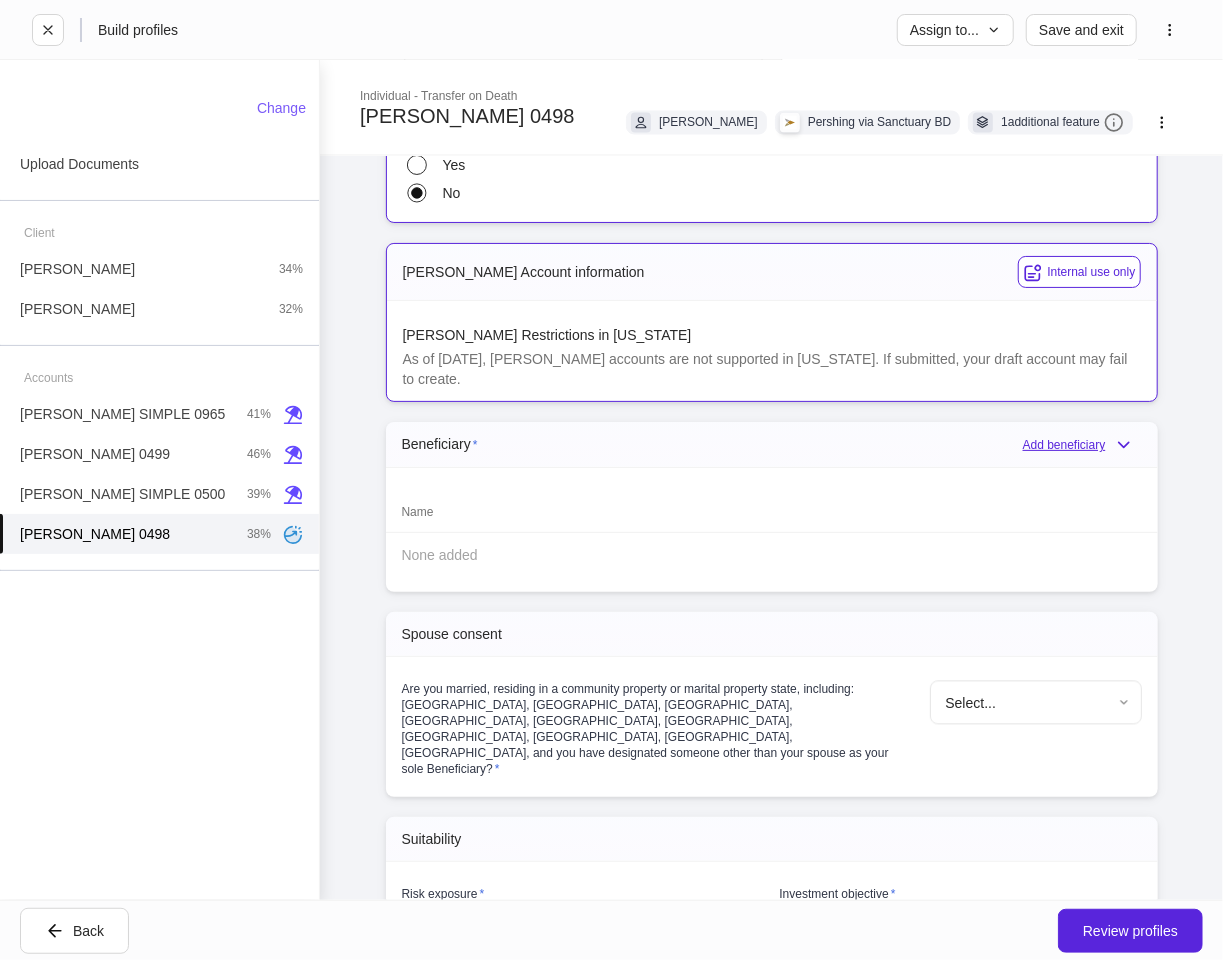 click on "Add beneficiary" at bounding box center (1082, 445) 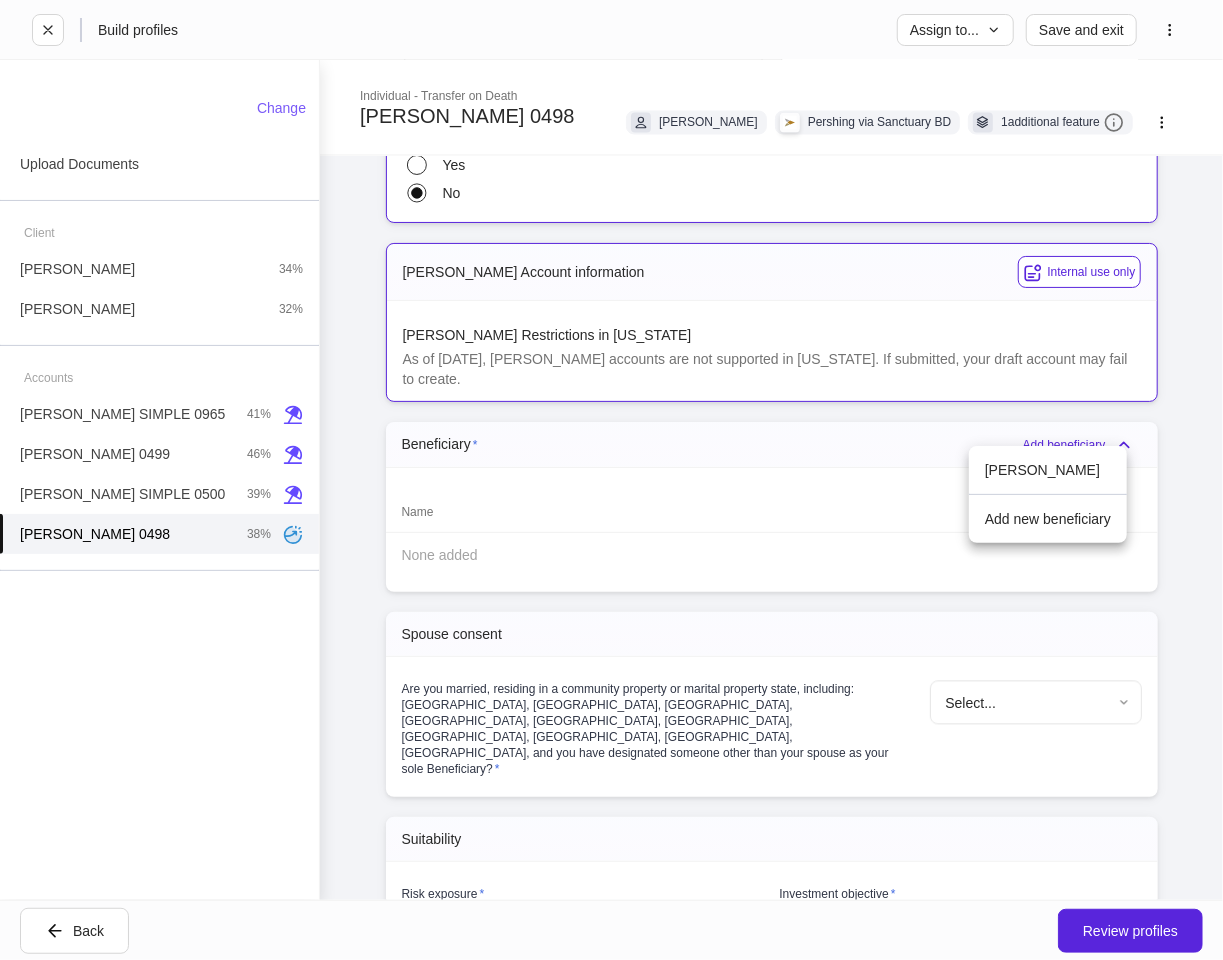 click on "Maria C Hawley" at bounding box center (1048, 470) 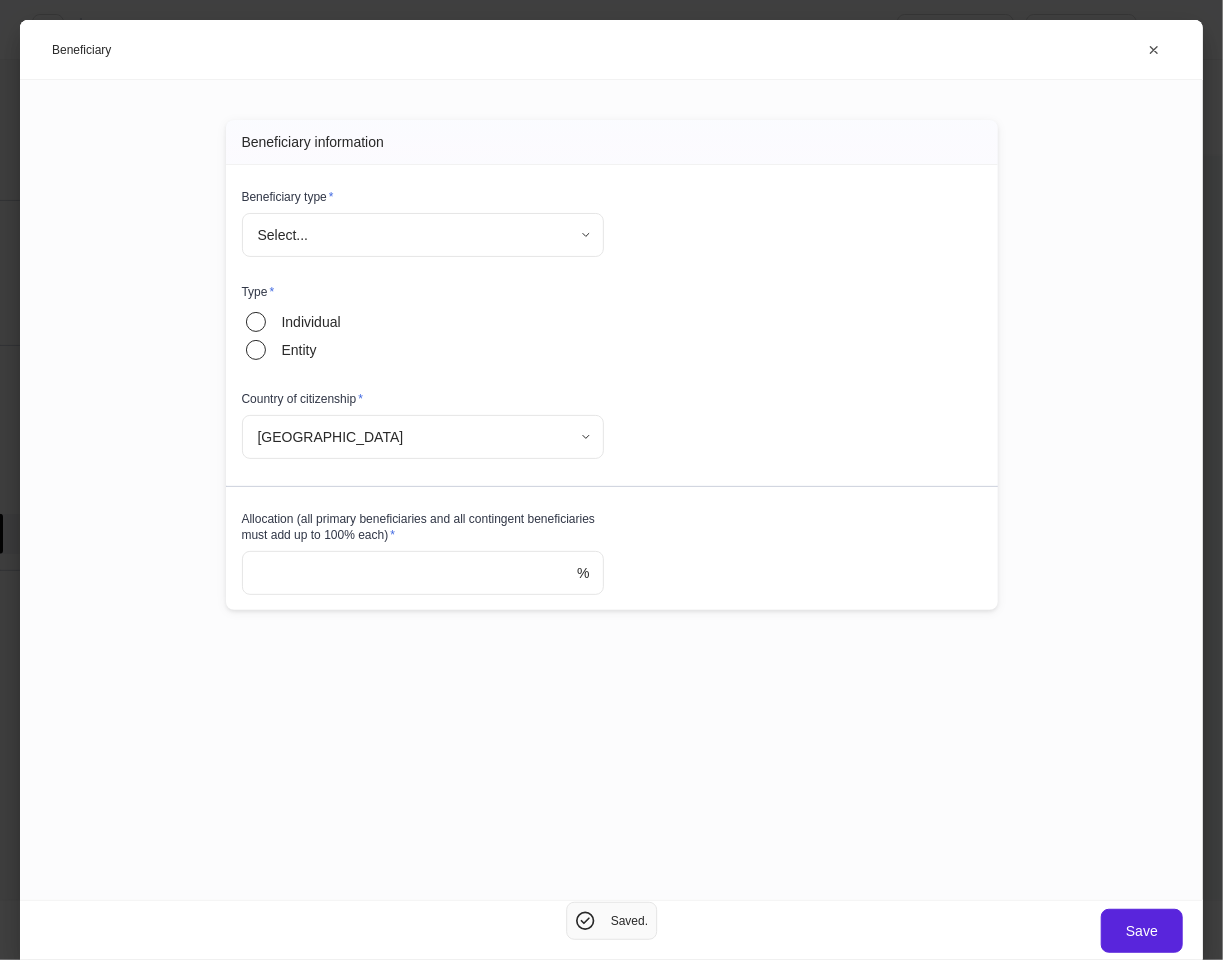 click on "**********" at bounding box center [611, 480] 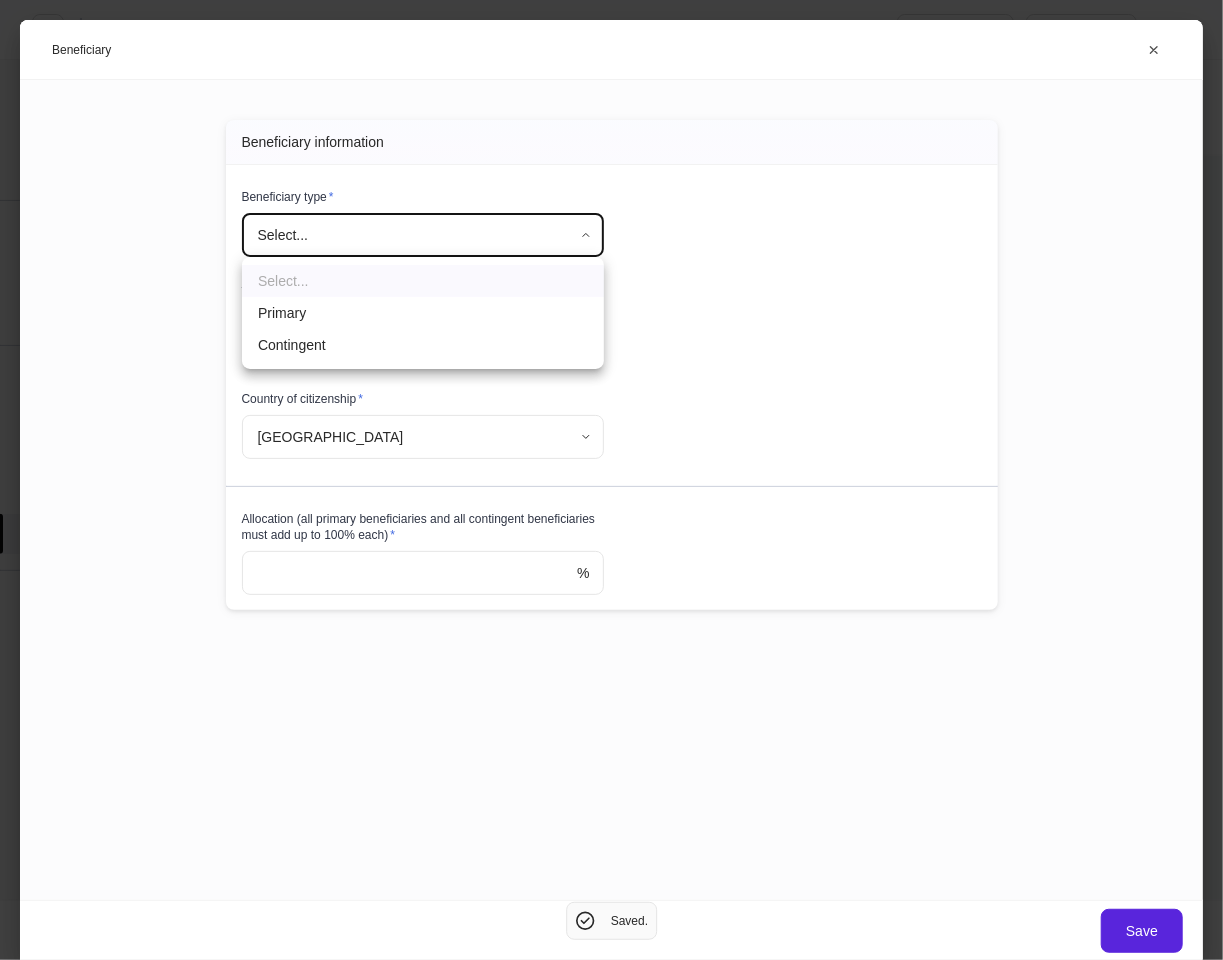 click on "Primary" at bounding box center (423, 313) 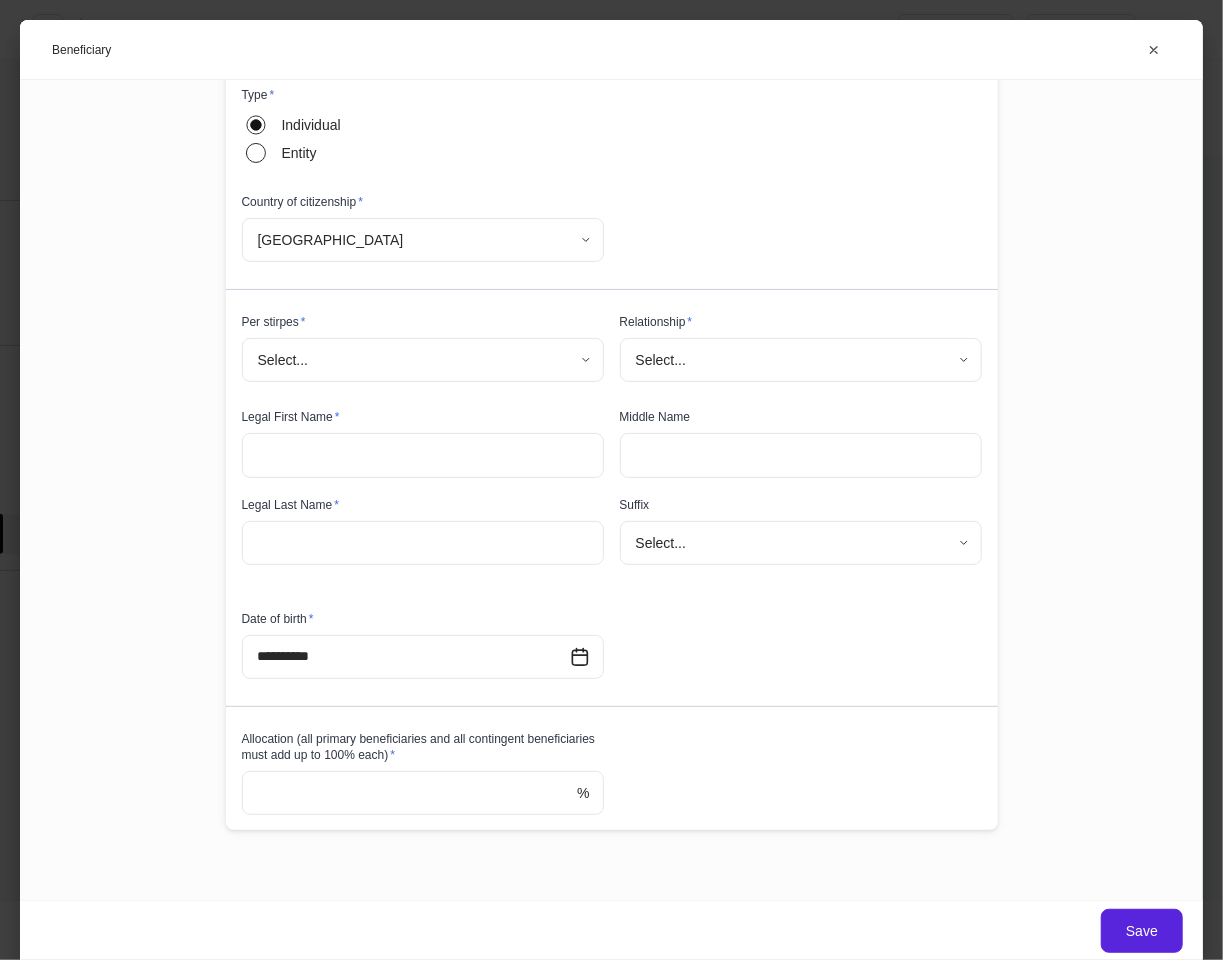 scroll, scrollTop: 206, scrollLeft: 0, axis: vertical 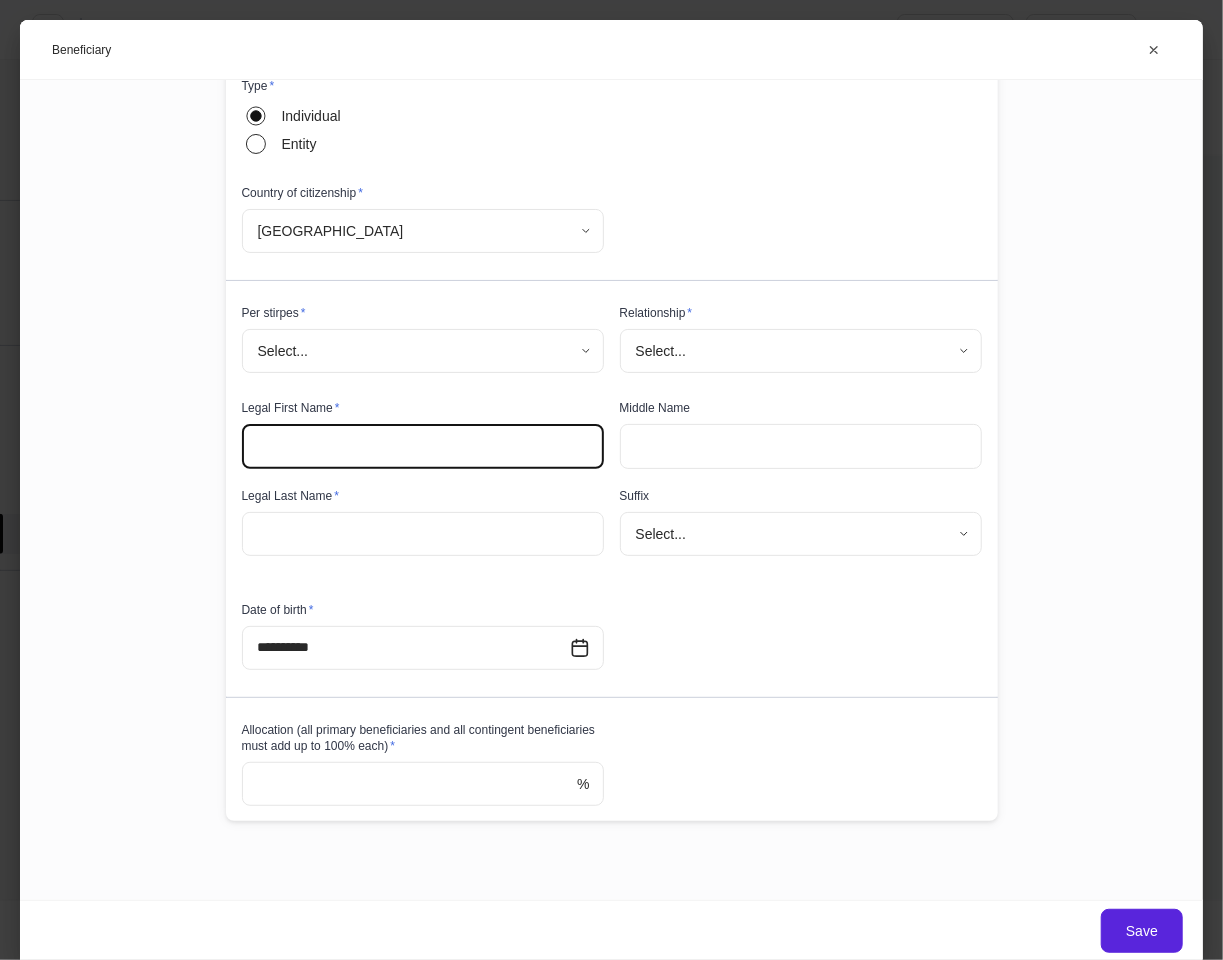 click at bounding box center (423, 446) 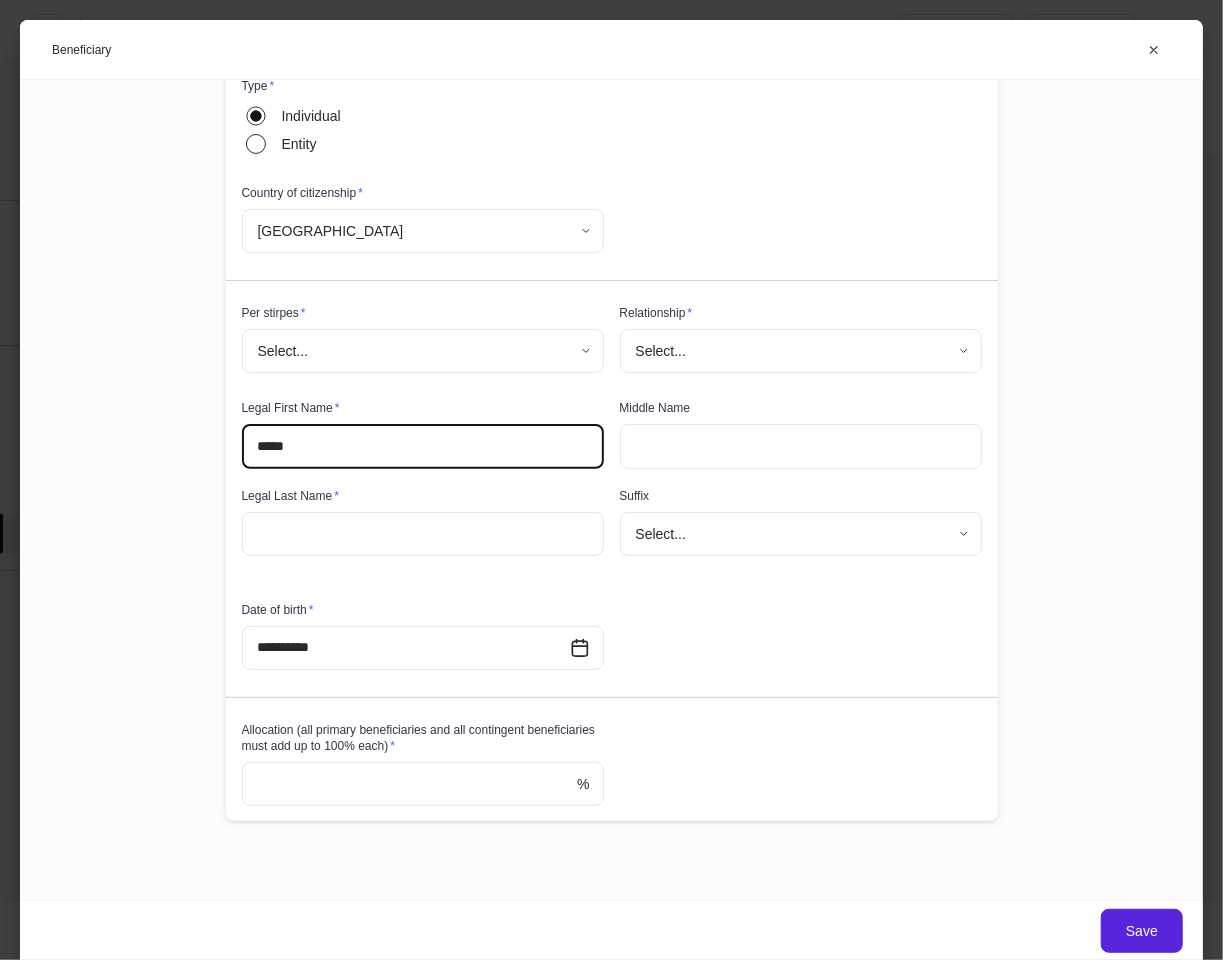 type on "*****" 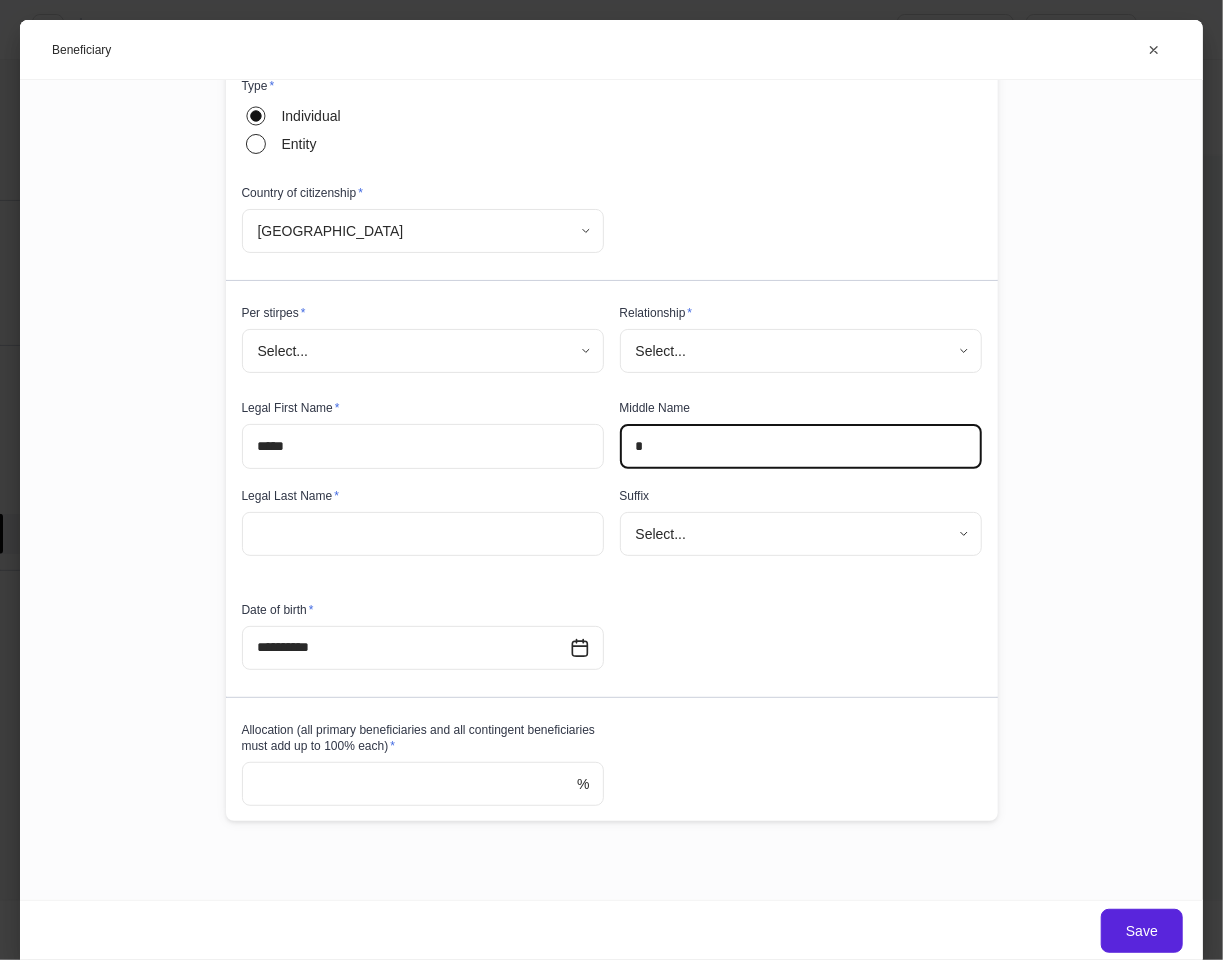 type on "*" 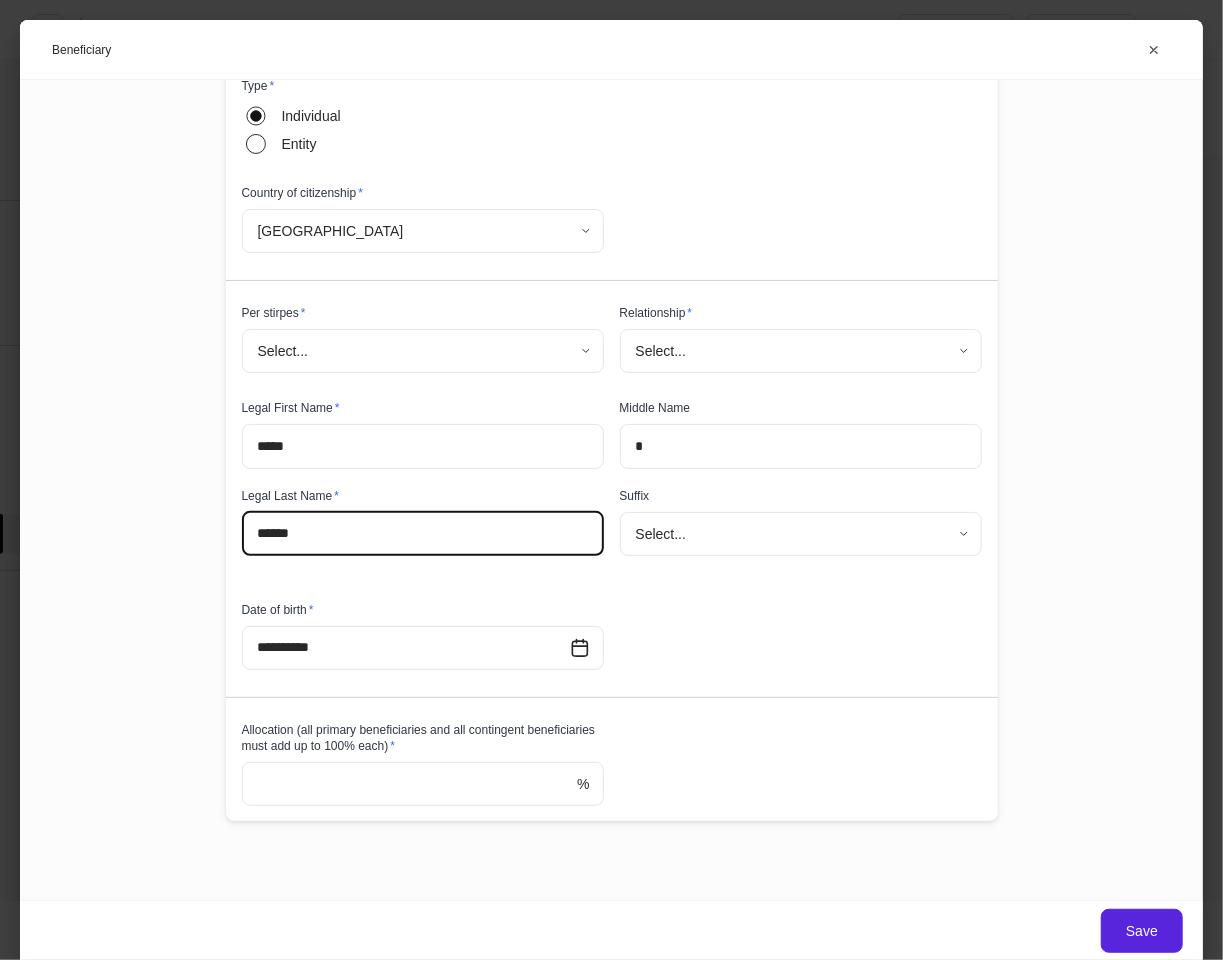 type on "******" 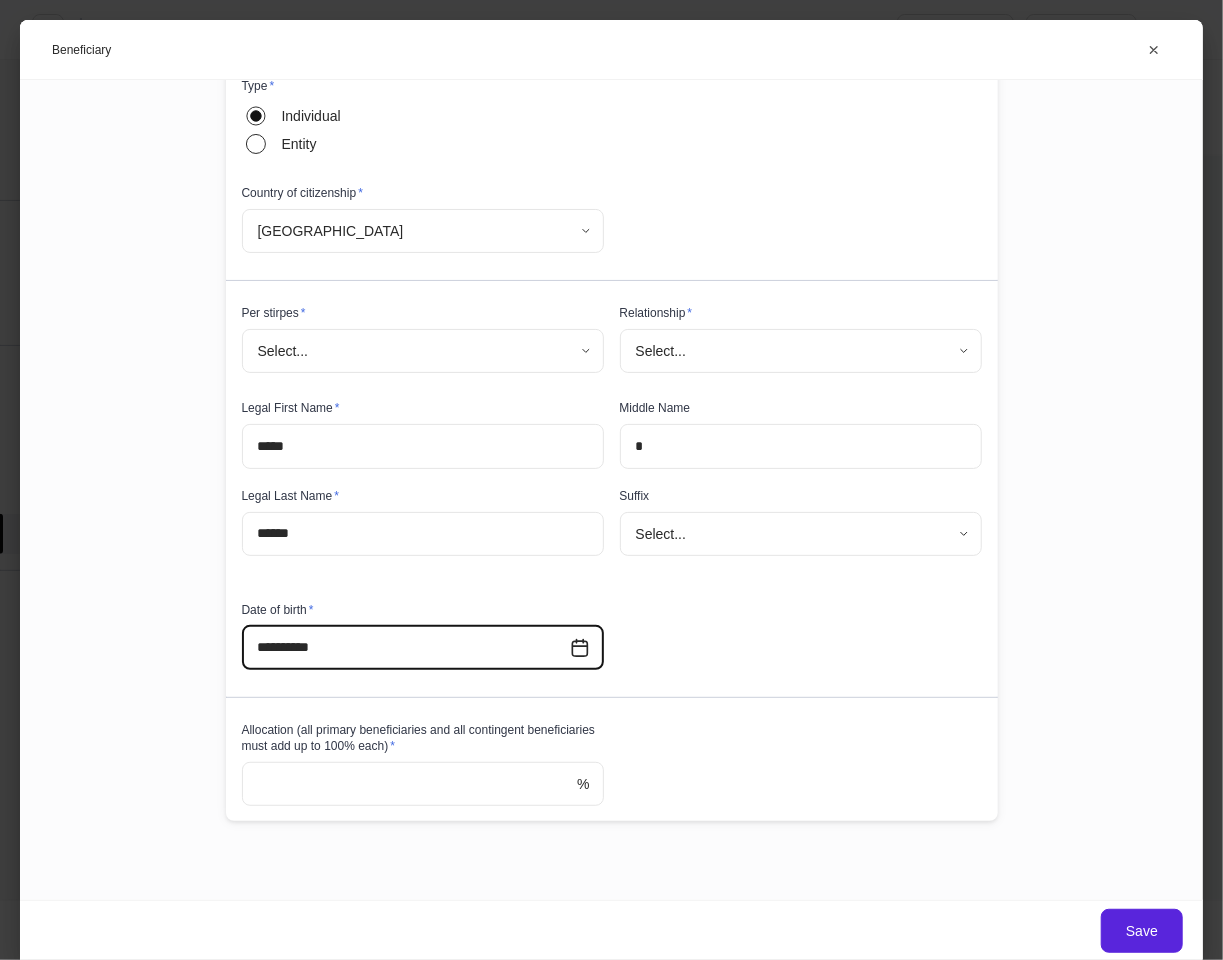 click at bounding box center (410, 784) 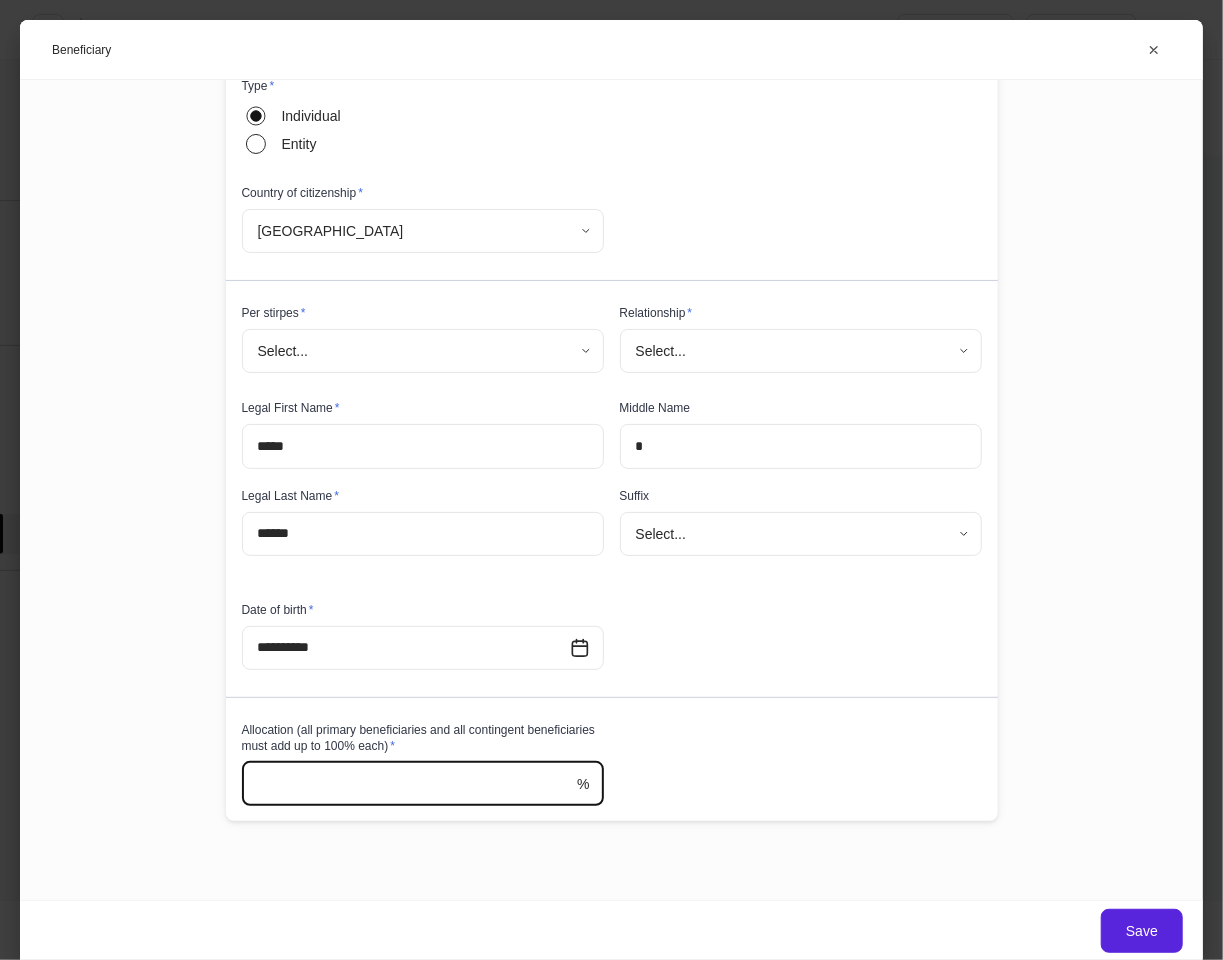 type on "***" 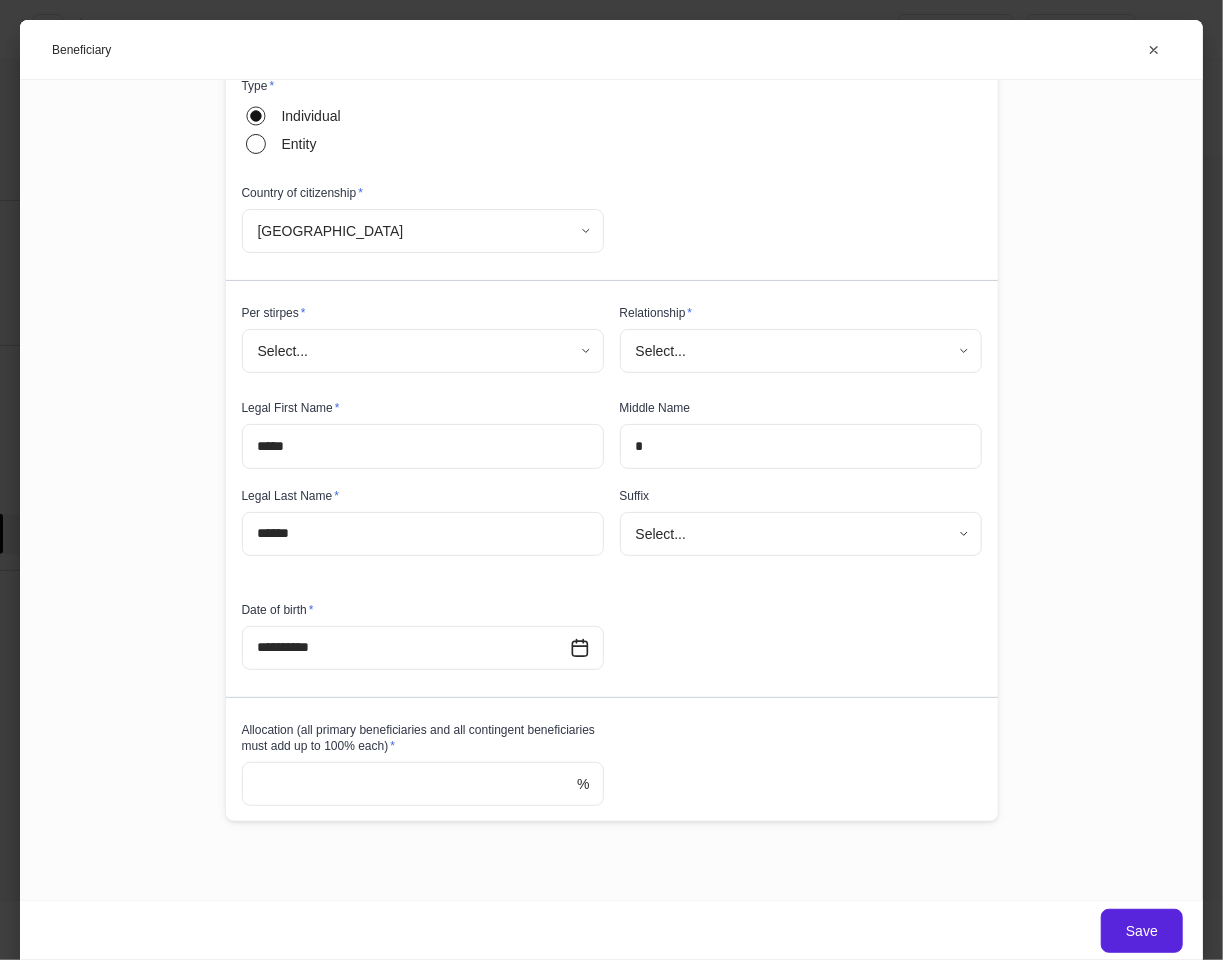 click at bounding box center (604, 685) 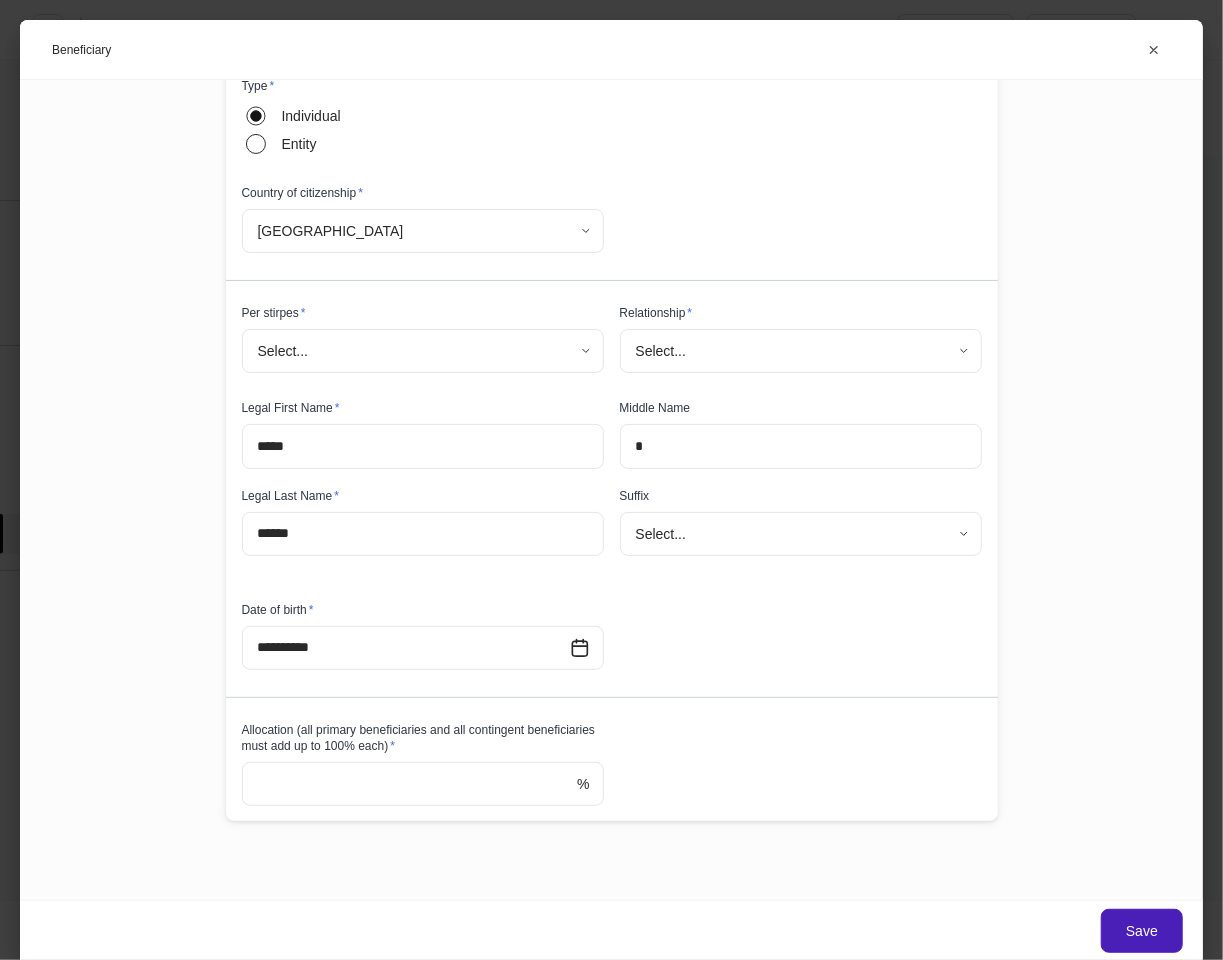 click on "Save" at bounding box center [1142, 931] 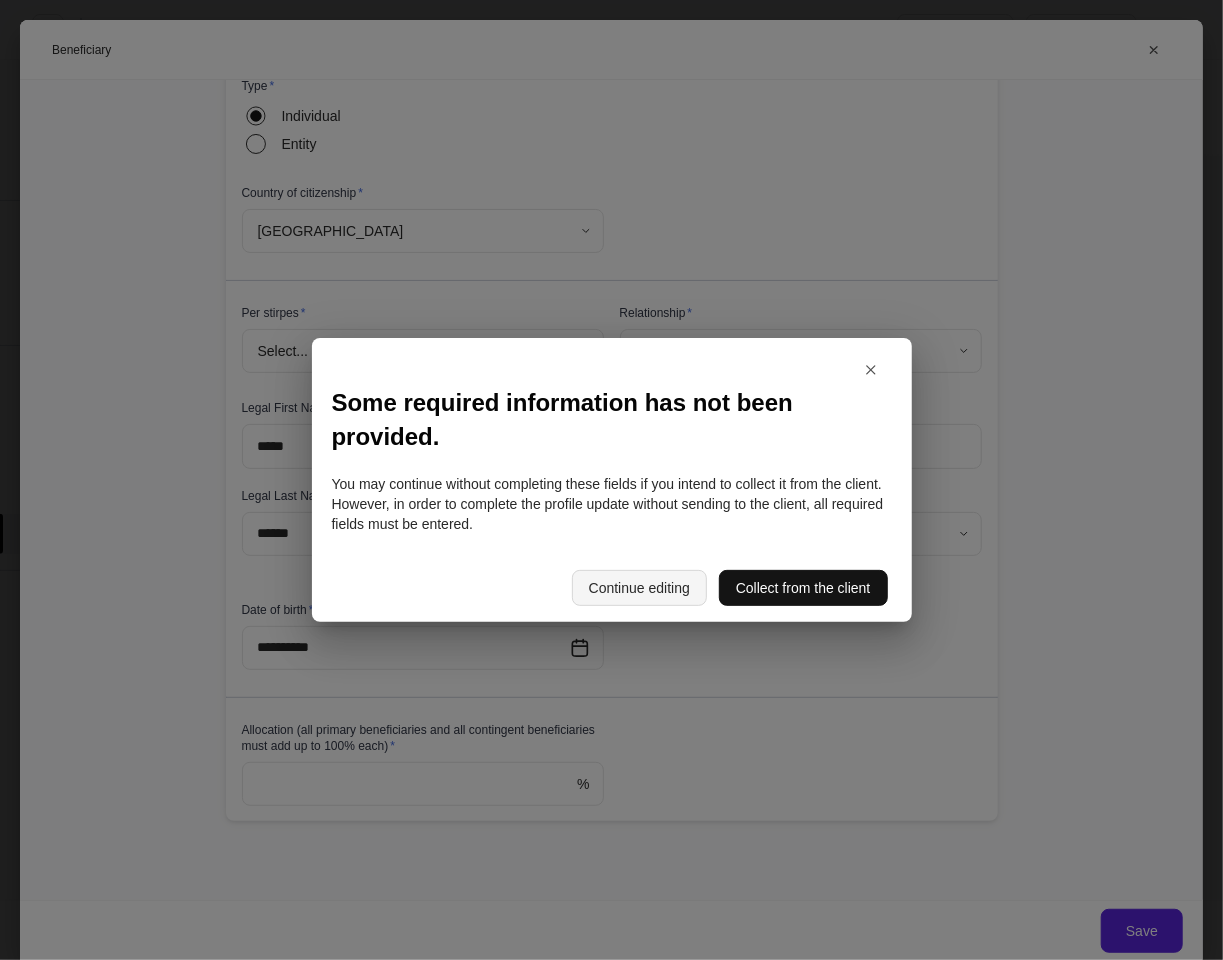 click on "Continue editing" at bounding box center (639, 588) 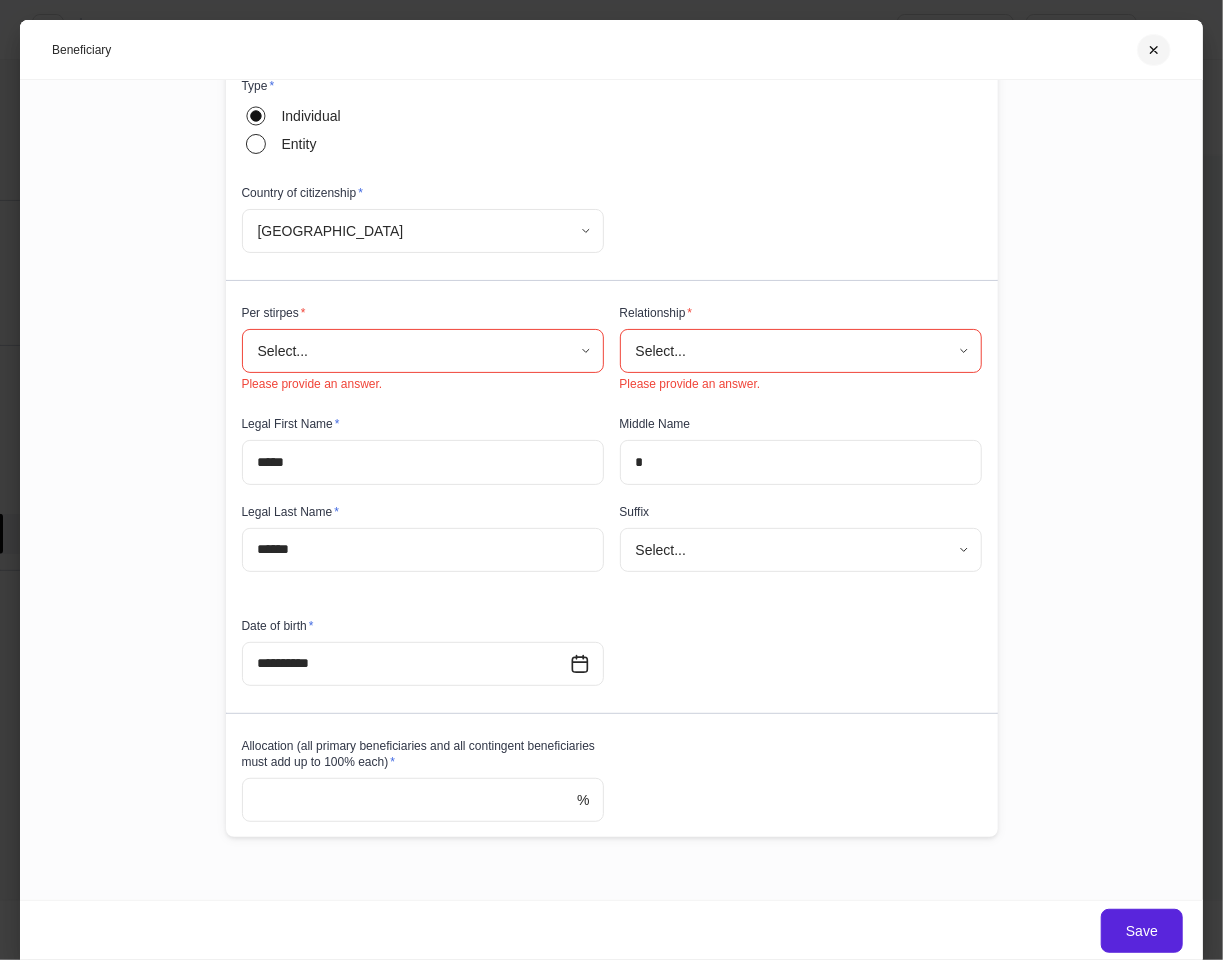 click 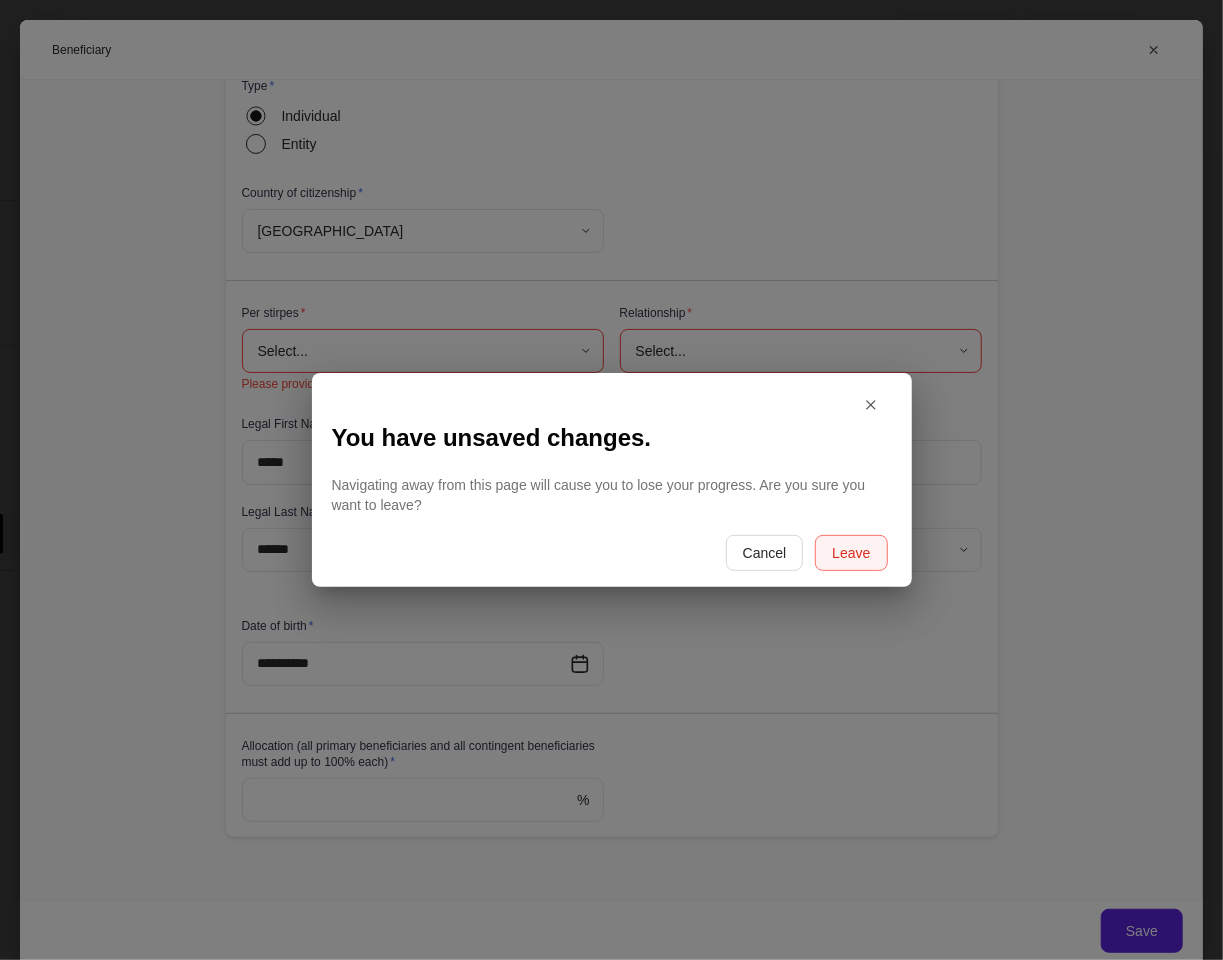 click on "Leave" at bounding box center [851, 553] 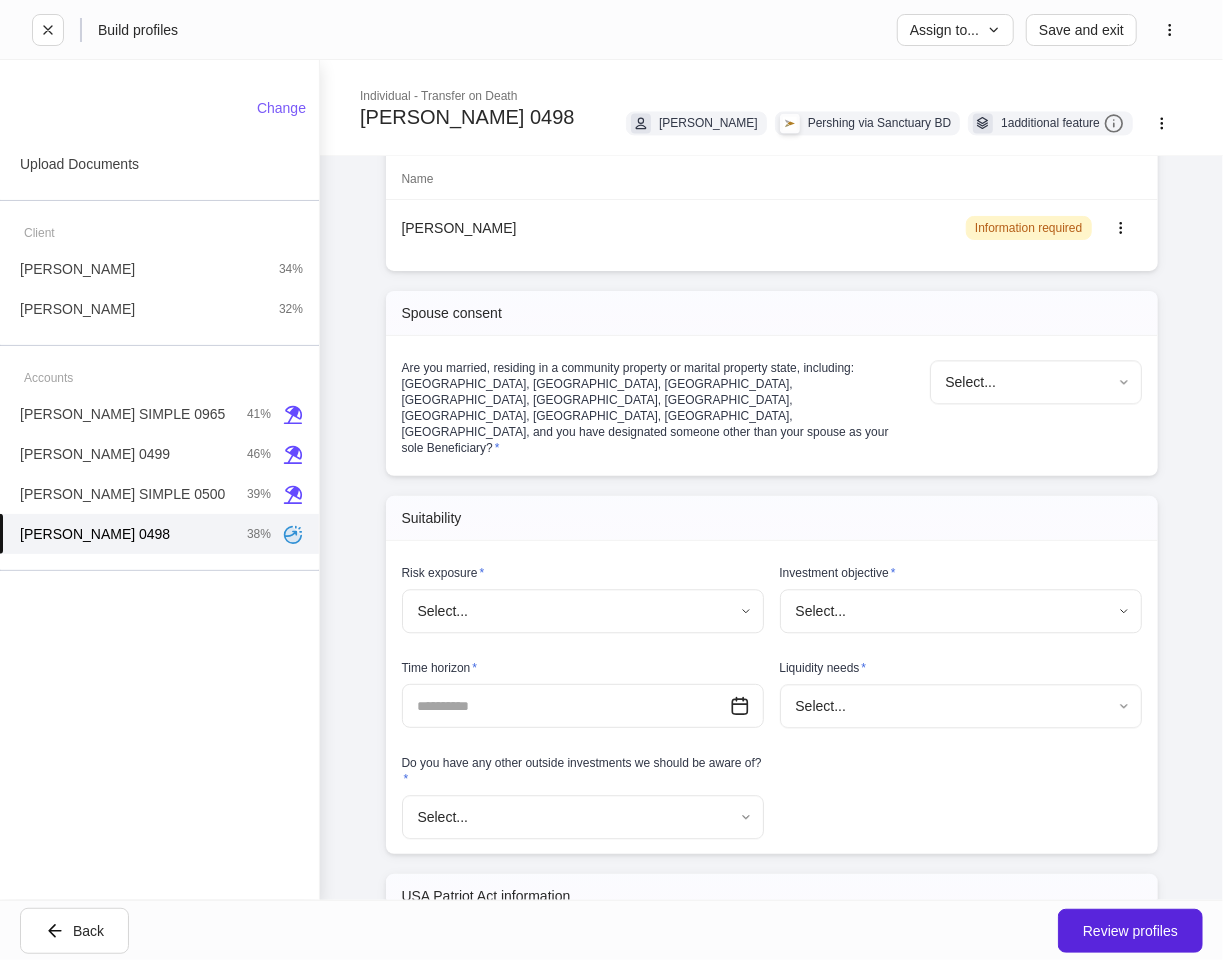 scroll, scrollTop: 2111, scrollLeft: 0, axis: vertical 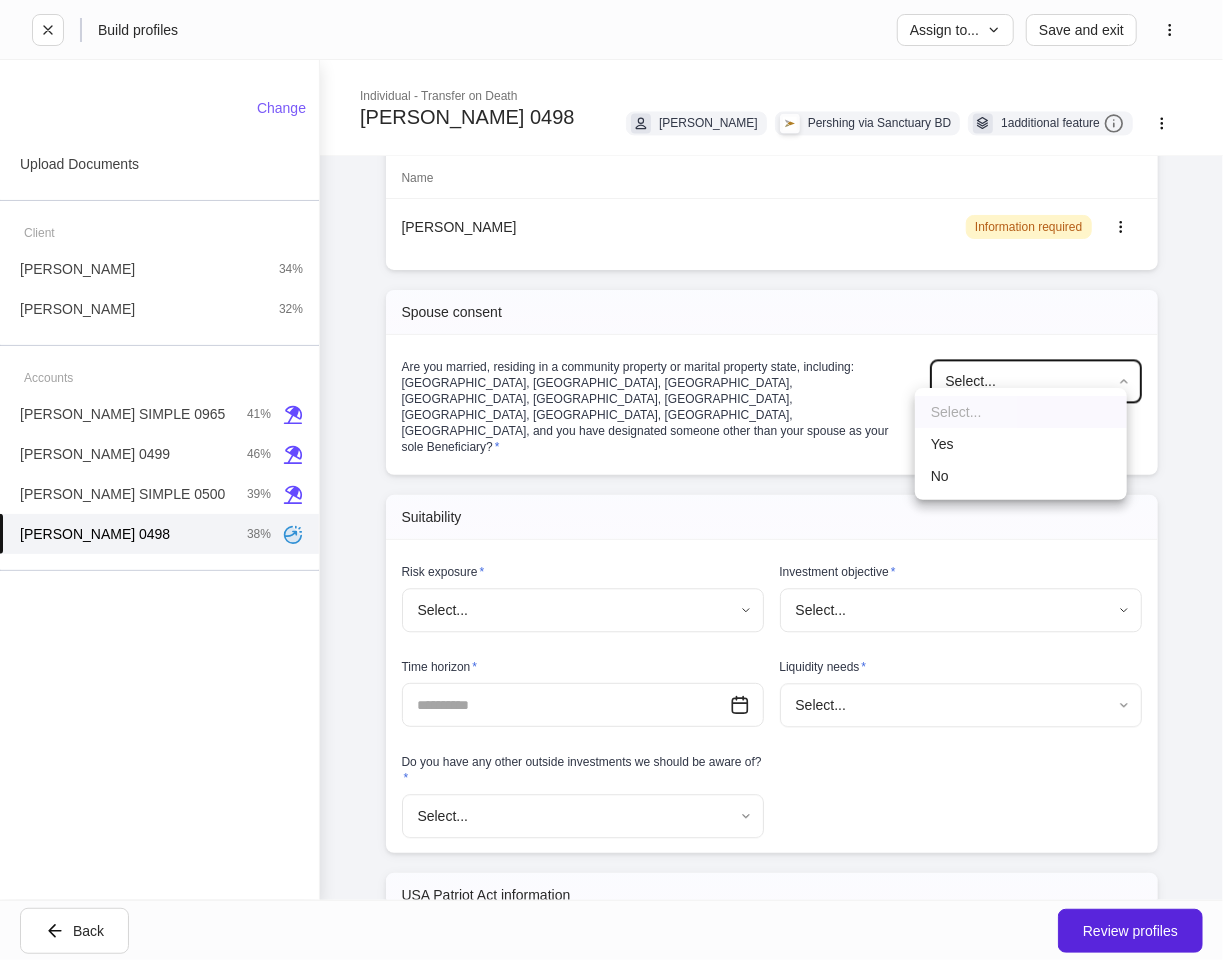click on "**********" at bounding box center [611, 480] 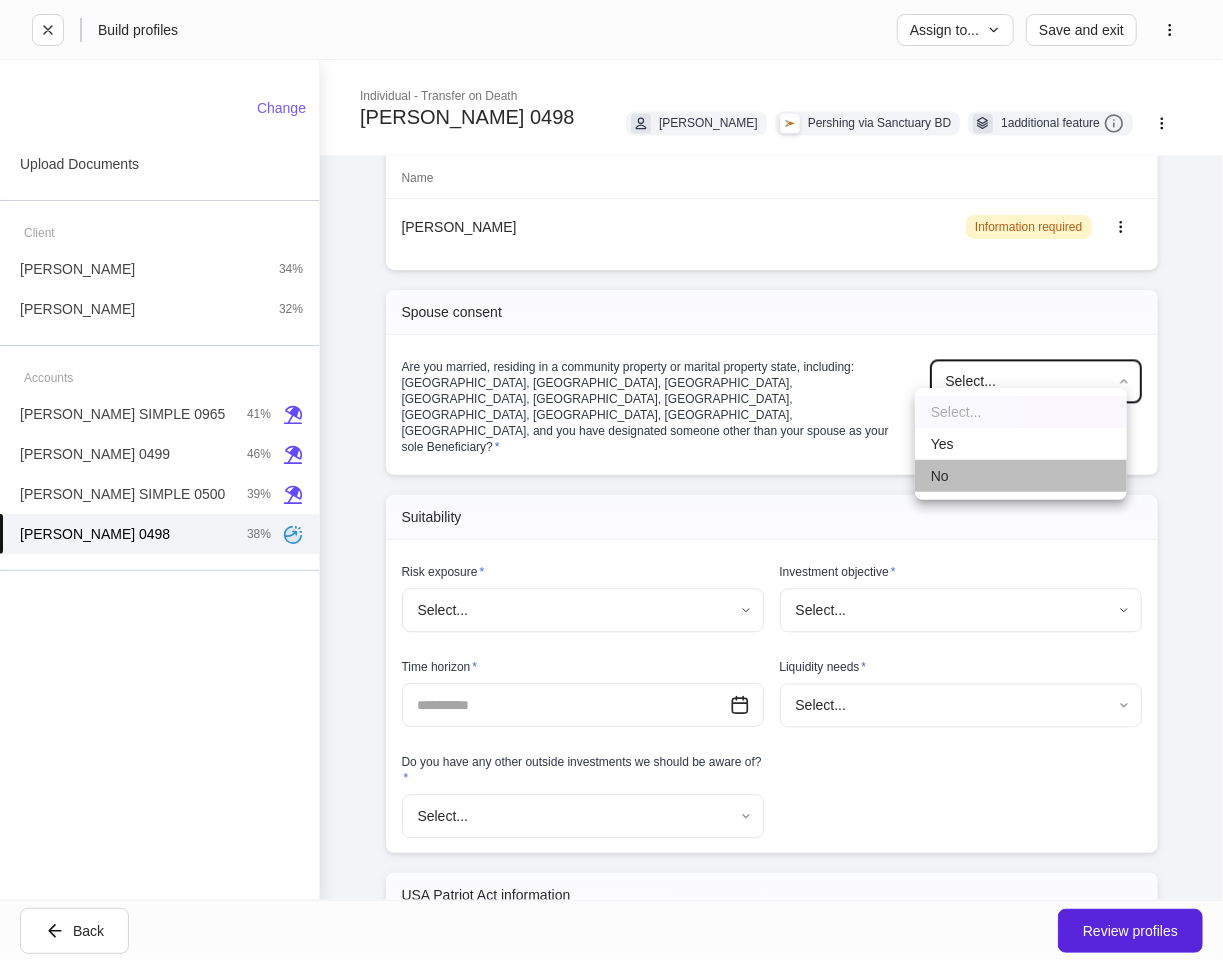 click on "No" at bounding box center [1021, 476] 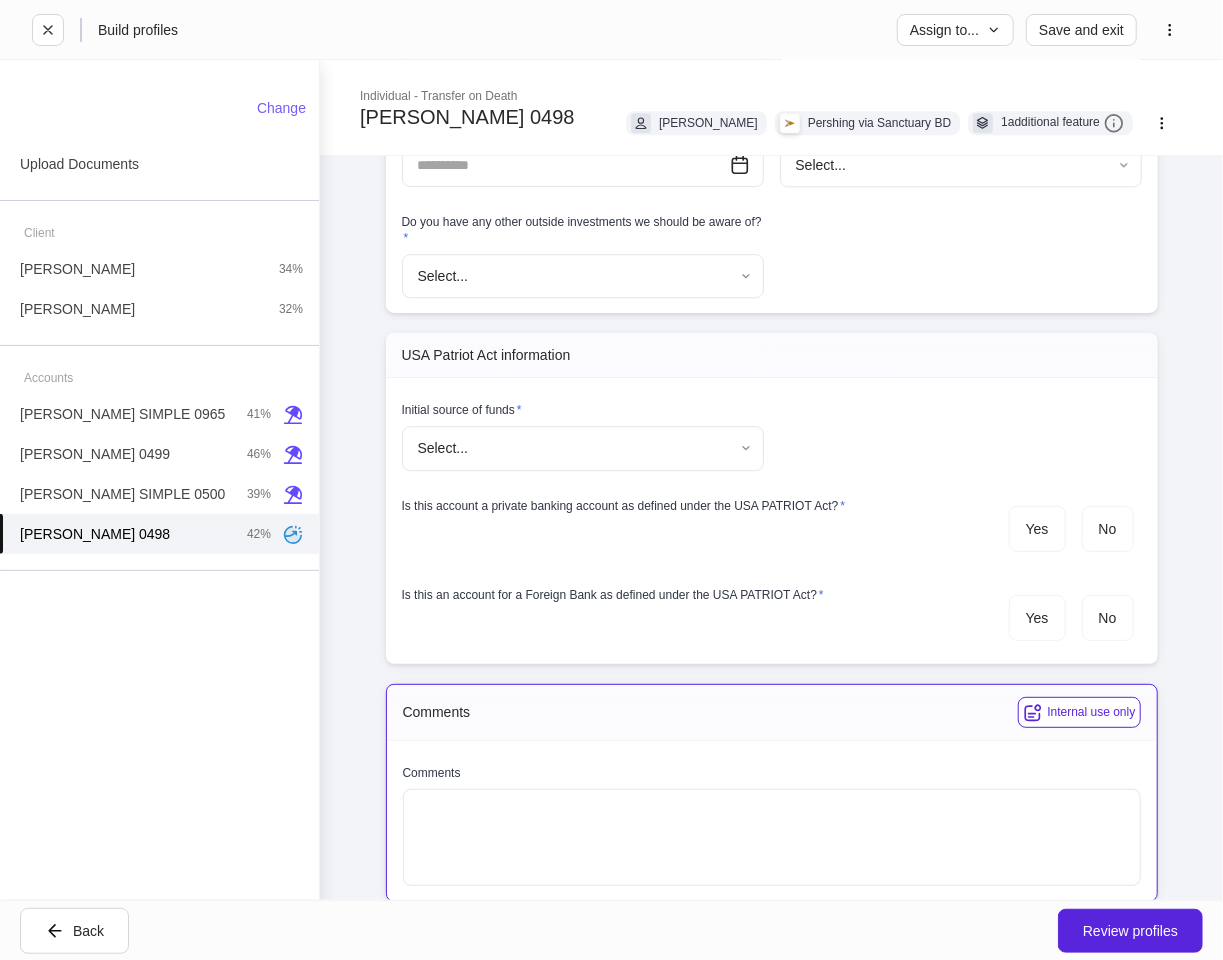 scroll, scrollTop: 2654, scrollLeft: 0, axis: vertical 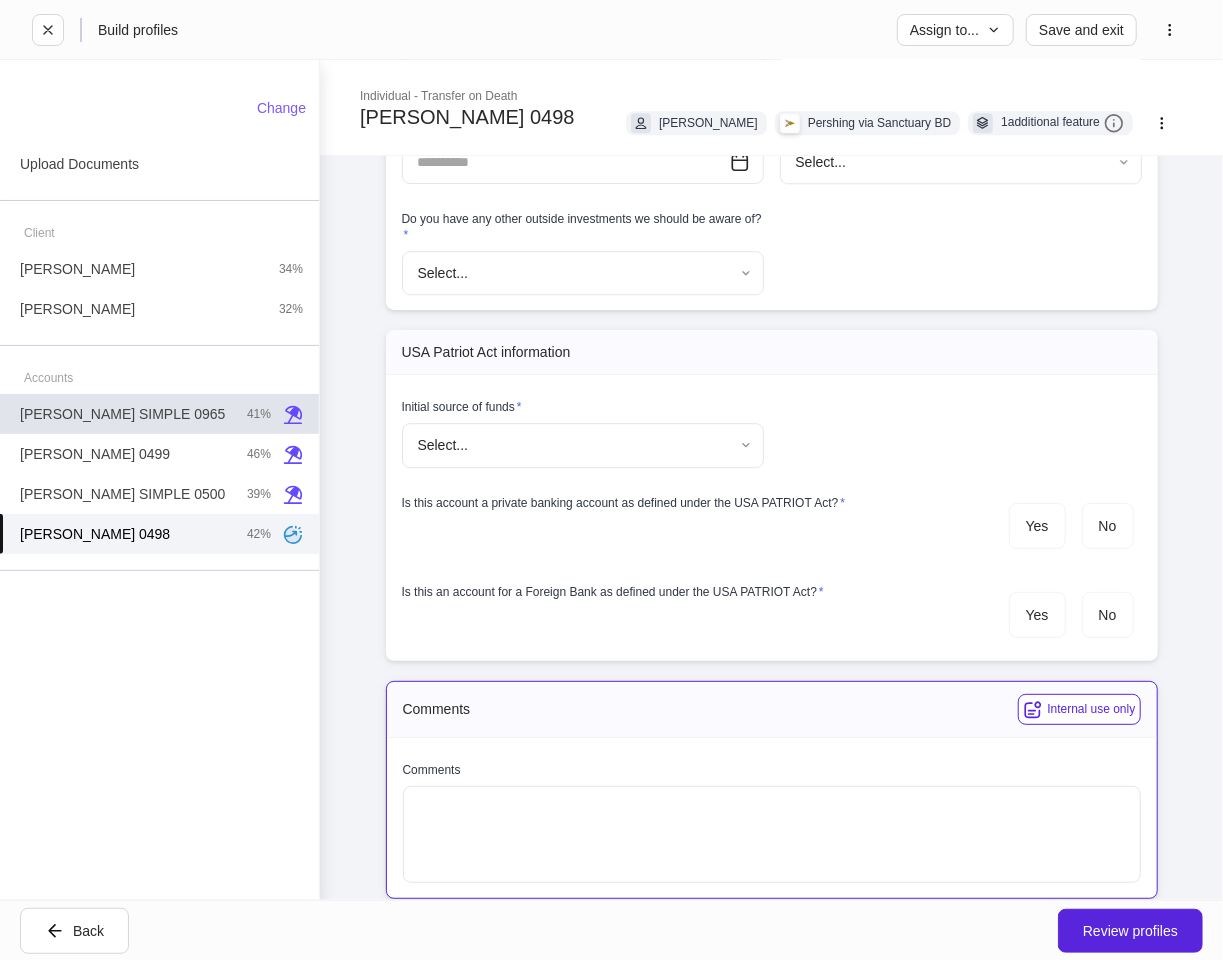 click on "Maria SIMPLE 0965" at bounding box center [122, 414] 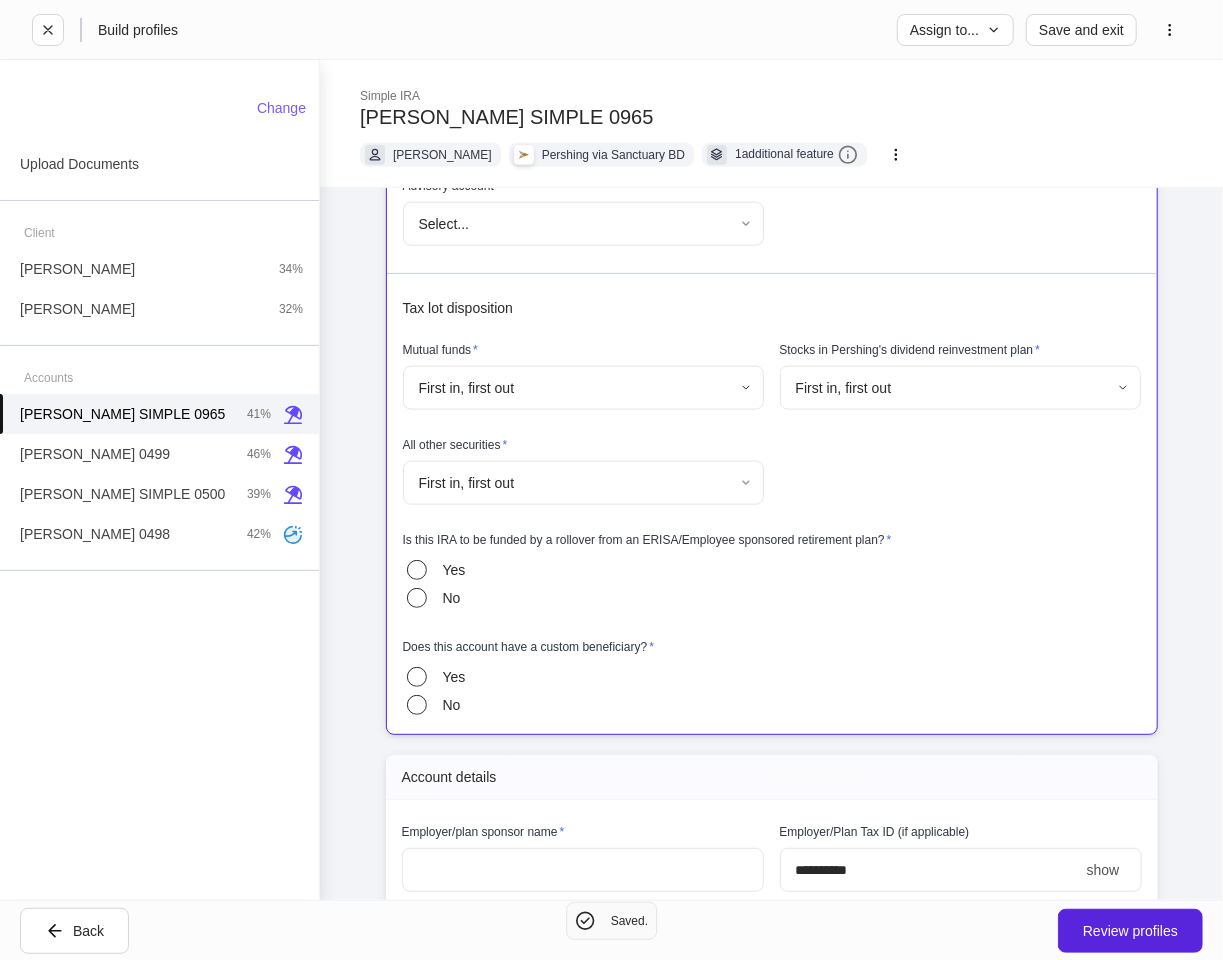 scroll, scrollTop: 1444, scrollLeft: 0, axis: vertical 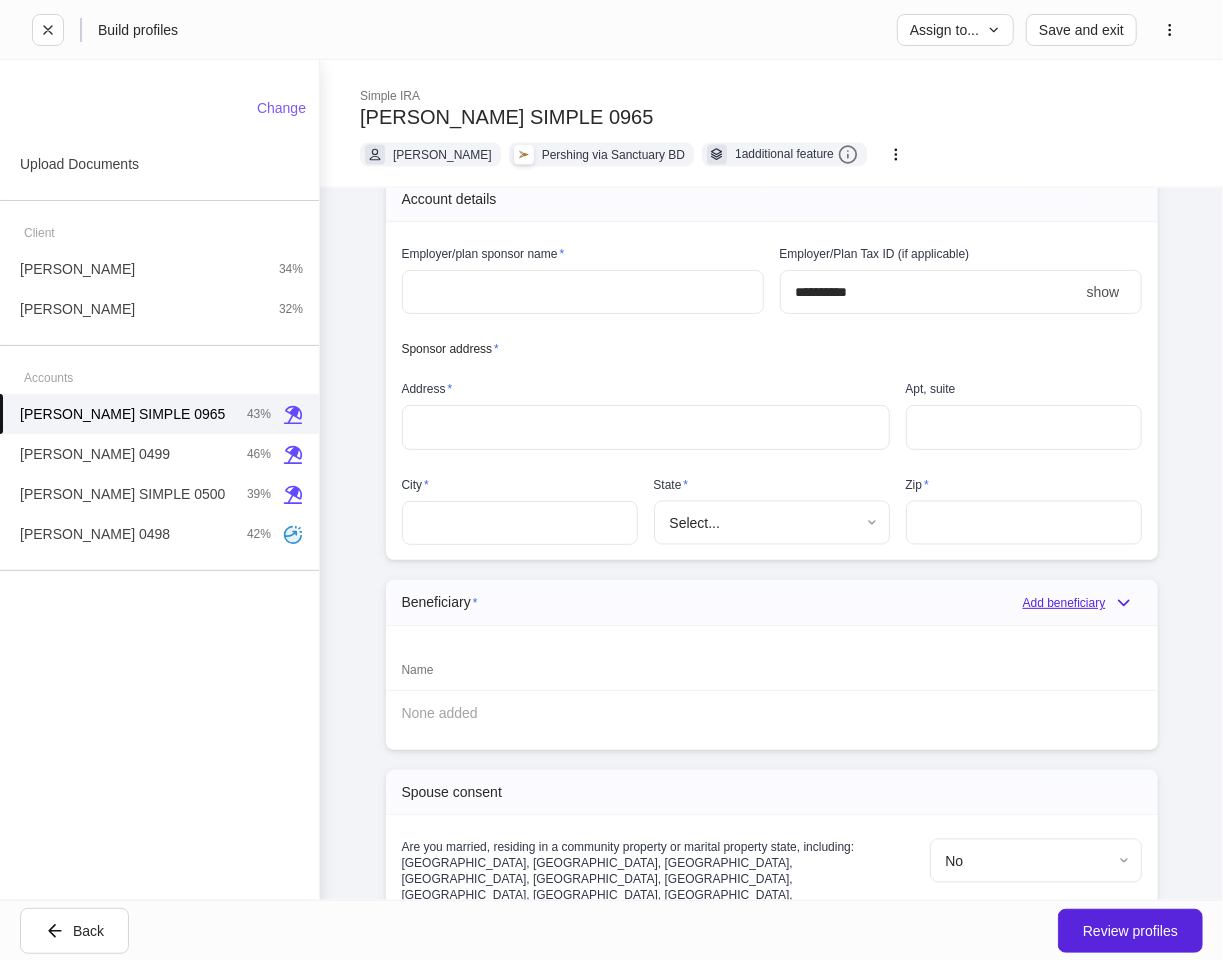 click on "Add beneficiary" at bounding box center [1082, 603] 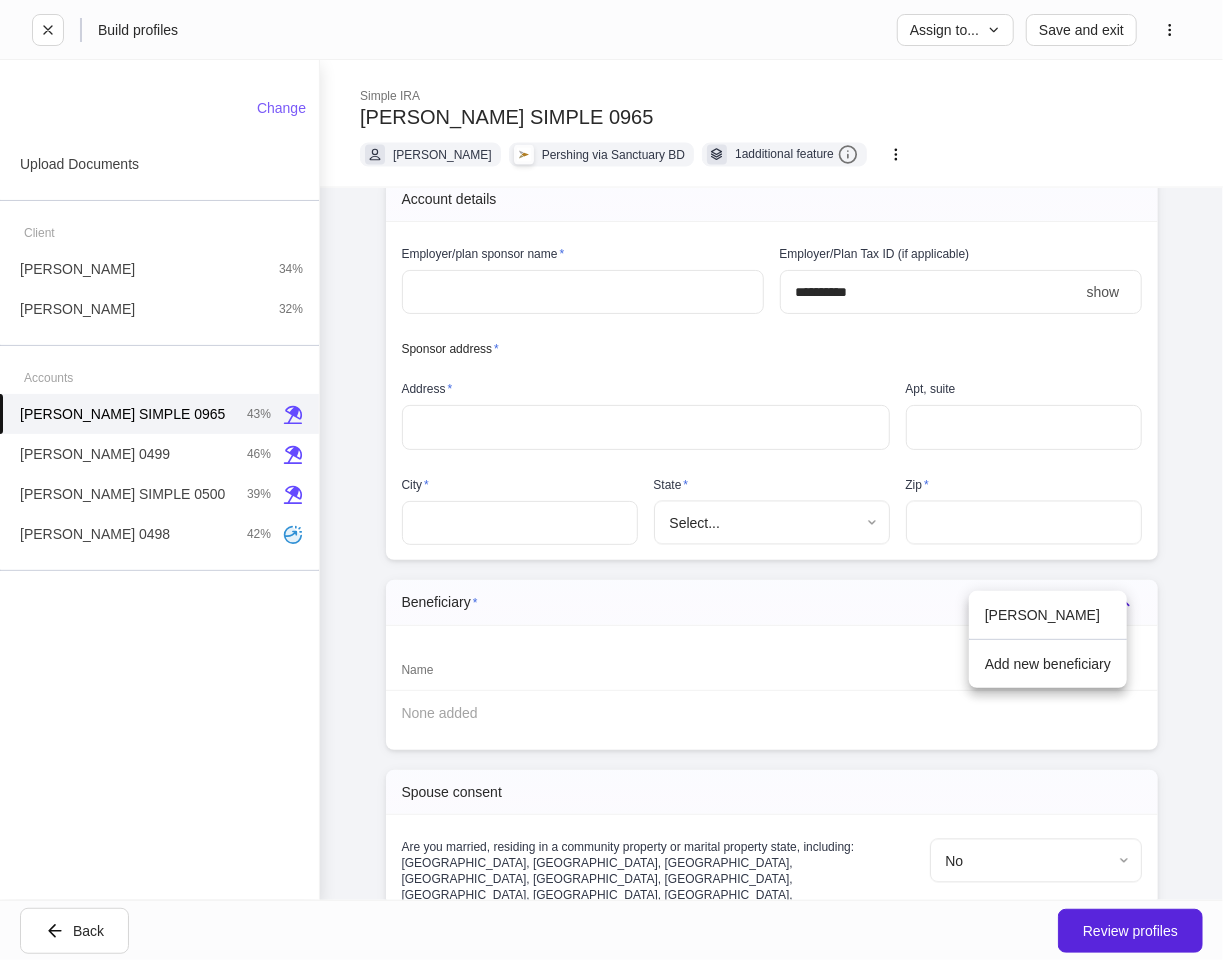 click on "Add new beneficiary" at bounding box center (1048, 664) 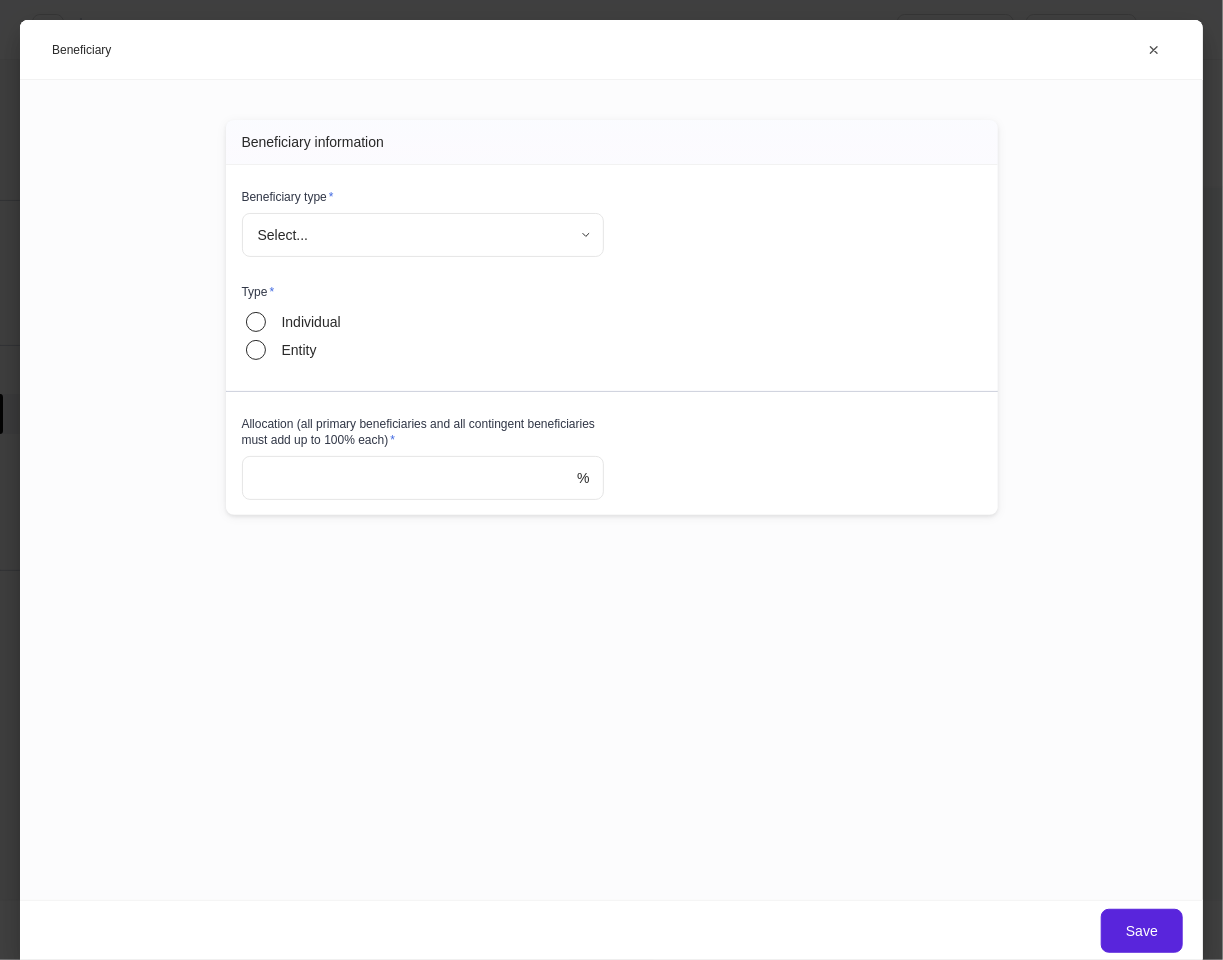 click on "**********" at bounding box center (611, 480) 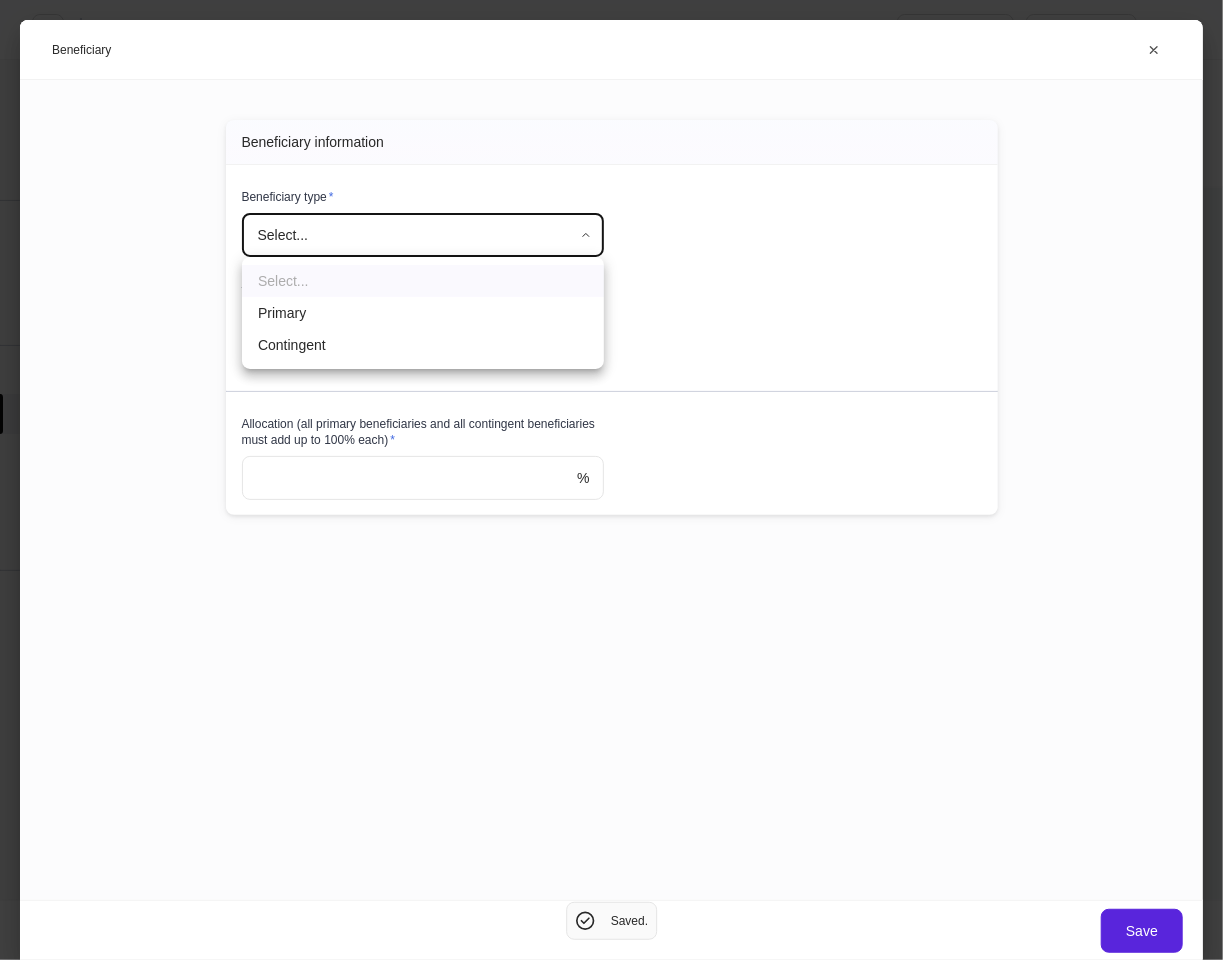 click on "Primary" at bounding box center (423, 313) 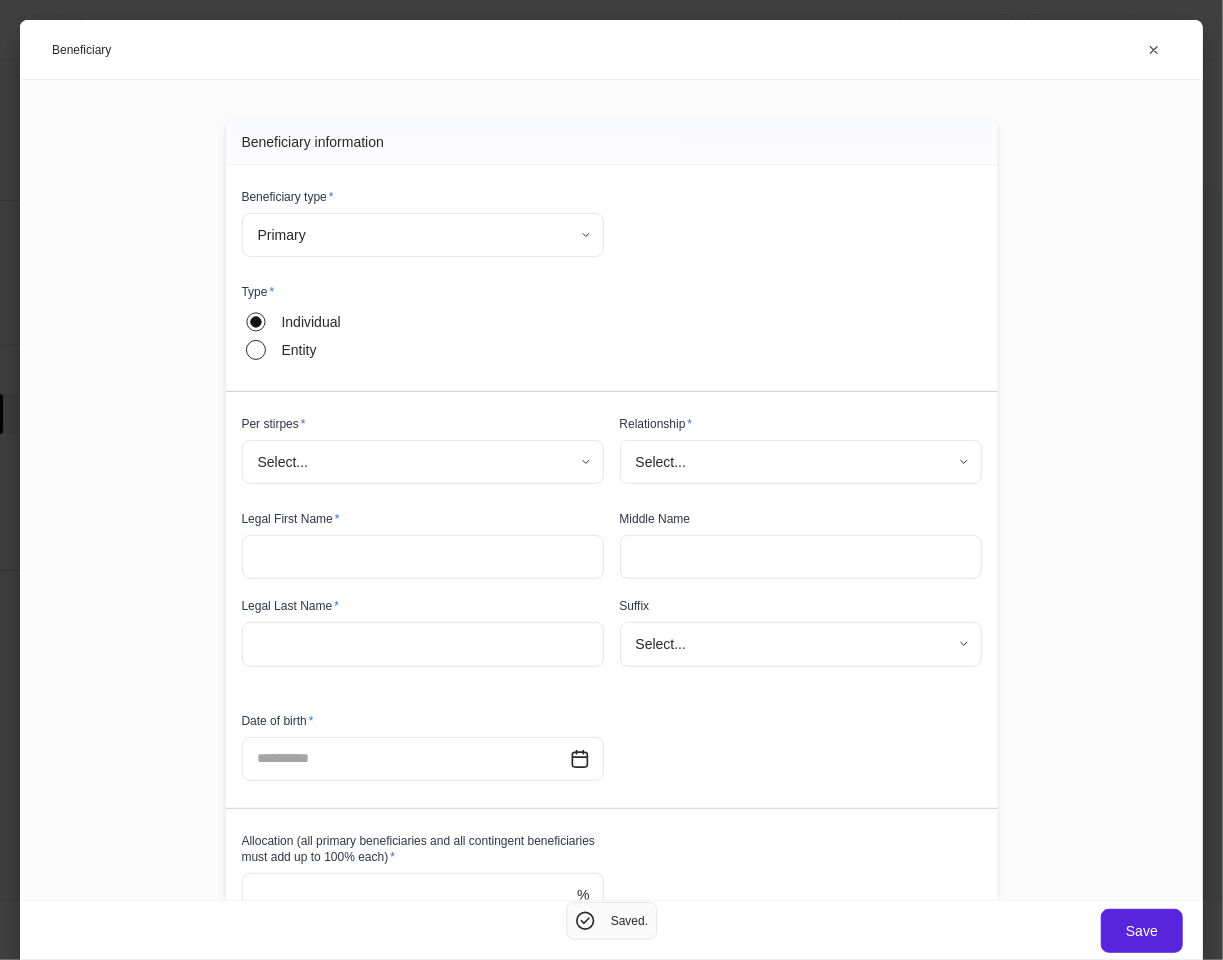 click at bounding box center [423, 557] 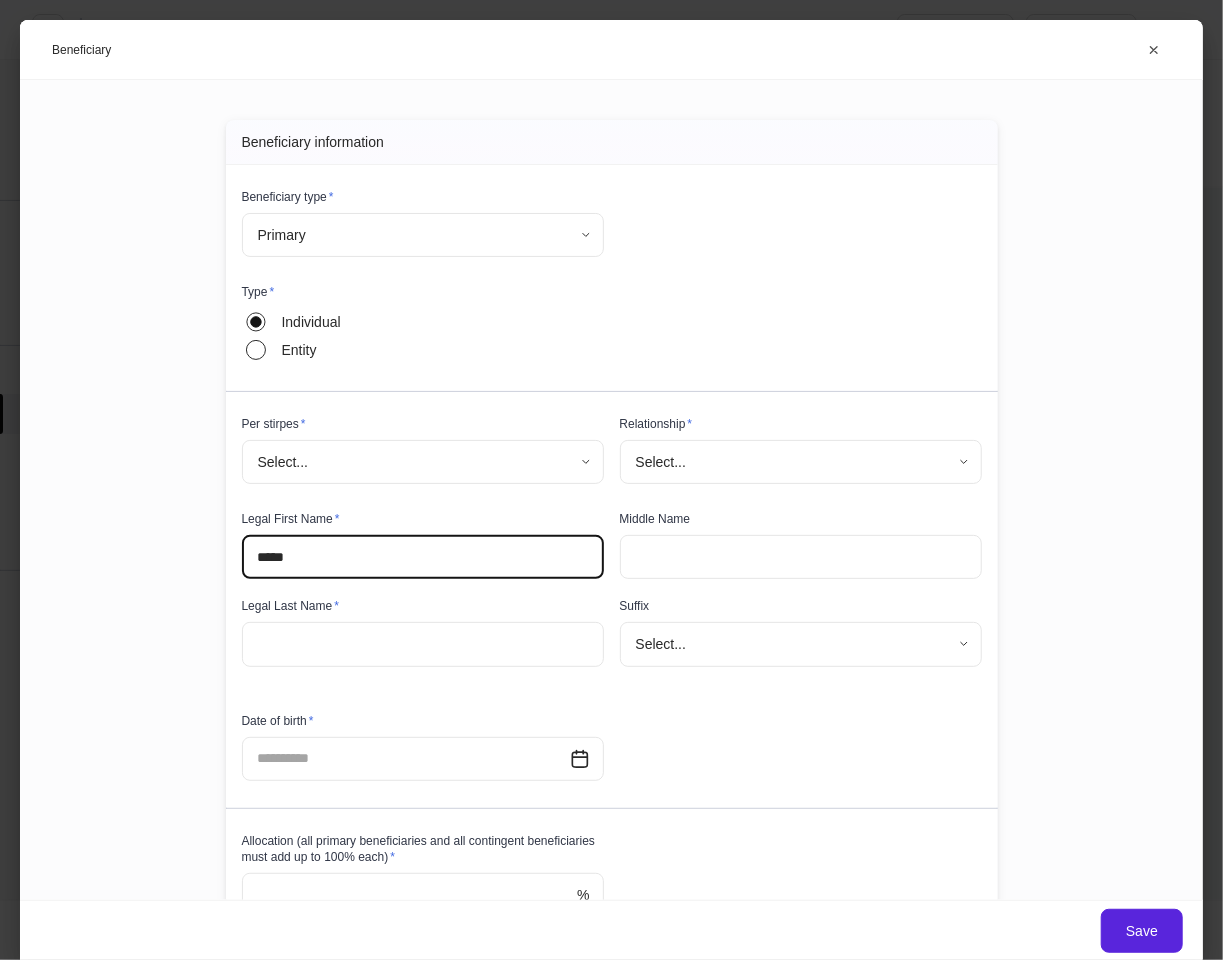 type on "*****" 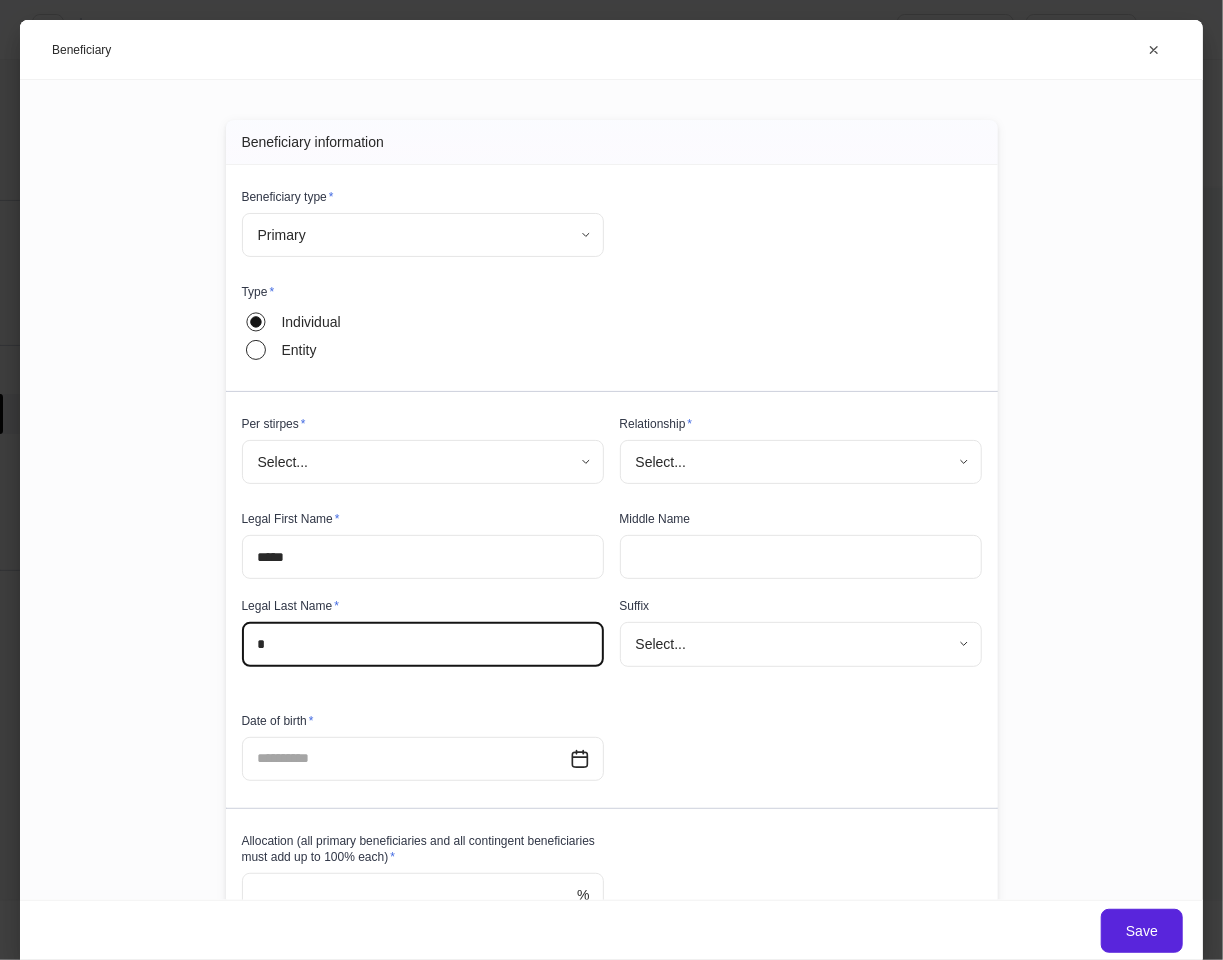 type on "*" 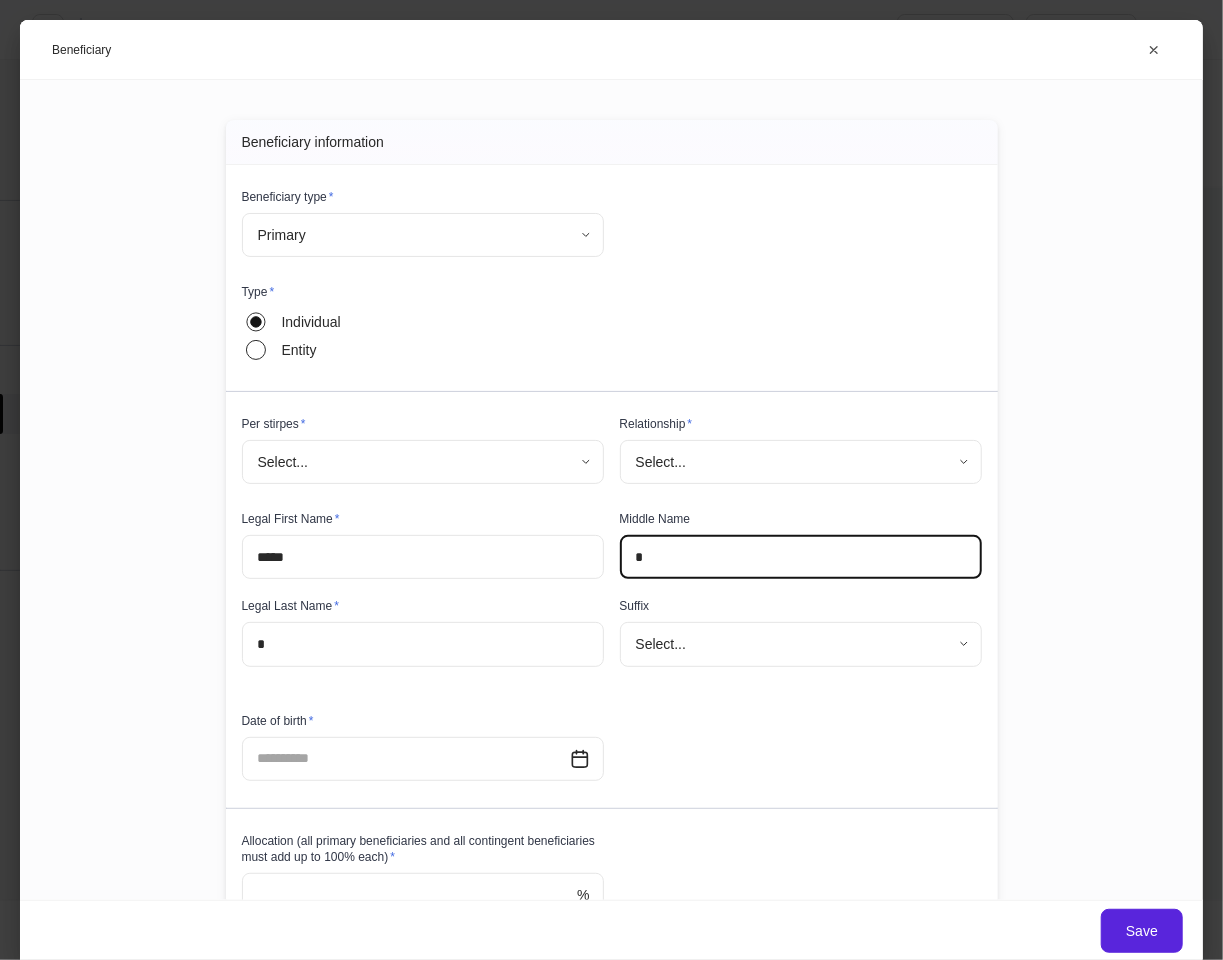 type on "*" 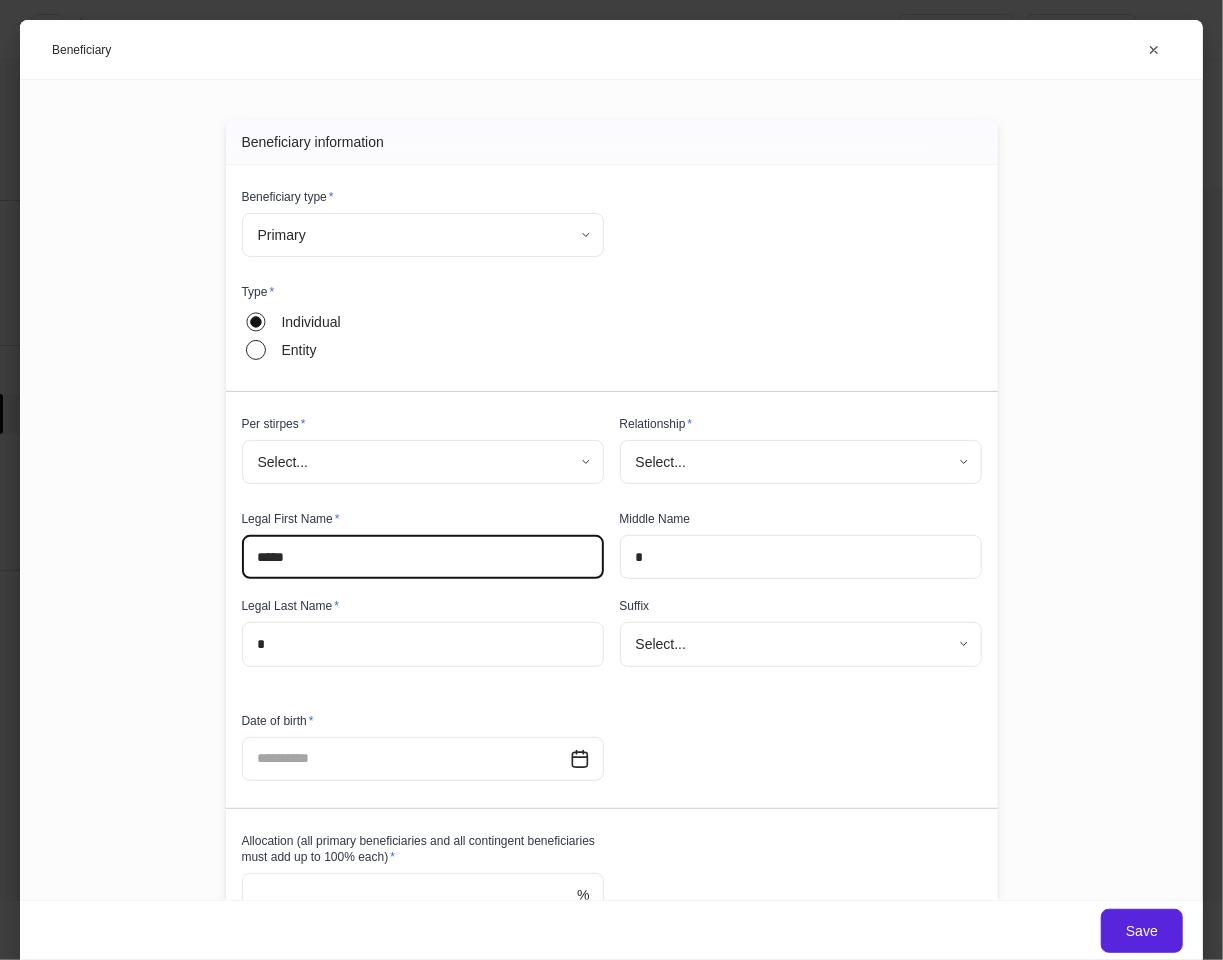 type on "*****" 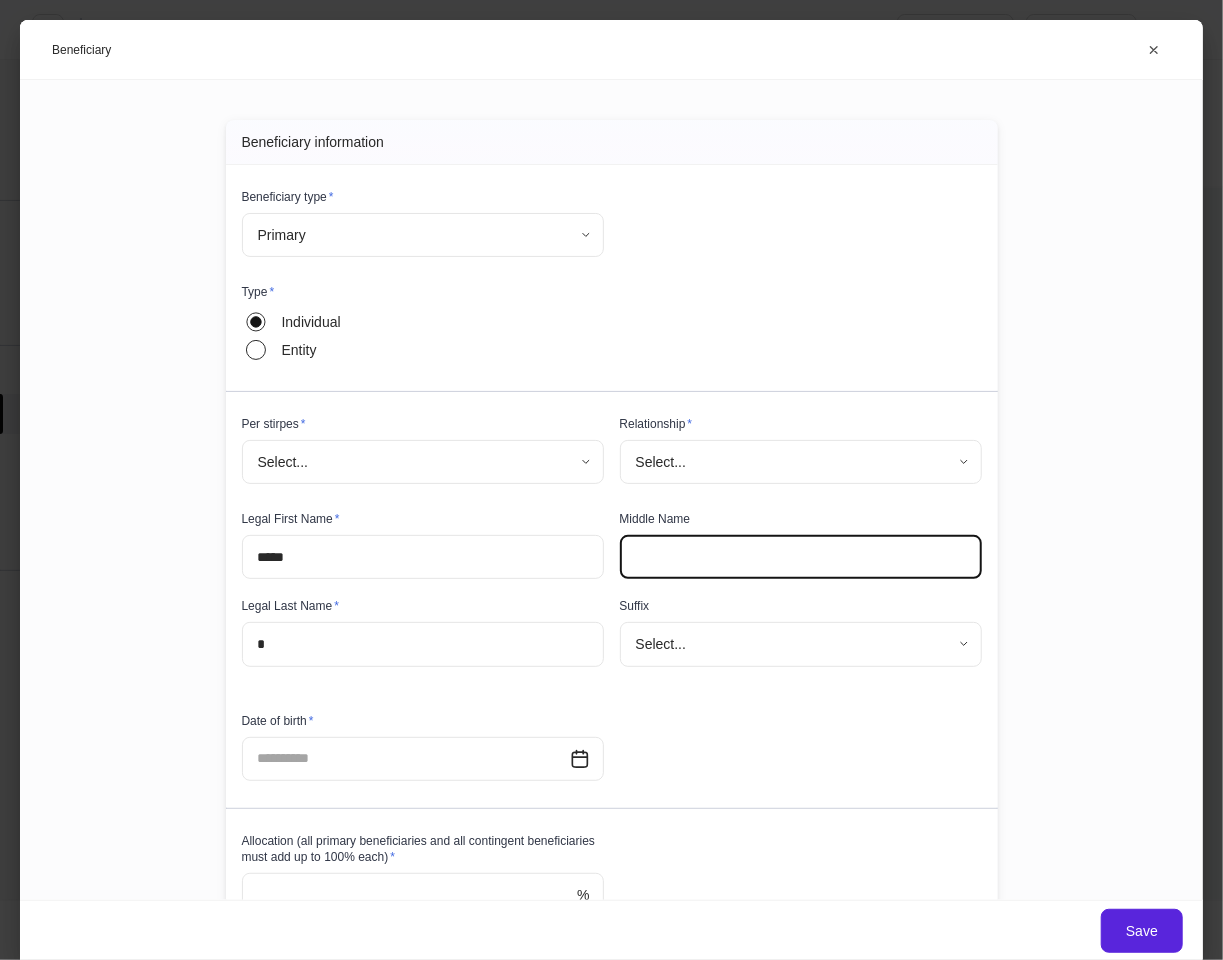 type 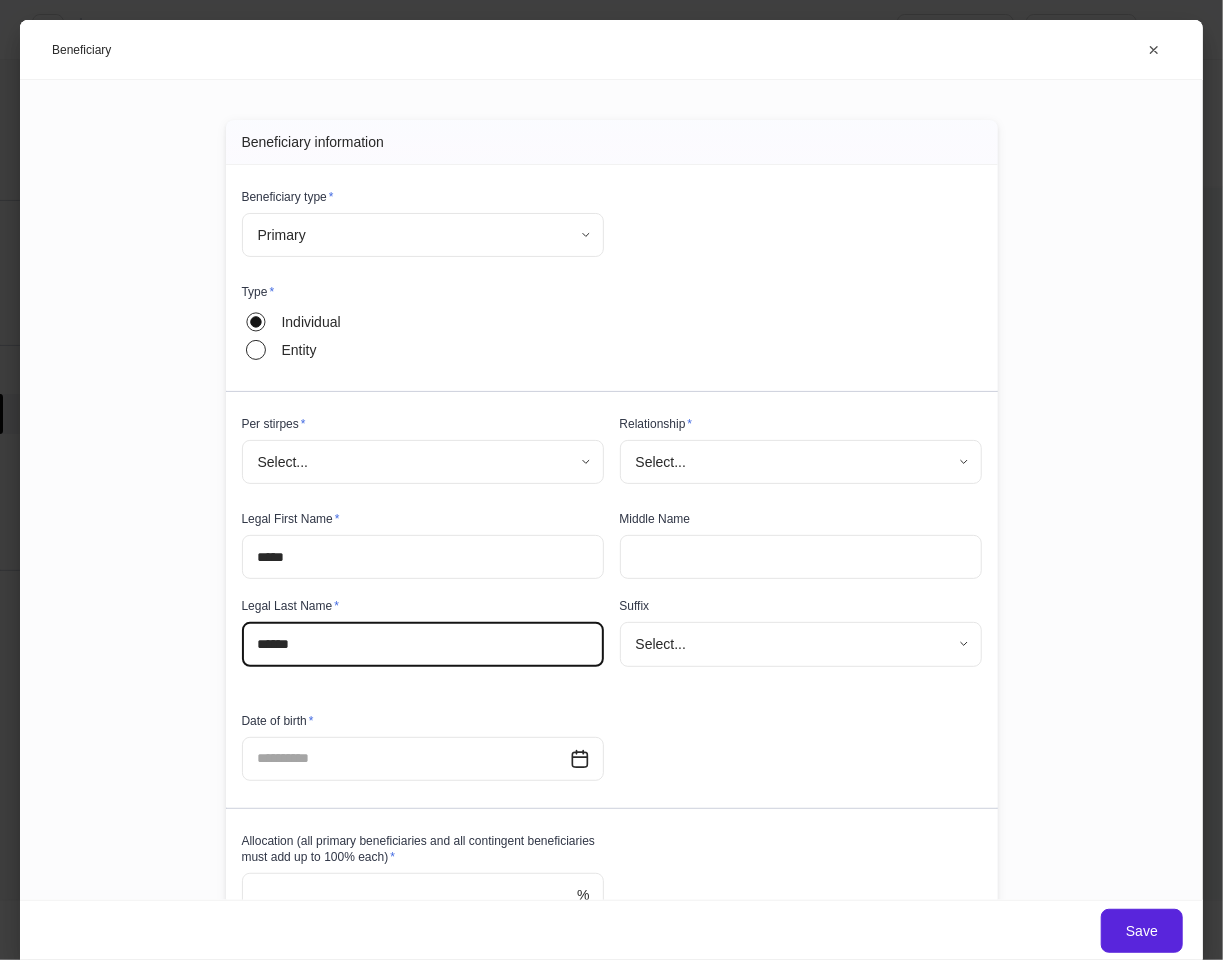 type on "******" 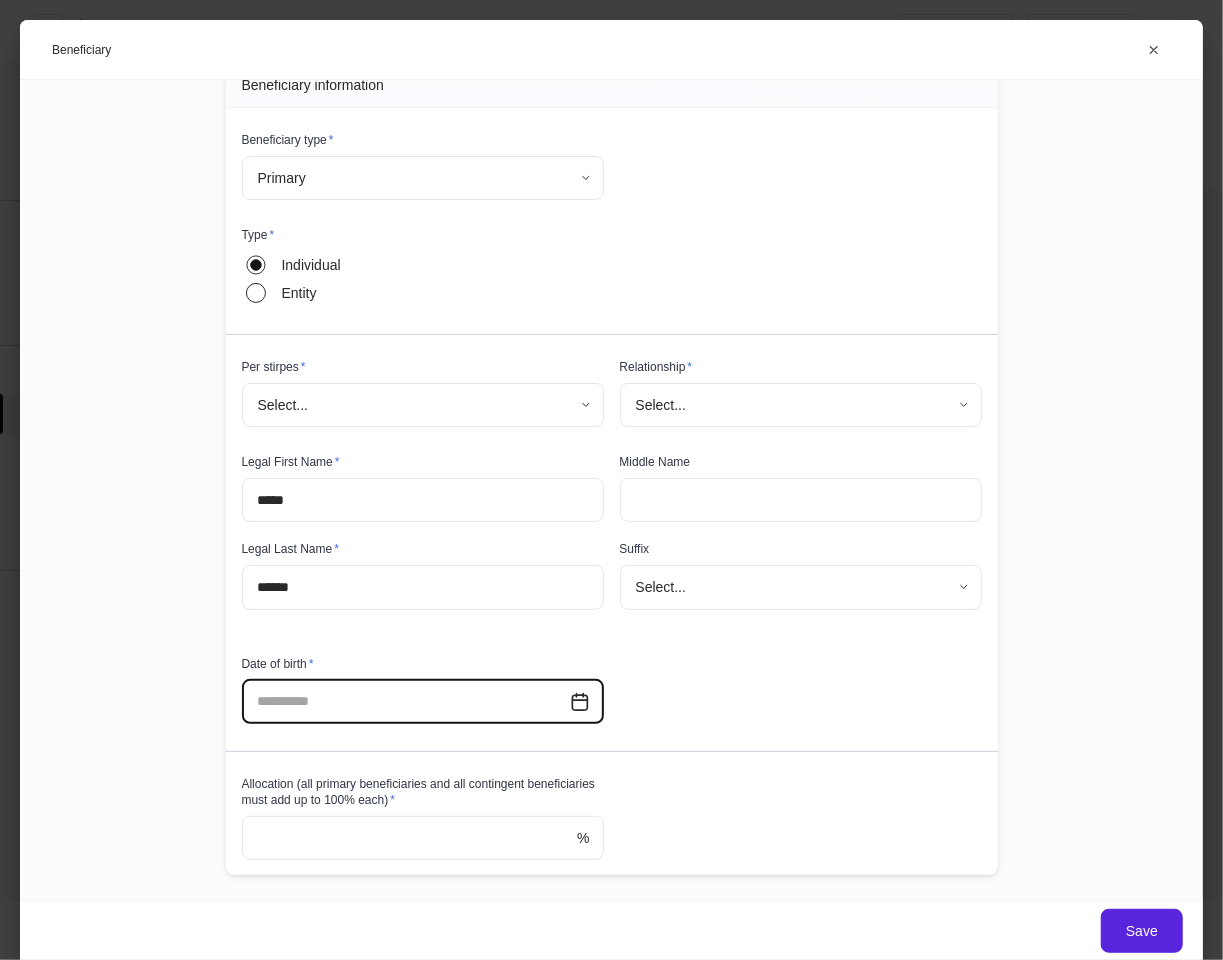 scroll, scrollTop: 112, scrollLeft: 0, axis: vertical 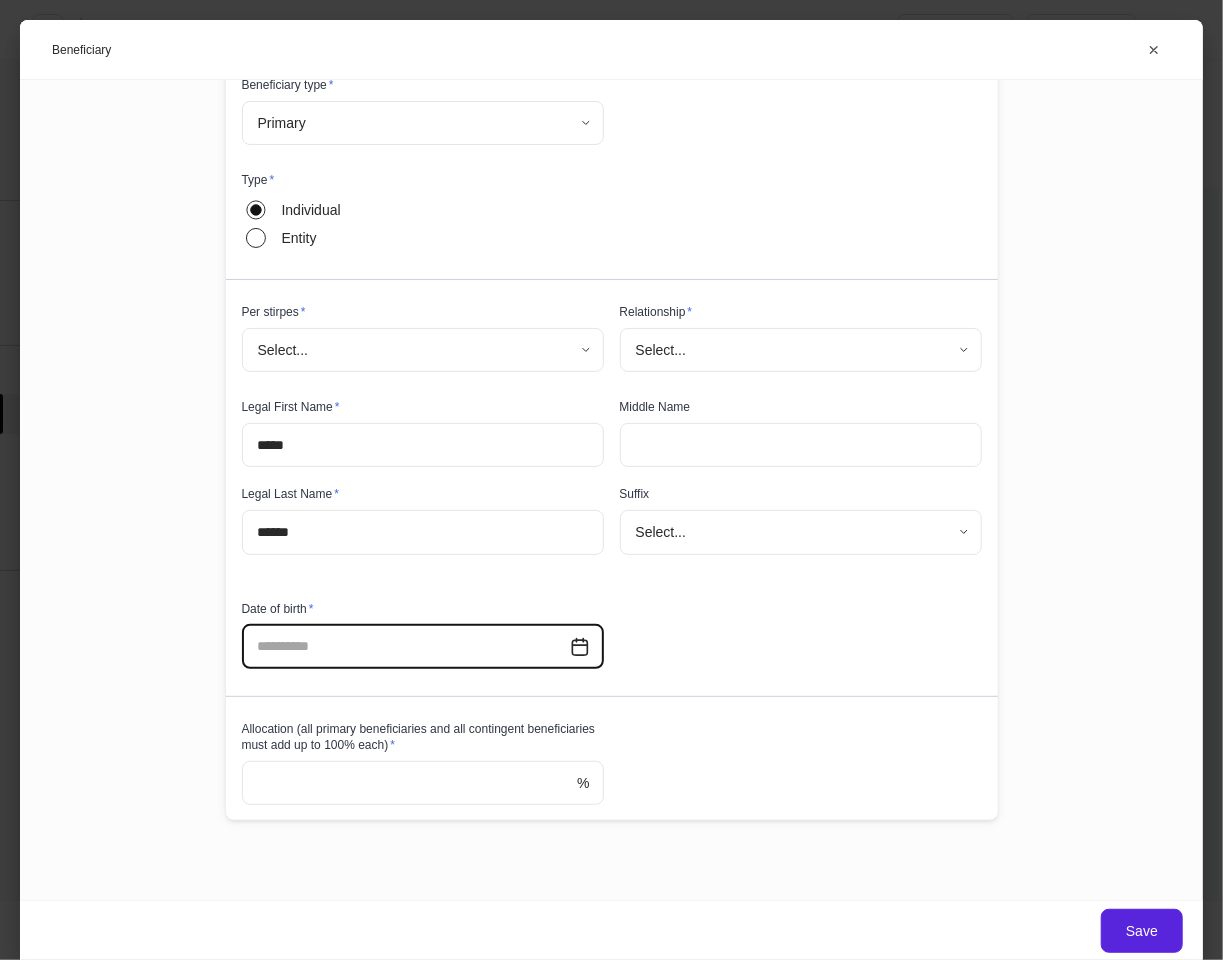 click at bounding box center (410, 783) 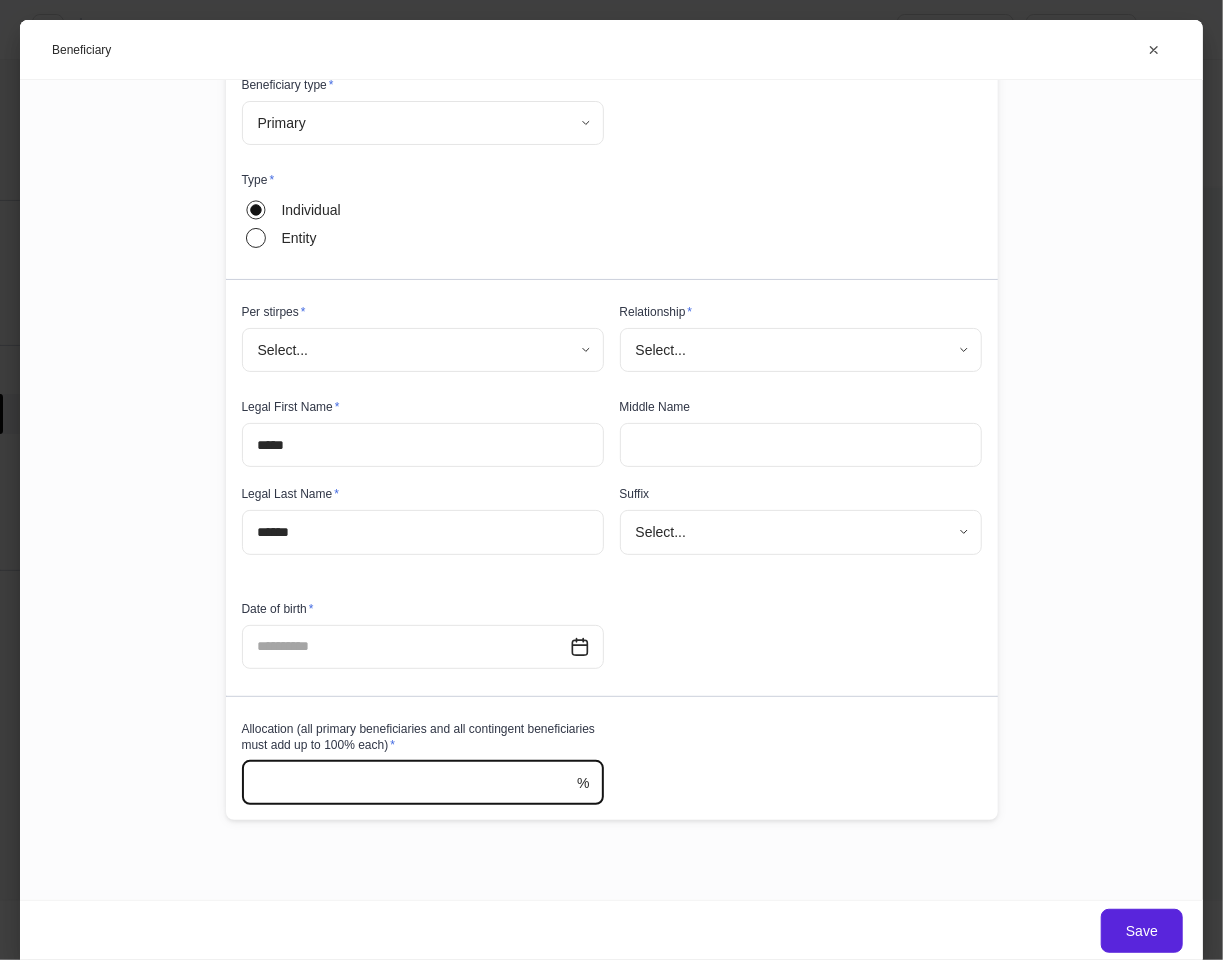 type on "**" 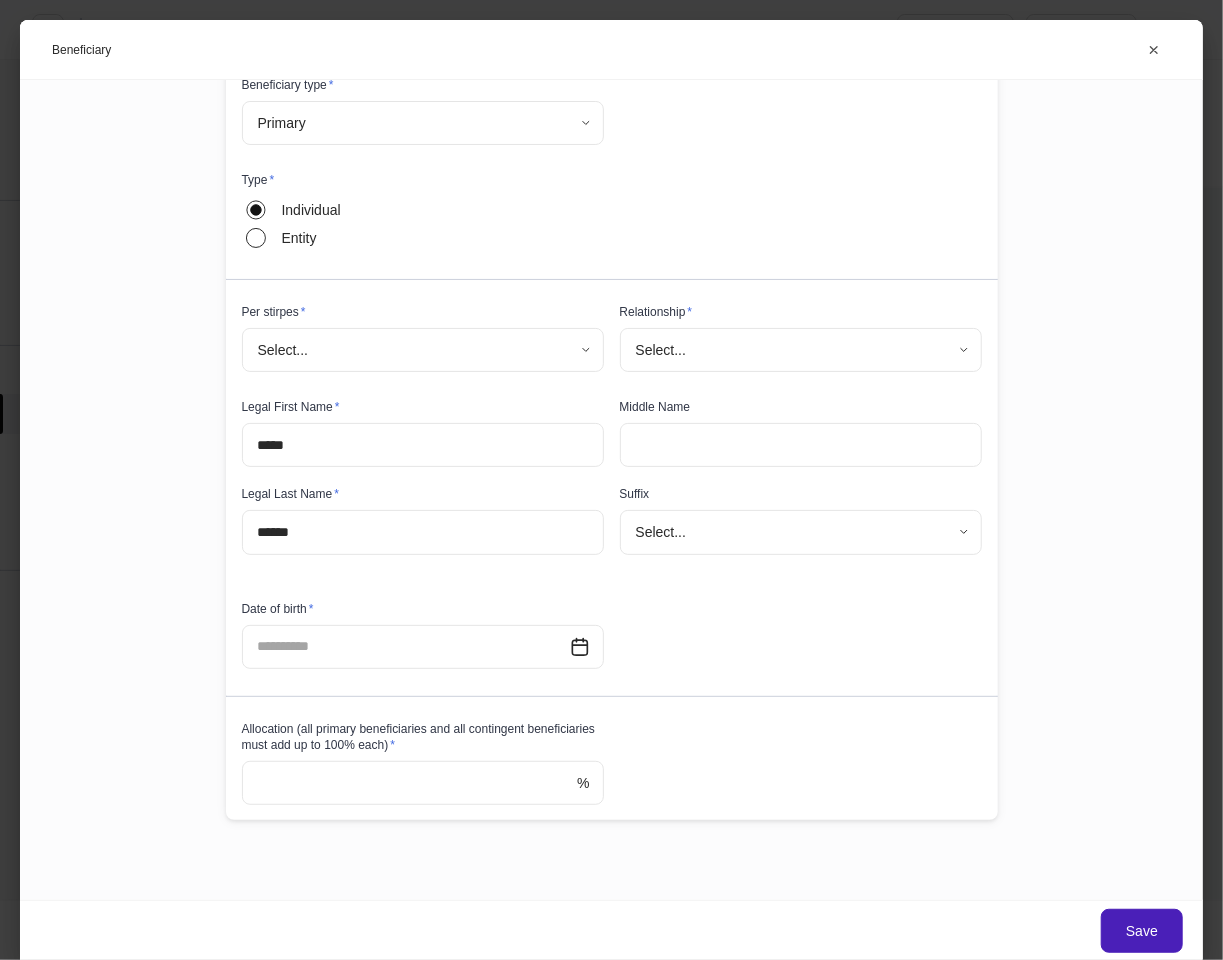 click on "Save" at bounding box center (1142, 931) 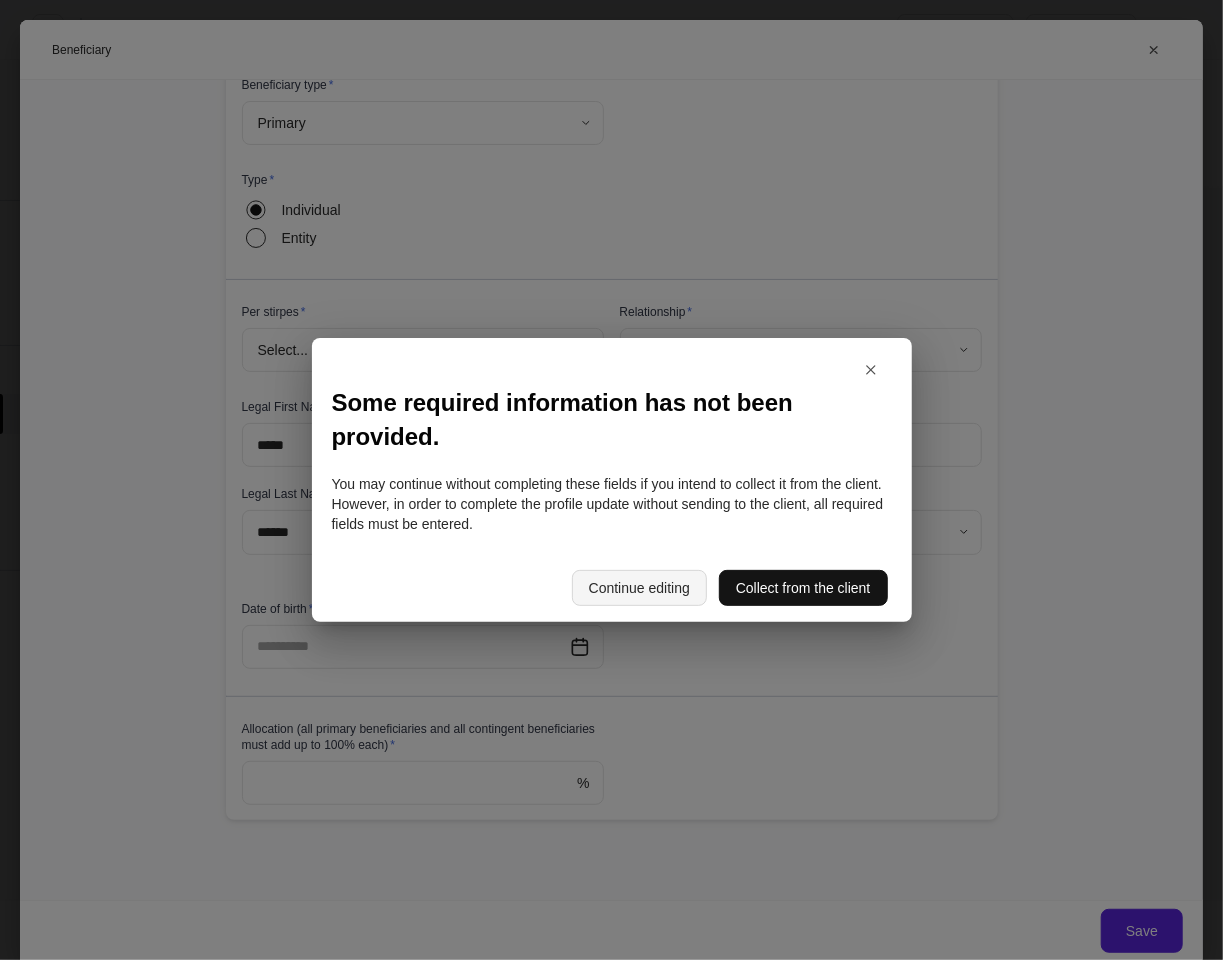 click on "Continue editing" at bounding box center (639, 588) 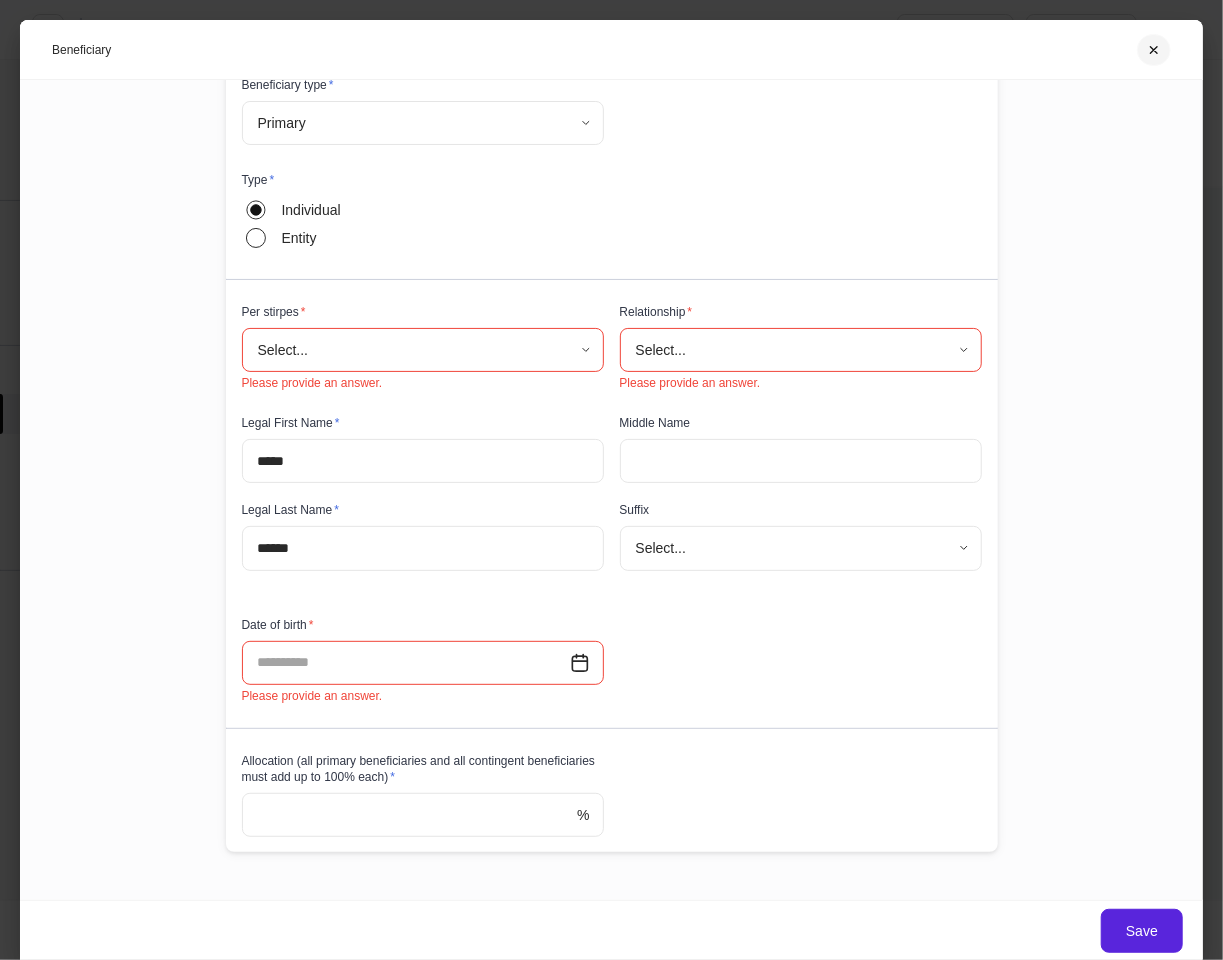 click 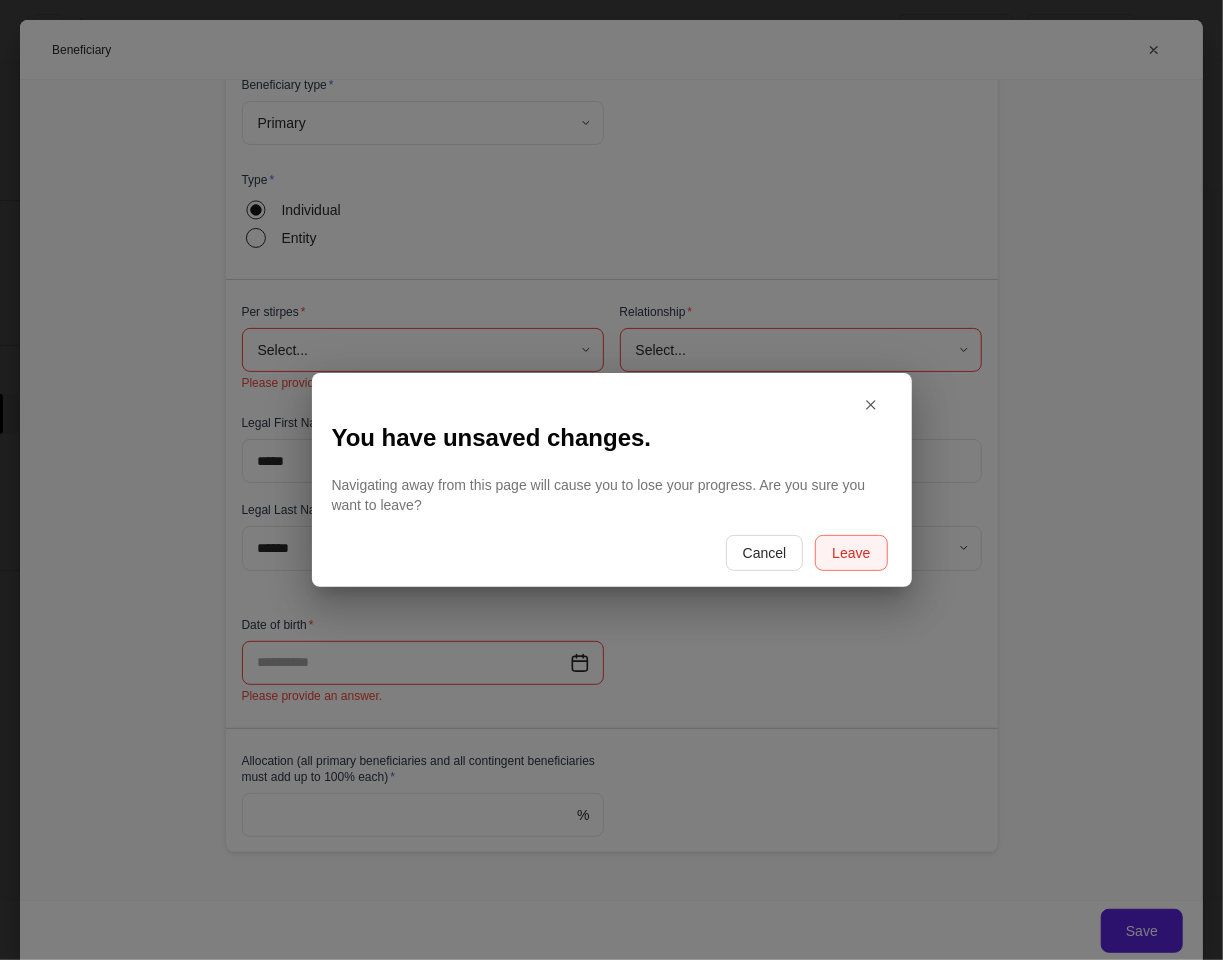click on "Leave" at bounding box center (851, 553) 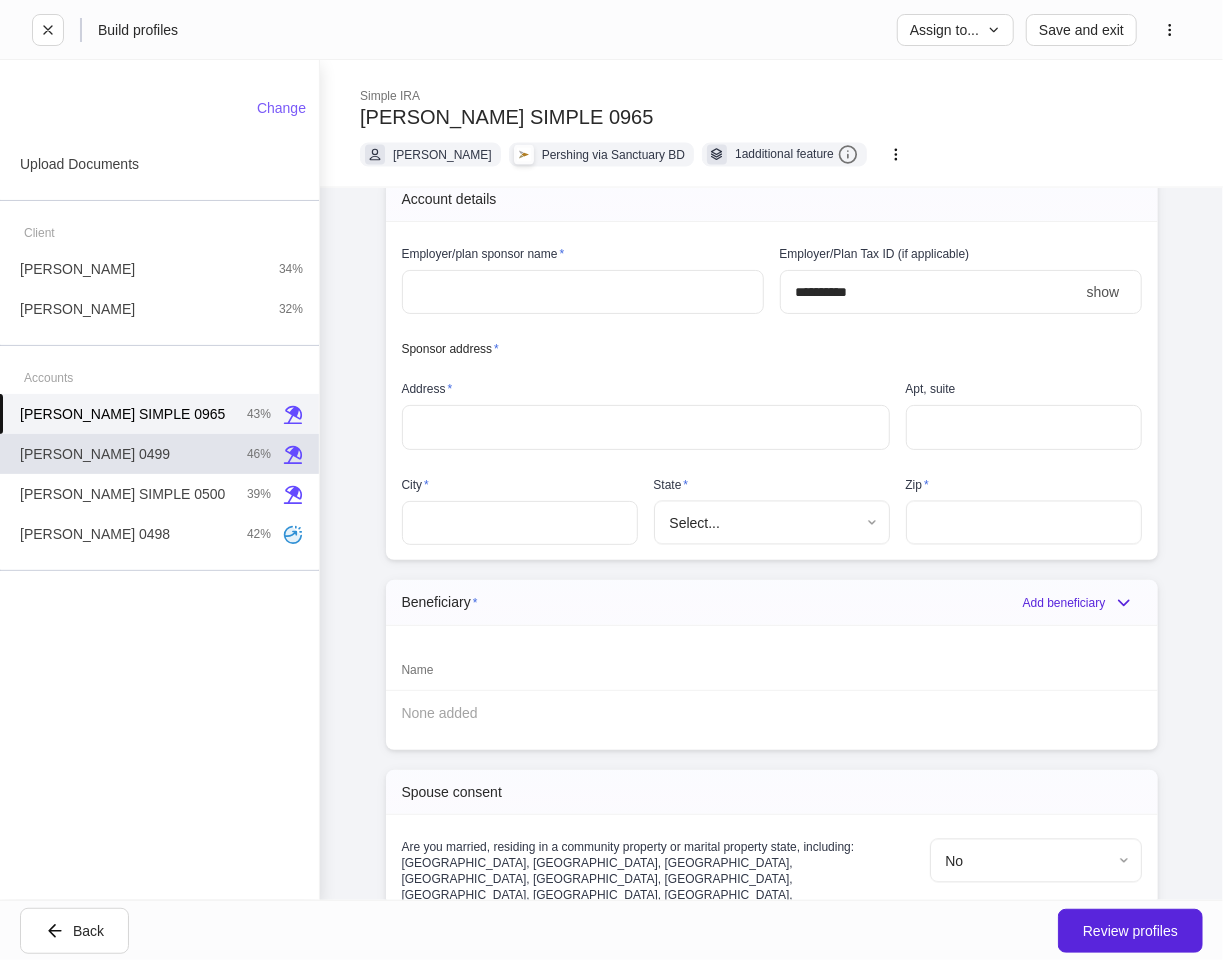 click on "Patrick IRA 0499 46%" at bounding box center [159, 454] 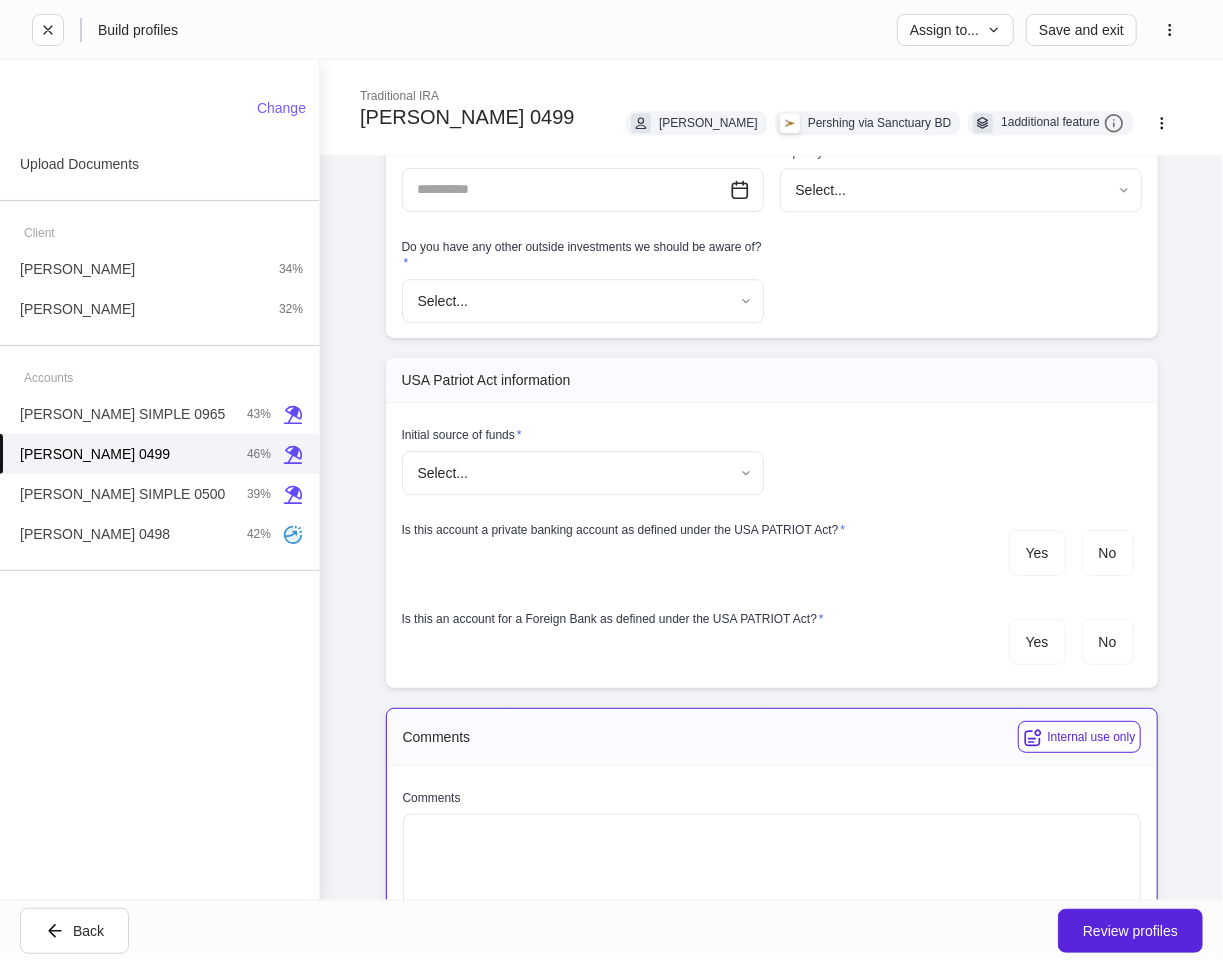 scroll, scrollTop: 2602, scrollLeft: 0, axis: vertical 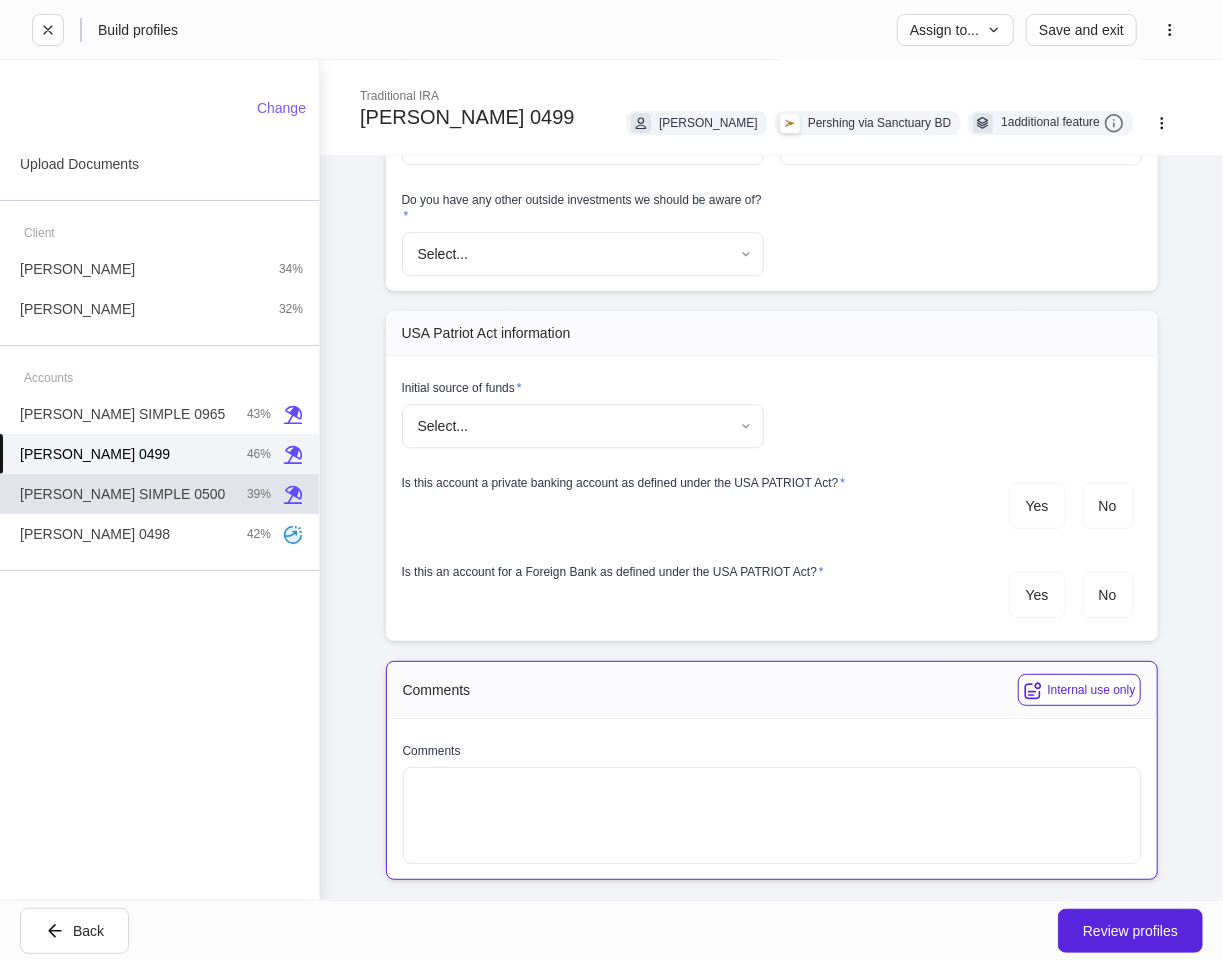 click on "Patrick SIMPLE 0500 39%" at bounding box center [159, 494] 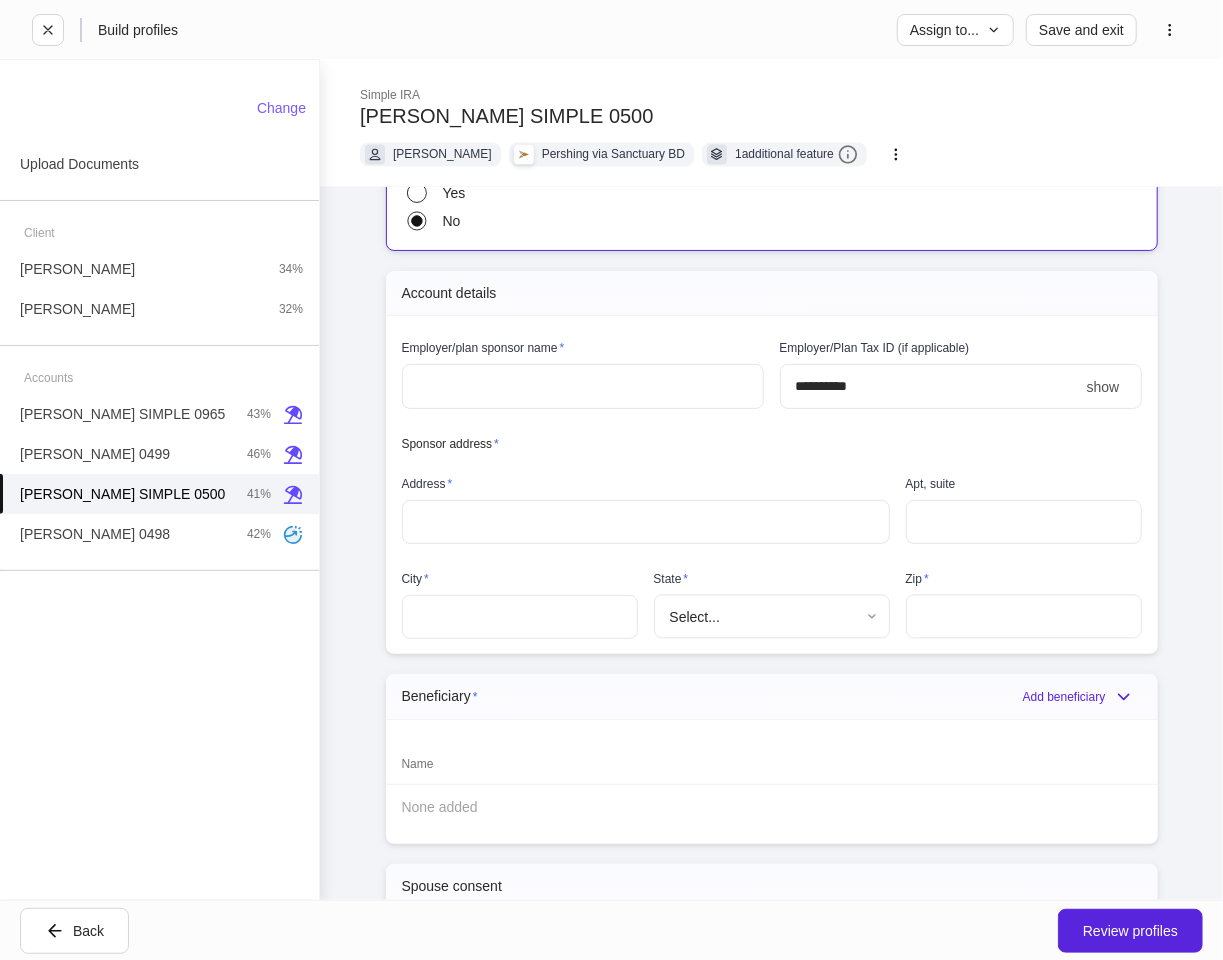 scroll, scrollTop: 2111, scrollLeft: 0, axis: vertical 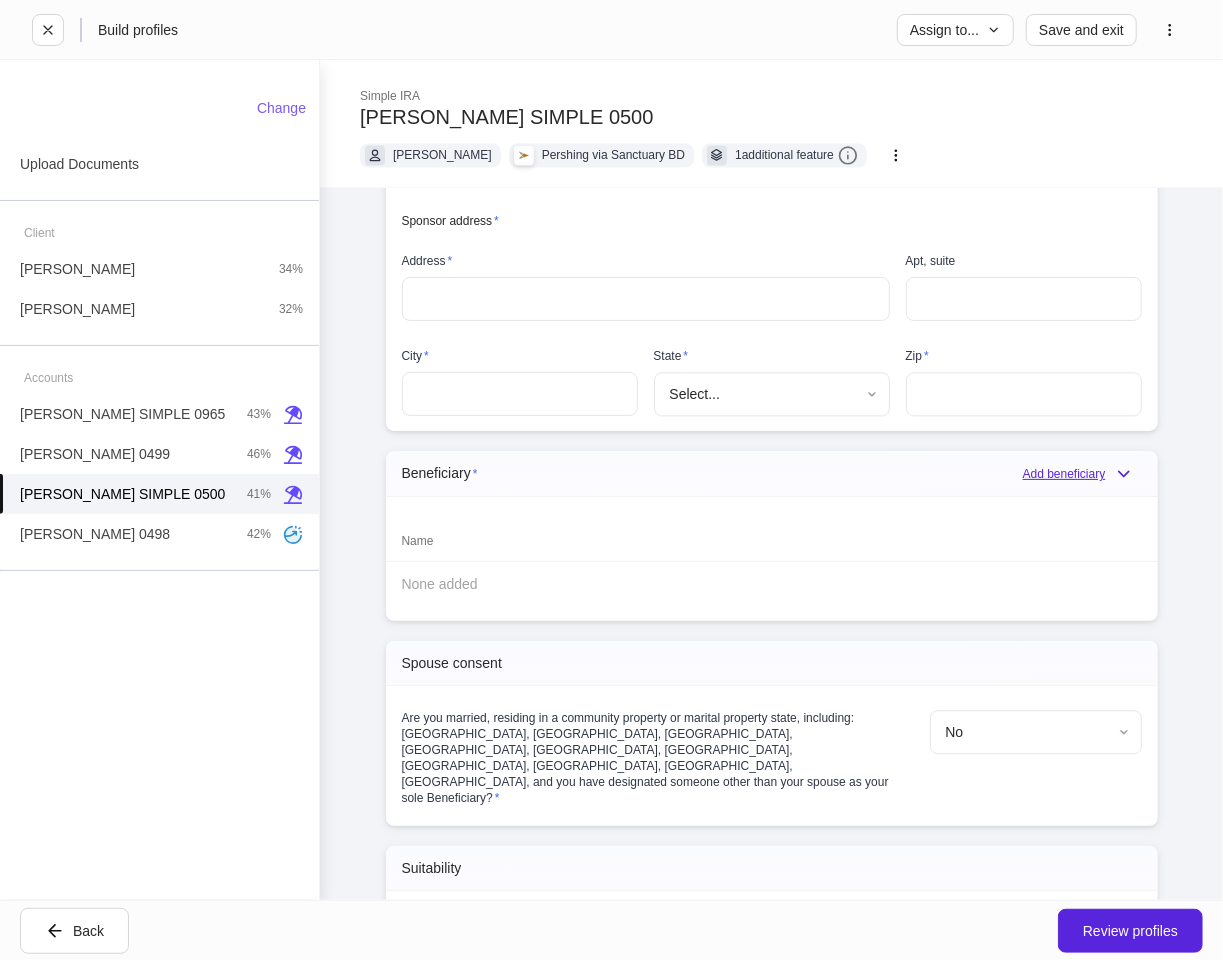click on "Add beneficiary" at bounding box center [1082, 474] 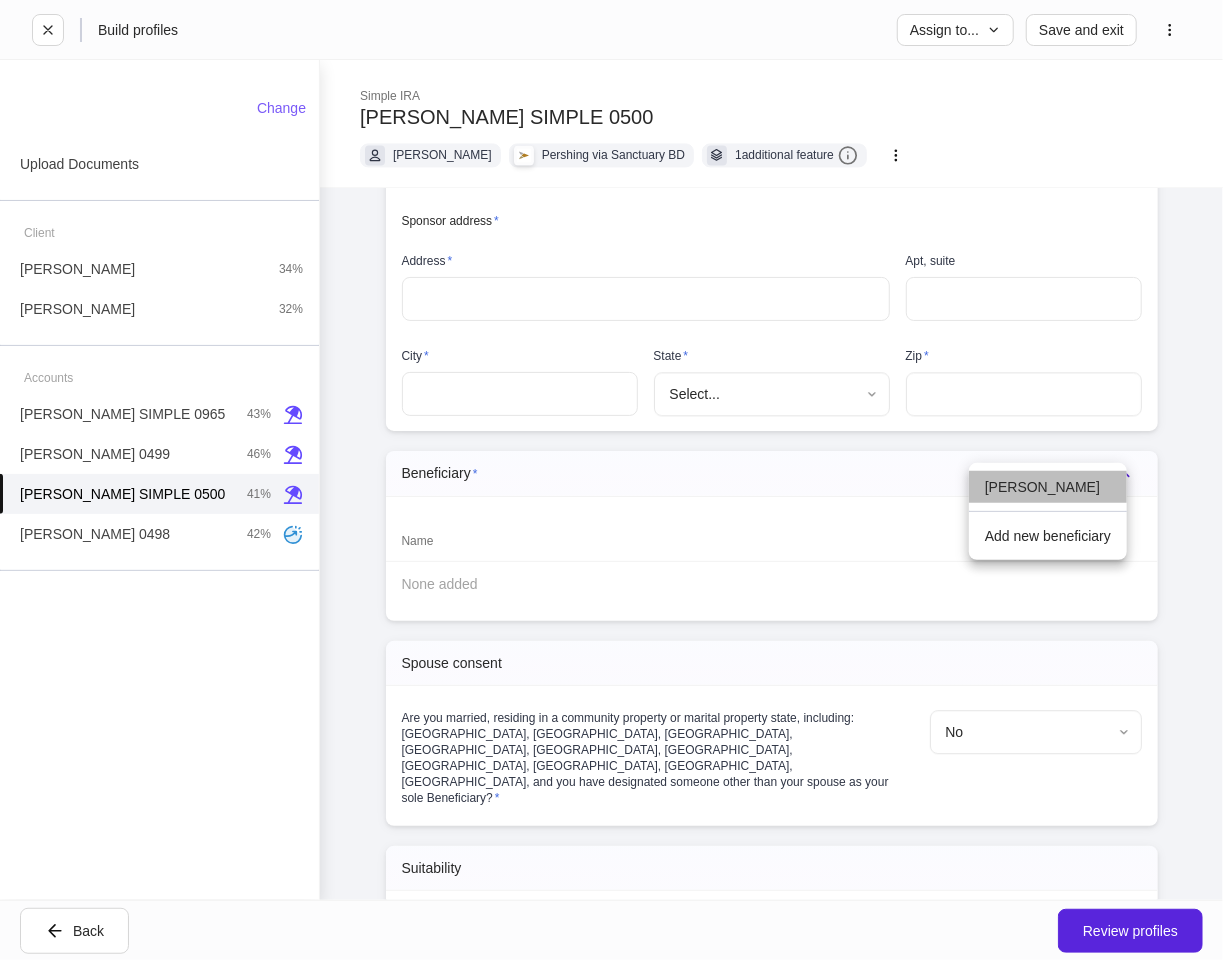 click on "Maria C Hawley" at bounding box center (1048, 487) 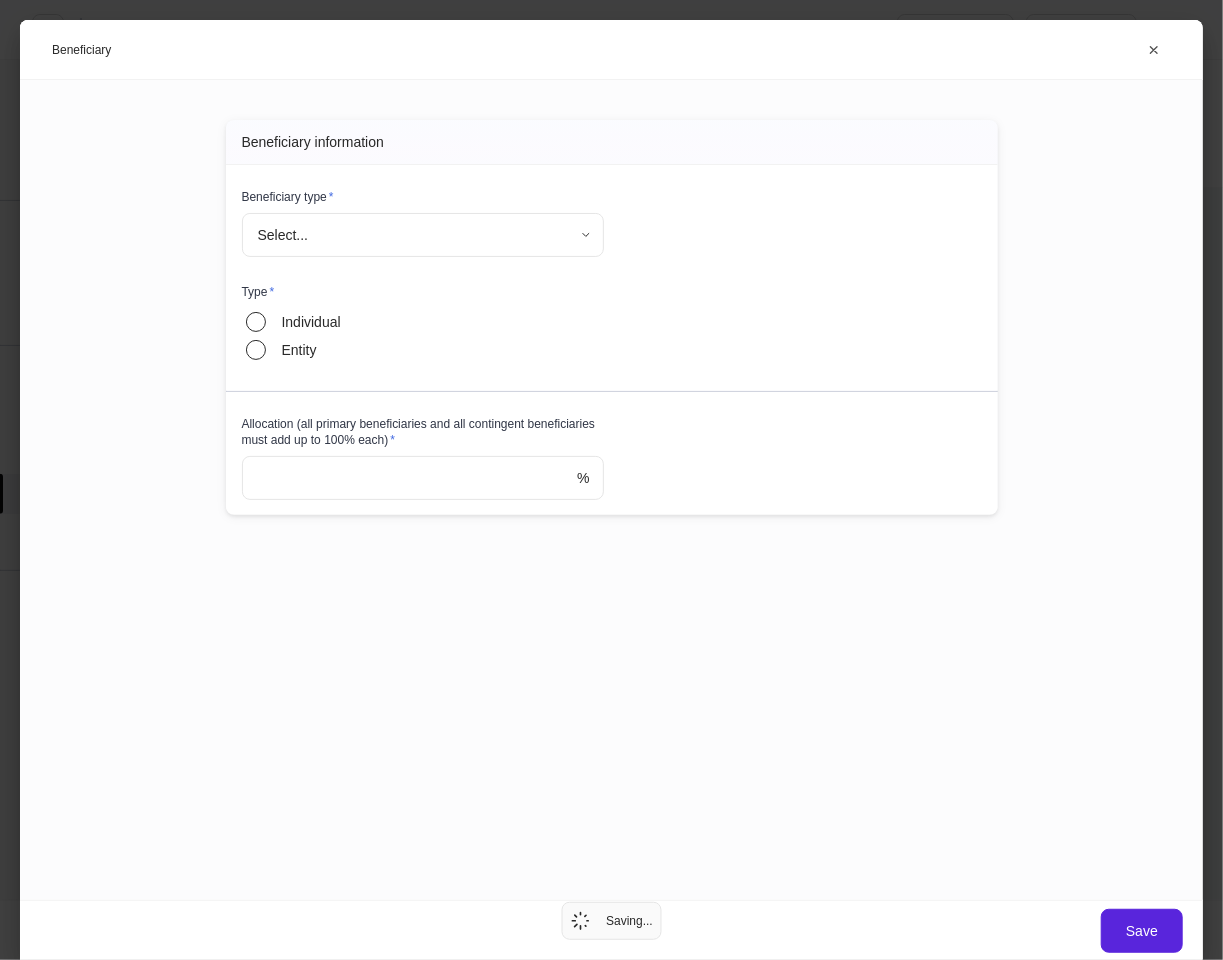 click on "**********" at bounding box center [611, 480] 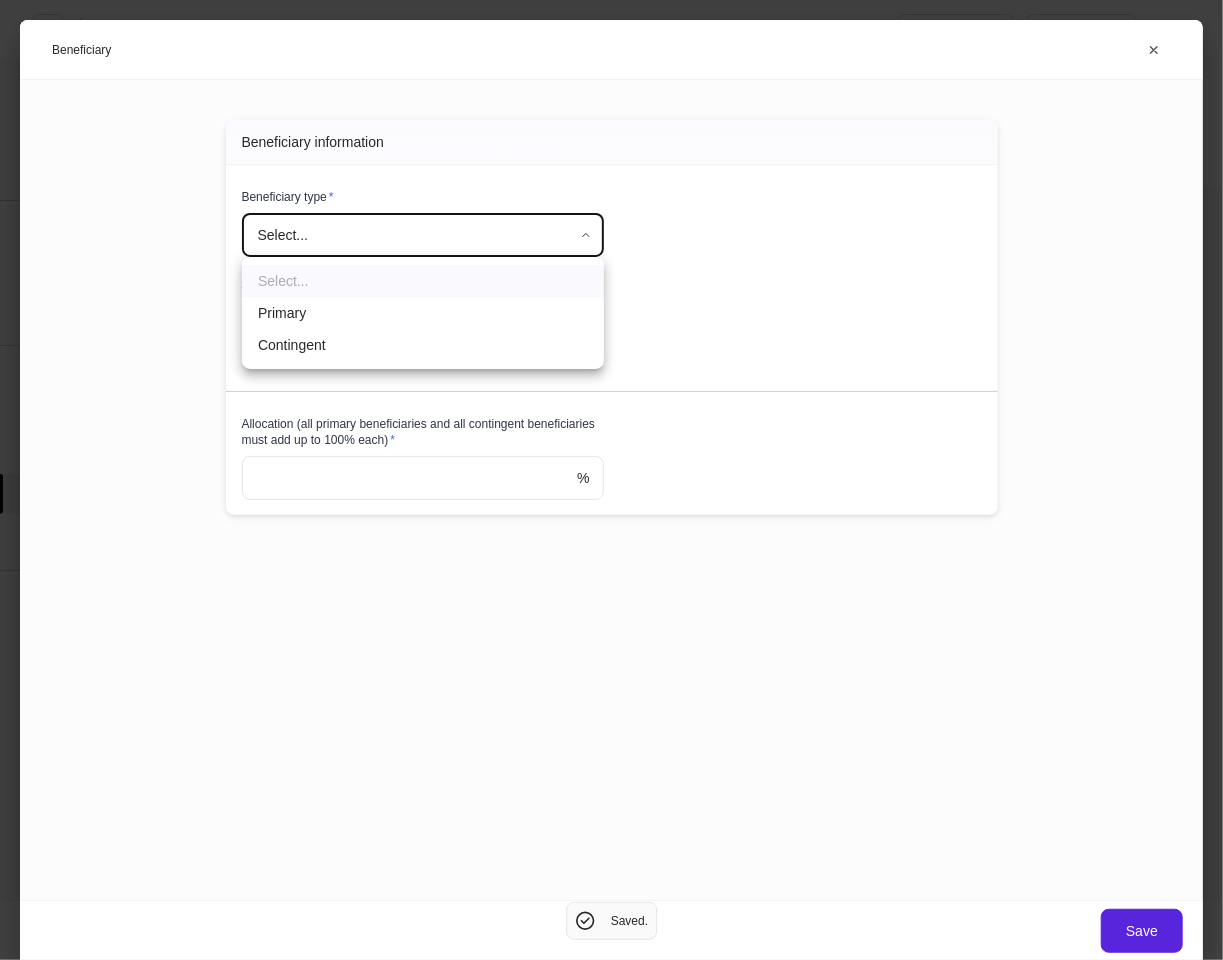 click on "Primary" at bounding box center (423, 313) 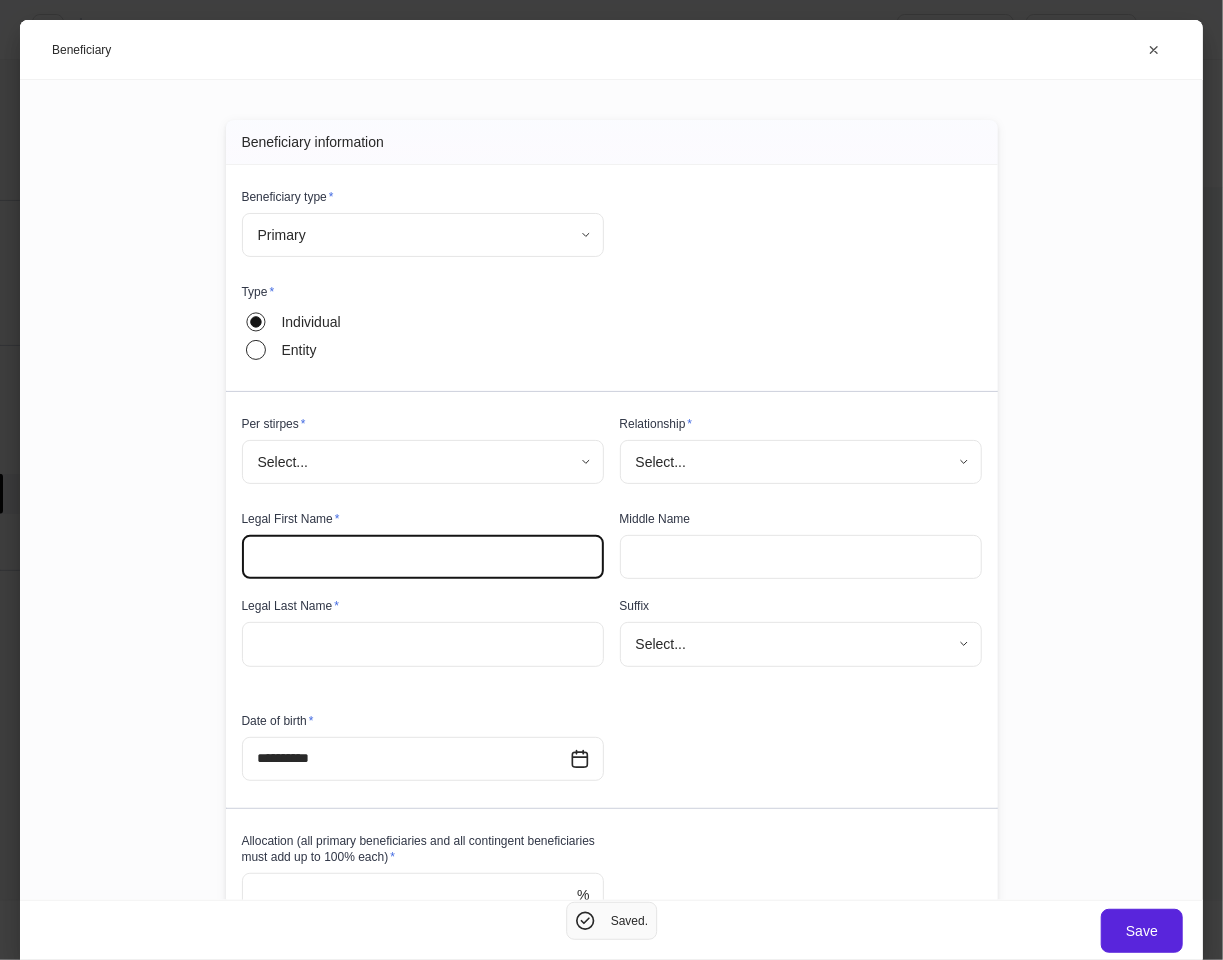 click at bounding box center [423, 557] 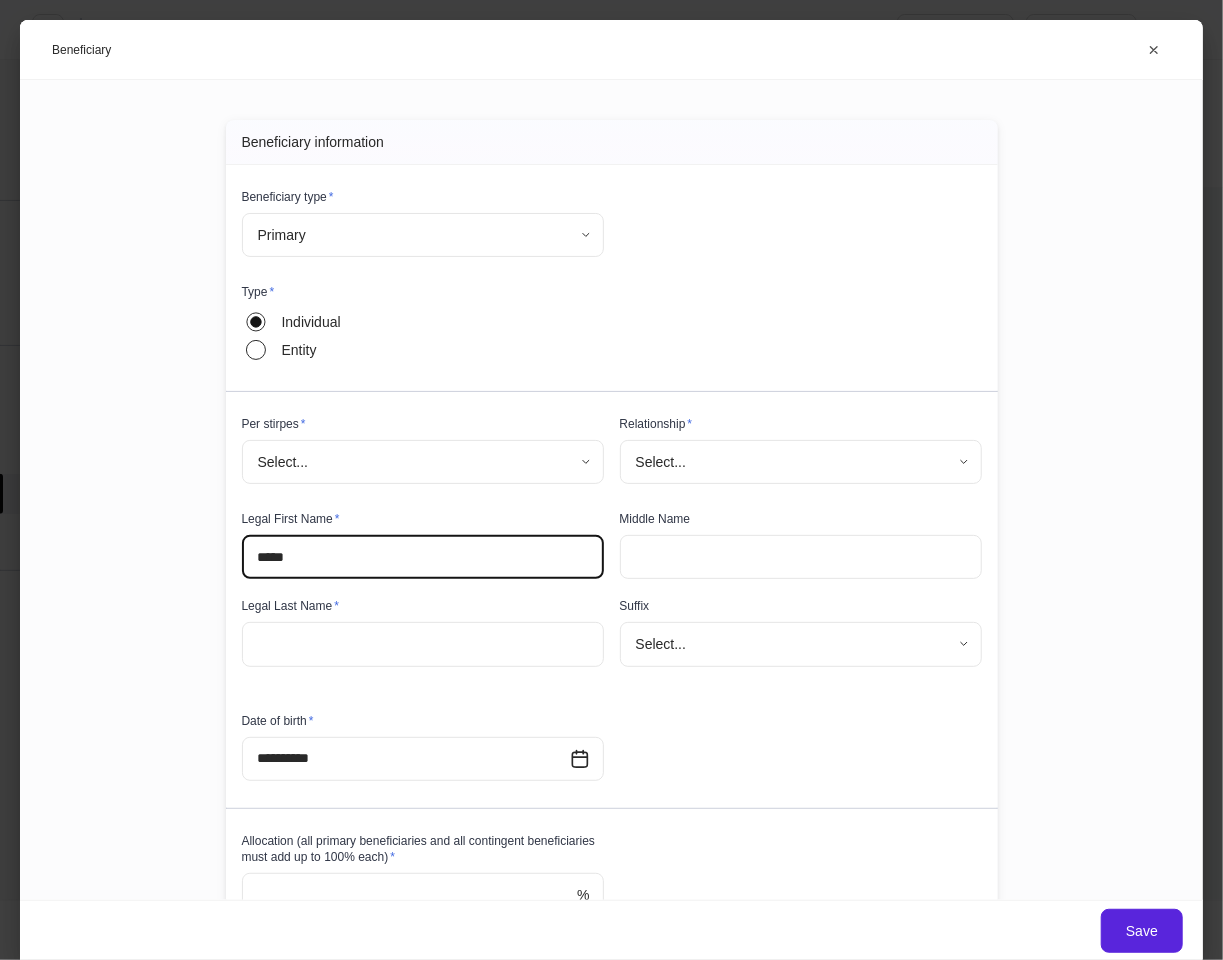 type on "*****" 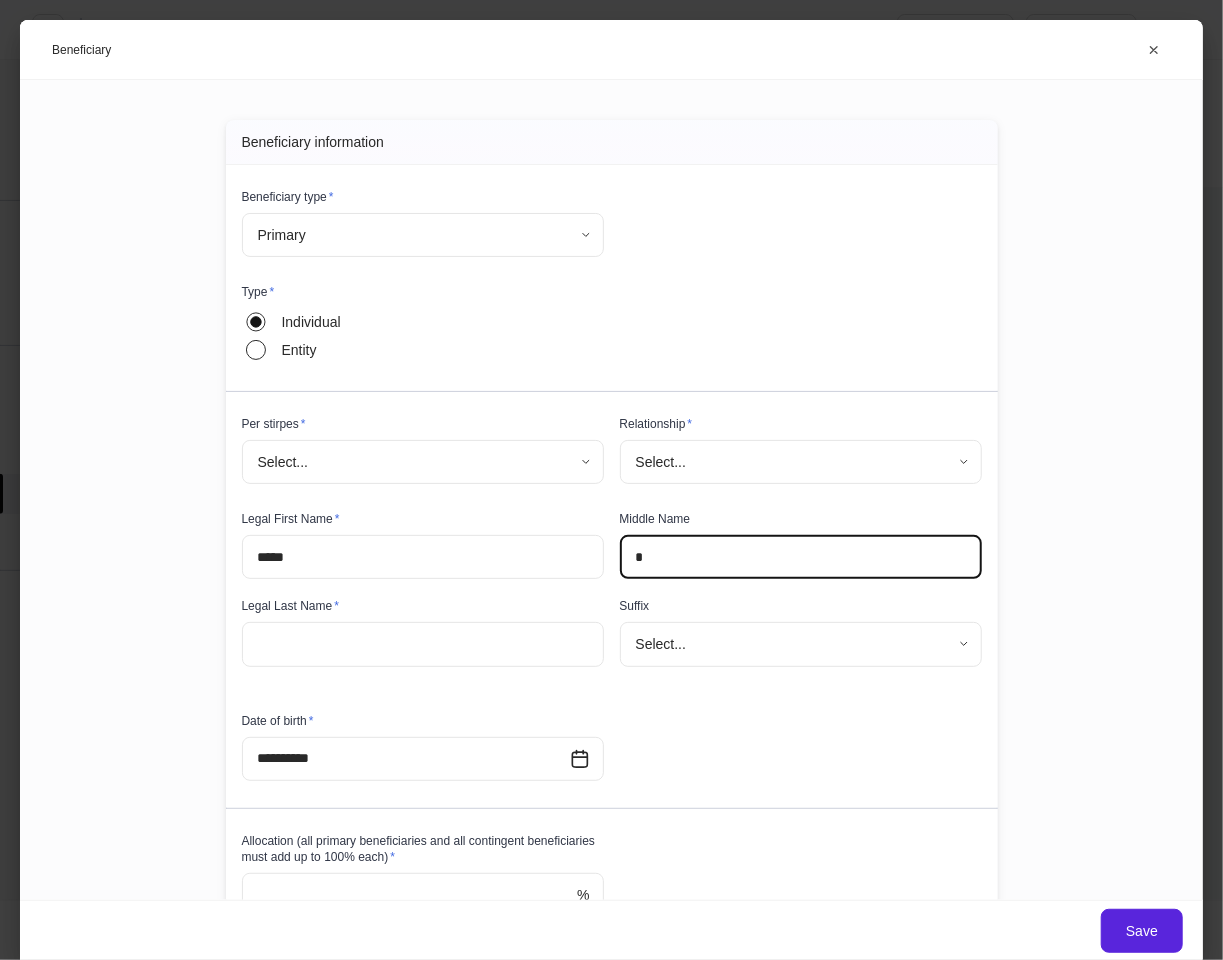 type on "*" 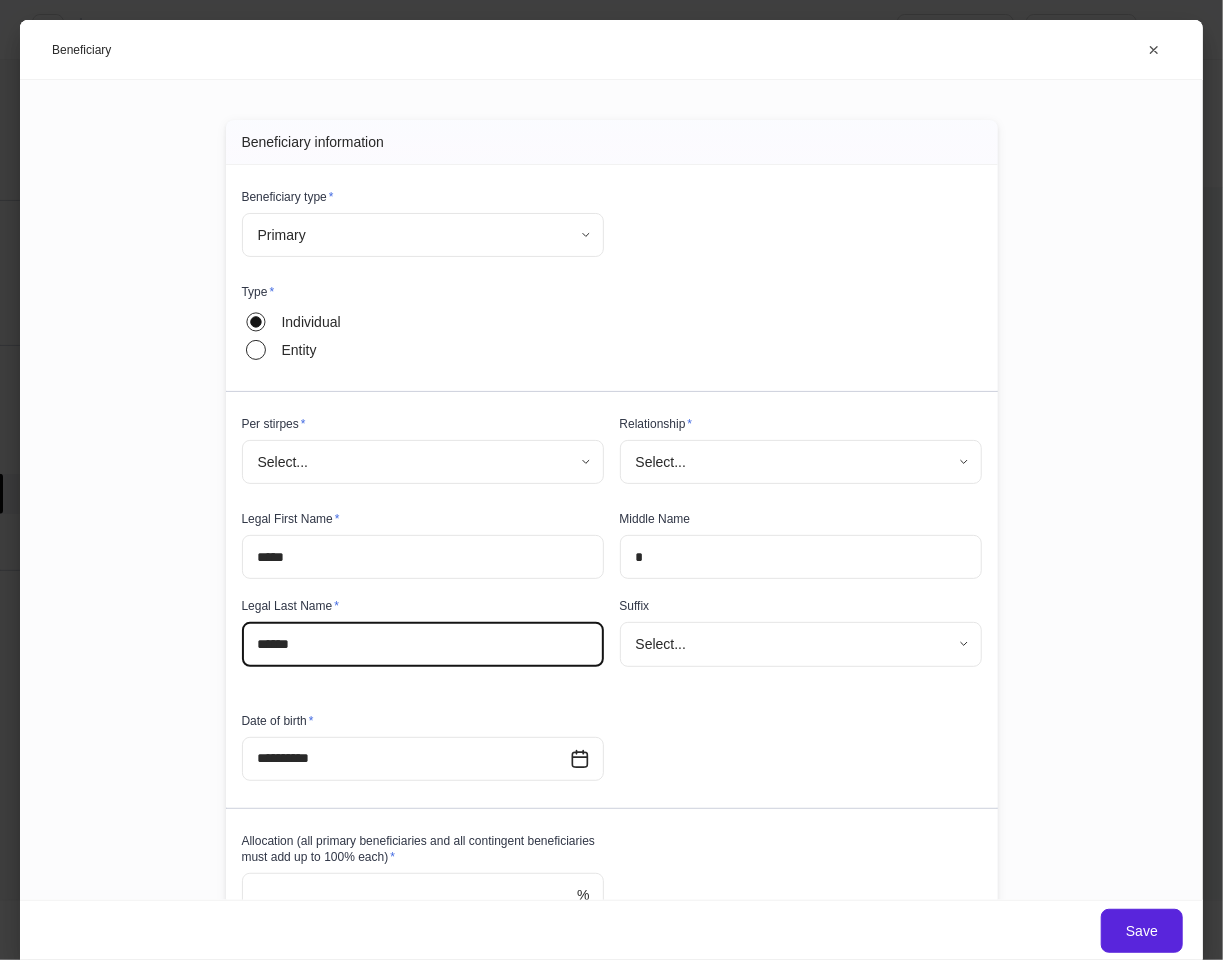 type on "******" 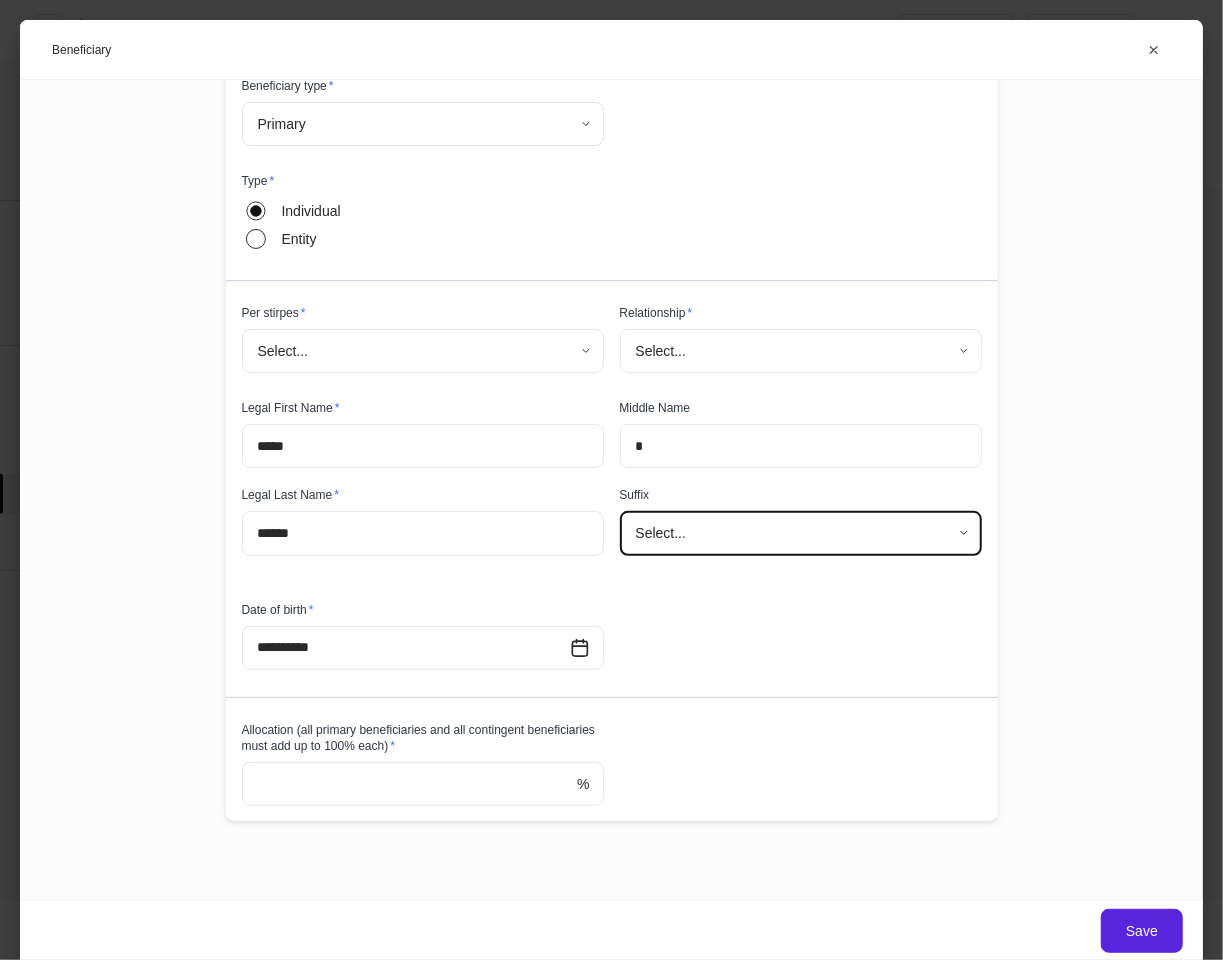 scroll, scrollTop: 112, scrollLeft: 0, axis: vertical 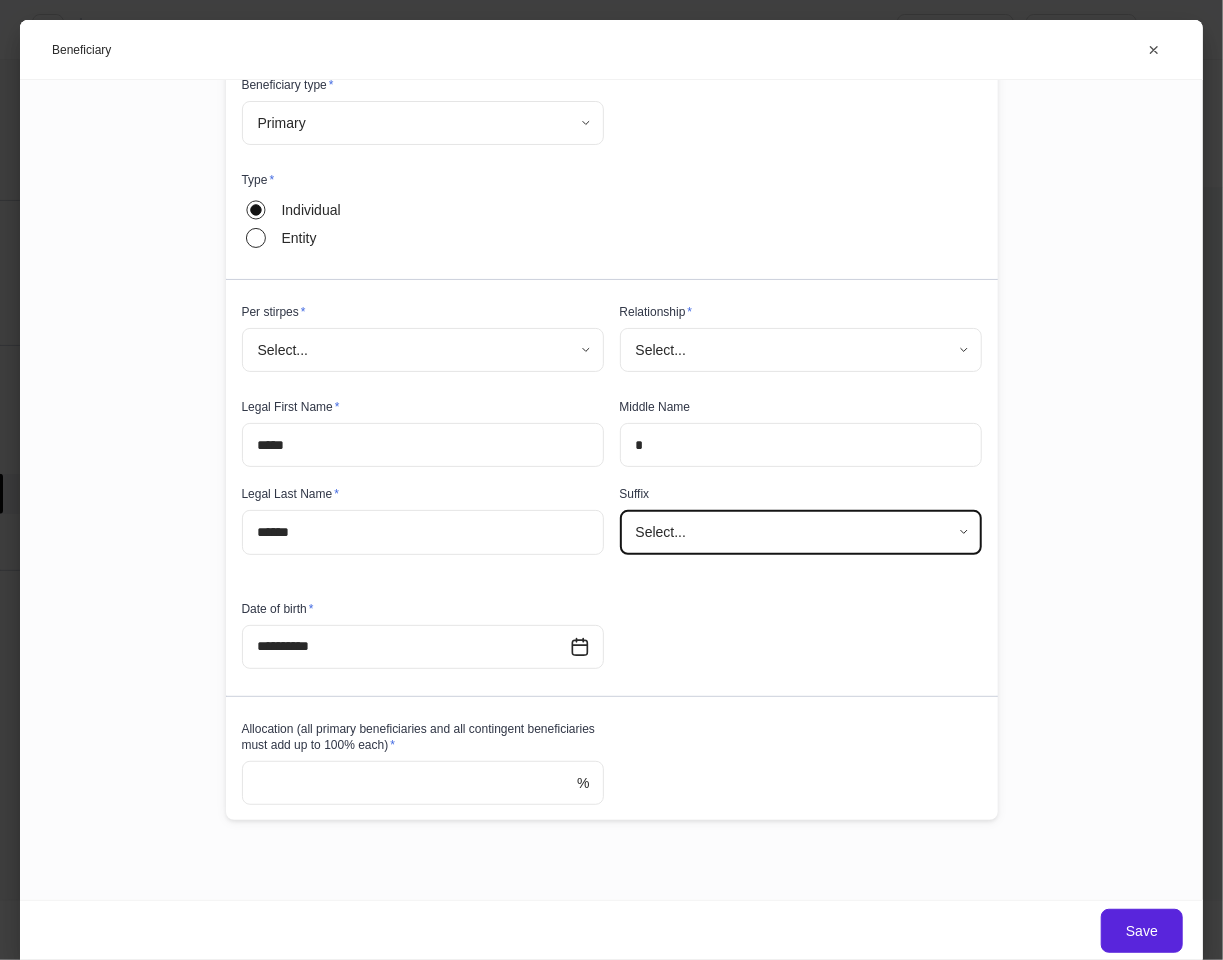 click at bounding box center (410, 783) 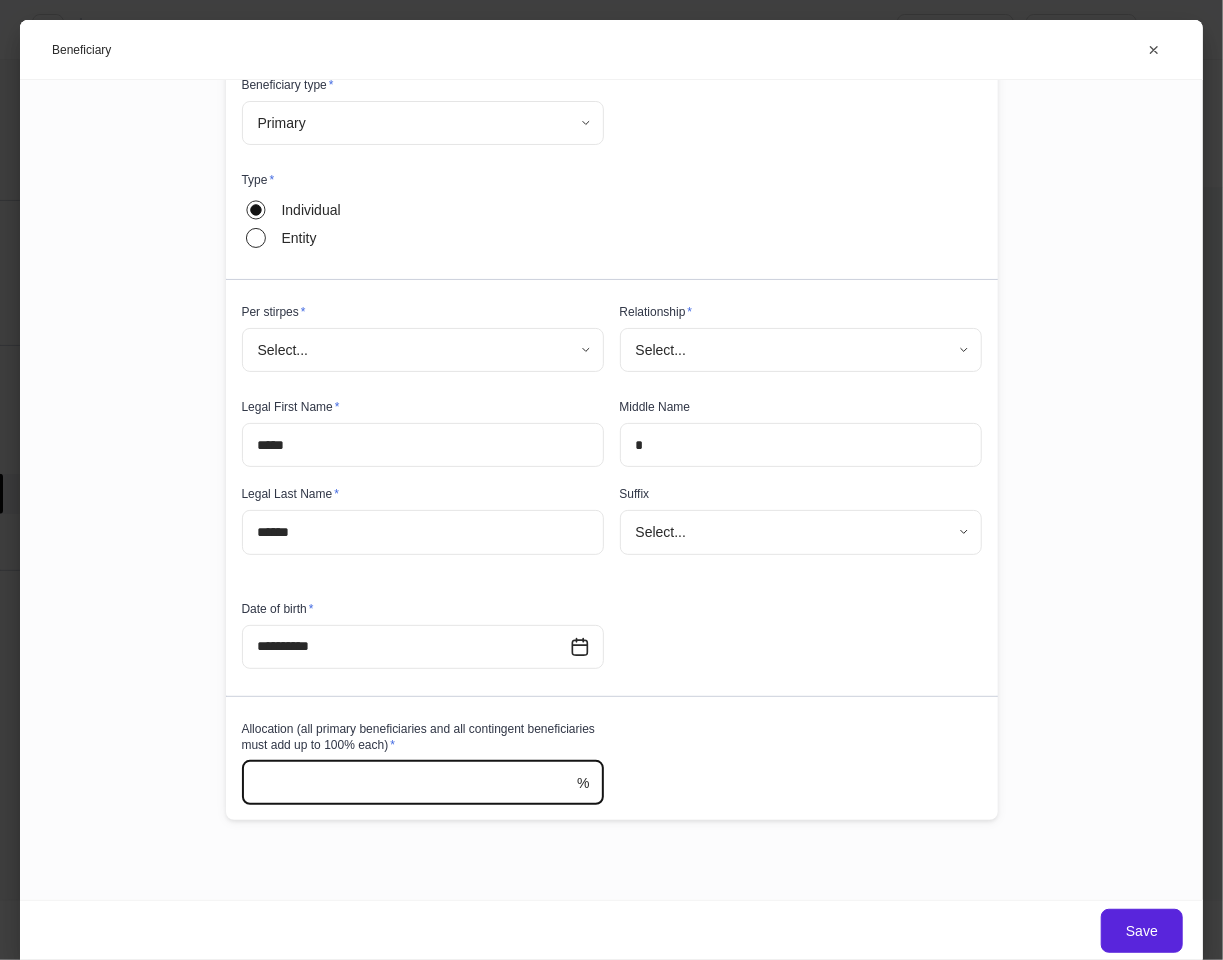 type on "**" 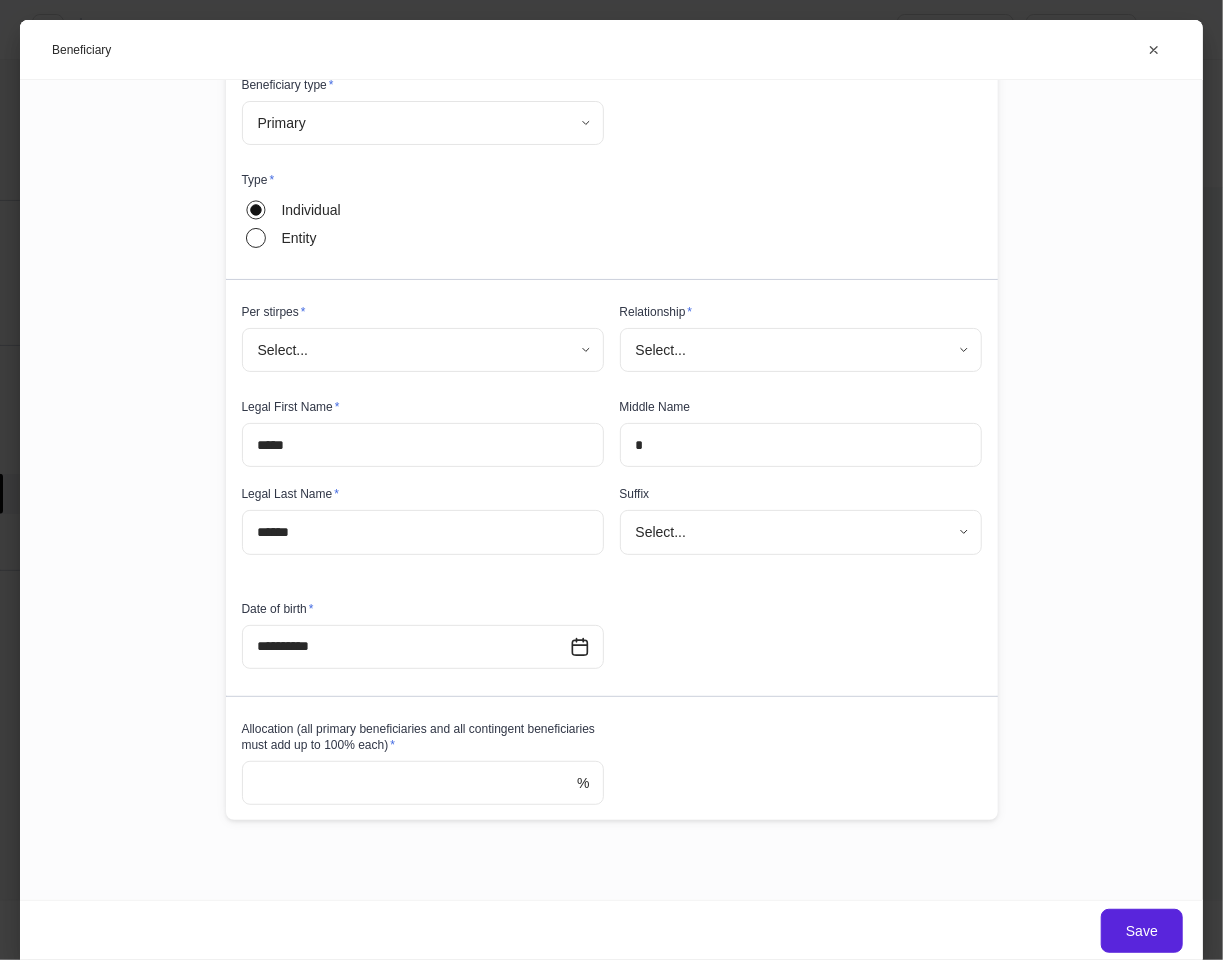 click on "**********" at bounding box center [612, 414] 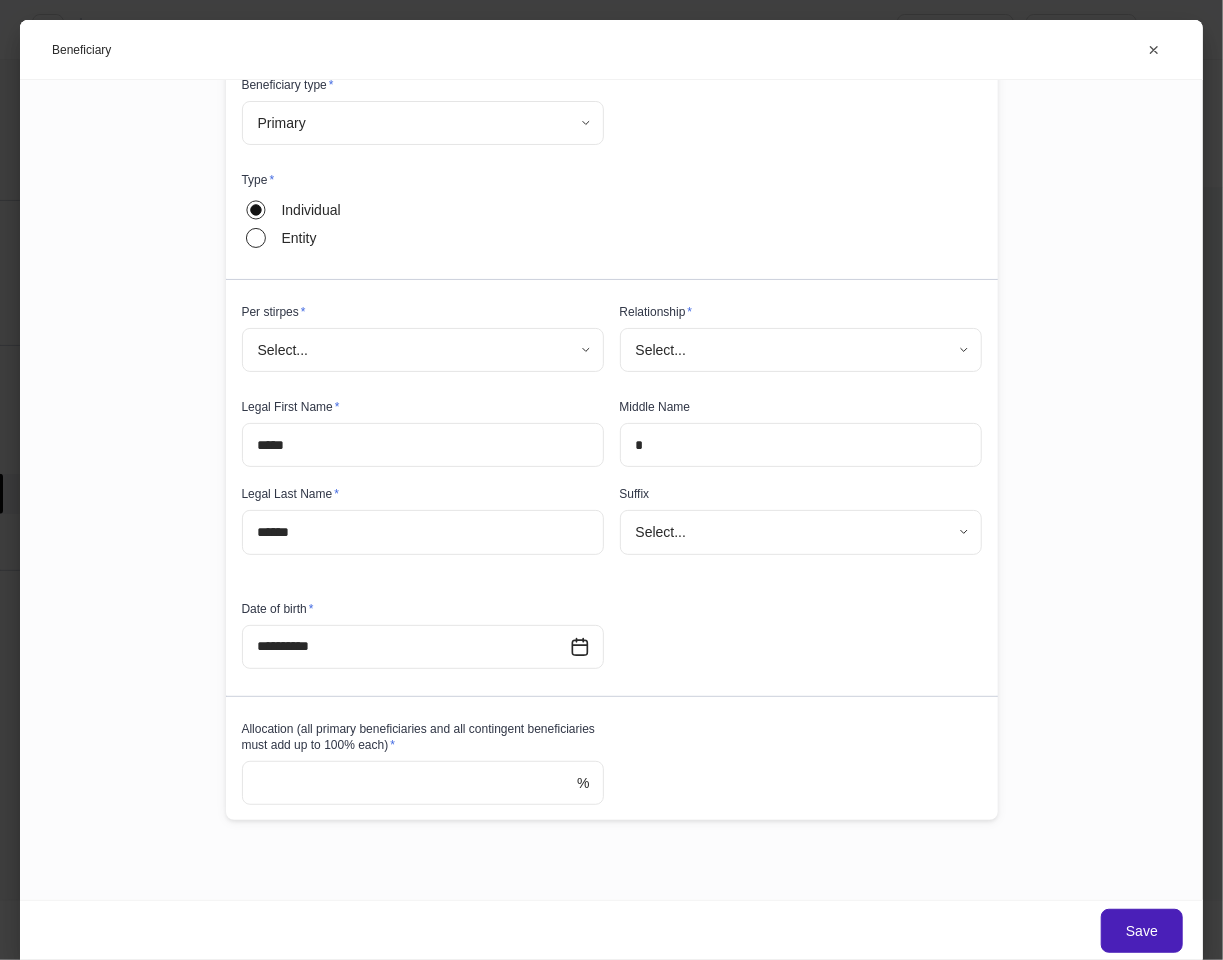 click on "Save" at bounding box center [1142, 931] 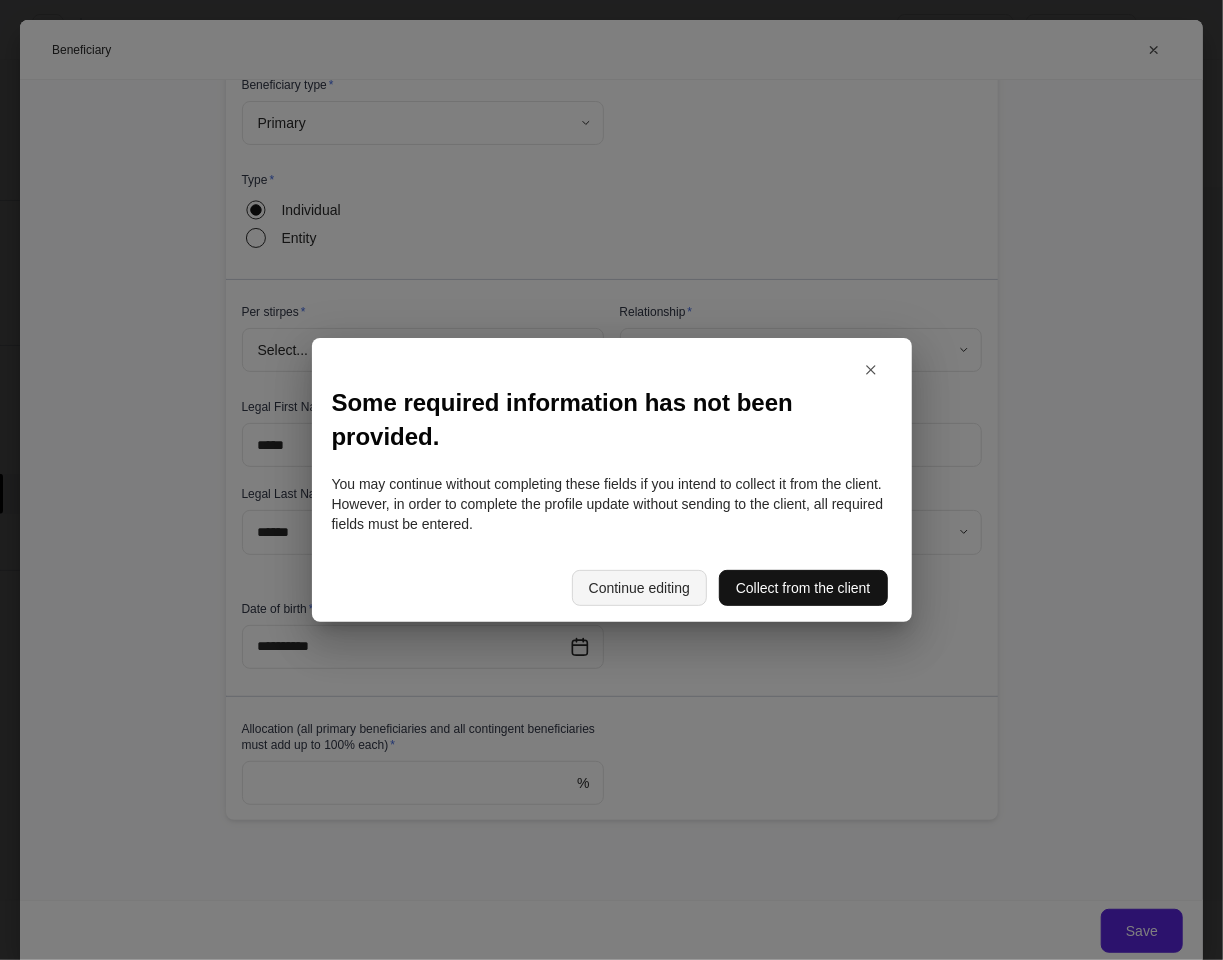 click on "Continue editing" at bounding box center (639, 588) 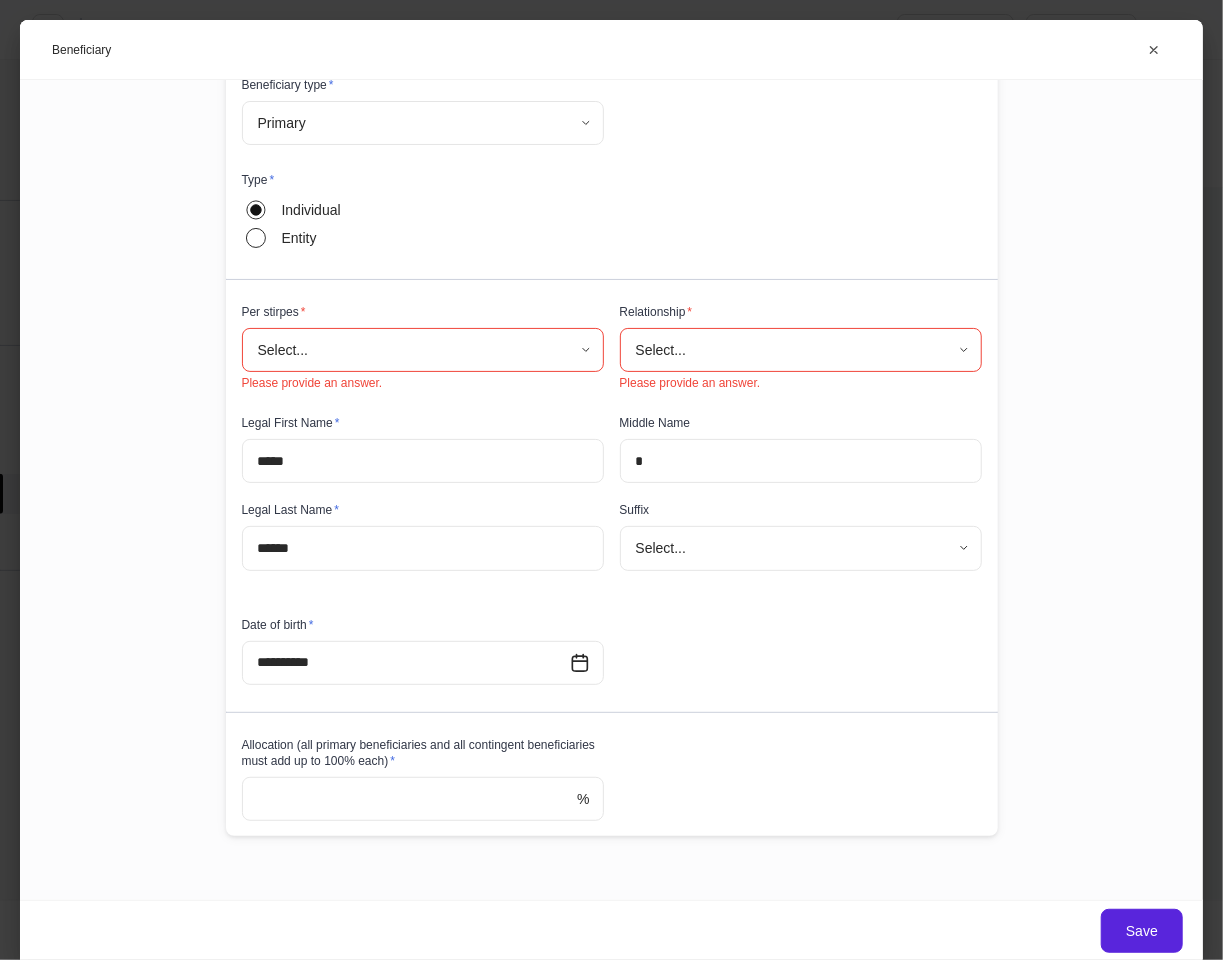 click on "**********" at bounding box center [612, 442] 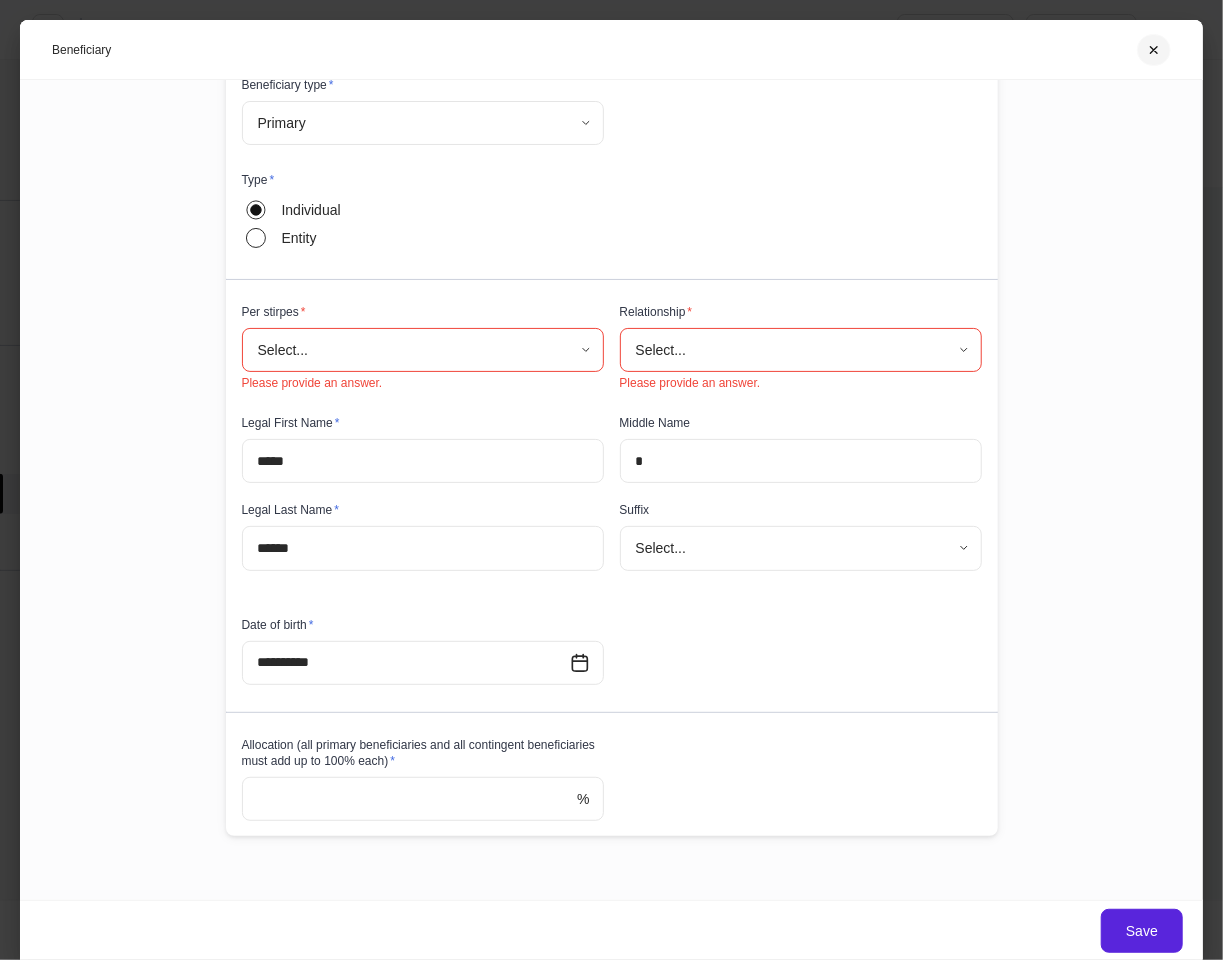 click 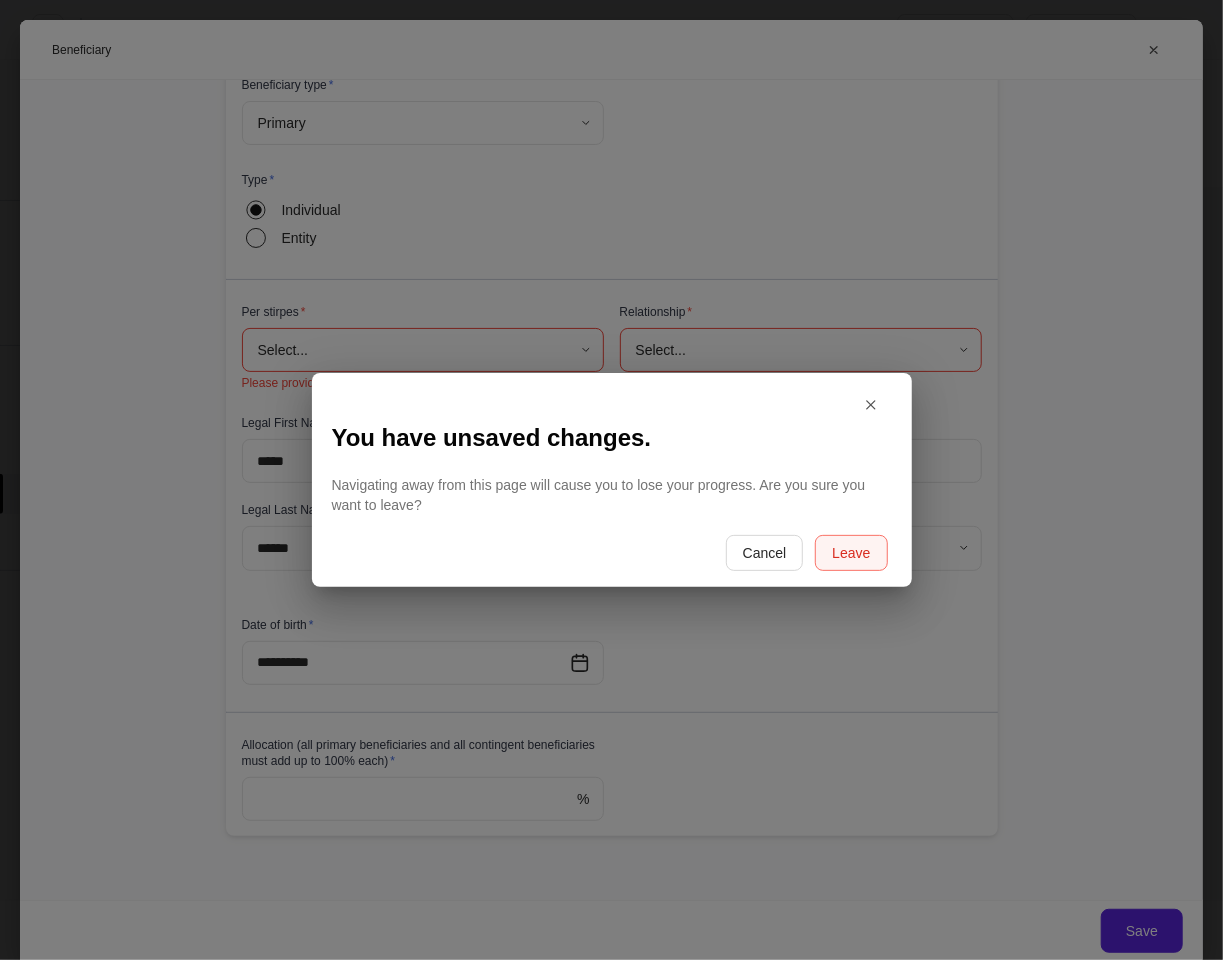 click on "Leave" at bounding box center [851, 553] 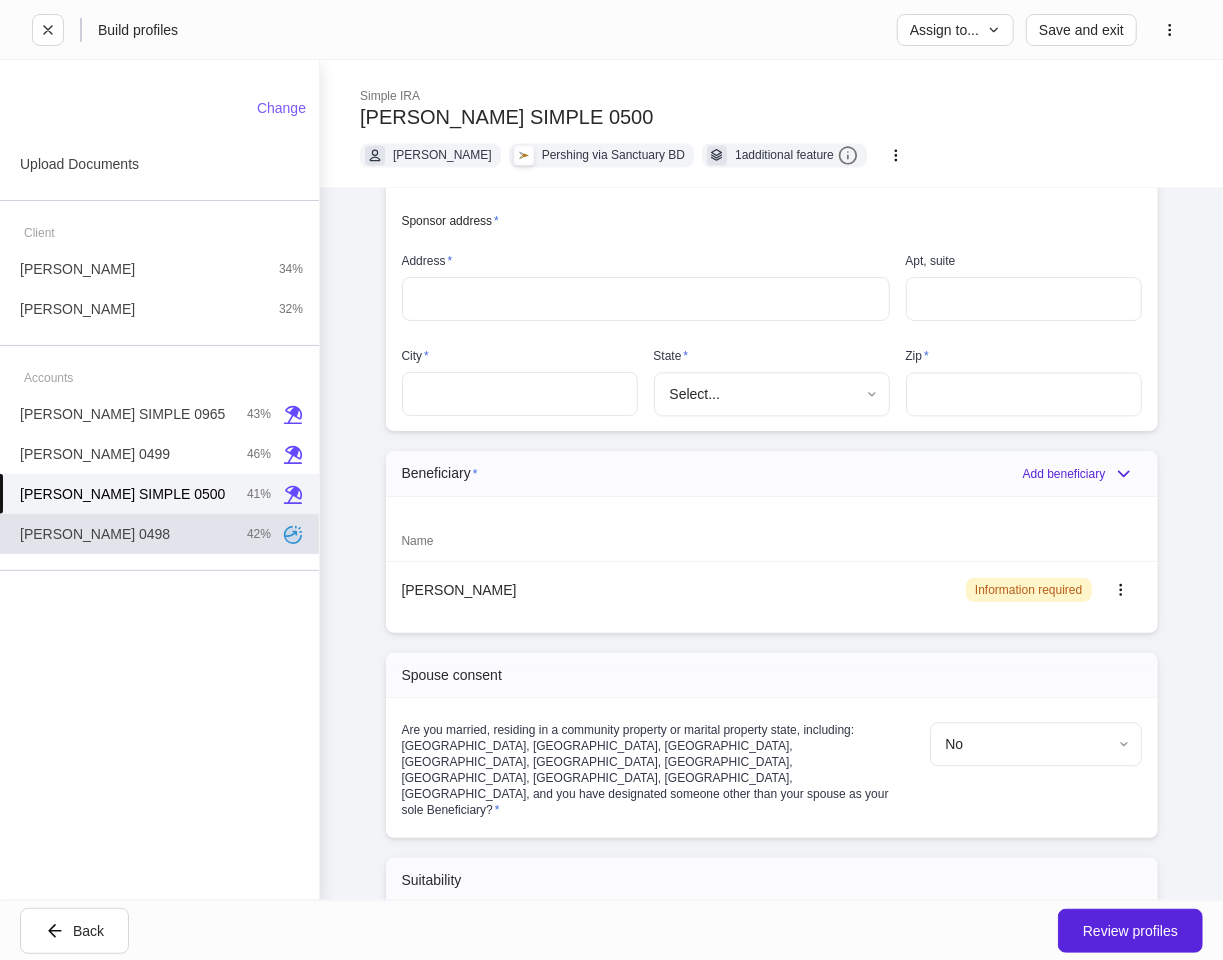 click on "Patrick TOD 0498" at bounding box center (95, 534) 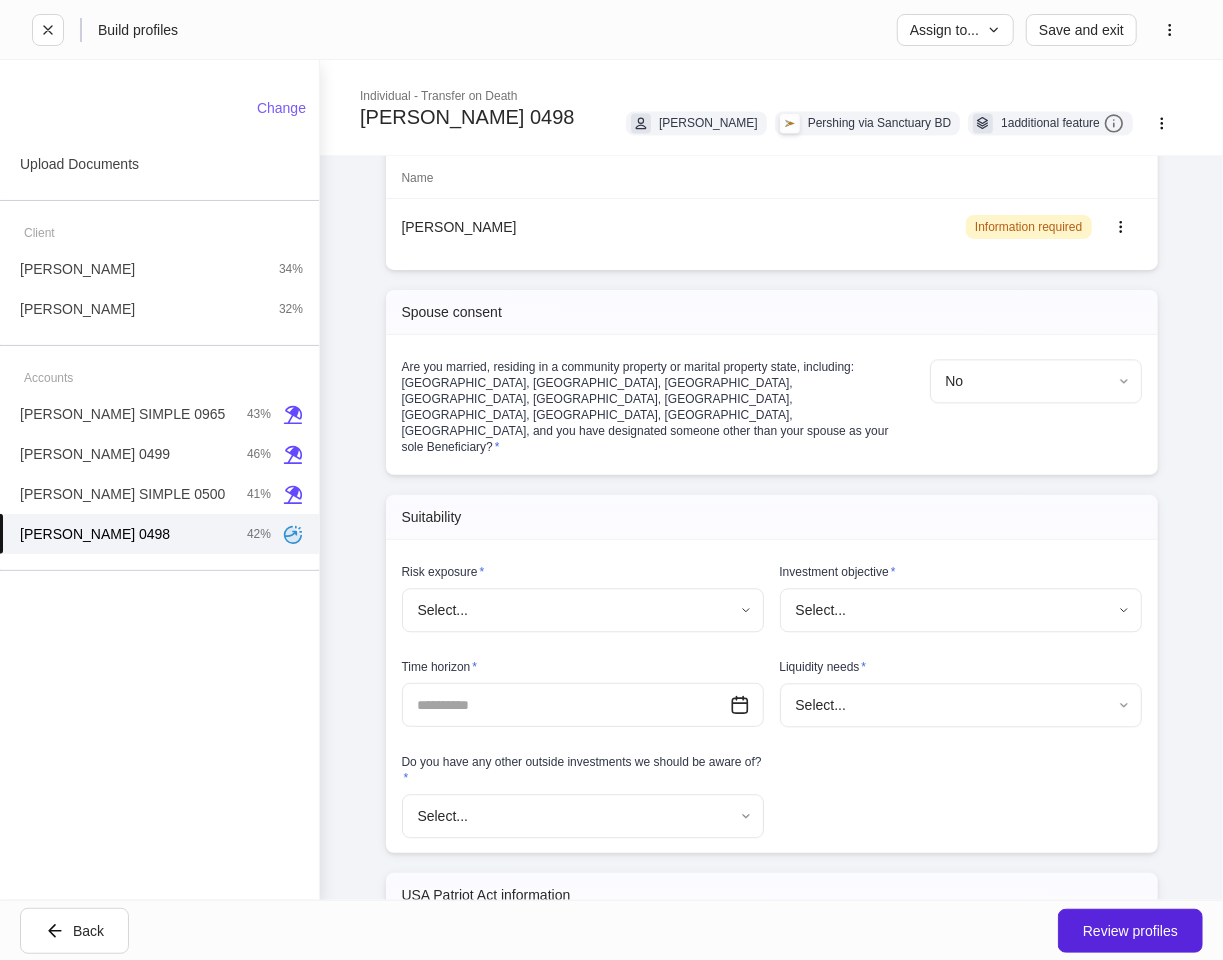 scroll, scrollTop: 2654, scrollLeft: 0, axis: vertical 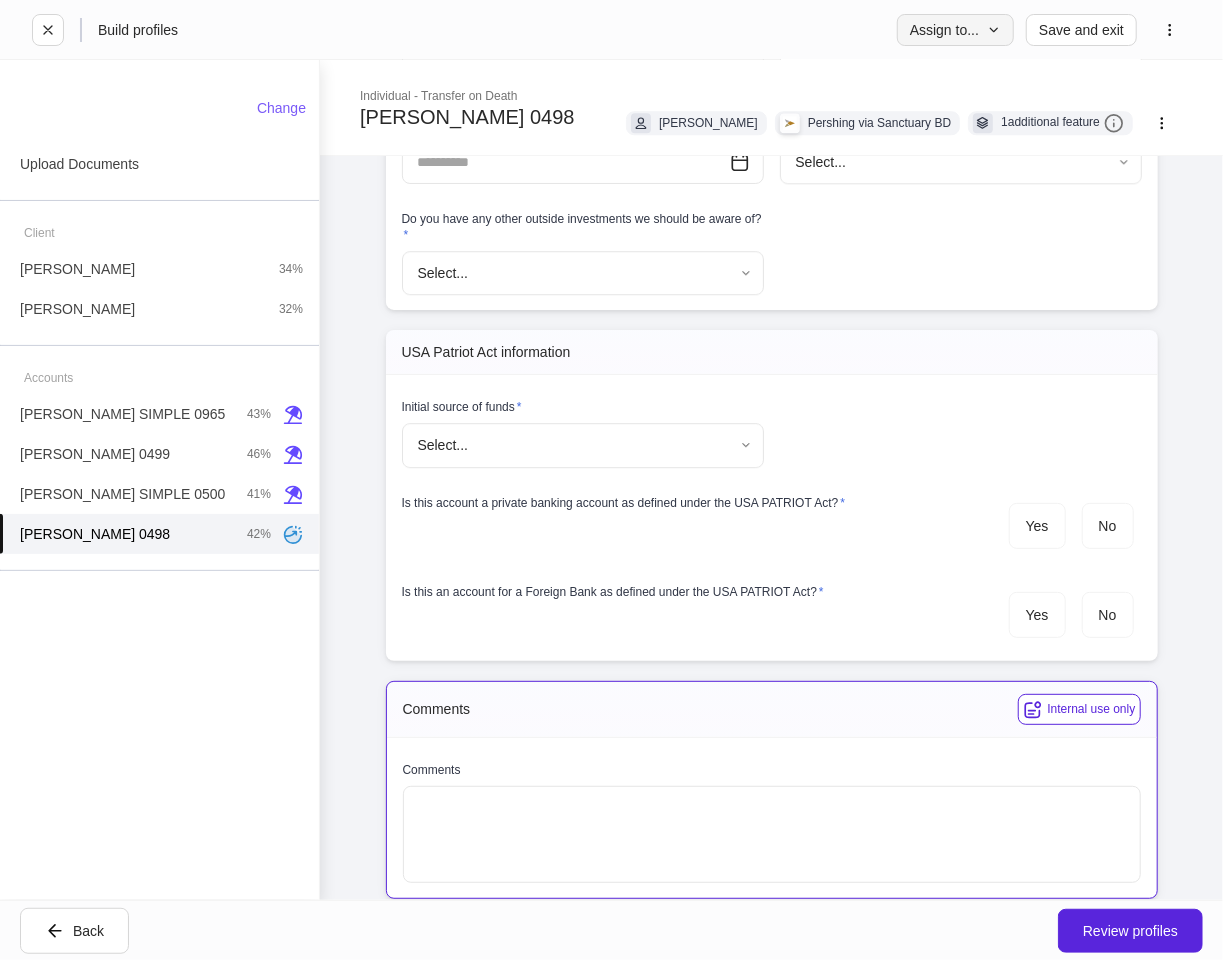 click on "Assign to..." at bounding box center [955, 30] 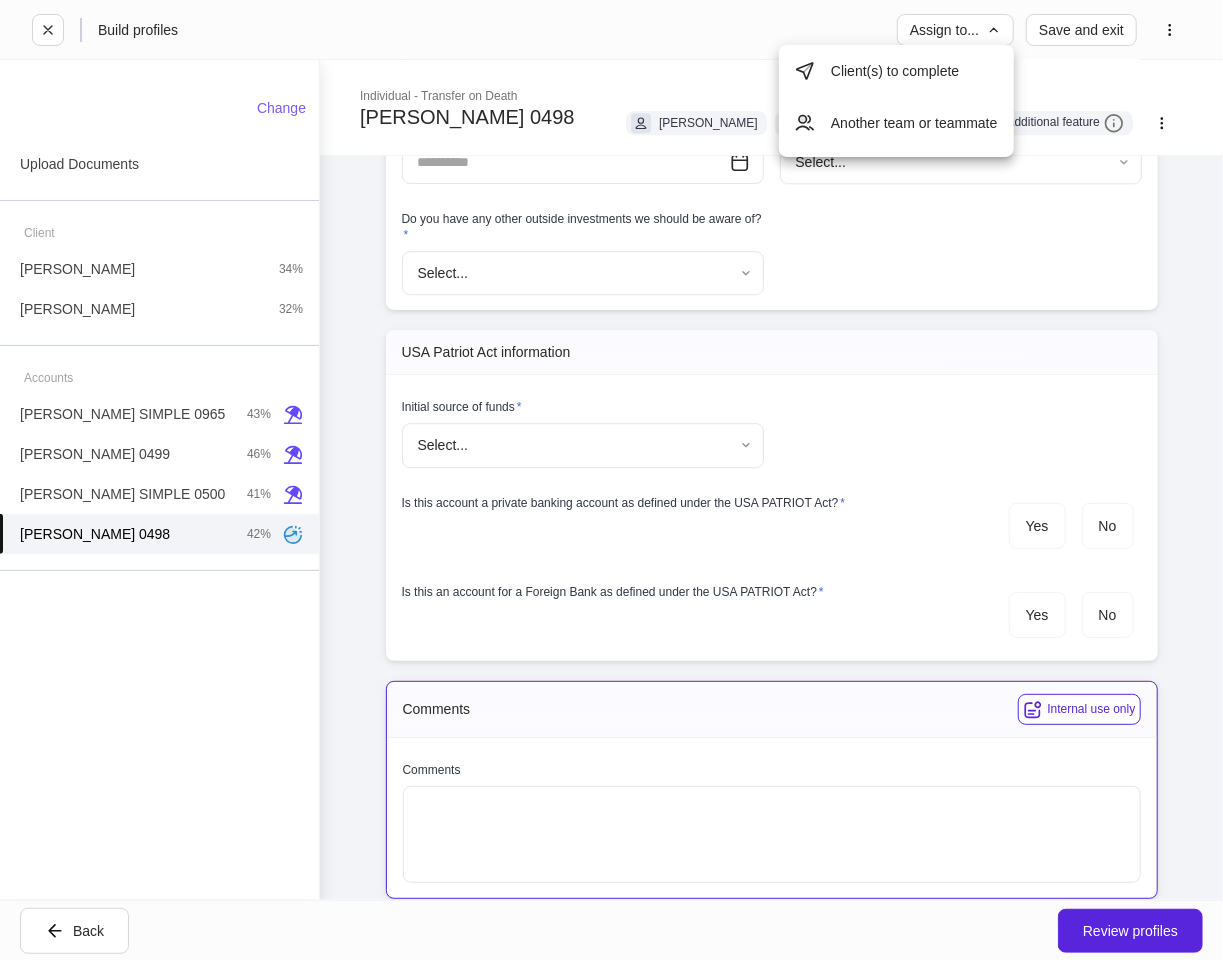click on "Another team or teammate" at bounding box center [896, 123] 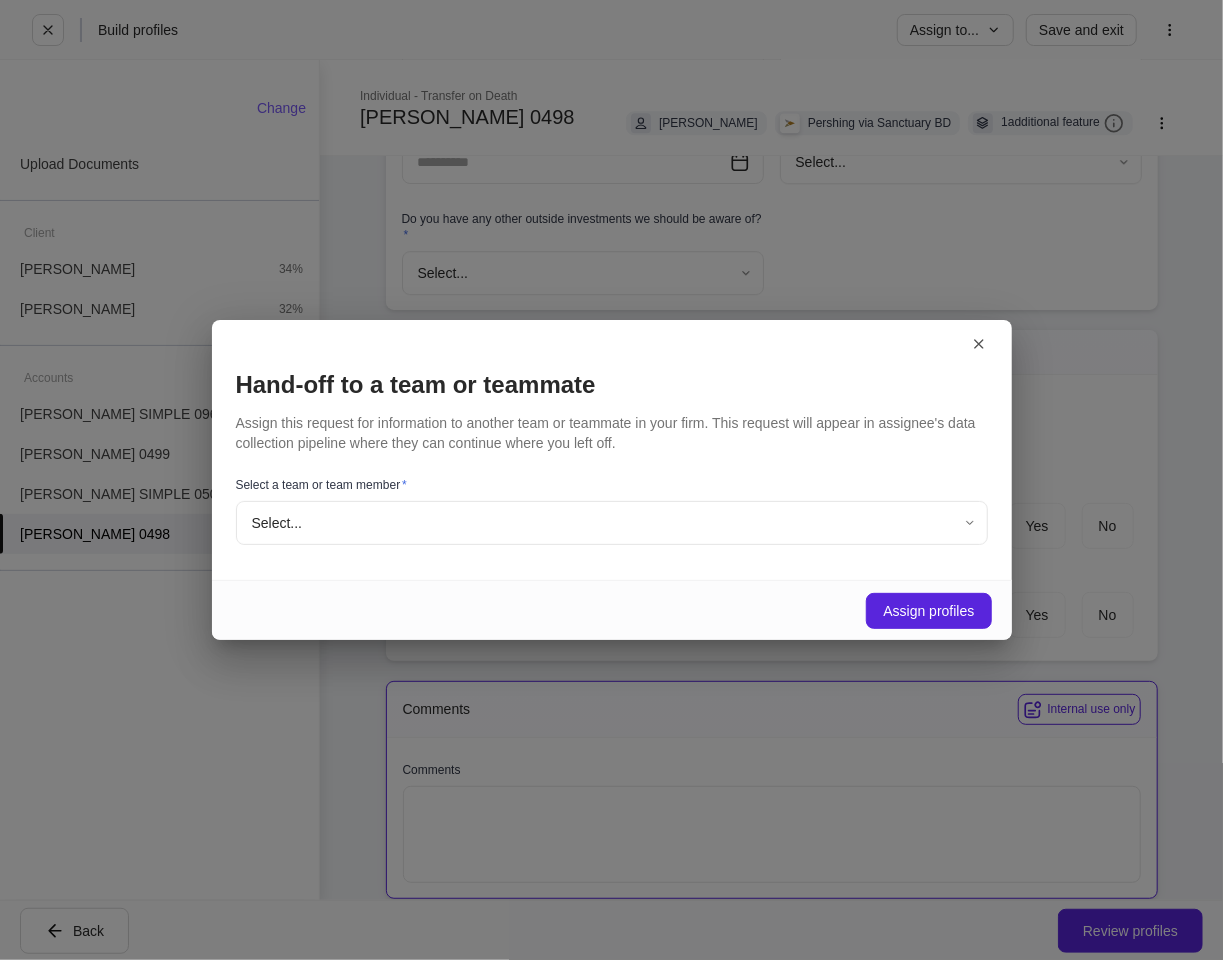 click on "**********" at bounding box center (611, 480) 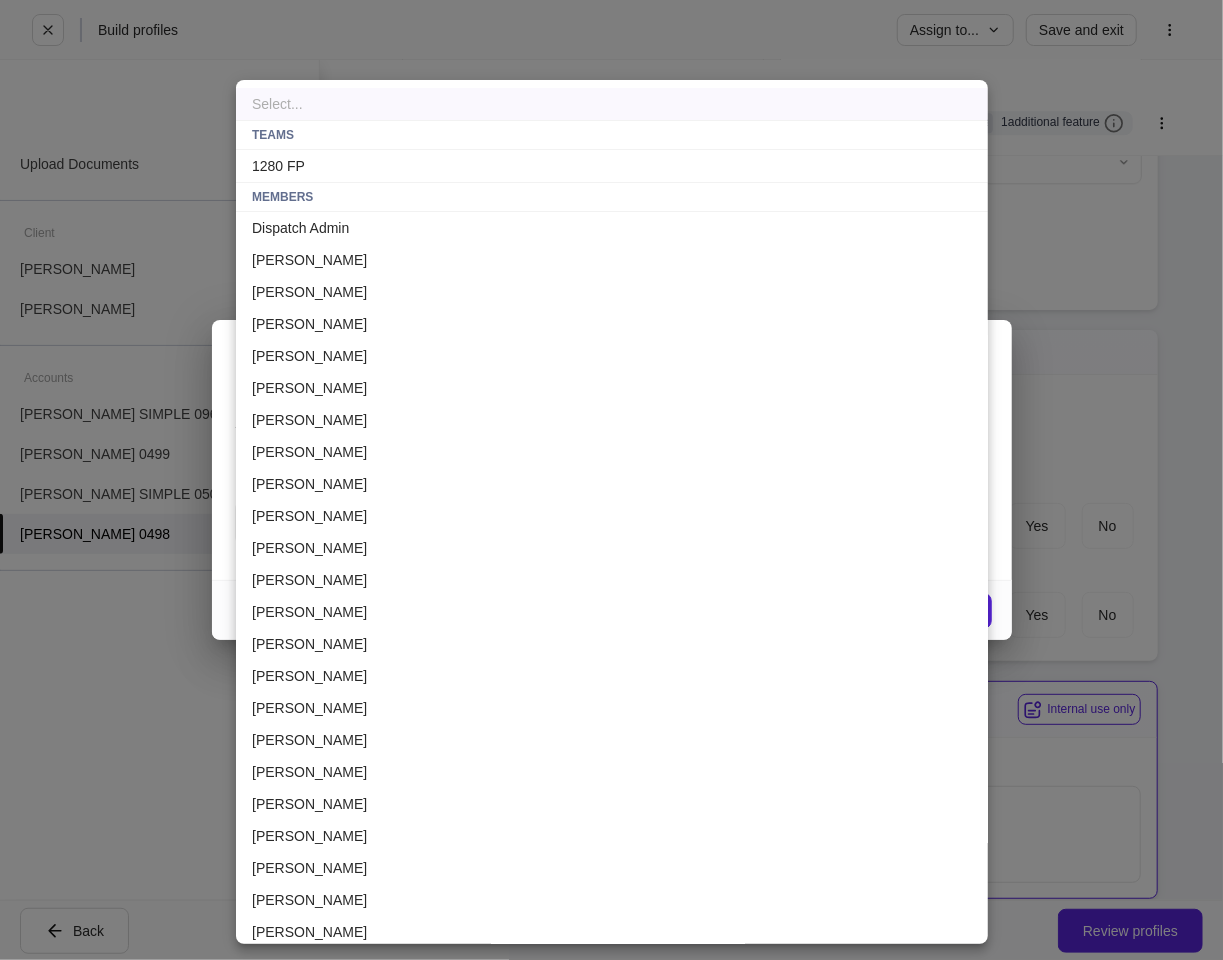 click on "1280 FP" at bounding box center (612, 166) 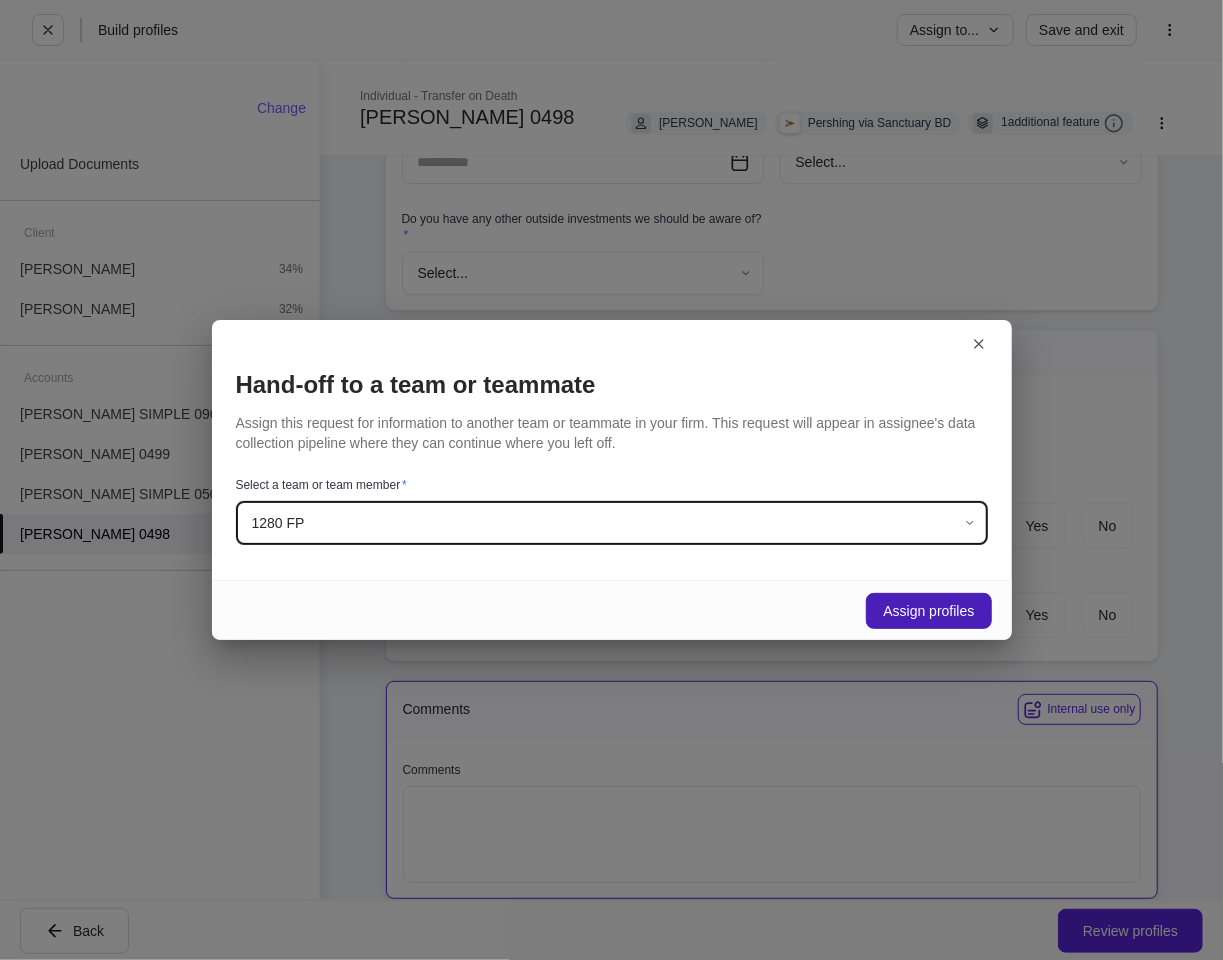 click on "Assign profiles" at bounding box center [928, 611] 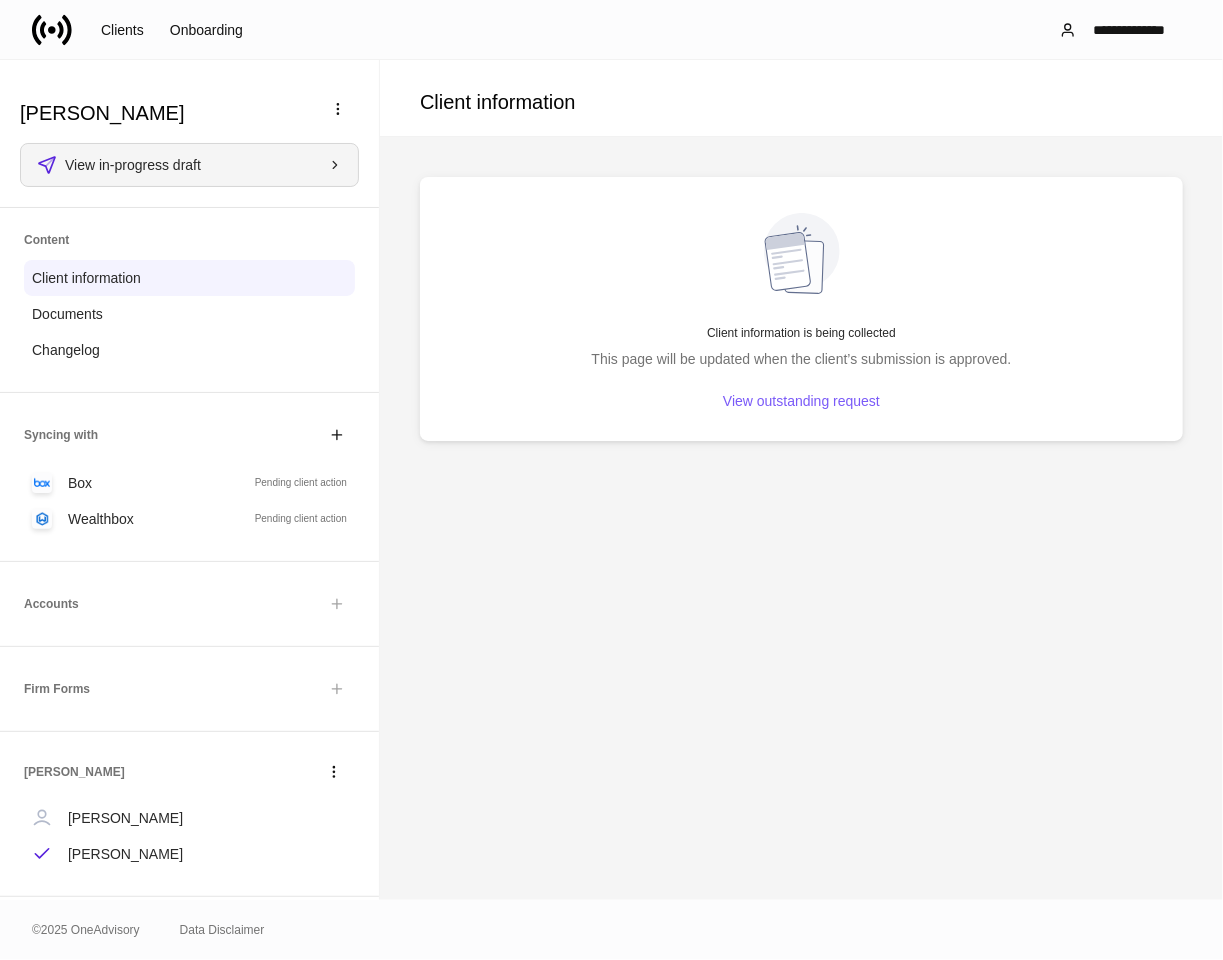 click on "View in-progress draft" at bounding box center (133, 165) 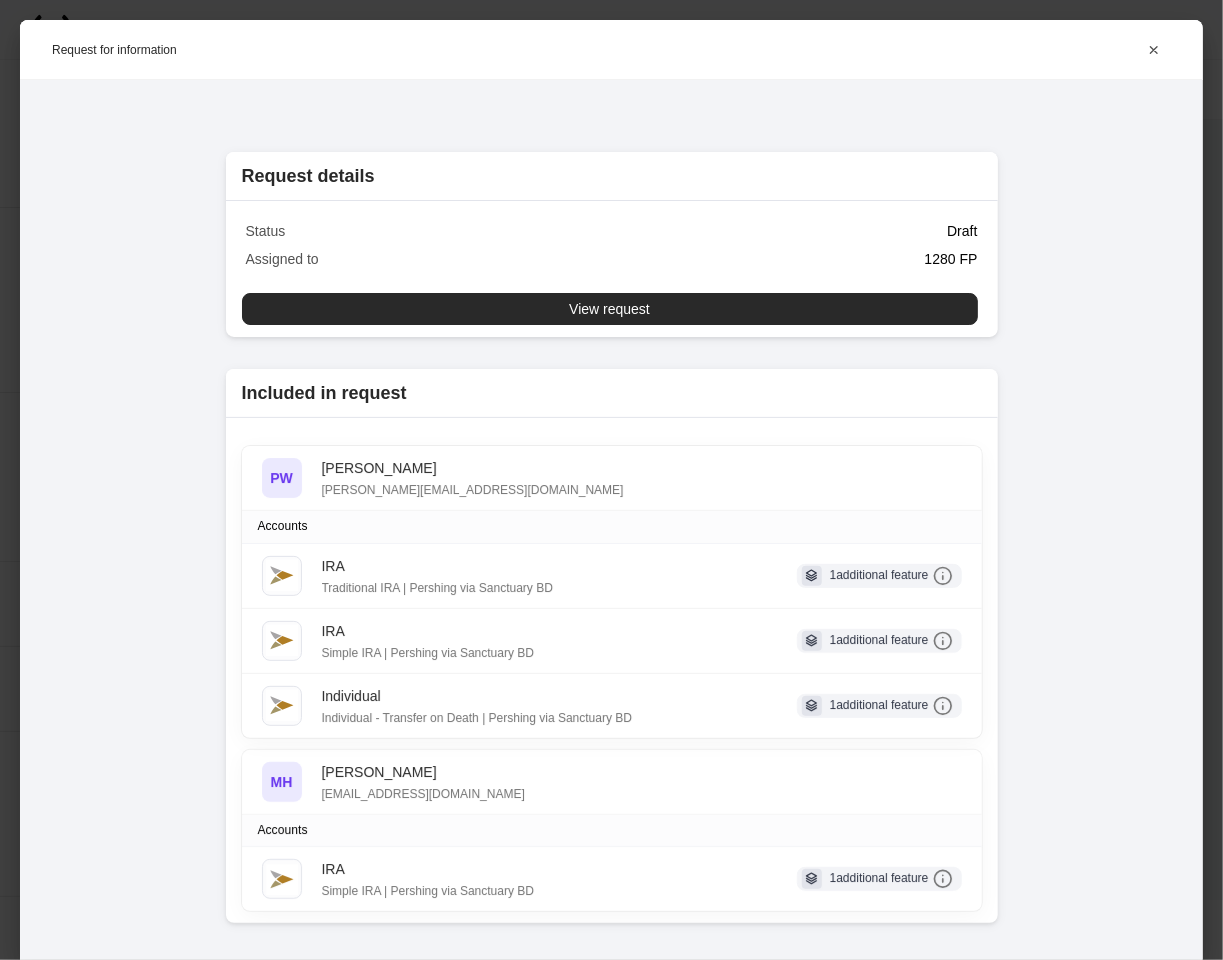 click on "View request" at bounding box center [609, 309] 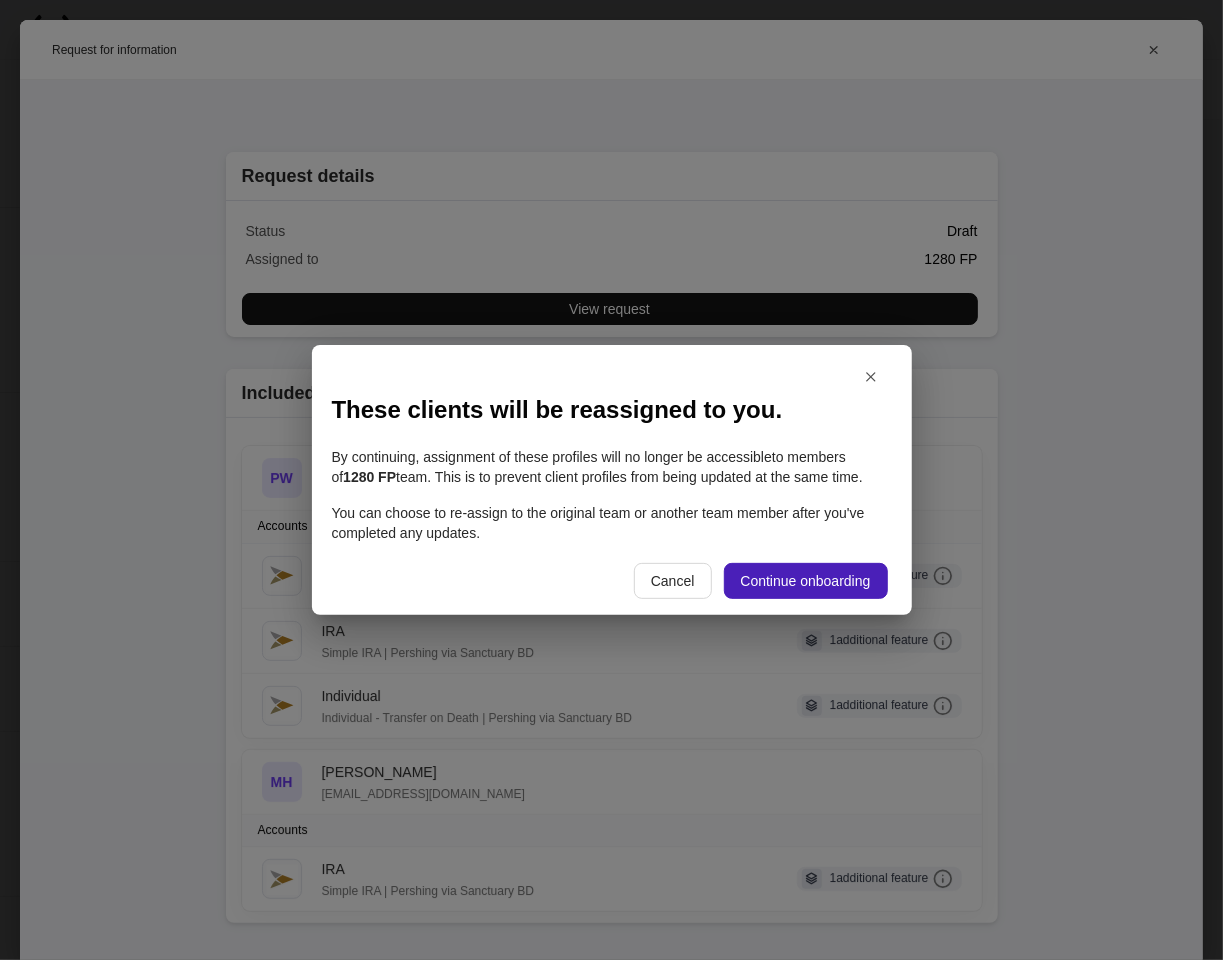 click on "Continue onboarding" at bounding box center (806, 581) 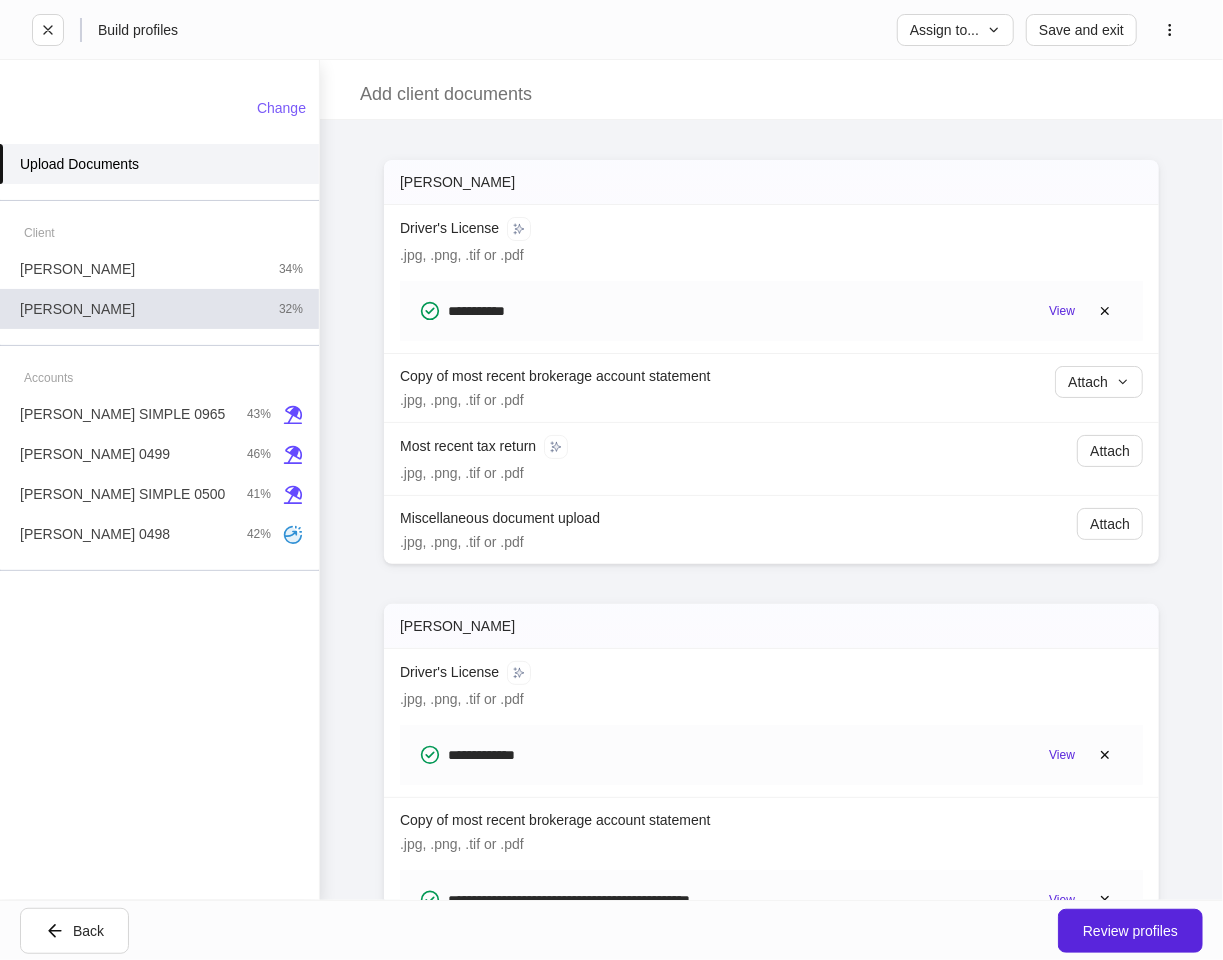 click on "Patrick Wong" at bounding box center (77, 309) 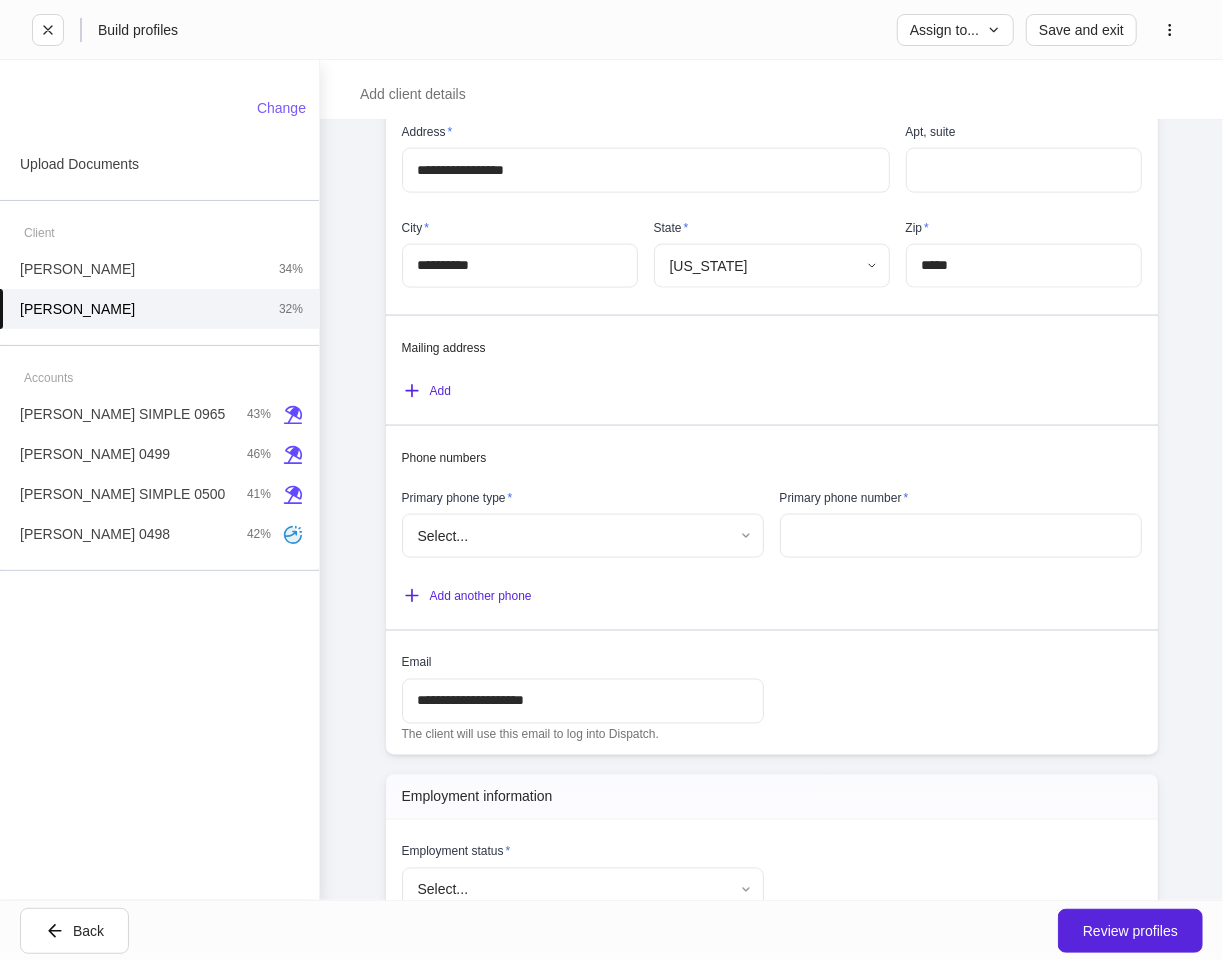 scroll, scrollTop: 1333, scrollLeft: 0, axis: vertical 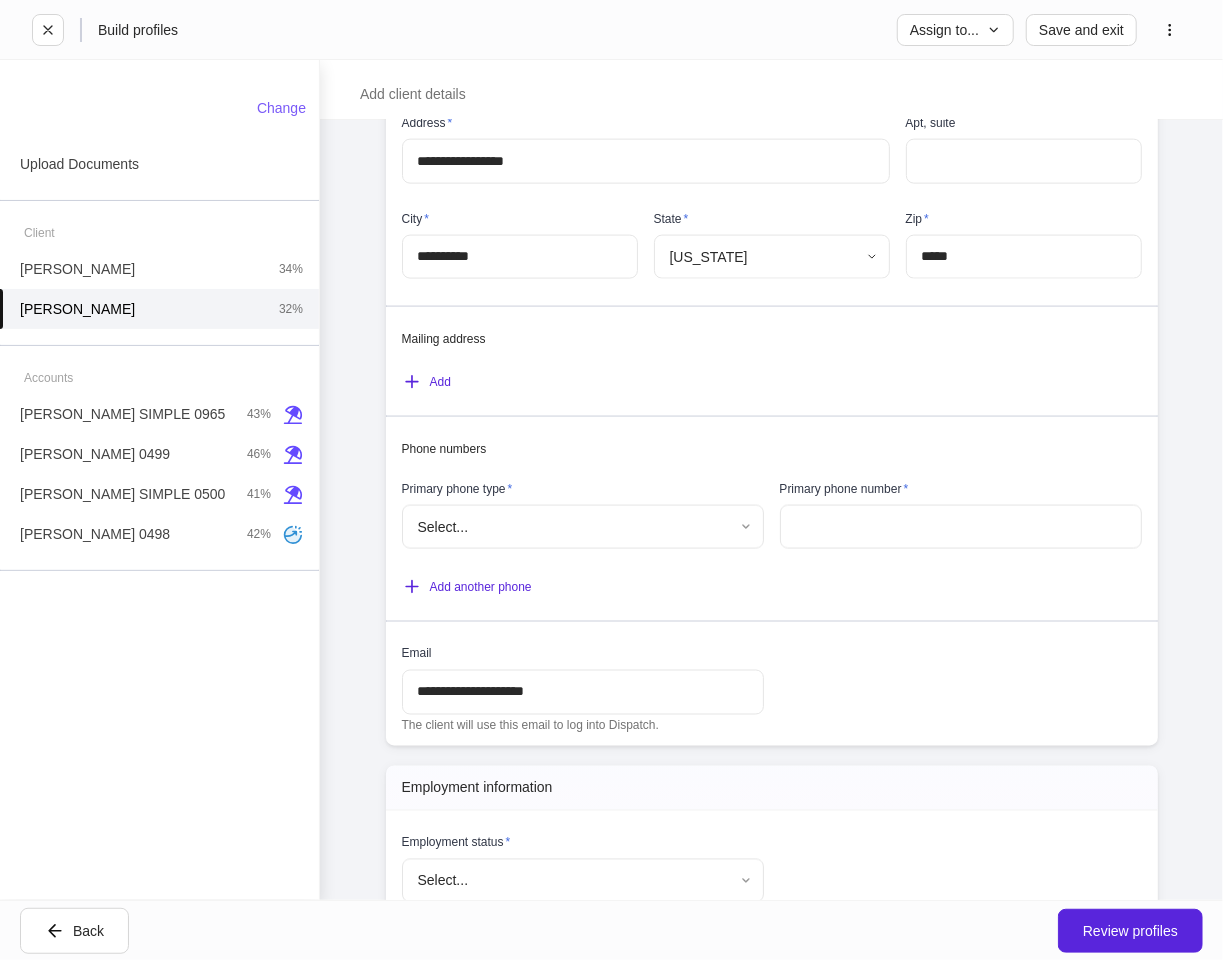 click at bounding box center [961, 527] 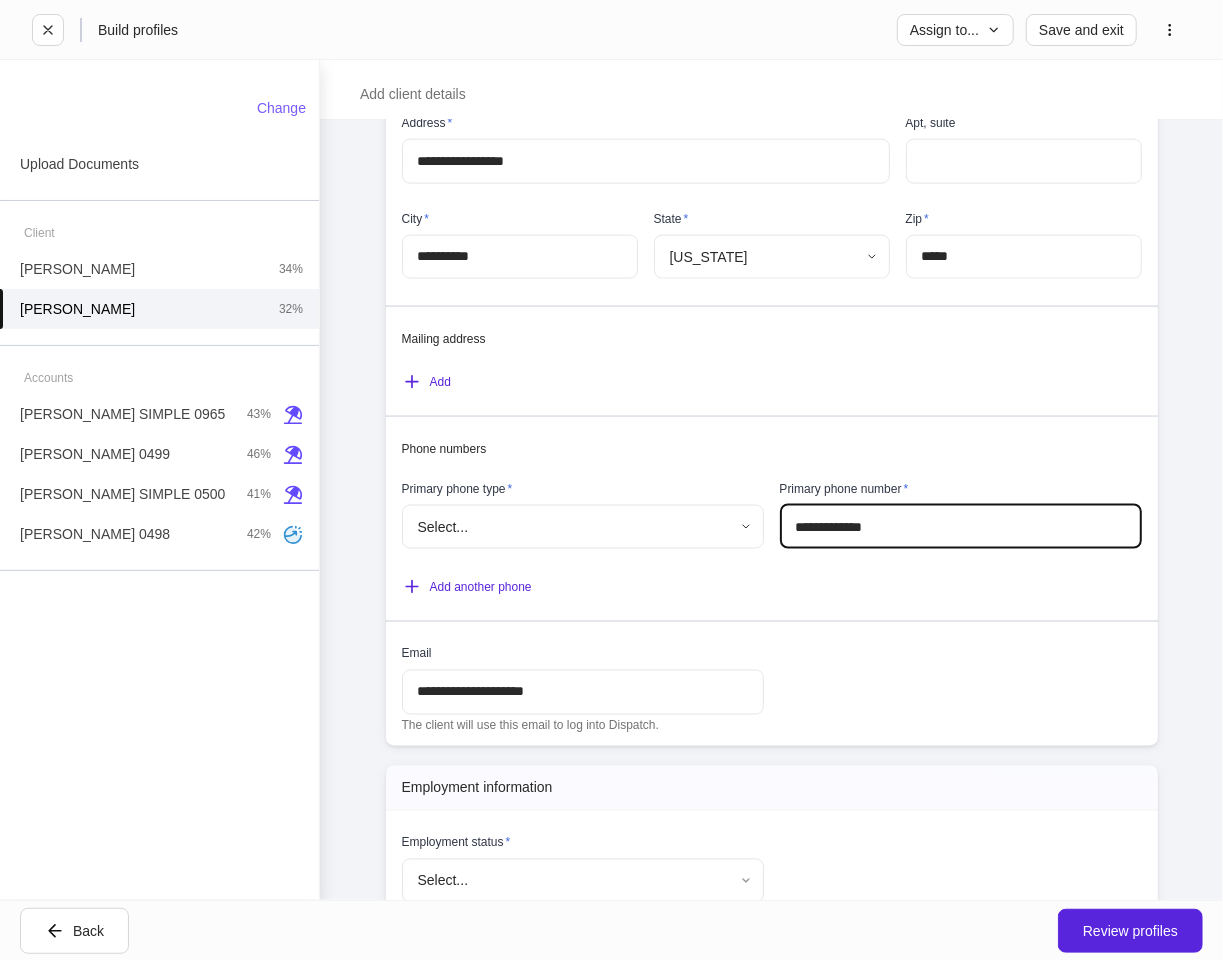 type on "**********" 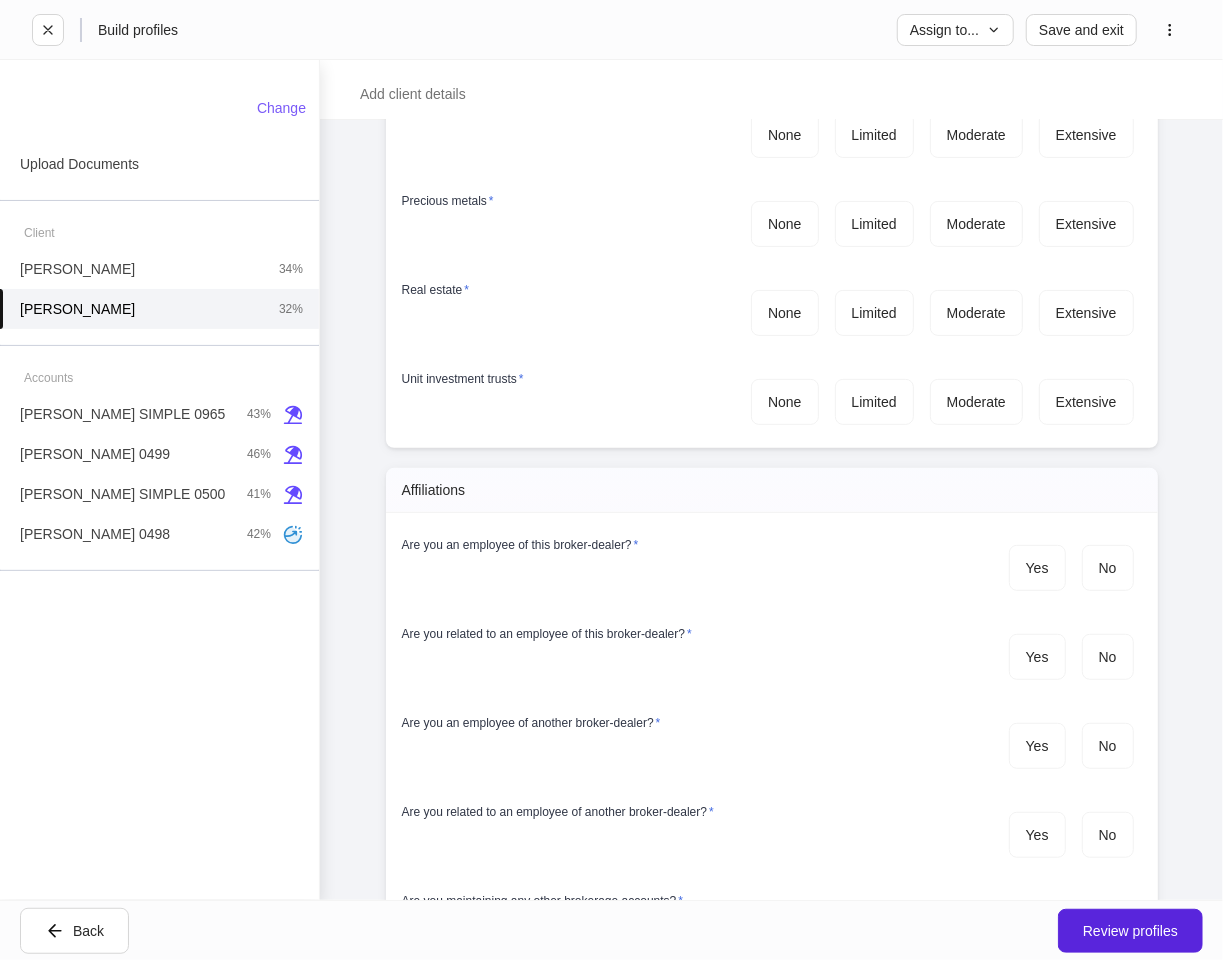 scroll, scrollTop: 4222, scrollLeft: 0, axis: vertical 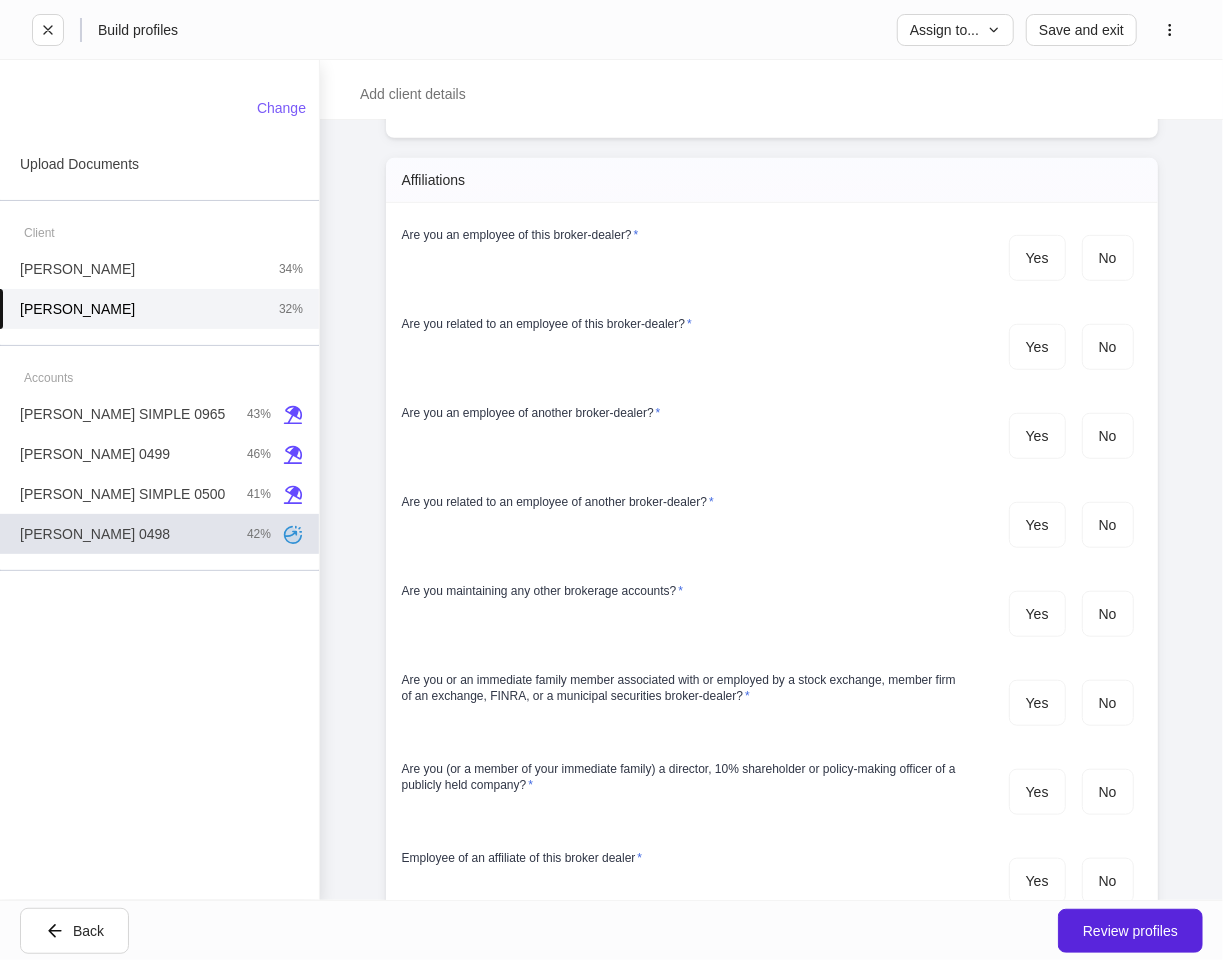 click on "Patrick TOD 0498" at bounding box center [95, 534] 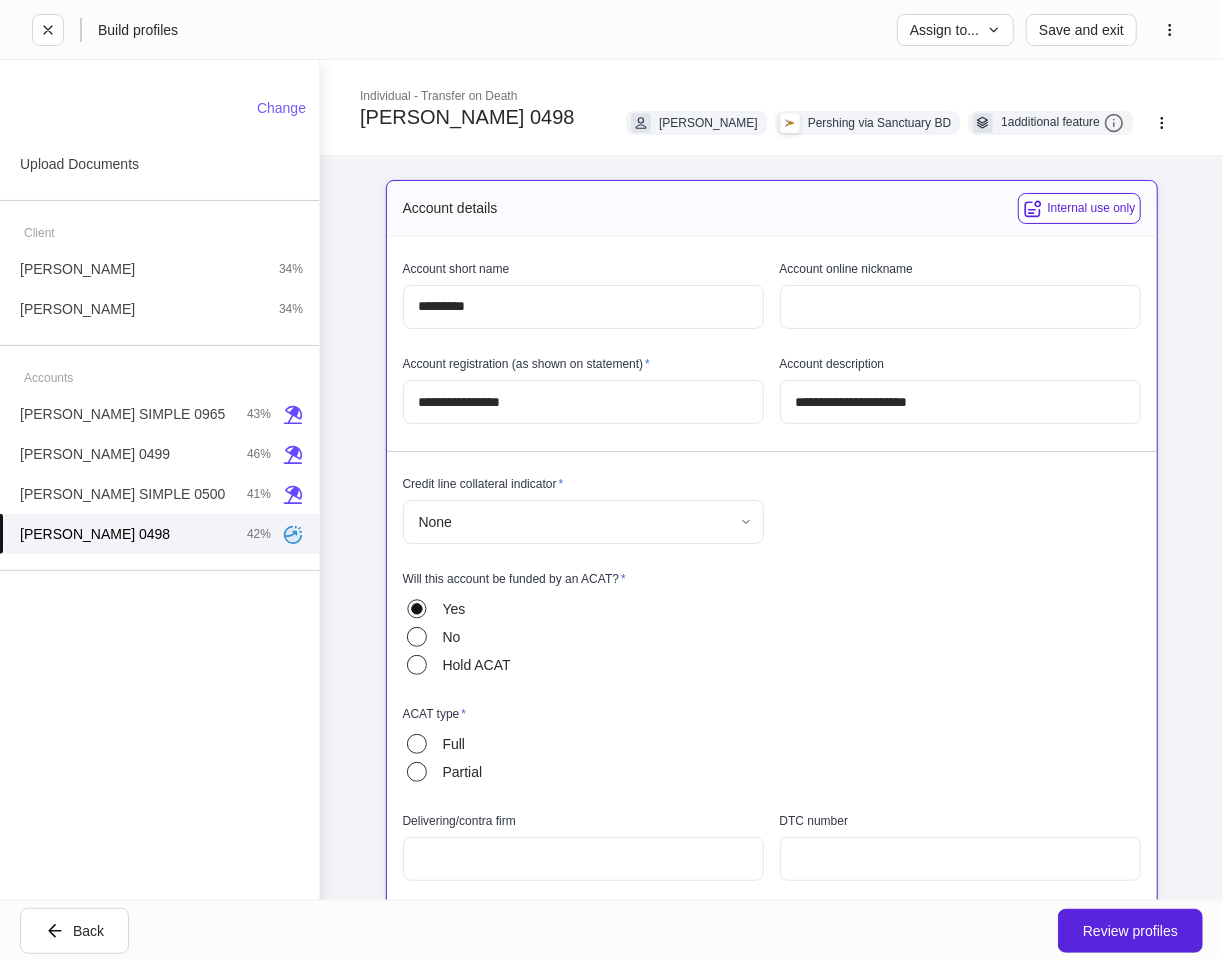 scroll, scrollTop: 333, scrollLeft: 0, axis: vertical 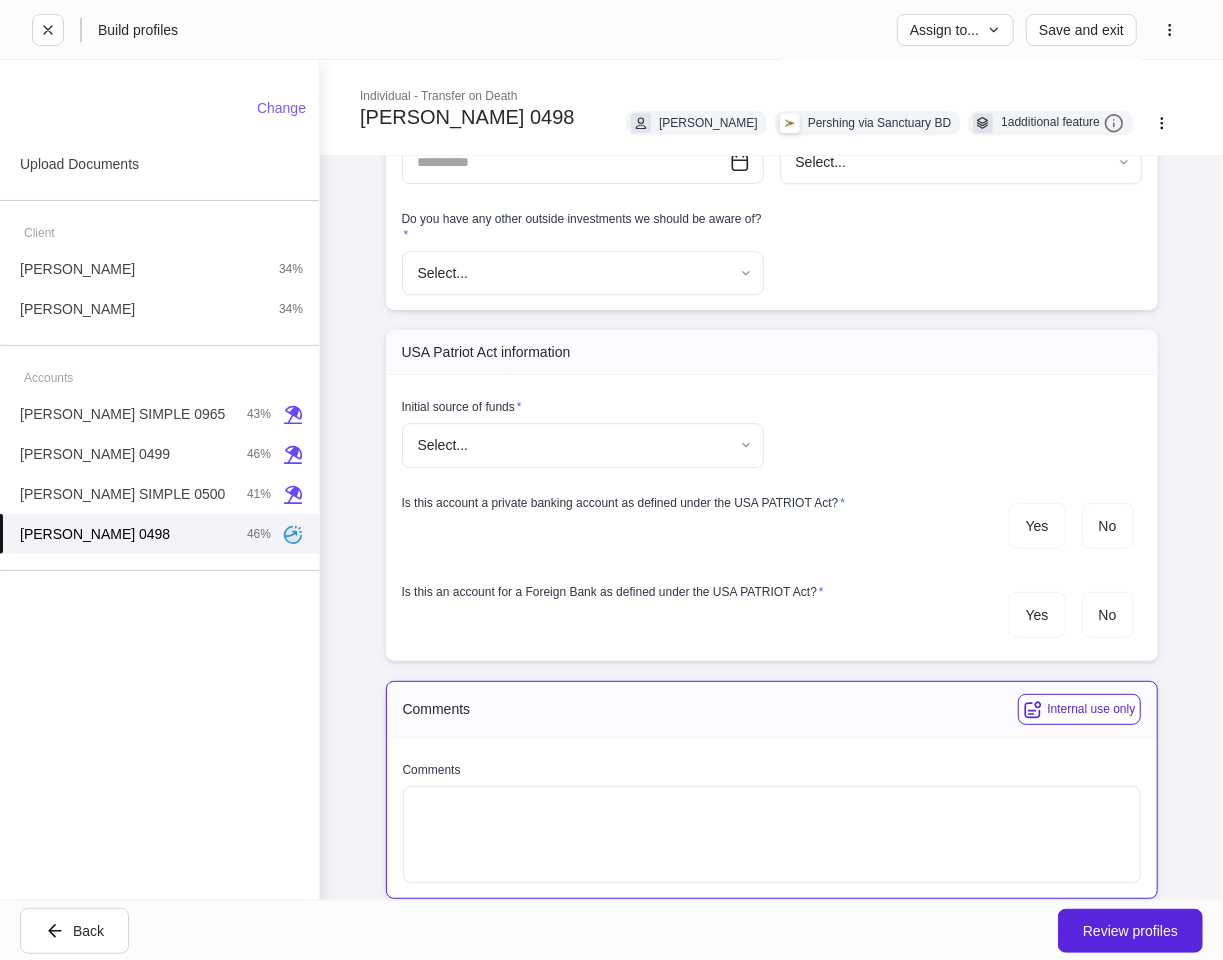 click on "**********" at bounding box center [772, -768] 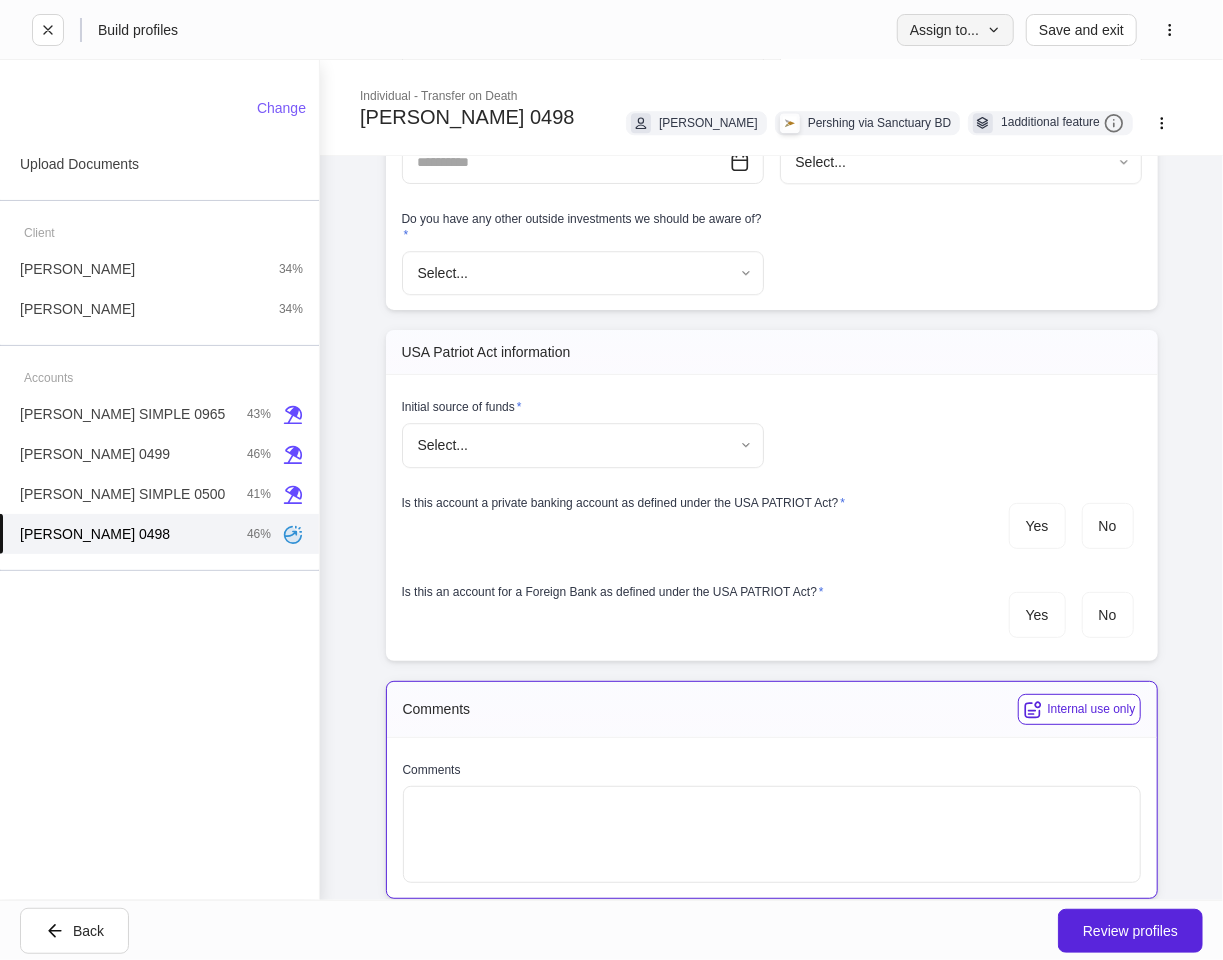 click on "Assign to..." at bounding box center (955, 30) 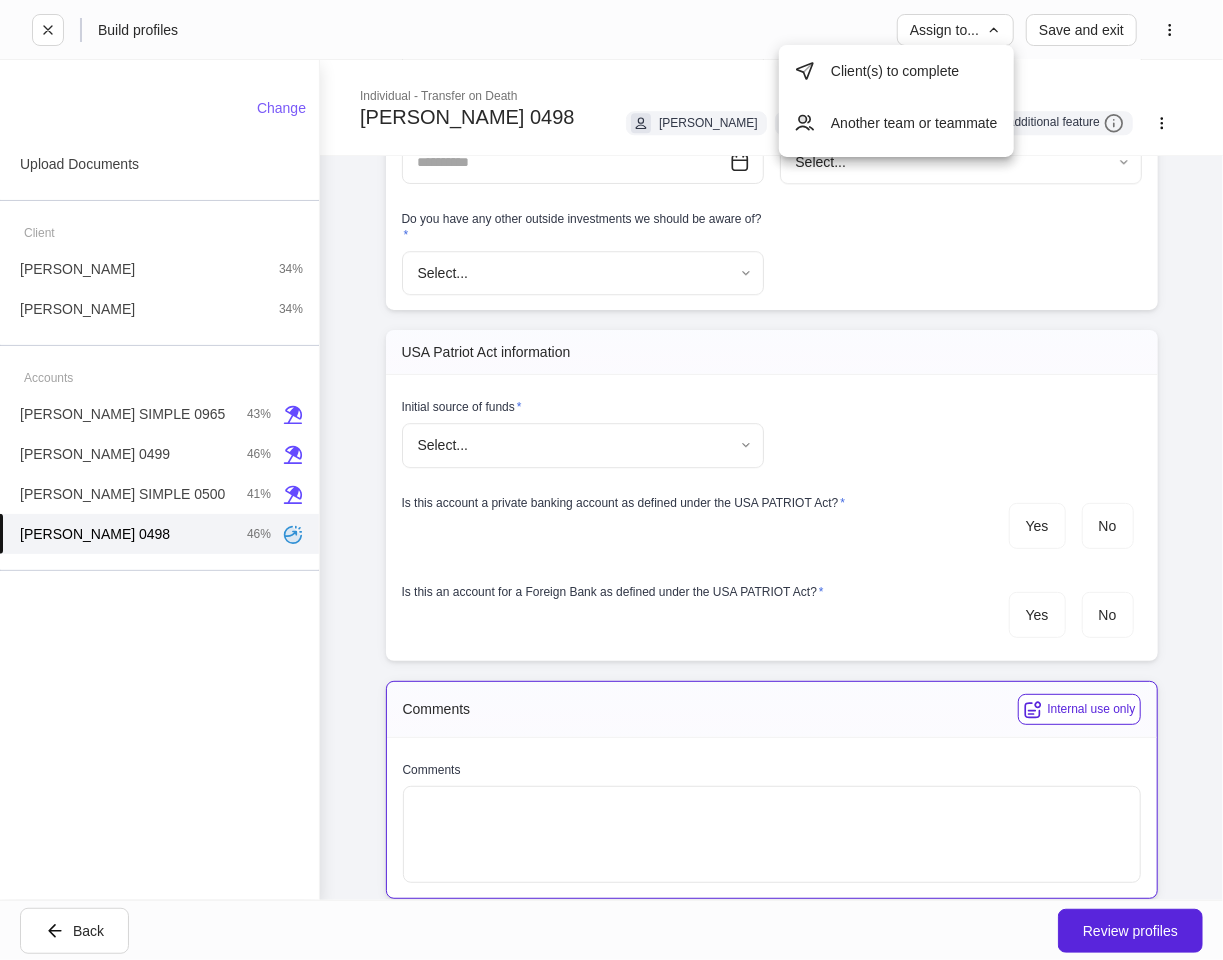 click on "Another team or teammate" at bounding box center [896, 123] 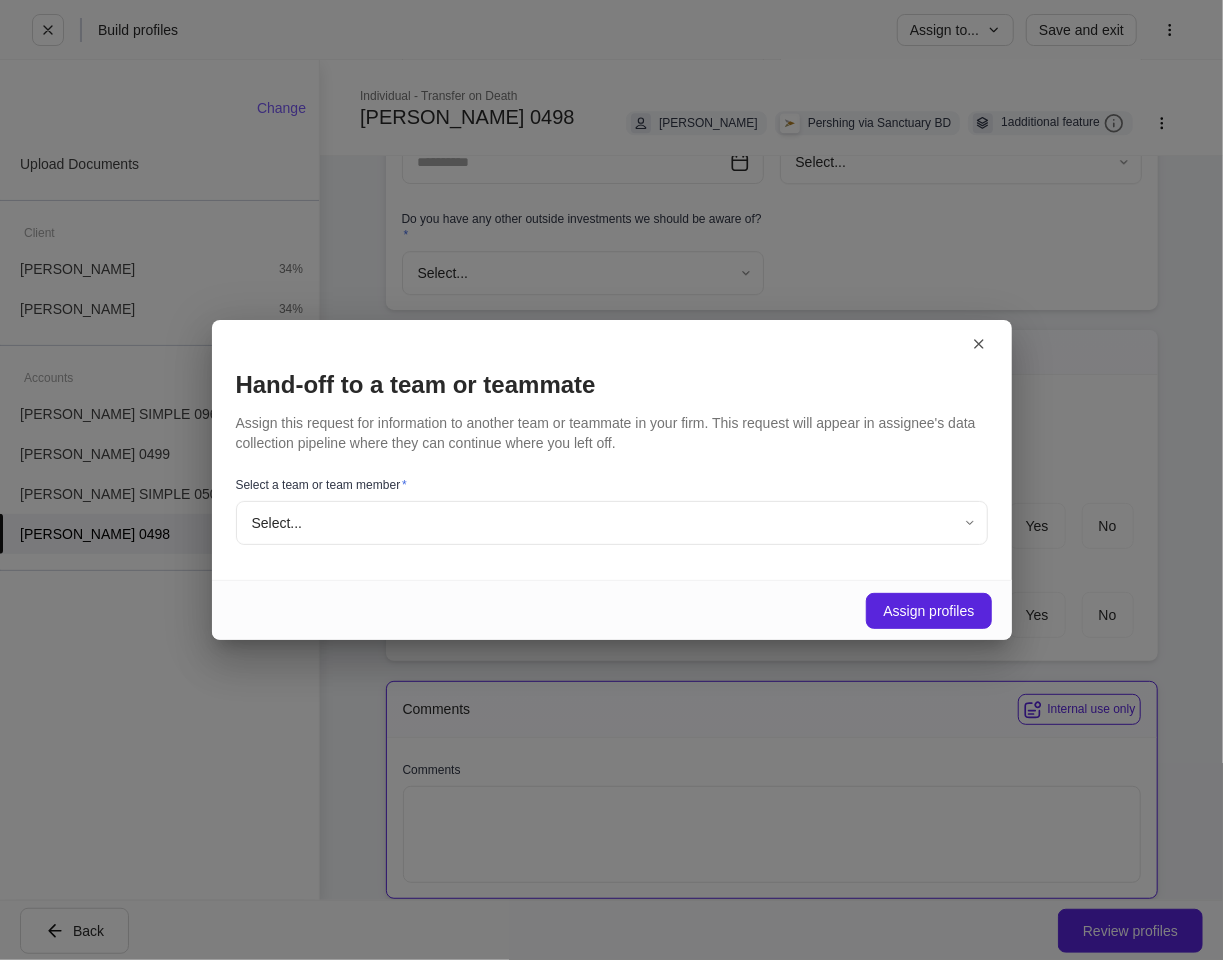 click on "**********" at bounding box center [611, 480] 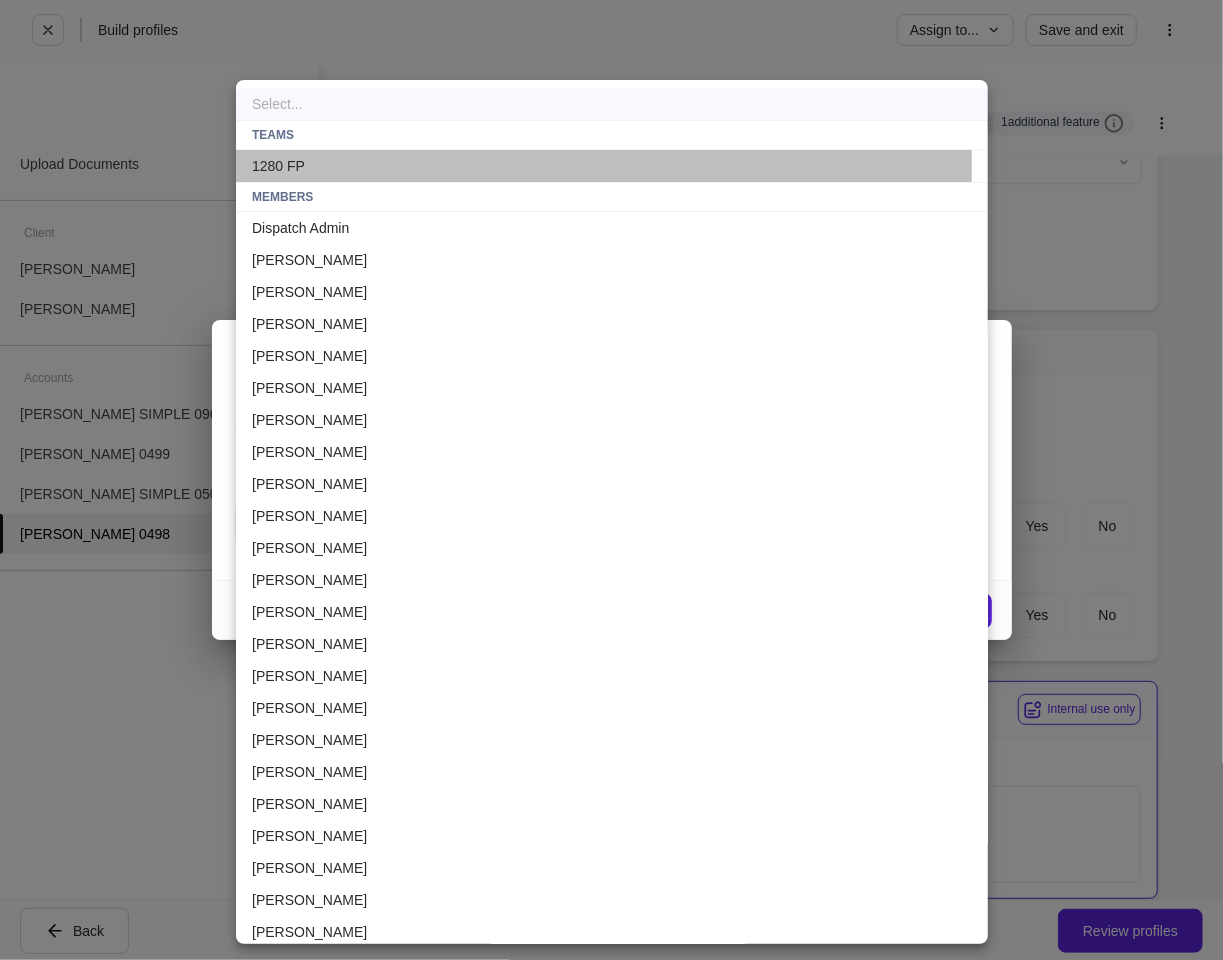 click on "1280 FP" at bounding box center [612, 166] 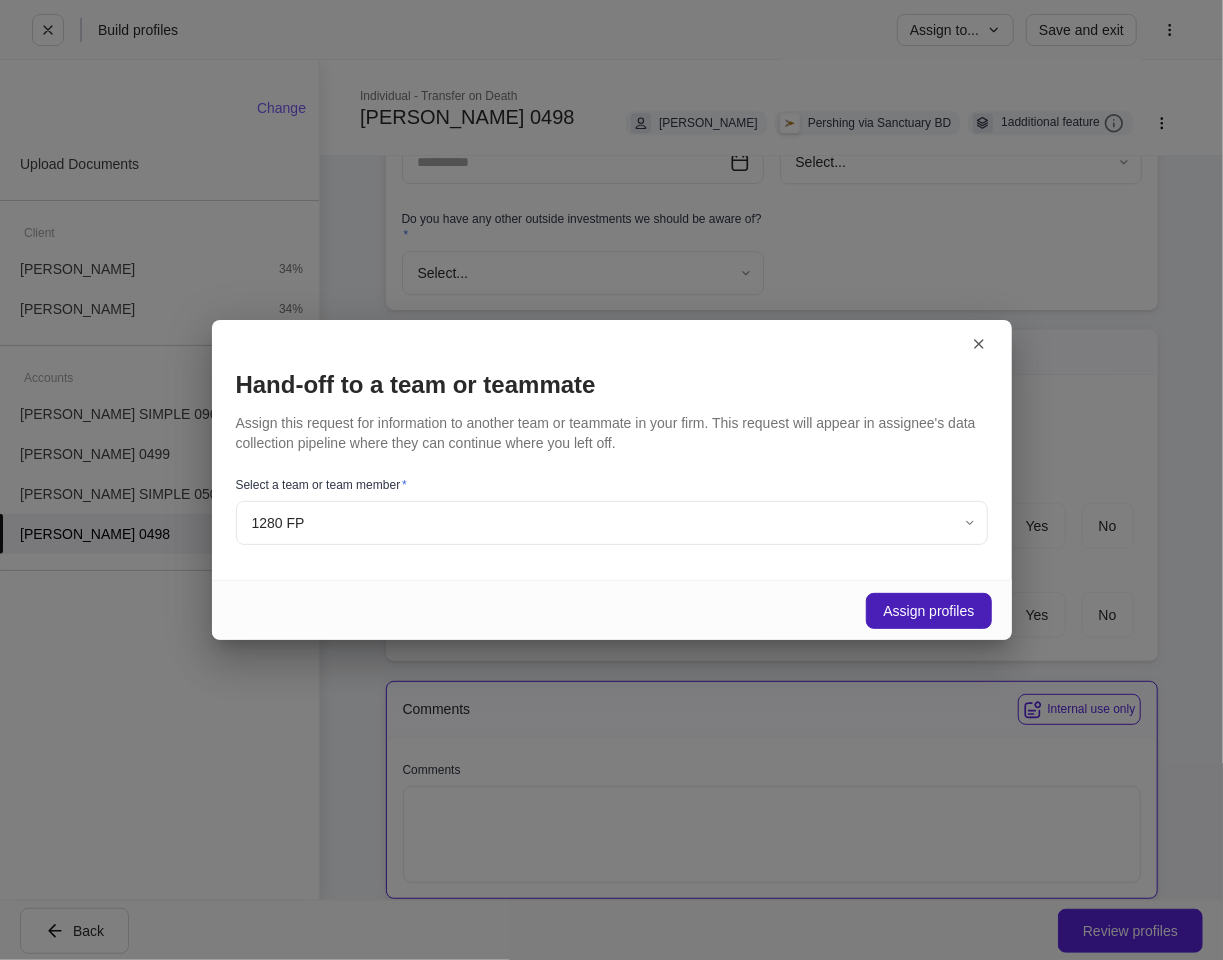 click on "Assign profiles" at bounding box center [928, 611] 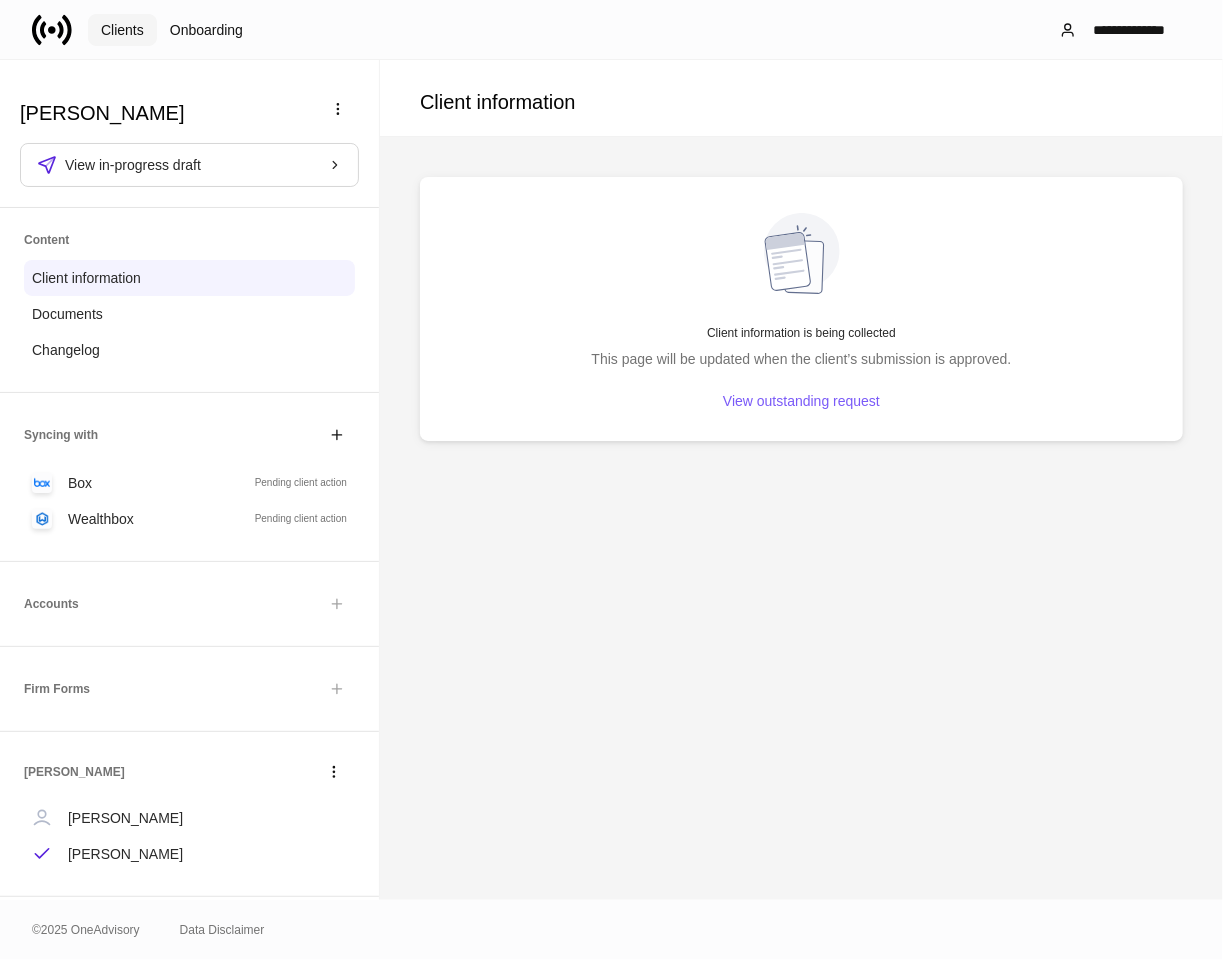 click on "Clients" at bounding box center [122, 30] 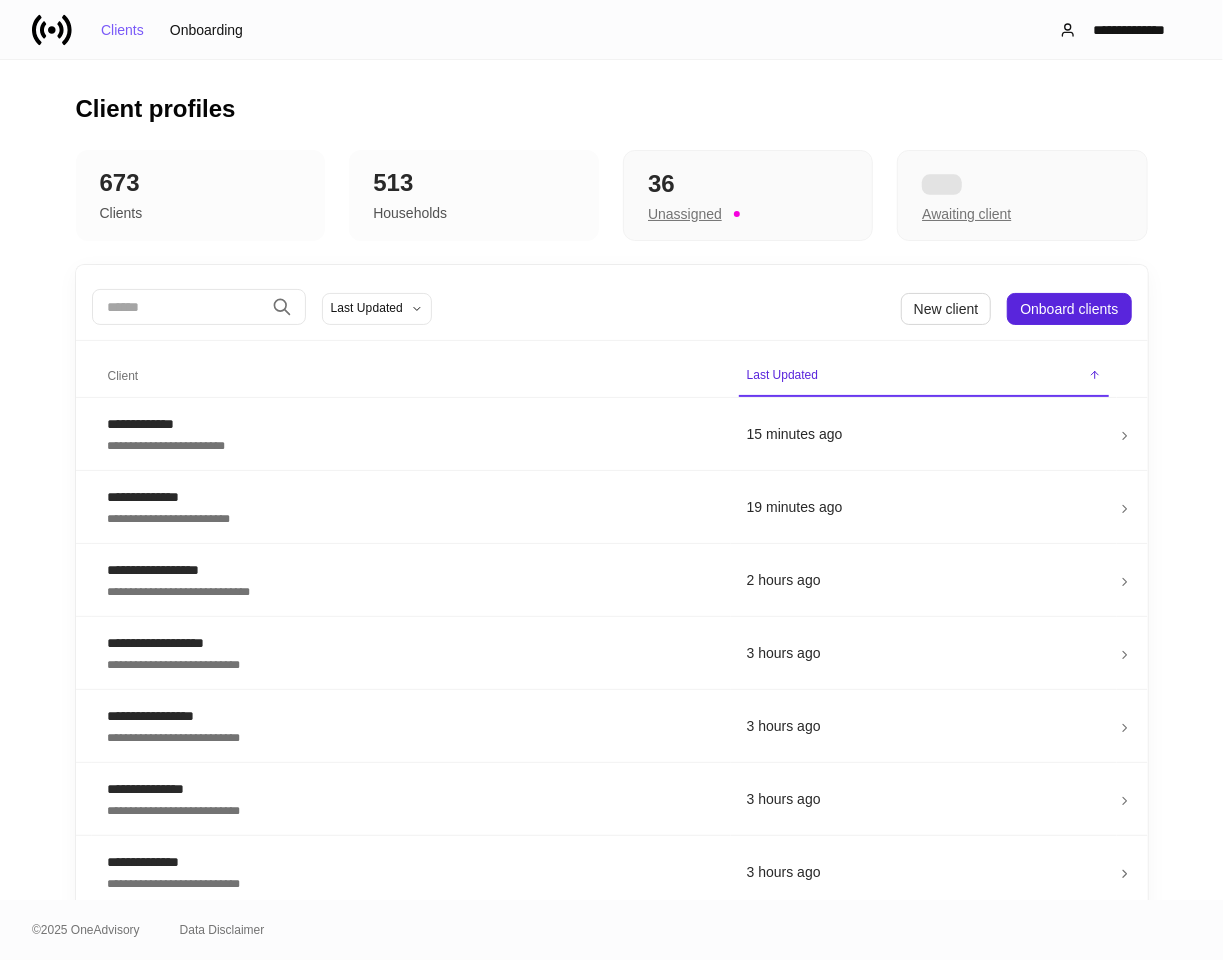 click at bounding box center [178, 307] 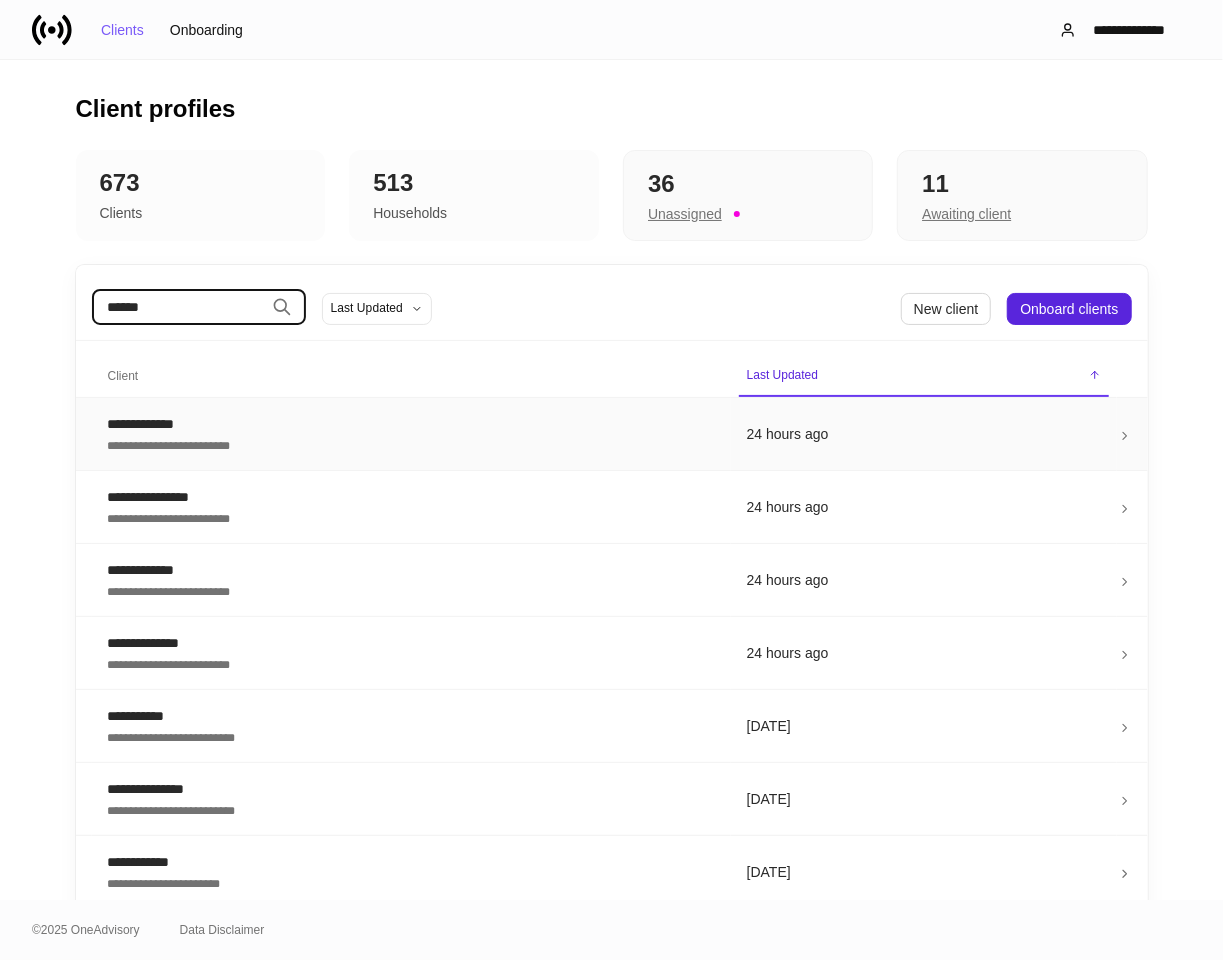 type on "******" 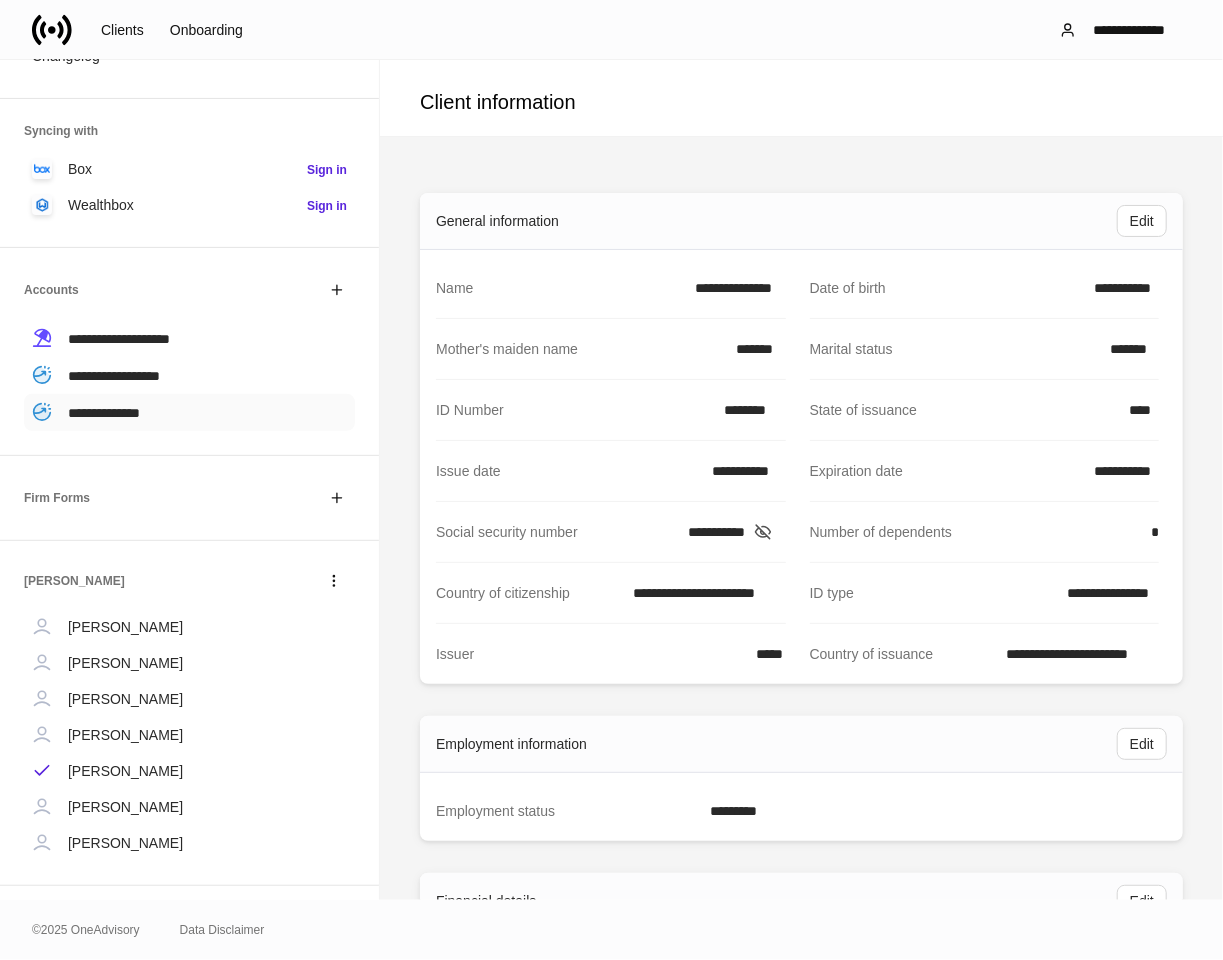 scroll, scrollTop: 248, scrollLeft: 0, axis: vertical 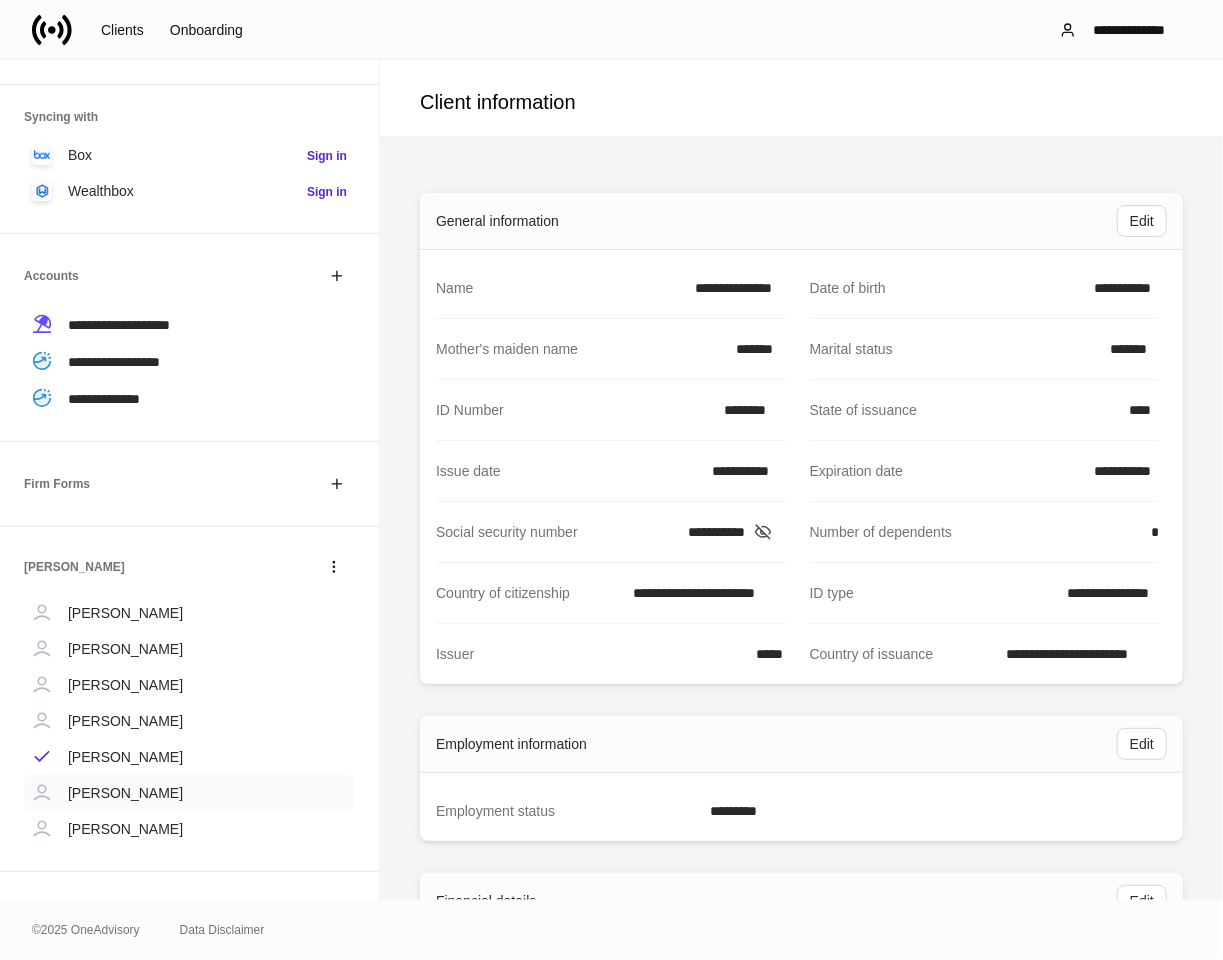 click on "Richard Kinzel" at bounding box center [125, 793] 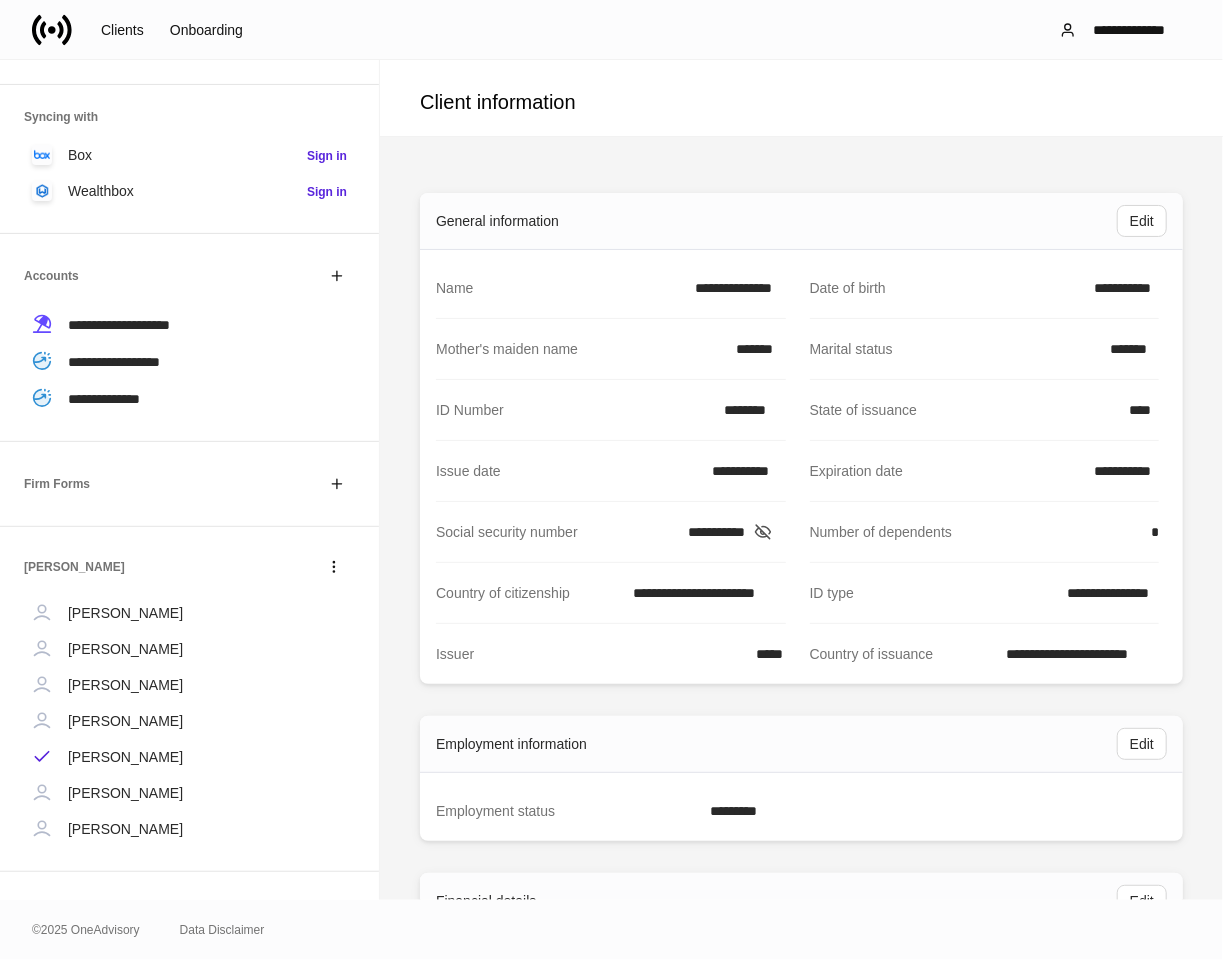 scroll, scrollTop: 0, scrollLeft: 0, axis: both 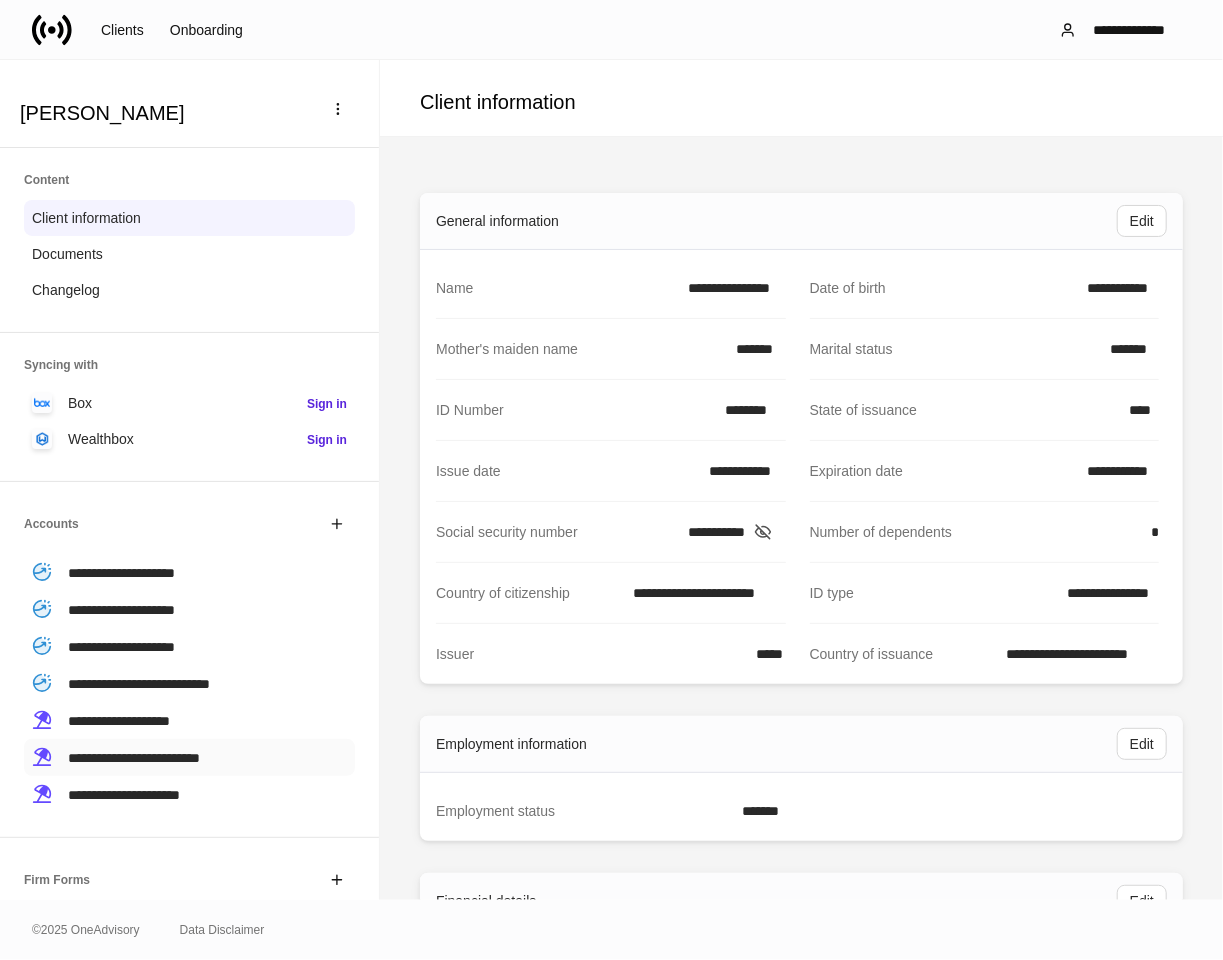 click on "**********" at bounding box center [134, 758] 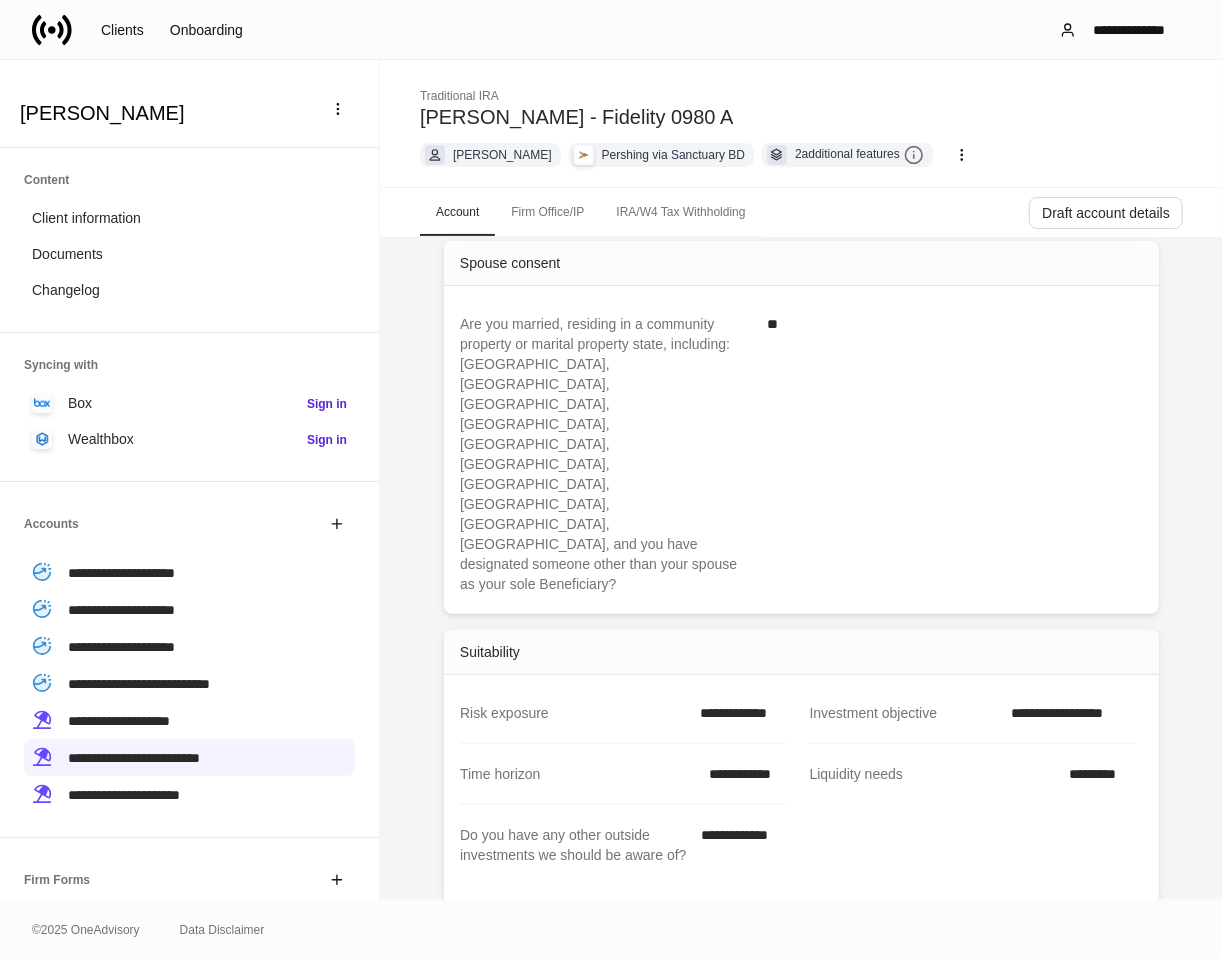 scroll, scrollTop: 865, scrollLeft: 0, axis: vertical 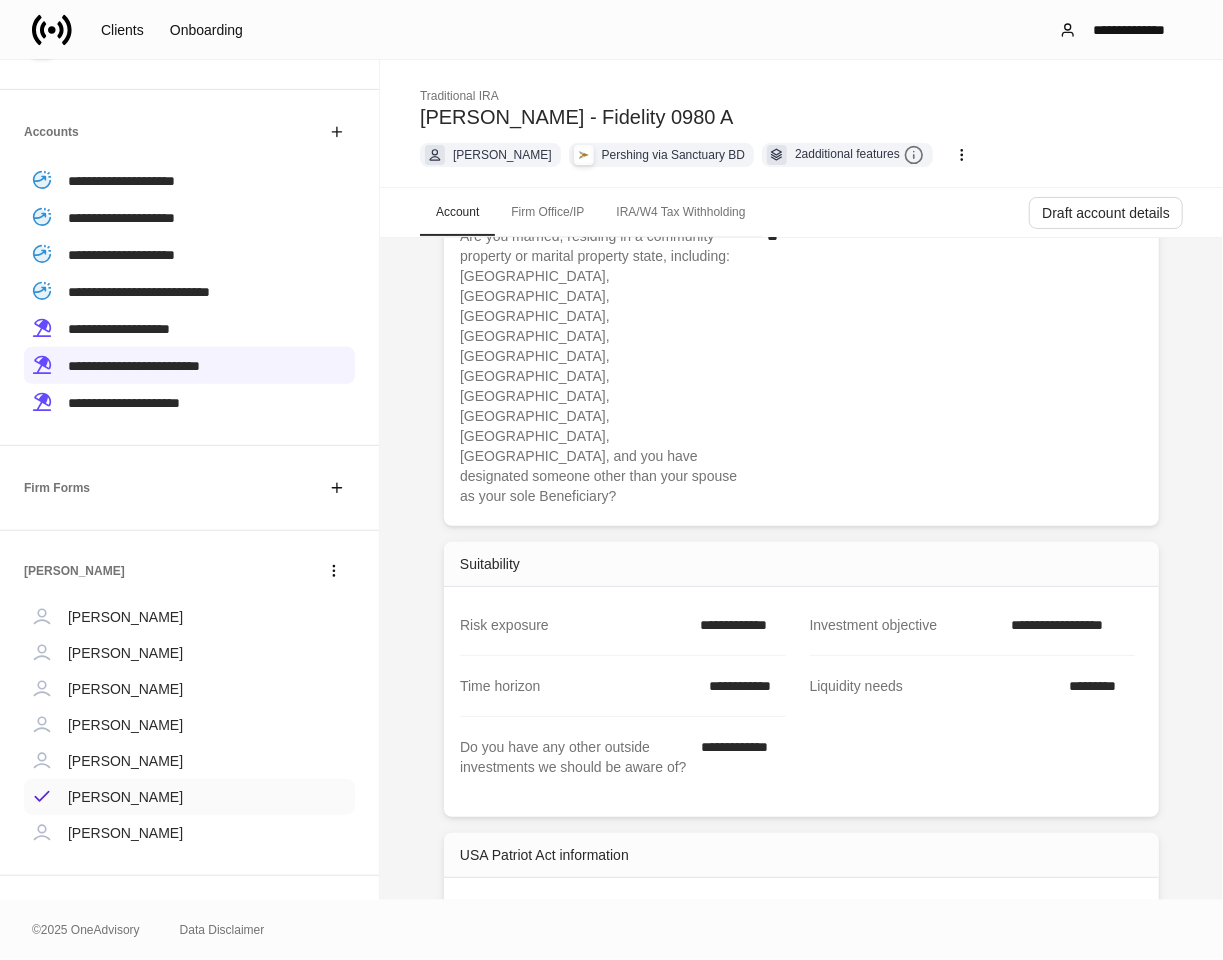 click on "Richard Kinzel" at bounding box center [125, 797] 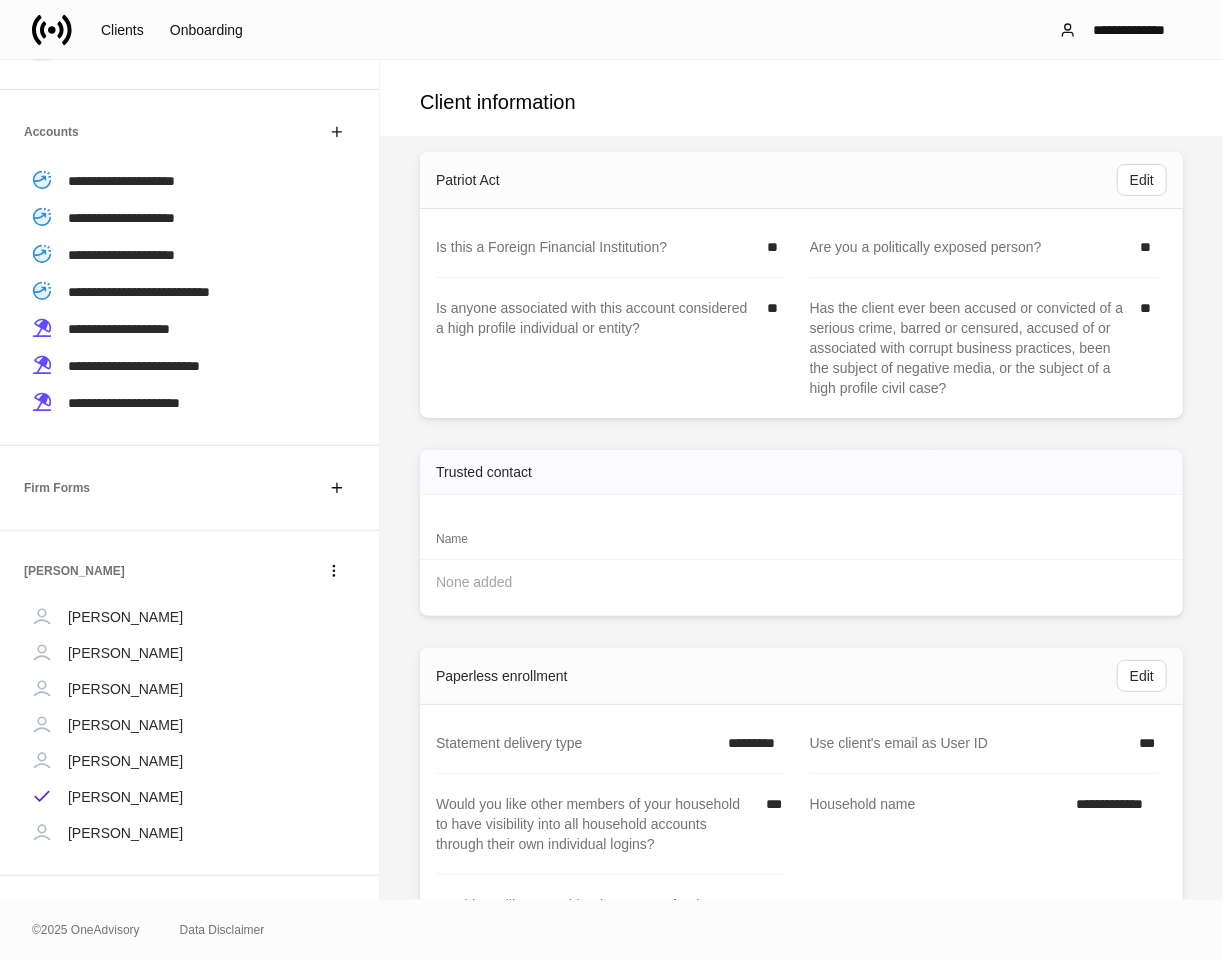 scroll, scrollTop: 2873, scrollLeft: 0, axis: vertical 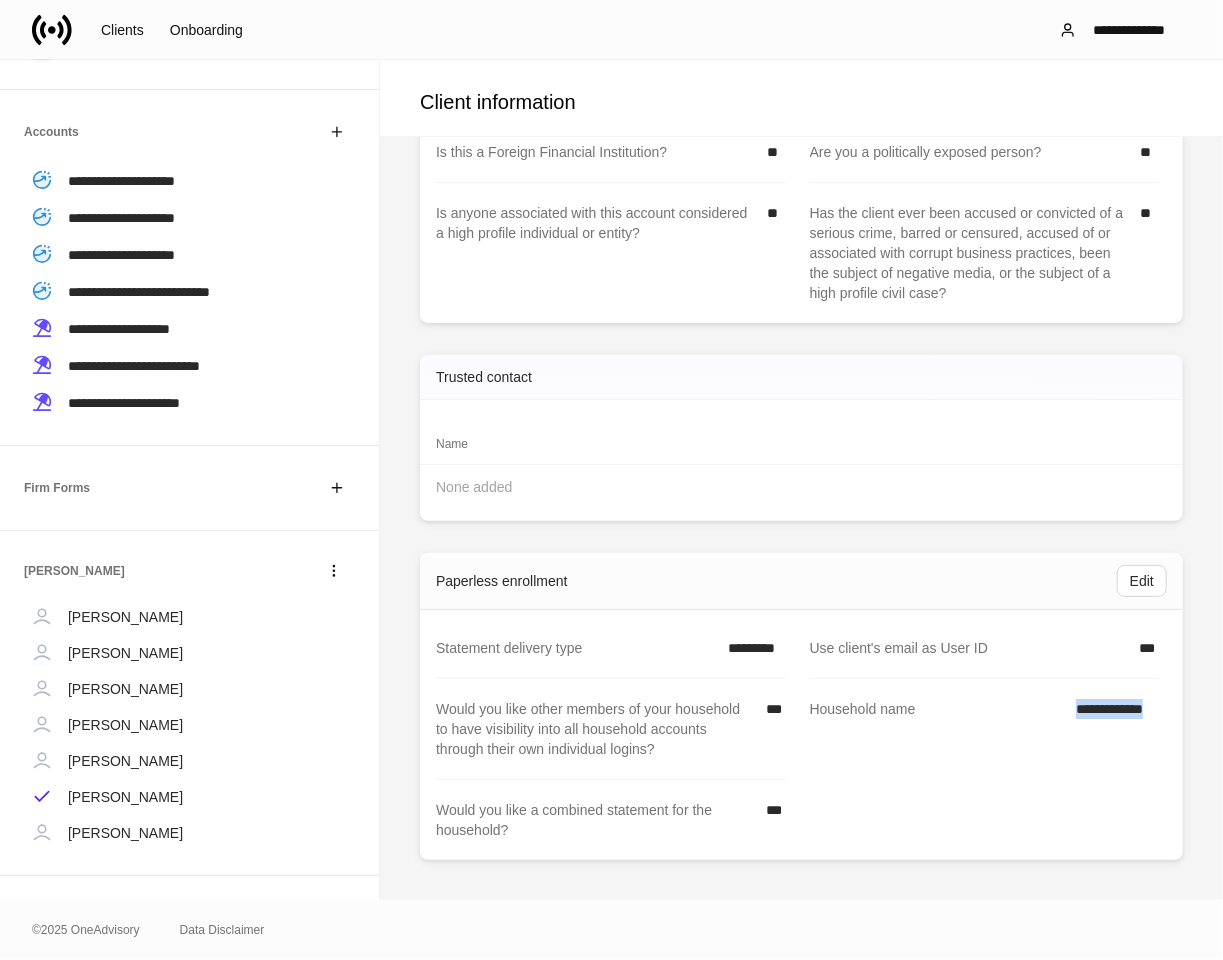 drag, startPoint x: 1091, startPoint y: 715, endPoint x: 1160, endPoint y: 716, distance: 69.00725 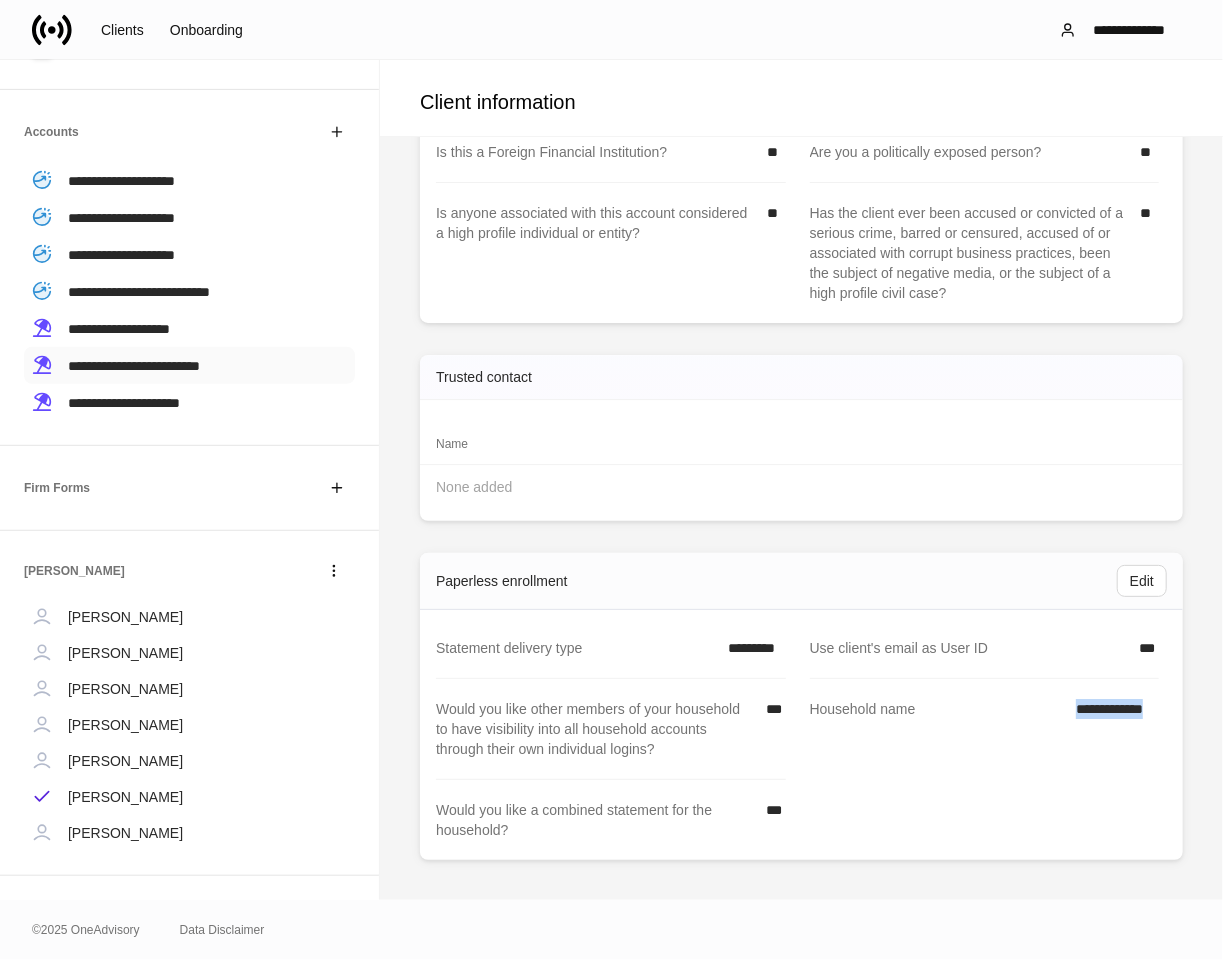 click on "**********" at bounding box center (134, 366) 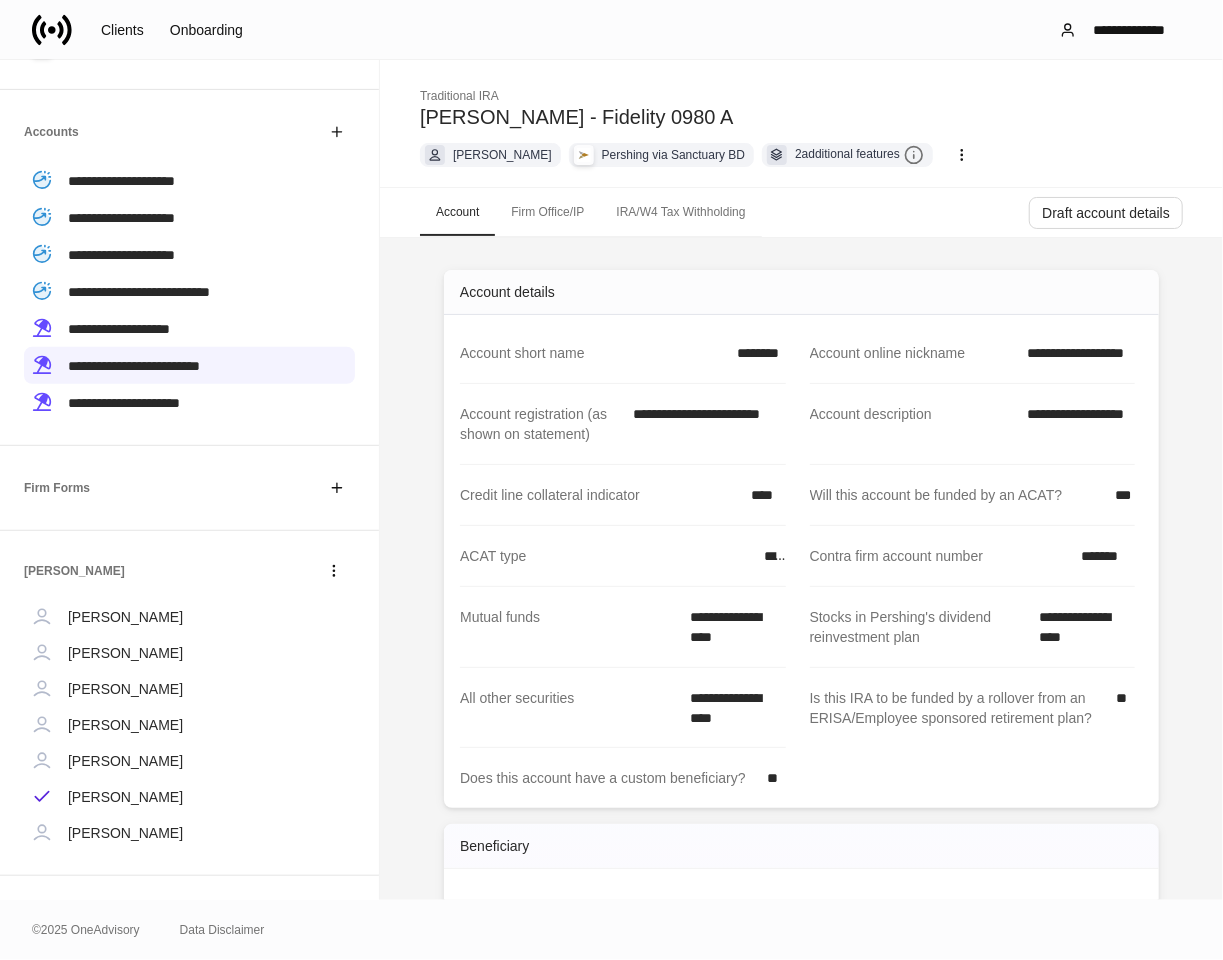 click on "Firm Office/IP" at bounding box center [547, 212] 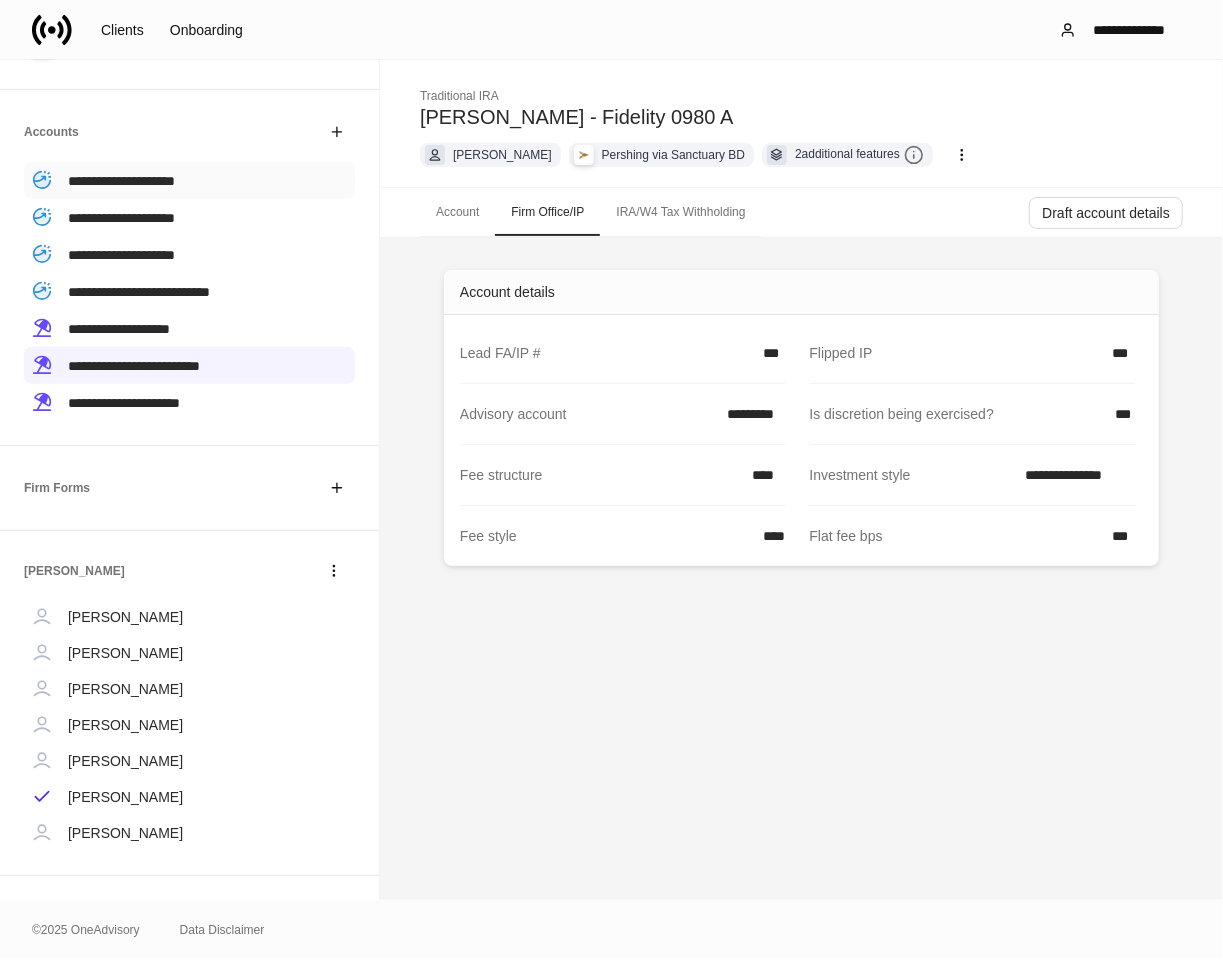 click on "**********" at bounding box center [121, 181] 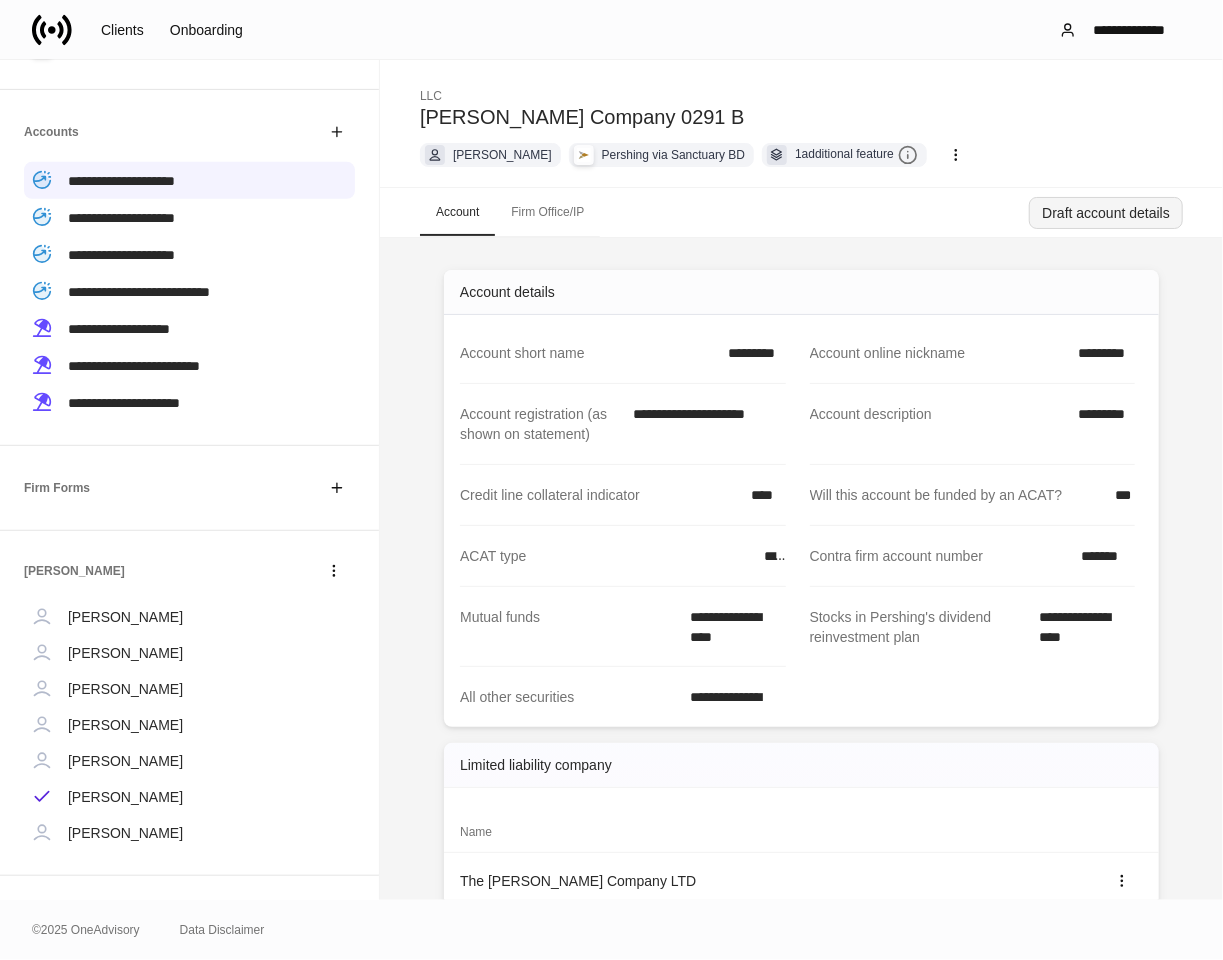 click on "Draft account details" at bounding box center (1106, 213) 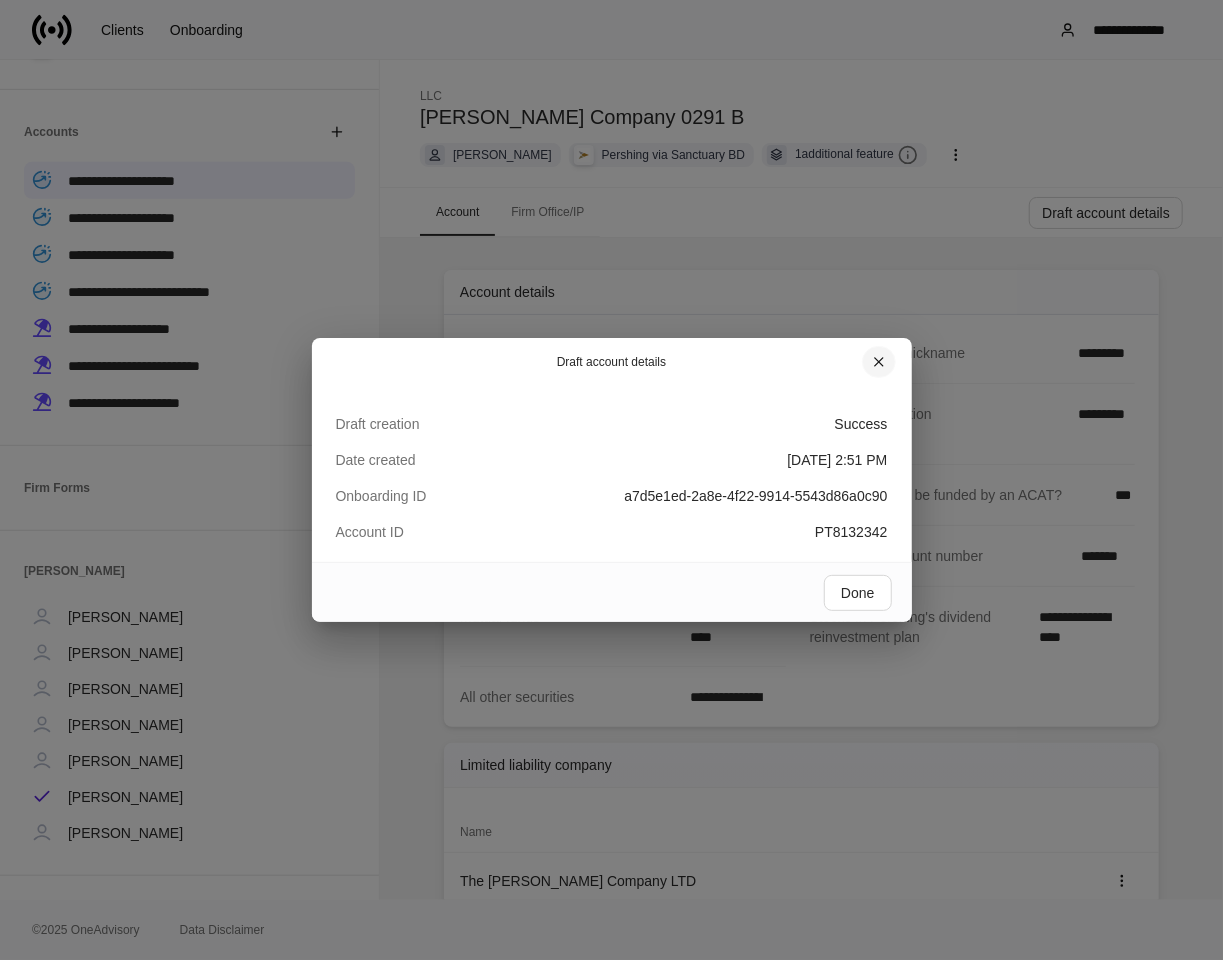click 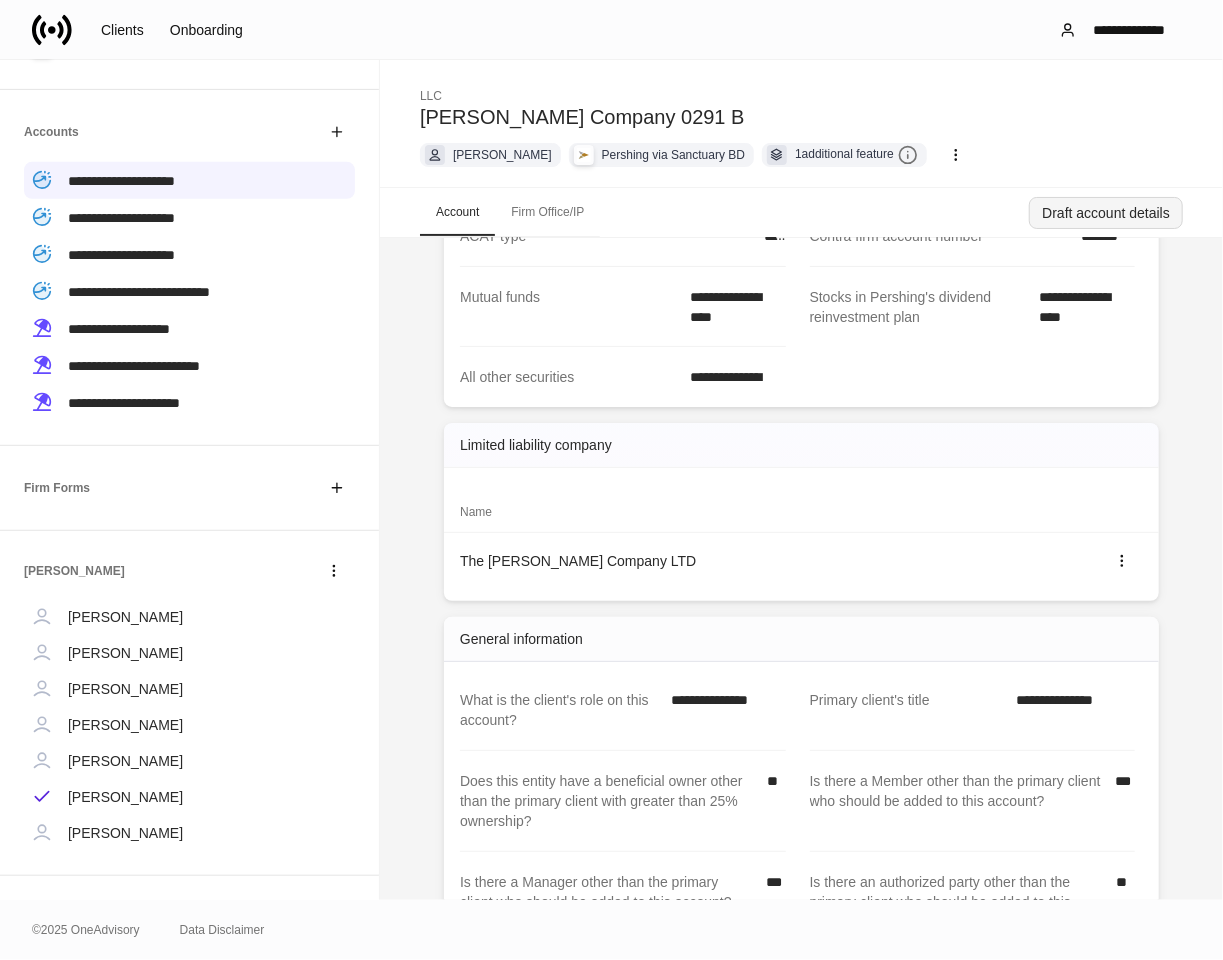scroll, scrollTop: 333, scrollLeft: 0, axis: vertical 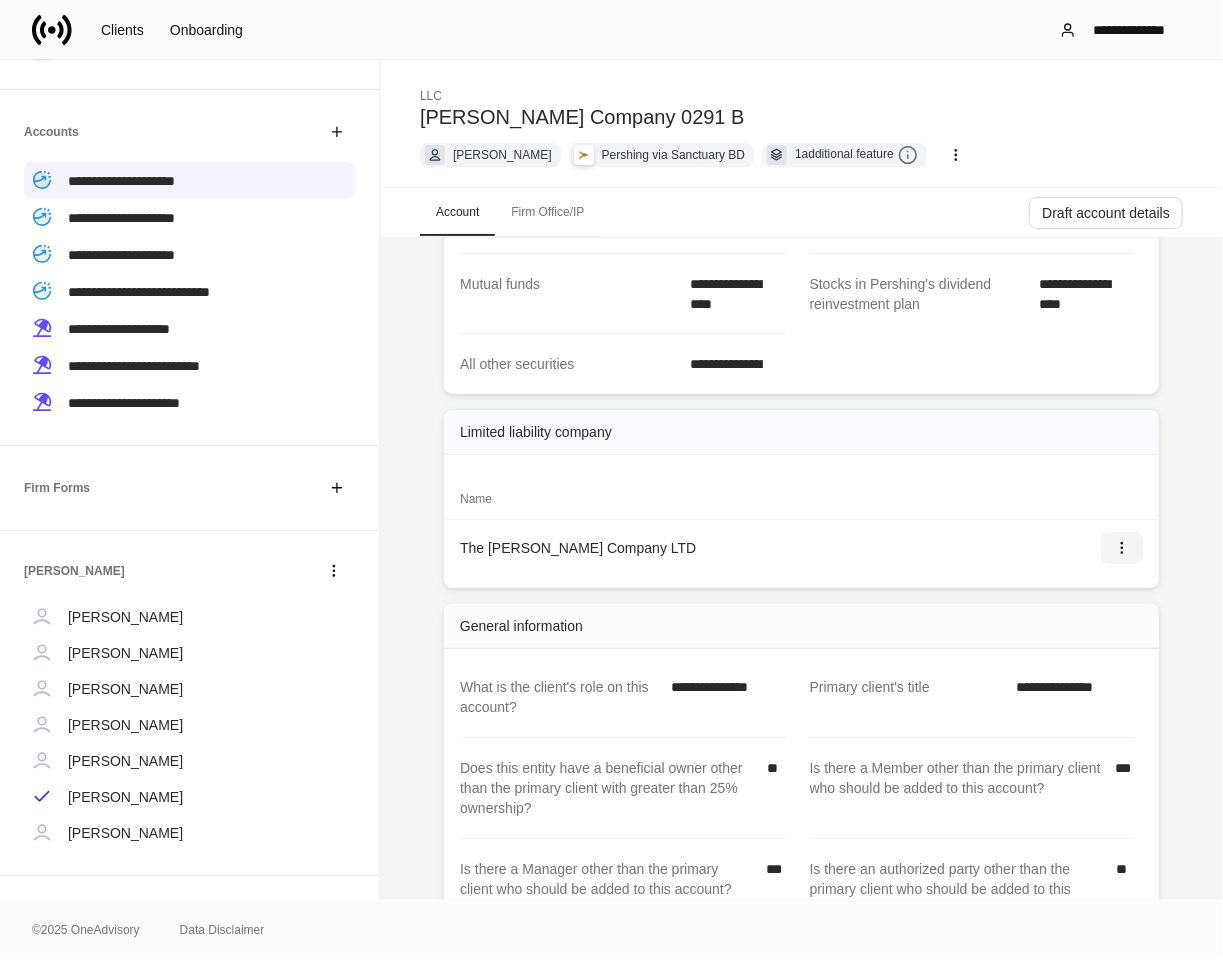 click 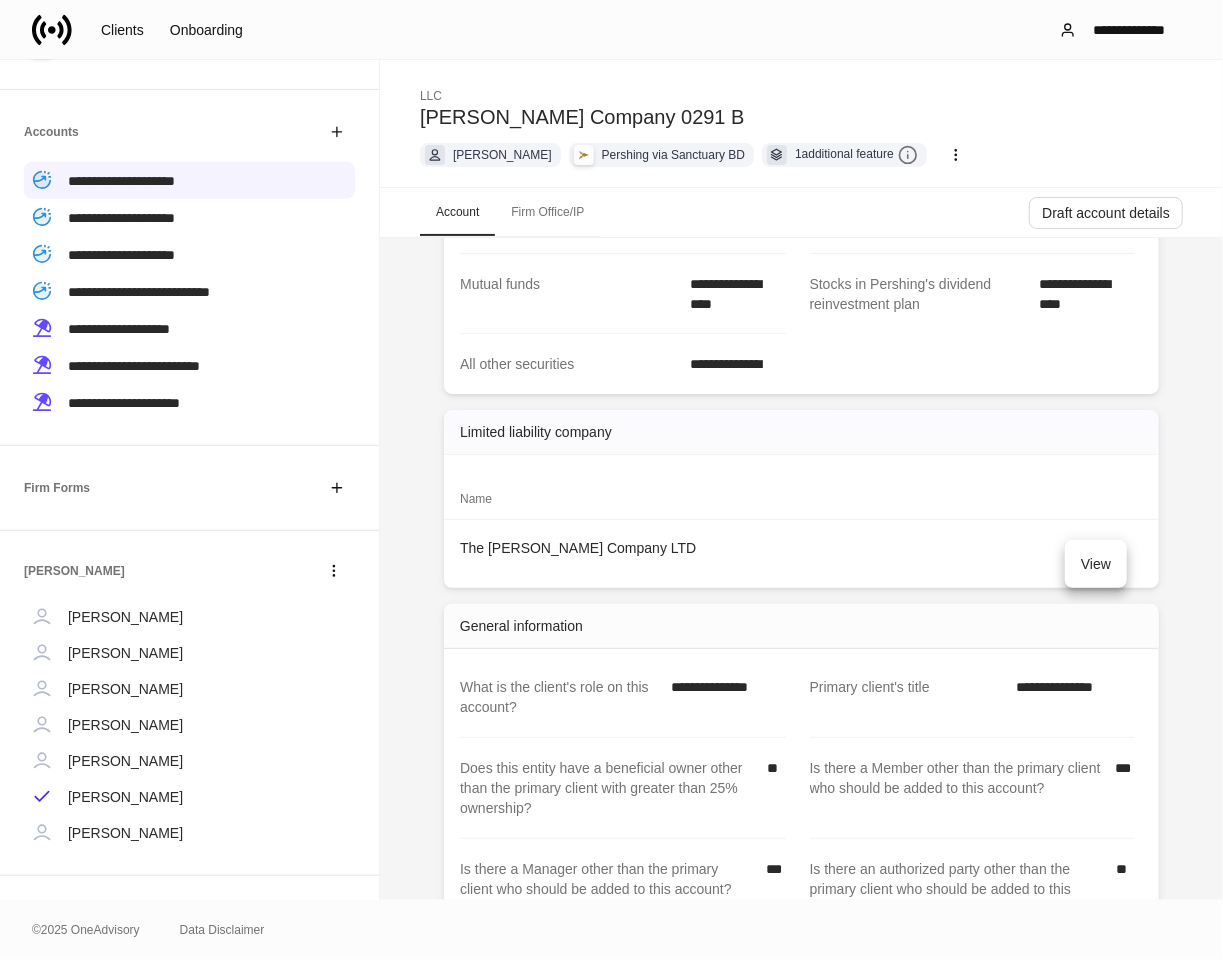 click on "View" at bounding box center (1096, 564) 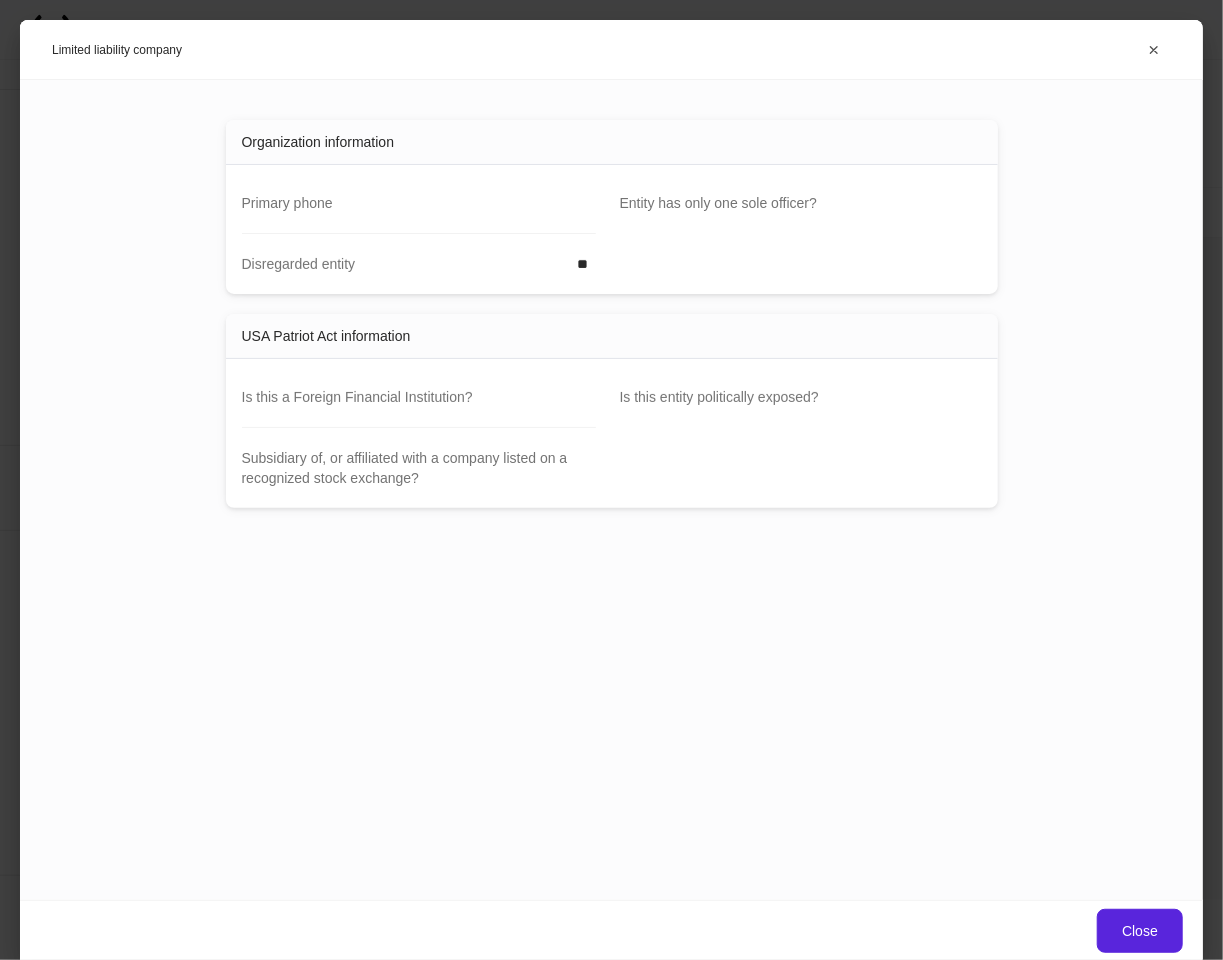 scroll, scrollTop: 0, scrollLeft: 0, axis: both 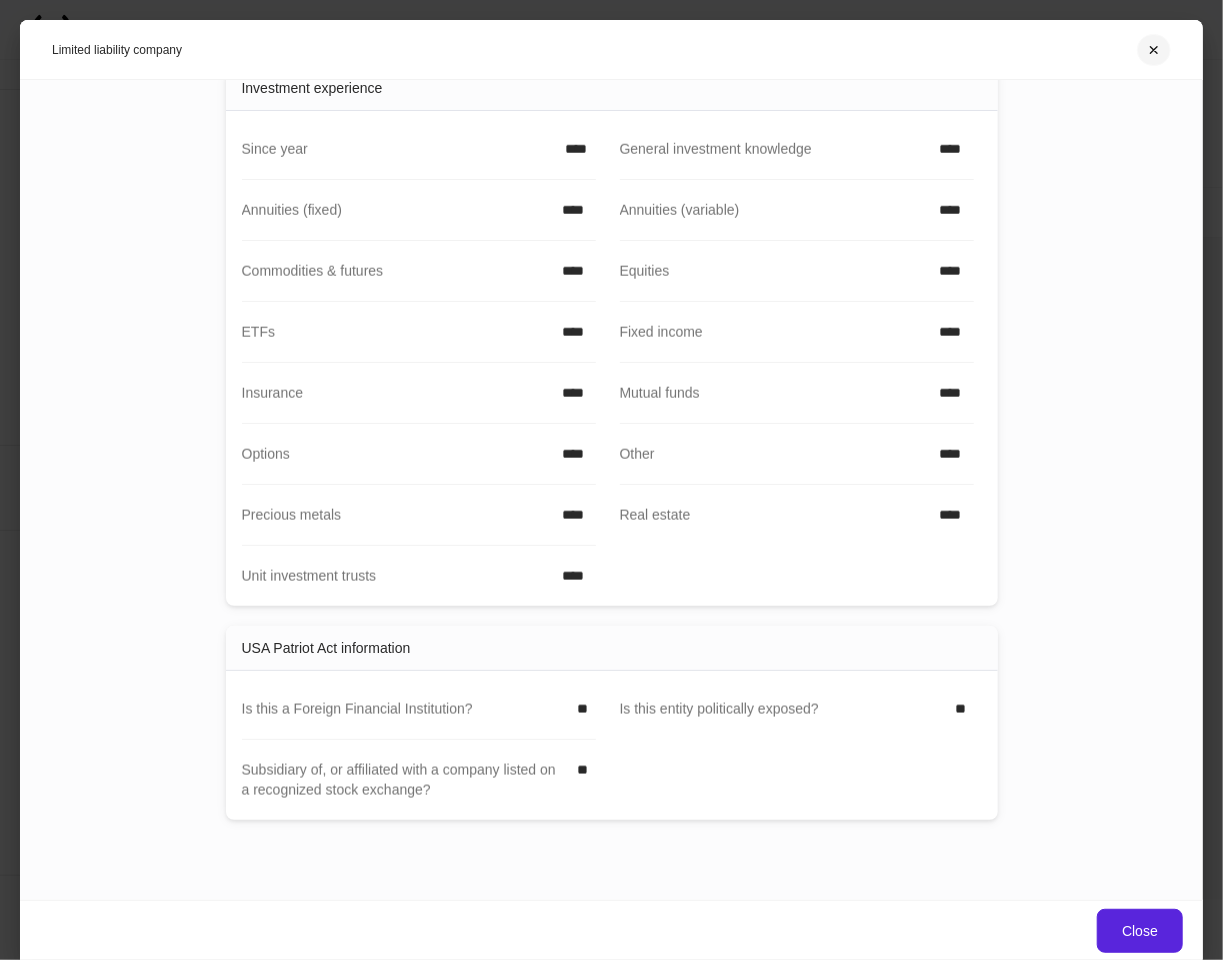 click 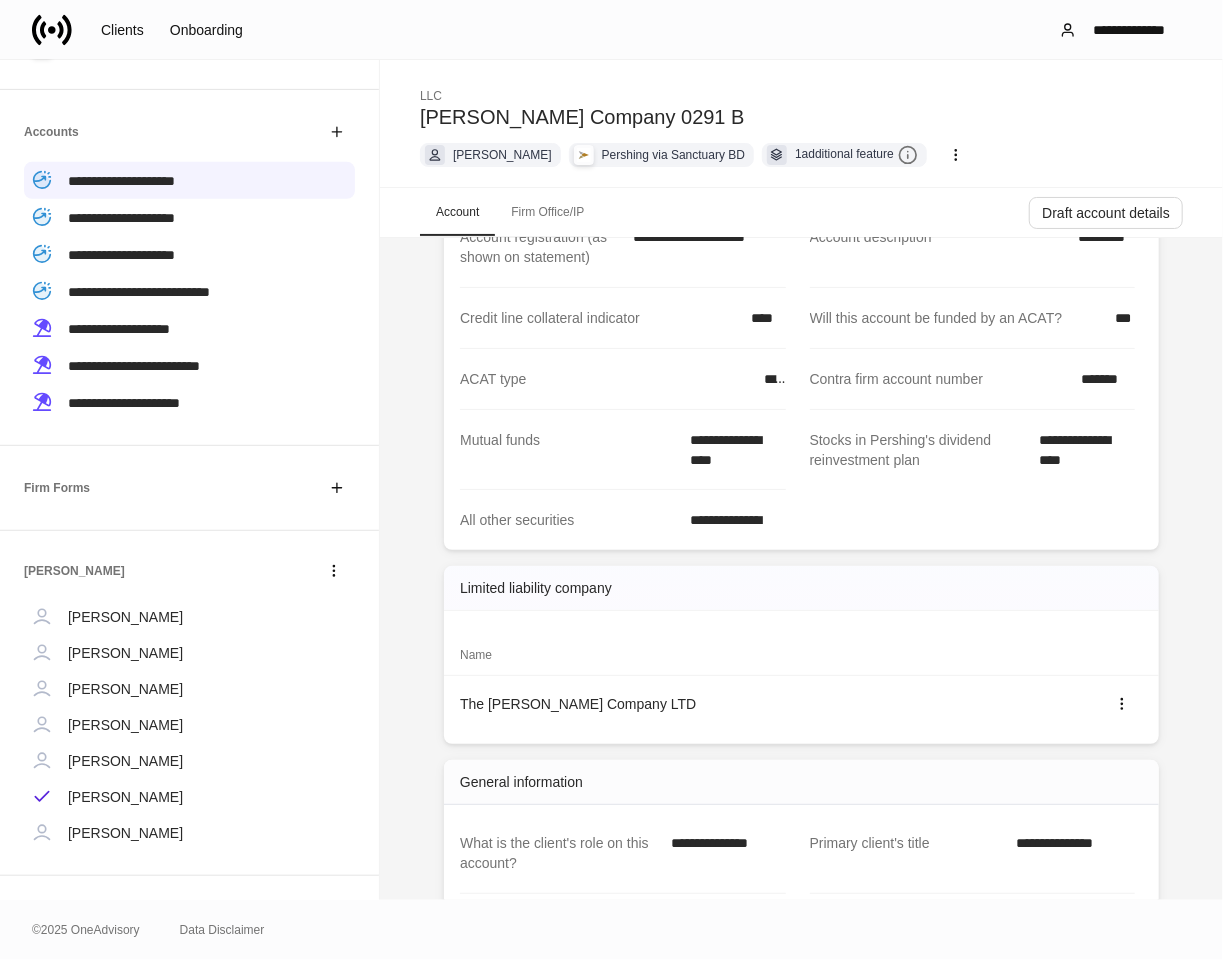 scroll, scrollTop: 170, scrollLeft: 0, axis: vertical 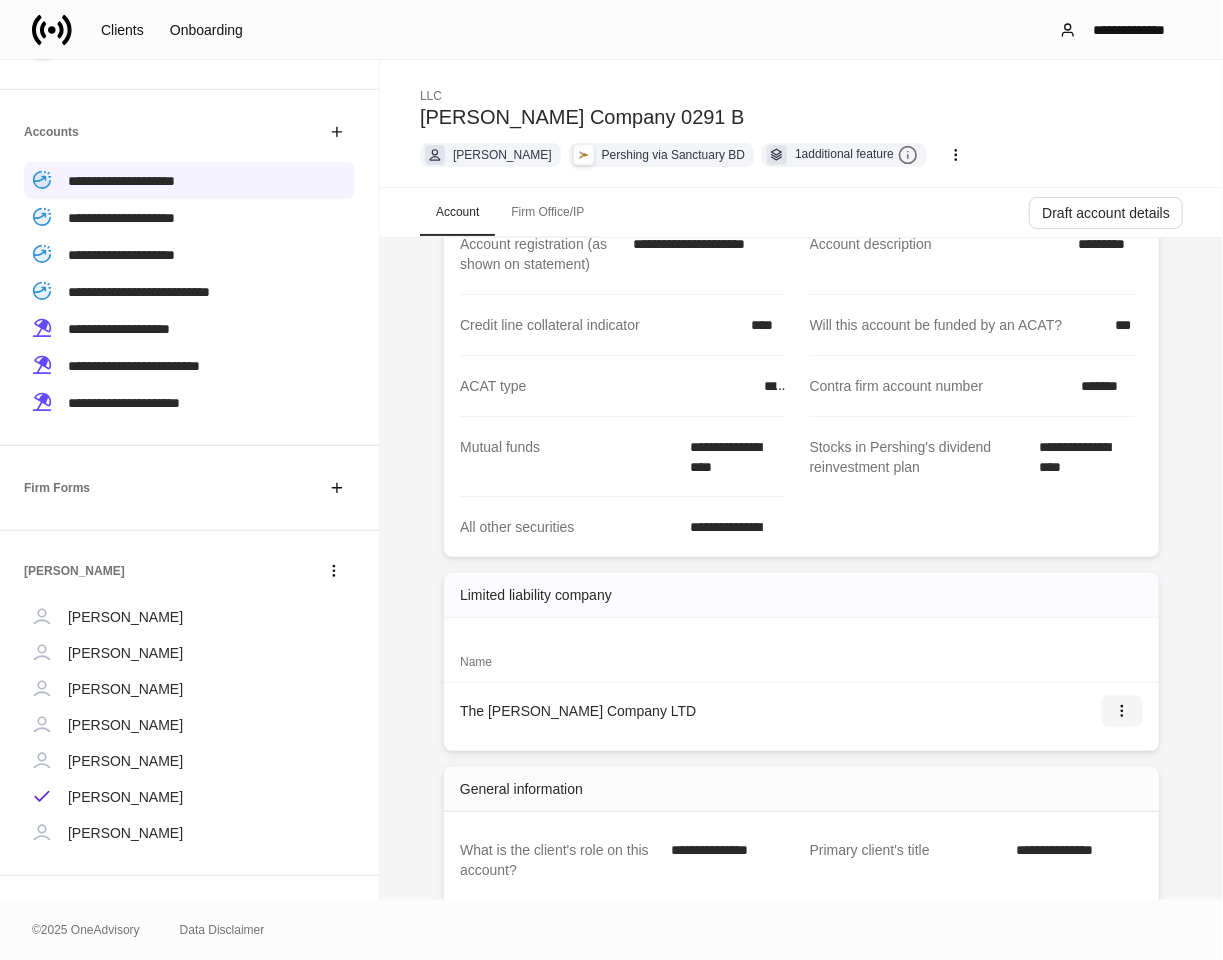click at bounding box center [1122, 711] 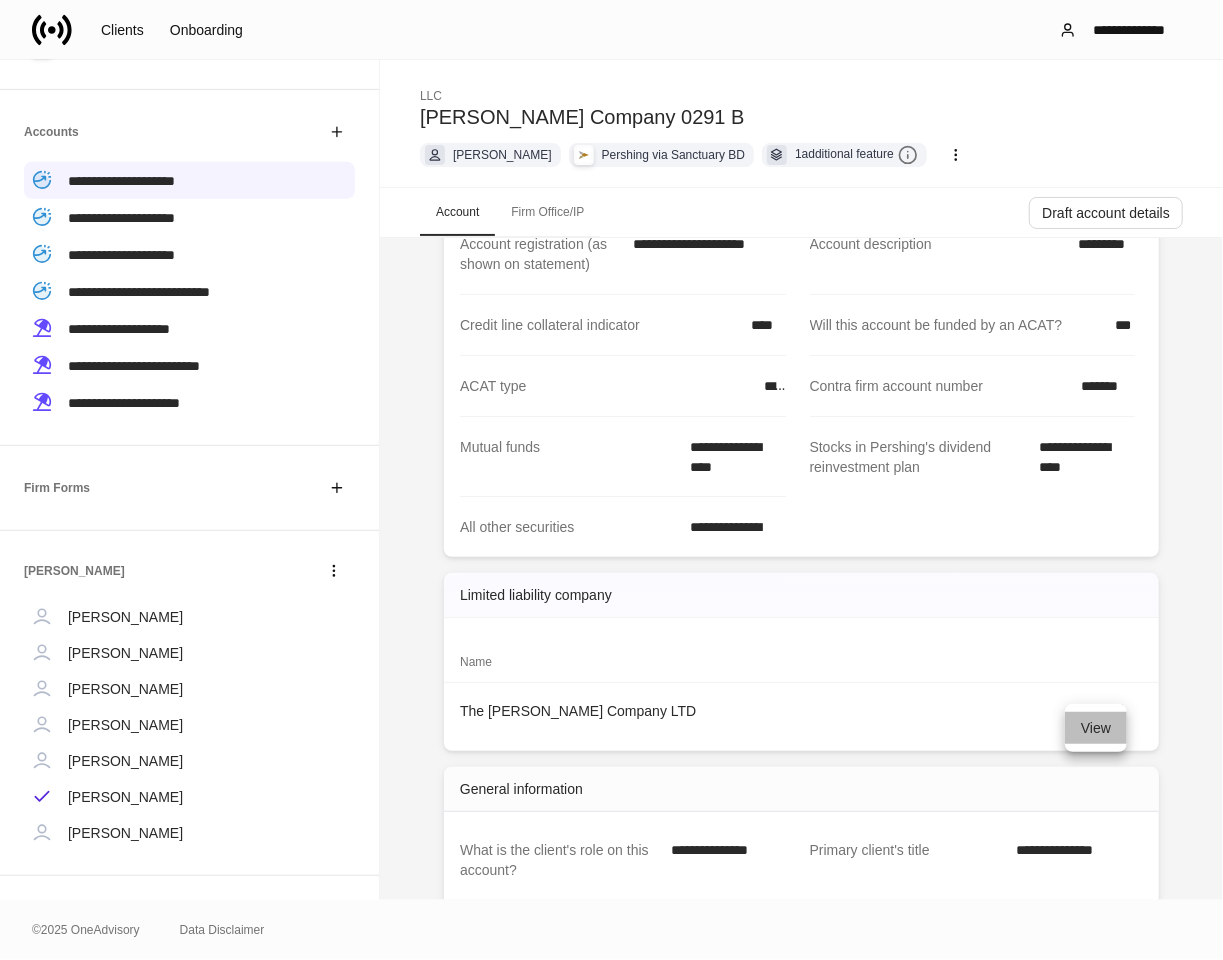 click on "View" at bounding box center [1096, 728] 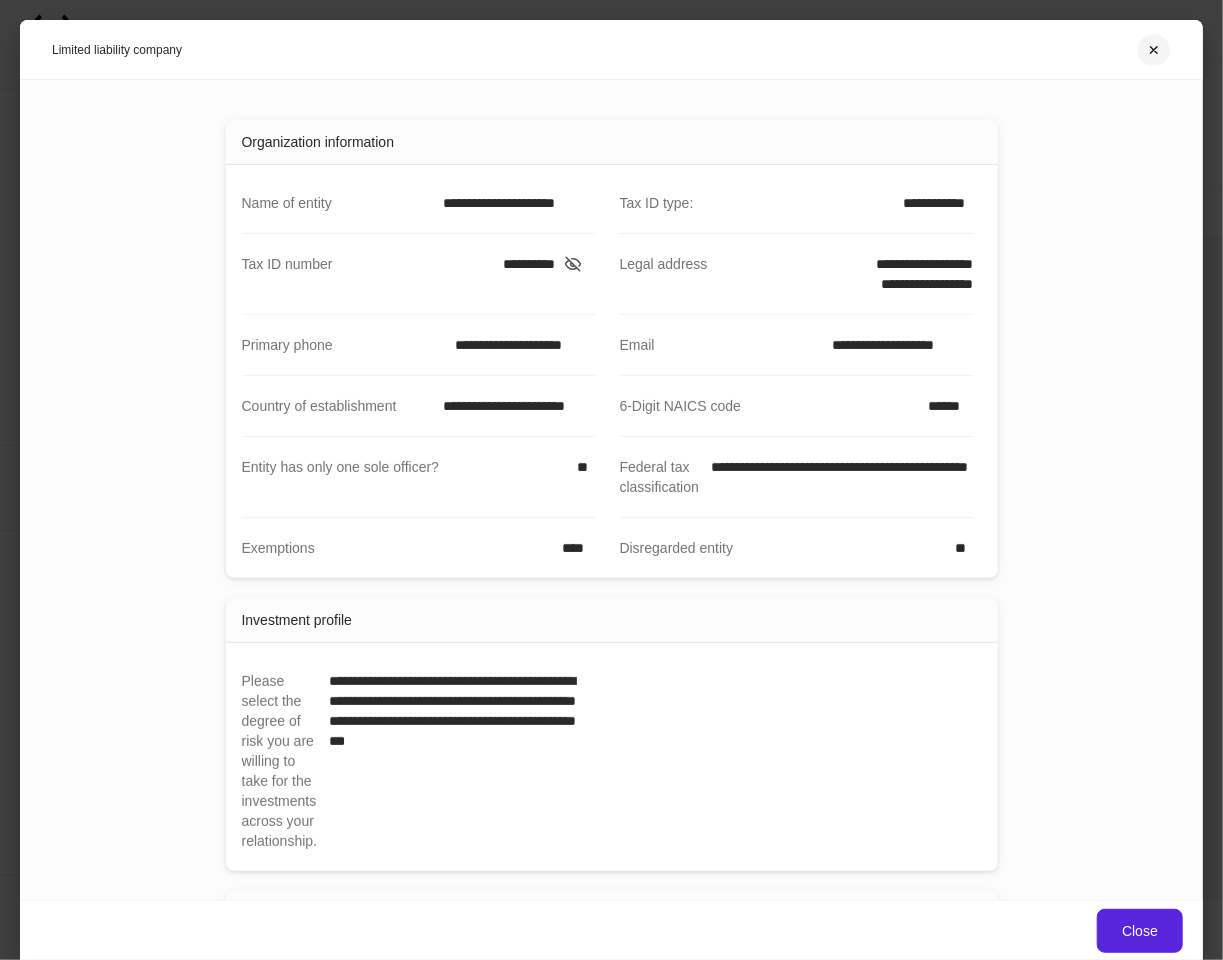 click at bounding box center [1154, 50] 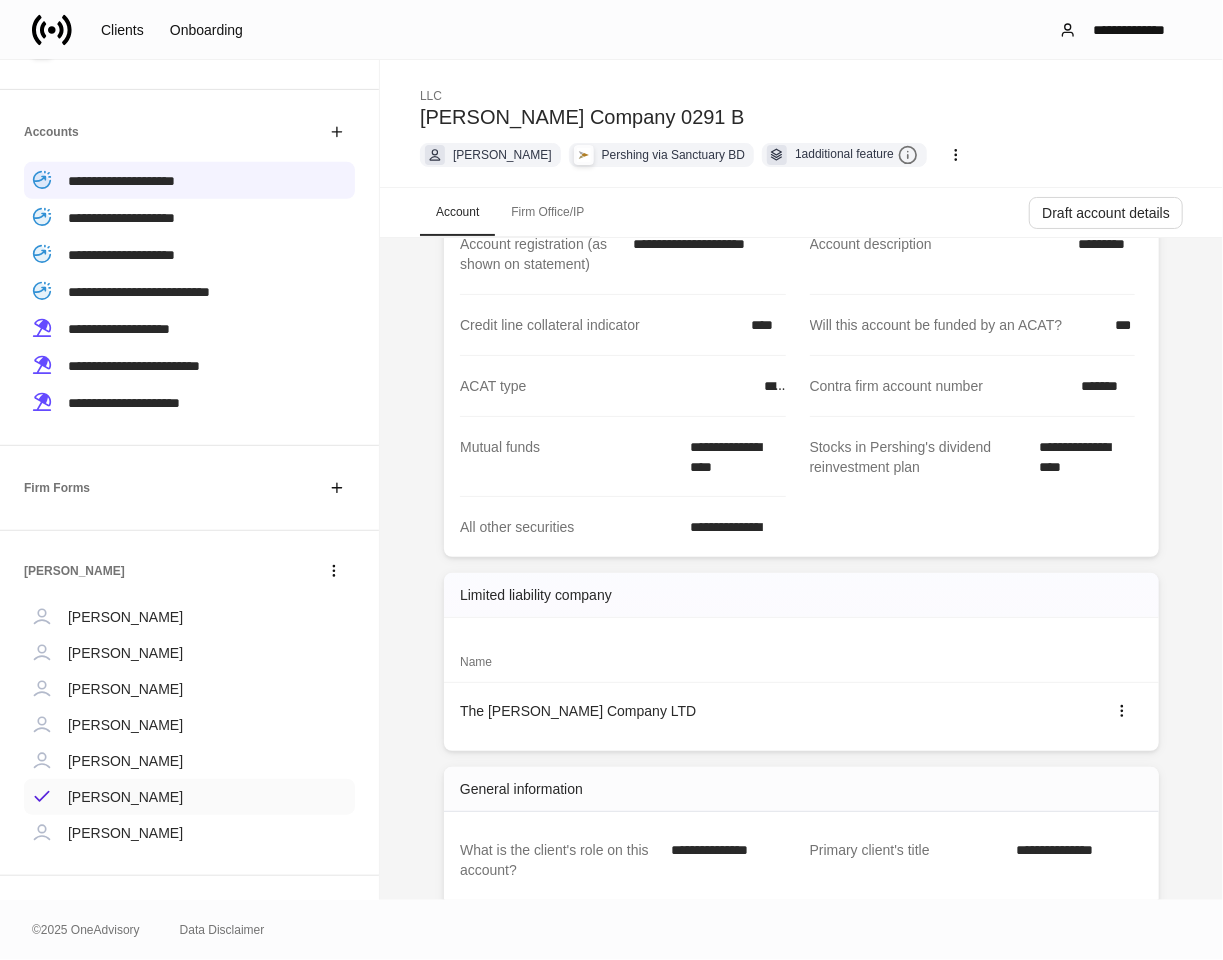 click on "Richard Kinzel" at bounding box center [125, 797] 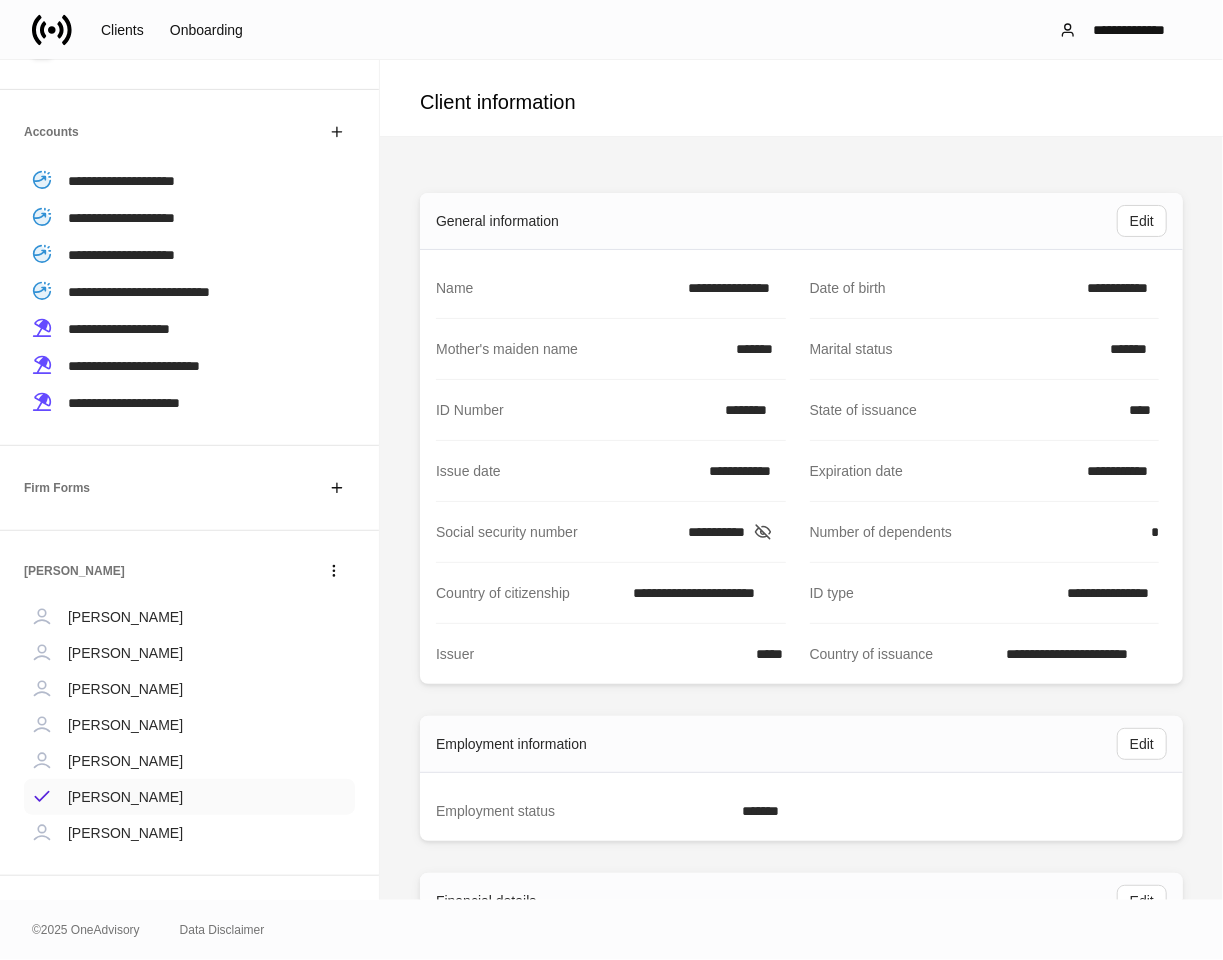 click on "Richard Kinzel" at bounding box center (125, 797) 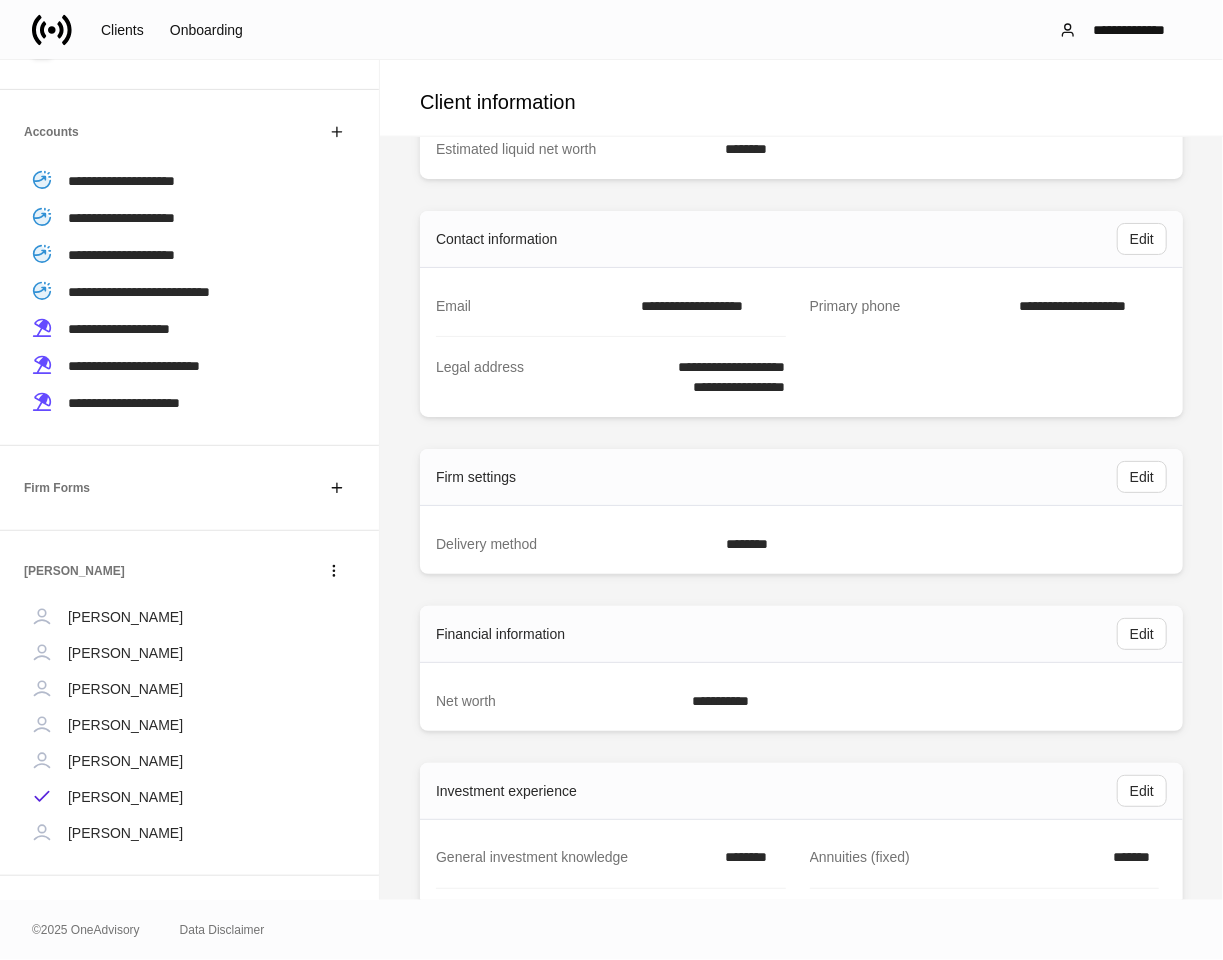 scroll, scrollTop: 1111, scrollLeft: 0, axis: vertical 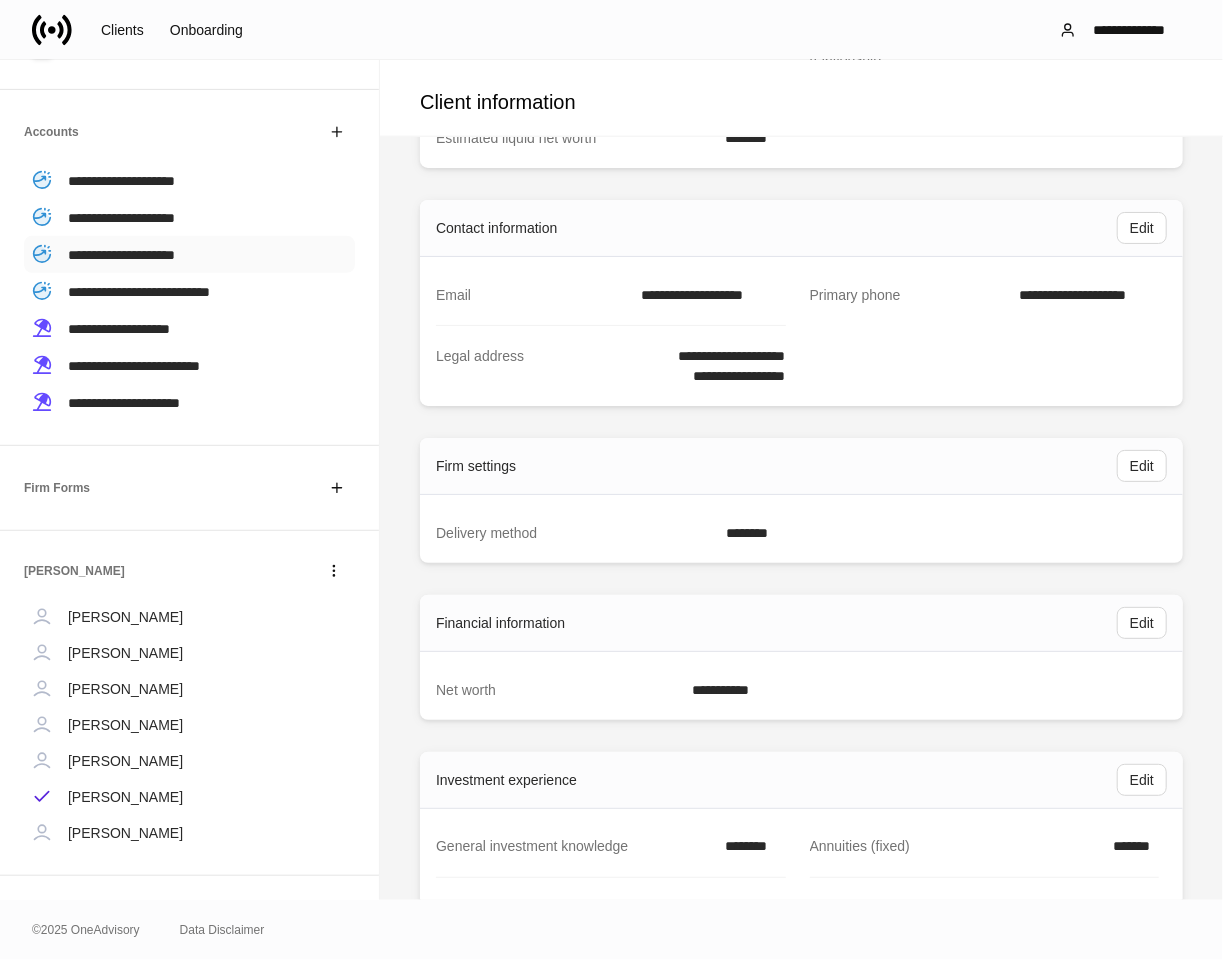 drag, startPoint x: 114, startPoint y: 218, endPoint x: 132, endPoint y: 247, distance: 34.132095 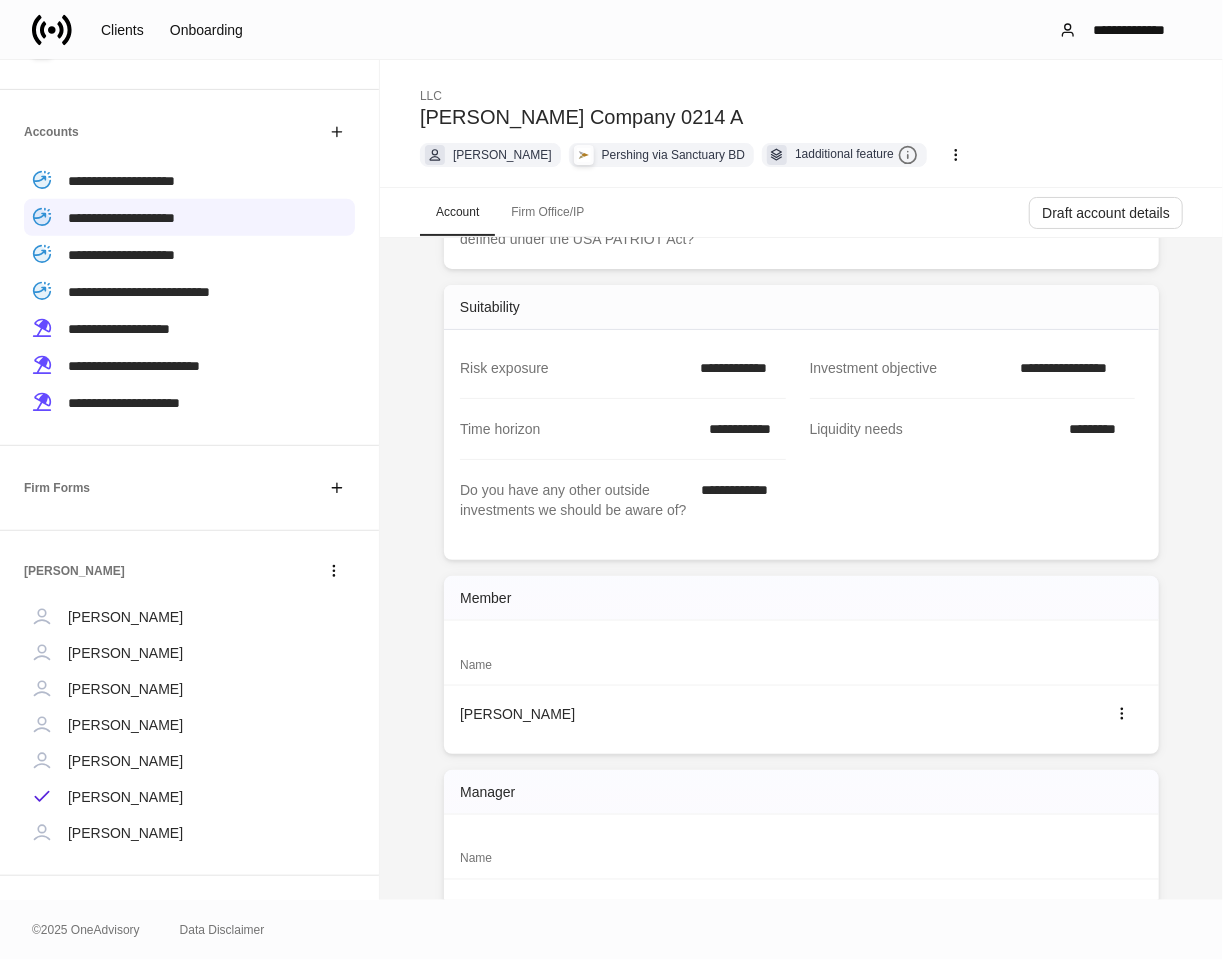 scroll, scrollTop: 947, scrollLeft: 0, axis: vertical 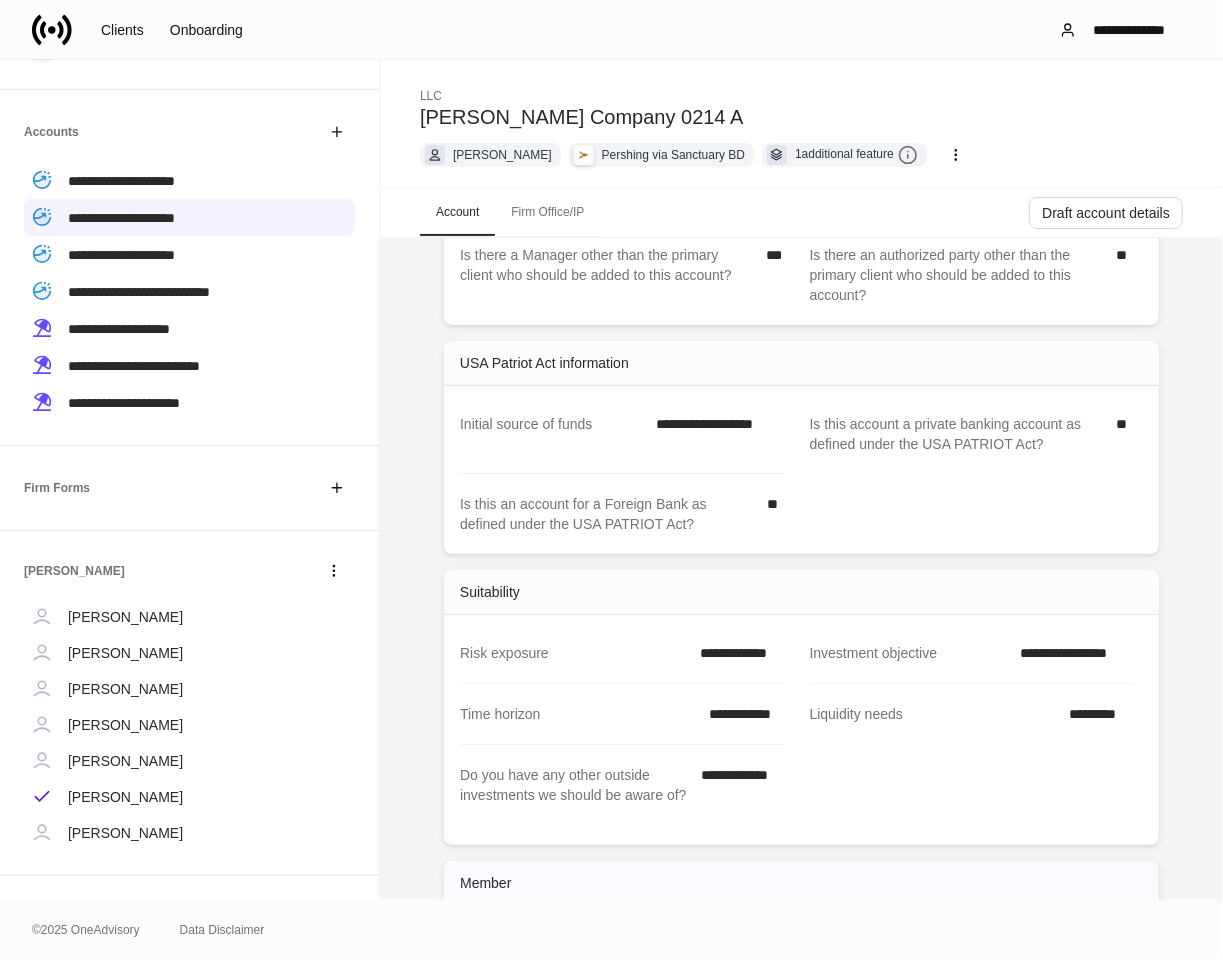 click on "Firm Office/IP" at bounding box center [547, 212] 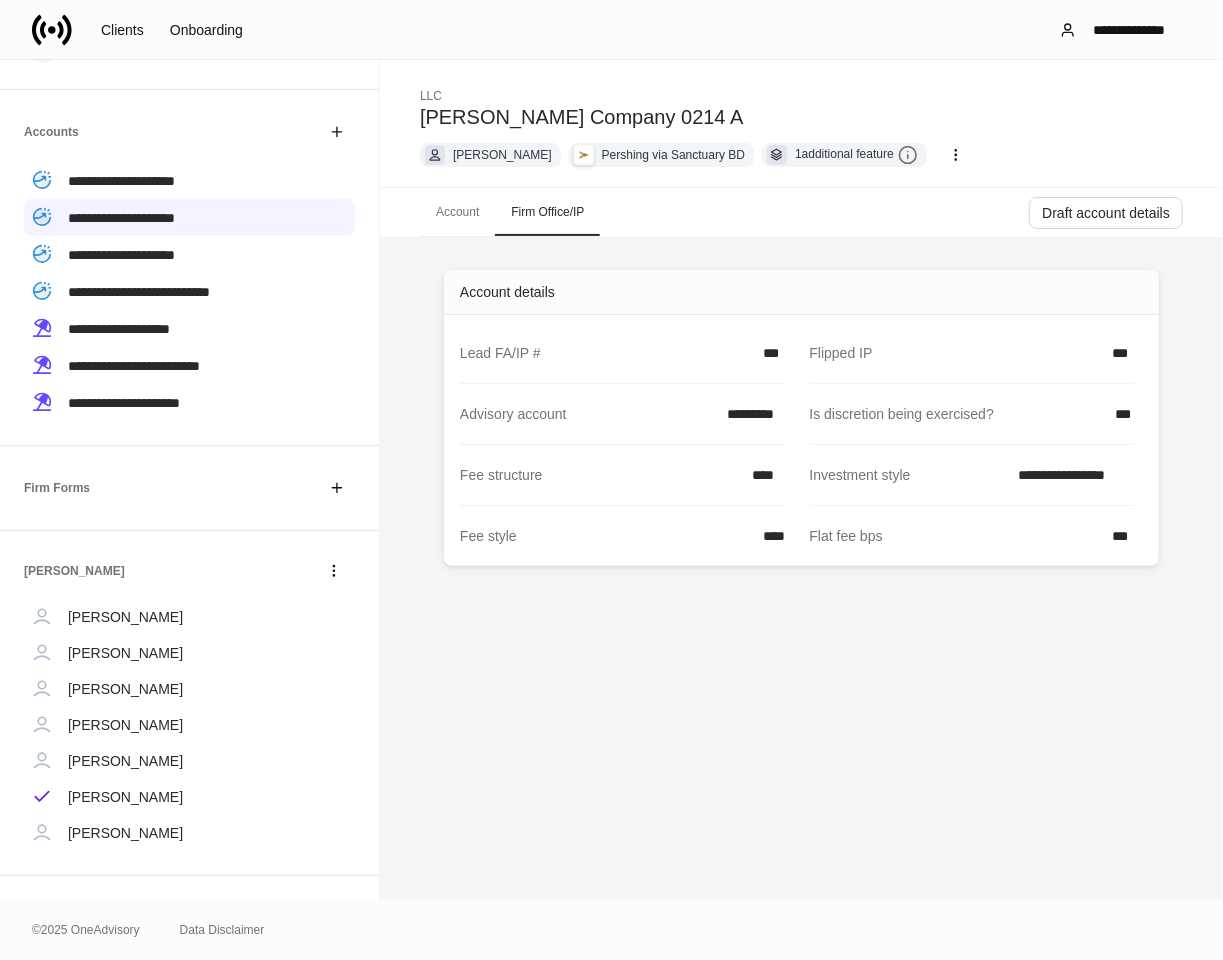 scroll, scrollTop: 0, scrollLeft: 0, axis: both 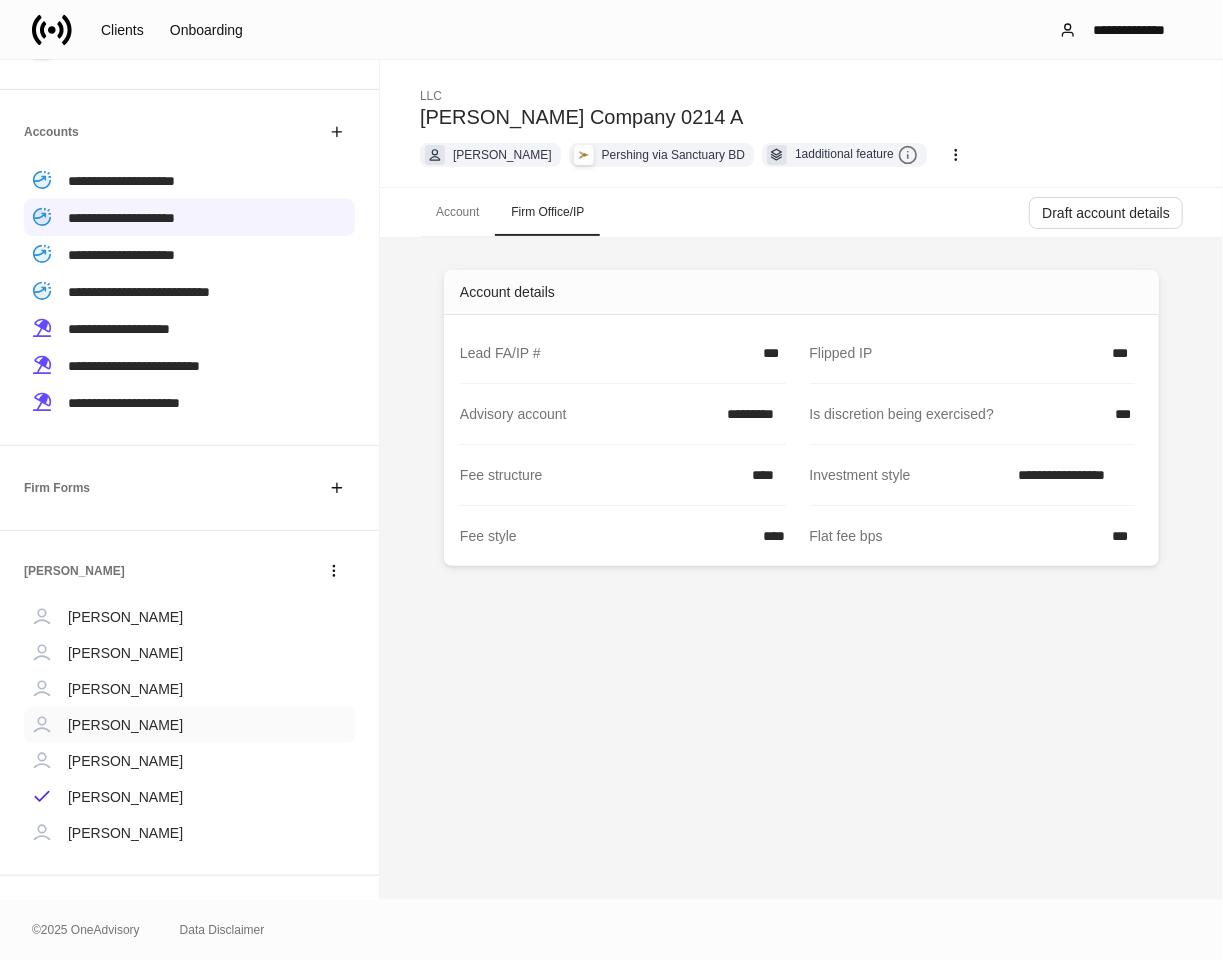 click on "Judith Kinzel" at bounding box center (125, 725) 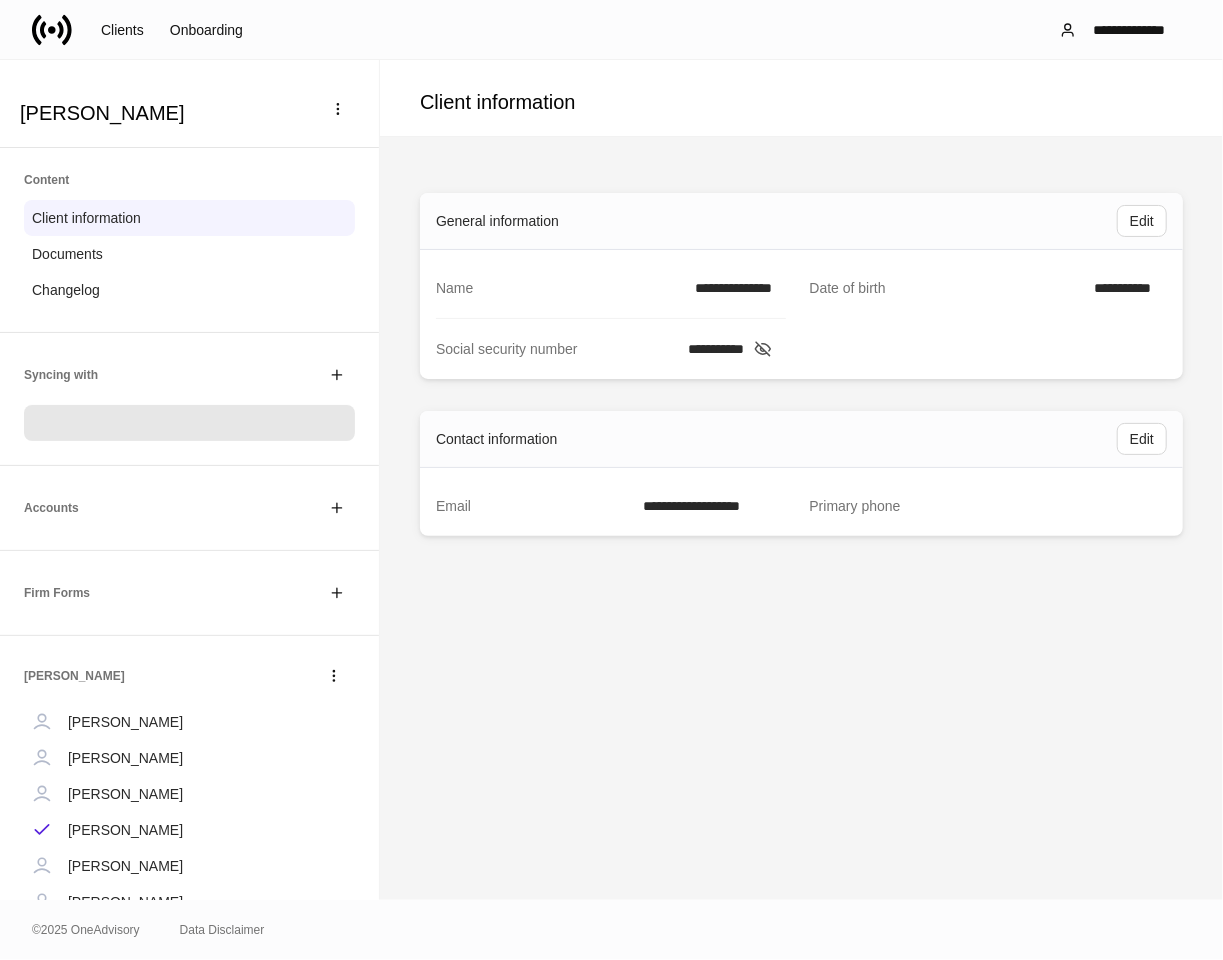 scroll, scrollTop: 111, scrollLeft: 0, axis: vertical 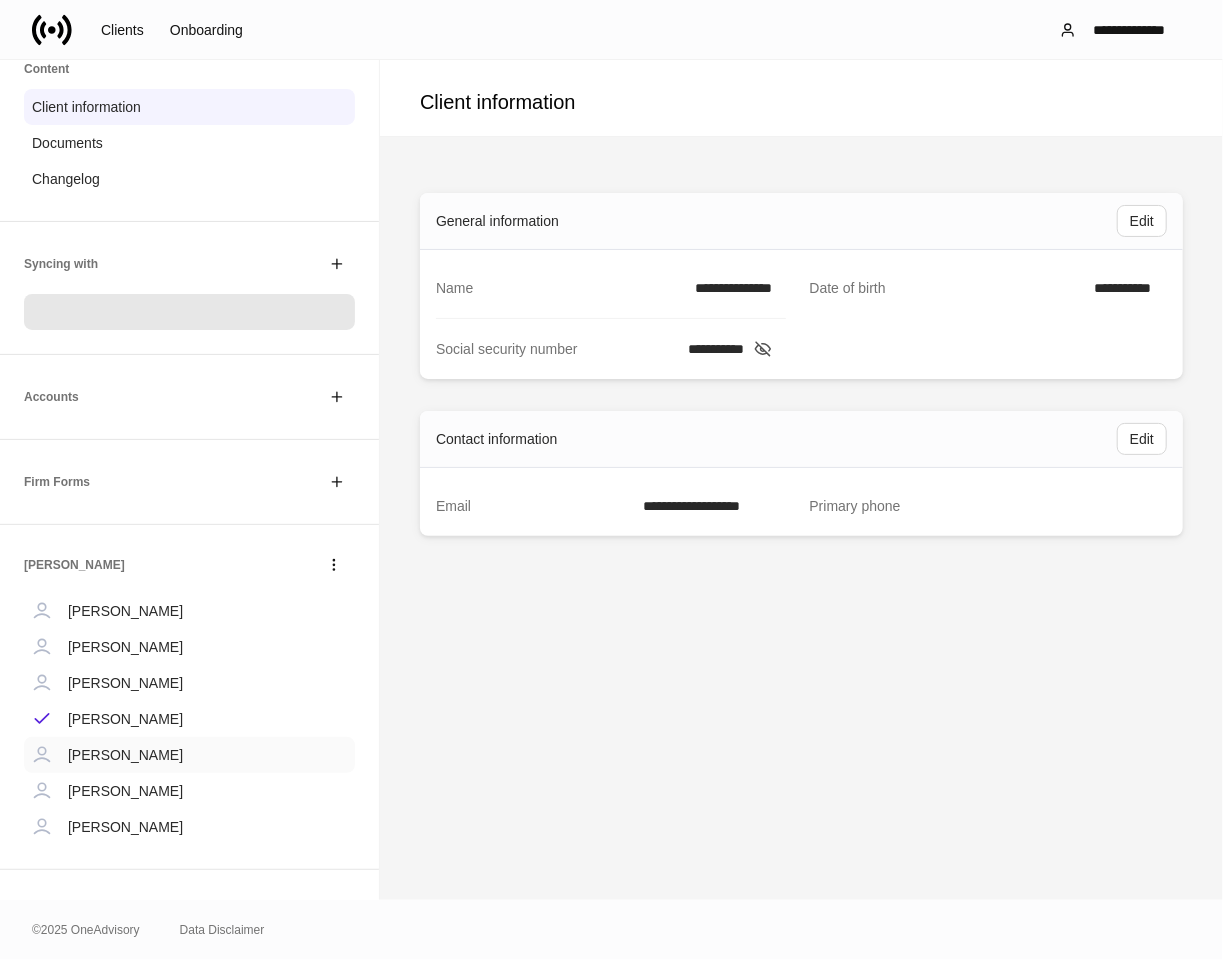 click on "Judith Kinzel" at bounding box center (125, 755) 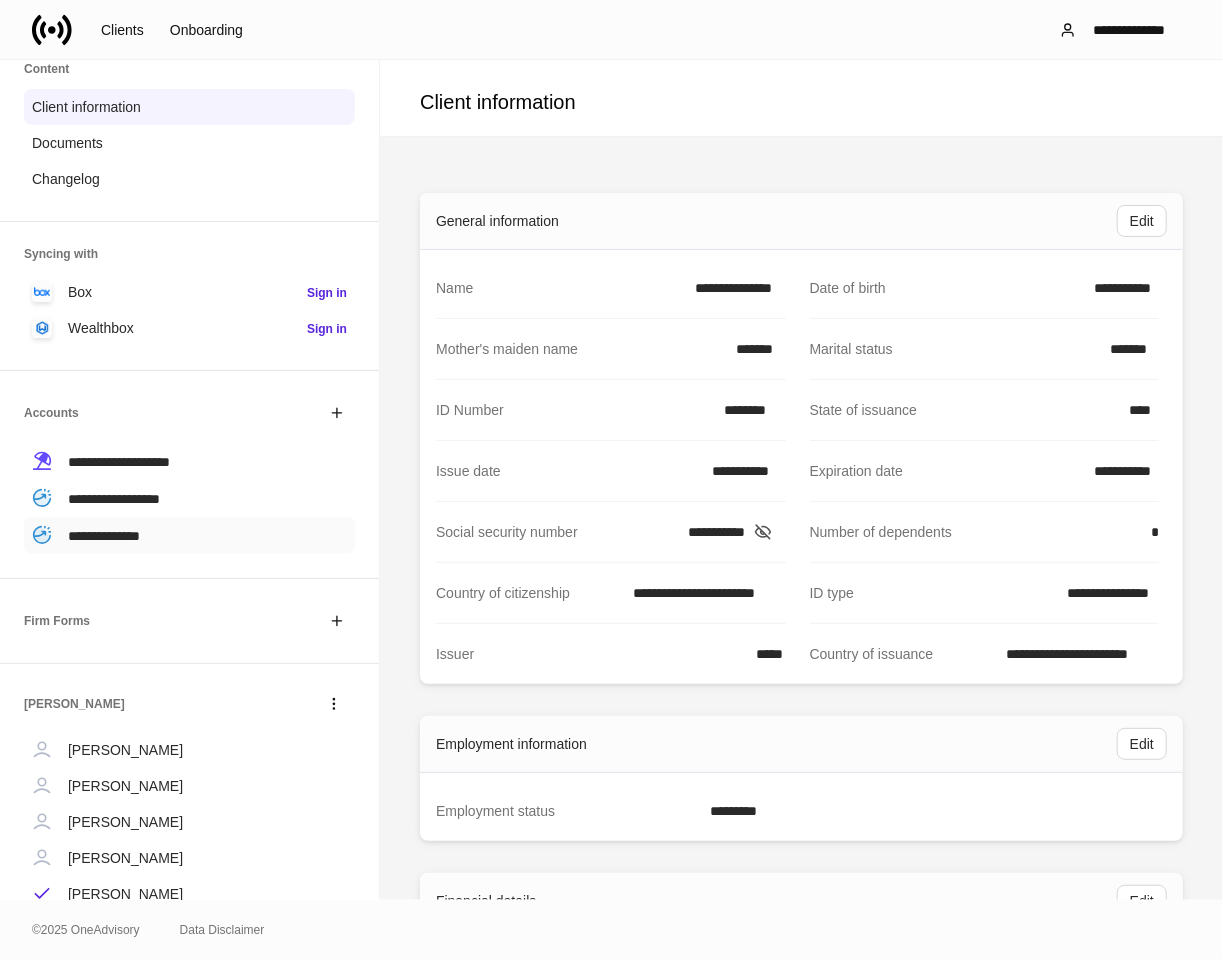 click on "**********" at bounding box center [104, 536] 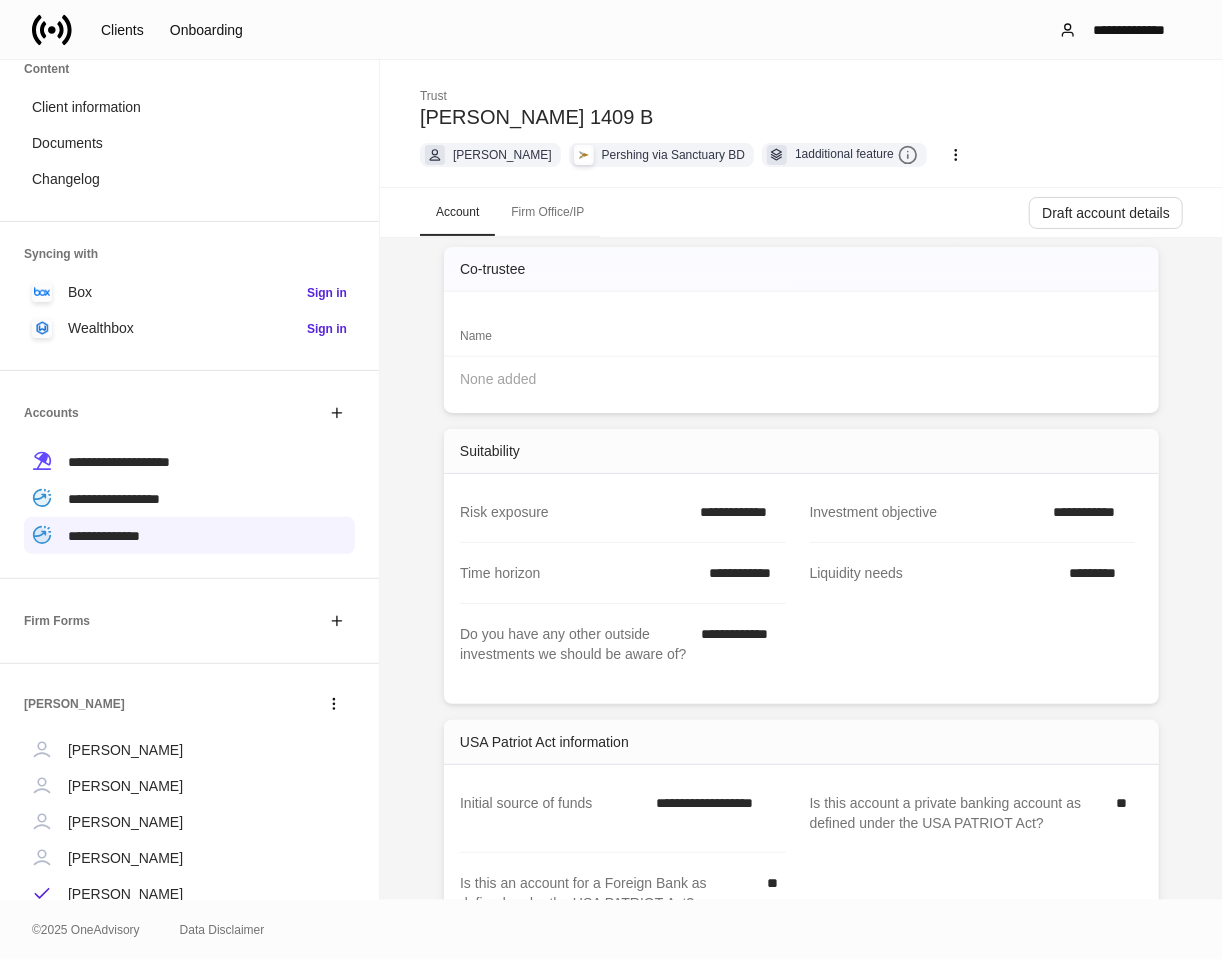 scroll, scrollTop: 1034, scrollLeft: 0, axis: vertical 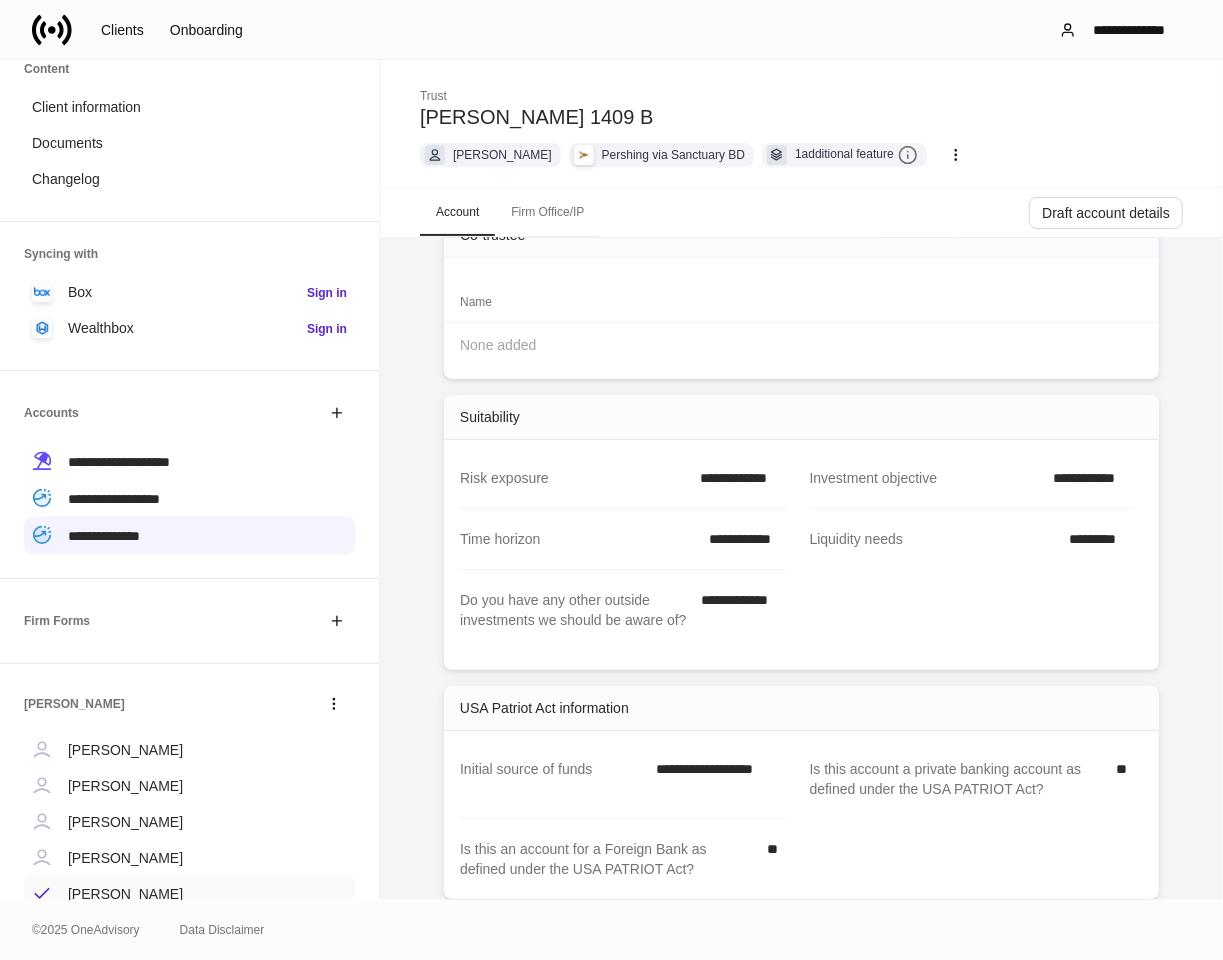 click on "Judith Kinzel" at bounding box center [125, 894] 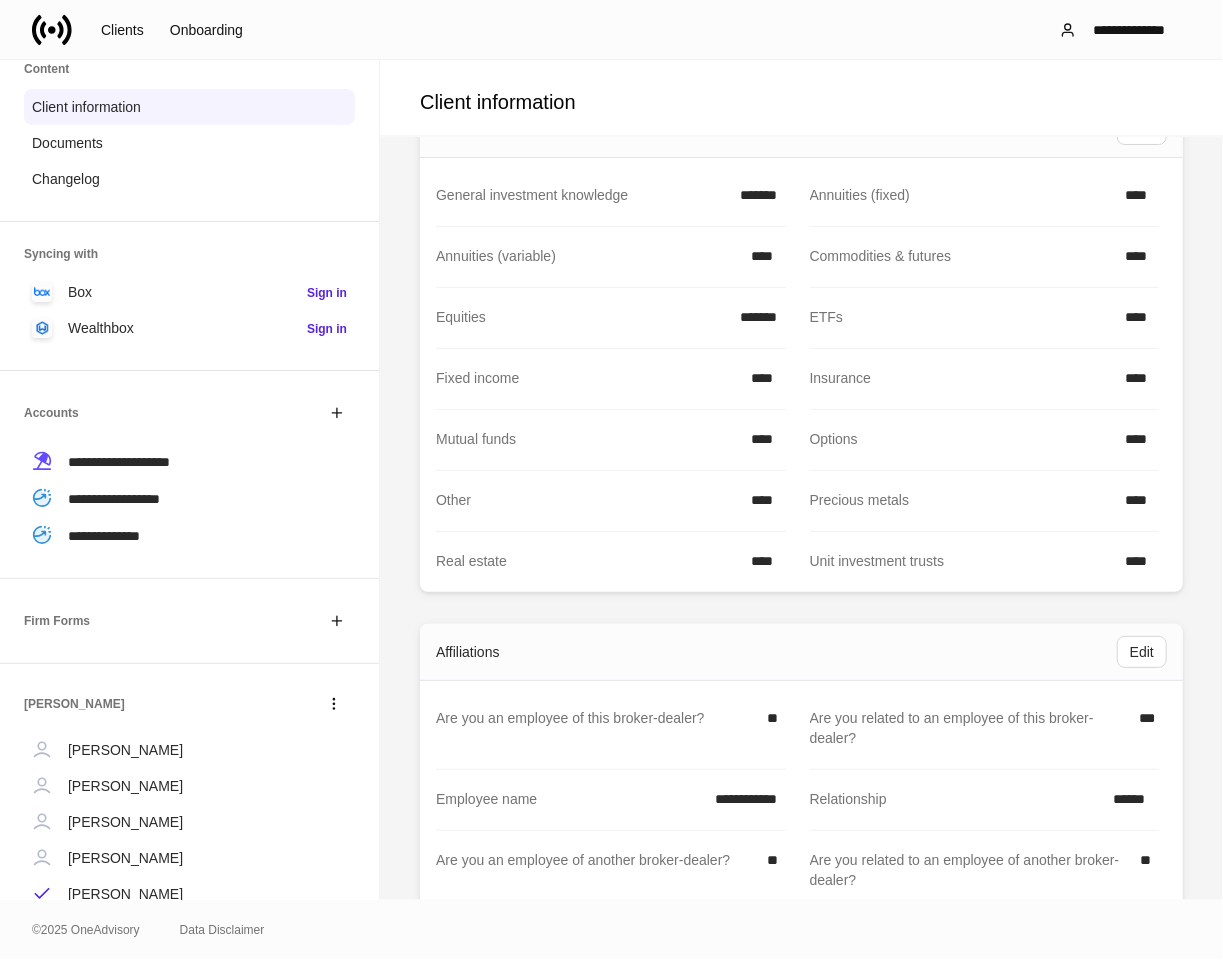 scroll, scrollTop: 1317, scrollLeft: 0, axis: vertical 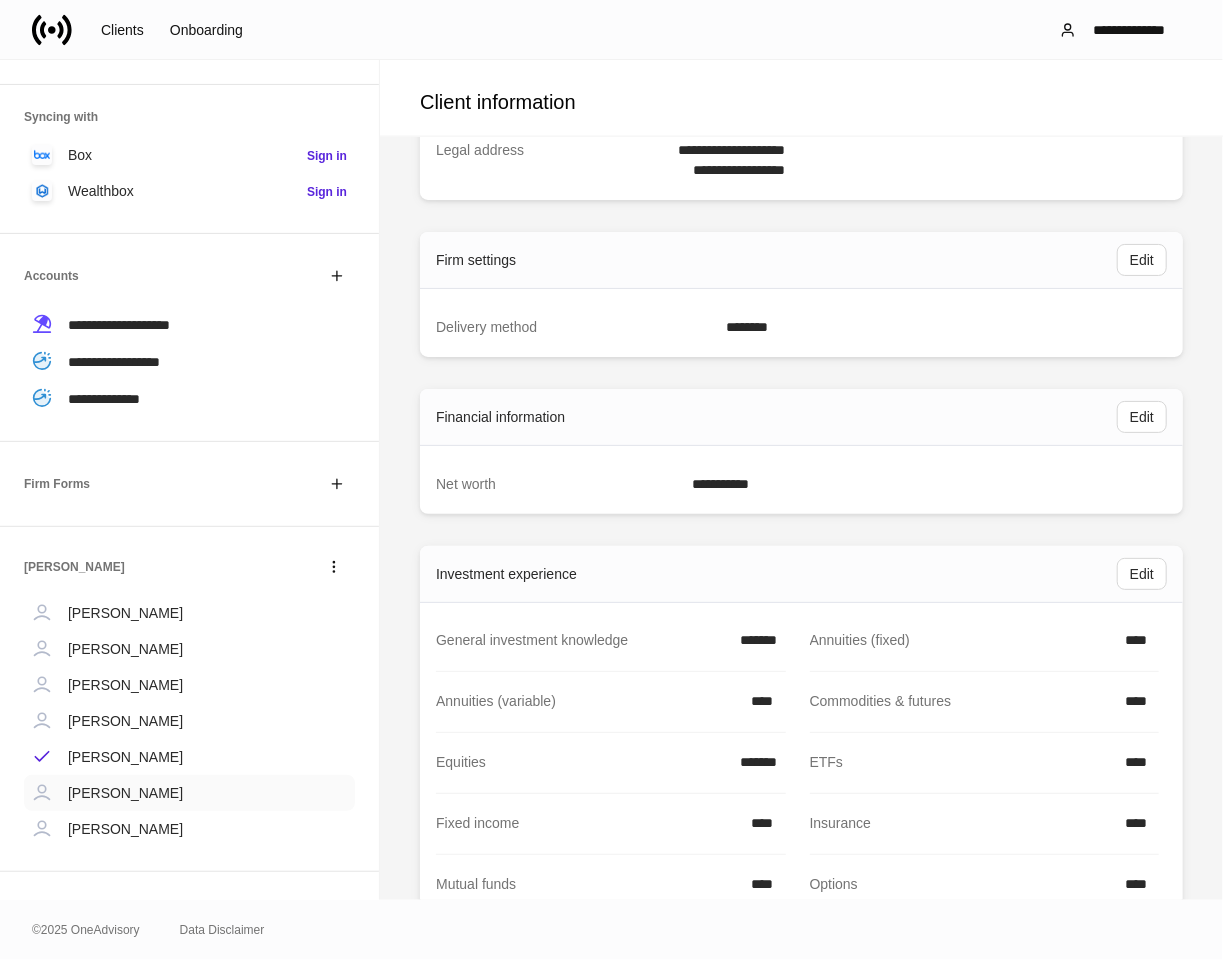 click on "Richard Kinzel" at bounding box center [125, 793] 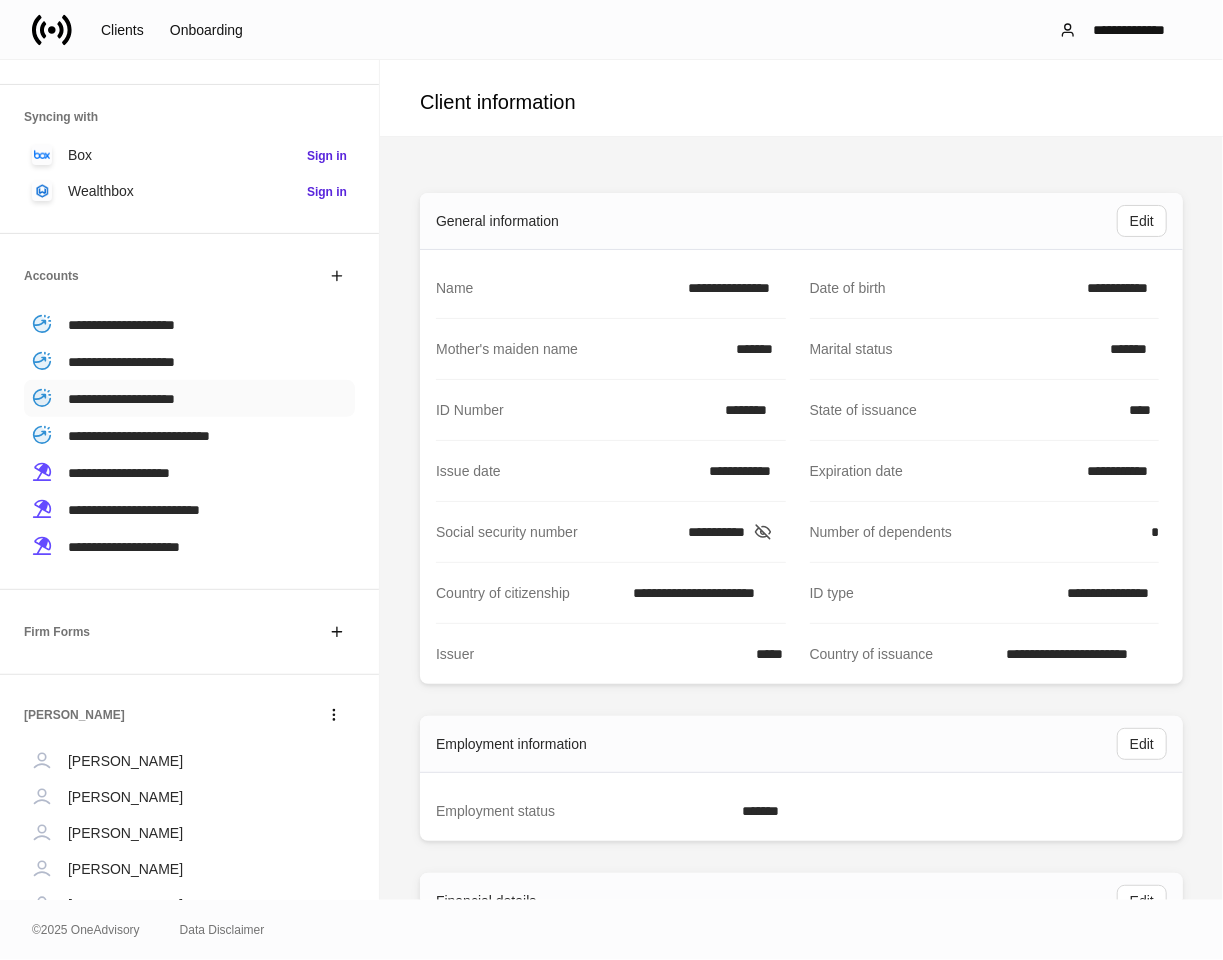 click on "**********" at bounding box center [121, 399] 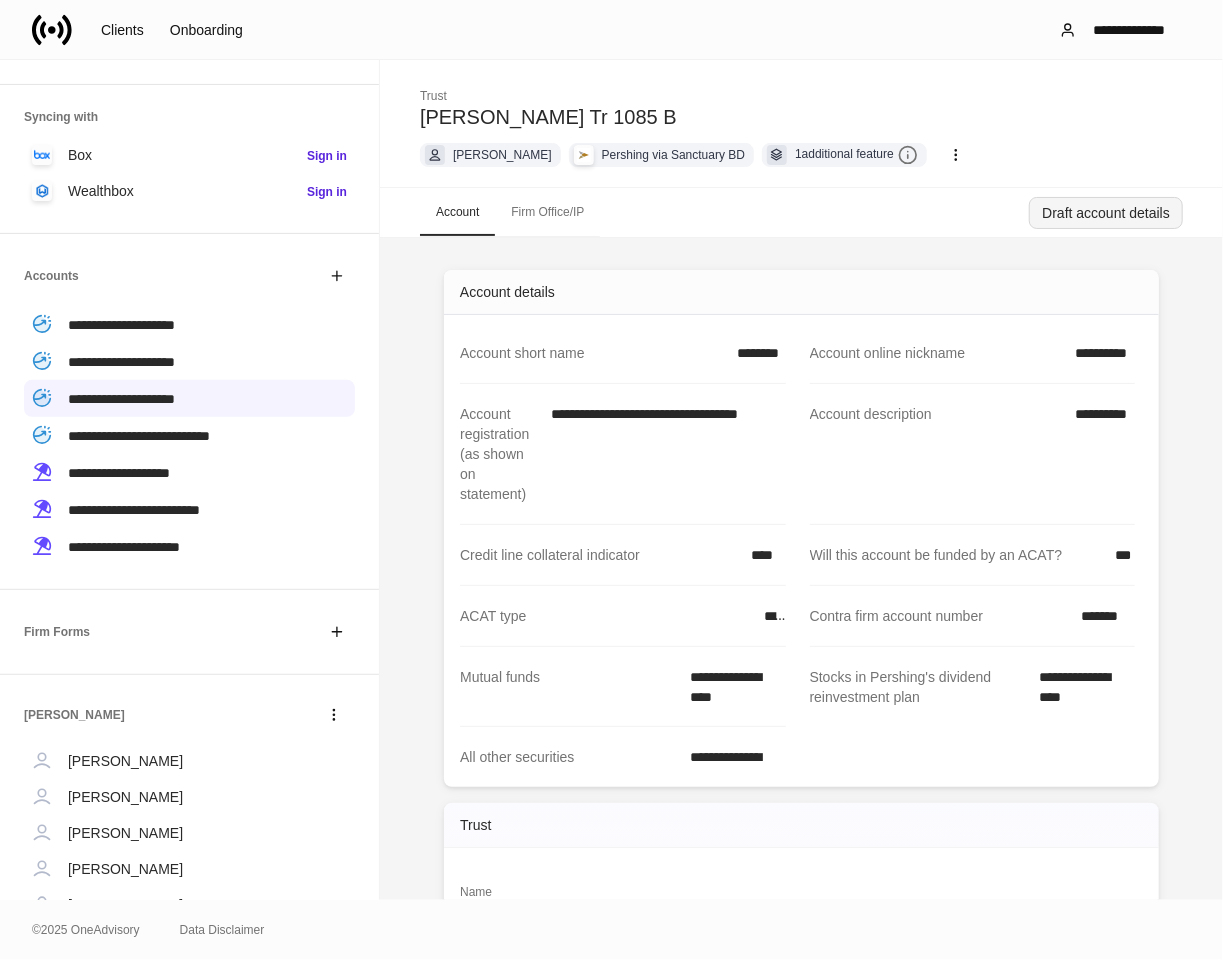 click on "Draft account details" at bounding box center [1106, 213] 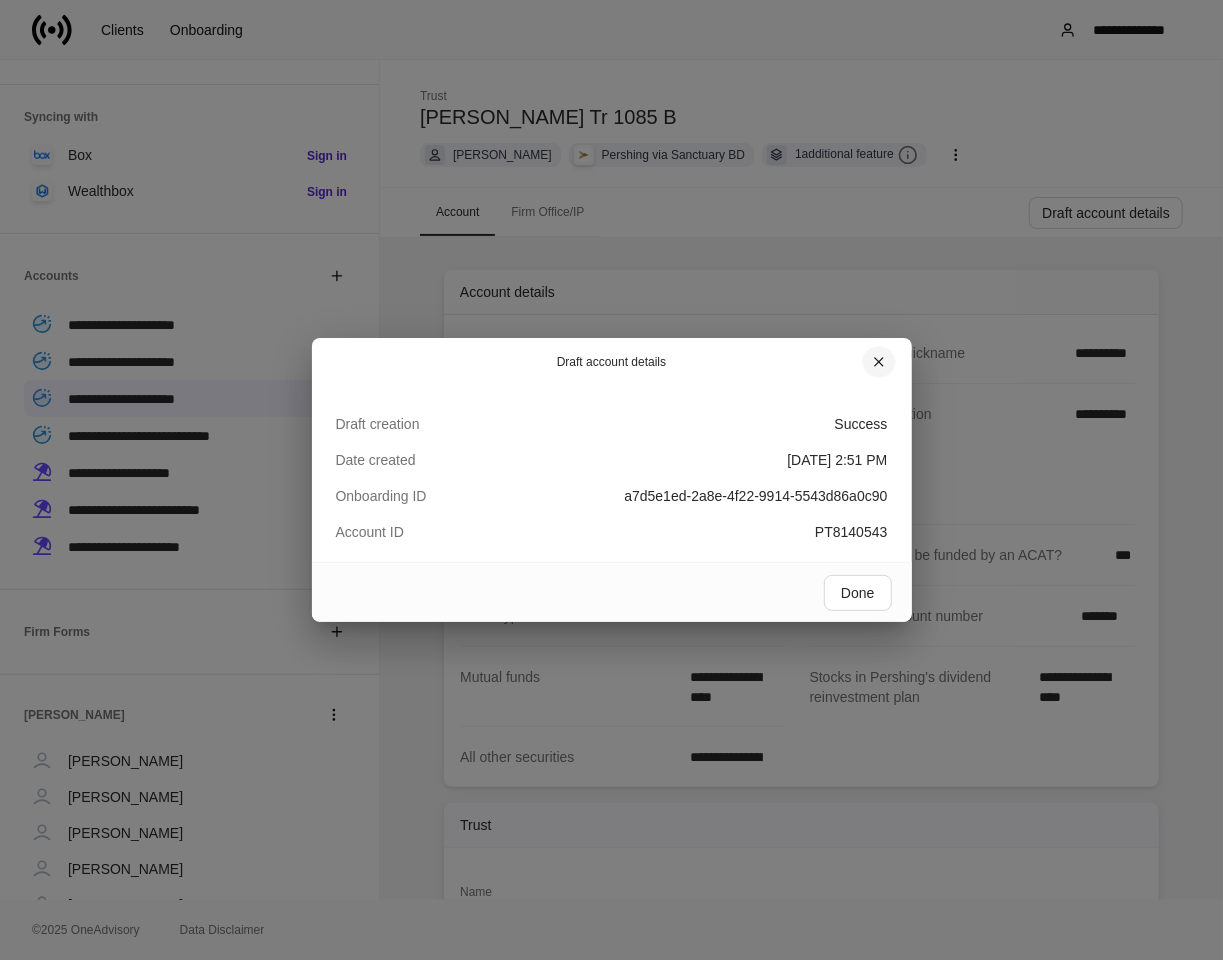 click at bounding box center [879, 362] 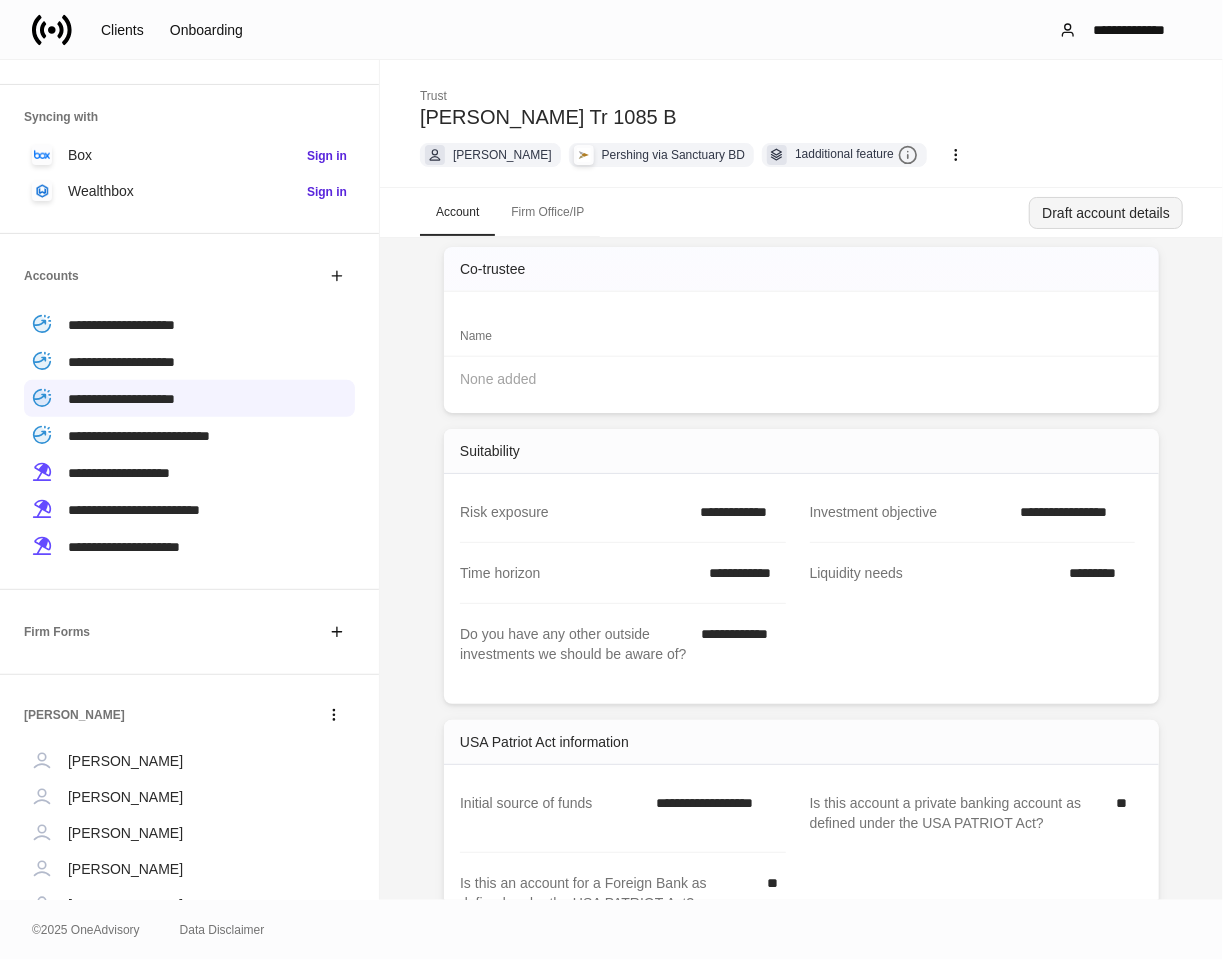 scroll, scrollTop: 1034, scrollLeft: 0, axis: vertical 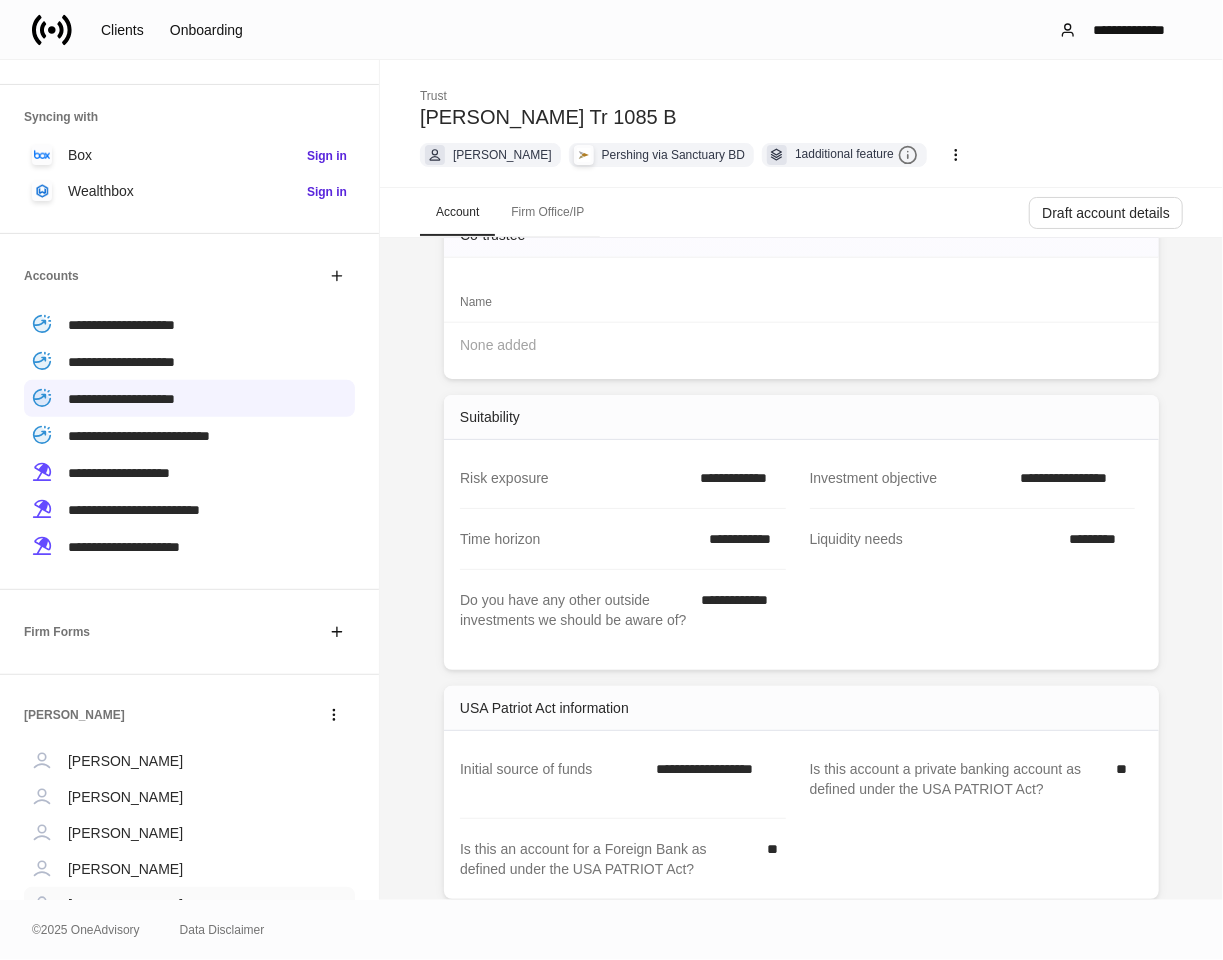 click on "Judith Kinzel" at bounding box center (125, 905) 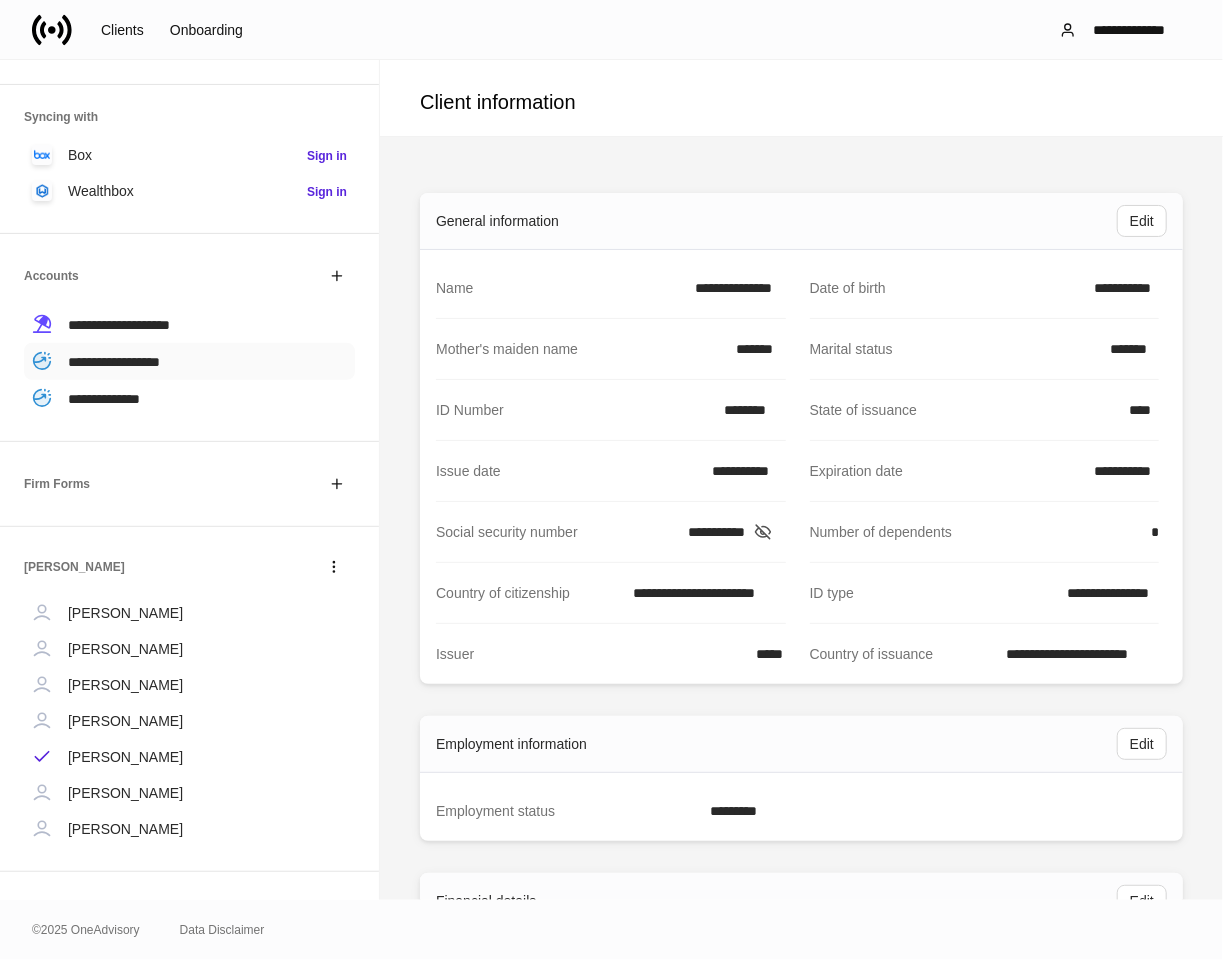 click on "**********" at bounding box center [114, 361] 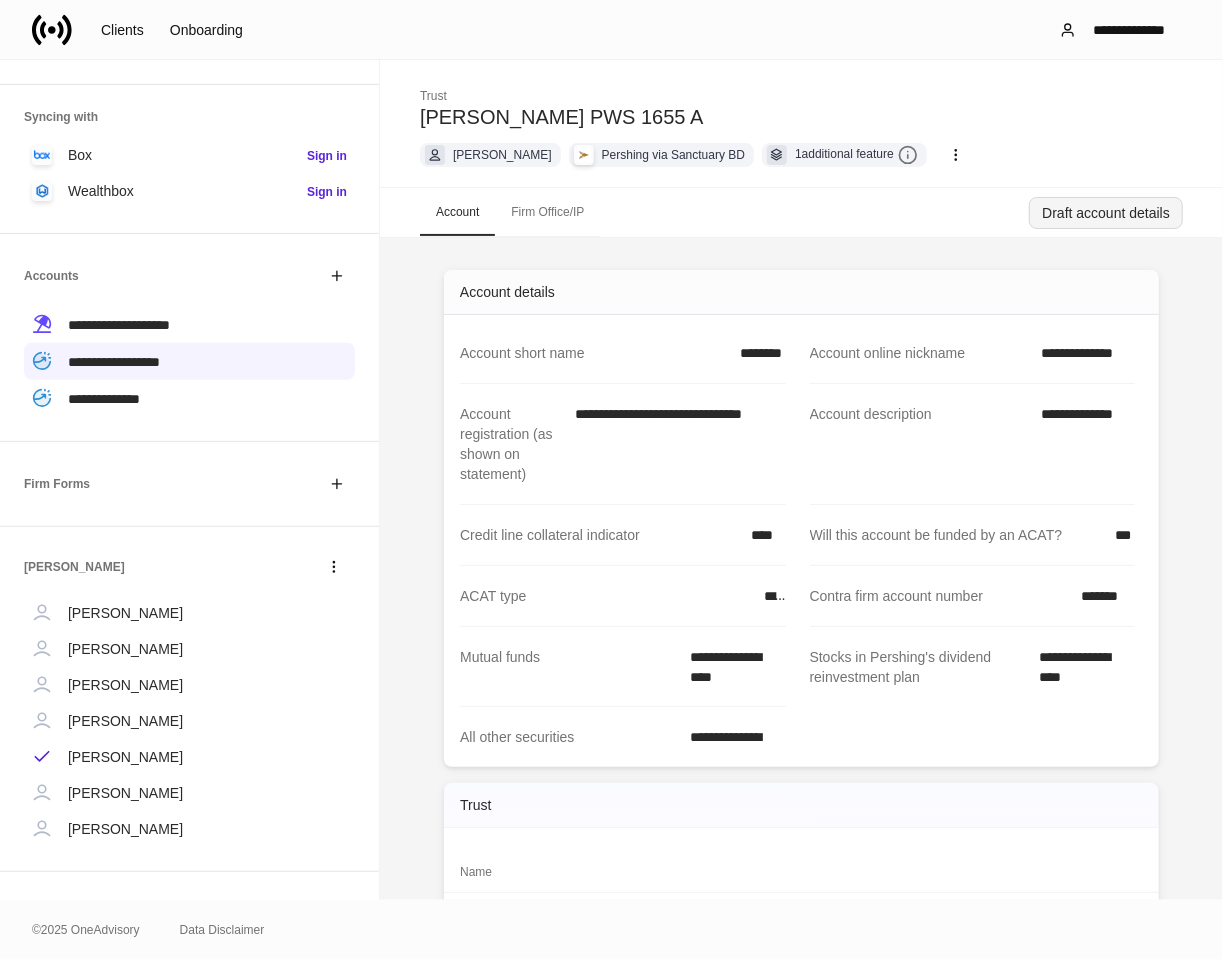 click on "Draft account details" at bounding box center (1106, 213) 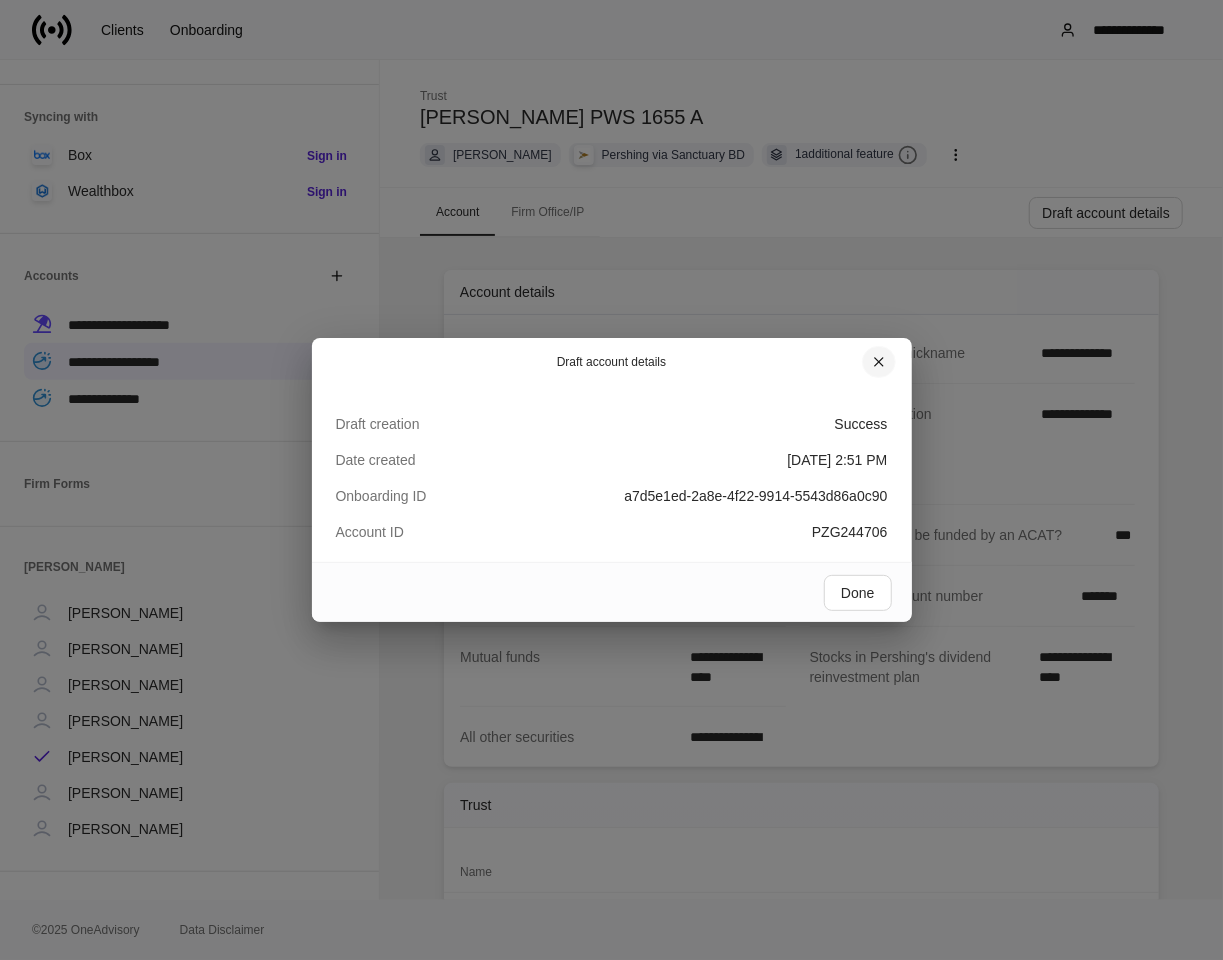 click 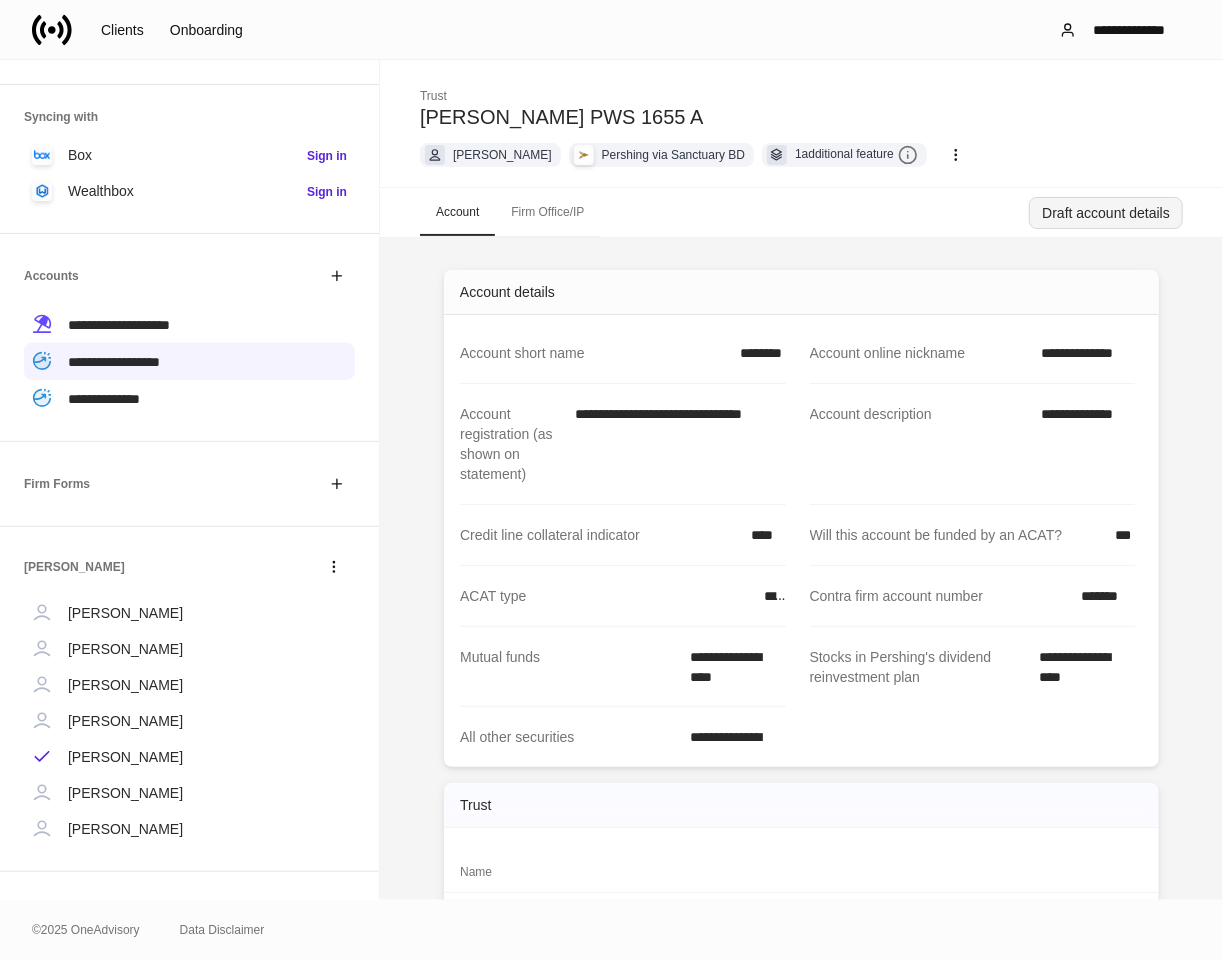 click on "Draft account details" at bounding box center (1106, 213) 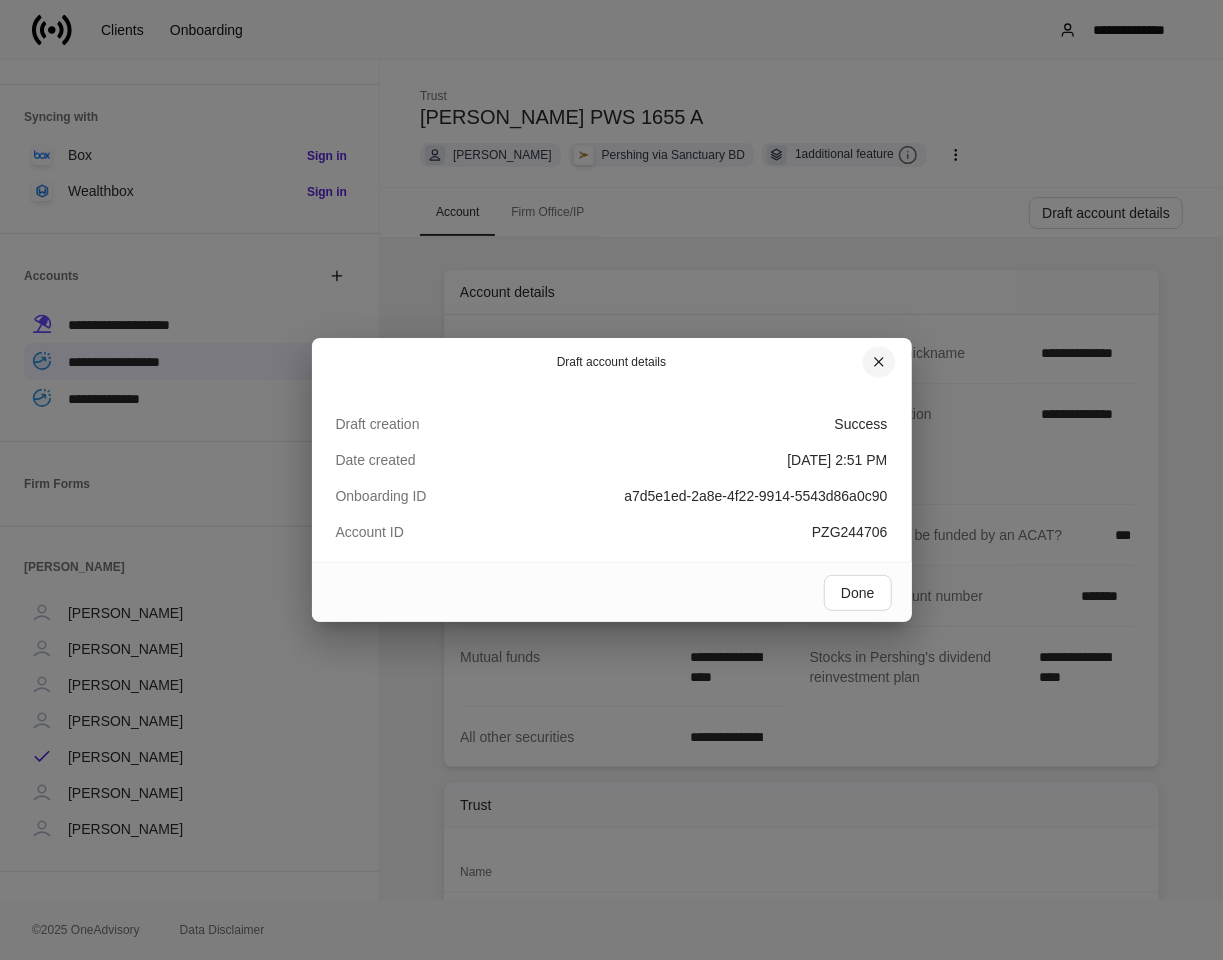 click 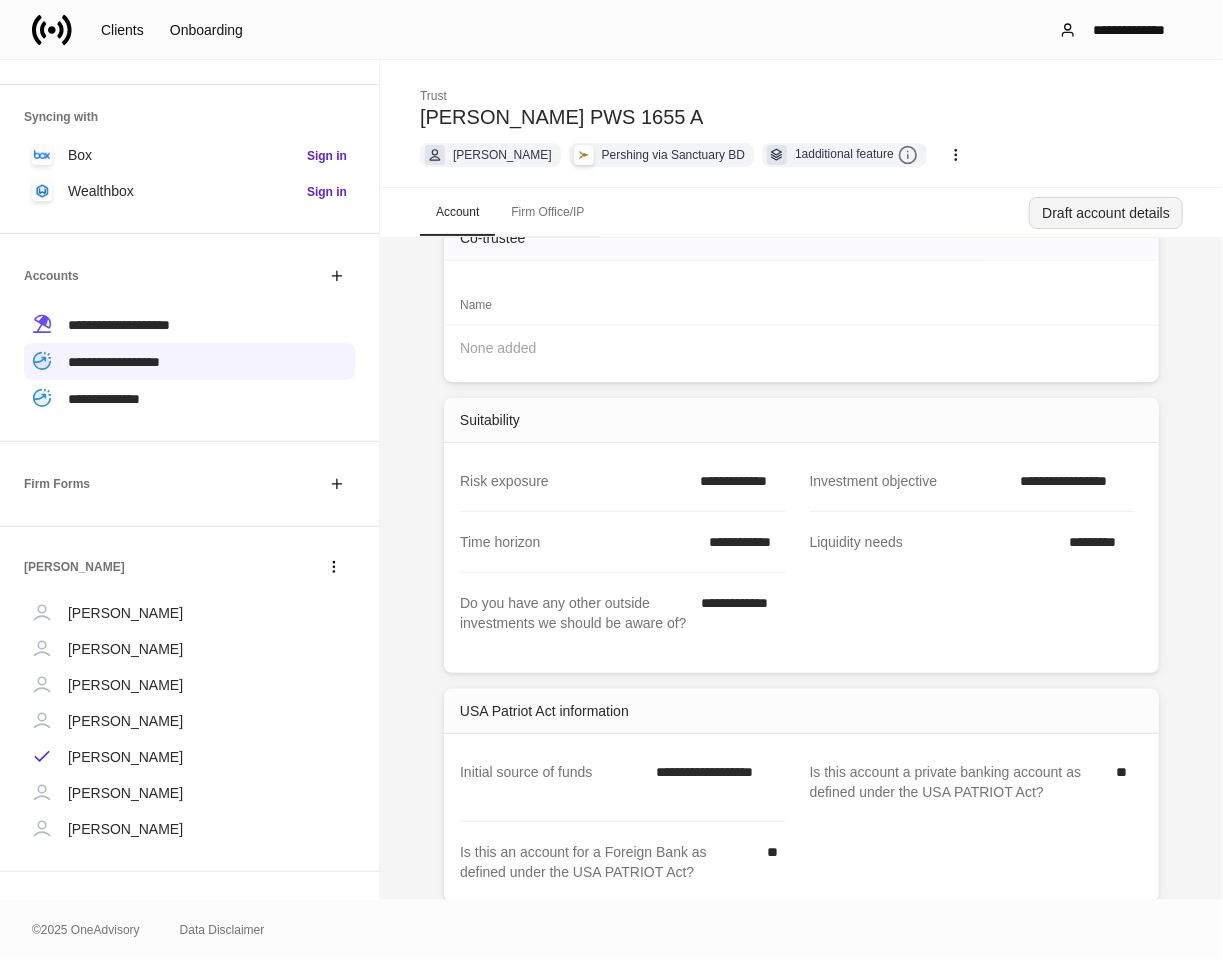 scroll, scrollTop: 1014, scrollLeft: 0, axis: vertical 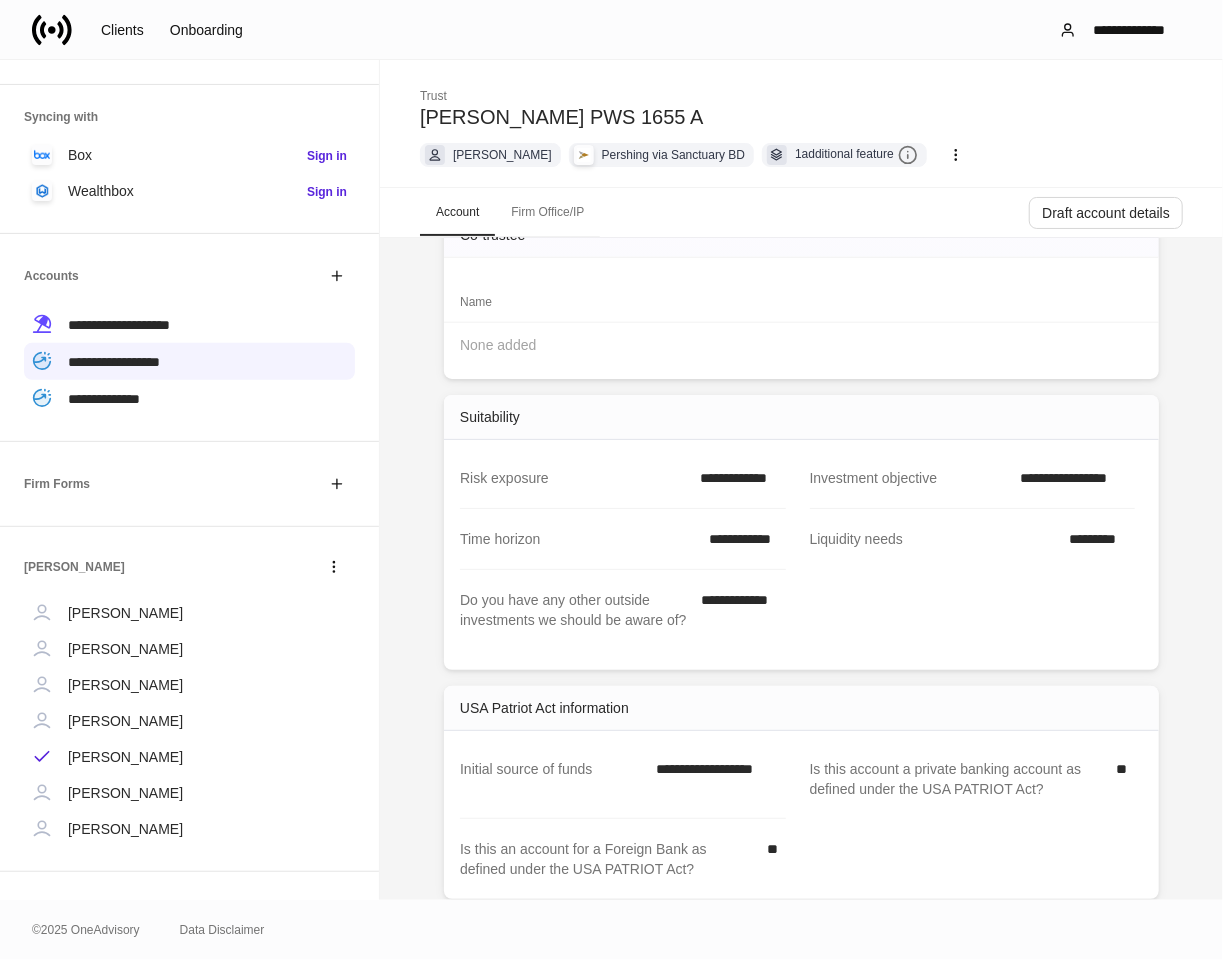 click on "Firm Office/IP" at bounding box center [547, 212] 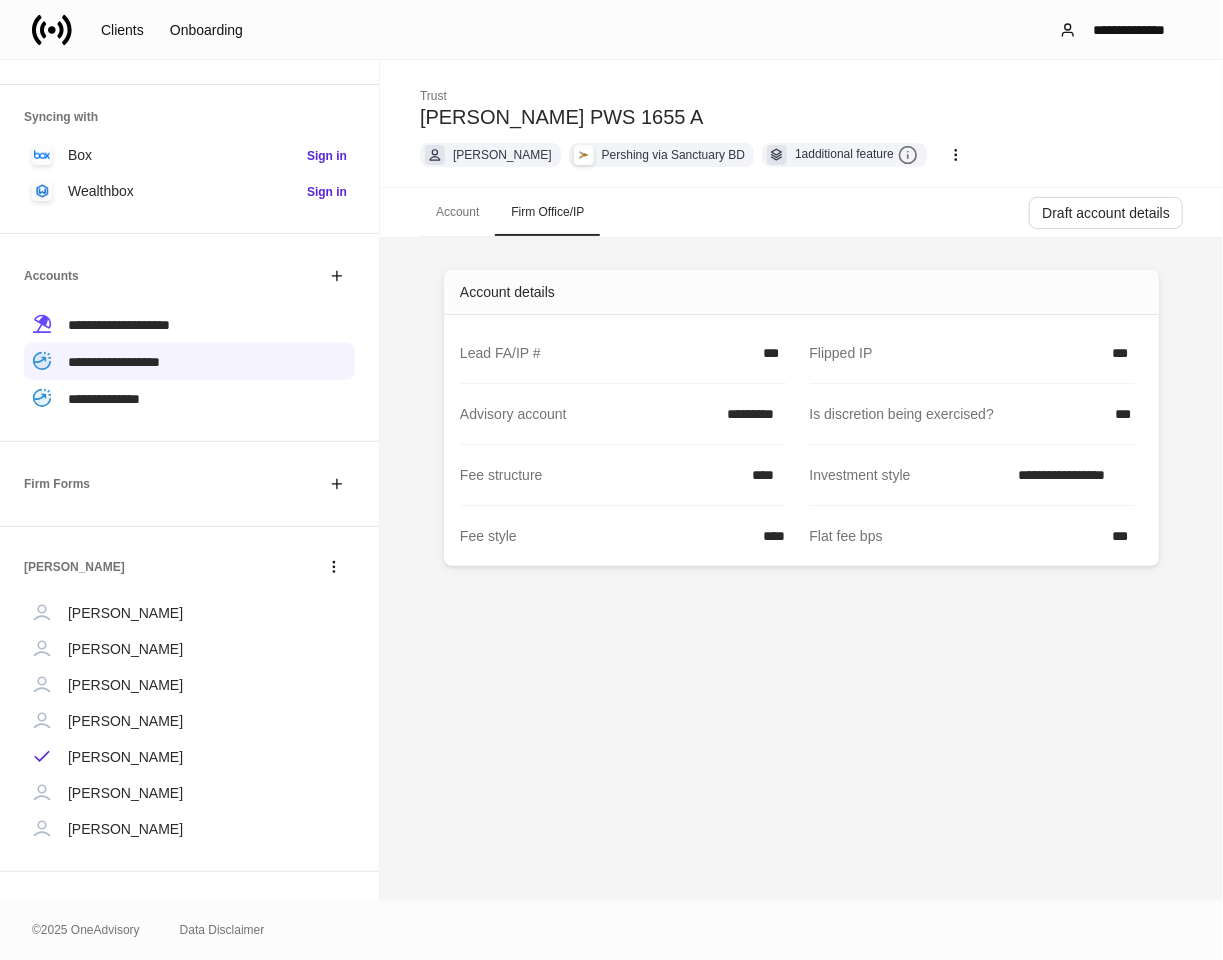 scroll, scrollTop: 0, scrollLeft: 0, axis: both 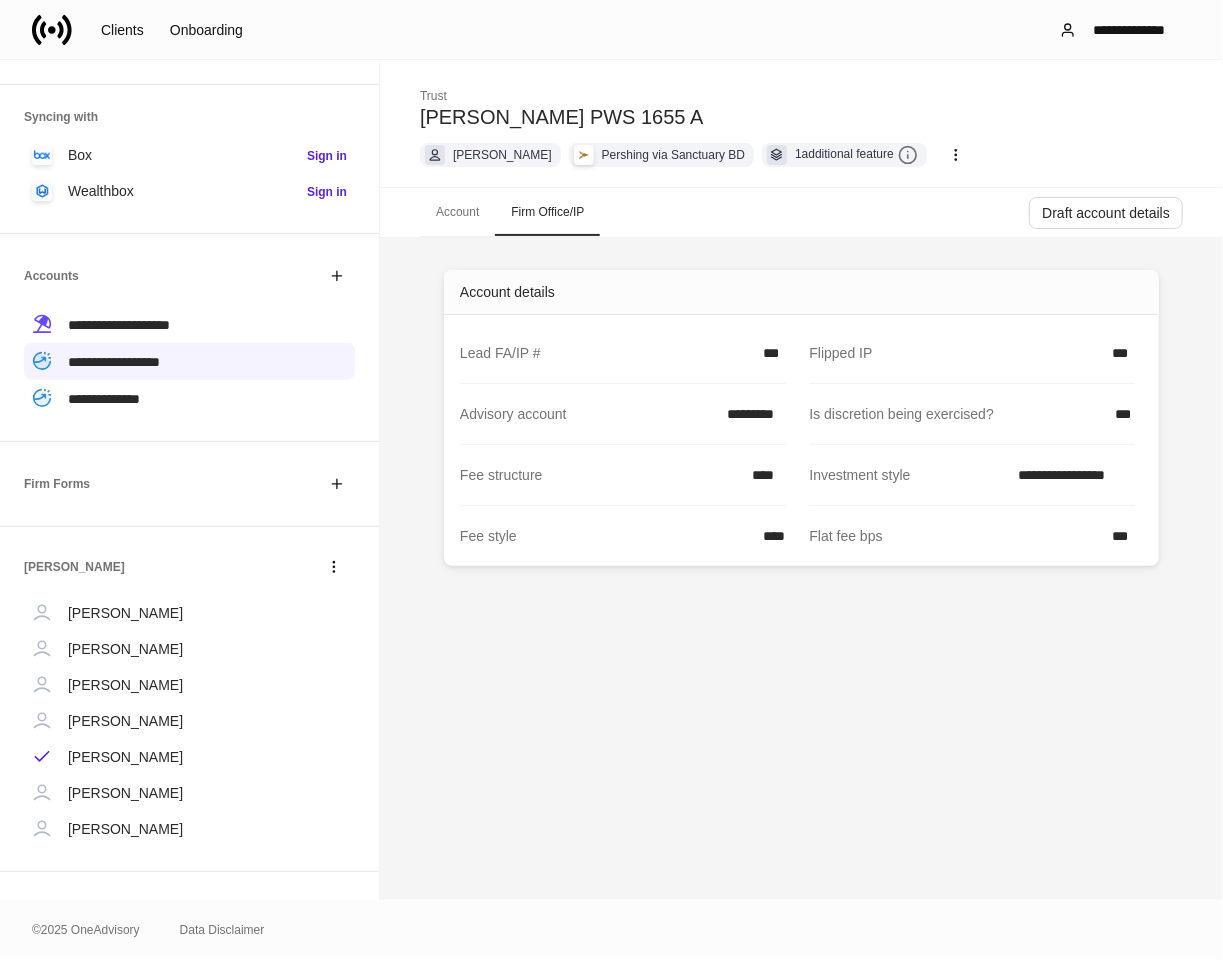 drag, startPoint x: 96, startPoint y: 778, endPoint x: 140, endPoint y: 596, distance: 187.24316 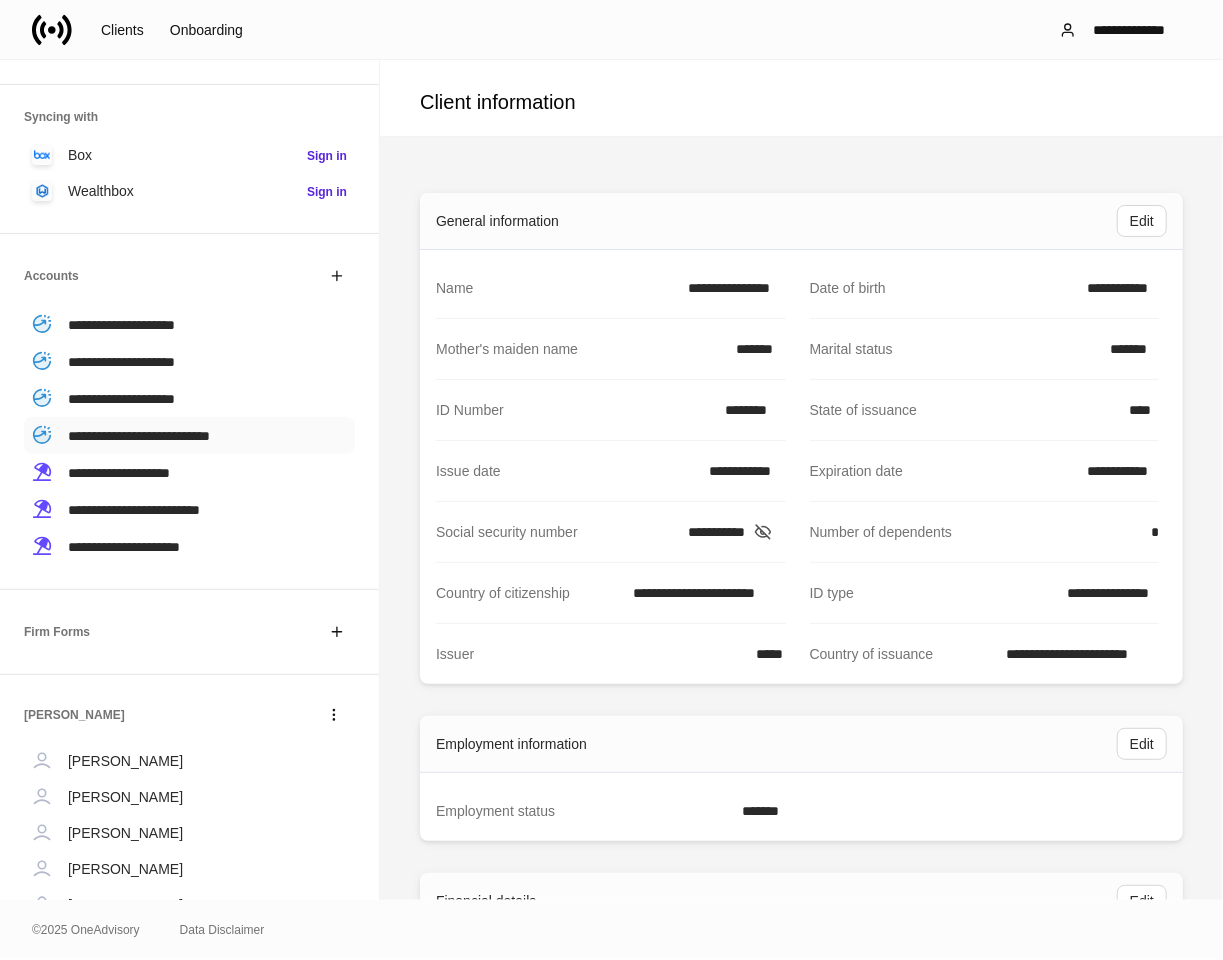 click on "**********" at bounding box center (139, 436) 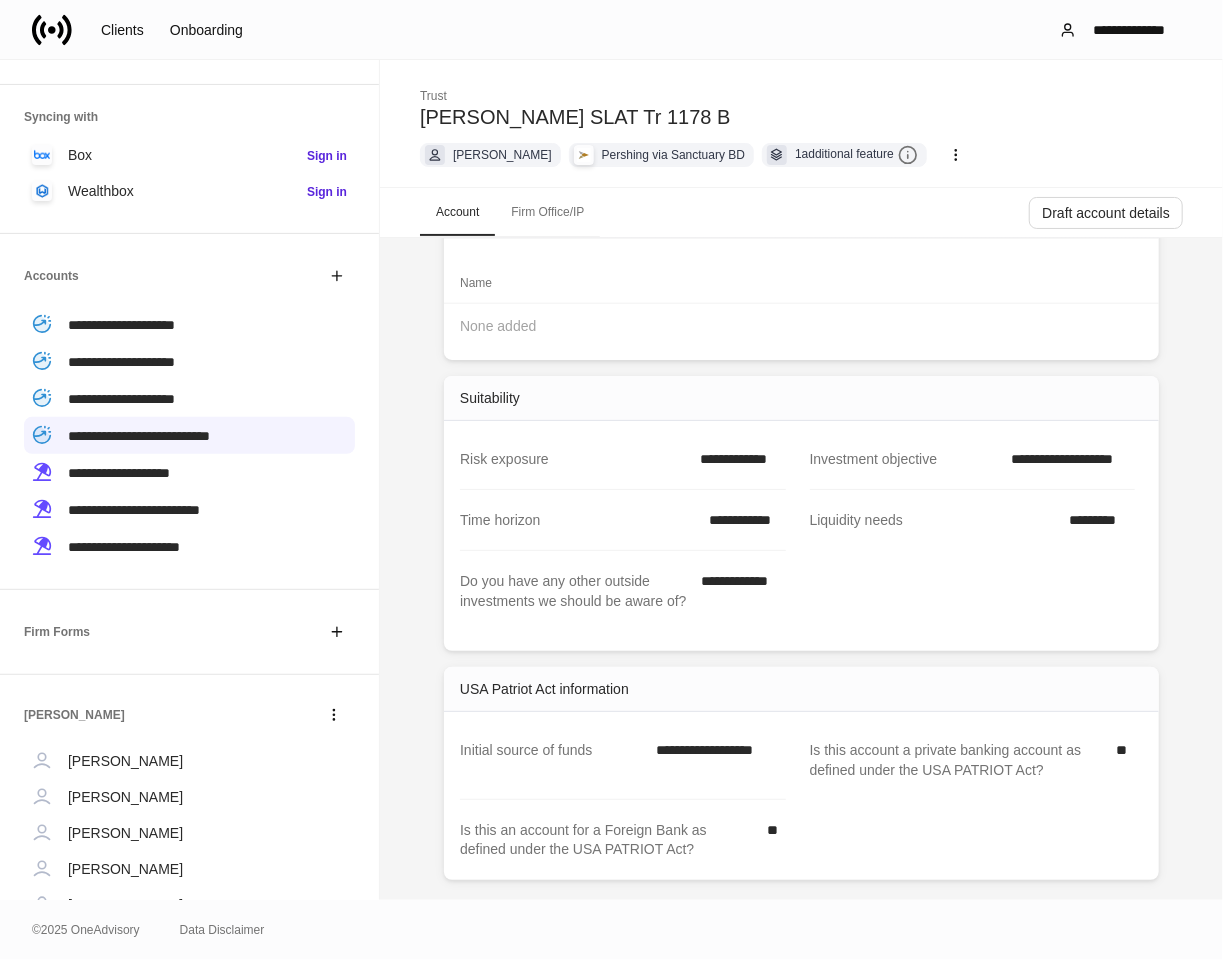 scroll, scrollTop: 1240, scrollLeft: 0, axis: vertical 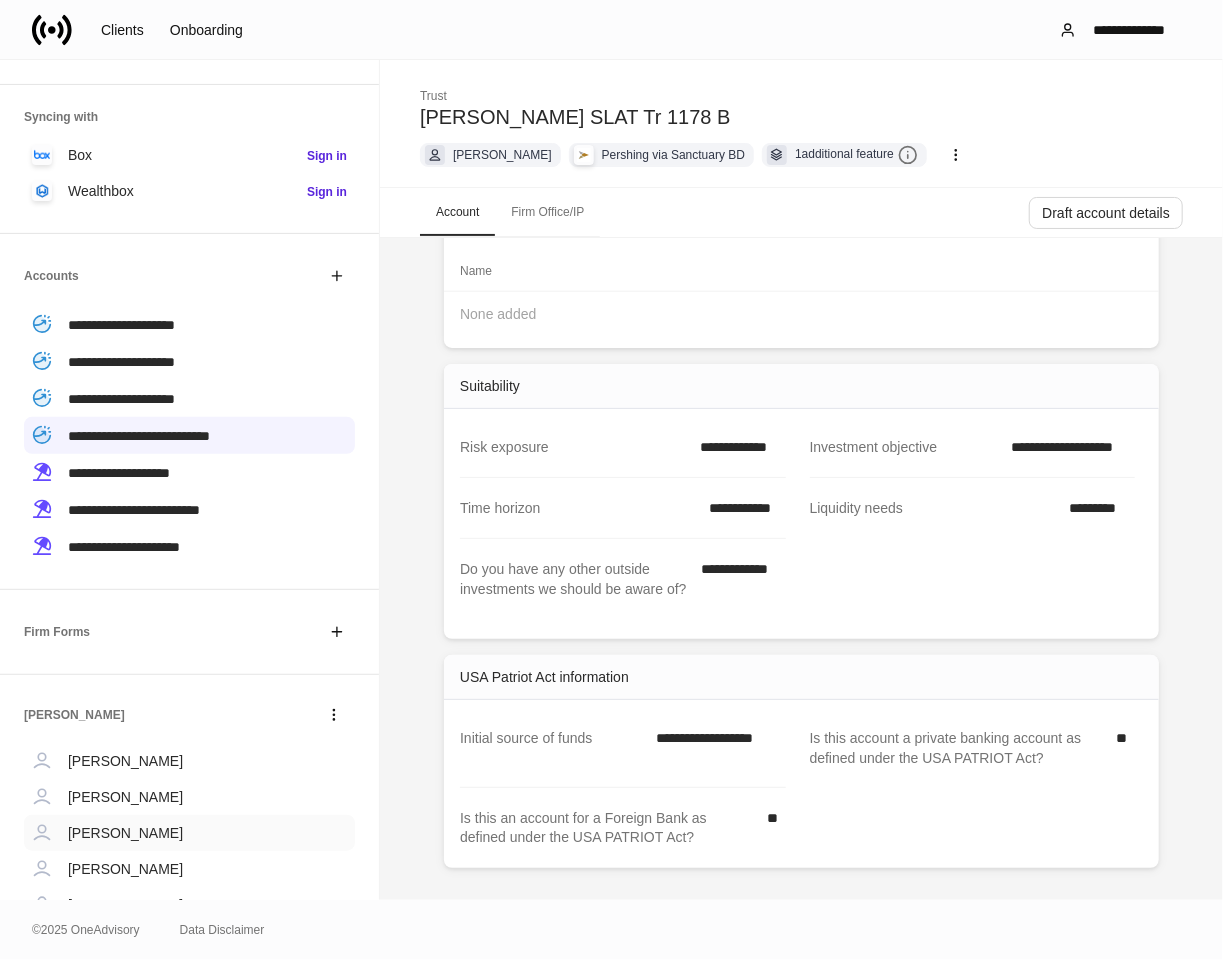 click on "Jazmyn Kinzel" at bounding box center [125, 833] 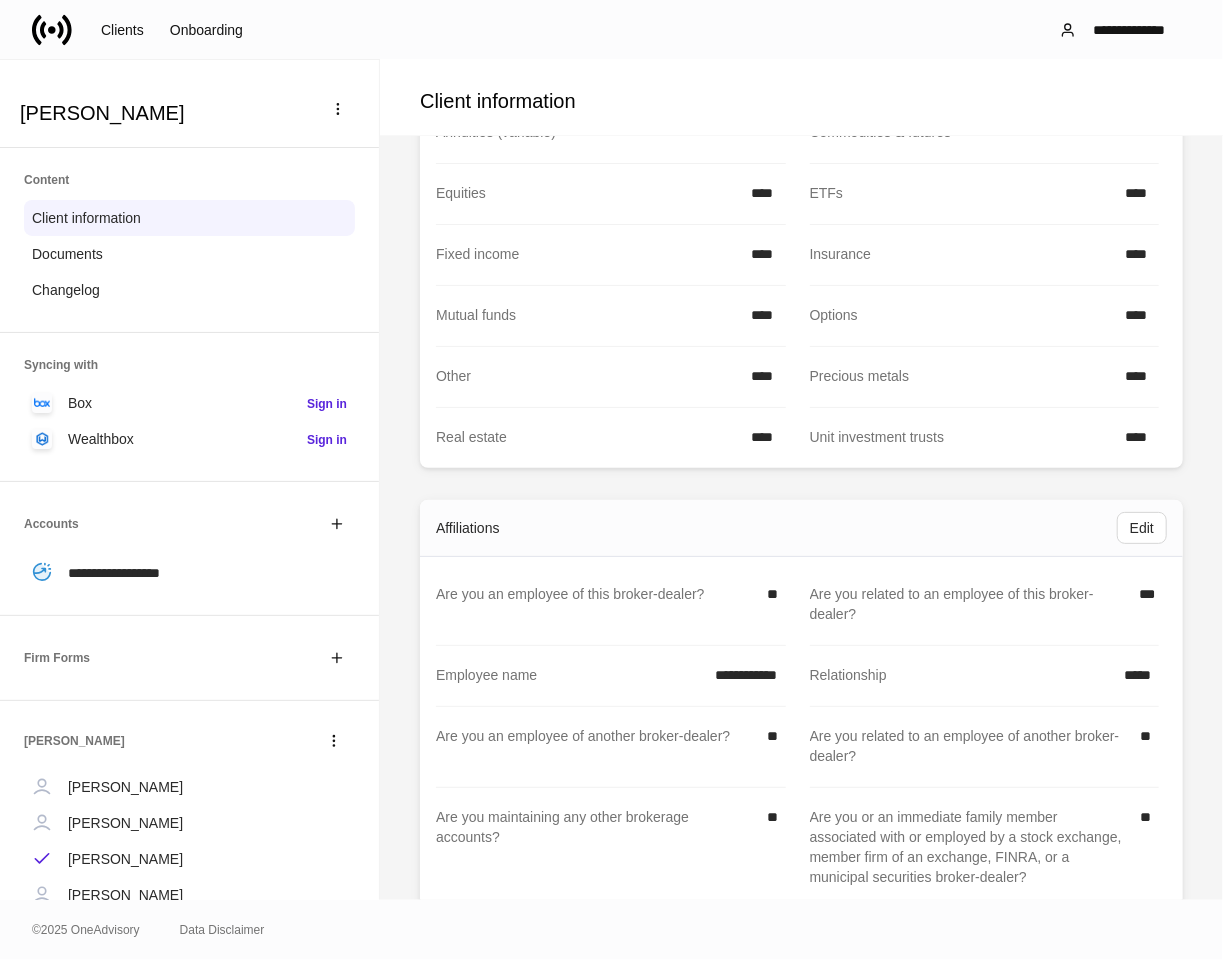 scroll, scrollTop: 1888, scrollLeft: 0, axis: vertical 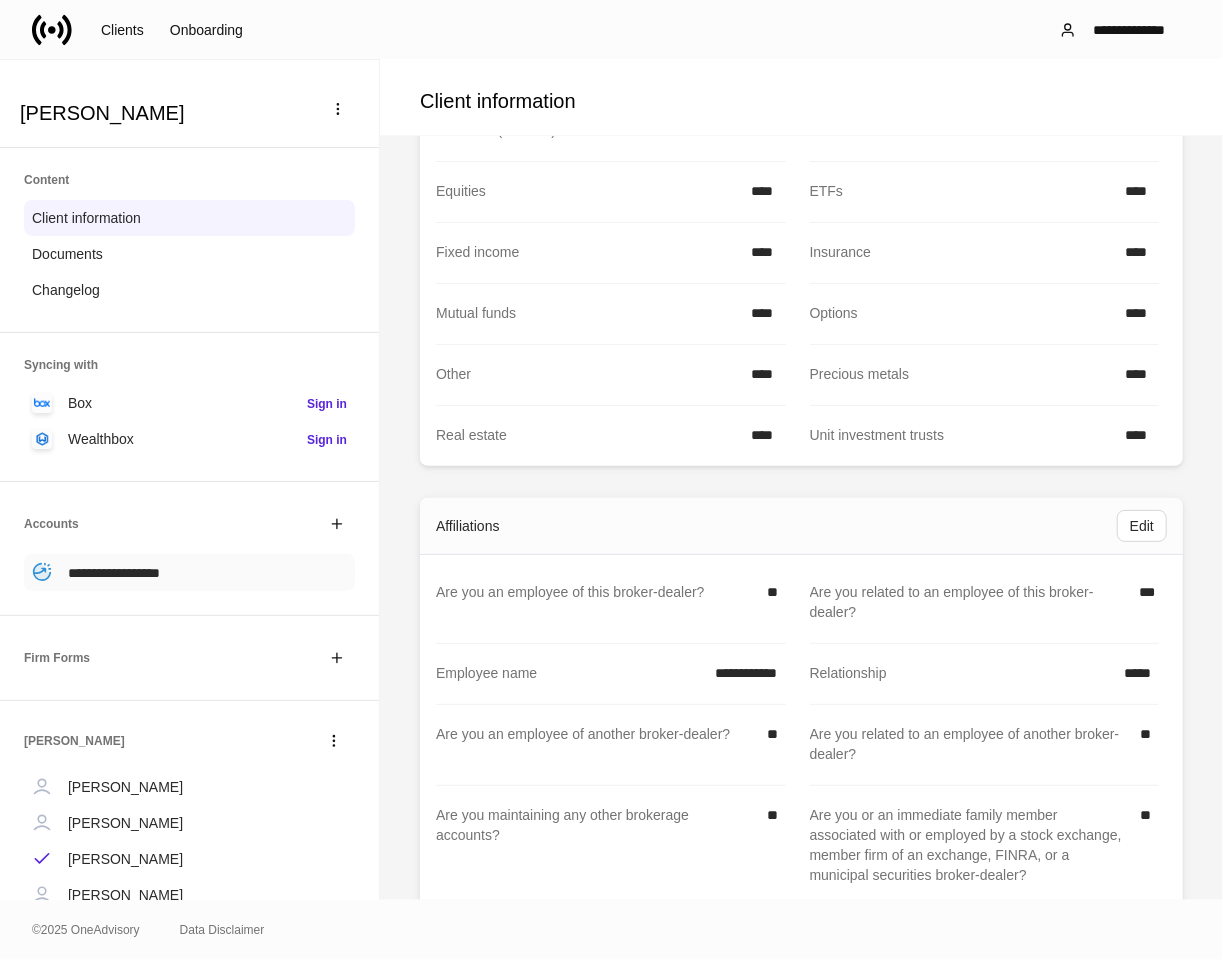click on "**********" at bounding box center (189, 572) 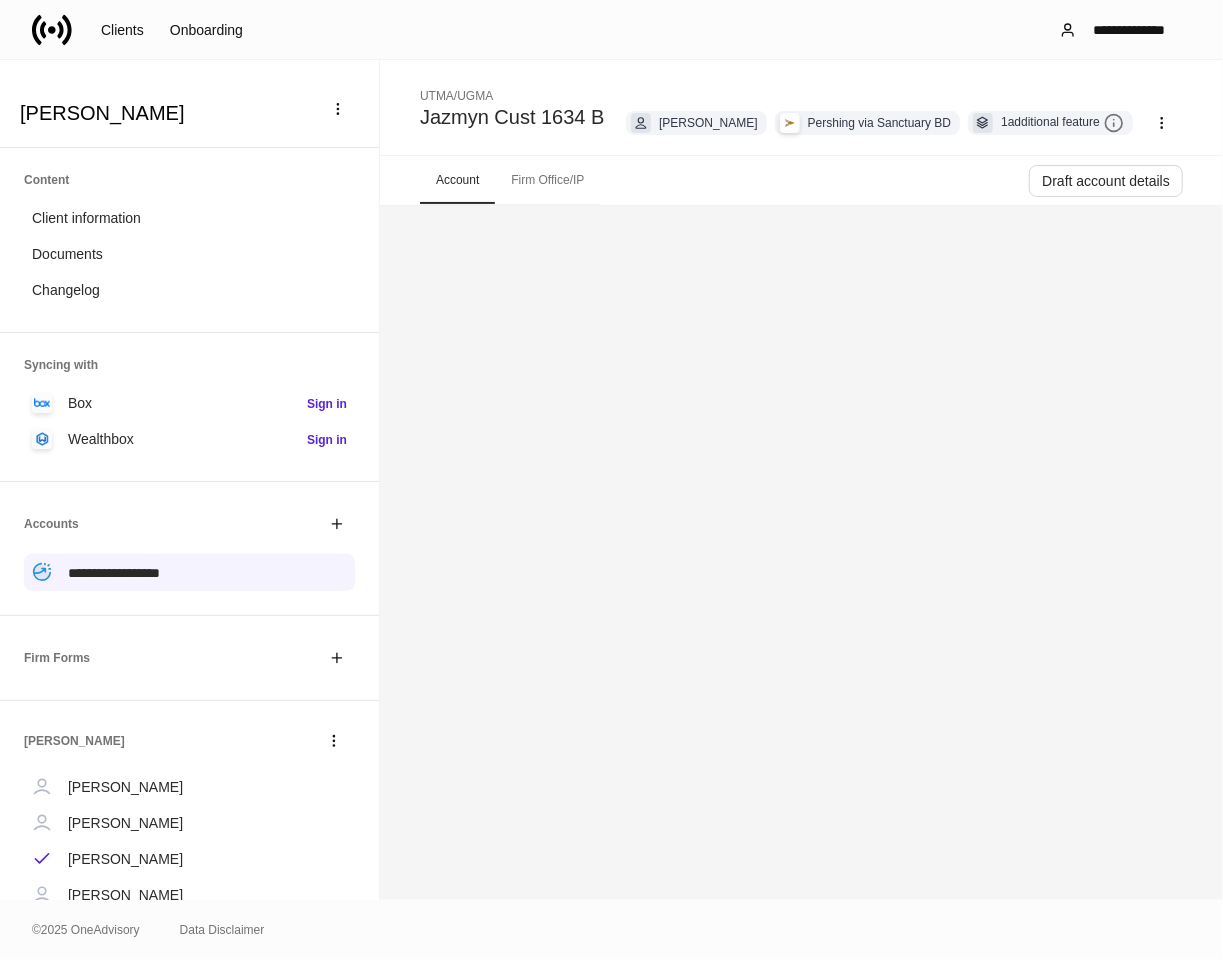scroll, scrollTop: 0, scrollLeft: 0, axis: both 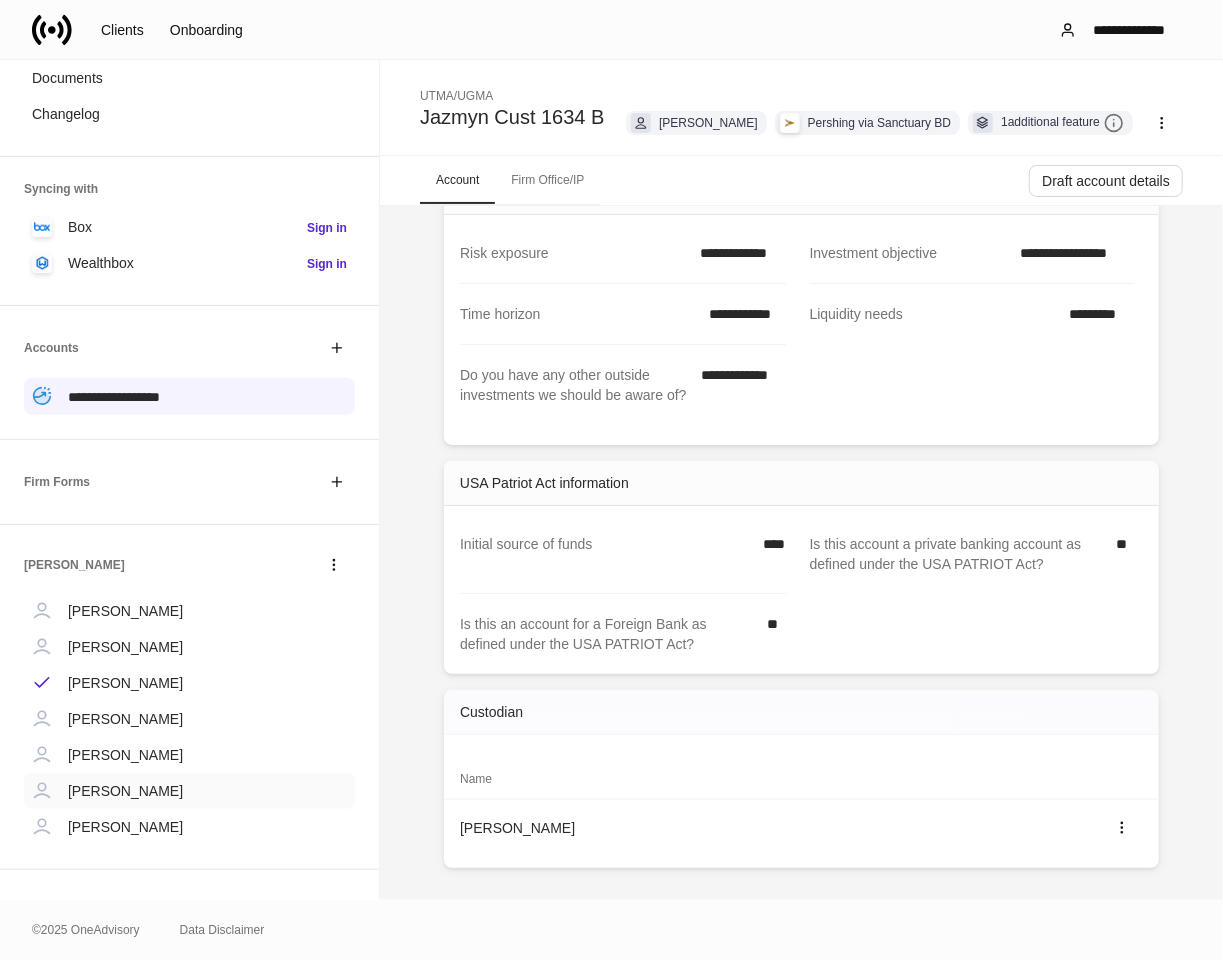 click on "Richard Kinzel" at bounding box center (125, 791) 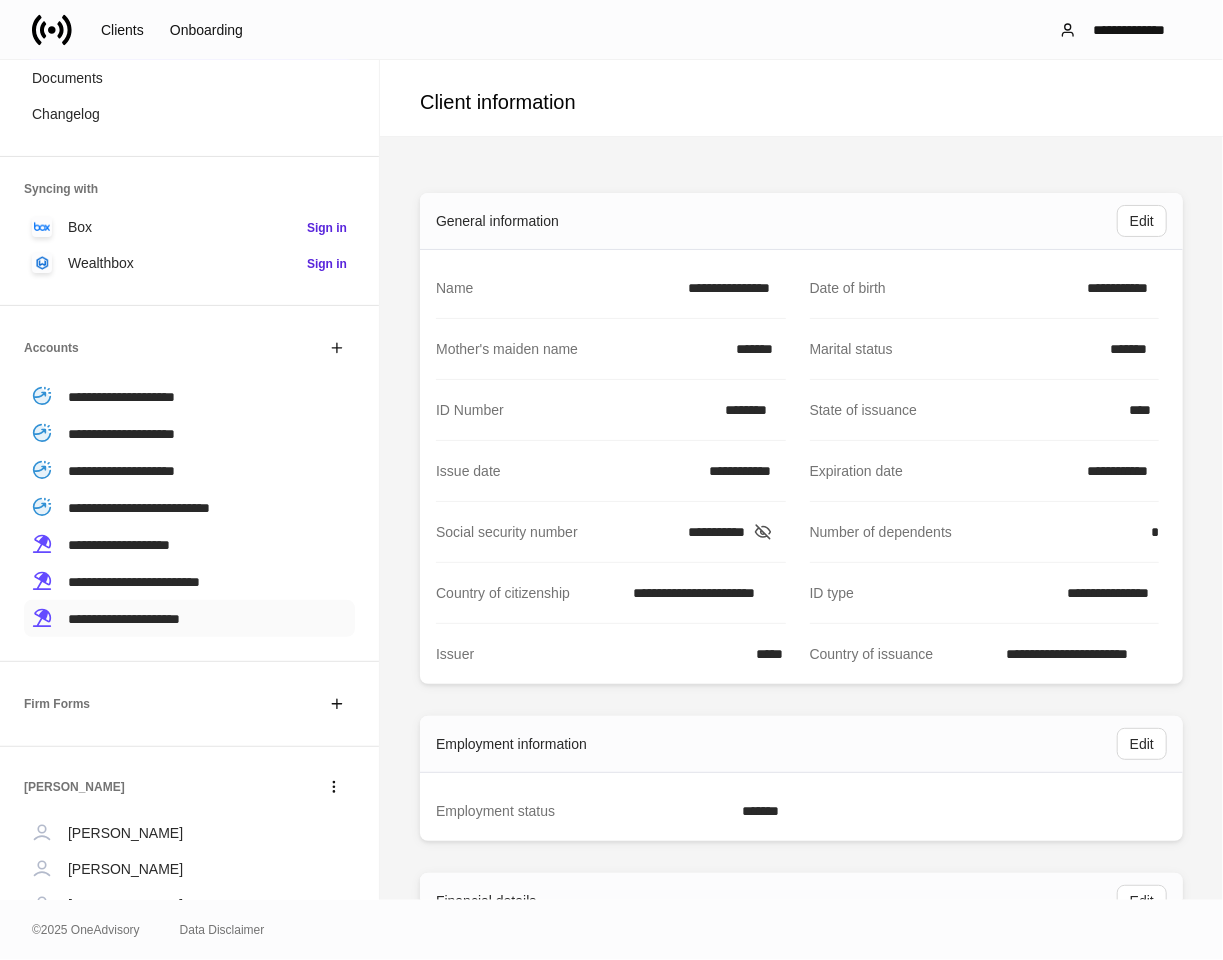 click on "**********" at bounding box center (124, 619) 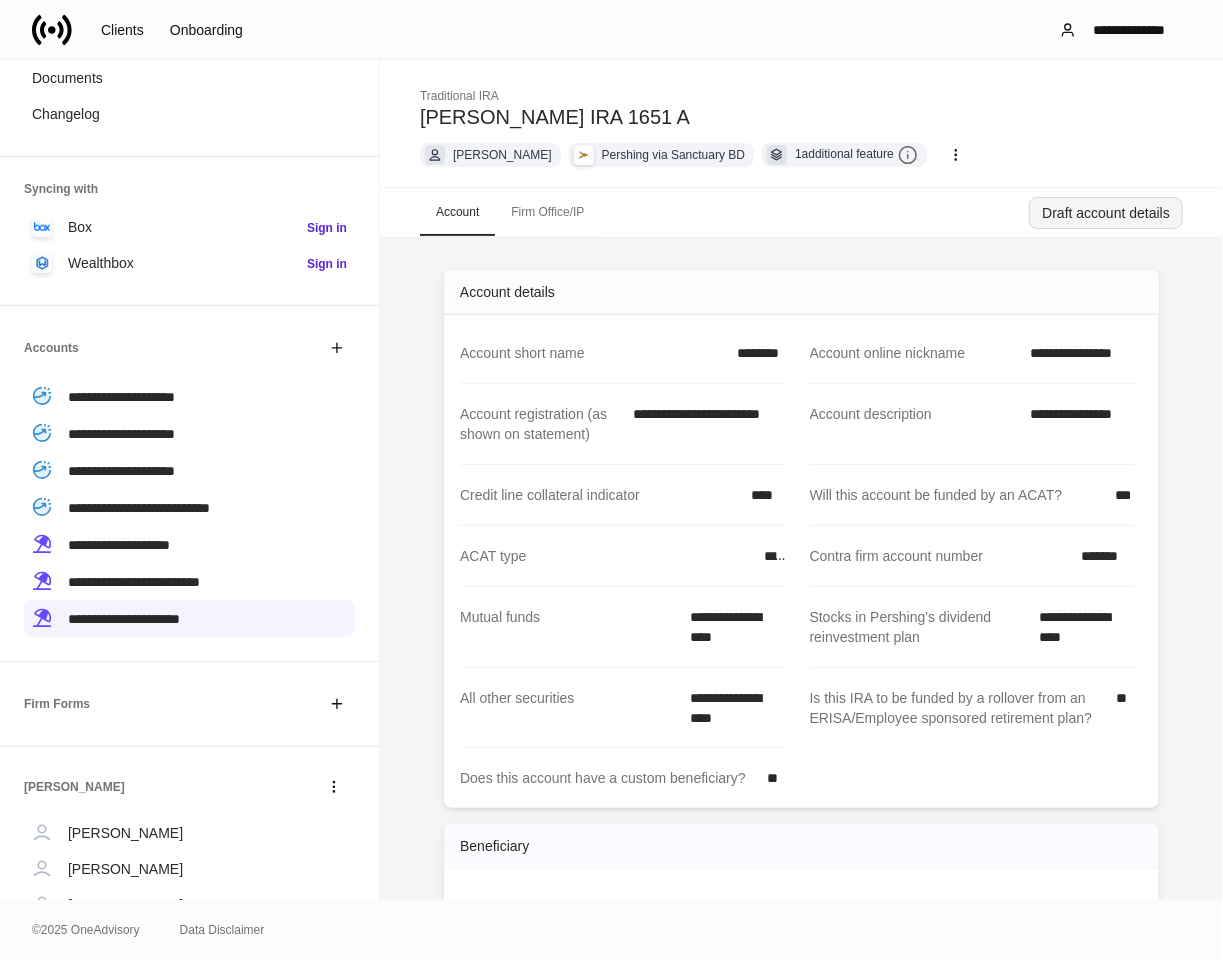 click on "Draft account details" at bounding box center [1106, 213] 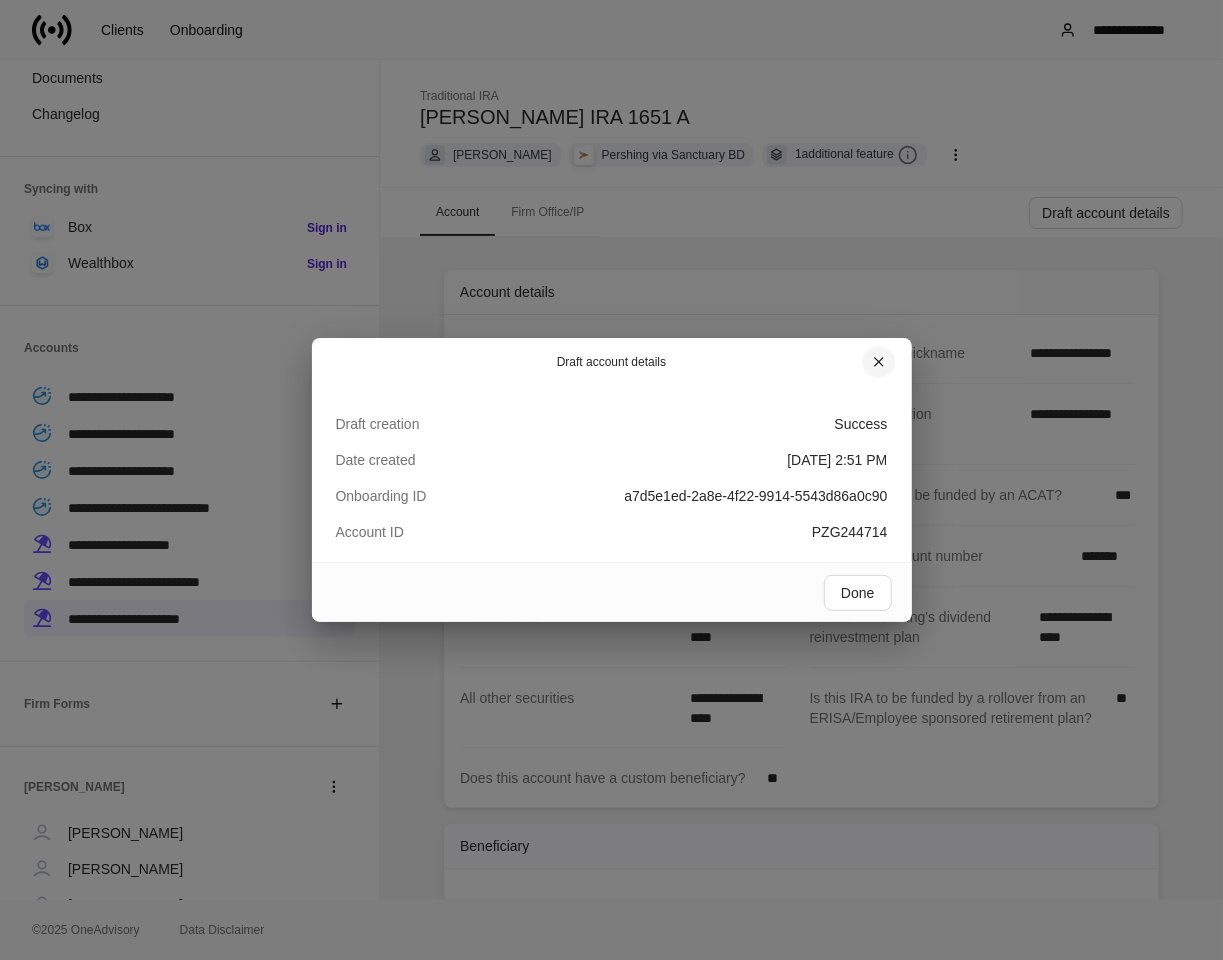 click 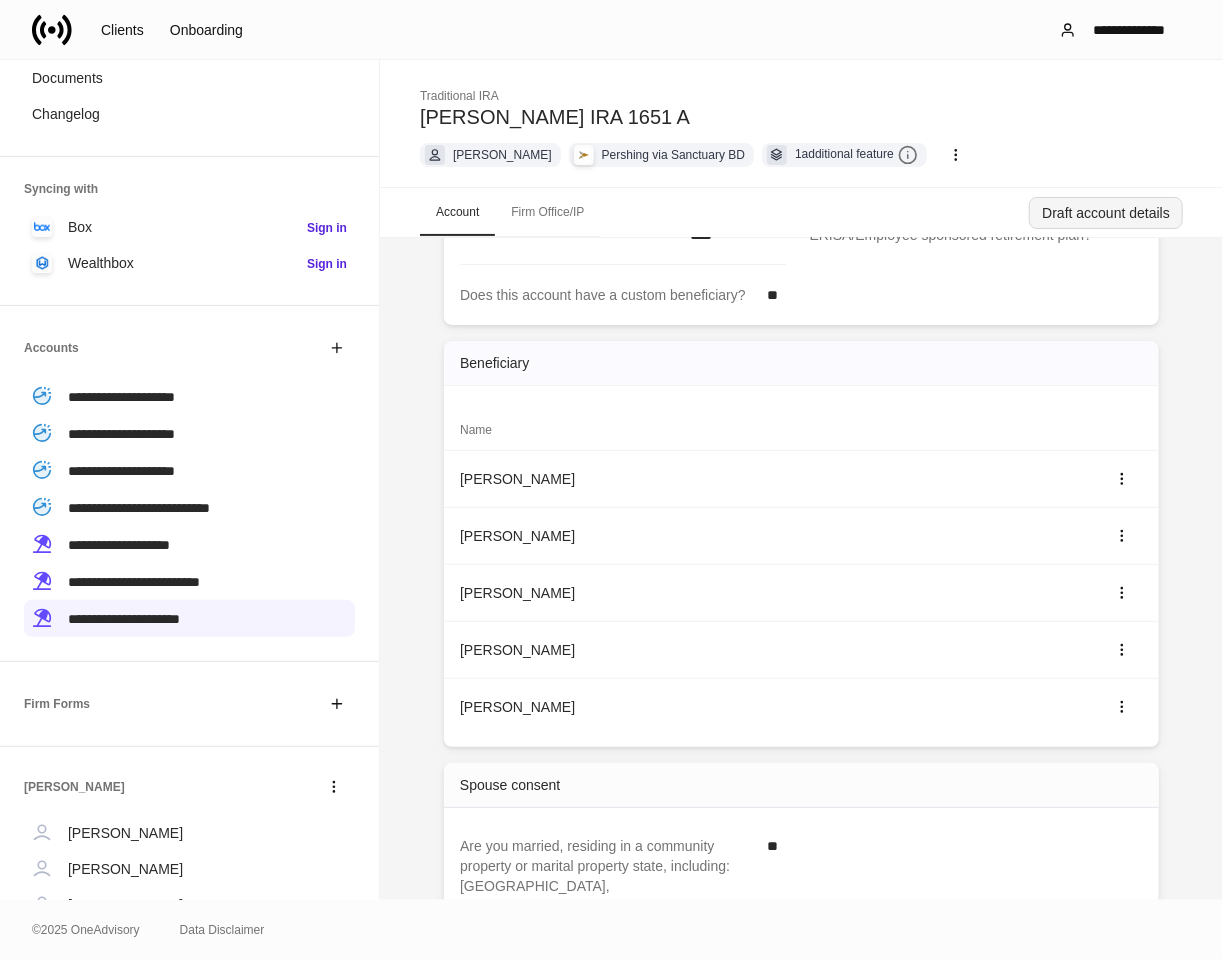 scroll, scrollTop: 444, scrollLeft: 0, axis: vertical 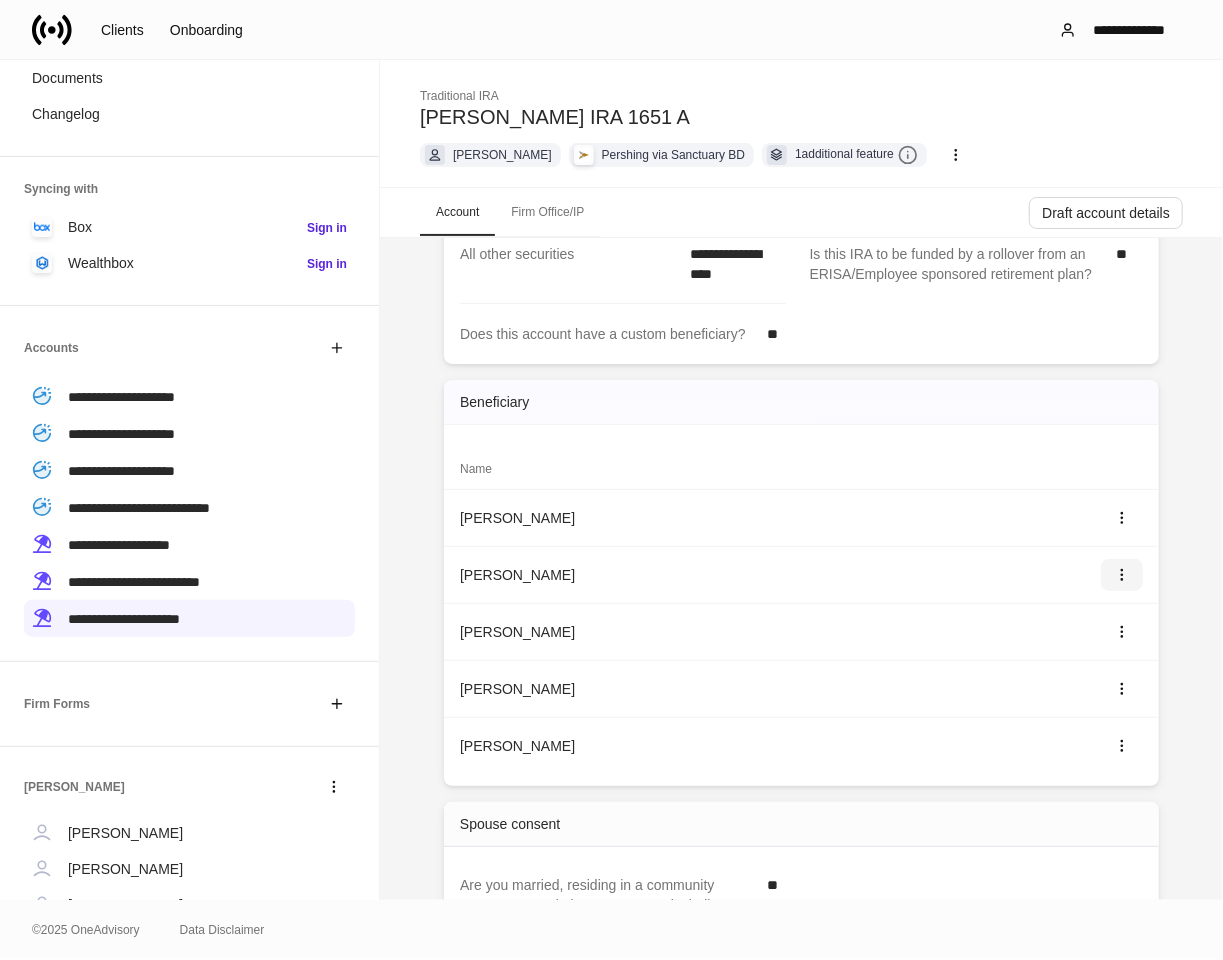 click 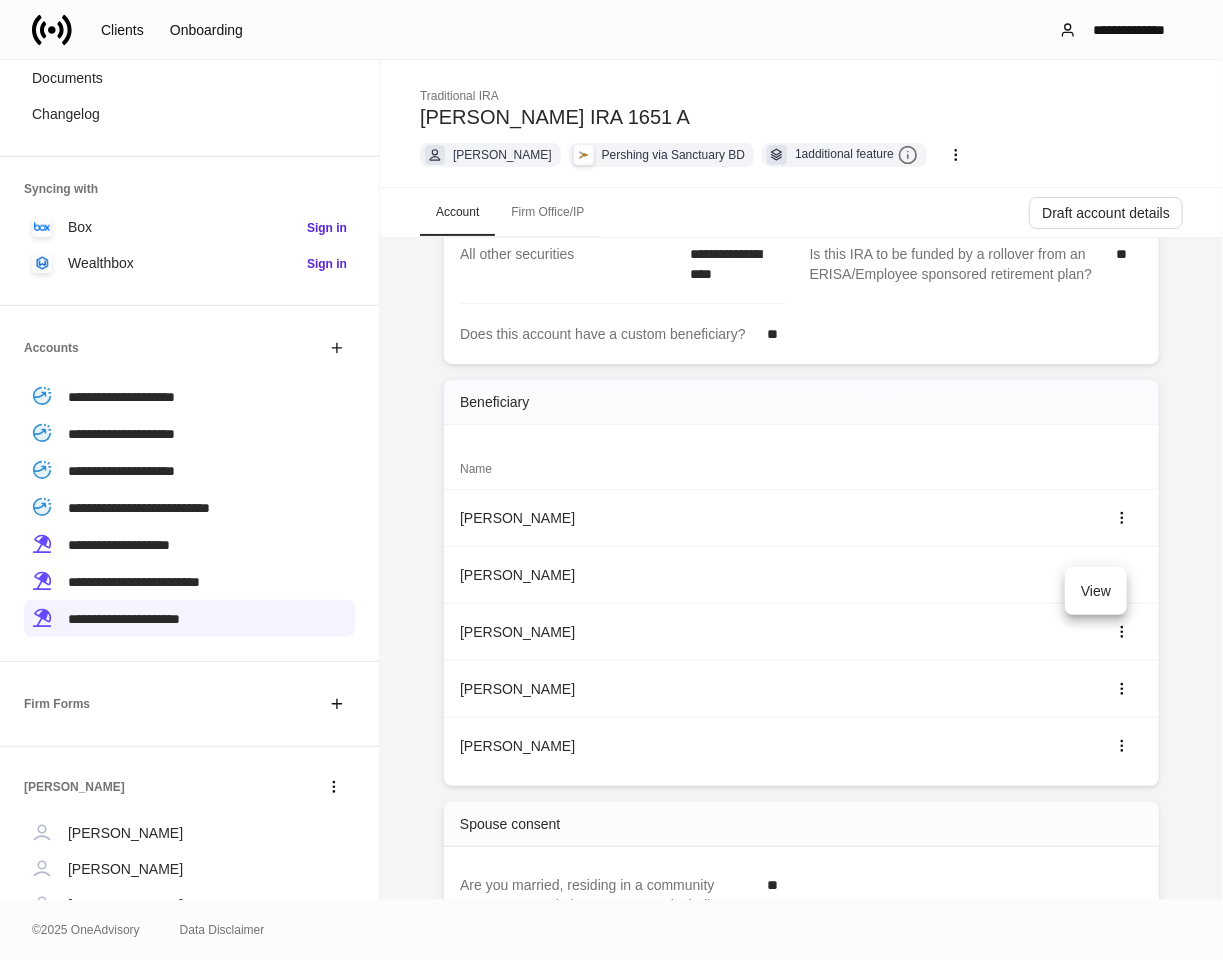 click on "View" at bounding box center (1096, 591) 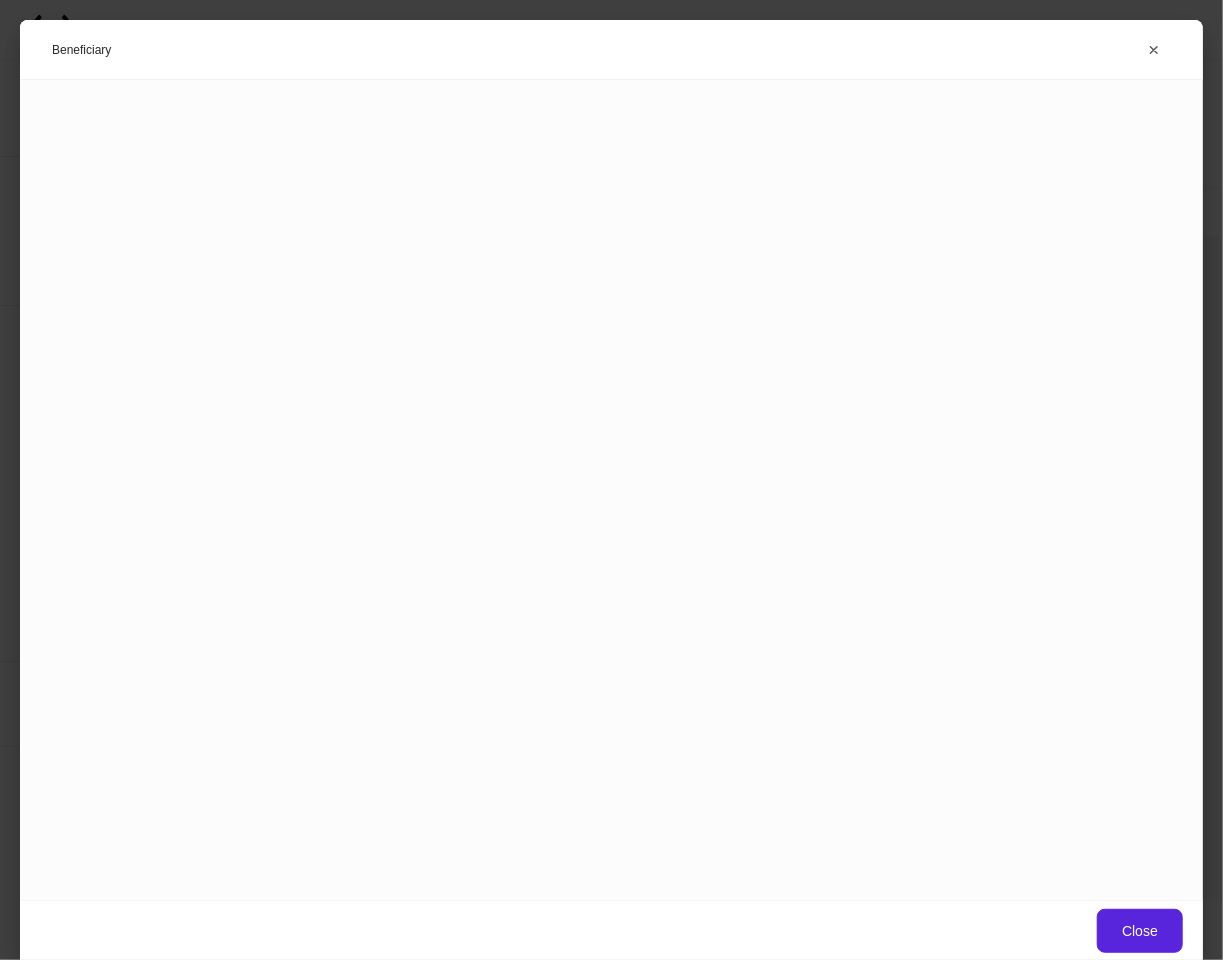 scroll, scrollTop: 0, scrollLeft: 0, axis: both 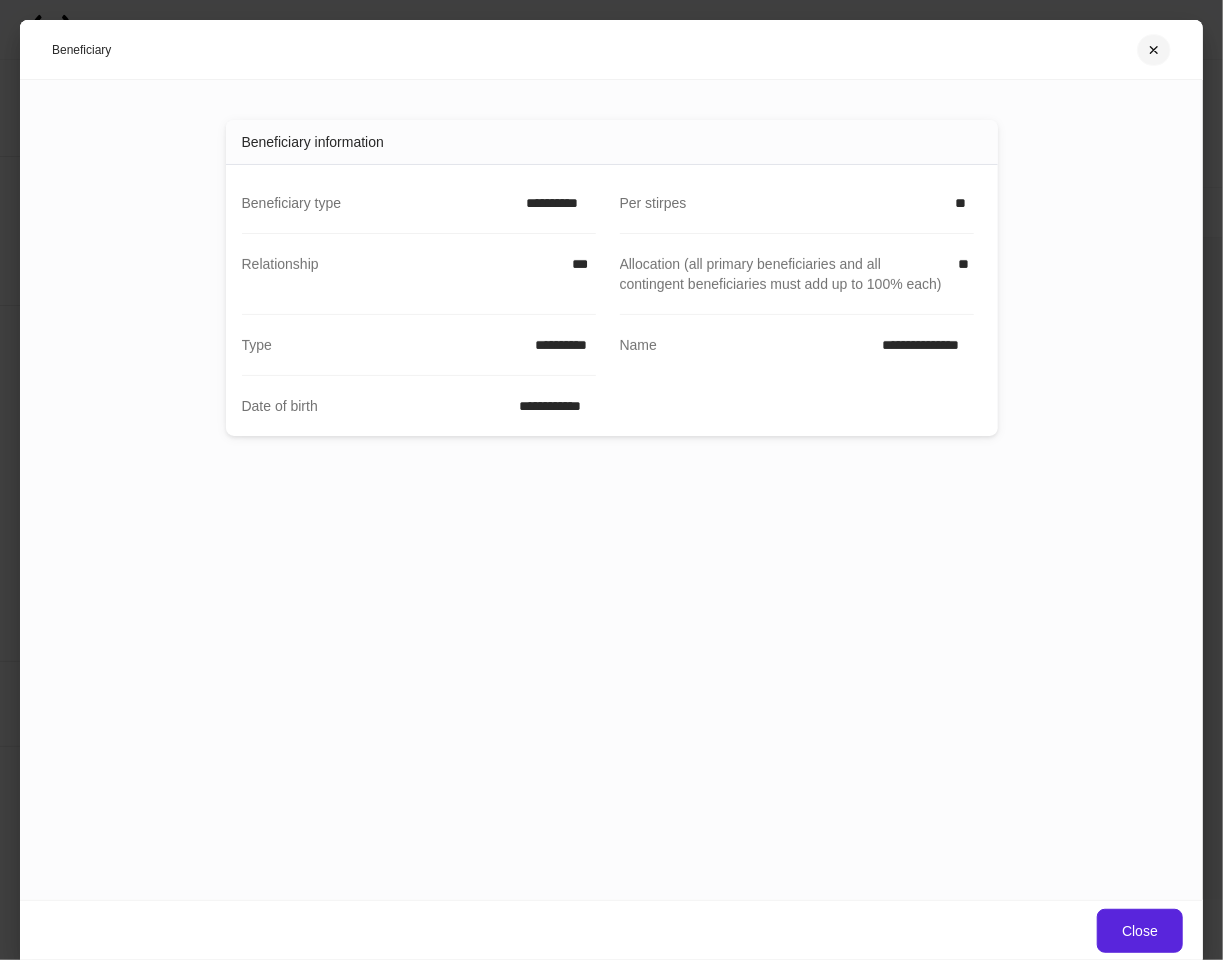 click 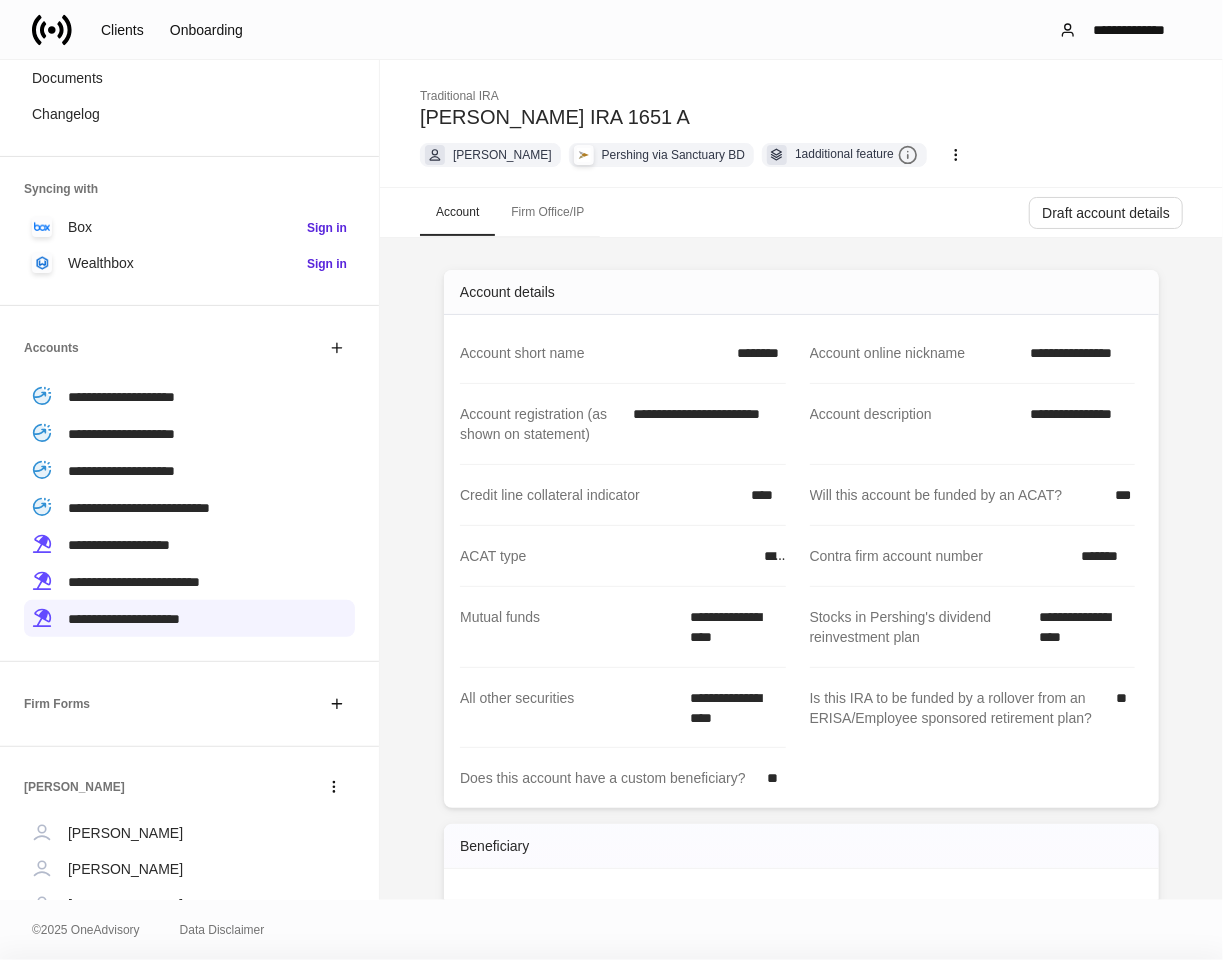 scroll, scrollTop: 434, scrollLeft: 0, axis: vertical 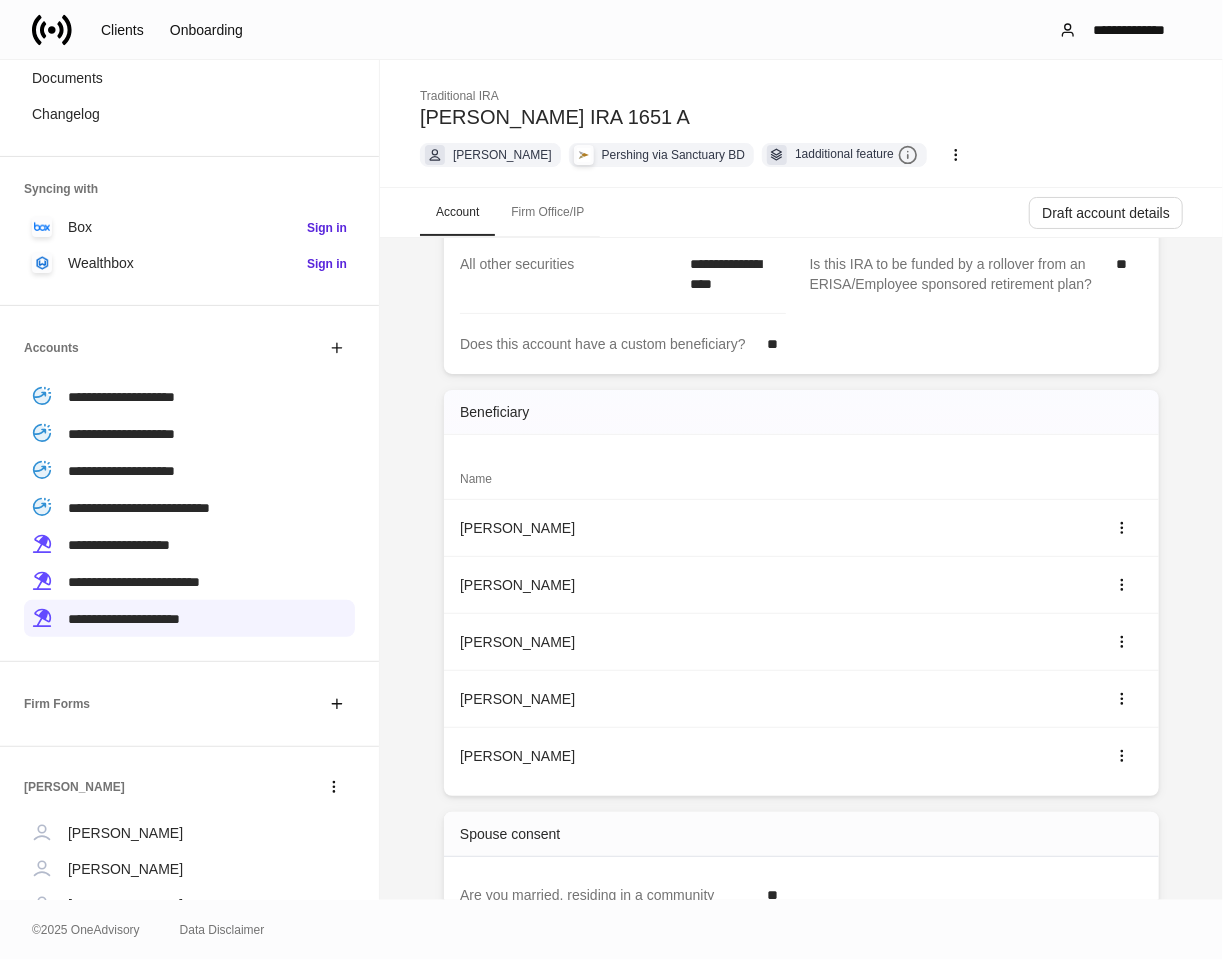 click on "Firm Office/IP" at bounding box center (547, 212) 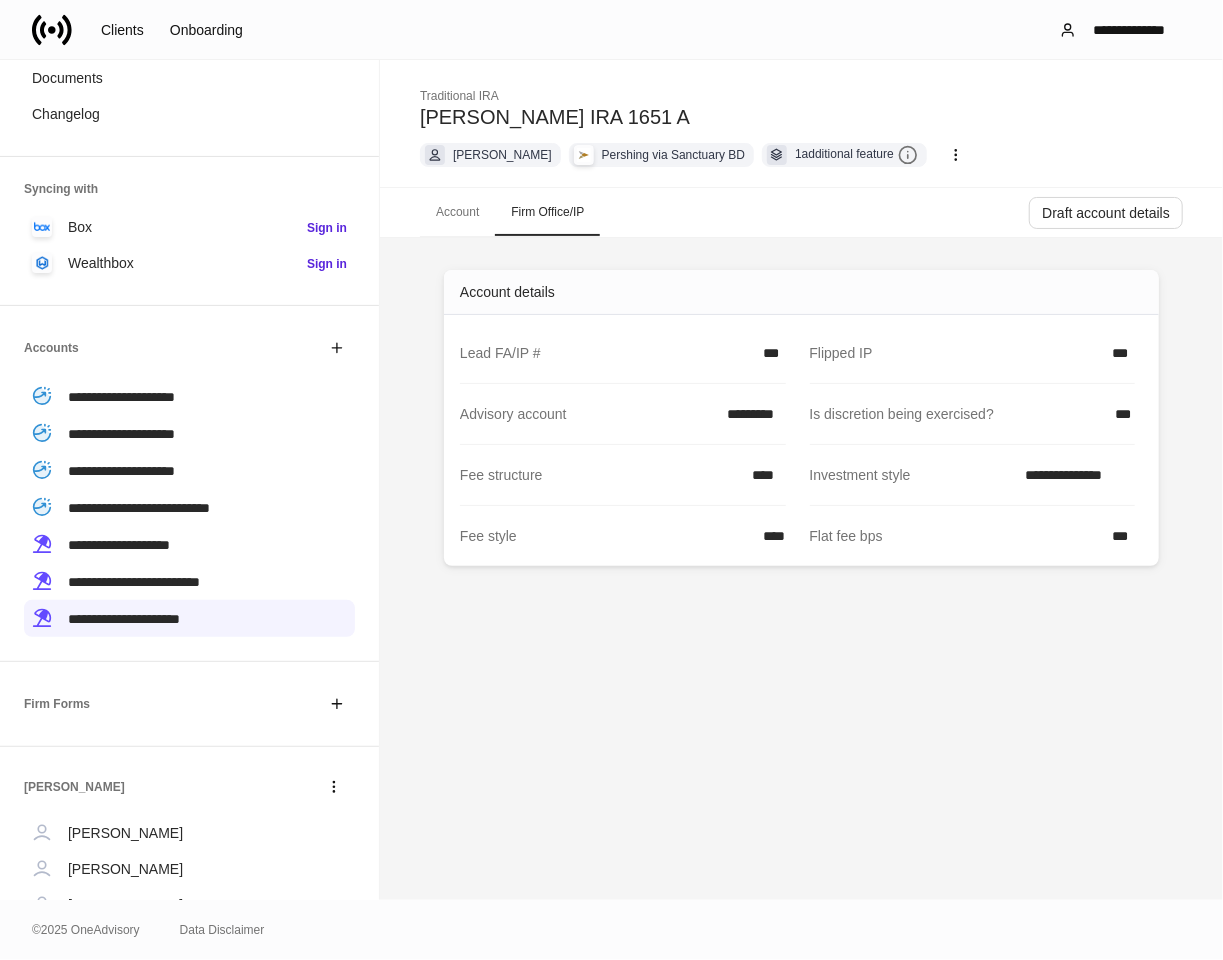 scroll, scrollTop: 0, scrollLeft: 0, axis: both 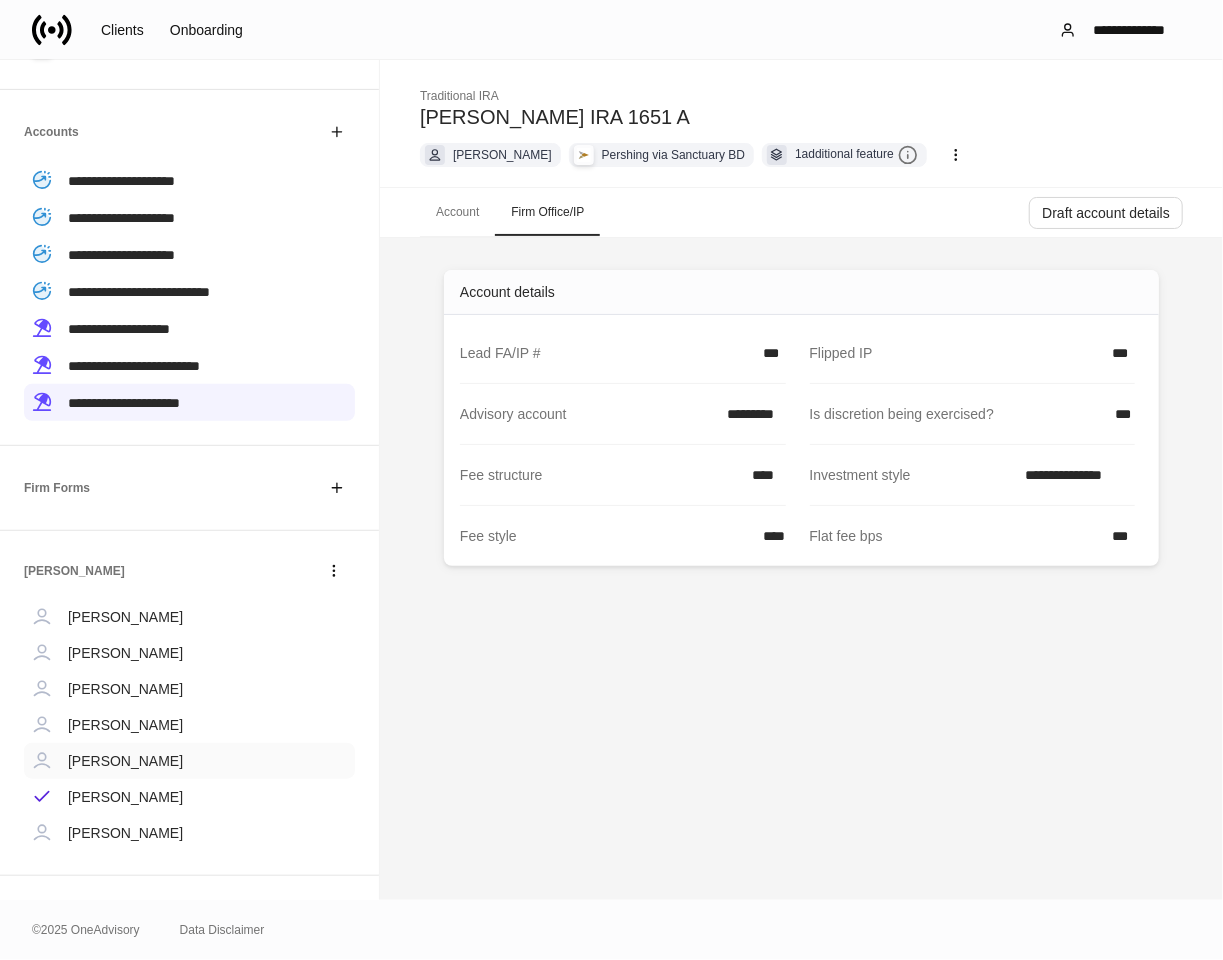 click on "Judith Kinzel" at bounding box center [125, 761] 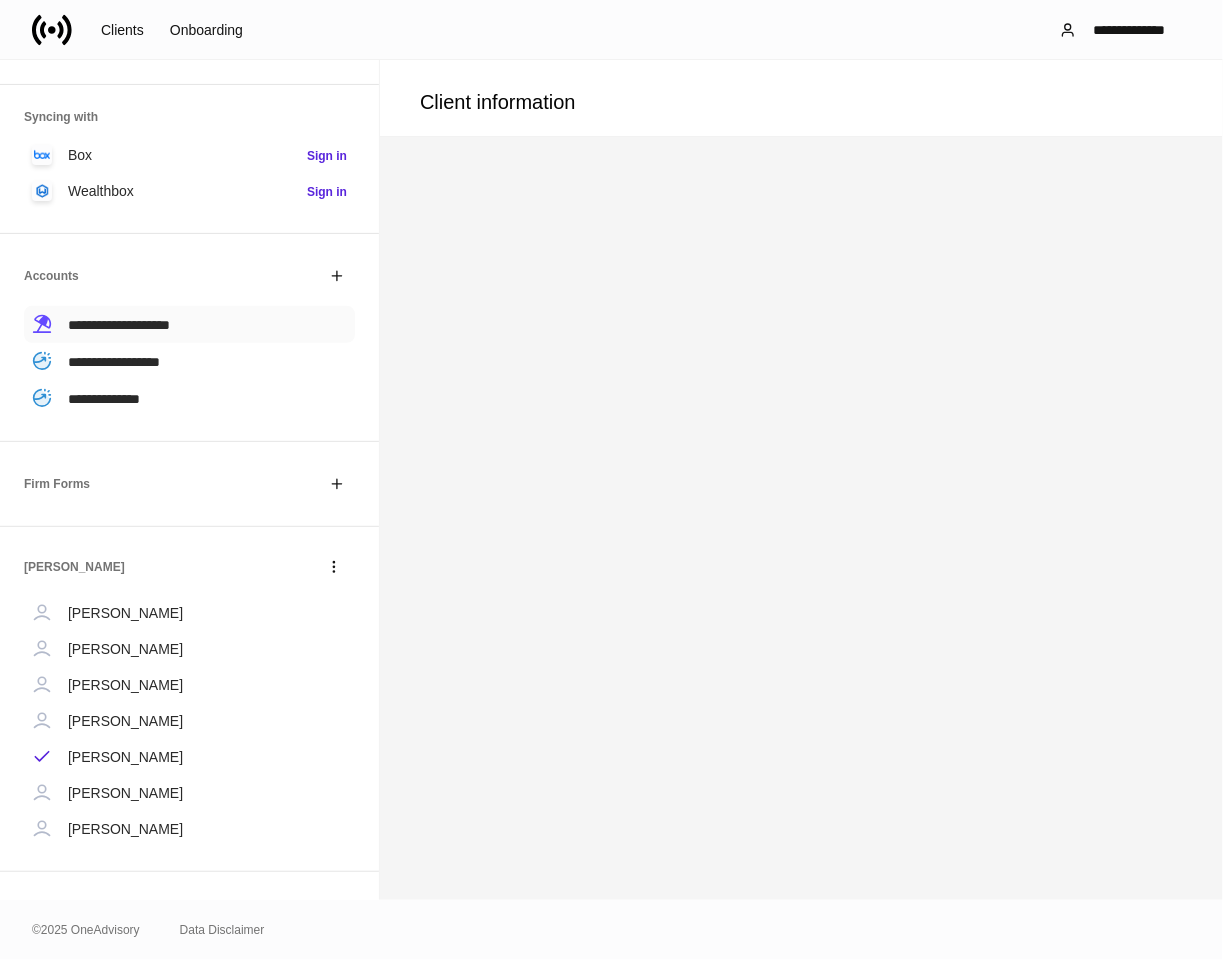 click on "**********" at bounding box center (119, 325) 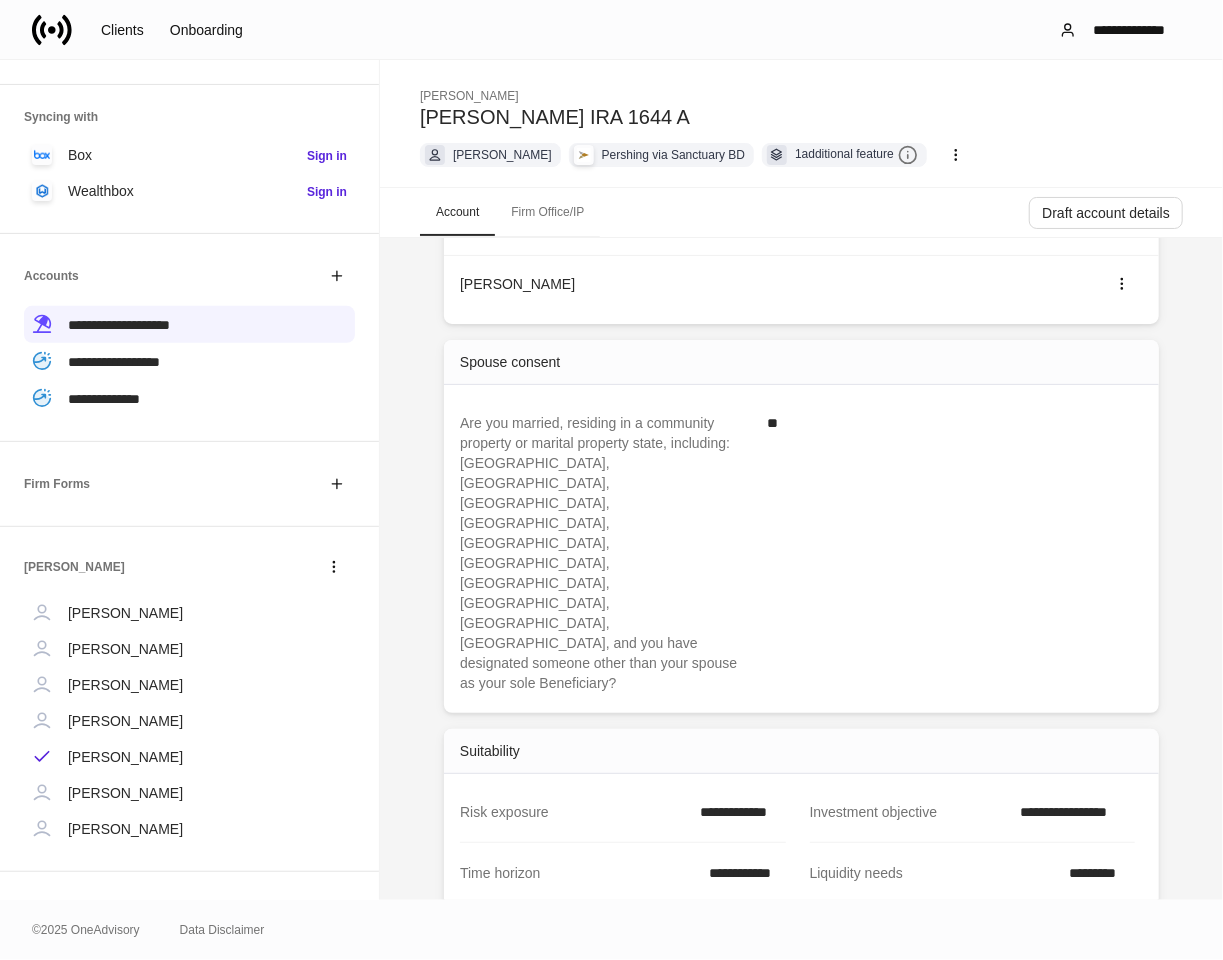 scroll, scrollTop: 1001, scrollLeft: 0, axis: vertical 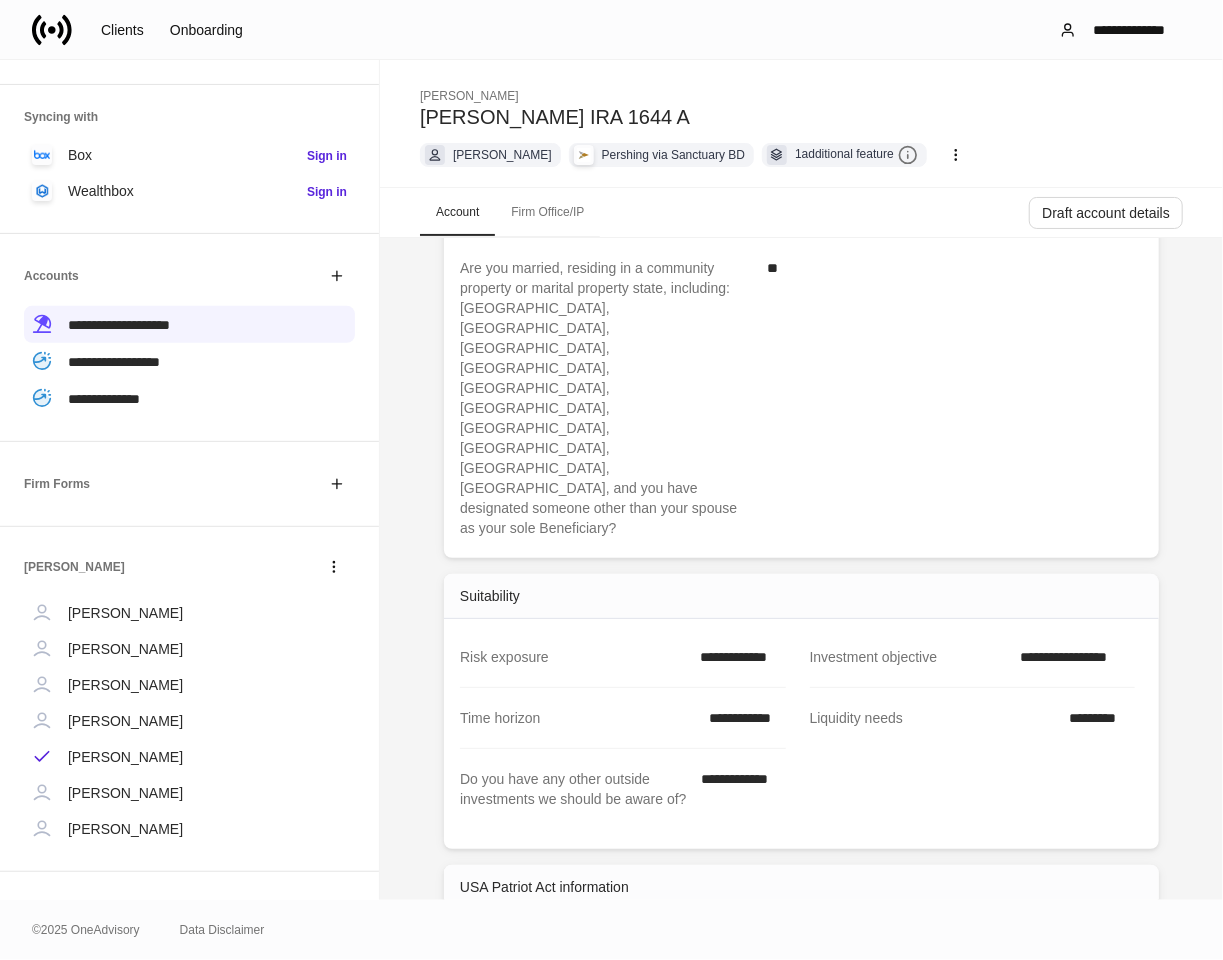 click on "Firm Office/IP" at bounding box center (547, 212) 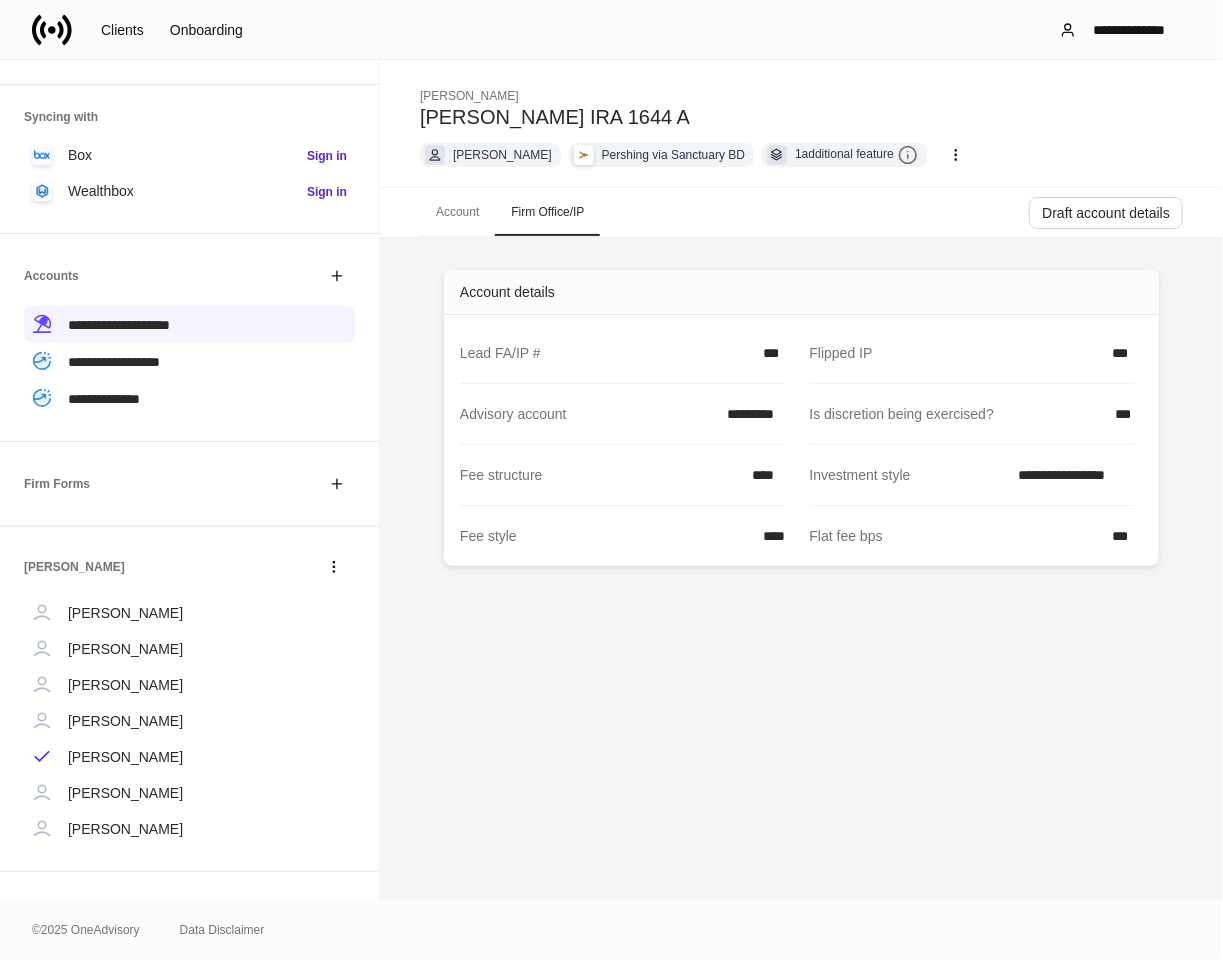 scroll, scrollTop: 0, scrollLeft: 0, axis: both 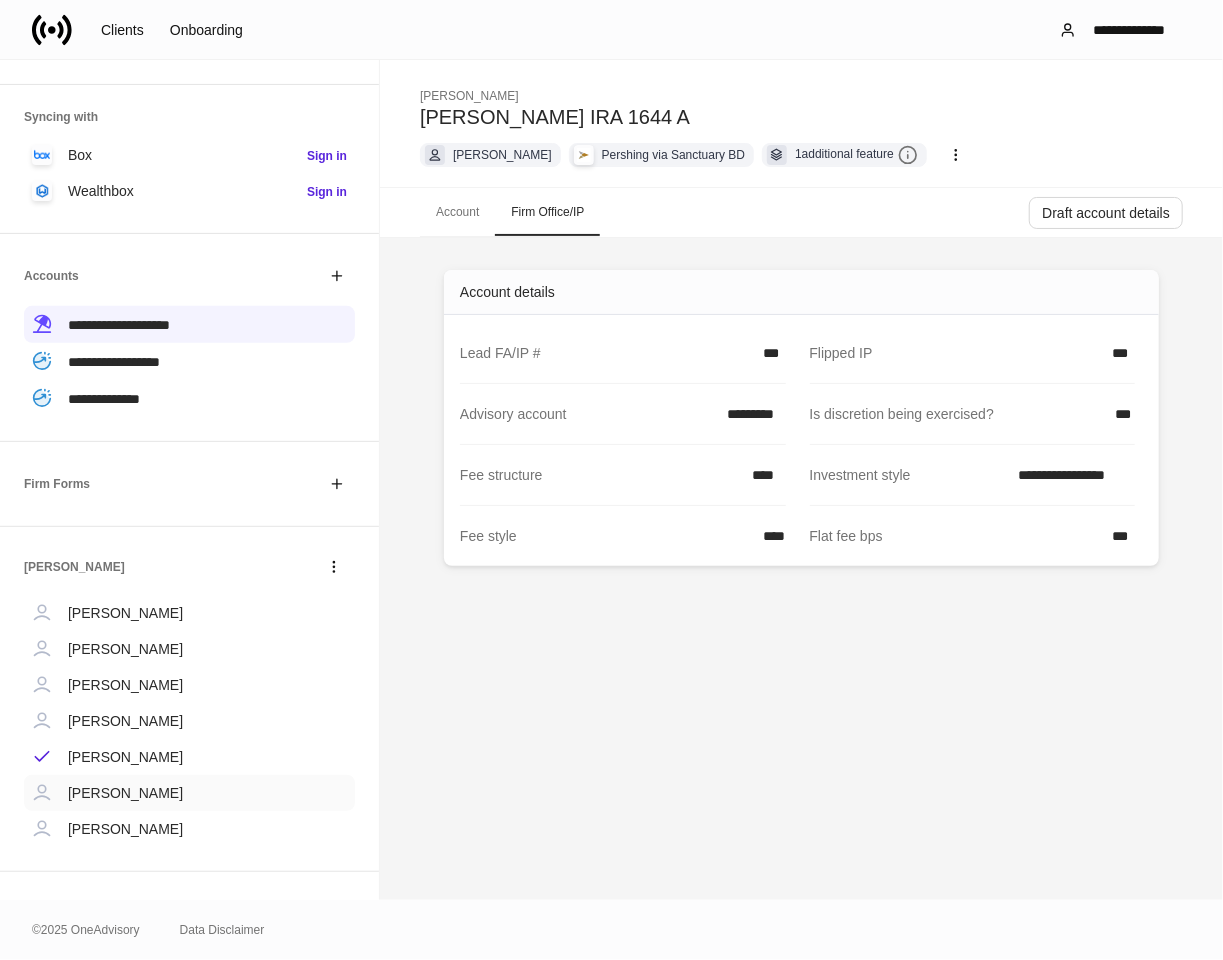 click on "Richard Kinzel" at bounding box center [125, 793] 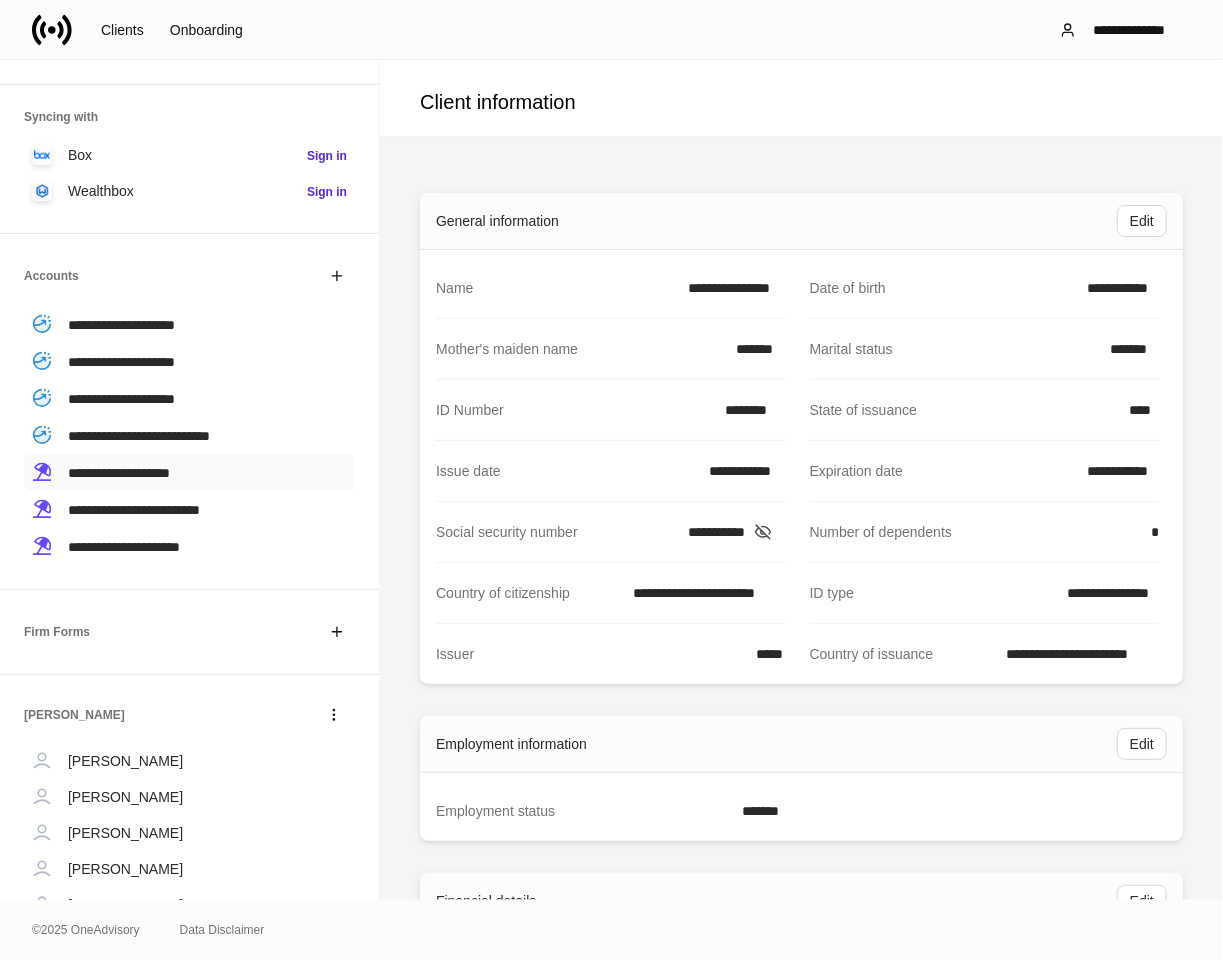 click on "**********" at bounding box center [119, 473] 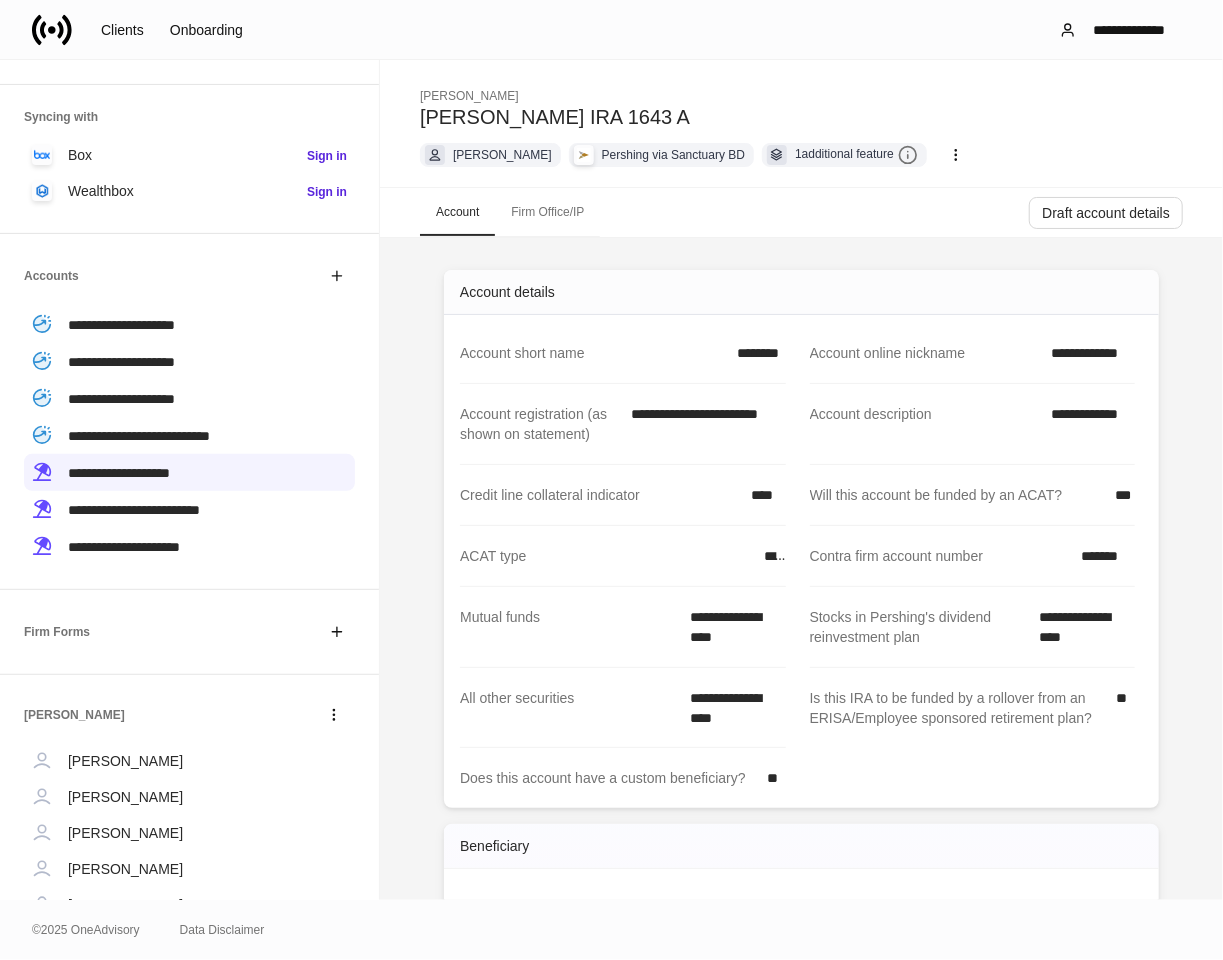 click on "Firm Office/IP" at bounding box center [547, 212] 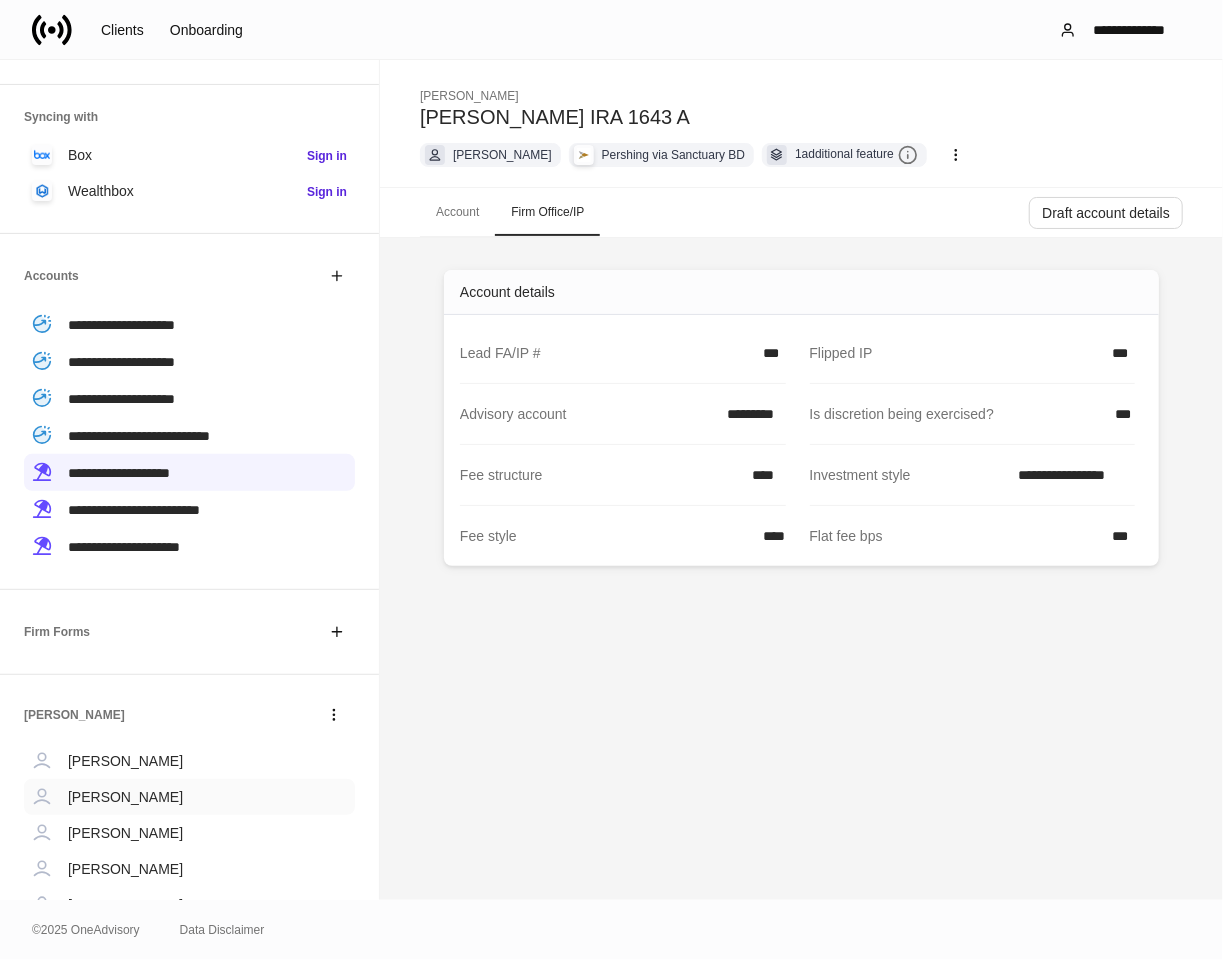 click on "Timothy Boals II" at bounding box center [125, 797] 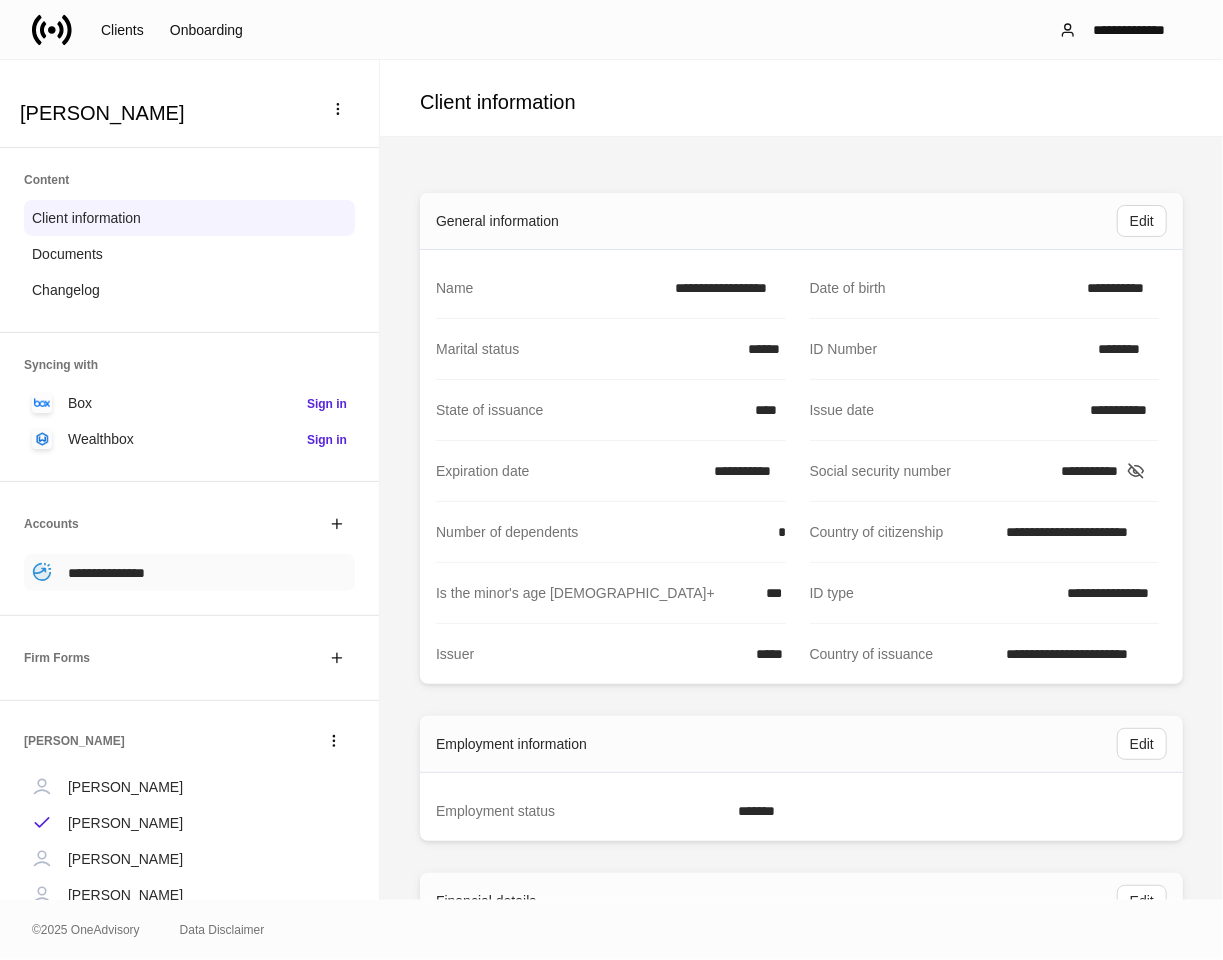 click on "**********" at bounding box center (106, 573) 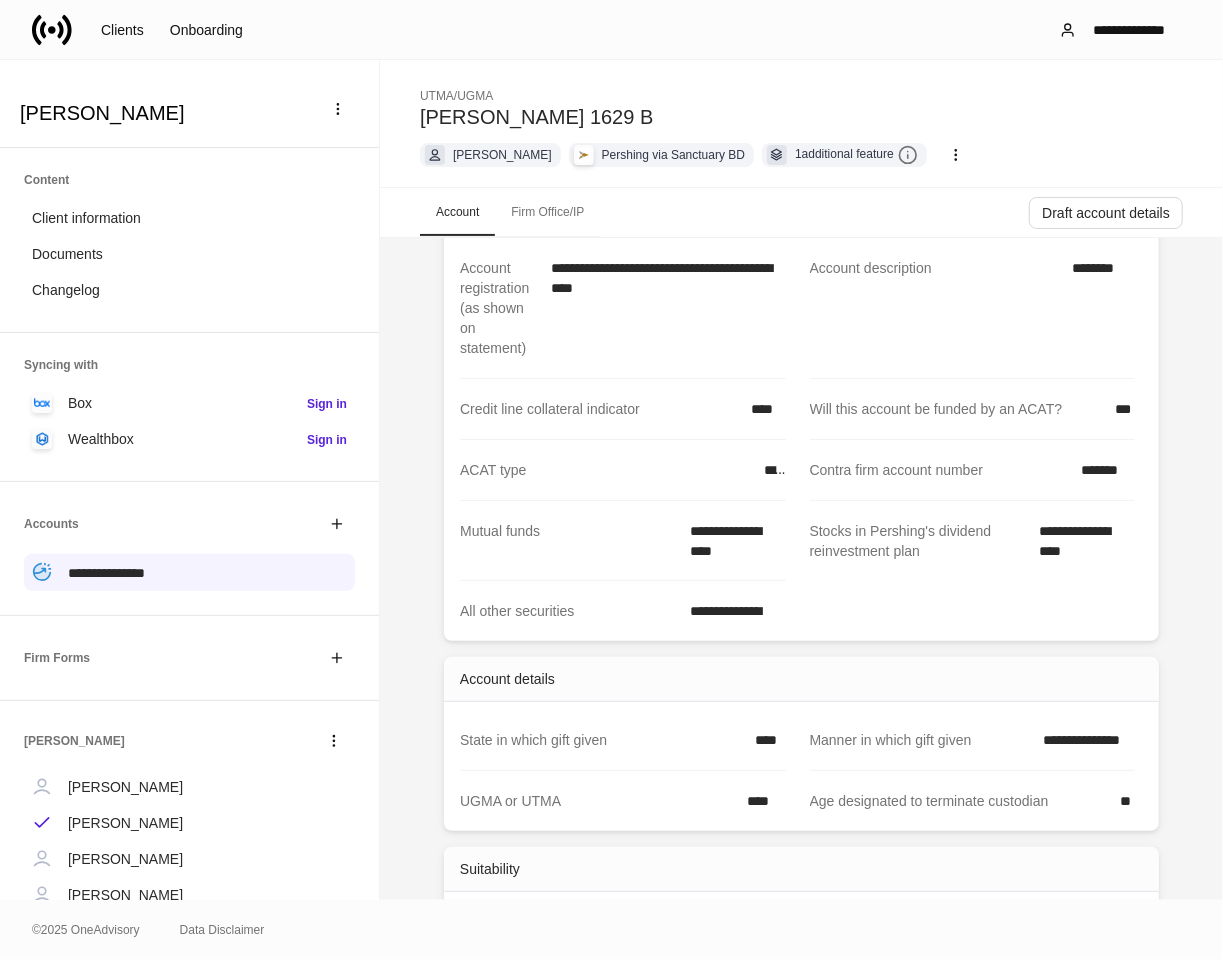scroll, scrollTop: 222, scrollLeft: 0, axis: vertical 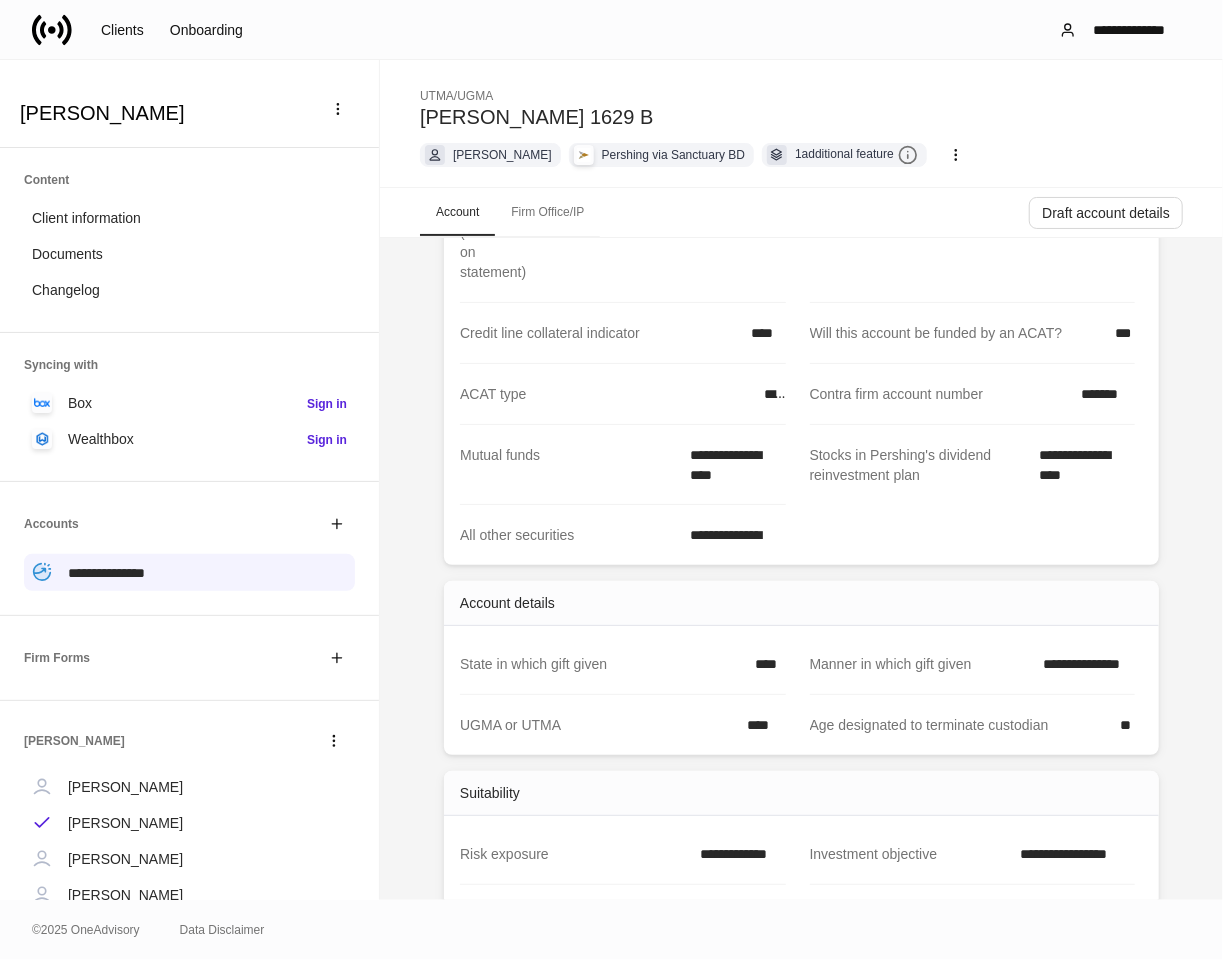 click on "*******" at bounding box center [1102, 394] 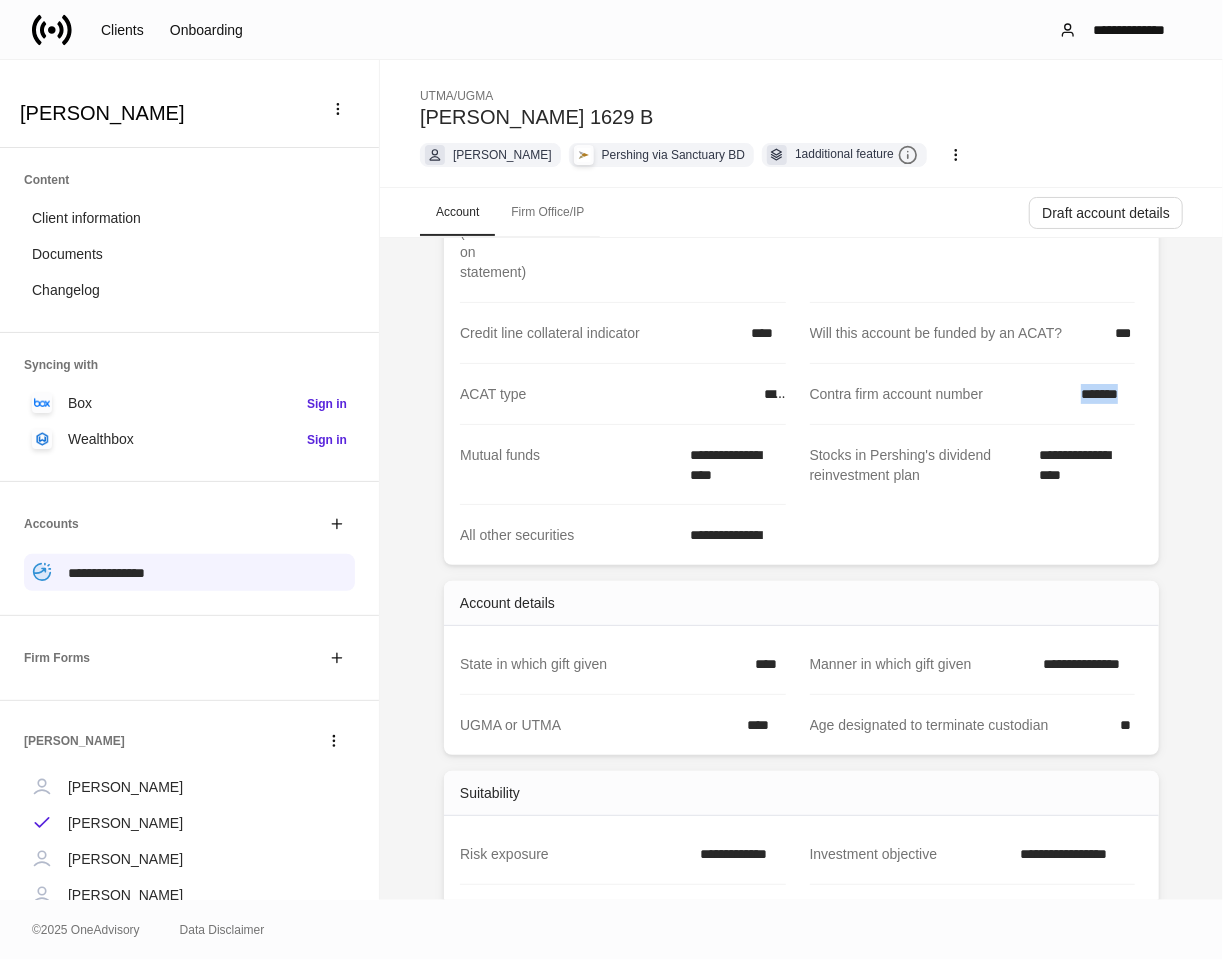 click on "*******" at bounding box center (1102, 394) 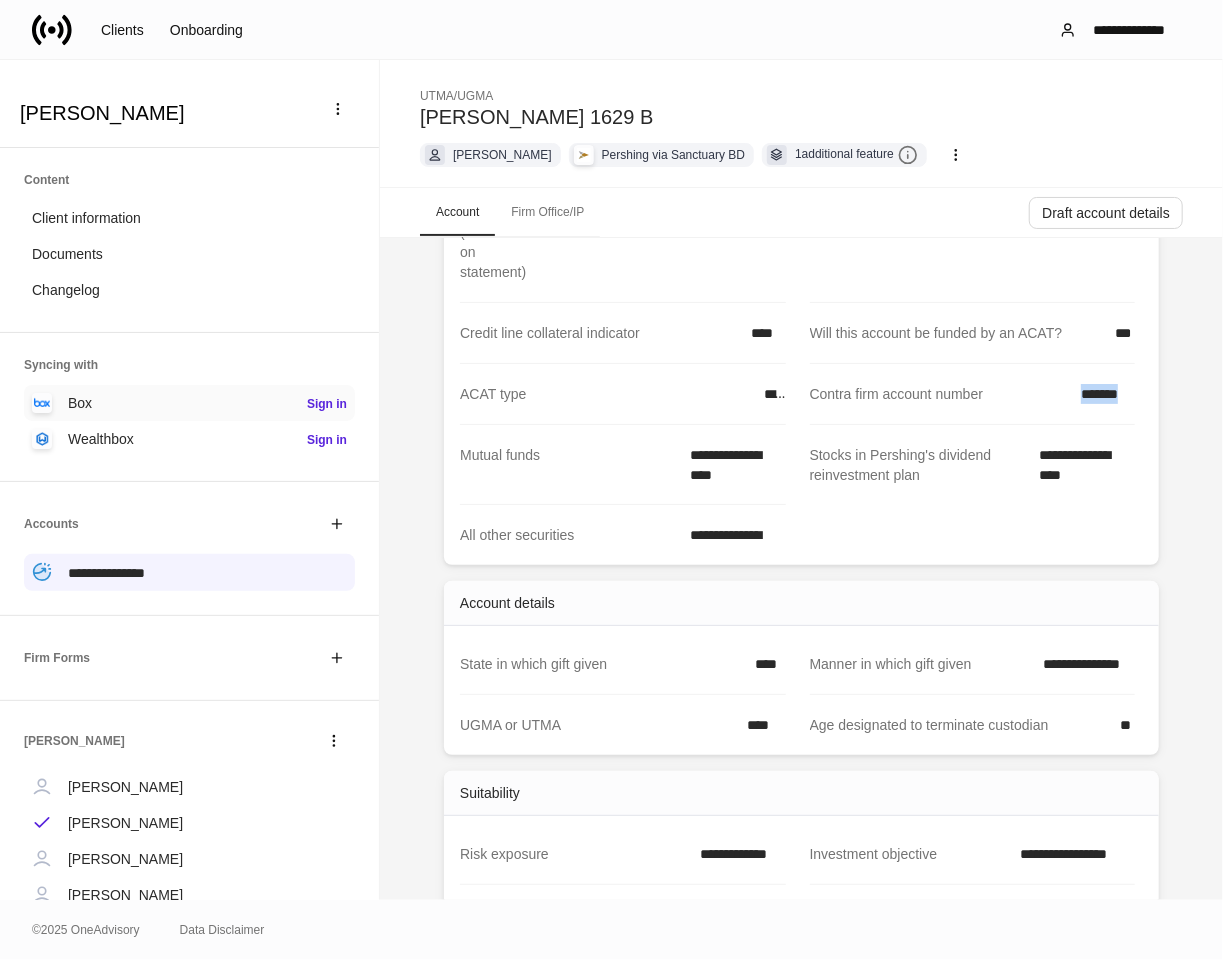 copy on "*******" 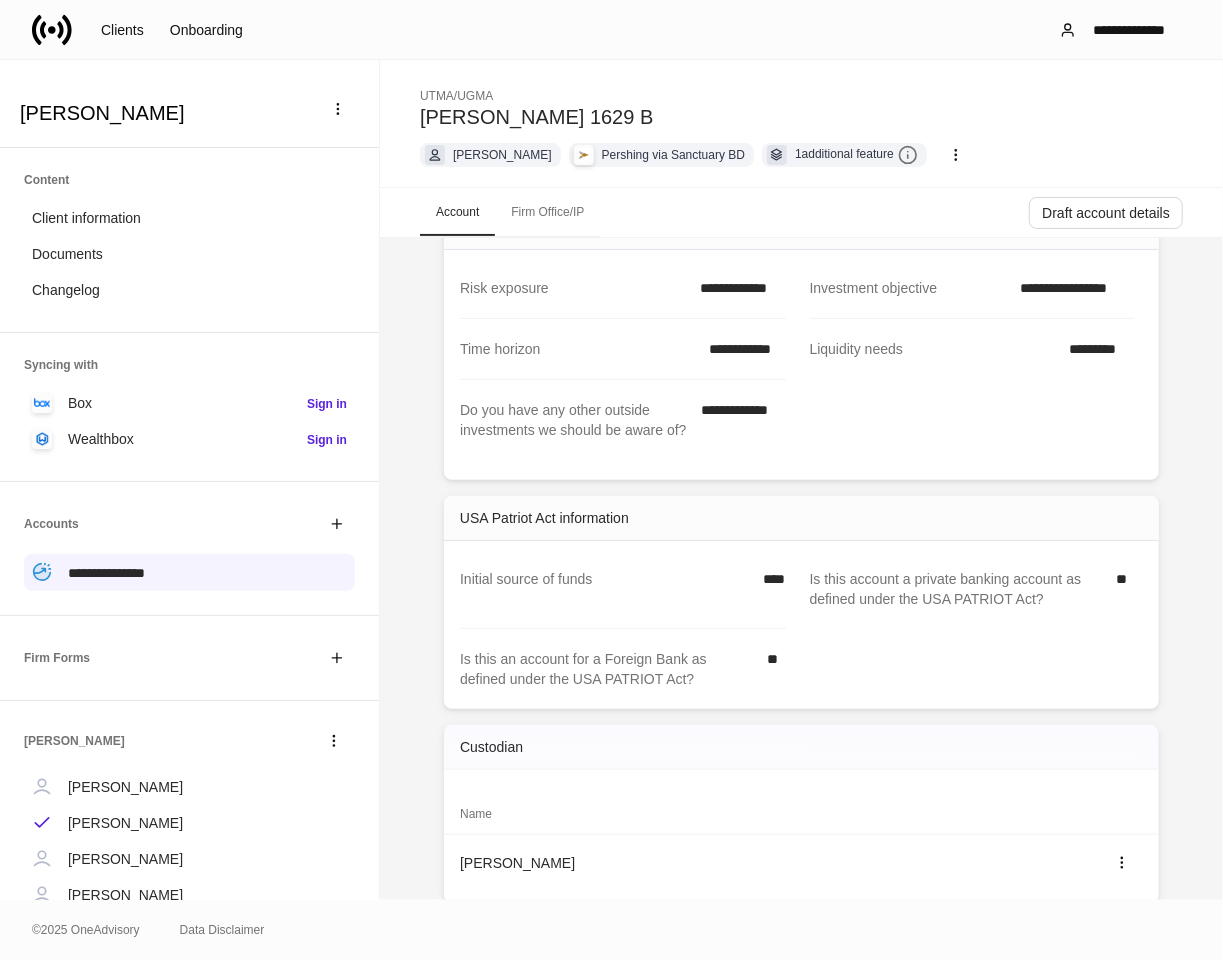 scroll, scrollTop: 792, scrollLeft: 0, axis: vertical 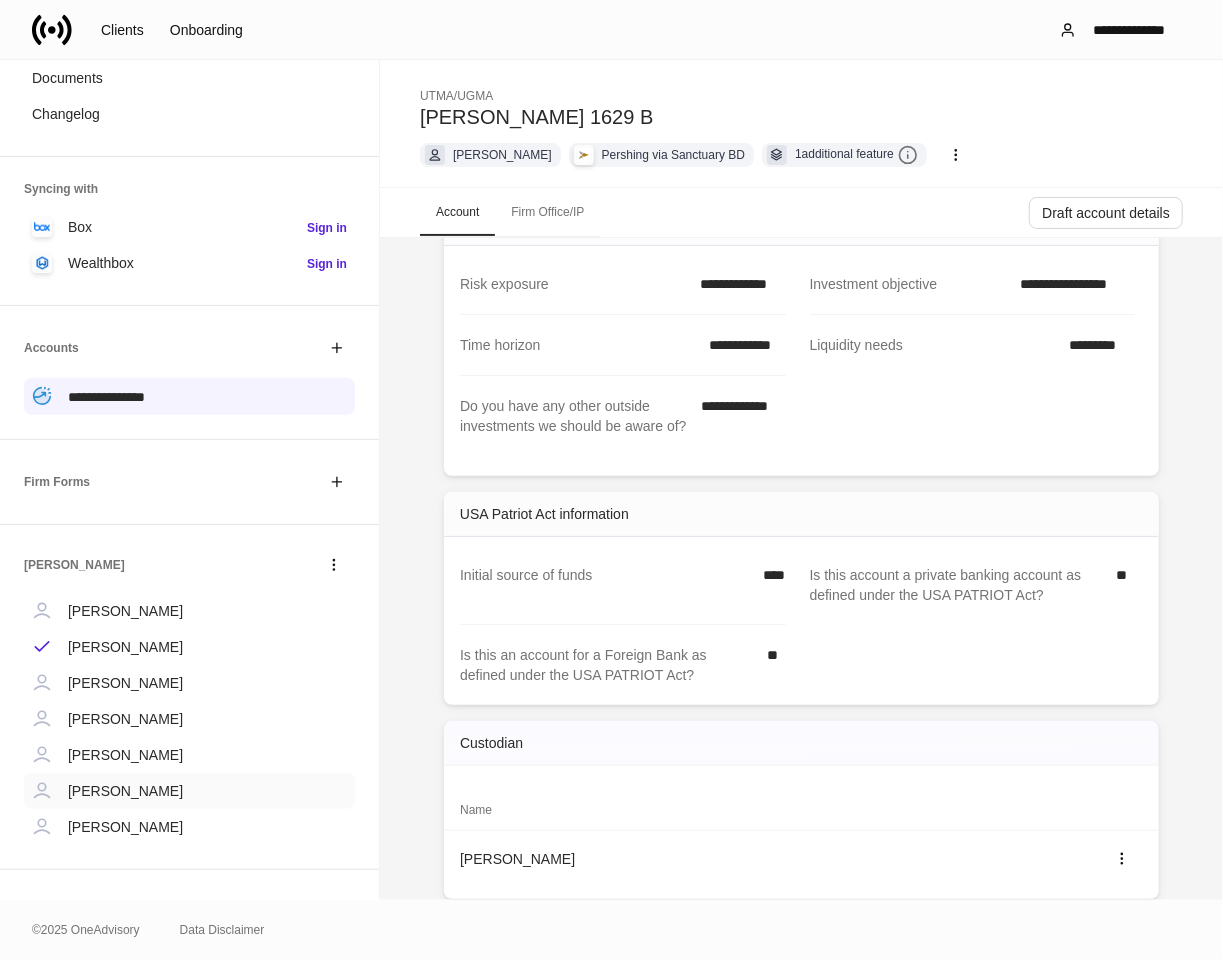 click on "Richard Kinzel" at bounding box center [125, 791] 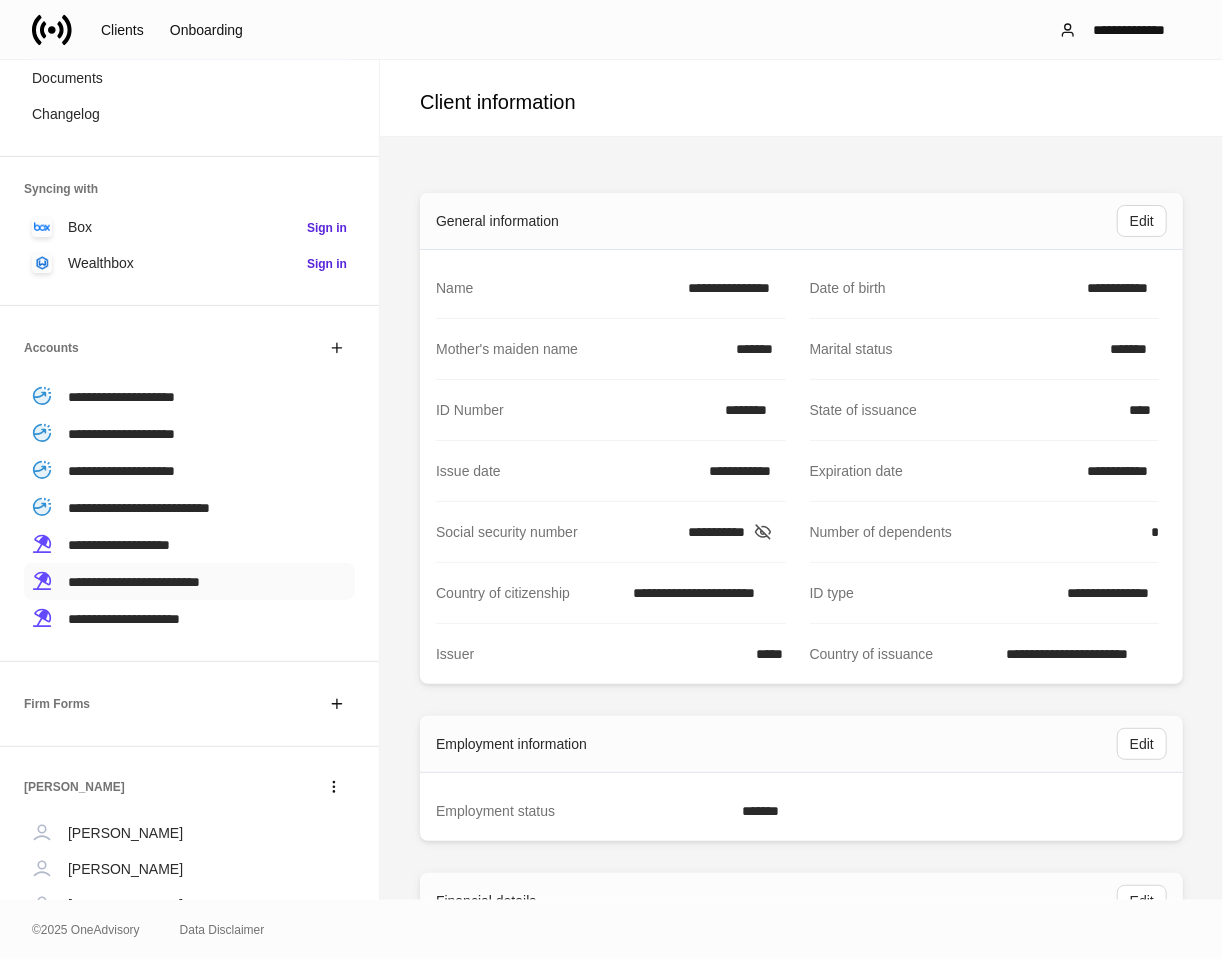 click on "**********" at bounding box center [134, 582] 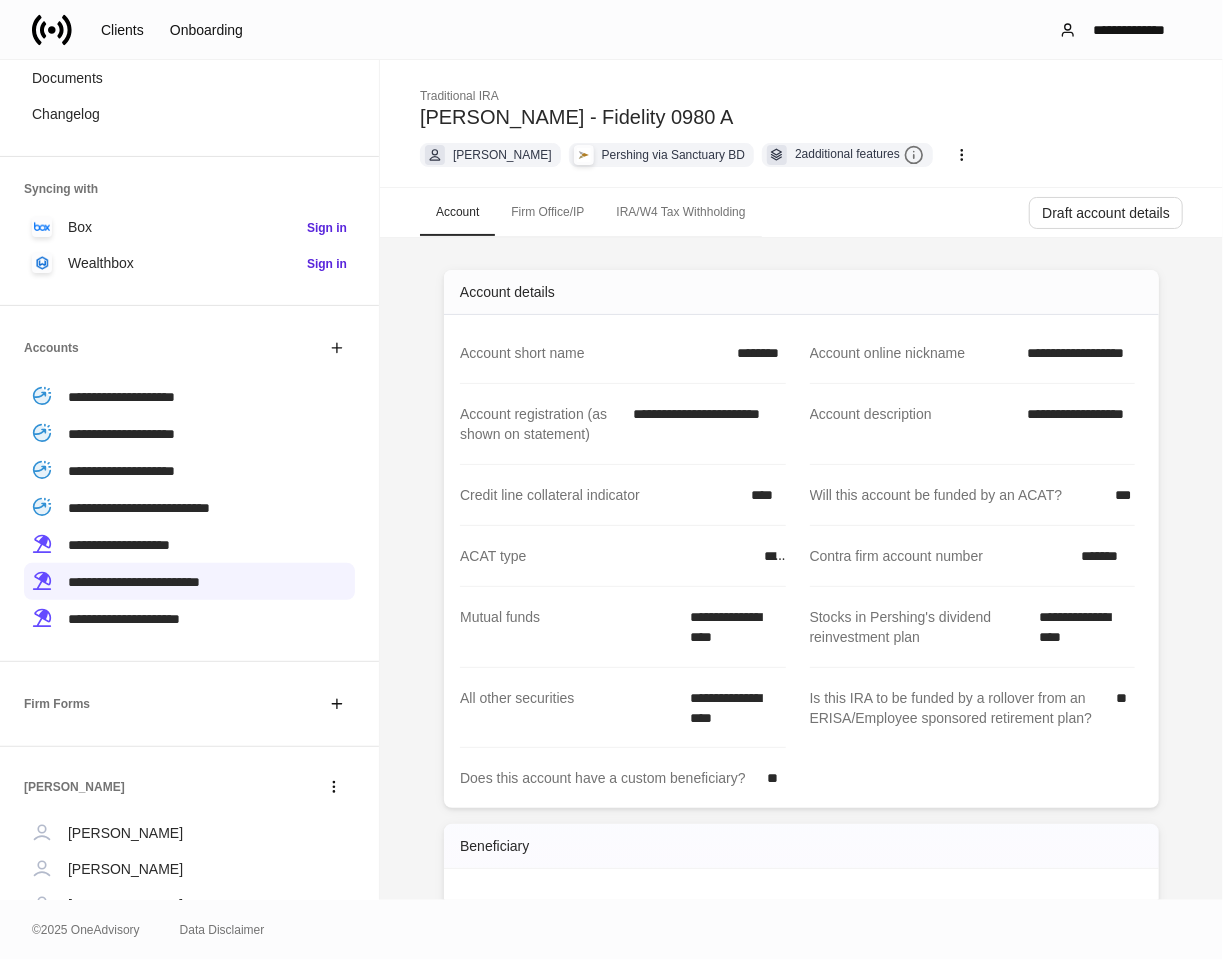 click on "*******" at bounding box center [1102, 556] 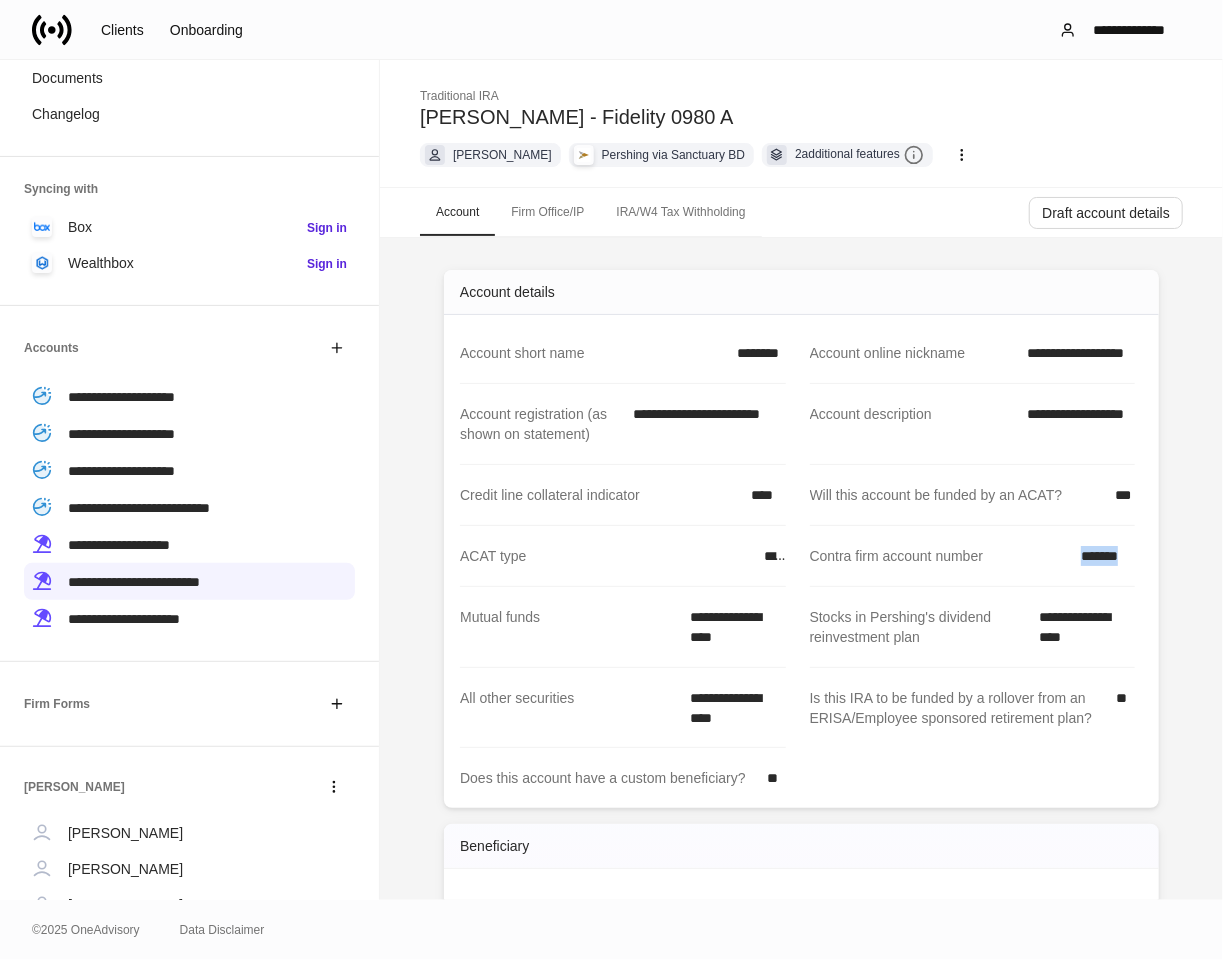 click on "*******" at bounding box center [1102, 556] 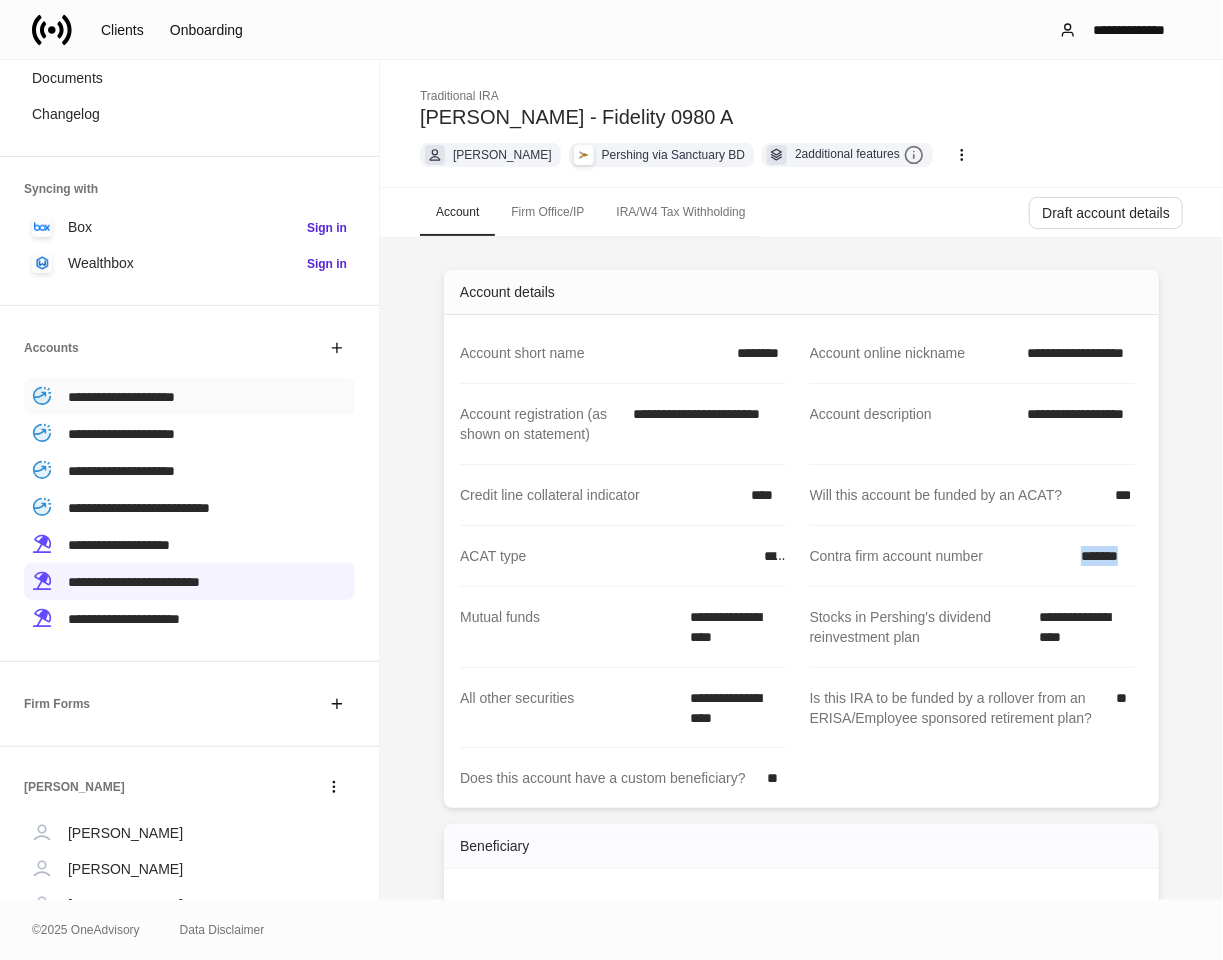 click on "**********" at bounding box center (121, 397) 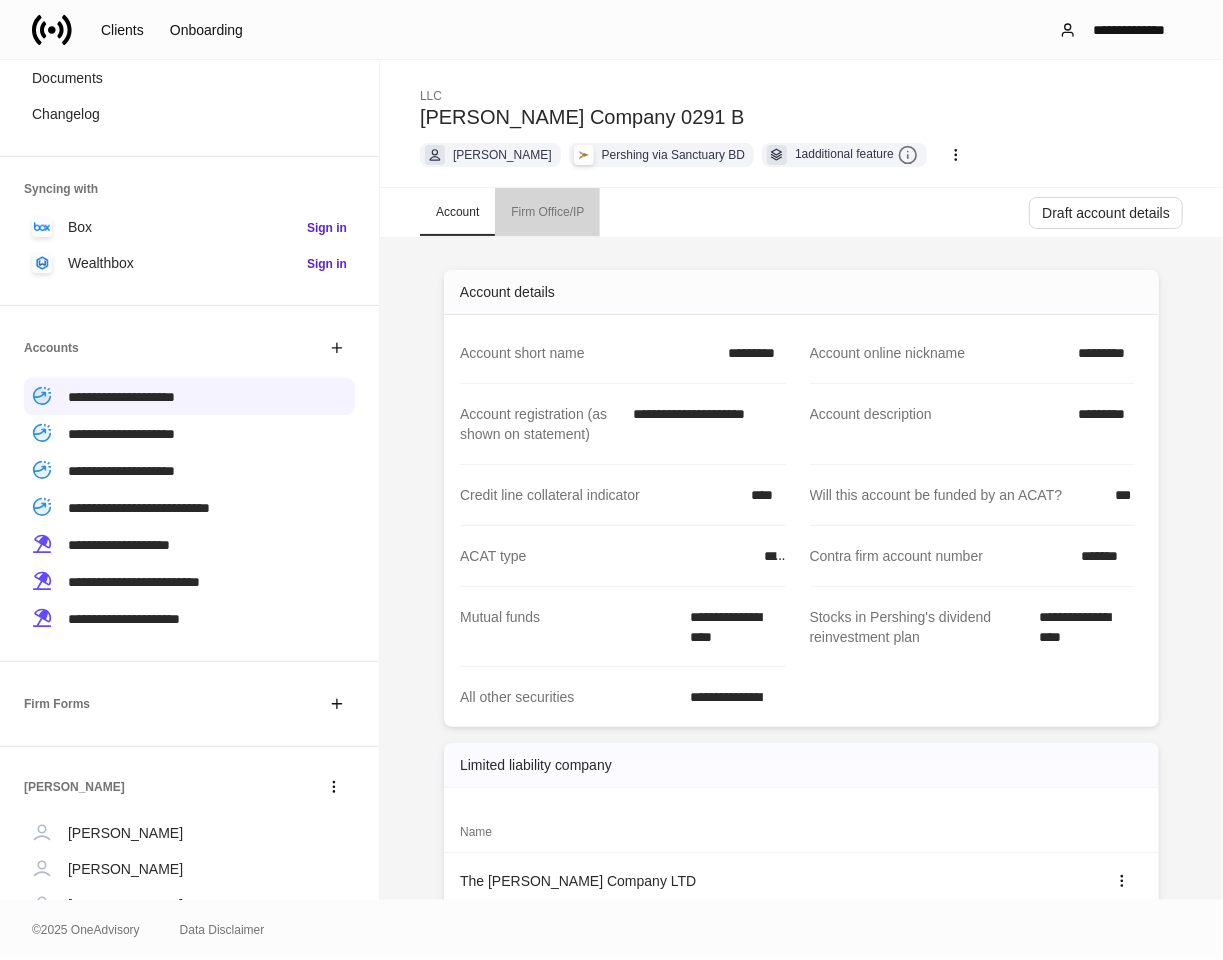 click on "Firm Office/IP" at bounding box center (547, 212) 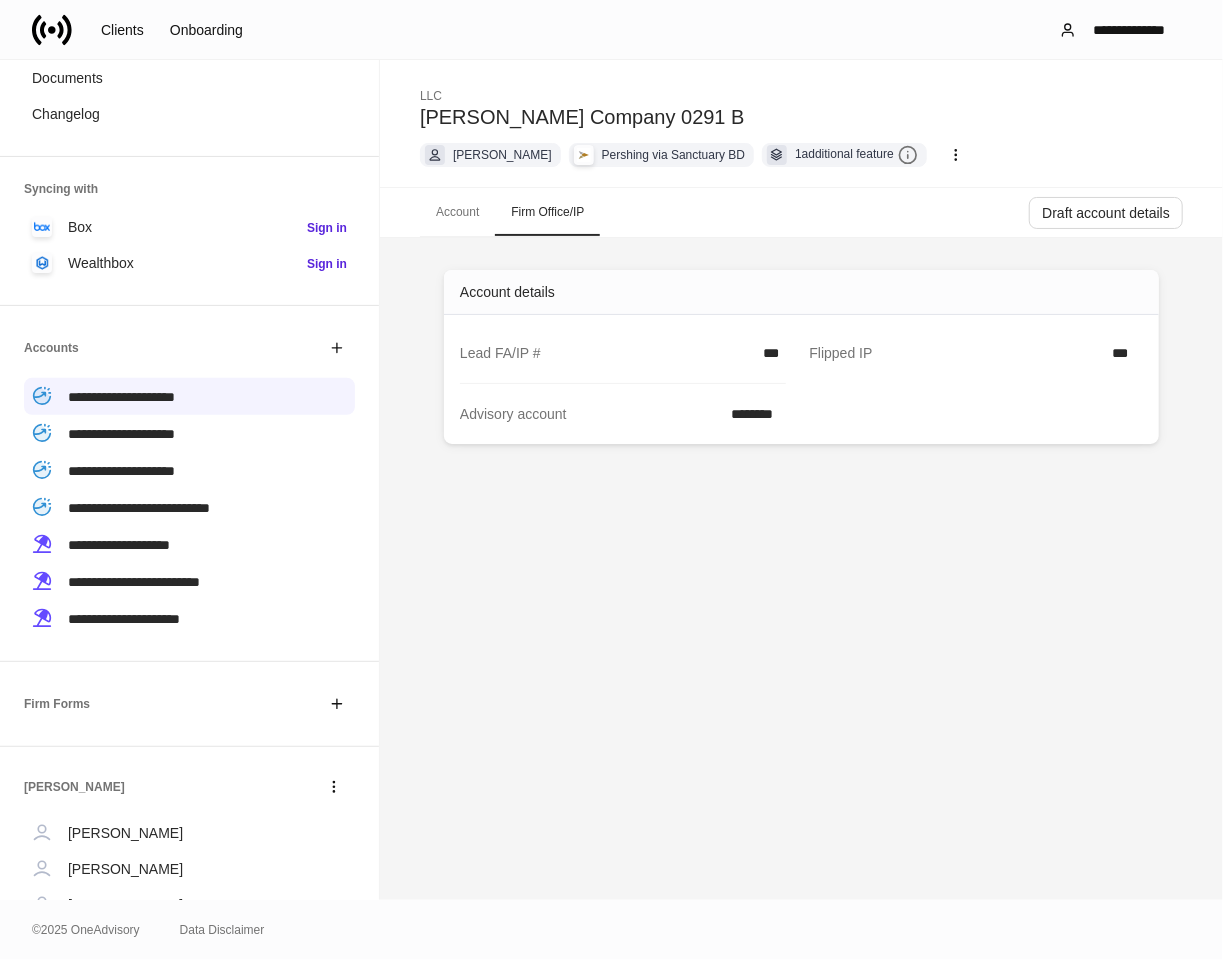 click on "Account" at bounding box center [457, 212] 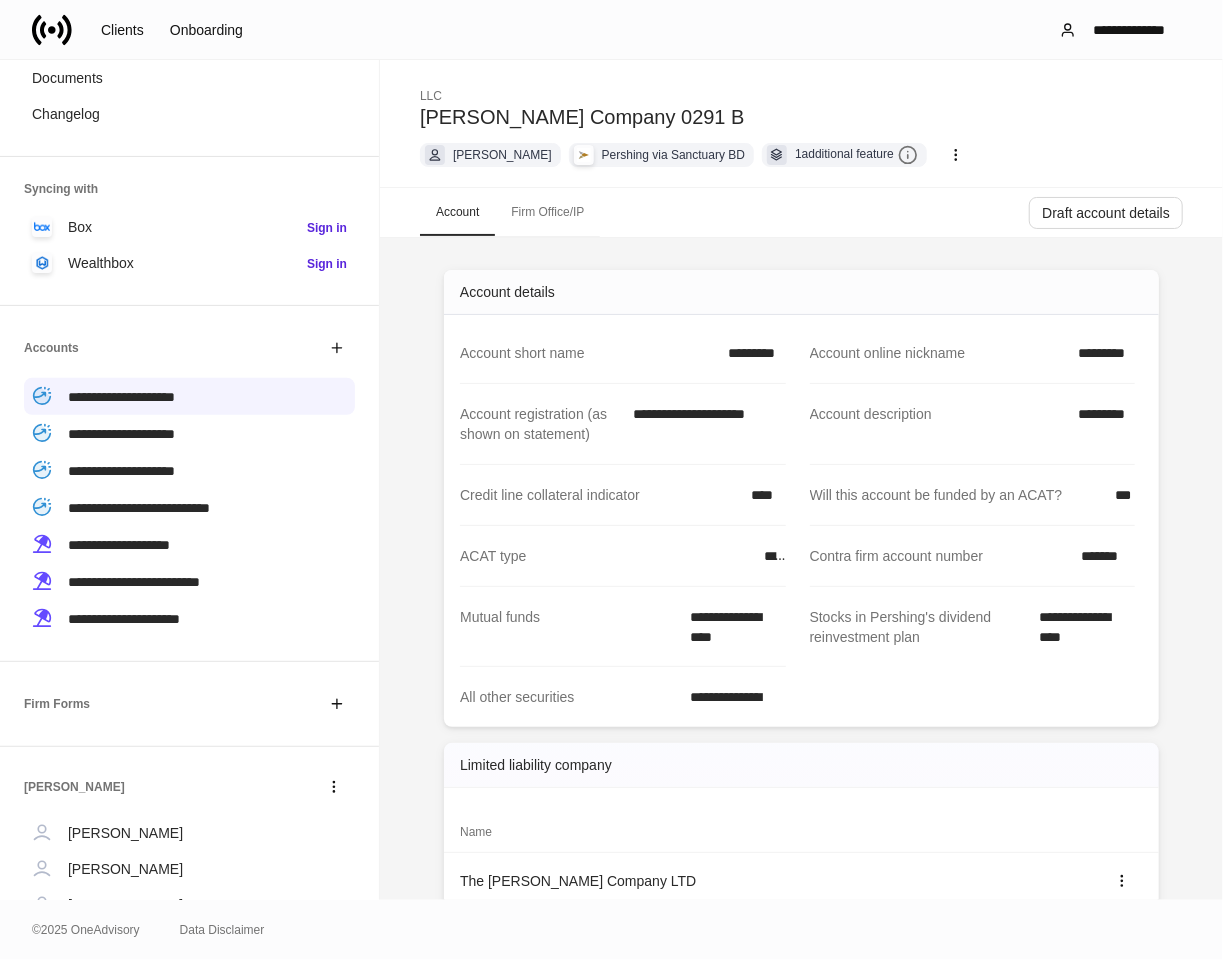 click on "*******" at bounding box center (1102, 556) 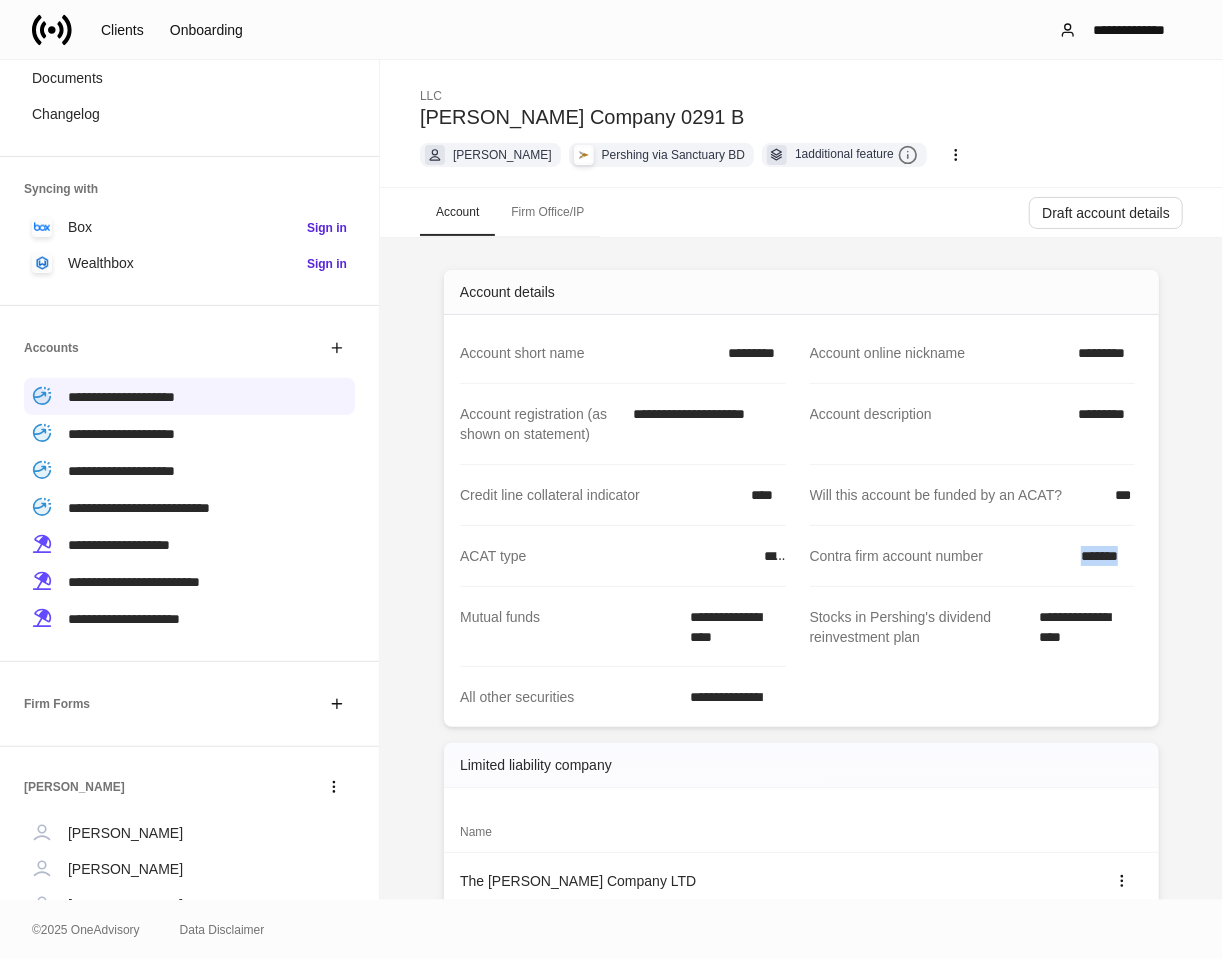 click on "*******" at bounding box center [1102, 556] 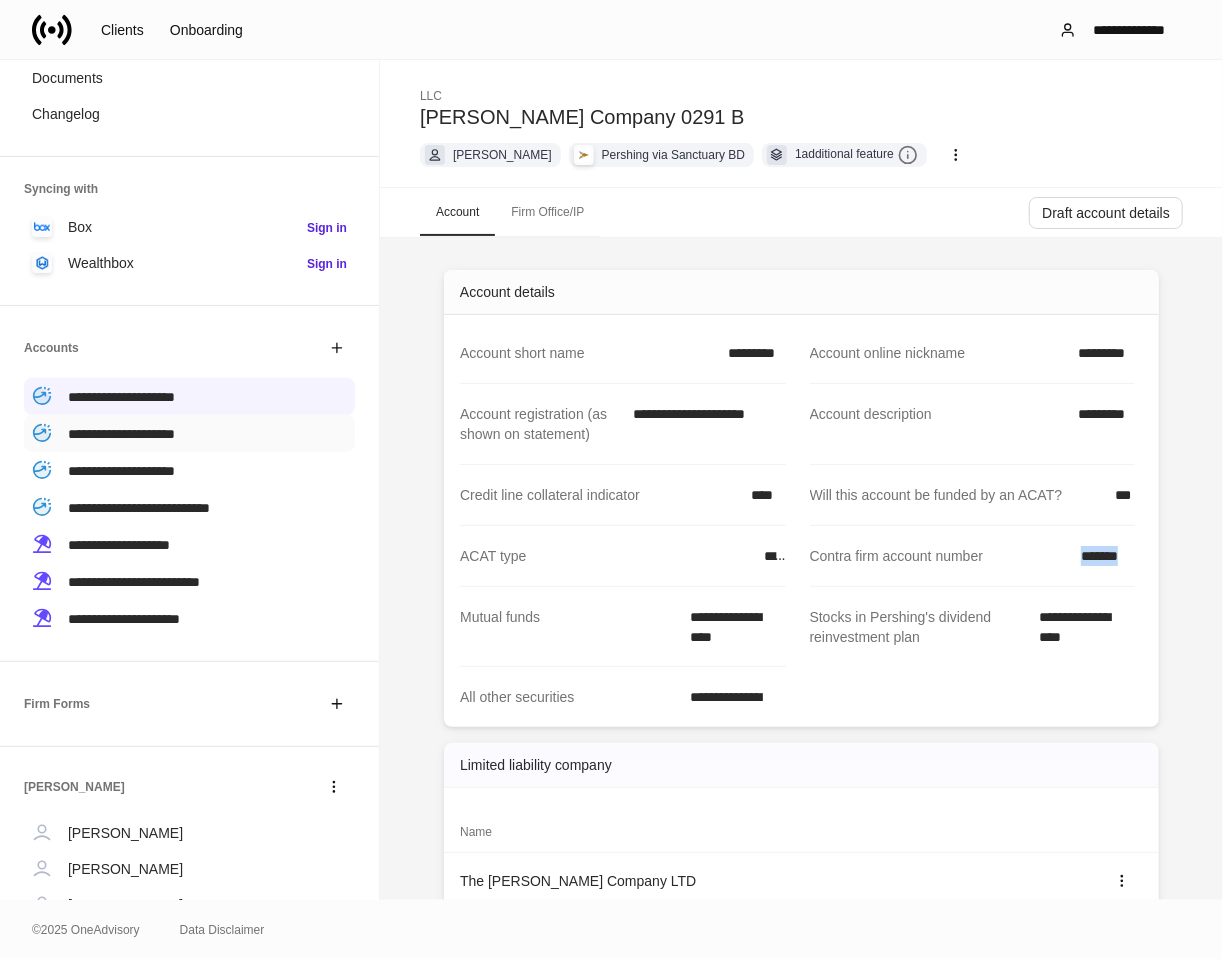 click on "**********" at bounding box center (121, 434) 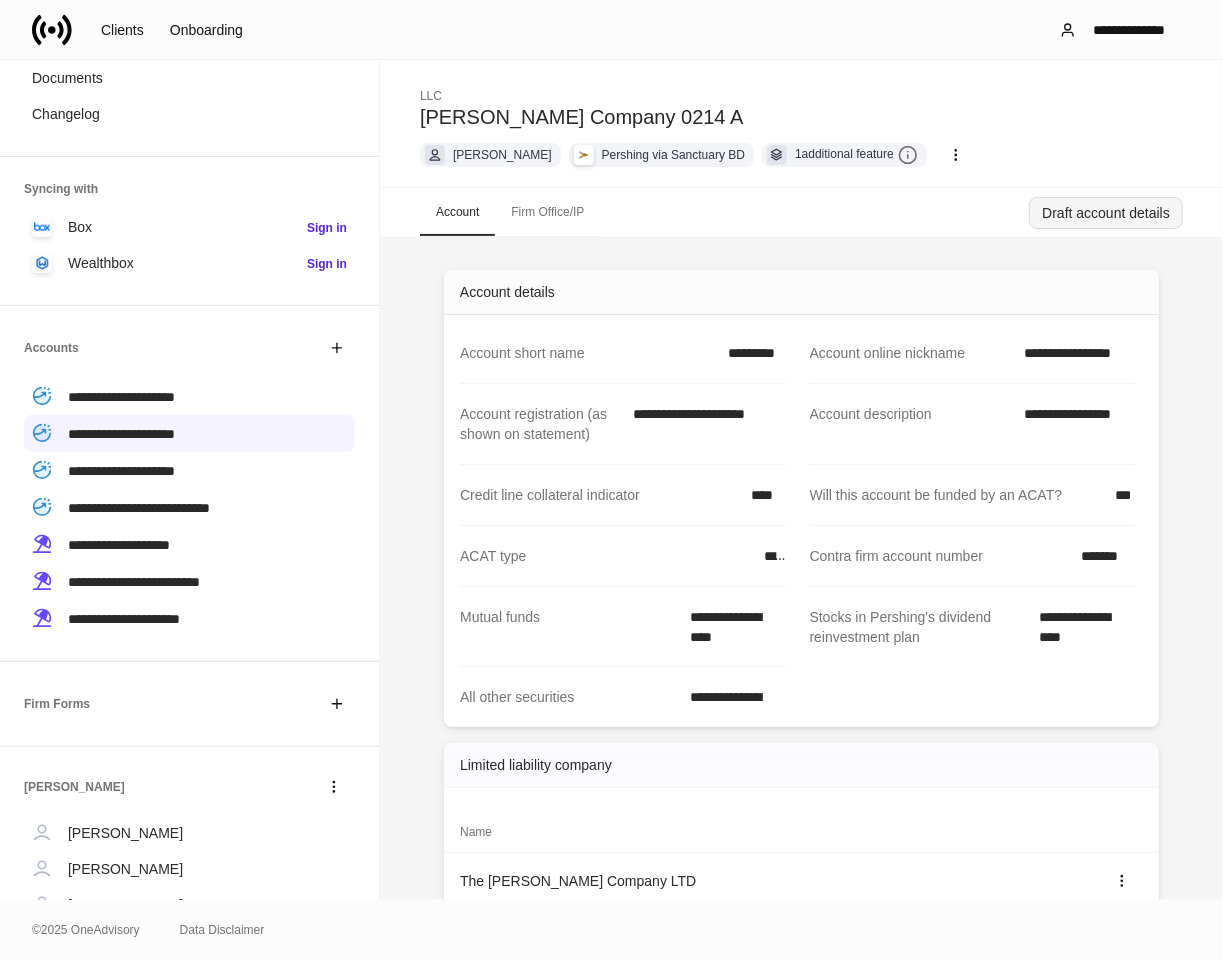click on "Draft account details" at bounding box center (1106, 213) 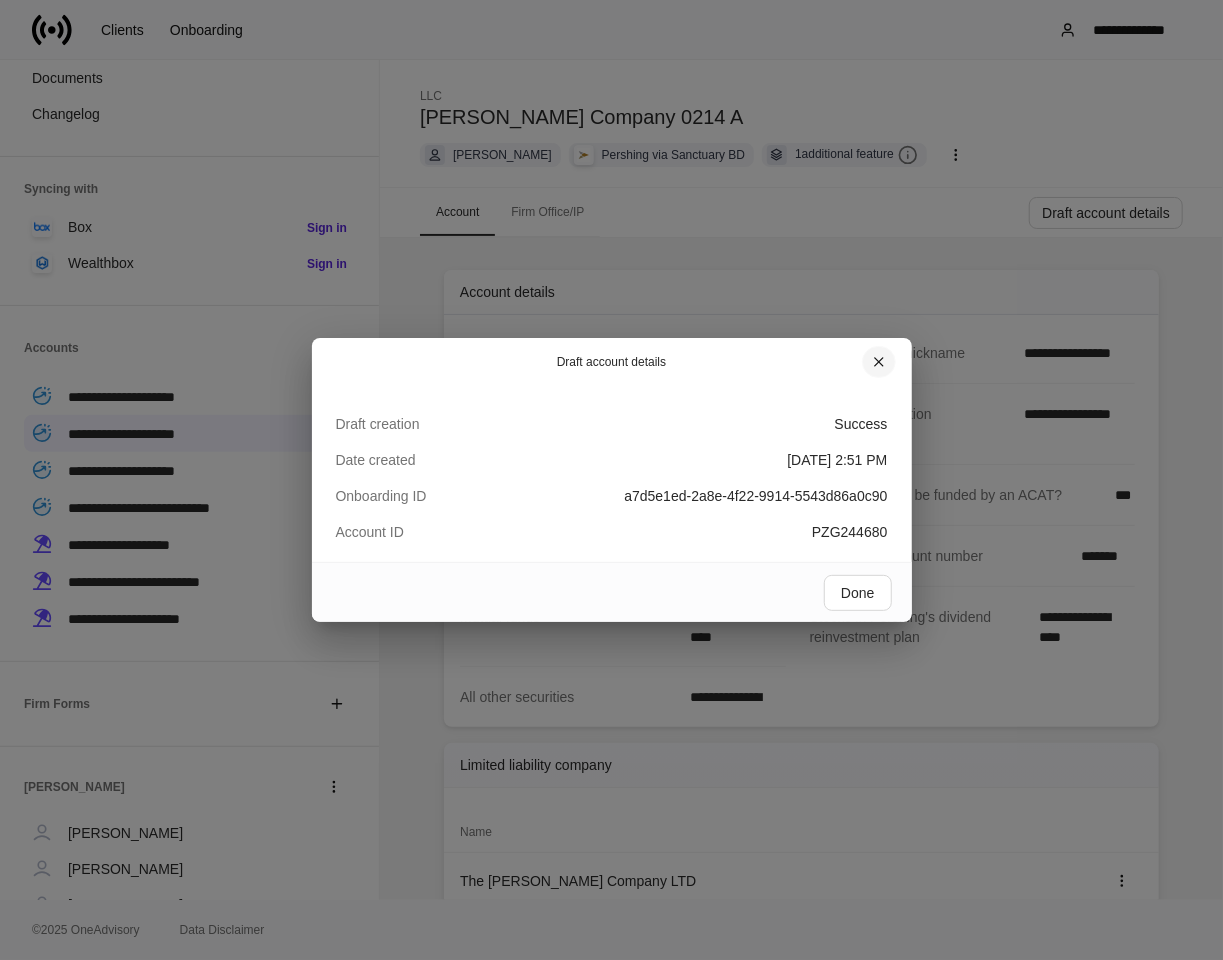 click 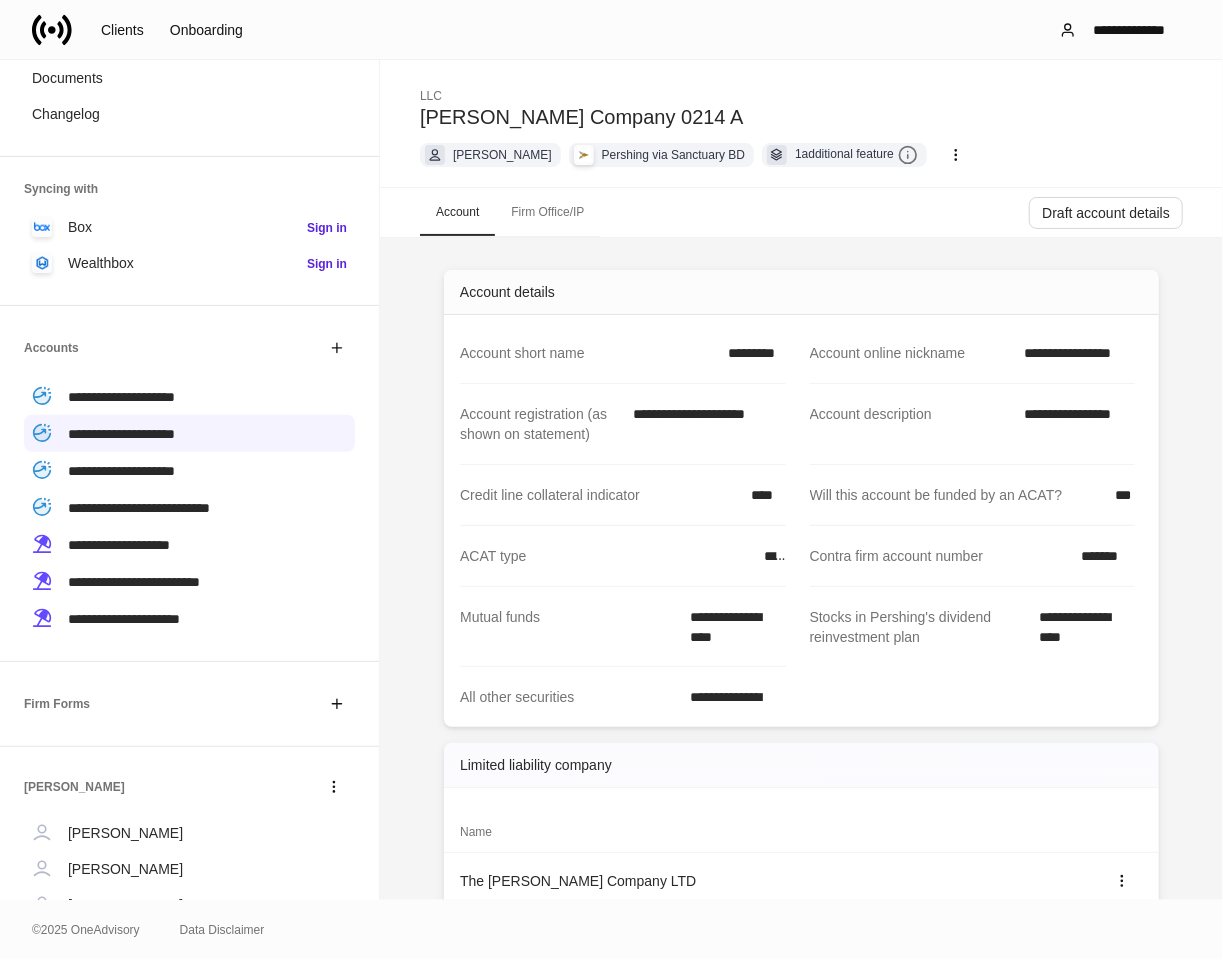 click on "*******" at bounding box center [1102, 556] 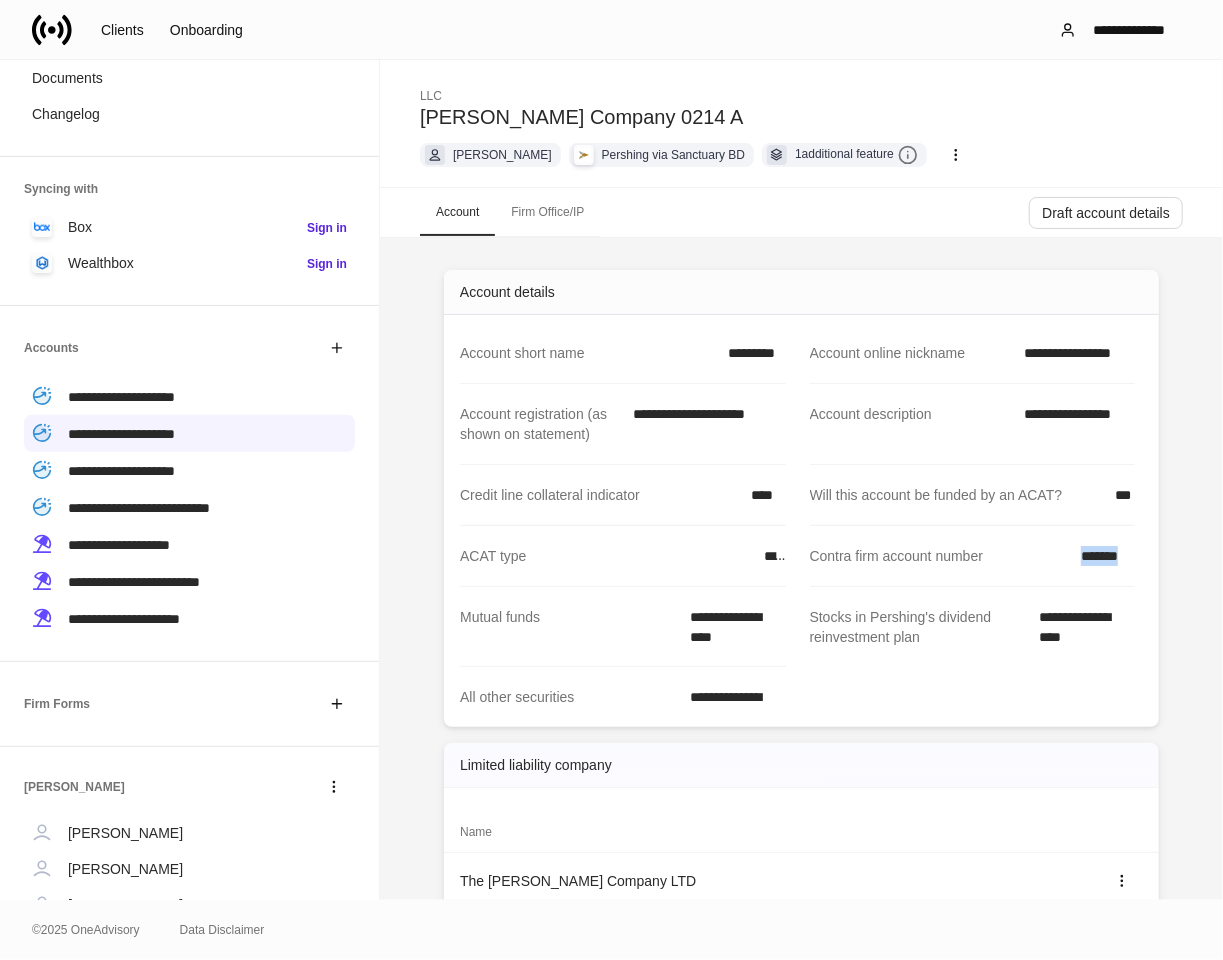 click on "*******" at bounding box center [1102, 556] 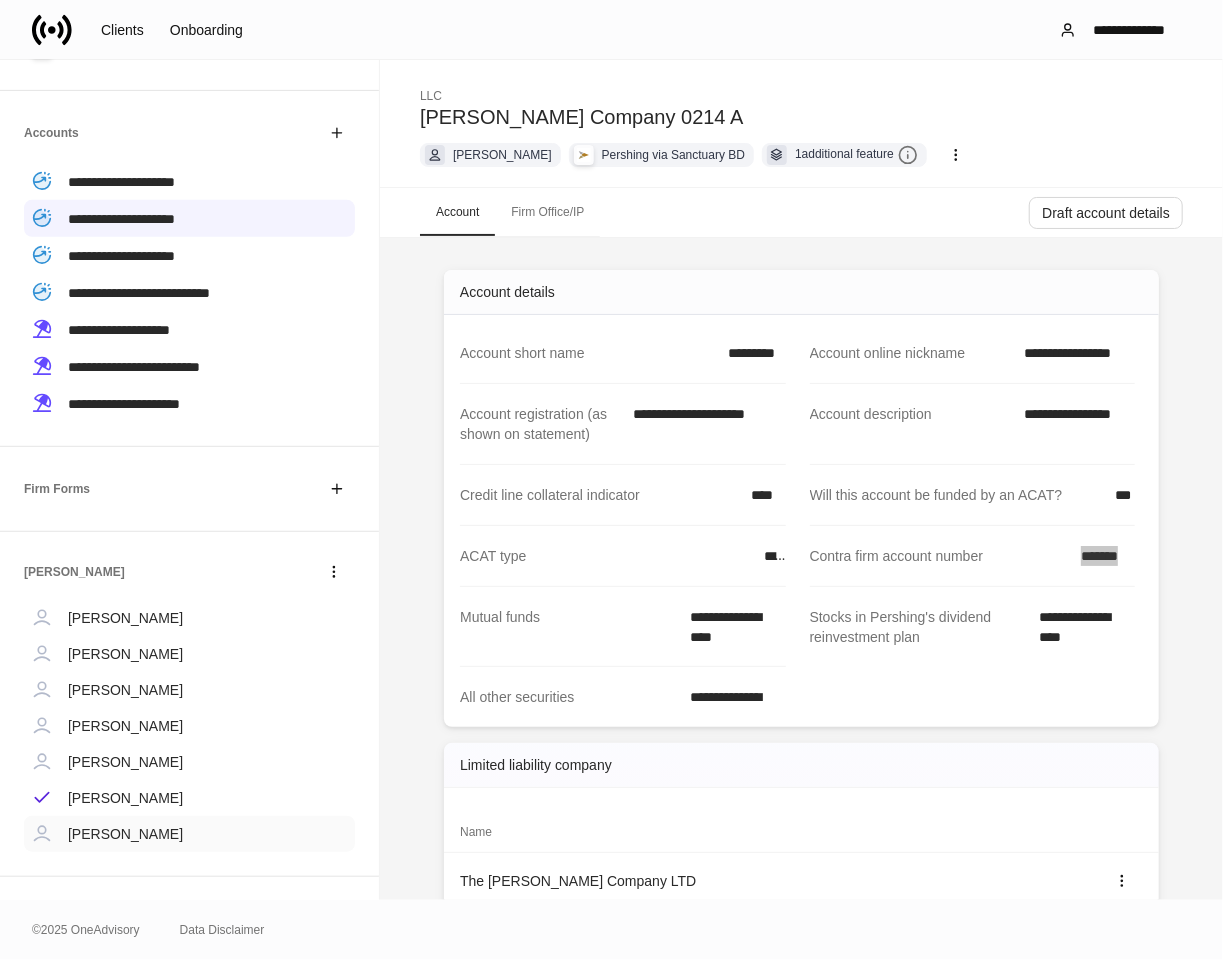 scroll, scrollTop: 392, scrollLeft: 0, axis: vertical 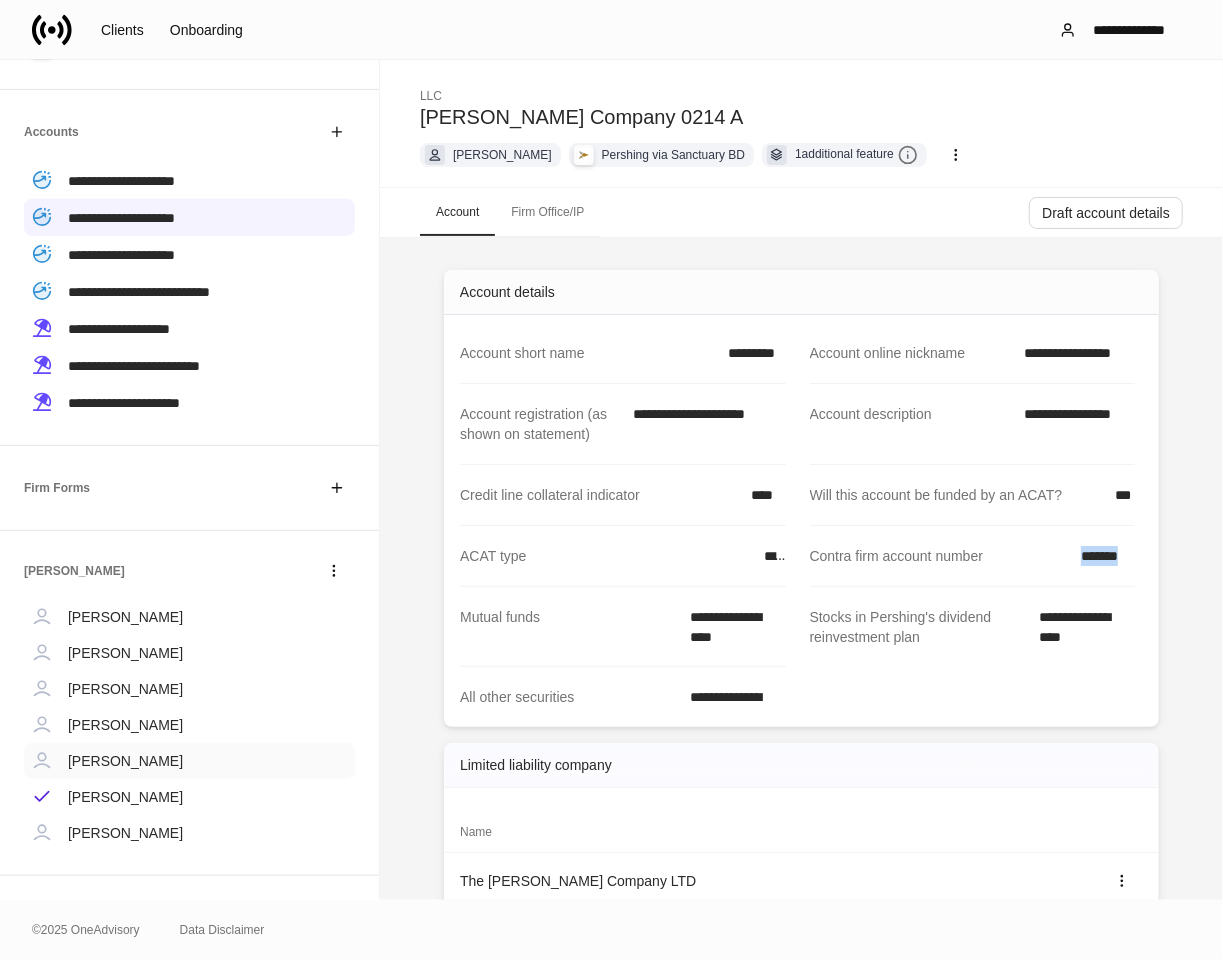 click on "Judith Kinzel" at bounding box center (125, 761) 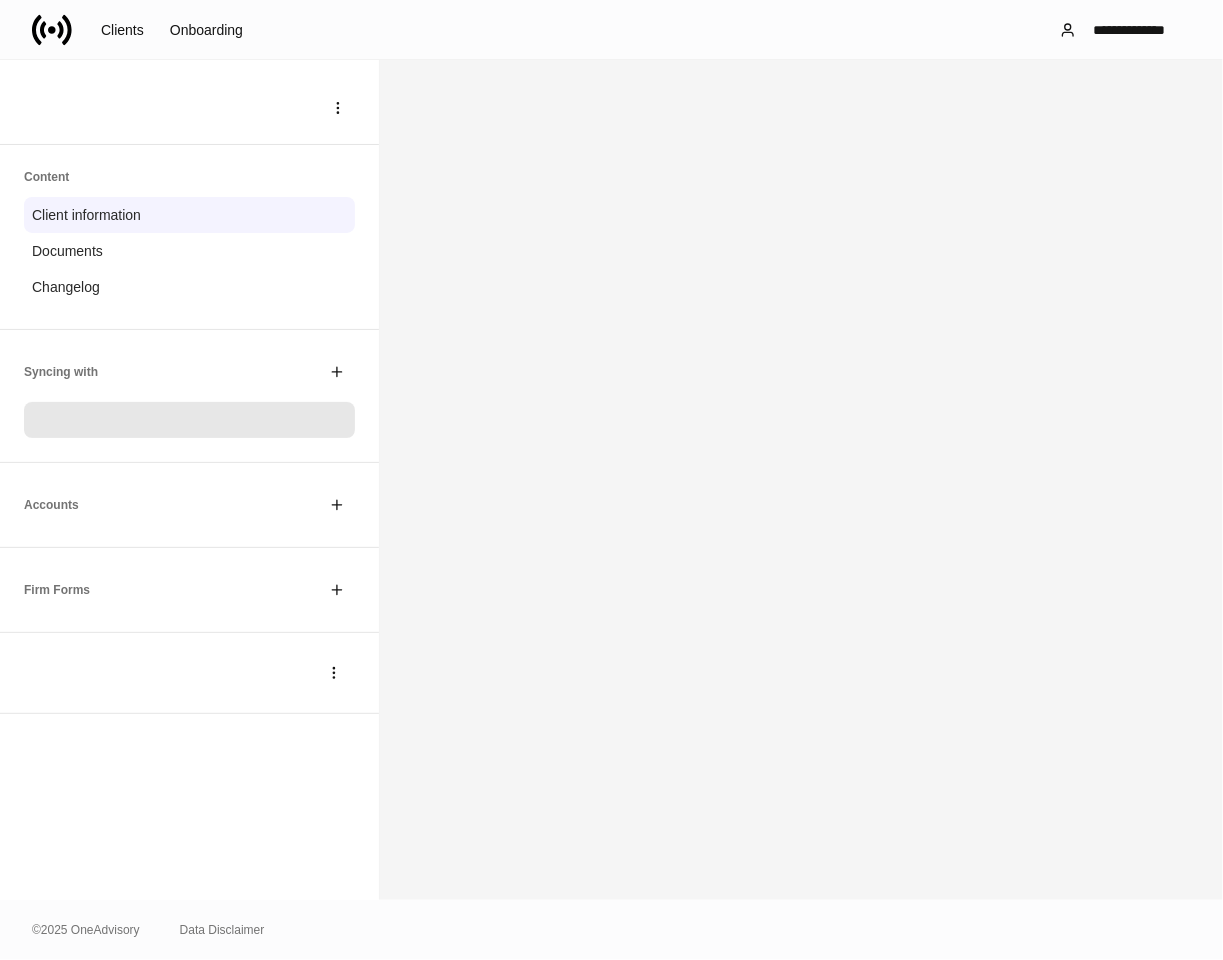 scroll, scrollTop: 0, scrollLeft: 0, axis: both 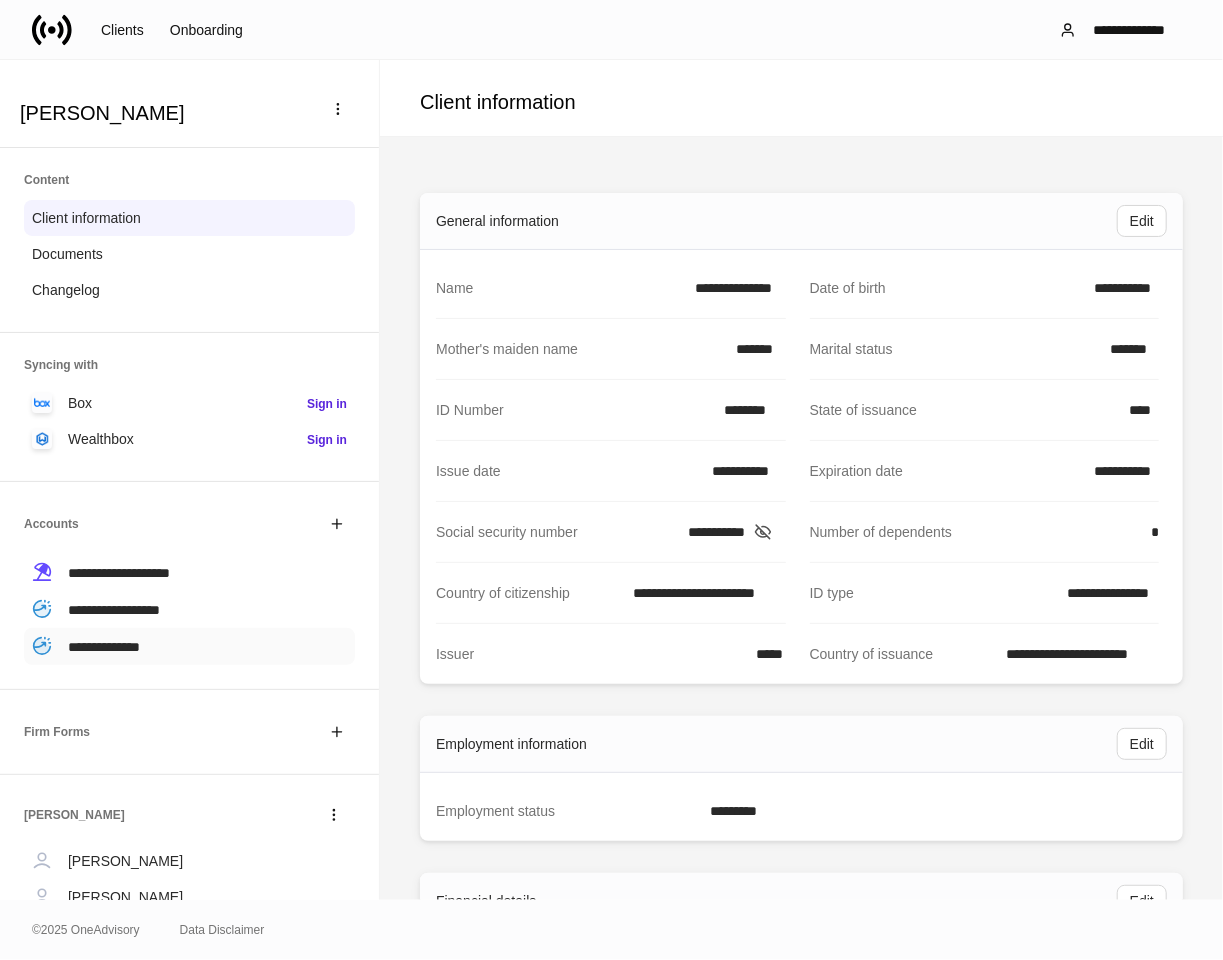 click on "**********" at bounding box center (104, 647) 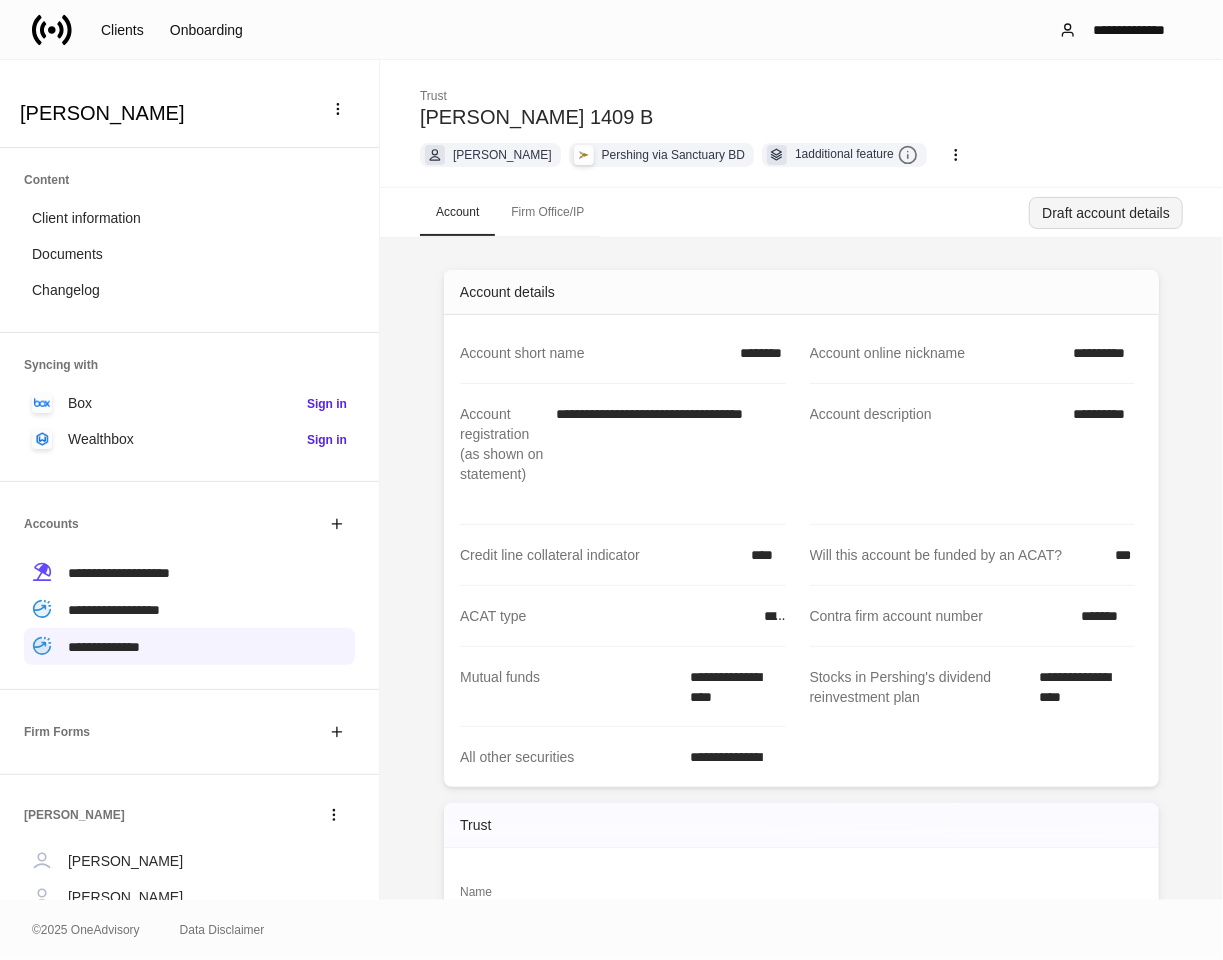 click on "Draft account details" at bounding box center (1106, 213) 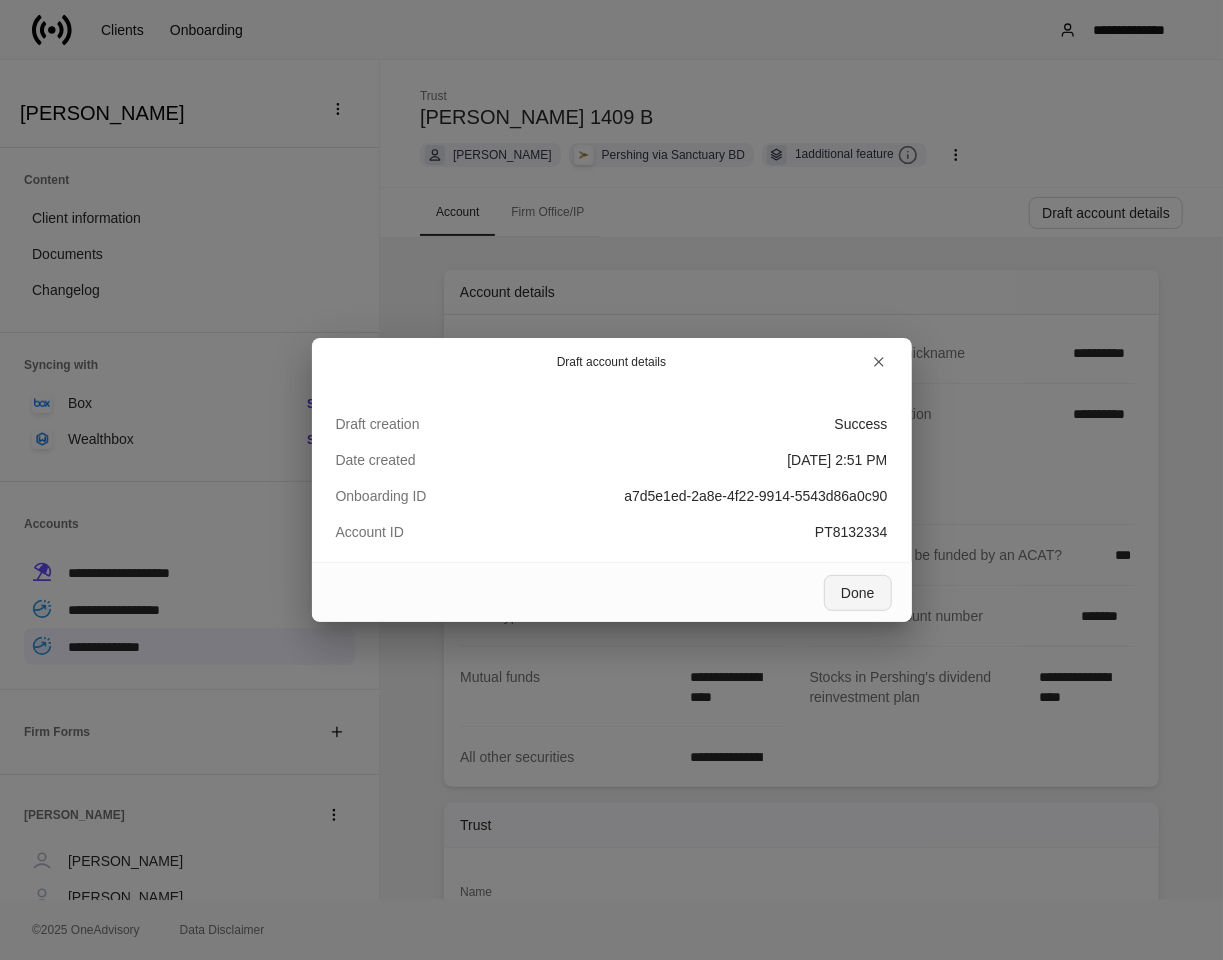 click on "Done" at bounding box center [857, 593] 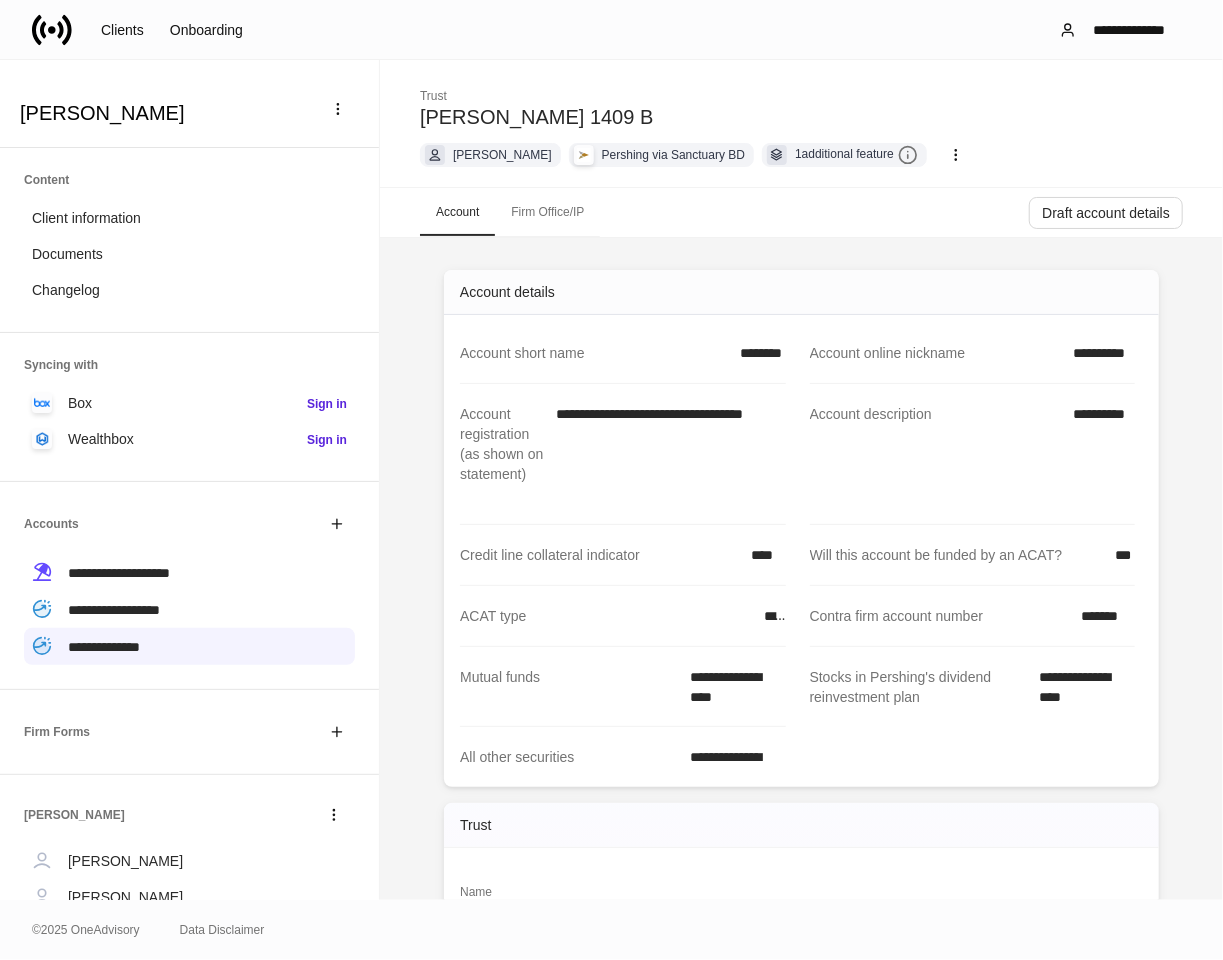 click on "*******" at bounding box center [1102, 616] 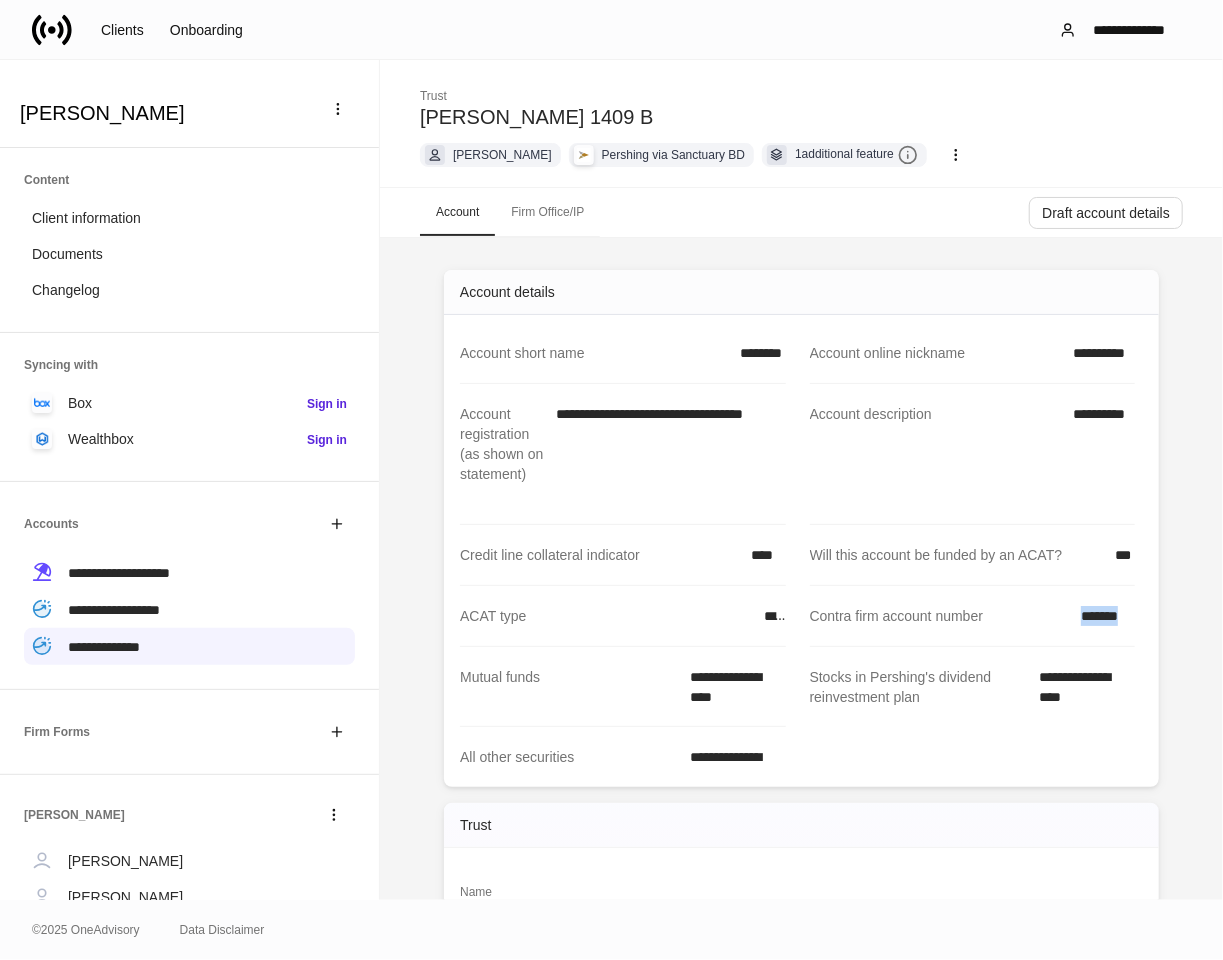 click on "*******" at bounding box center (1102, 616) 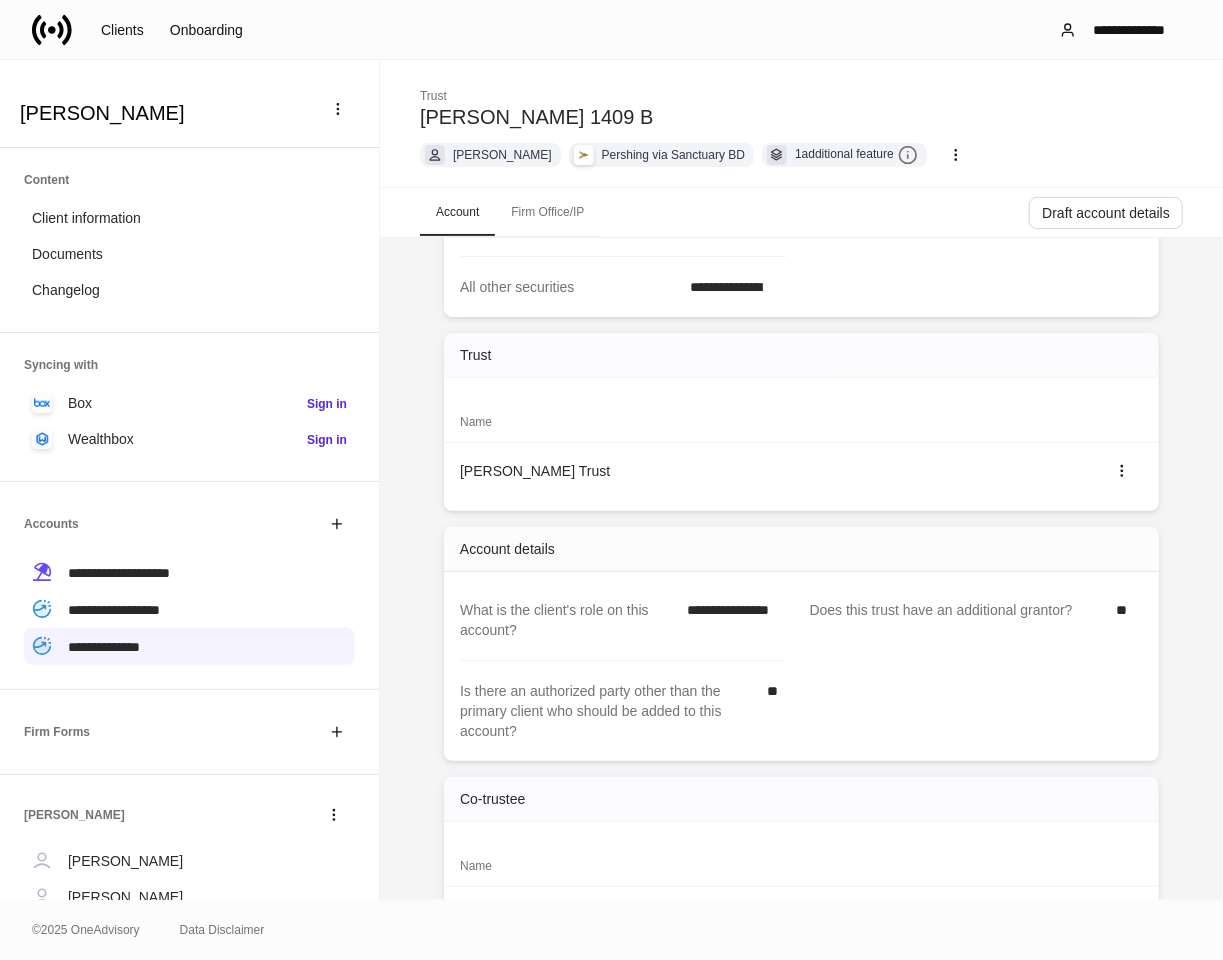 scroll, scrollTop: 555, scrollLeft: 0, axis: vertical 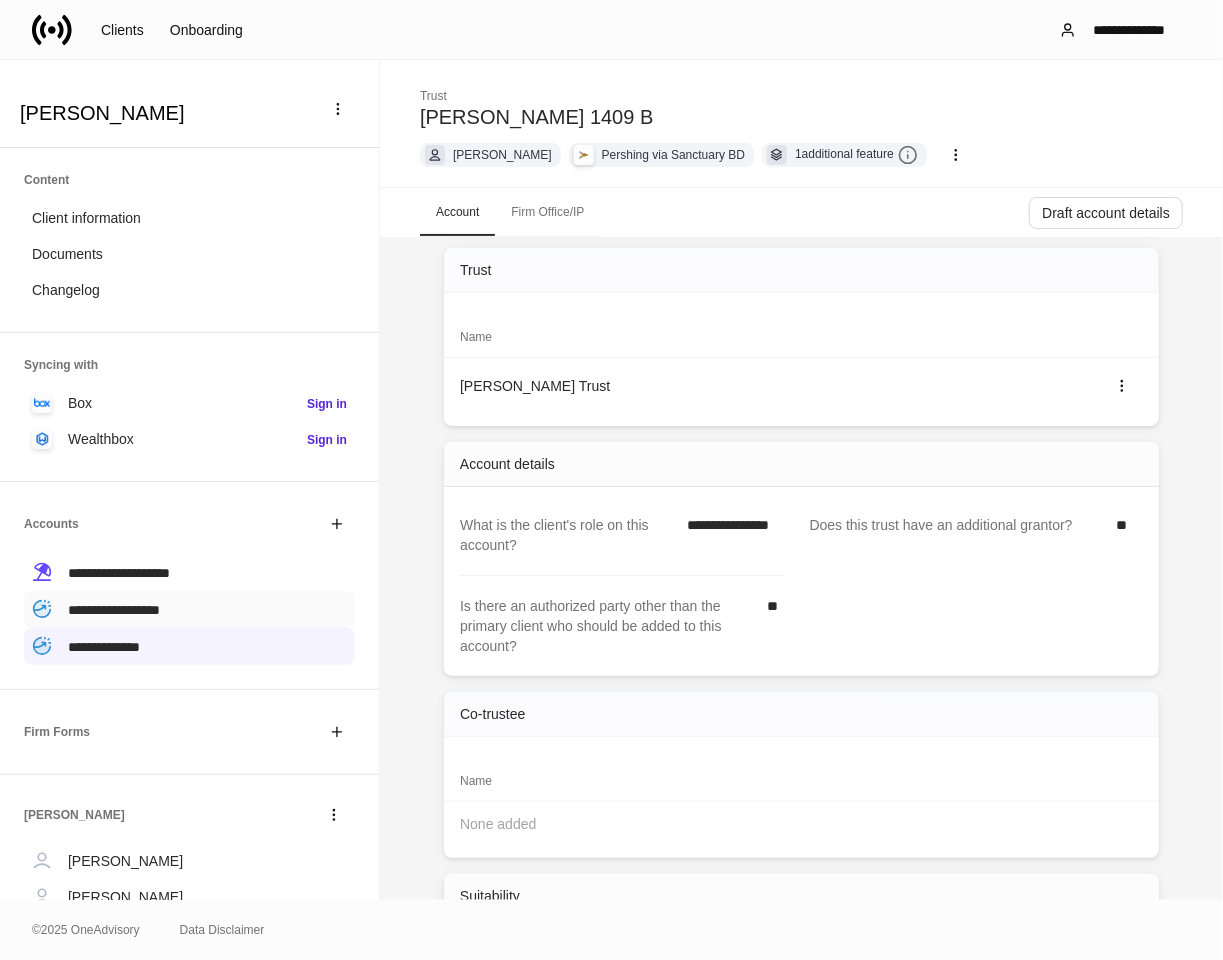 click on "**********" at bounding box center (114, 610) 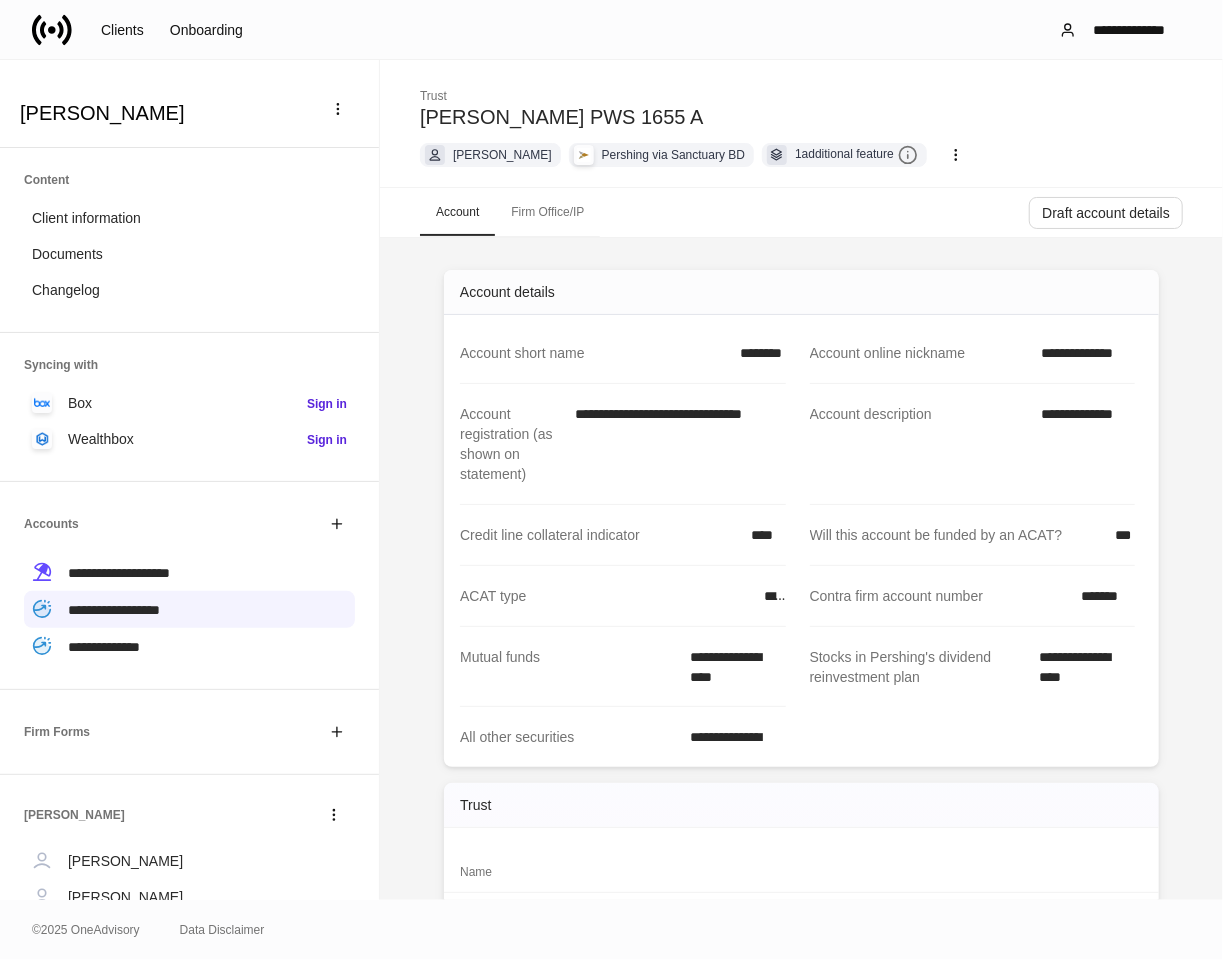 click on "*******" at bounding box center [1102, 596] 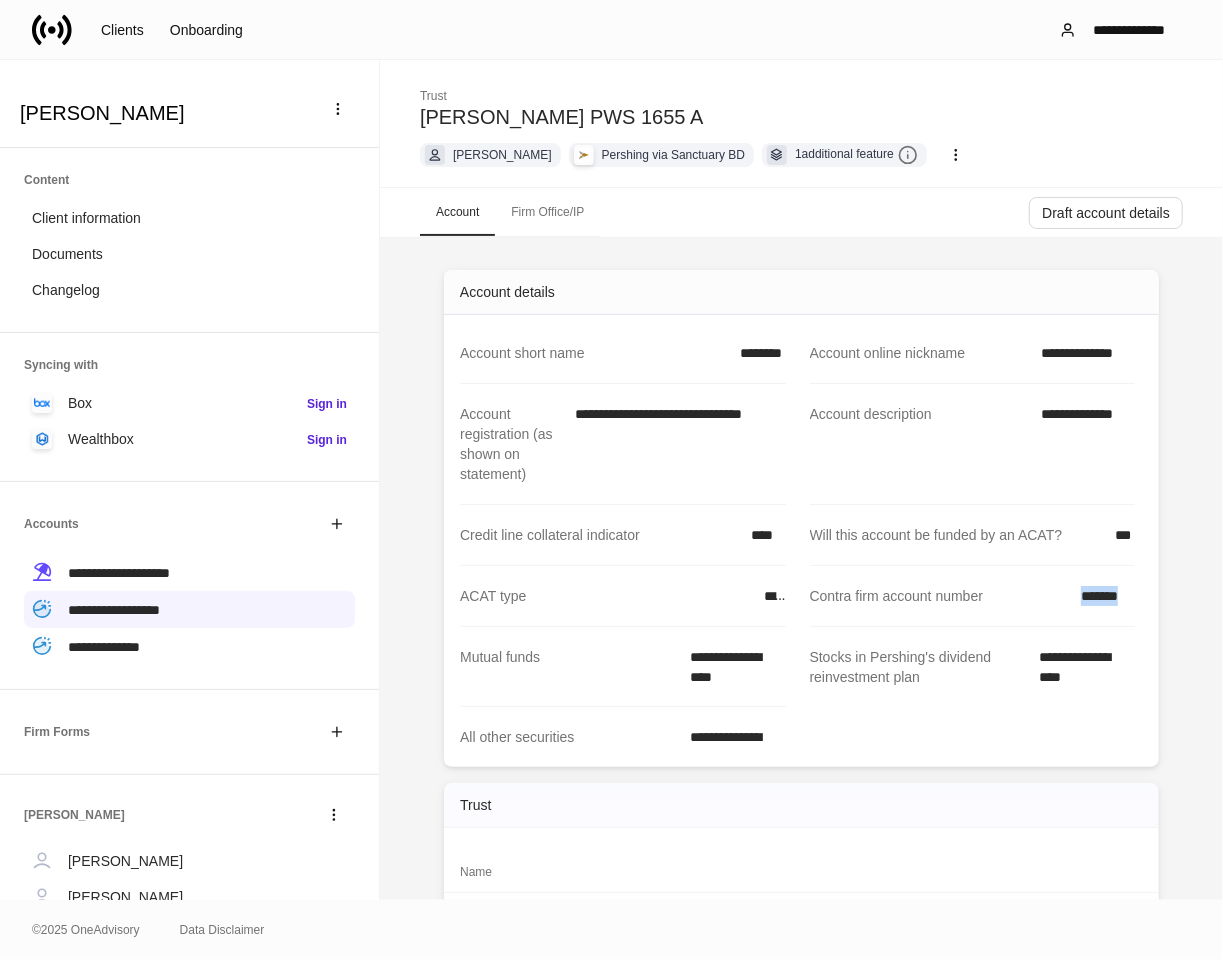 click on "*******" at bounding box center (1102, 596) 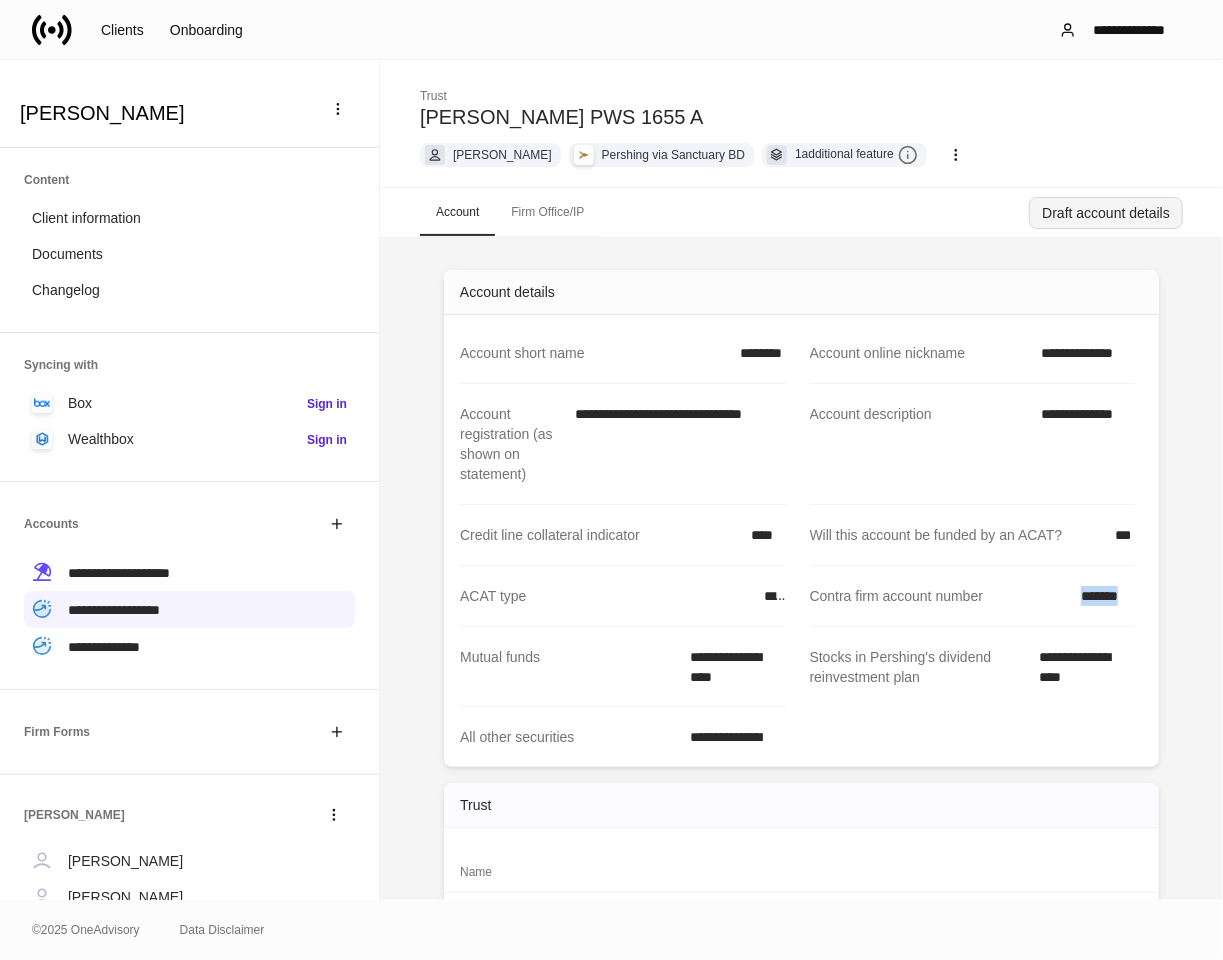 click on "Draft account details" at bounding box center [1106, 213] 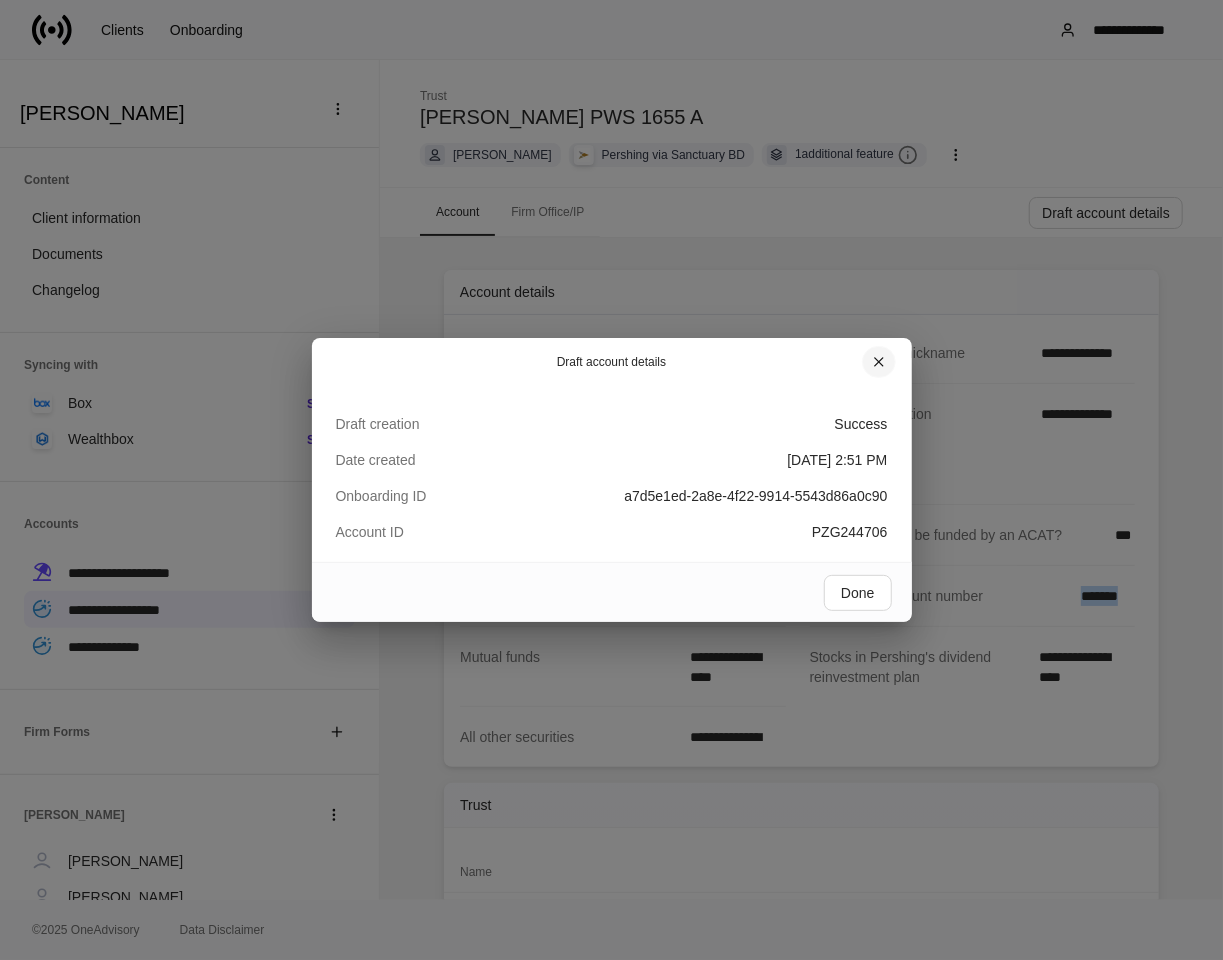 click 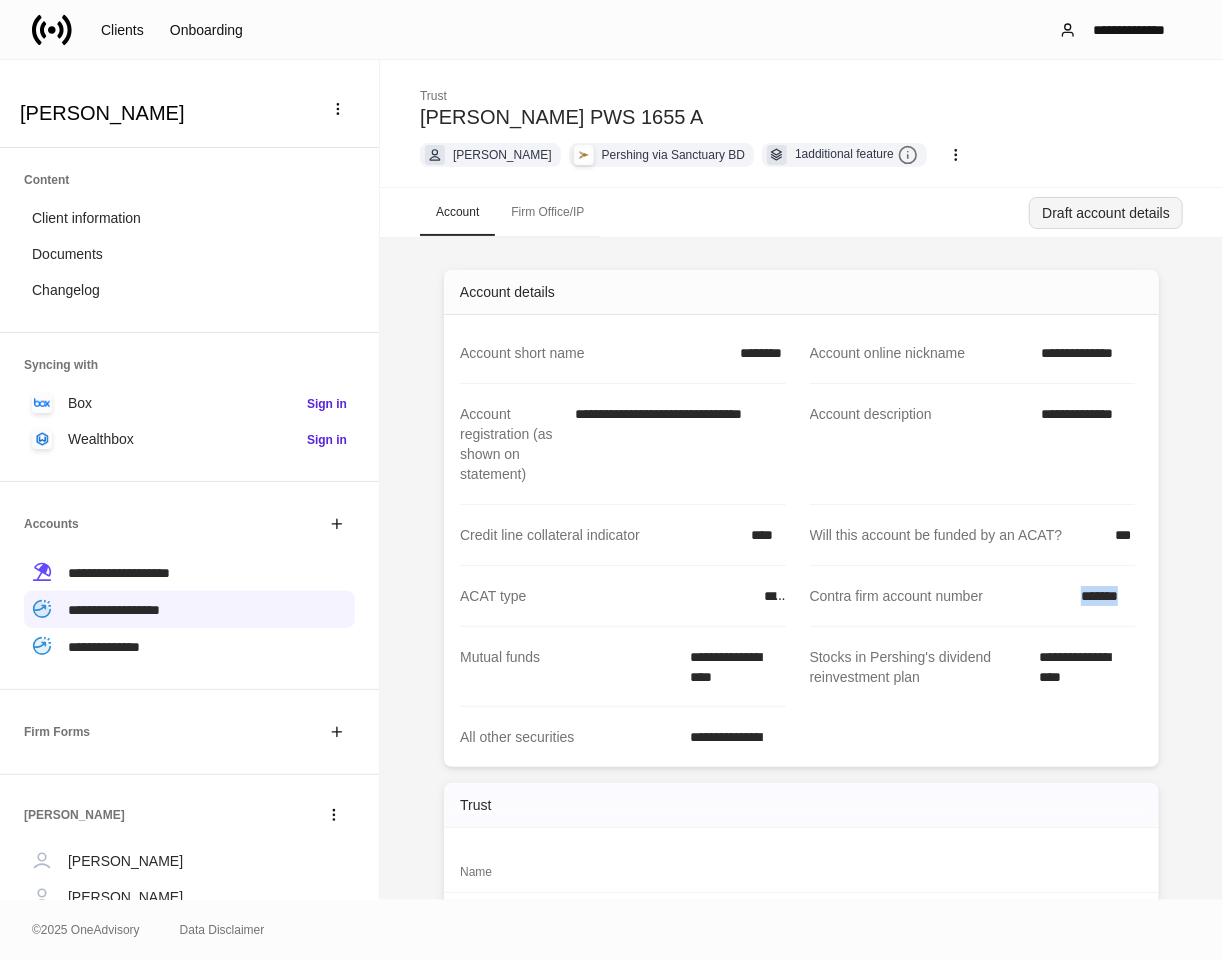 click on "Draft account details" at bounding box center (1106, 213) 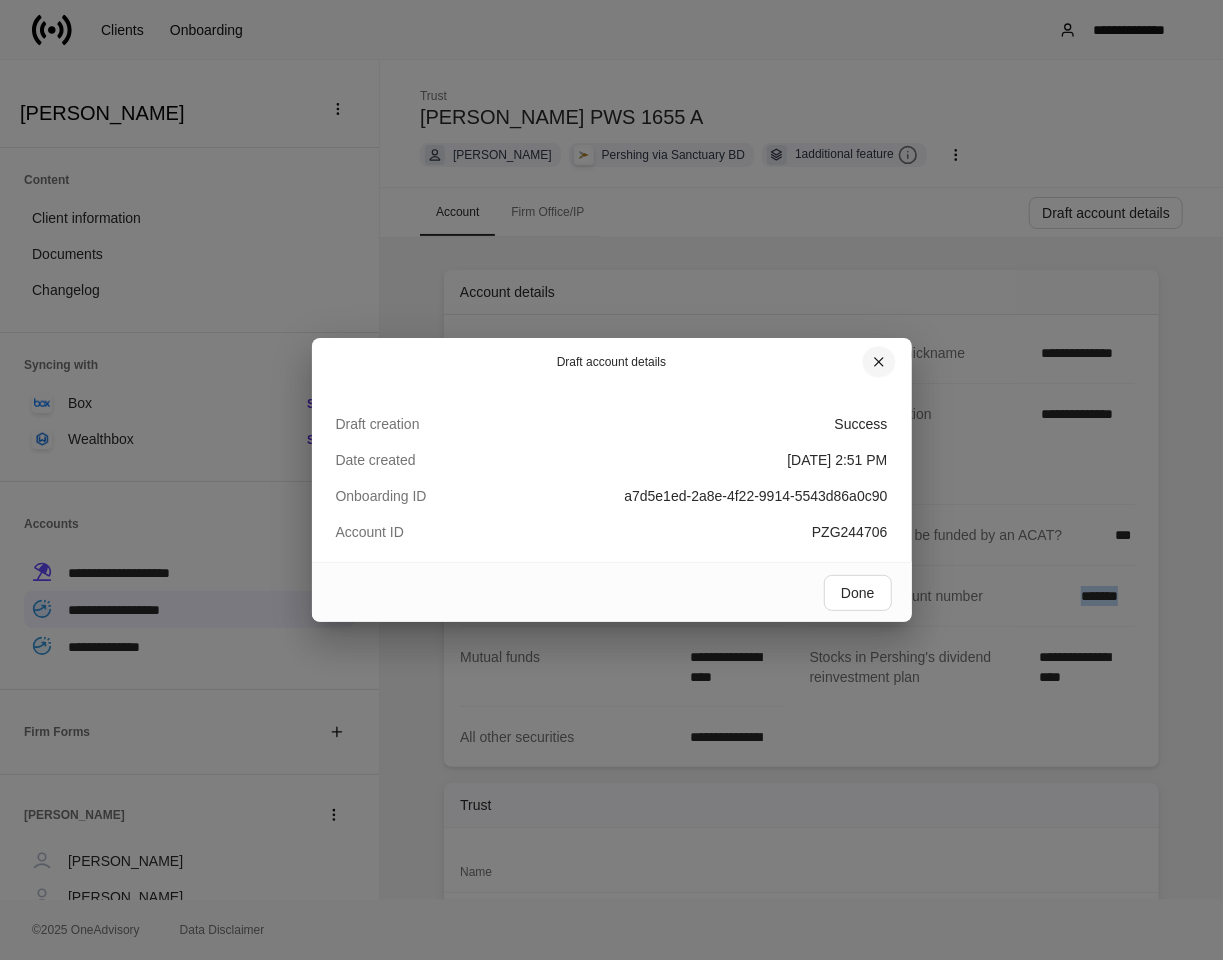 click 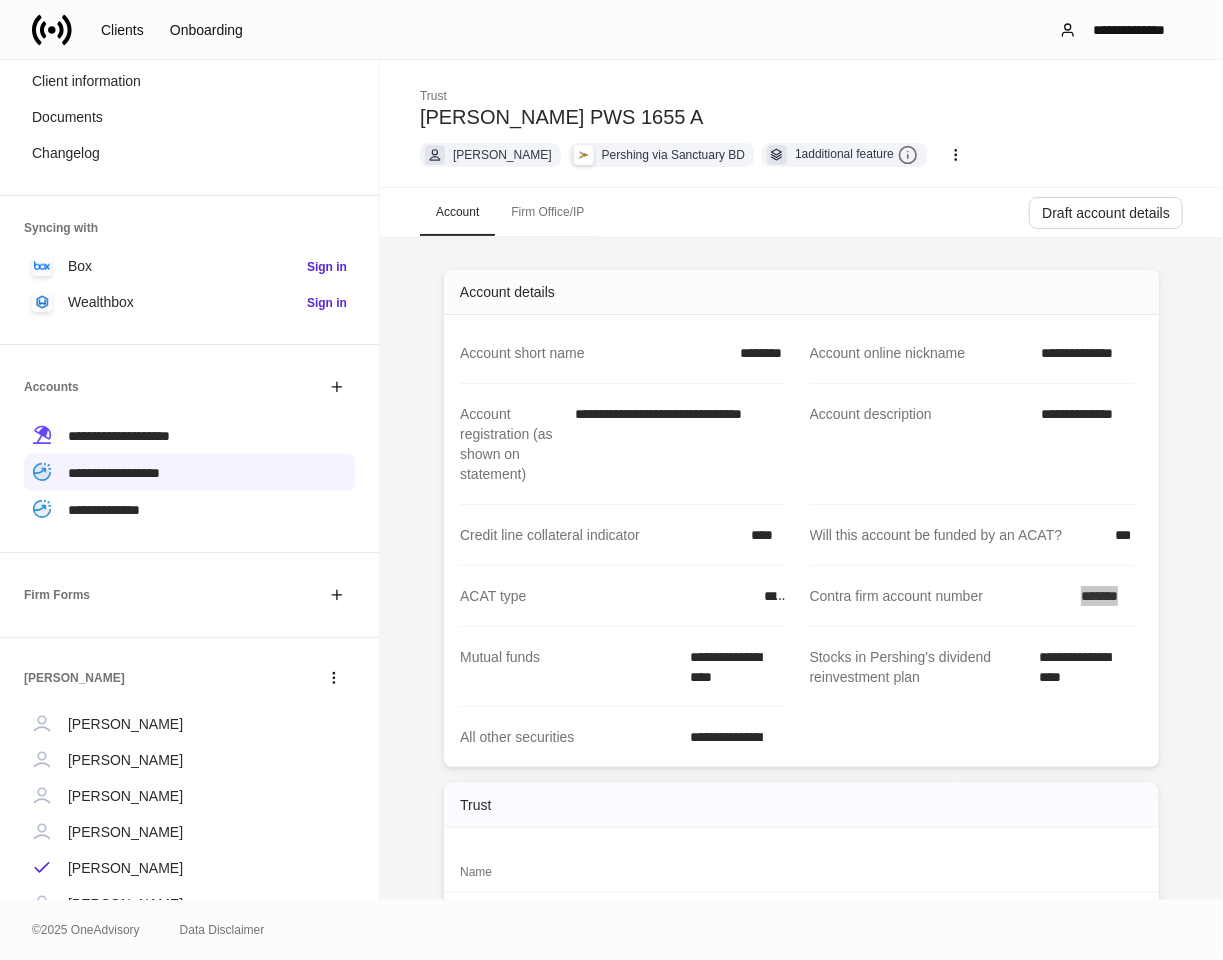 scroll, scrollTop: 222, scrollLeft: 0, axis: vertical 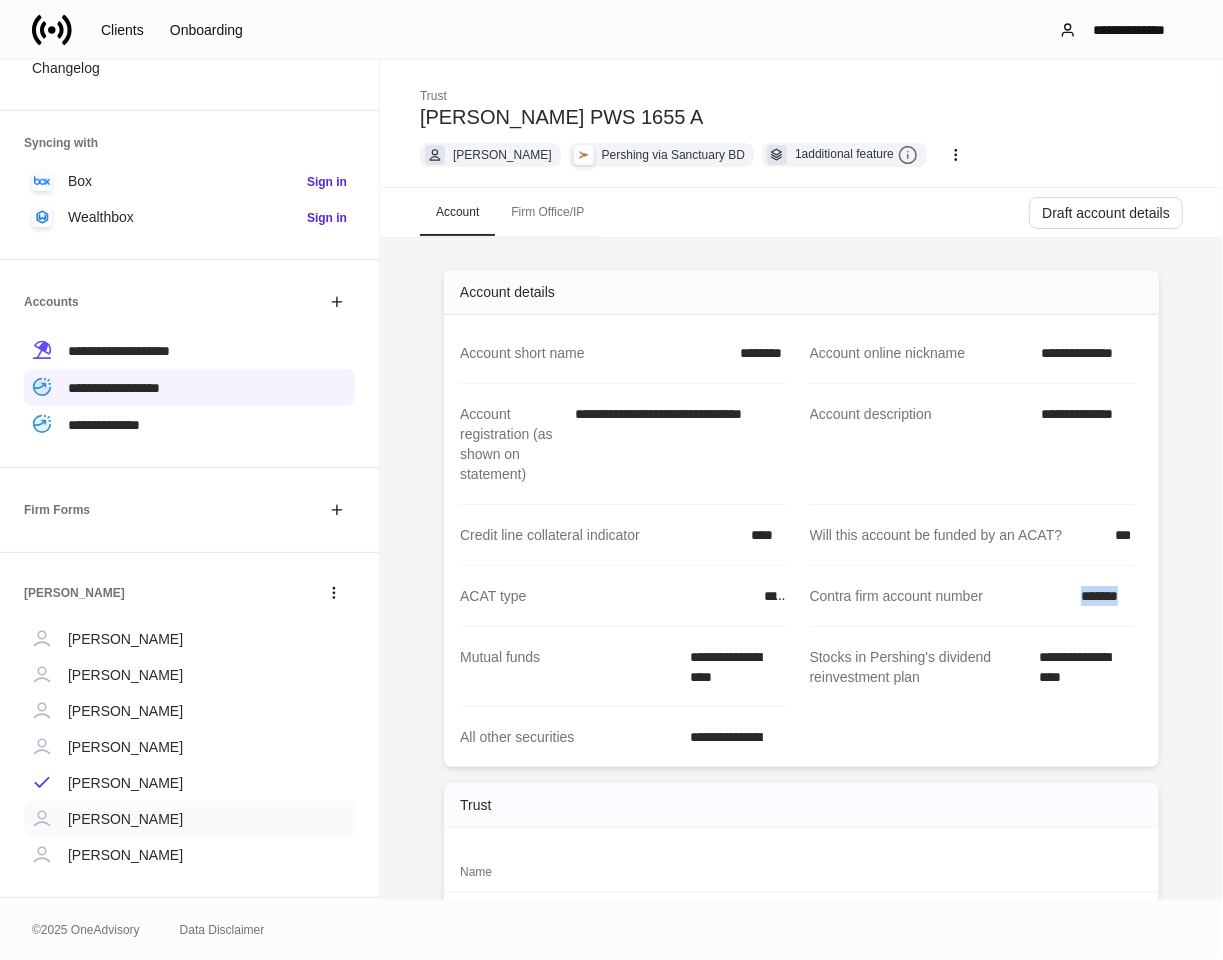 click on "Richard Kinzel" at bounding box center (125, 819) 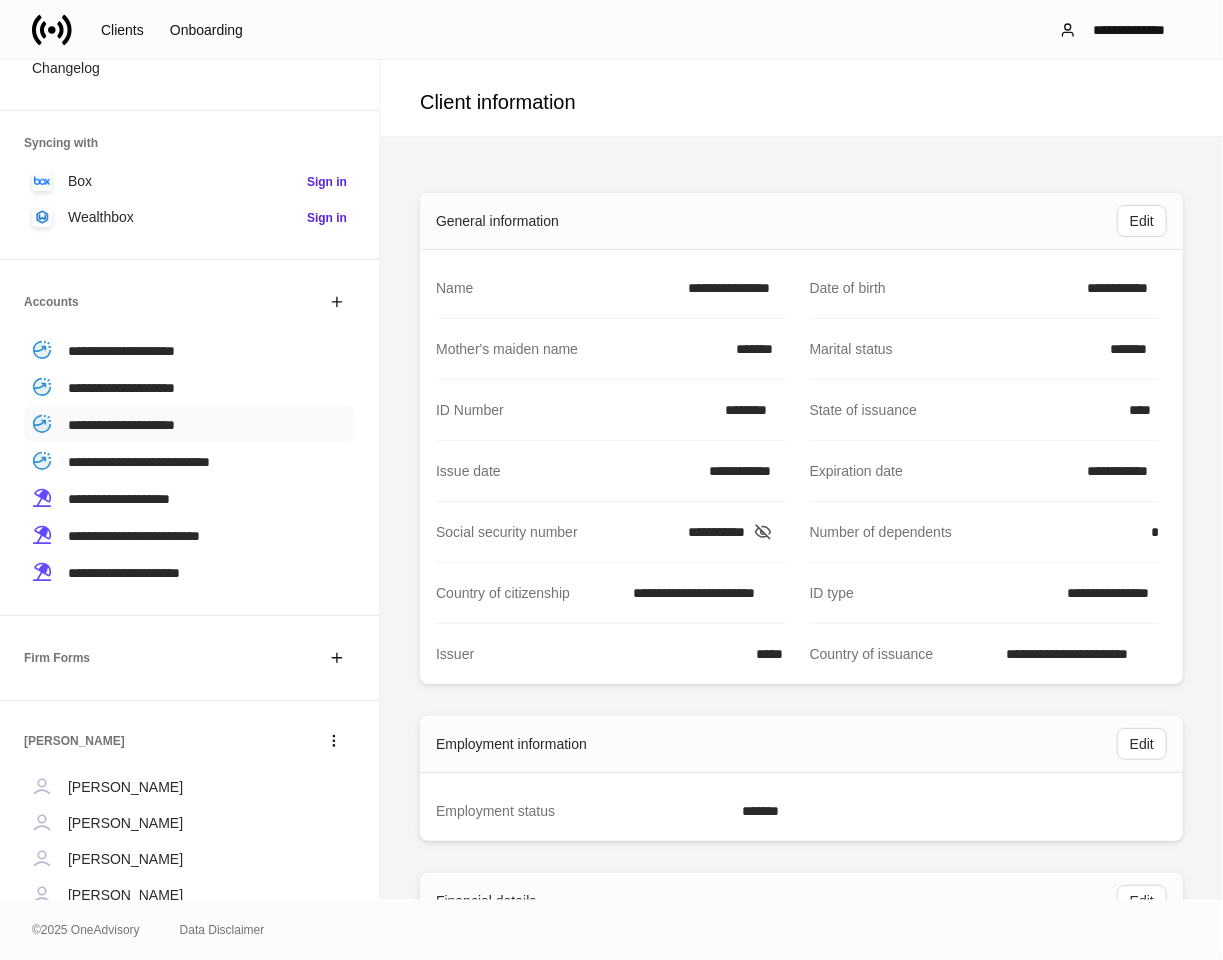click on "**********" at bounding box center (121, 425) 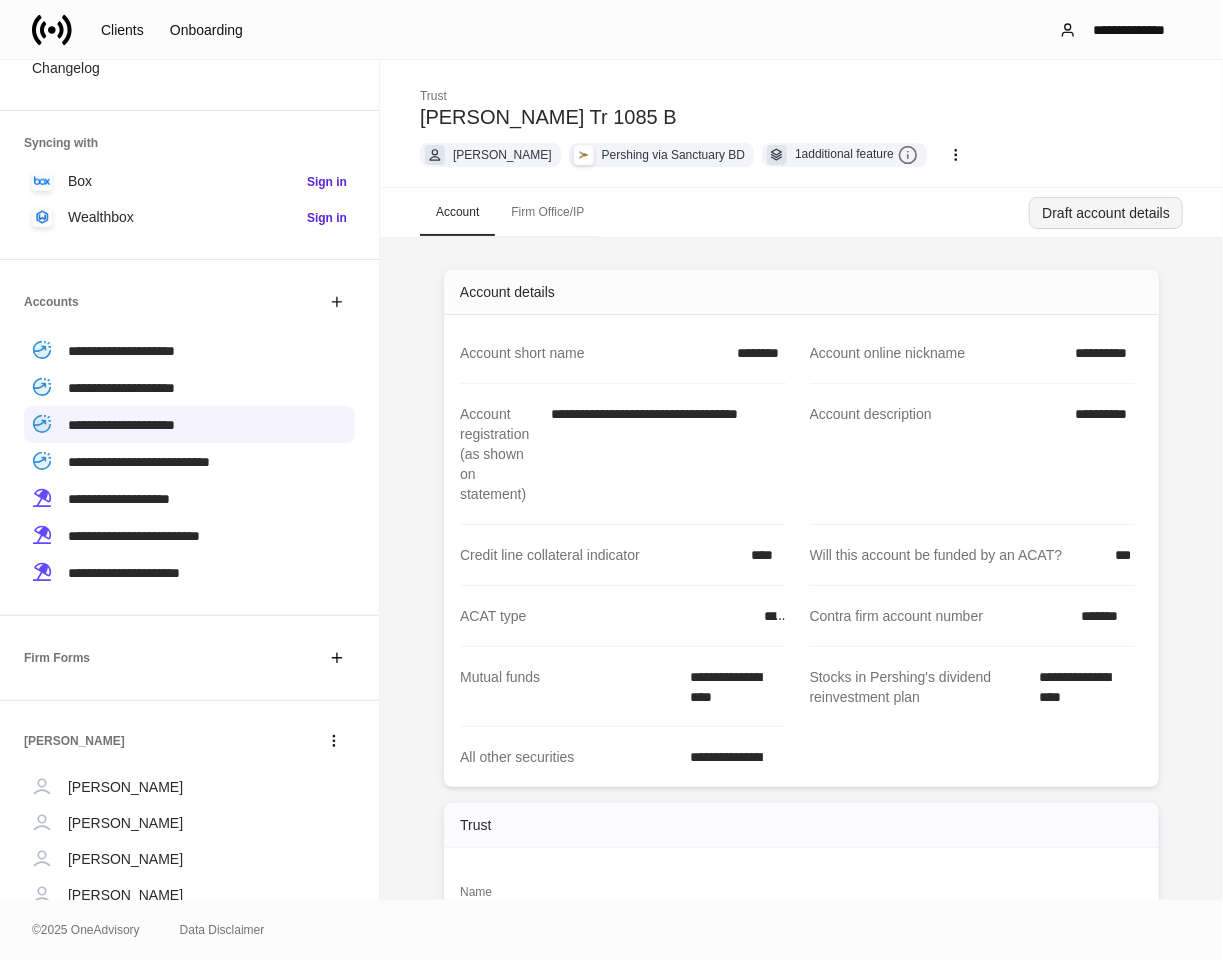 click on "Draft account details" at bounding box center [1106, 213] 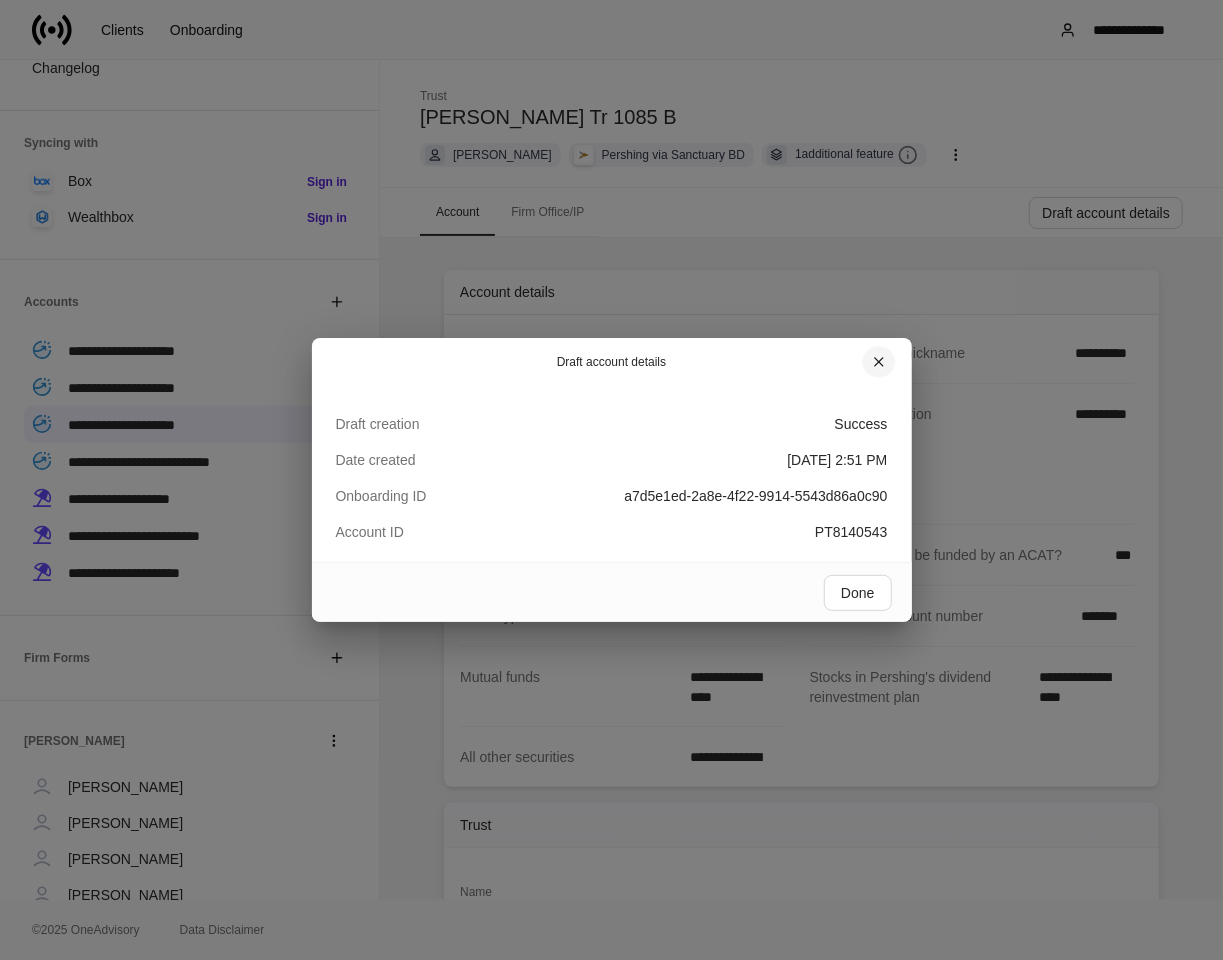 click 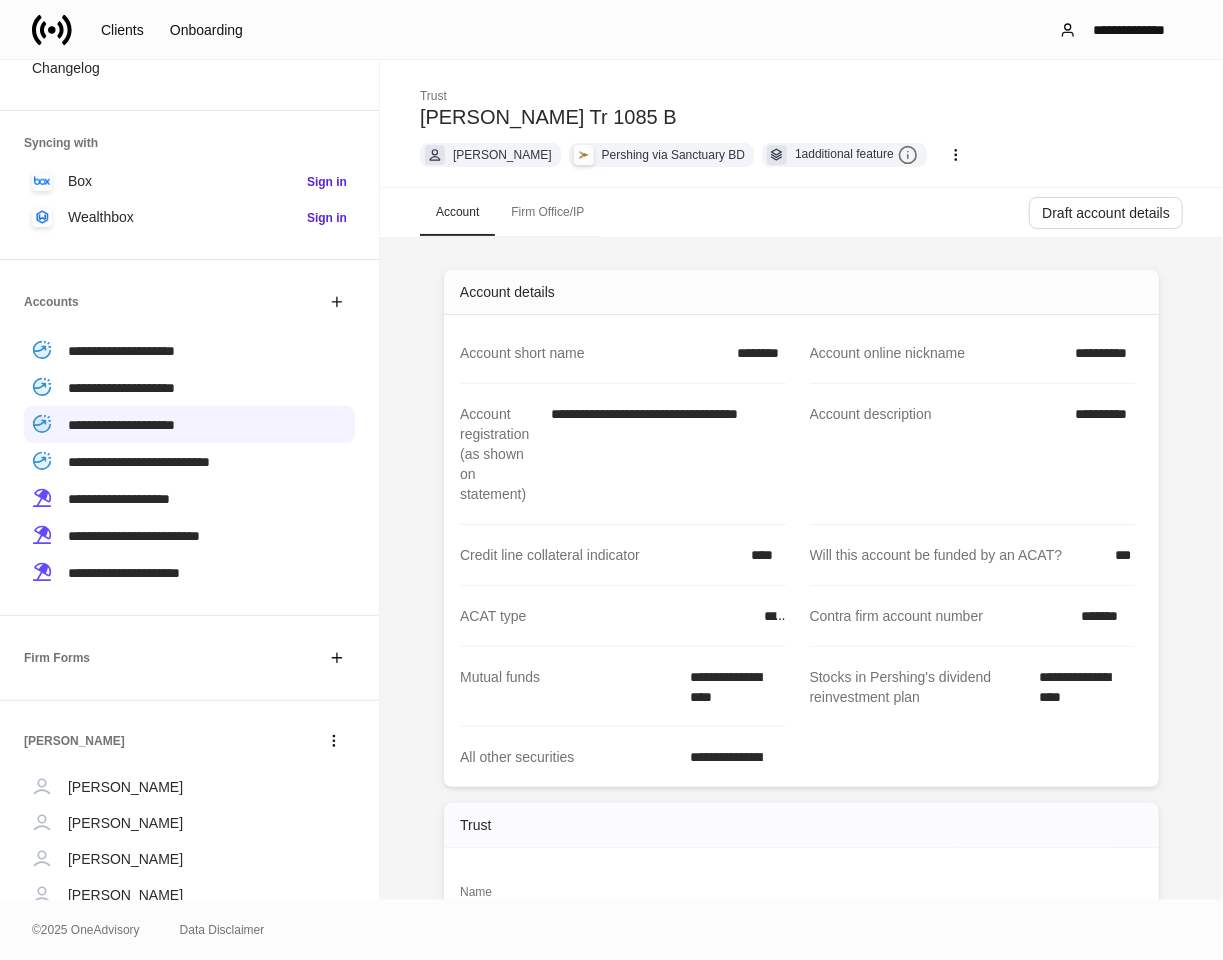 click on "*******" at bounding box center [1102, 616] 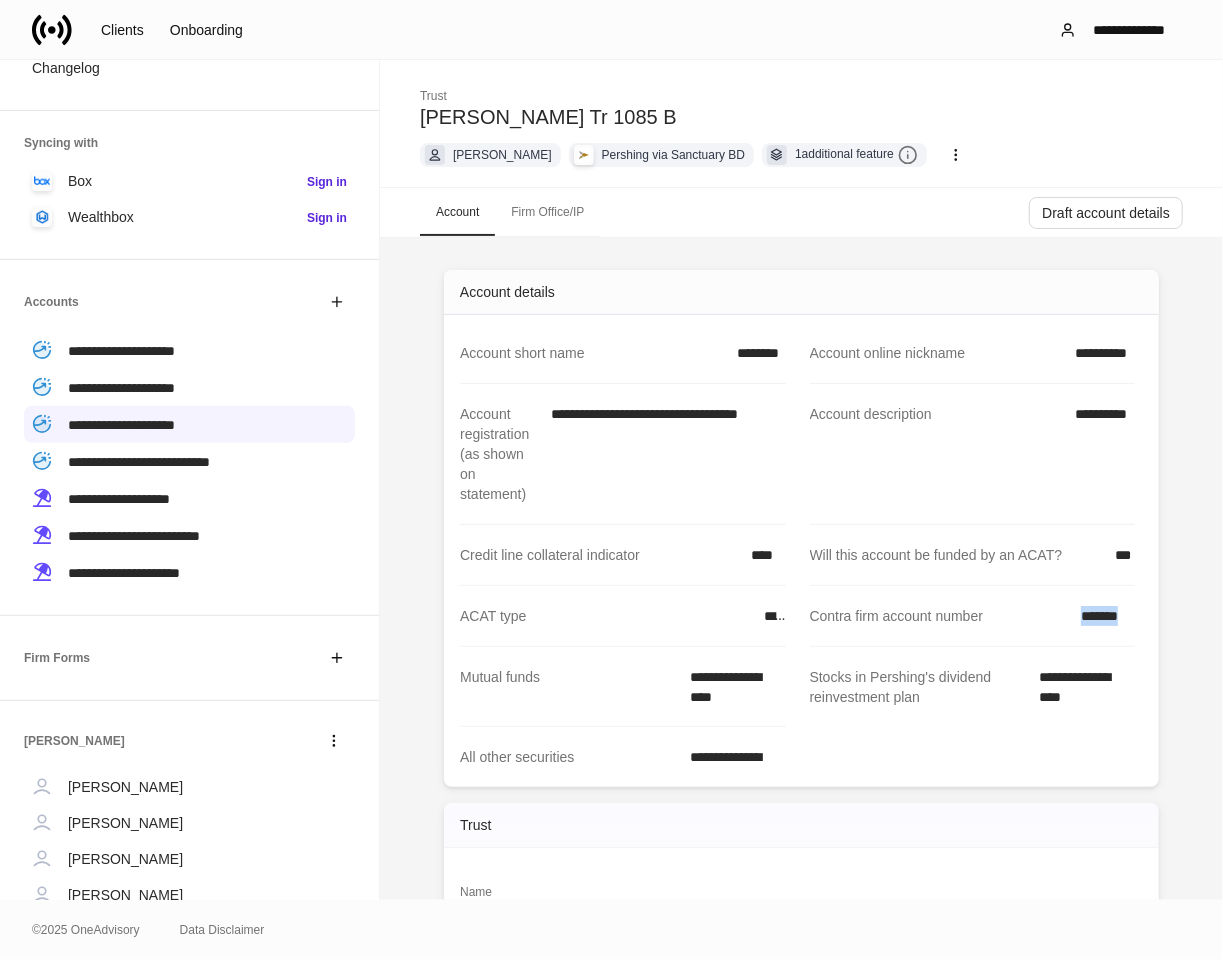 click on "*******" at bounding box center [1102, 616] 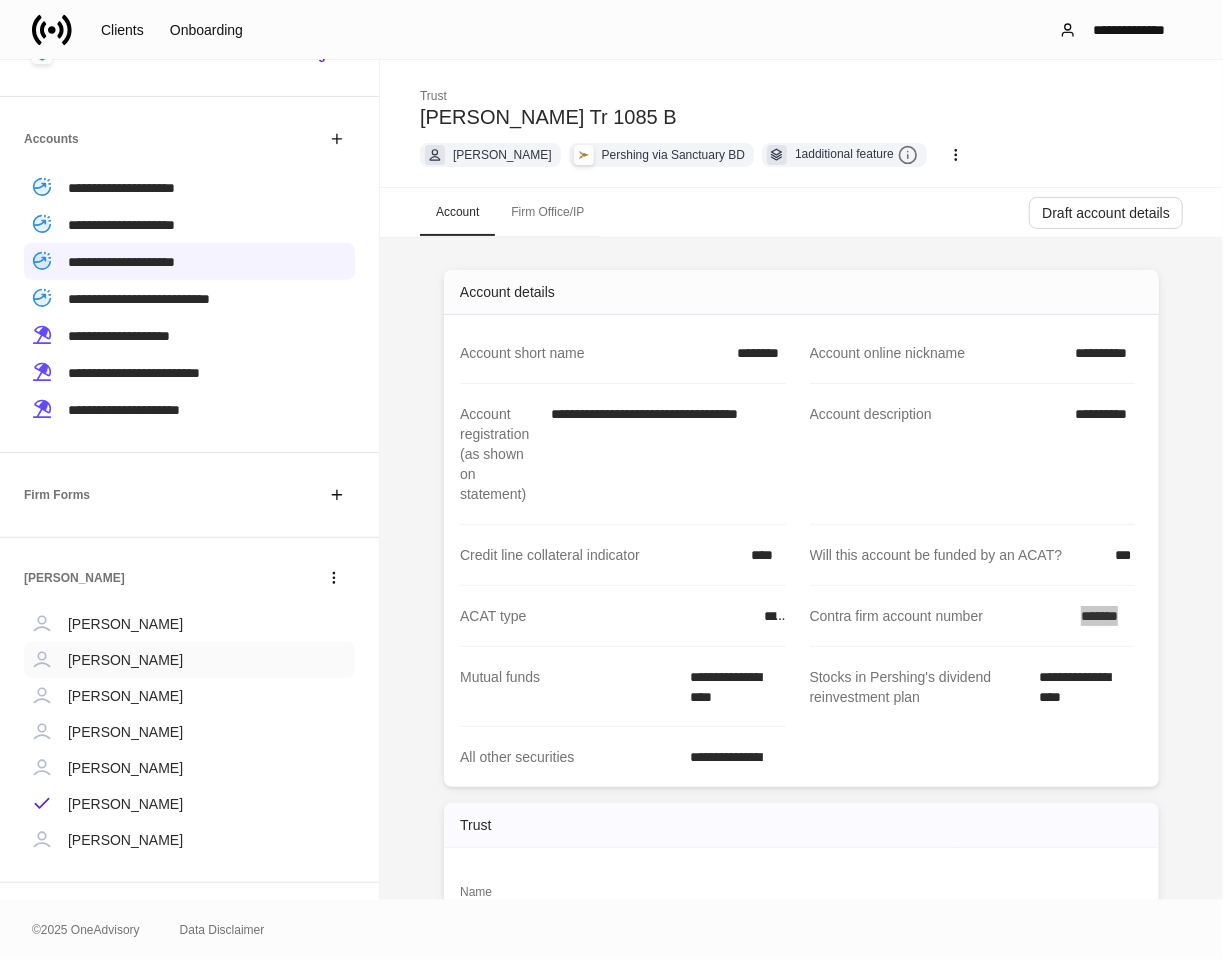 scroll, scrollTop: 392, scrollLeft: 0, axis: vertical 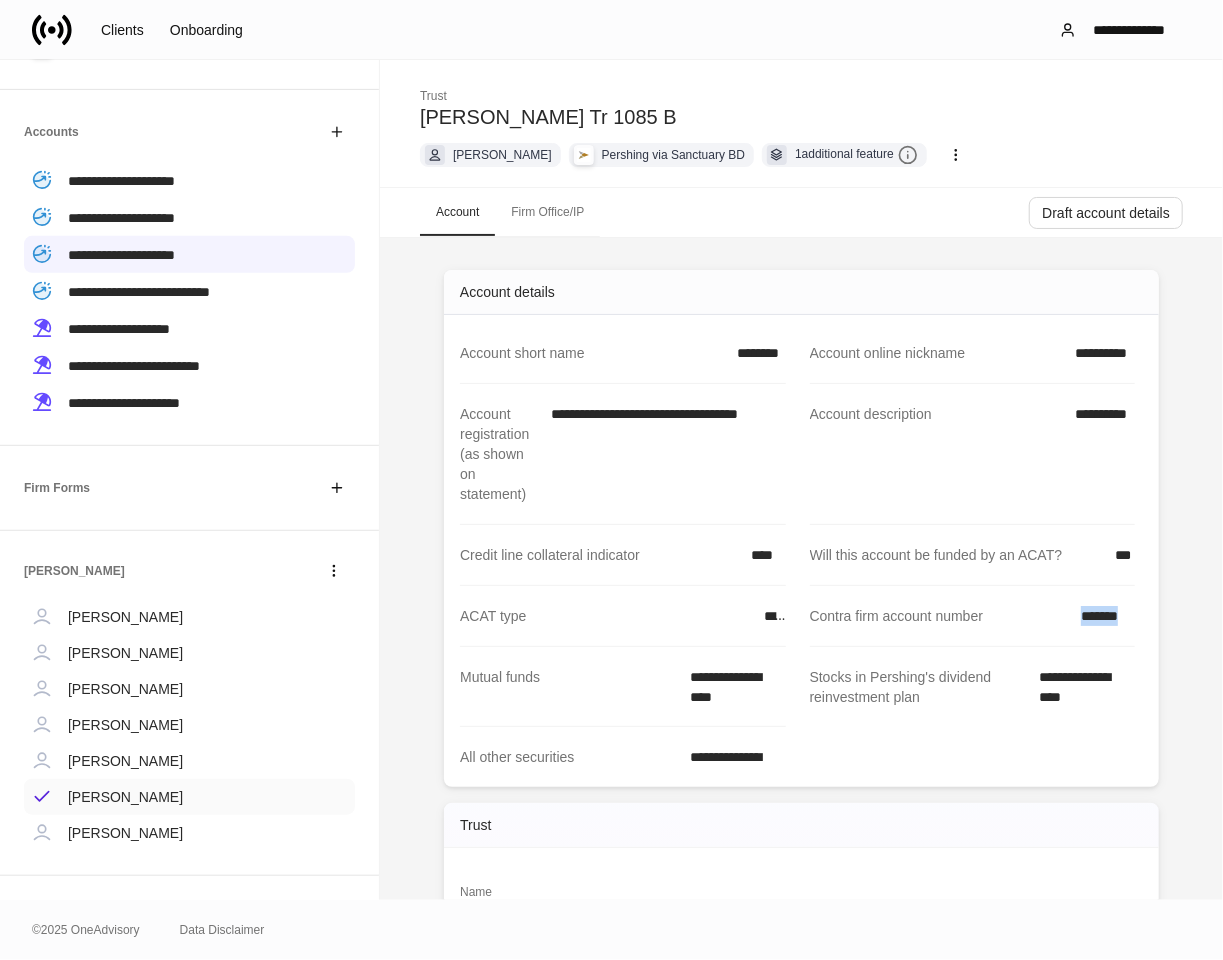 click on "Richard Kinzel" at bounding box center (125, 797) 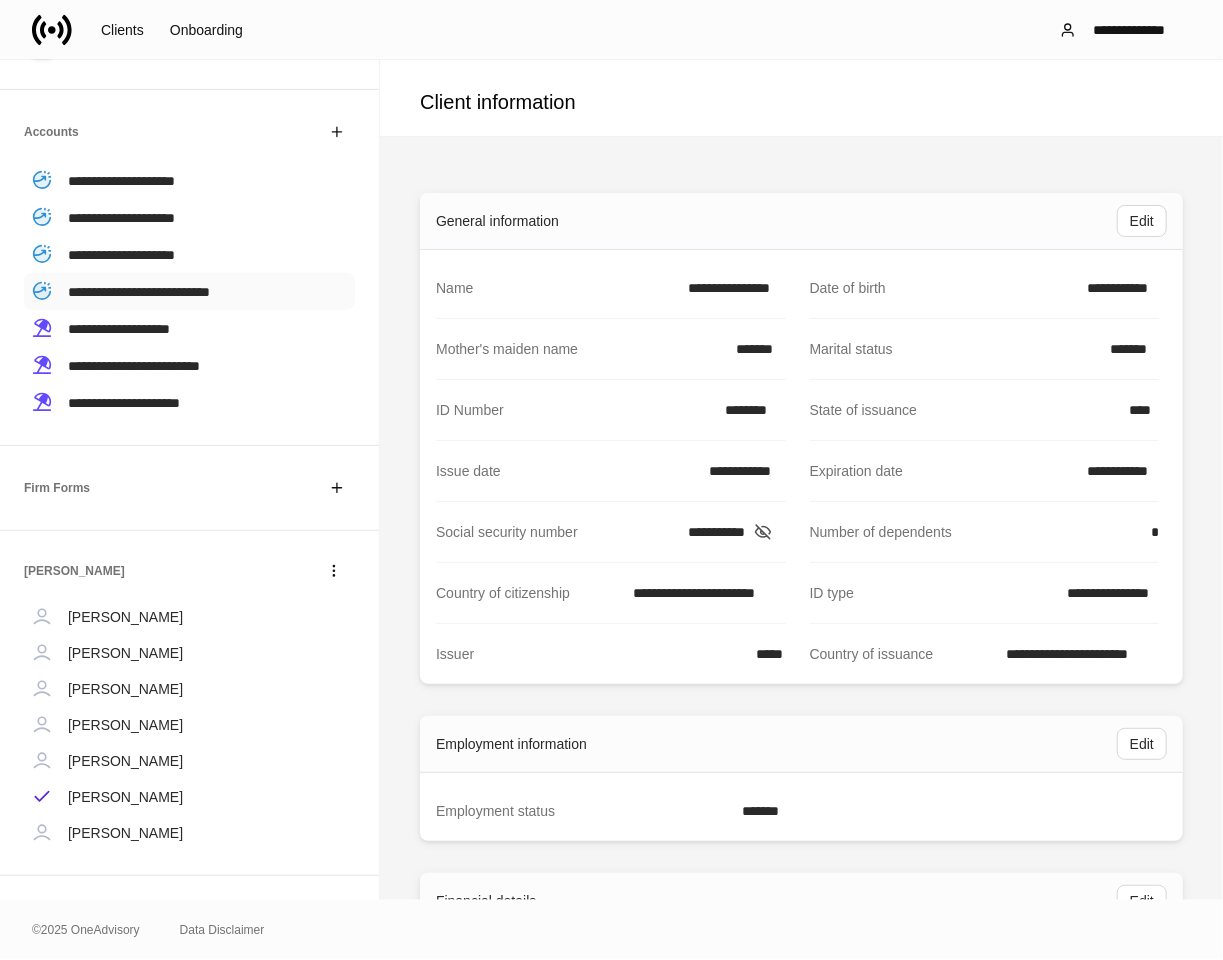 click on "**********" at bounding box center (139, 292) 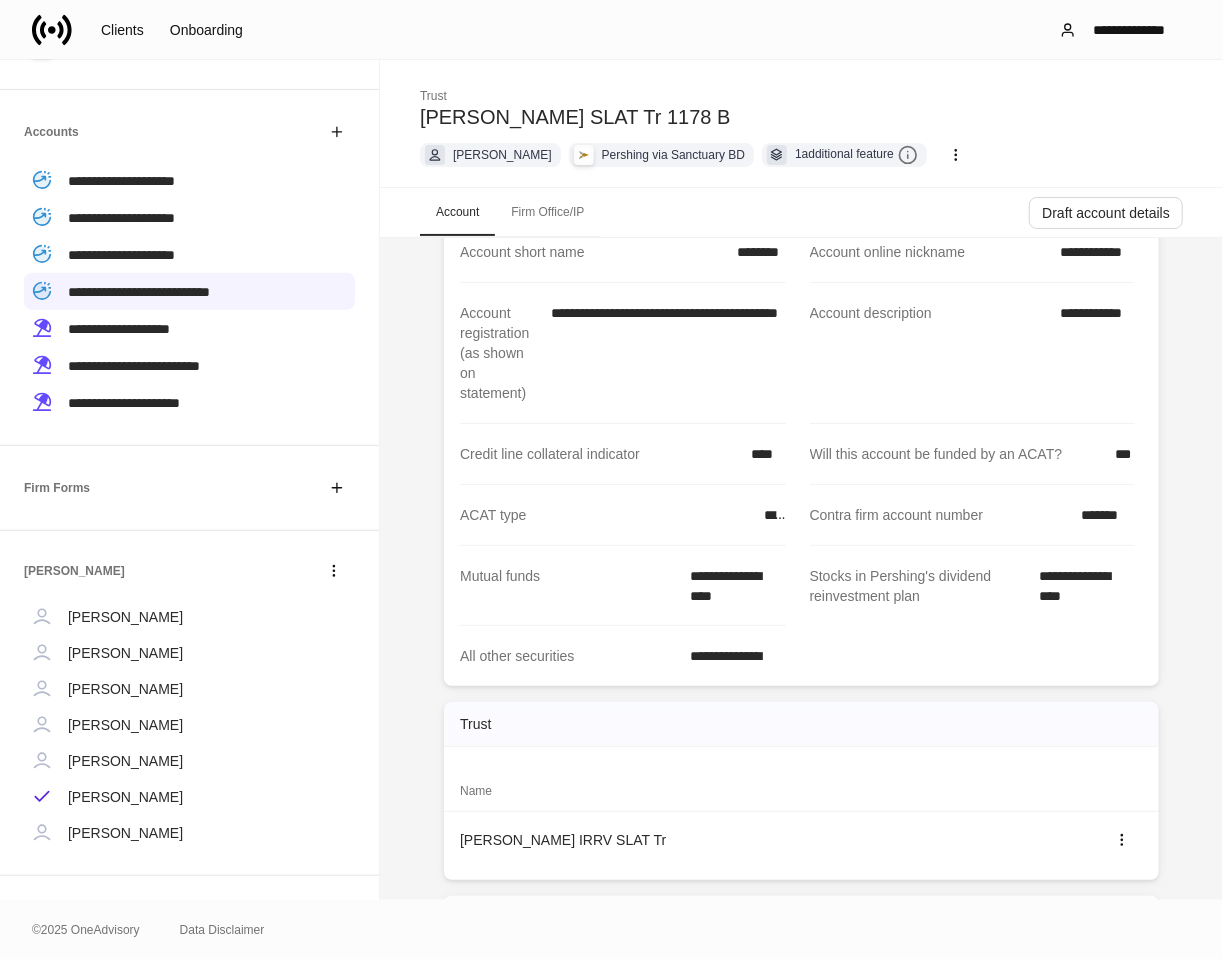 scroll, scrollTop: 0, scrollLeft: 0, axis: both 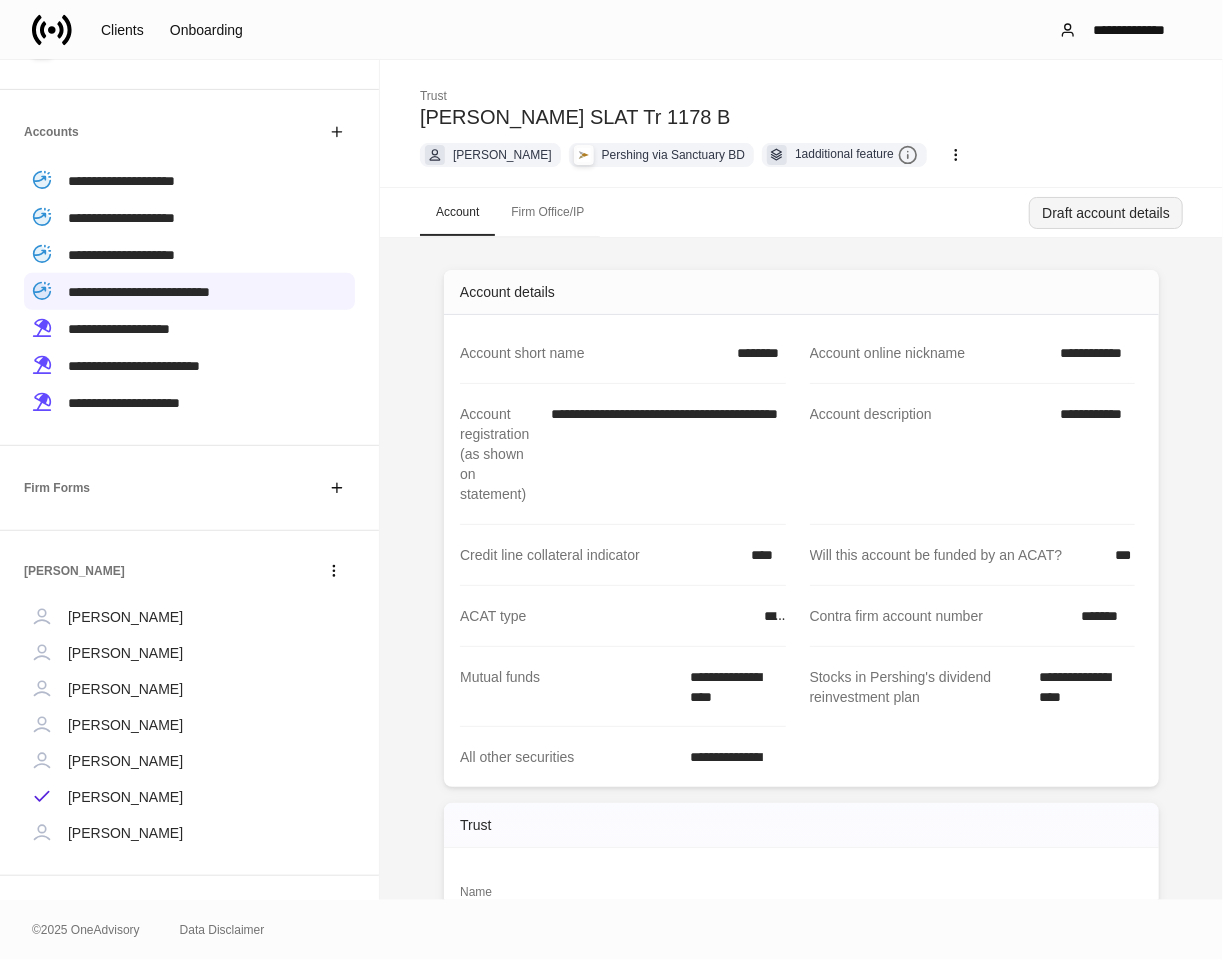 click on "Draft account details" at bounding box center (1106, 213) 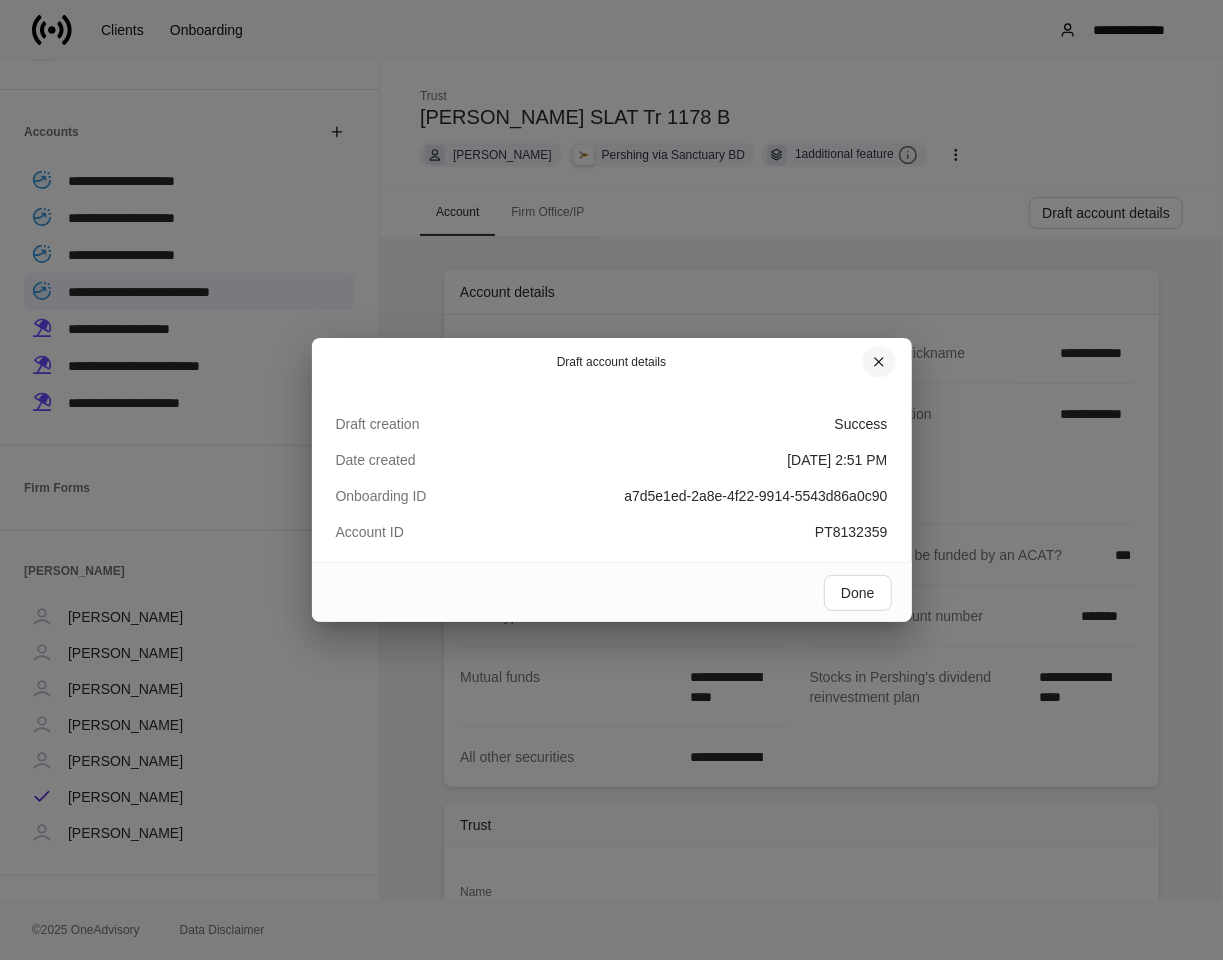 click 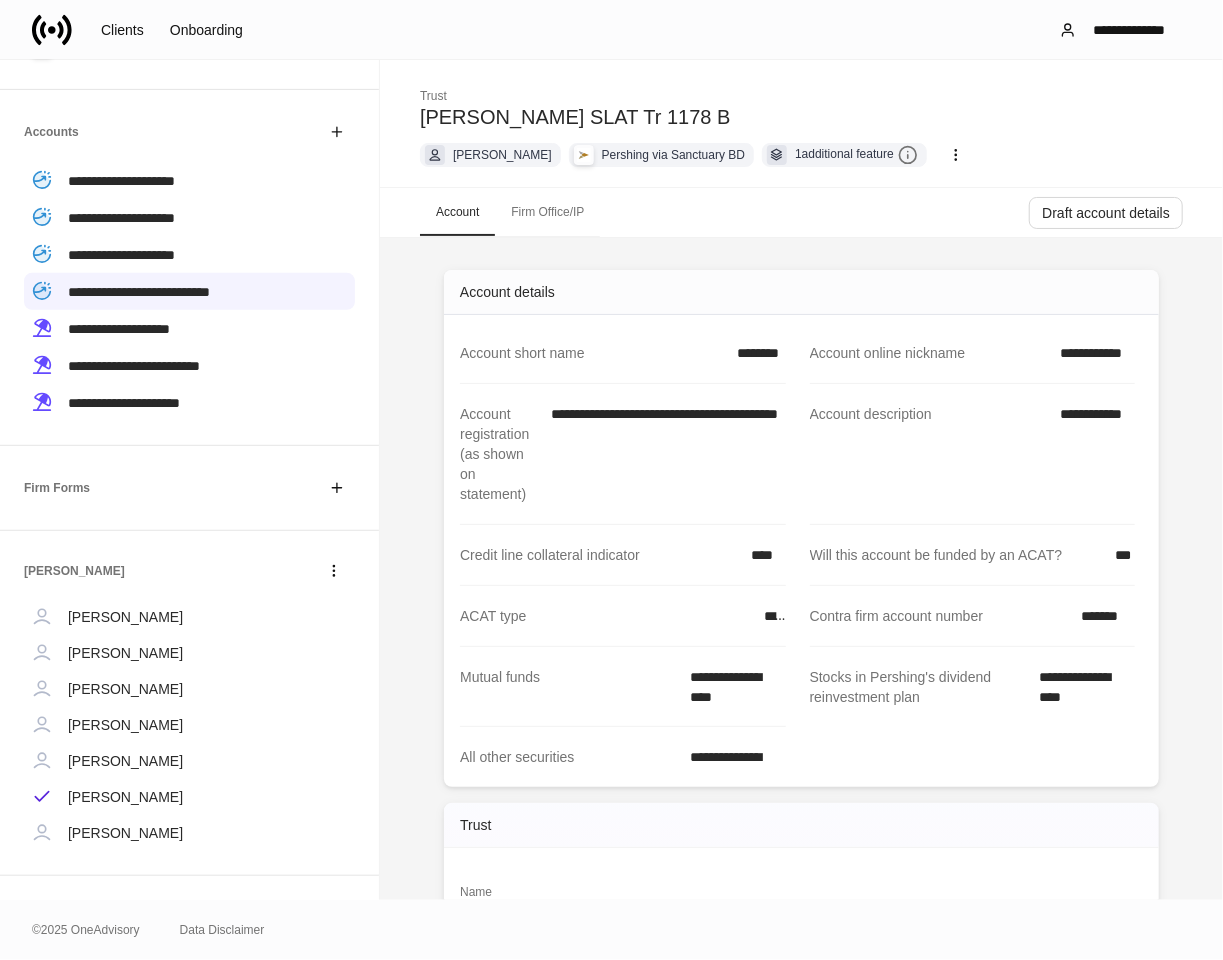 click on "*******" at bounding box center (1102, 616) 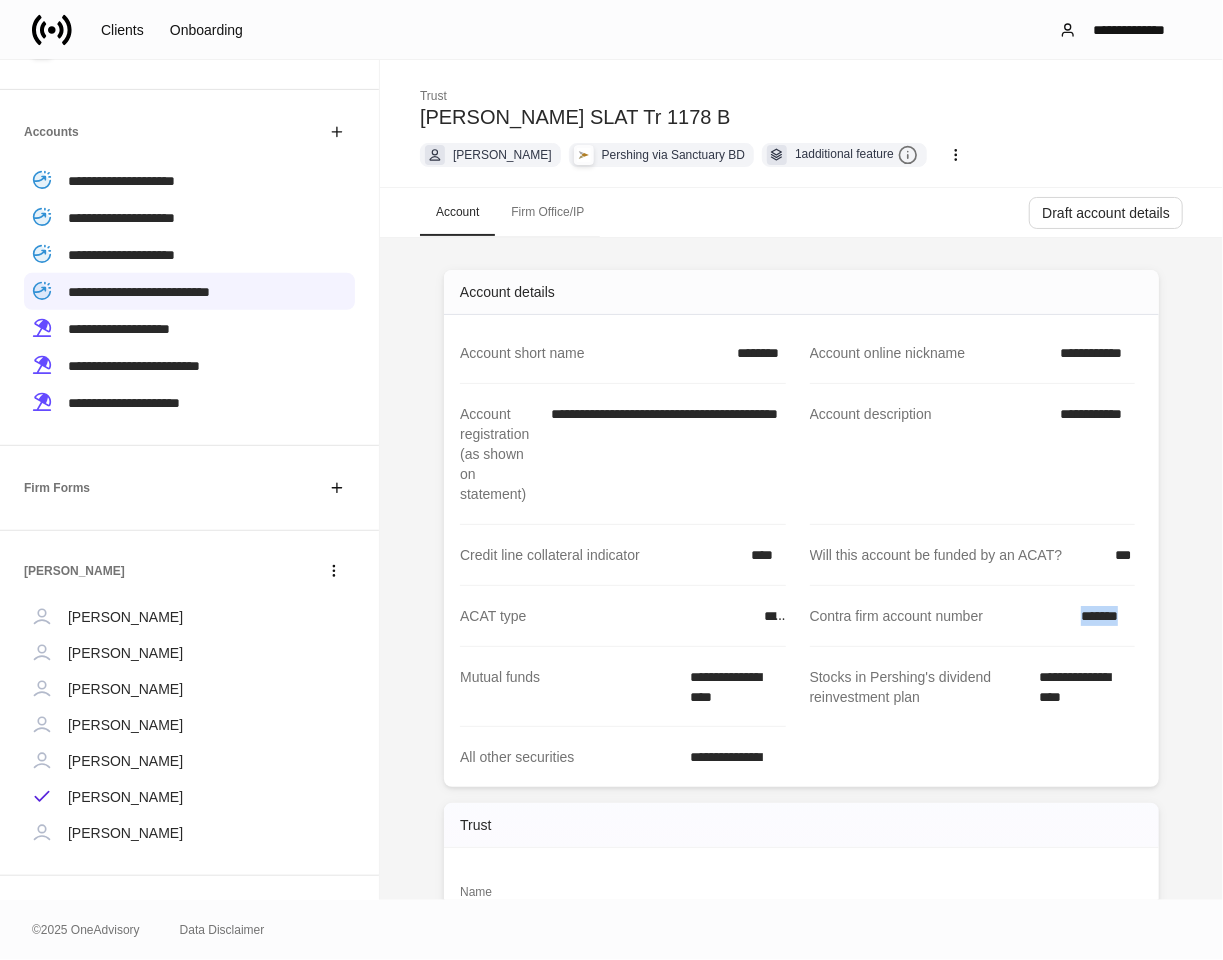 click on "*******" at bounding box center [1102, 616] 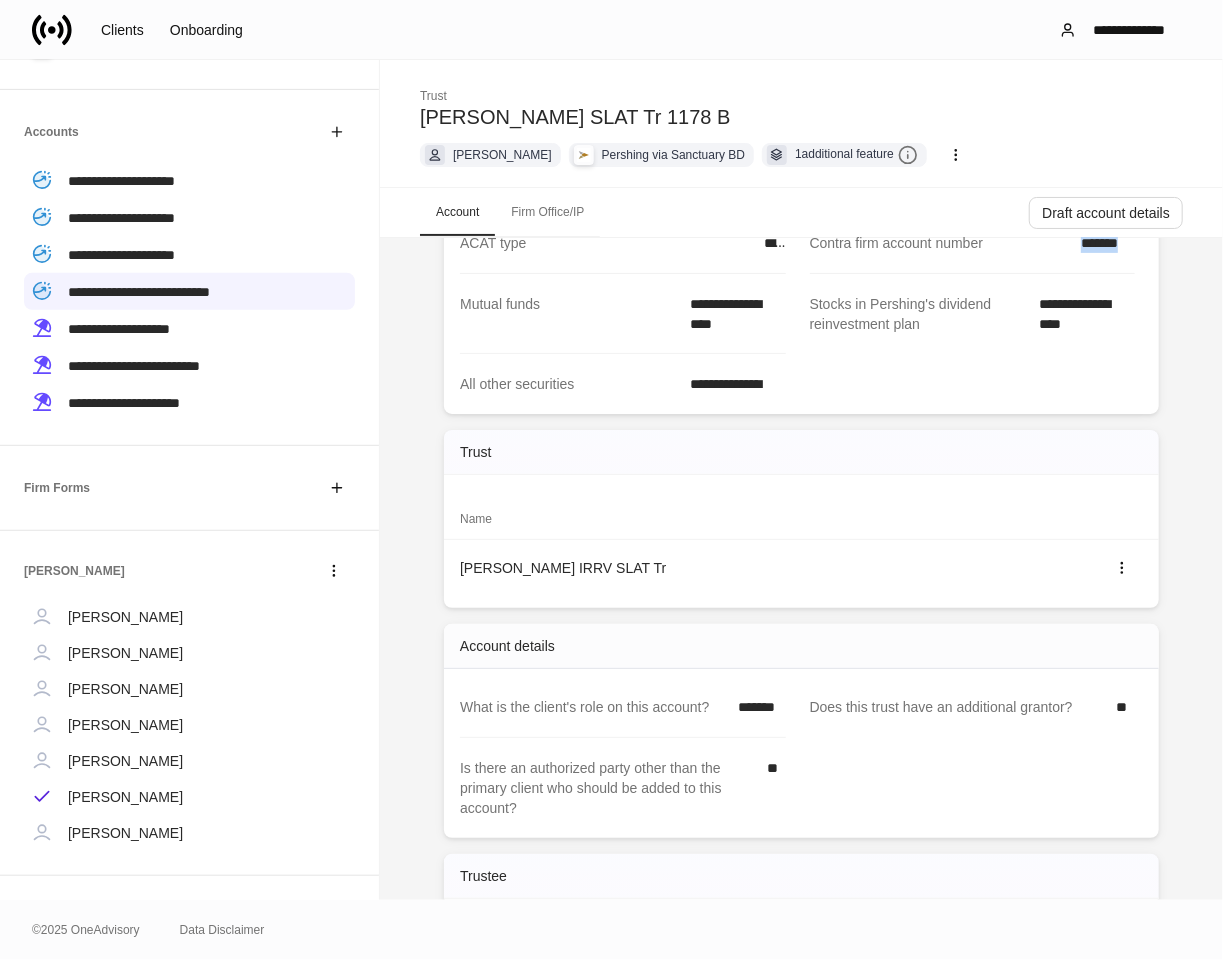 scroll, scrollTop: 444, scrollLeft: 0, axis: vertical 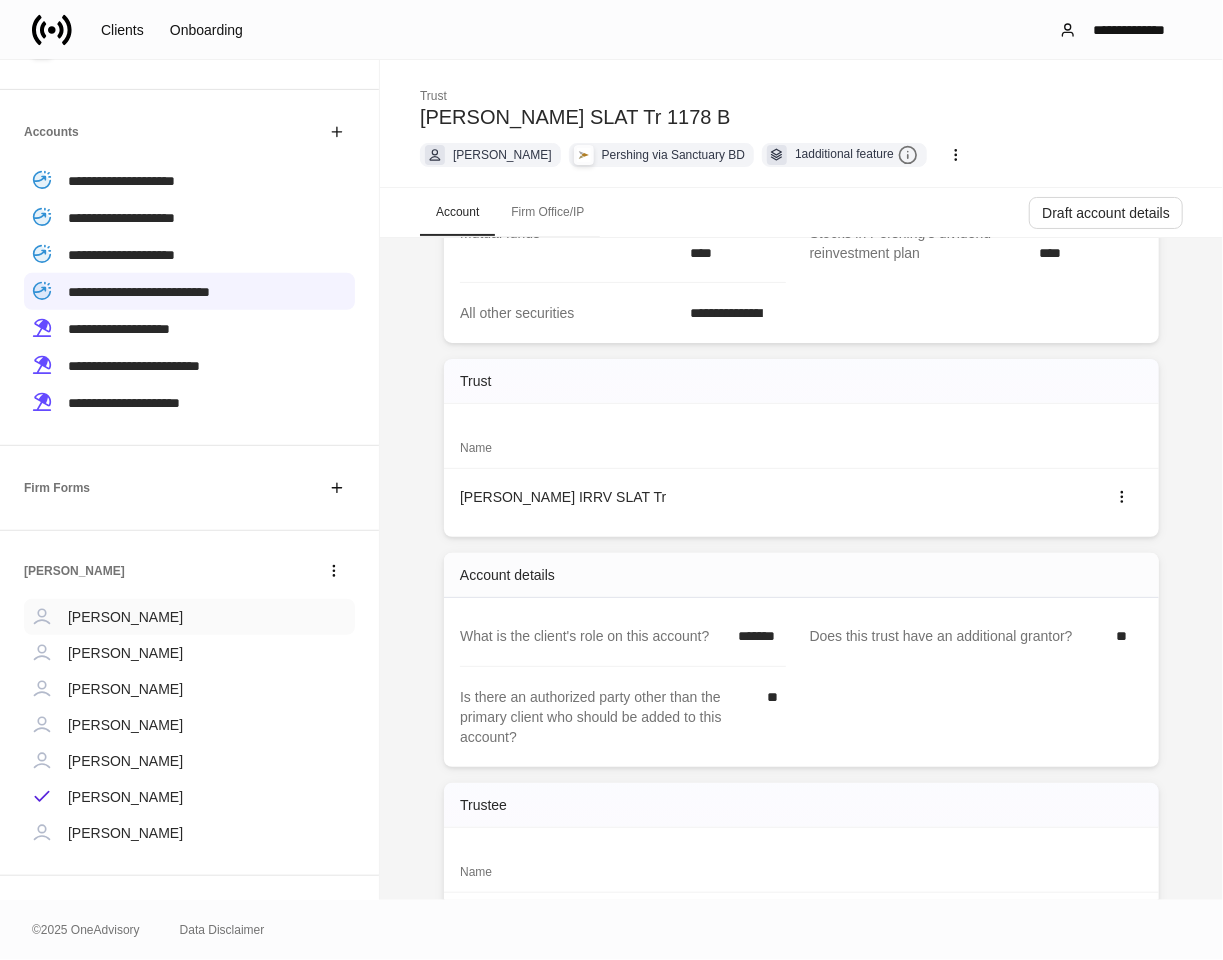 click on "Jazmyn Boals" at bounding box center [125, 617] 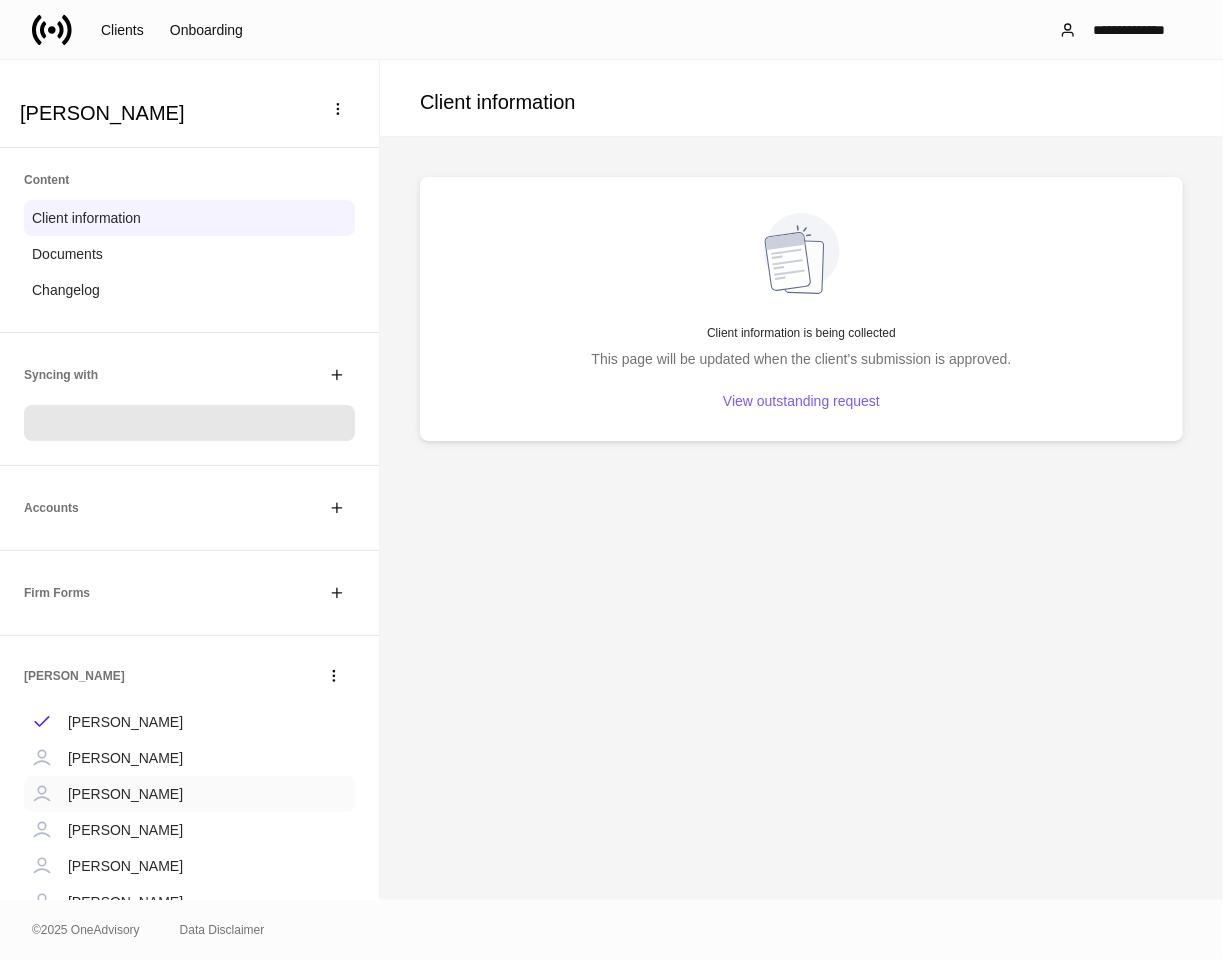 click on "Jazmyn Kinzel" at bounding box center (125, 794) 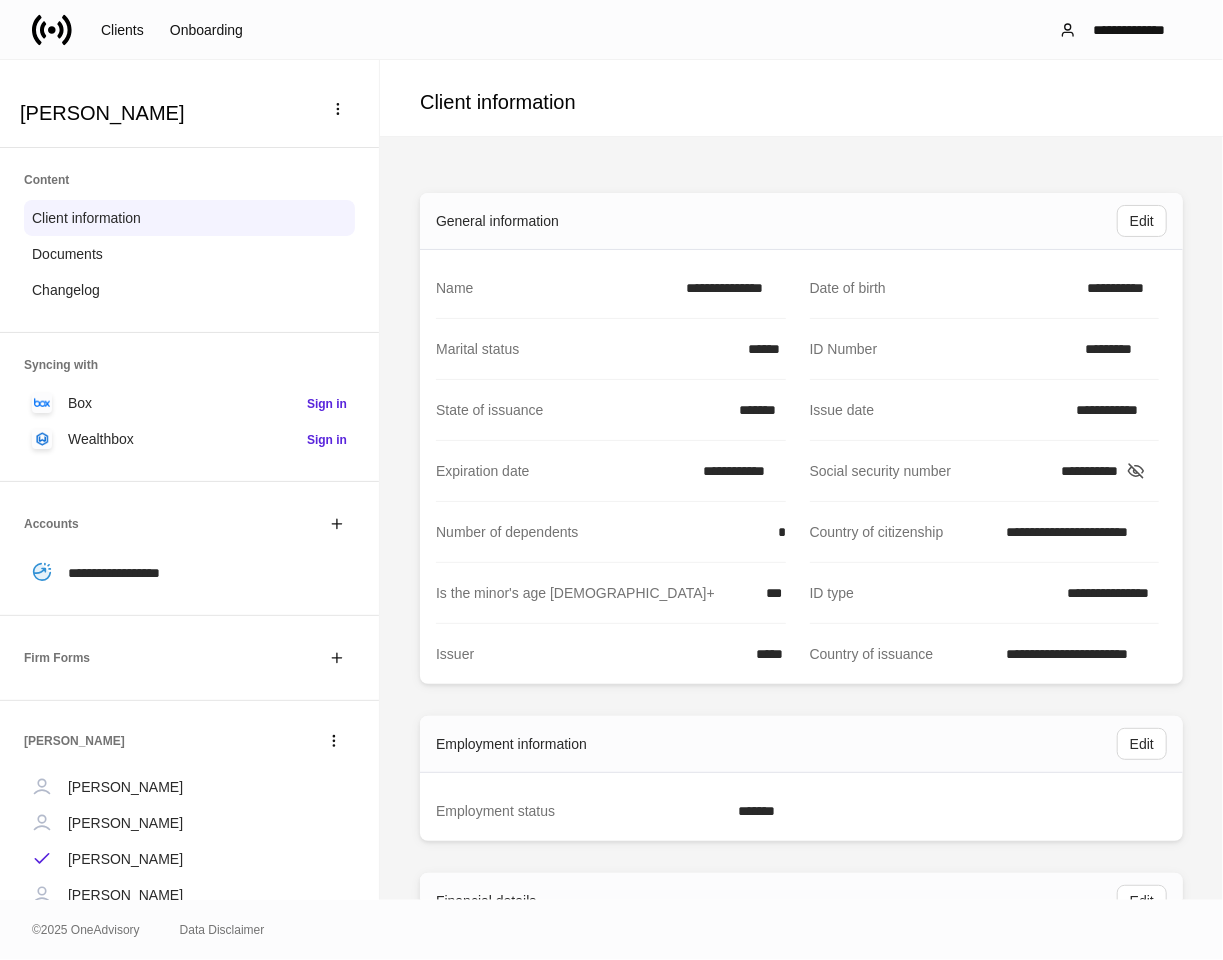 scroll, scrollTop: 111, scrollLeft: 0, axis: vertical 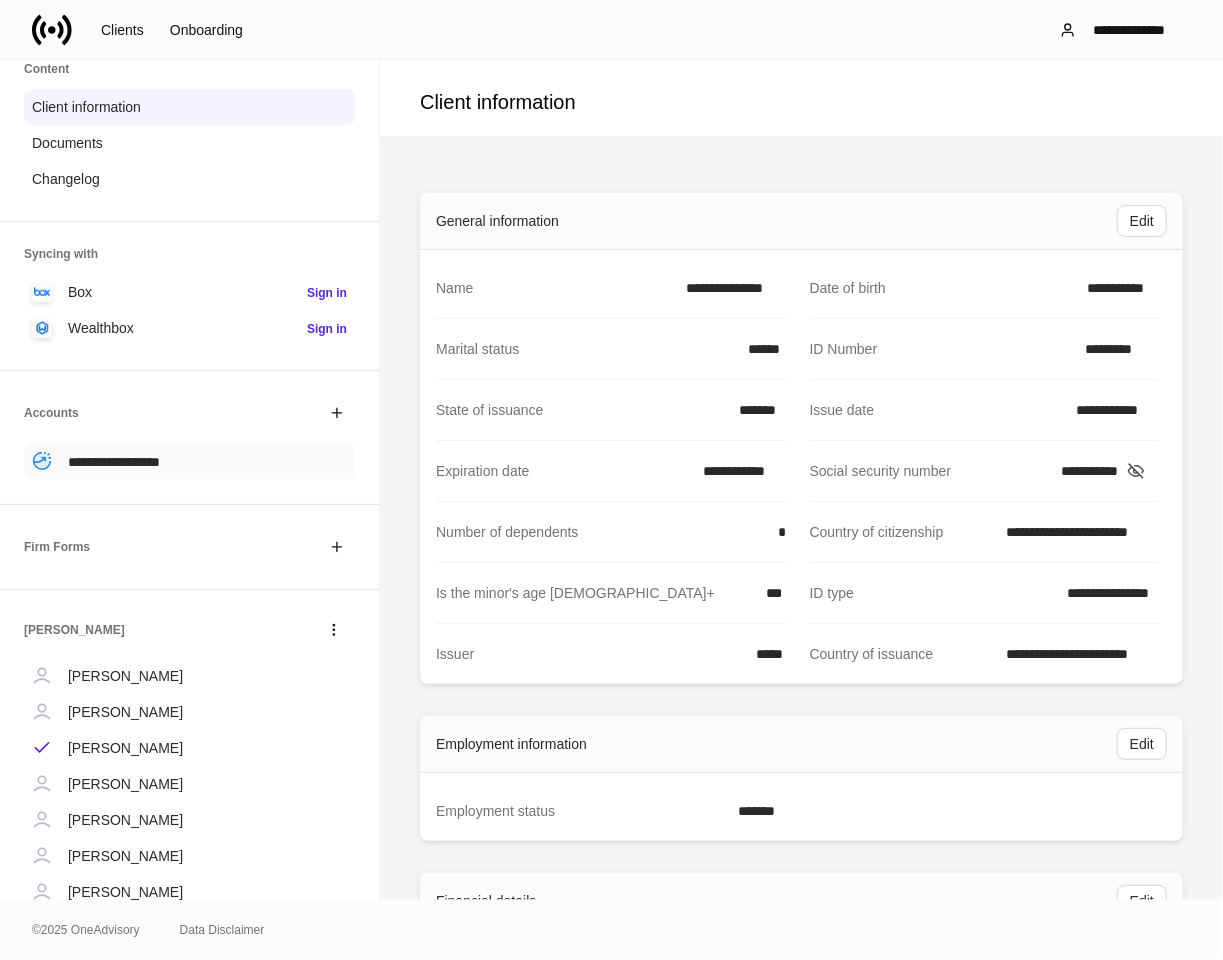 click on "**********" at bounding box center [114, 462] 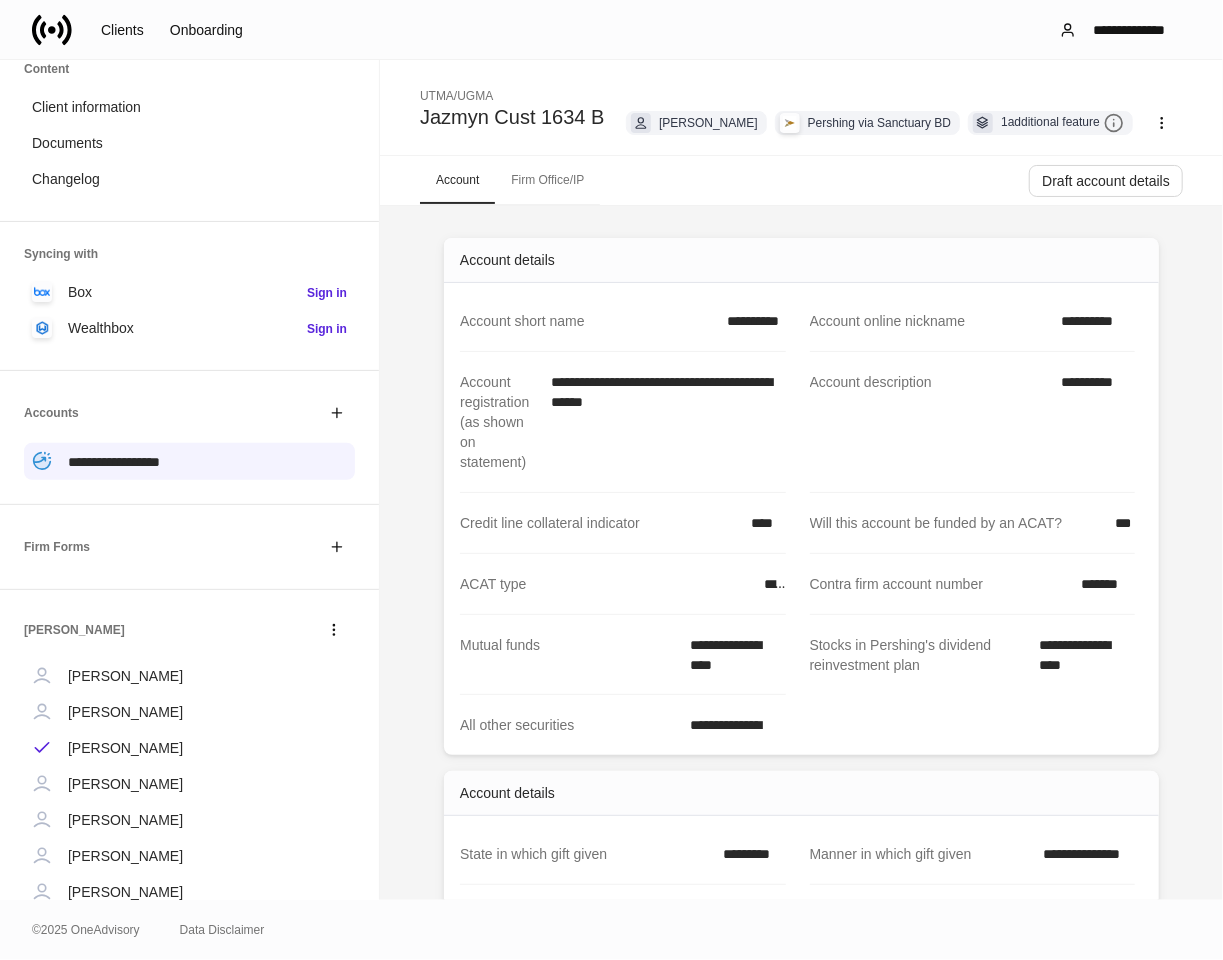 click on "*******" at bounding box center [1102, 584] 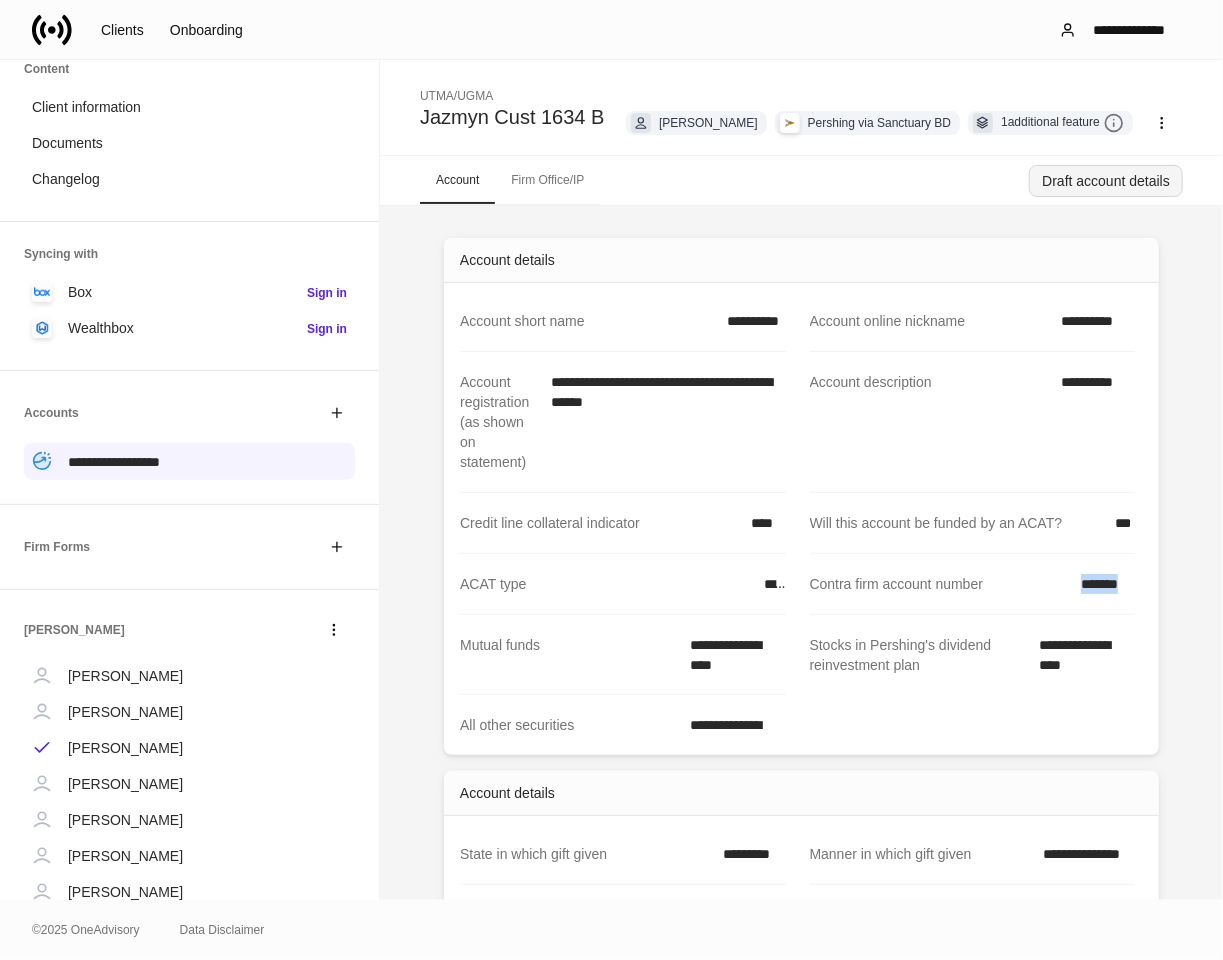 click on "Draft account details" at bounding box center [1106, 181] 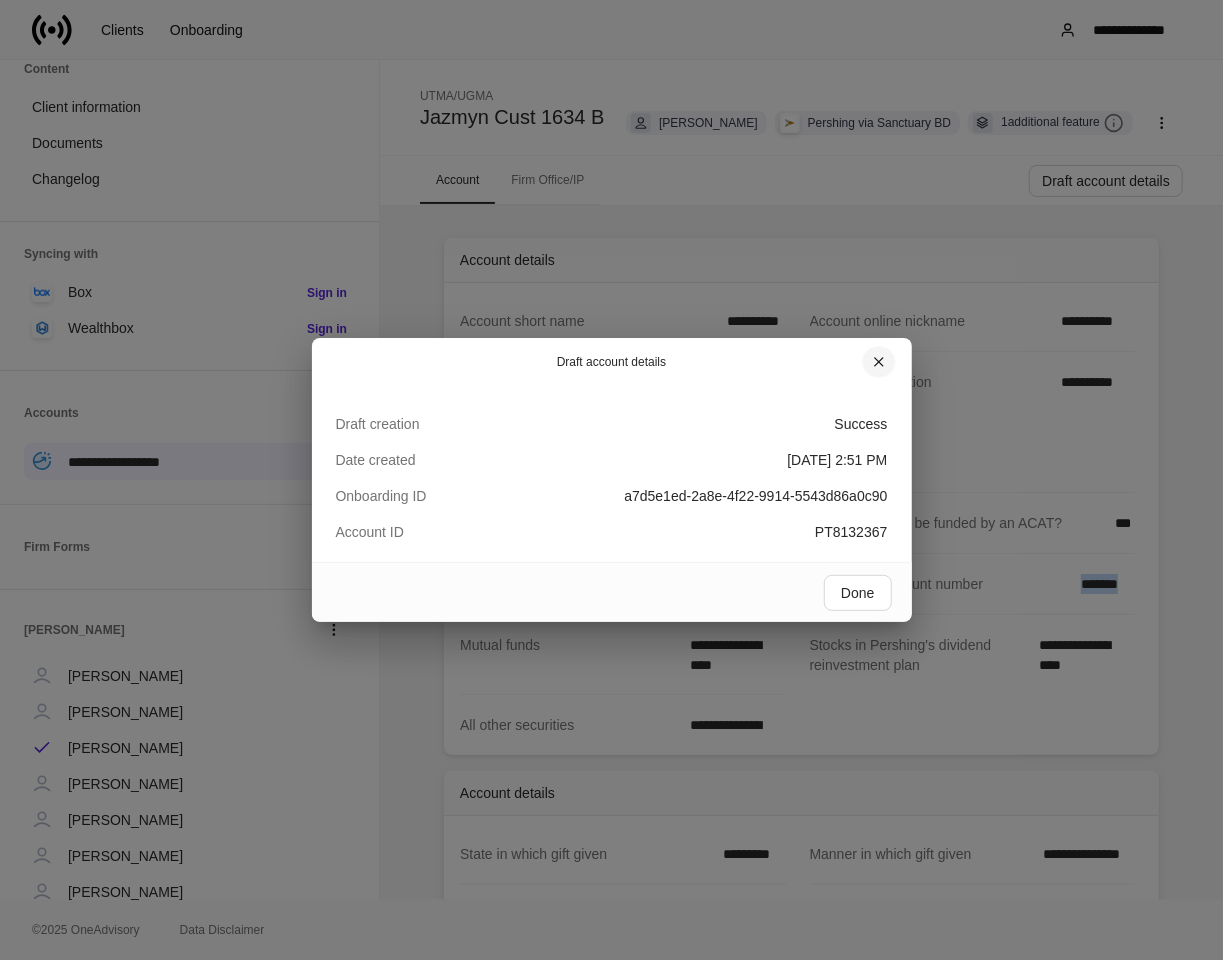 click 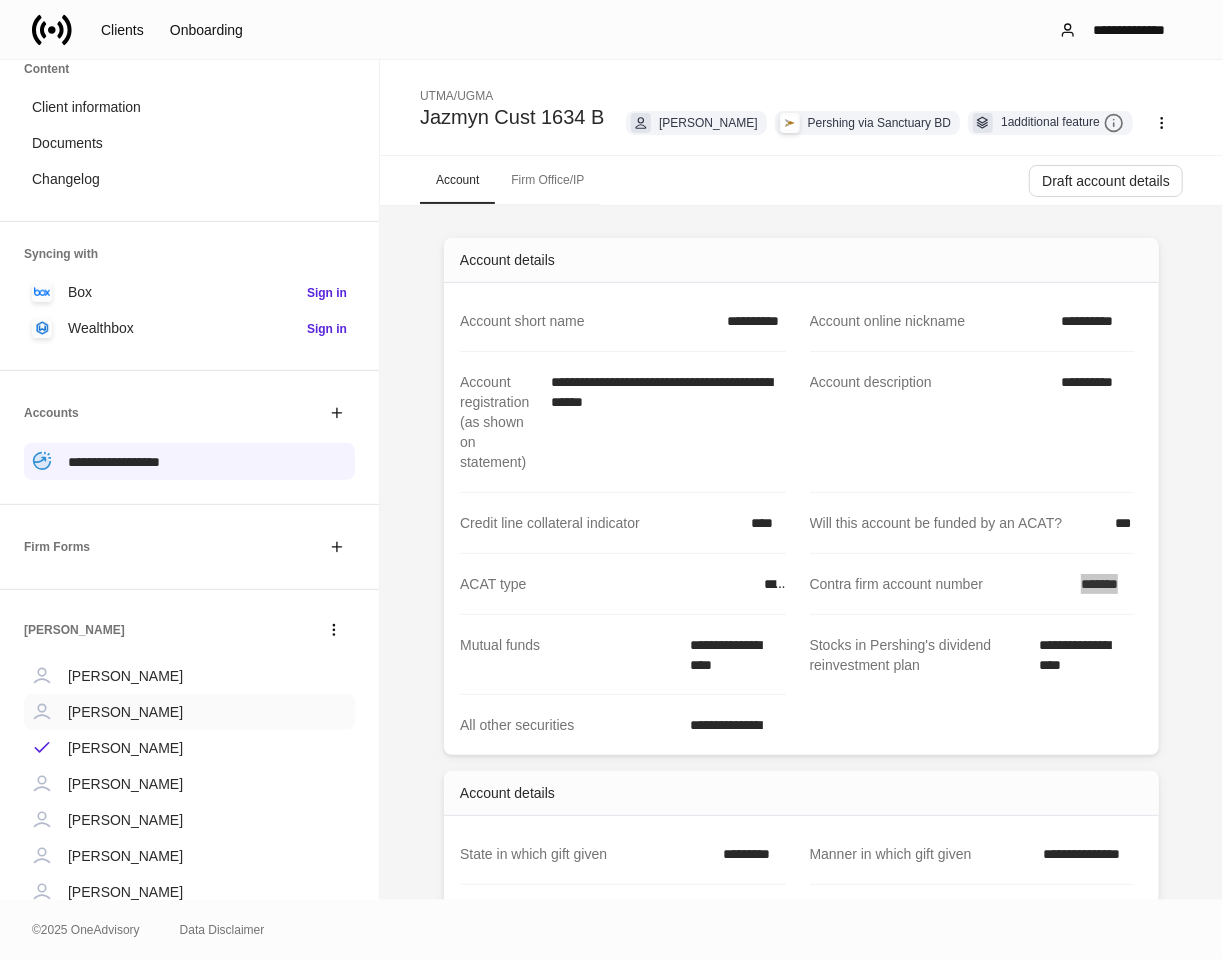scroll, scrollTop: 176, scrollLeft: 0, axis: vertical 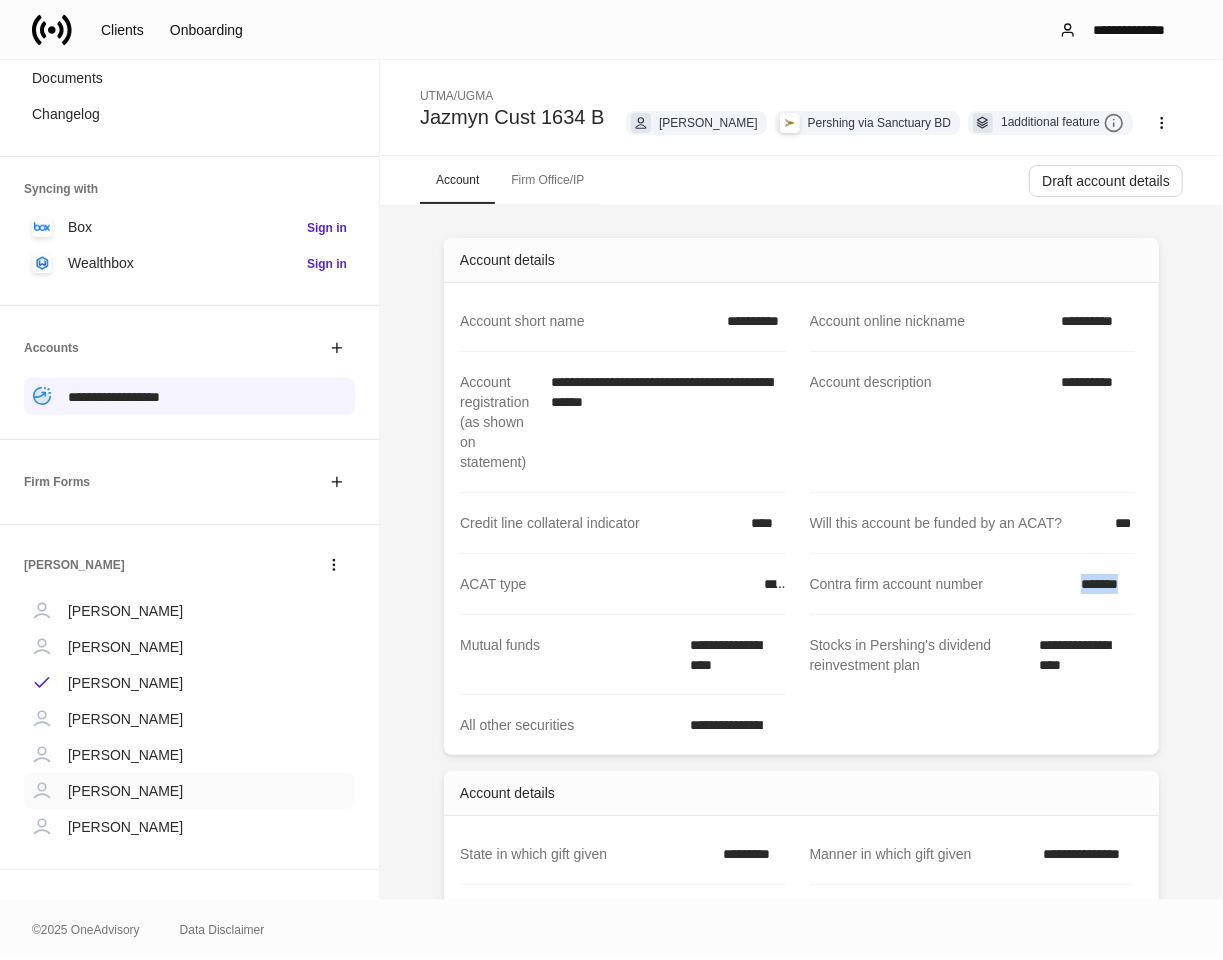 click on "Richard Kinzel" at bounding box center [125, 791] 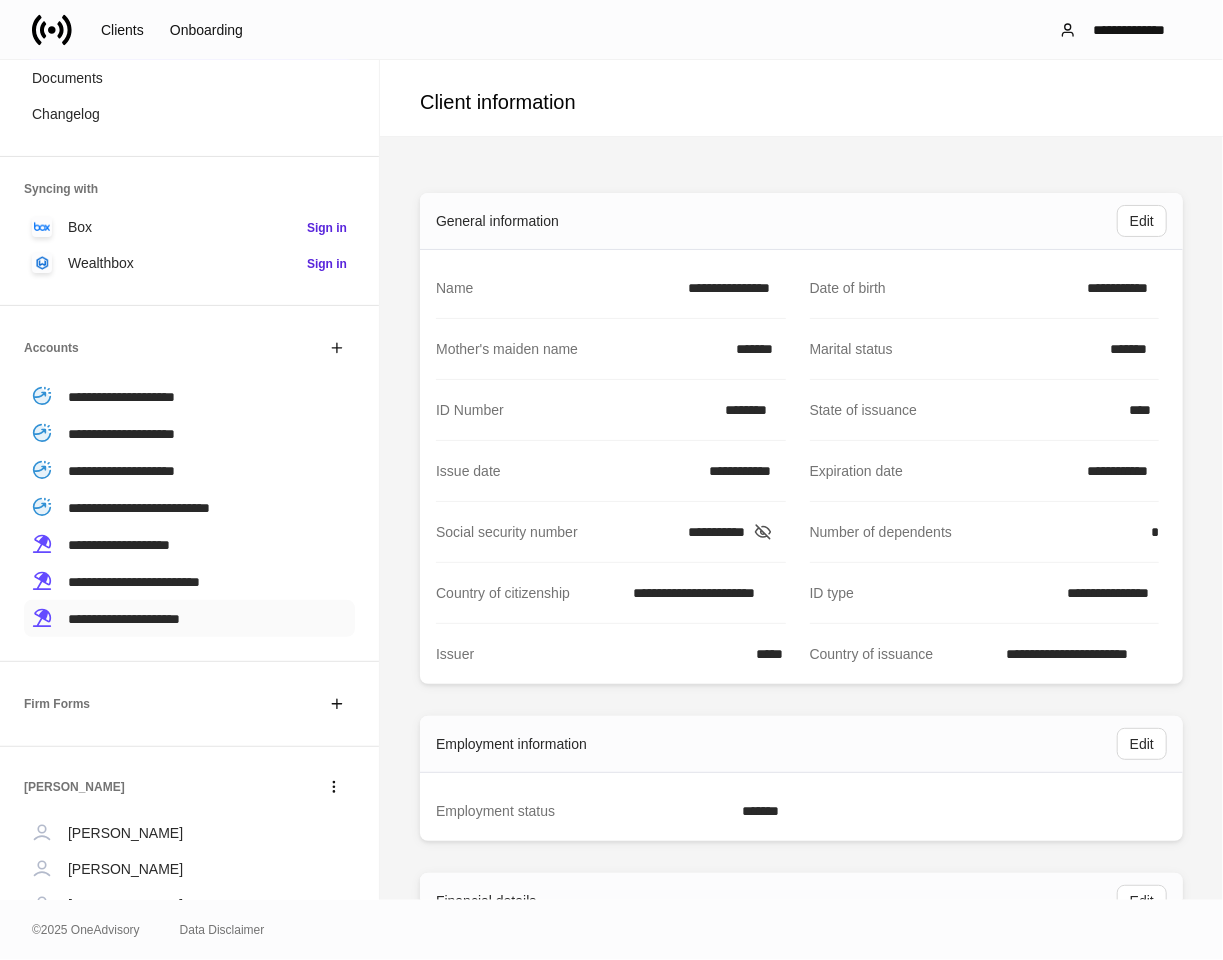 click on "**********" at bounding box center [124, 619] 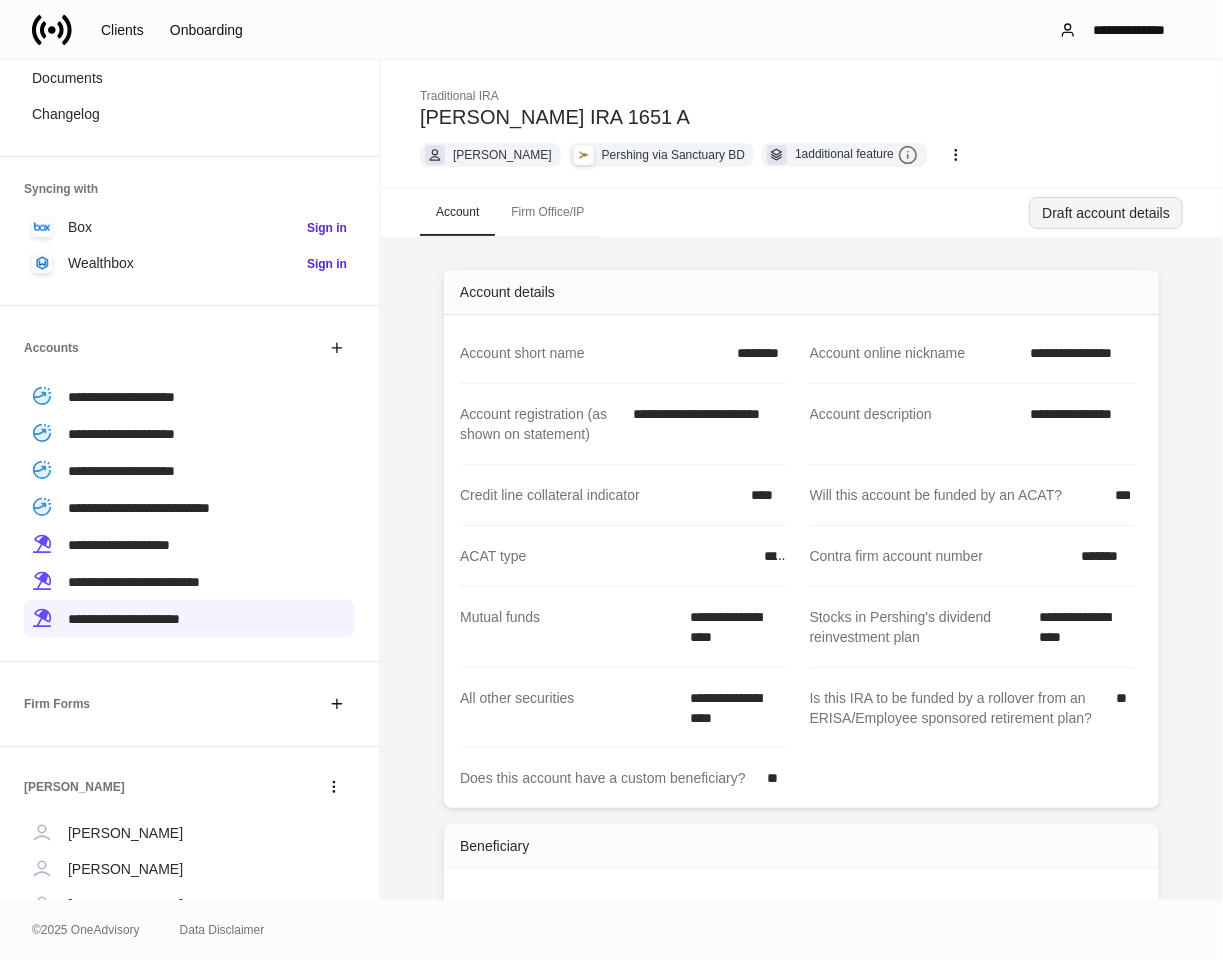 click on "Draft account details" at bounding box center (1106, 213) 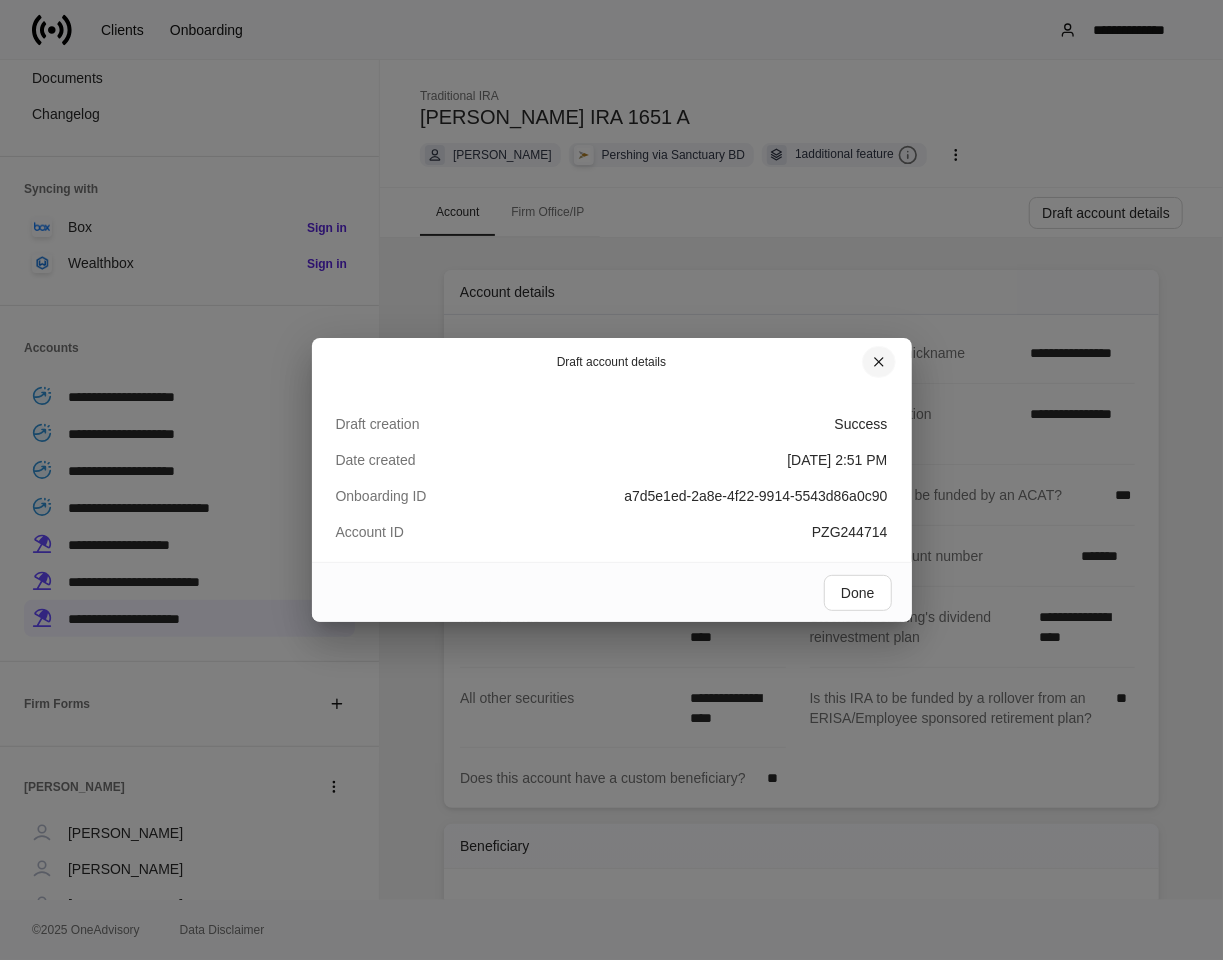 click 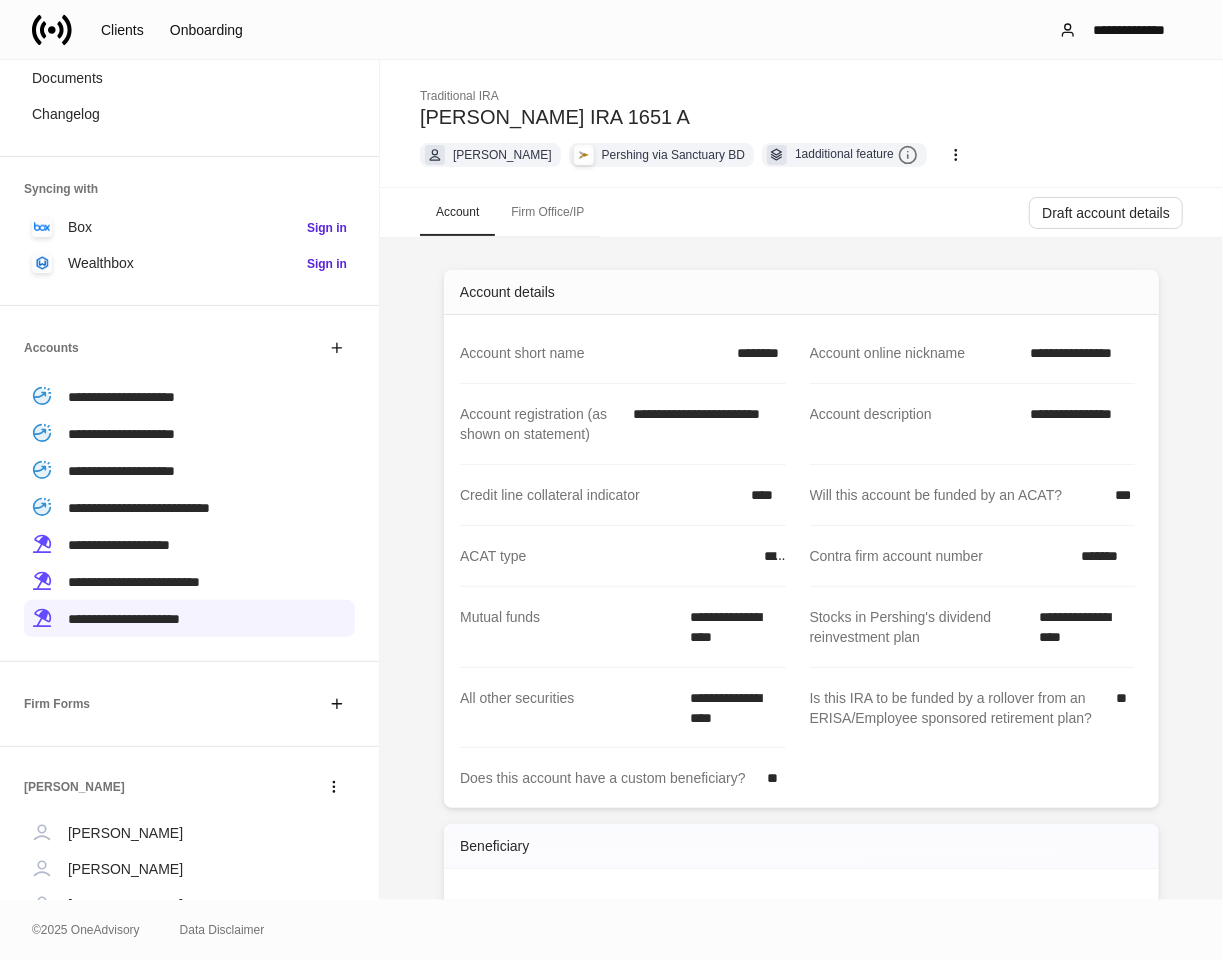 click on "*******" at bounding box center [1102, 556] 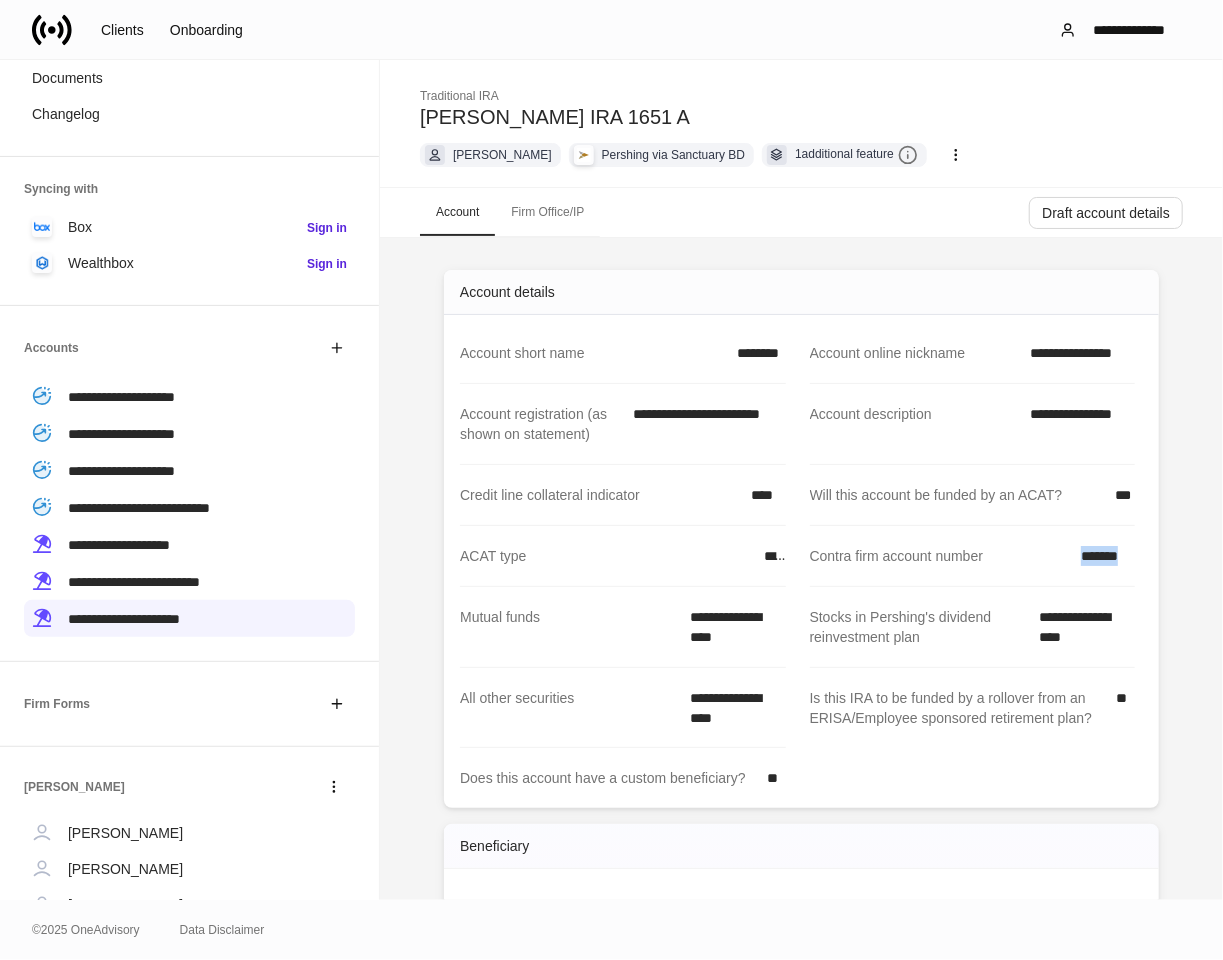 click on "*******" at bounding box center [1102, 556] 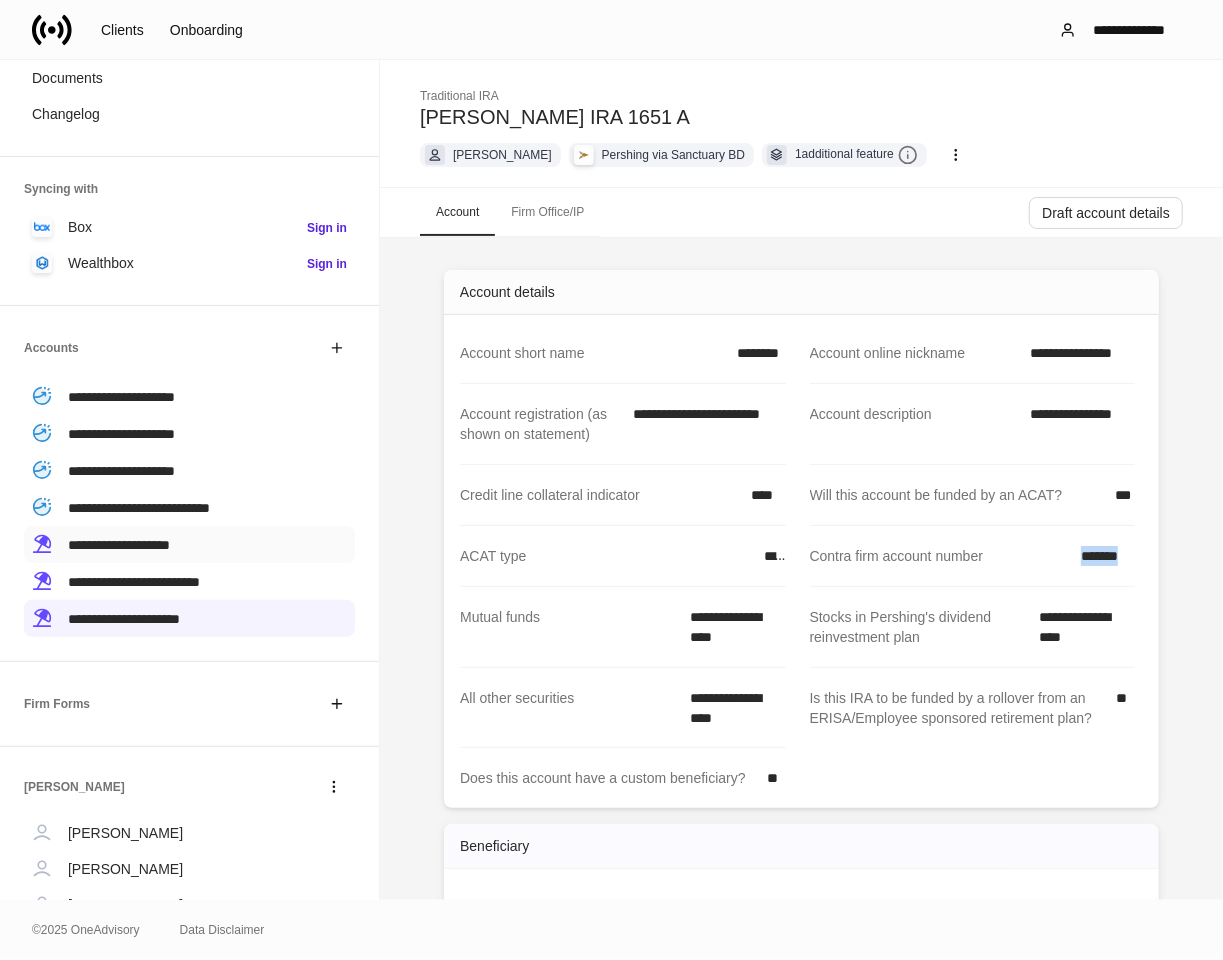 click on "**********" at bounding box center (119, 545) 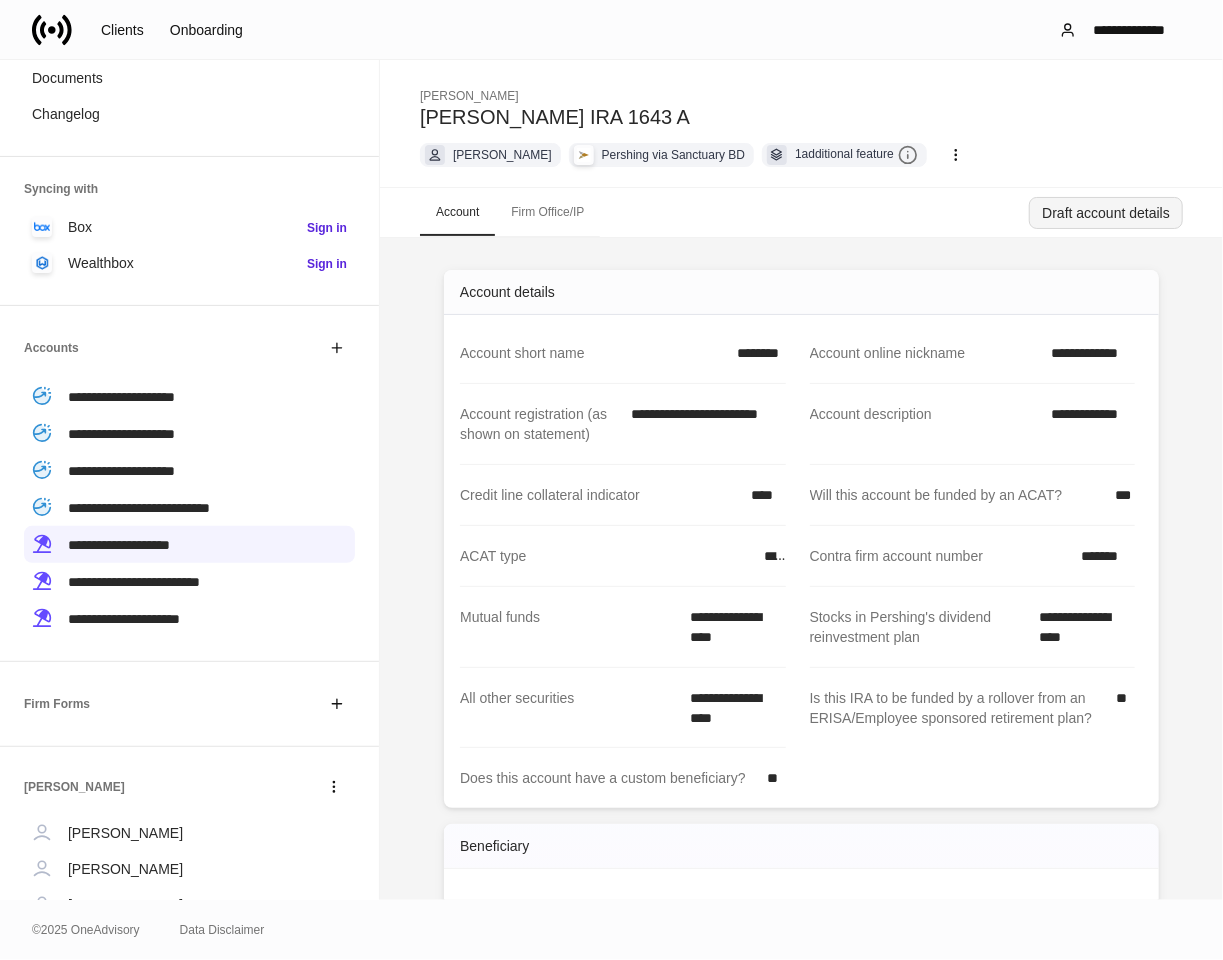 click on "Draft account details" at bounding box center (1106, 213) 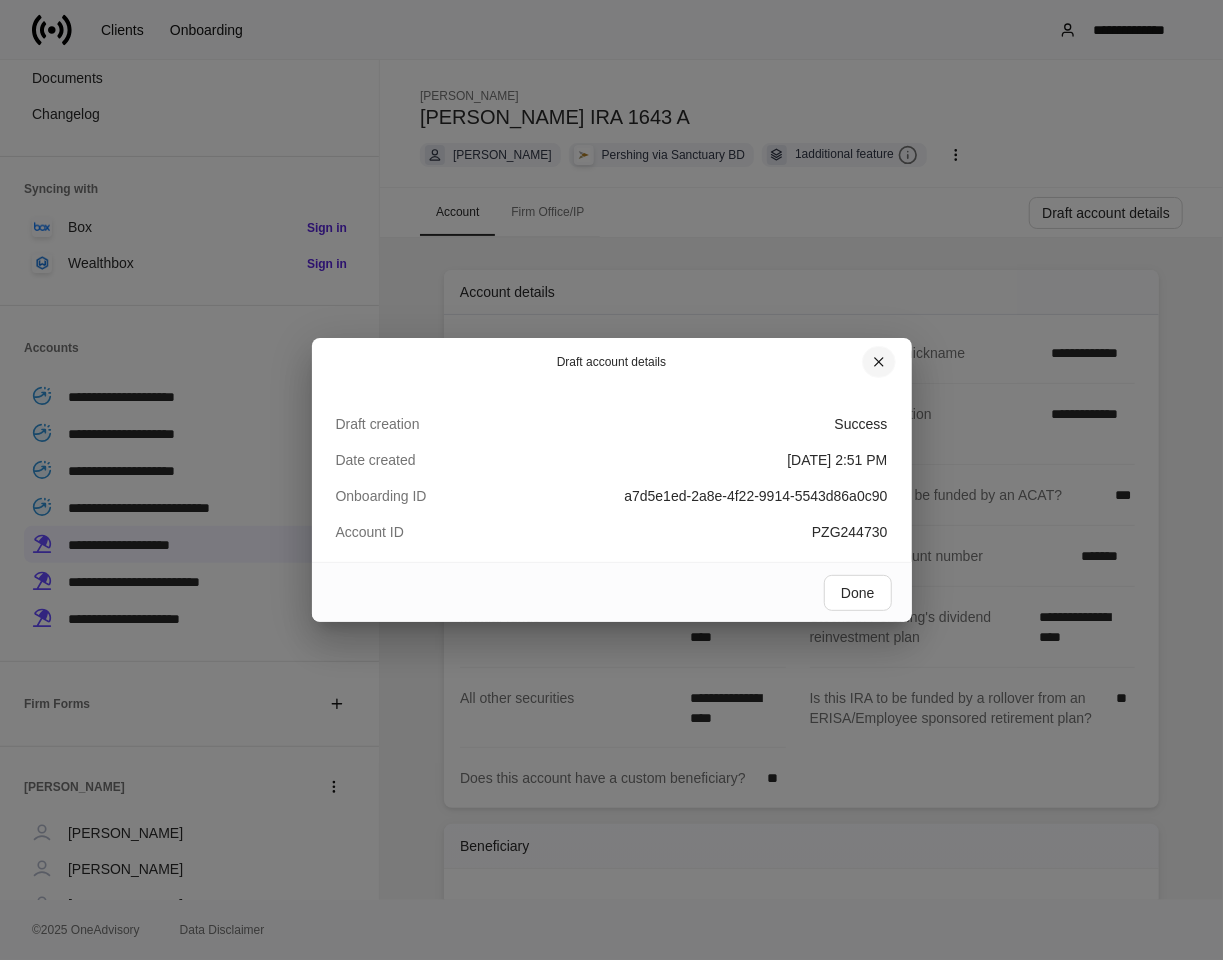 click 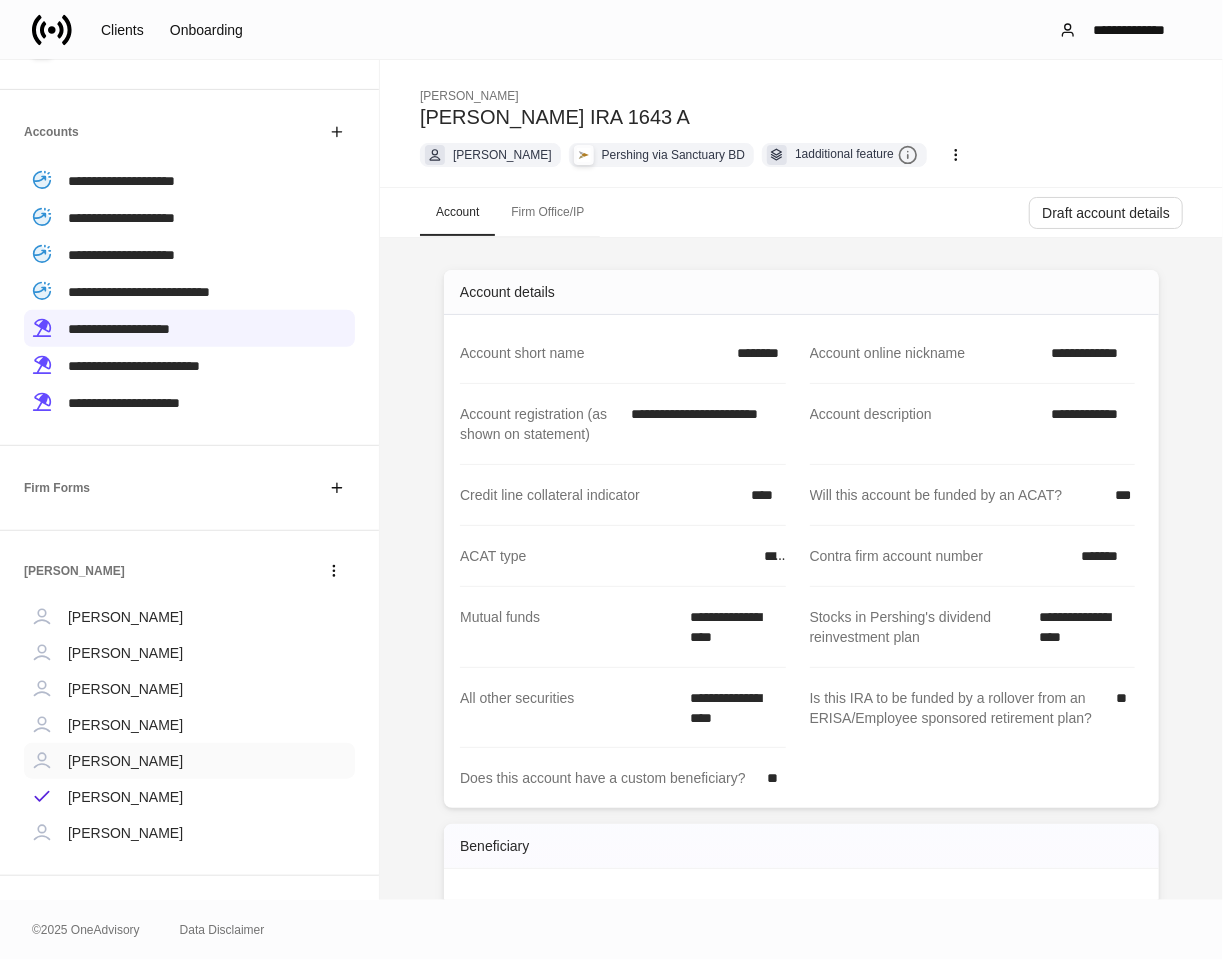 click on "Judith Kinzel" at bounding box center (125, 761) 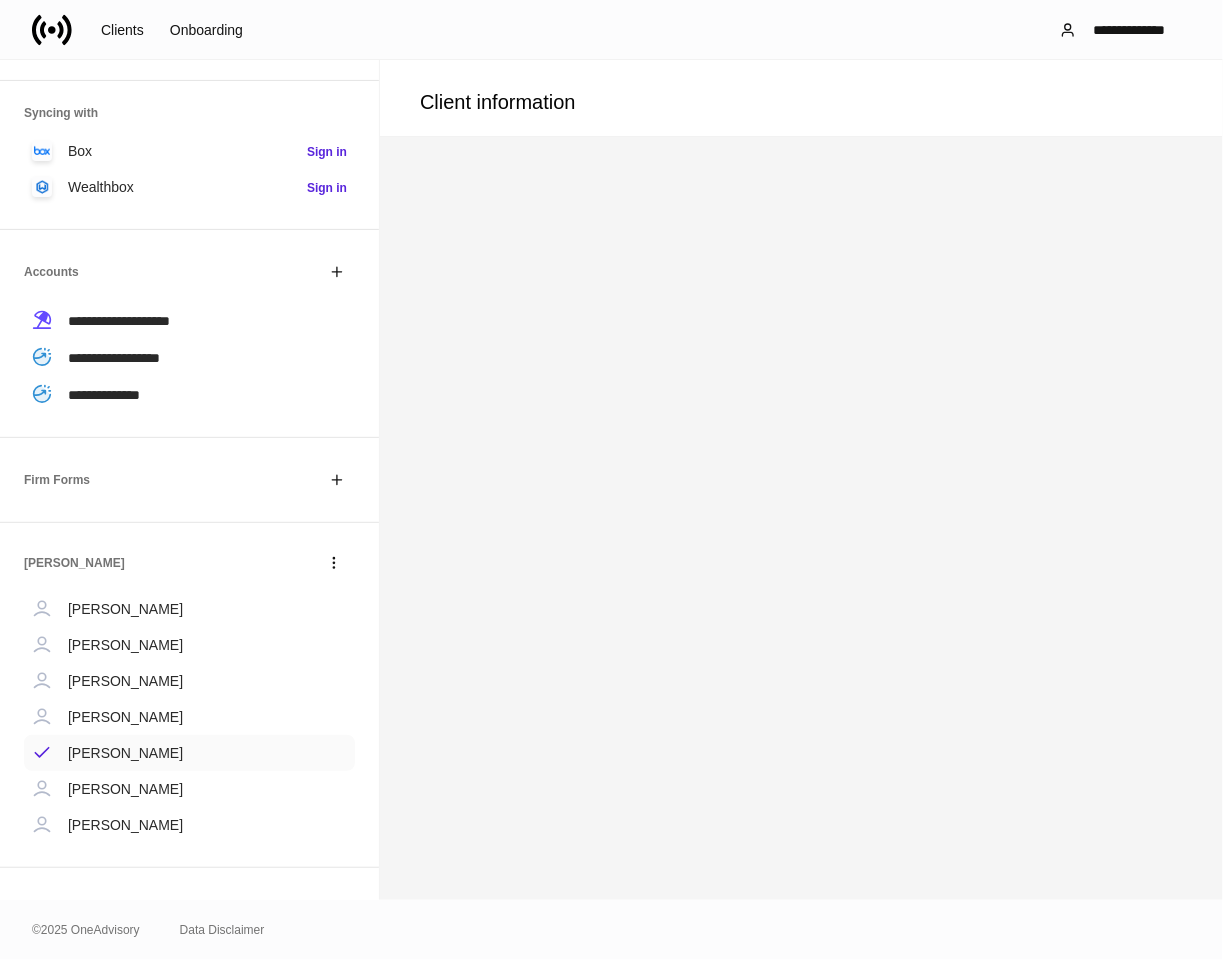 scroll, scrollTop: 248, scrollLeft: 0, axis: vertical 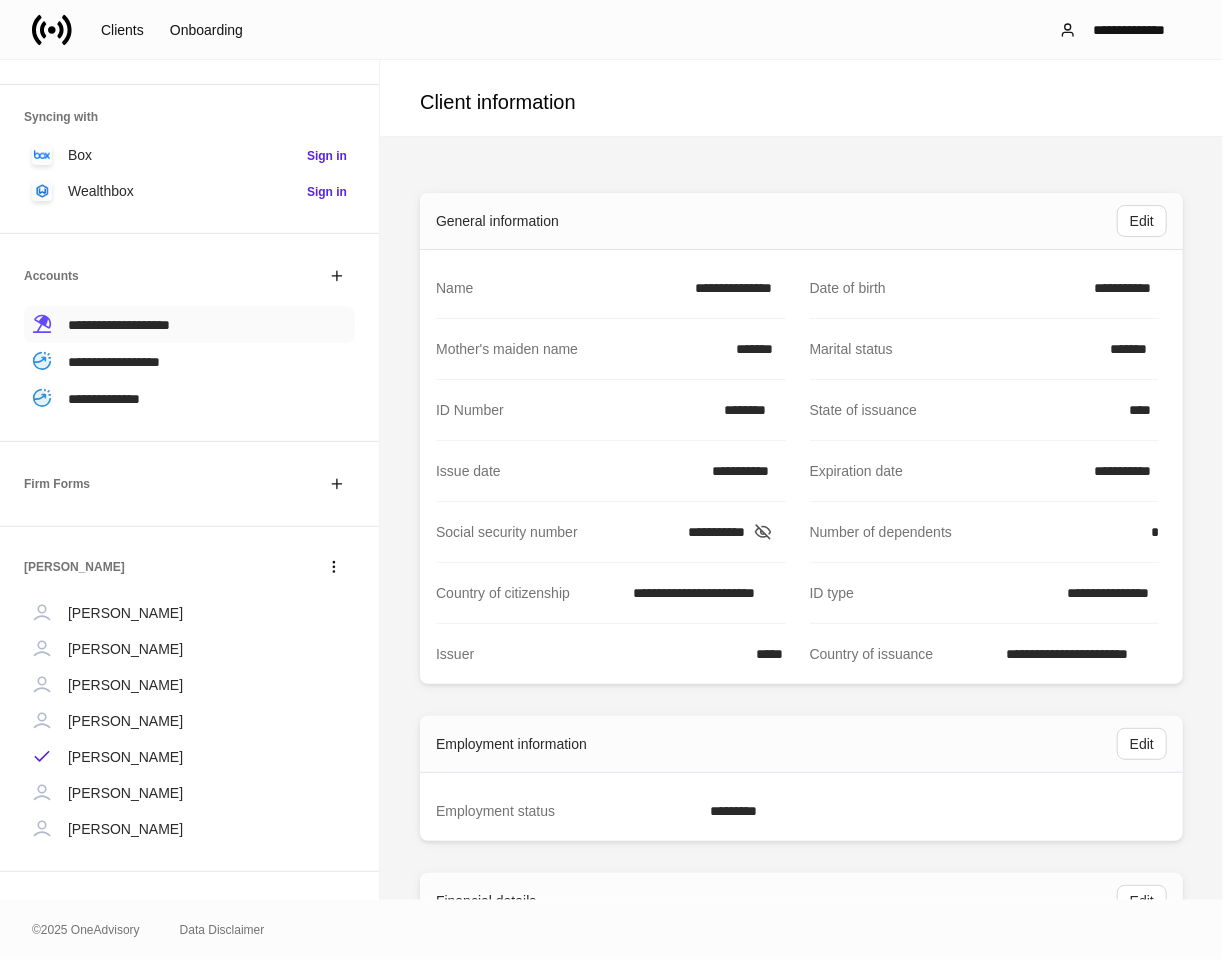 click on "**********" at bounding box center (119, 325) 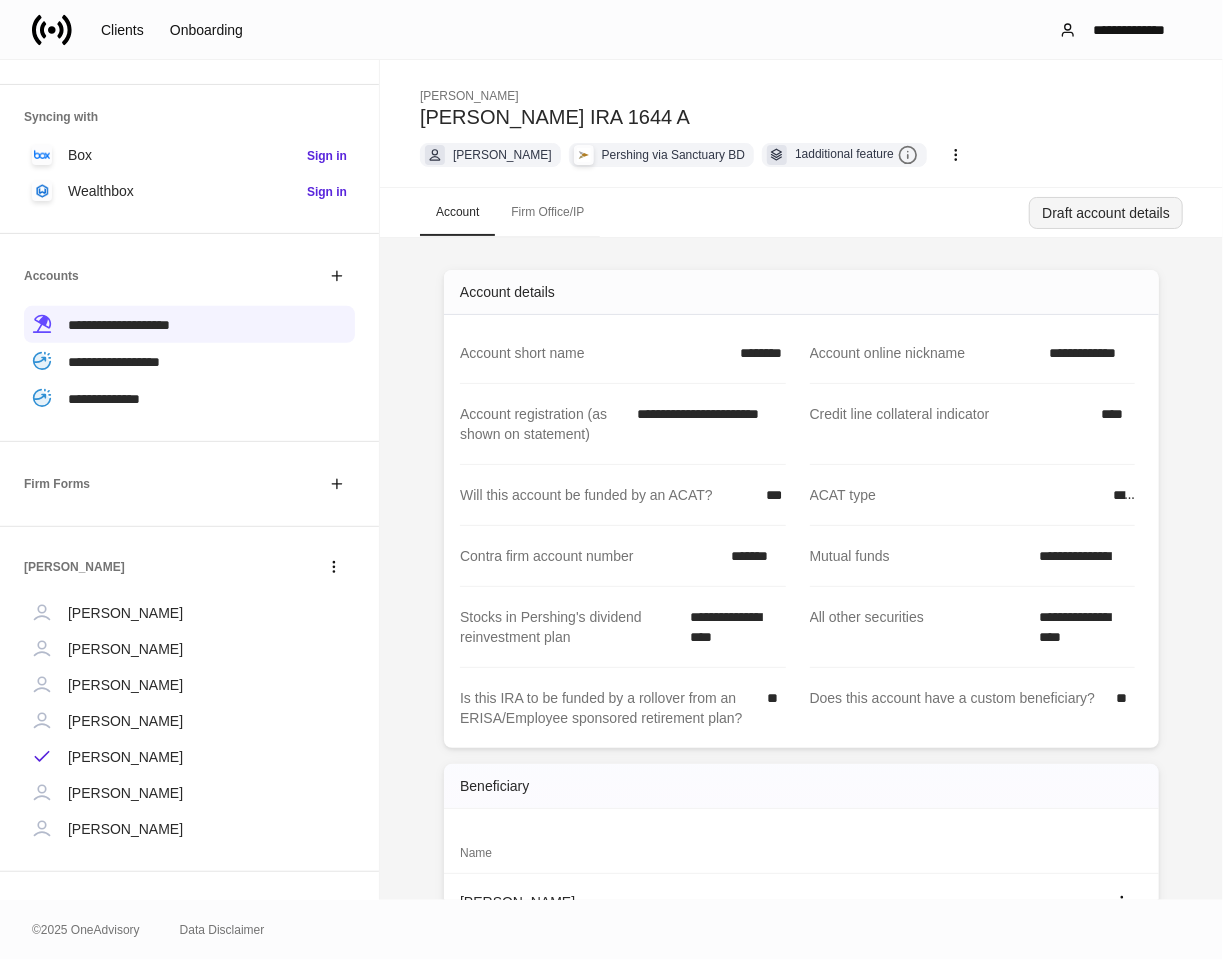 click on "Draft account details" at bounding box center [1106, 213] 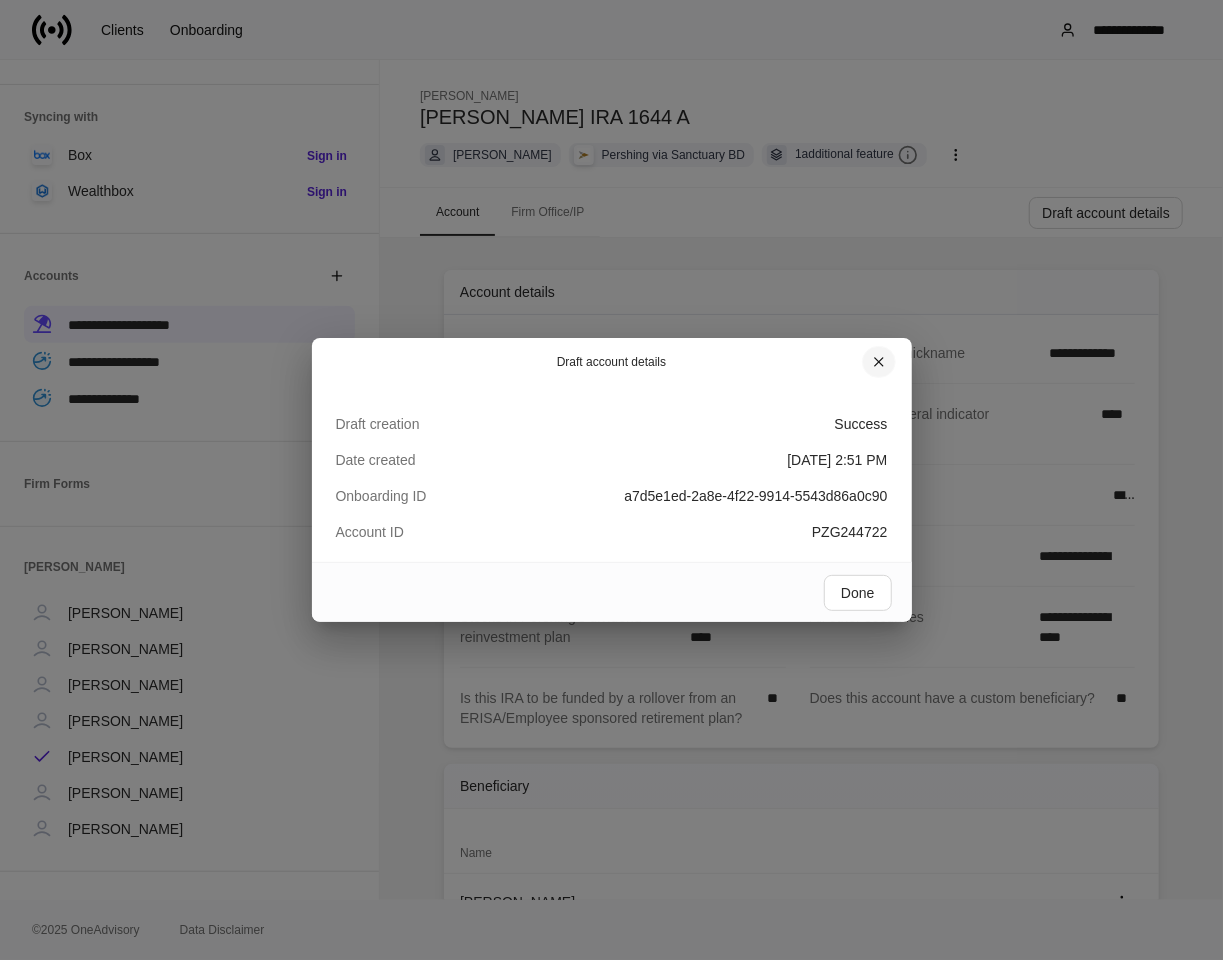 click 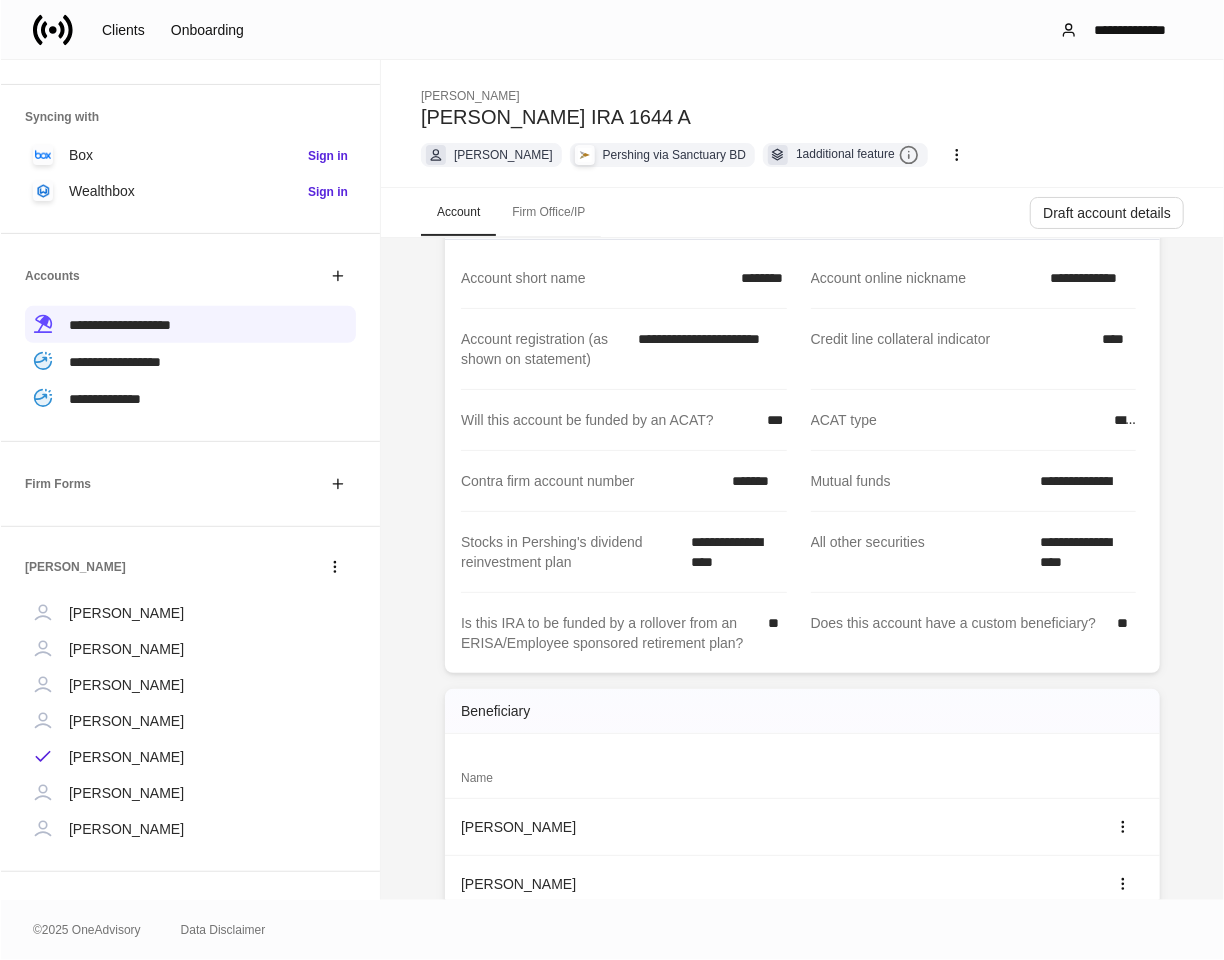 scroll, scrollTop: 111, scrollLeft: 0, axis: vertical 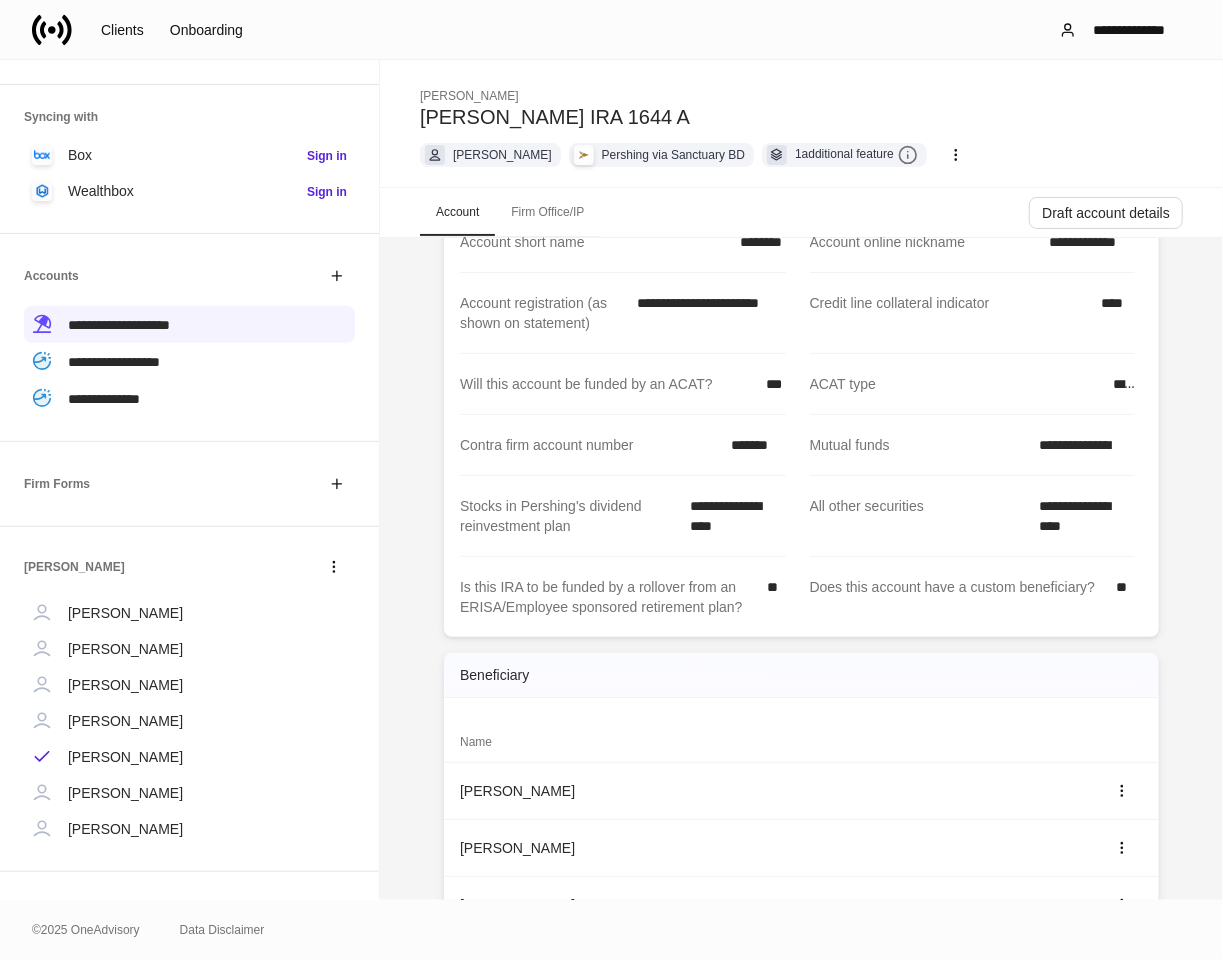 click on "*******" at bounding box center [752, 445] 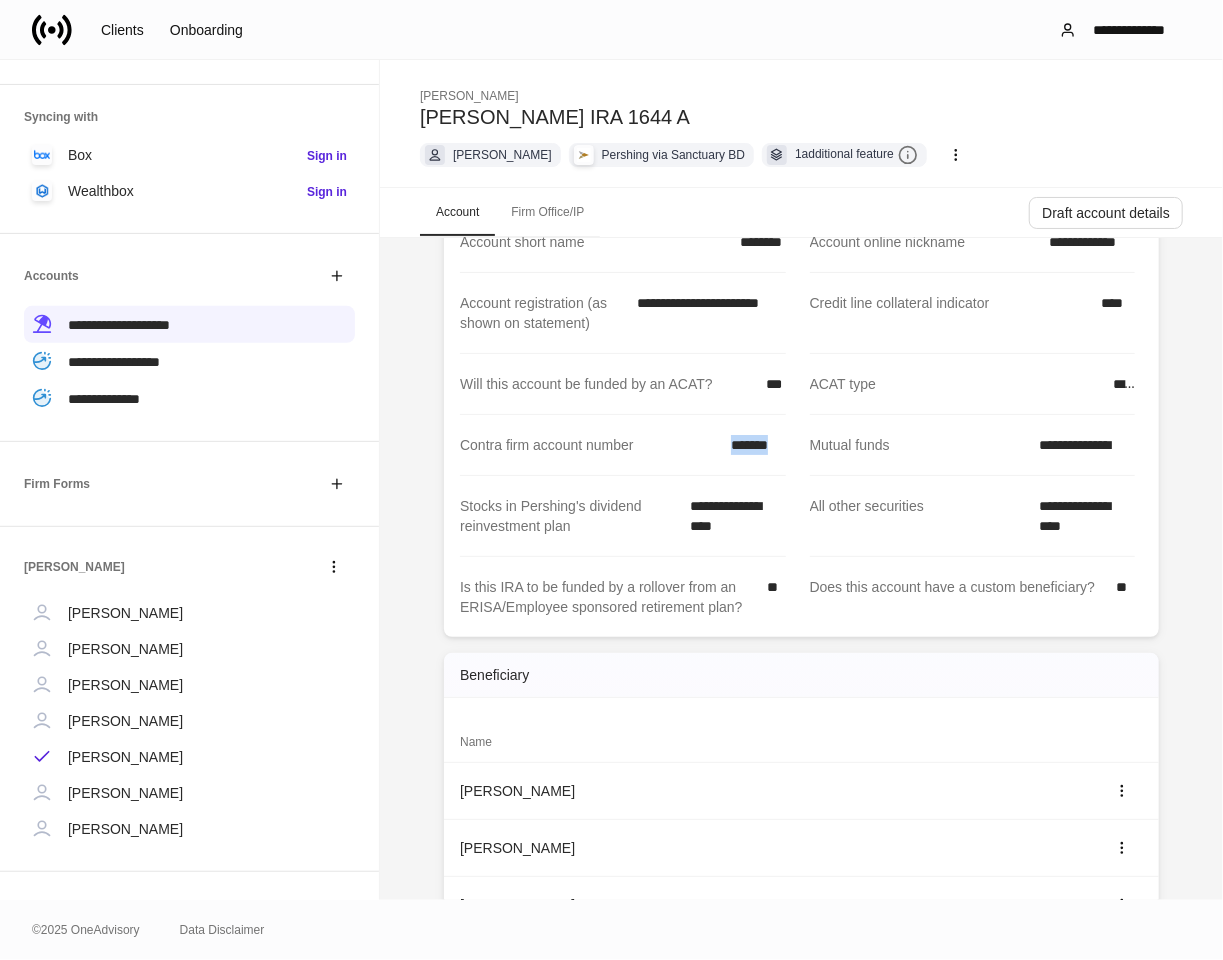 click on "*******" at bounding box center [752, 445] 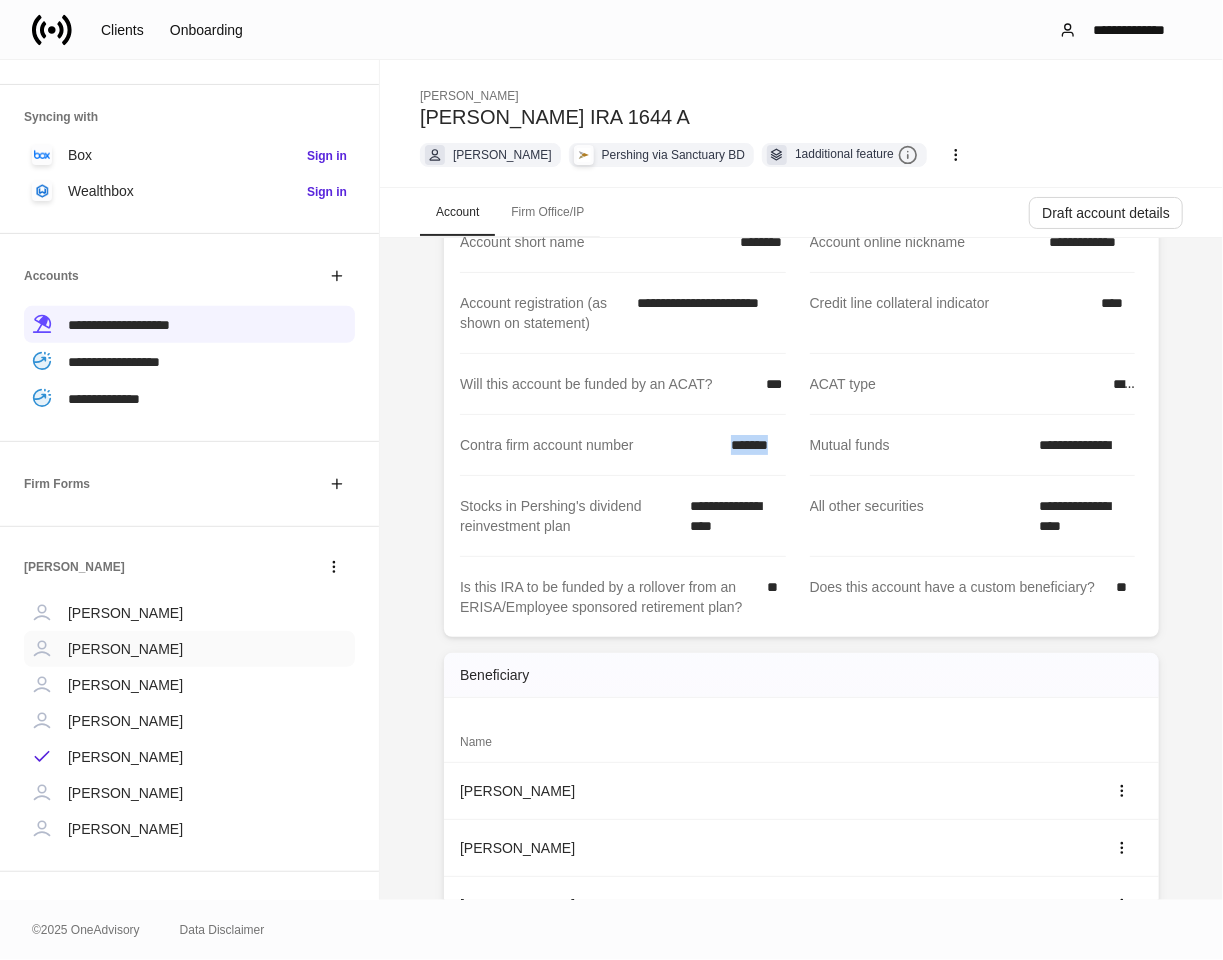 drag, startPoint x: 134, startPoint y: 791, endPoint x: 133, endPoint y: 778, distance: 13.038404 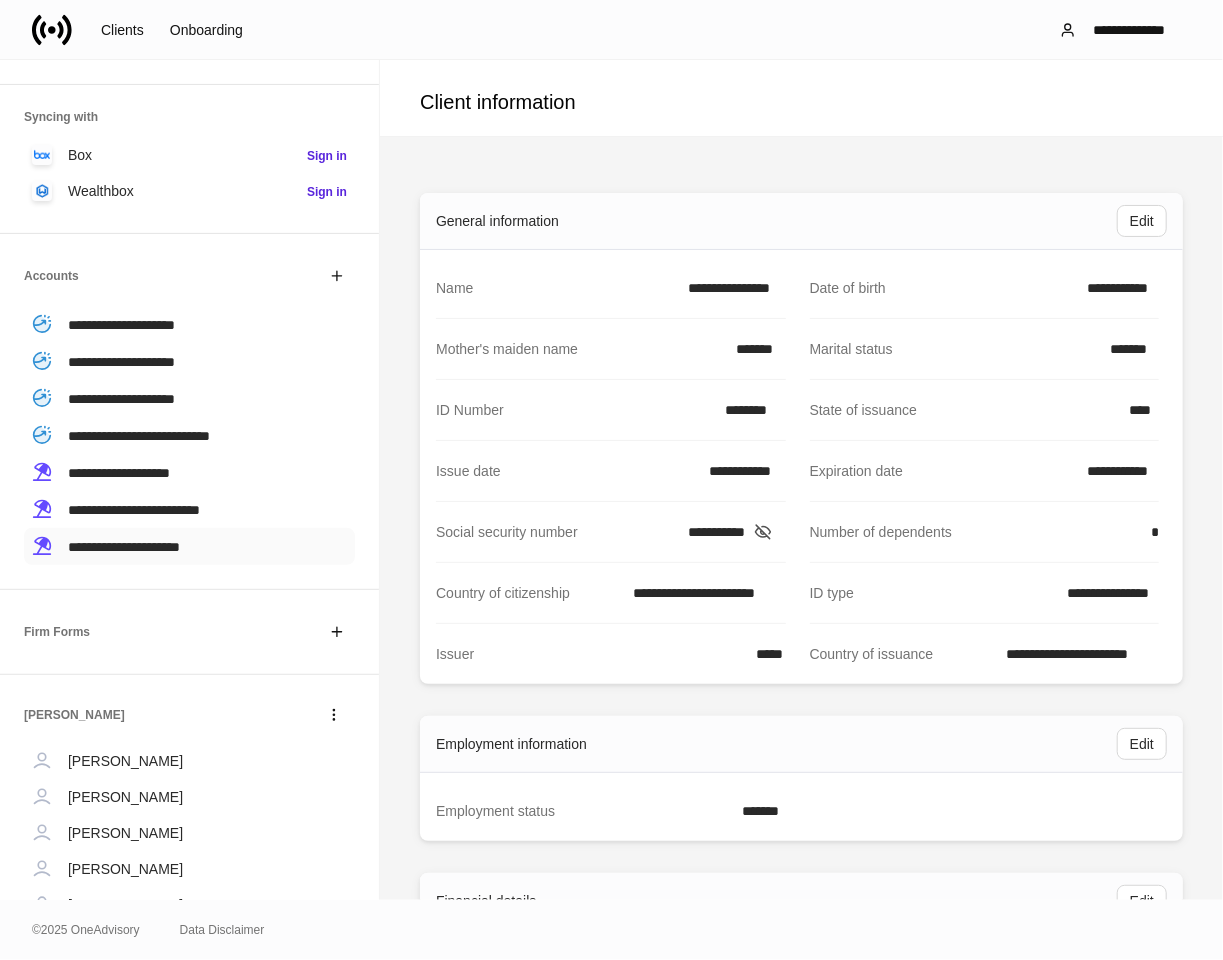 click on "**********" at bounding box center [124, 547] 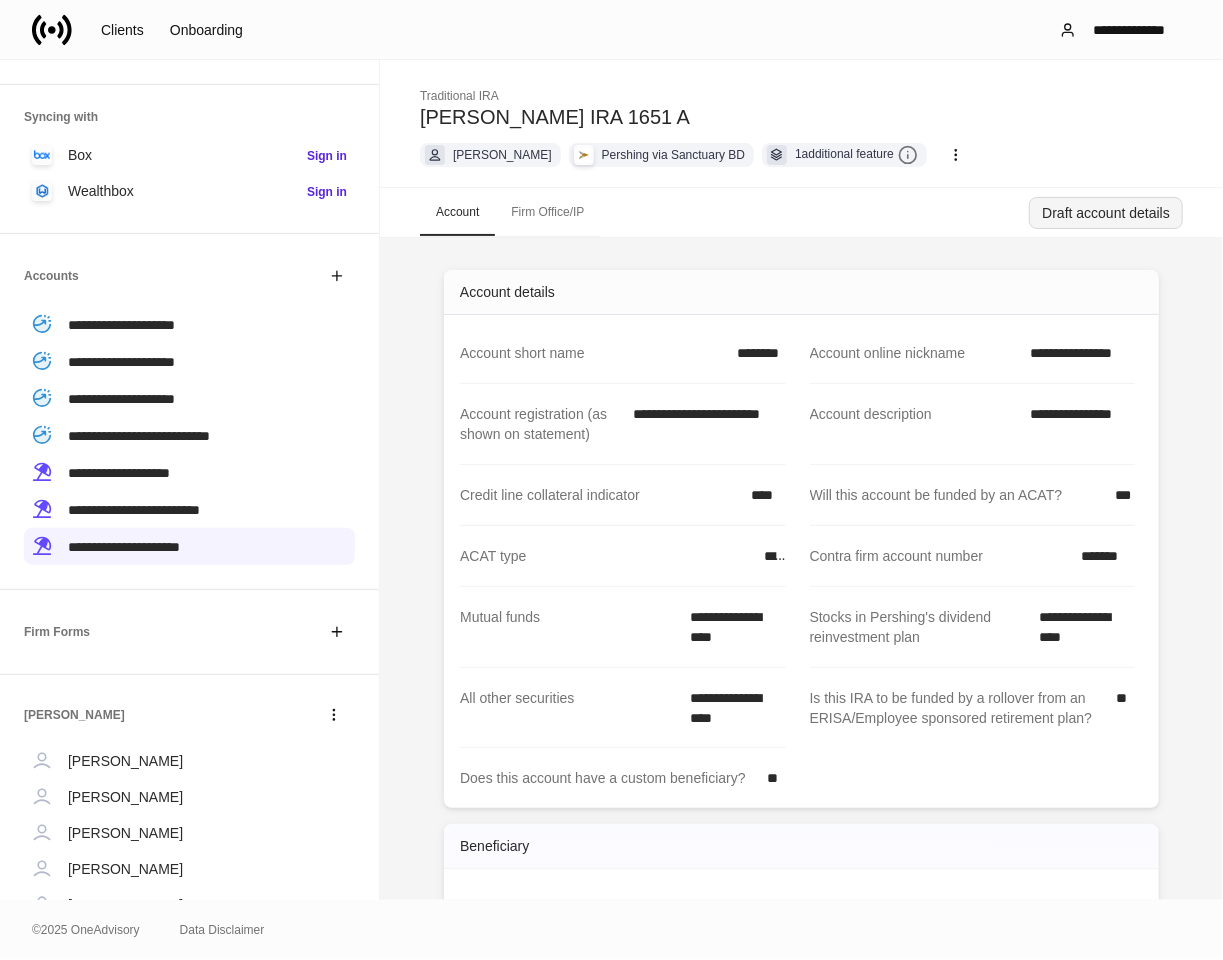 click on "Draft account details" at bounding box center (1106, 213) 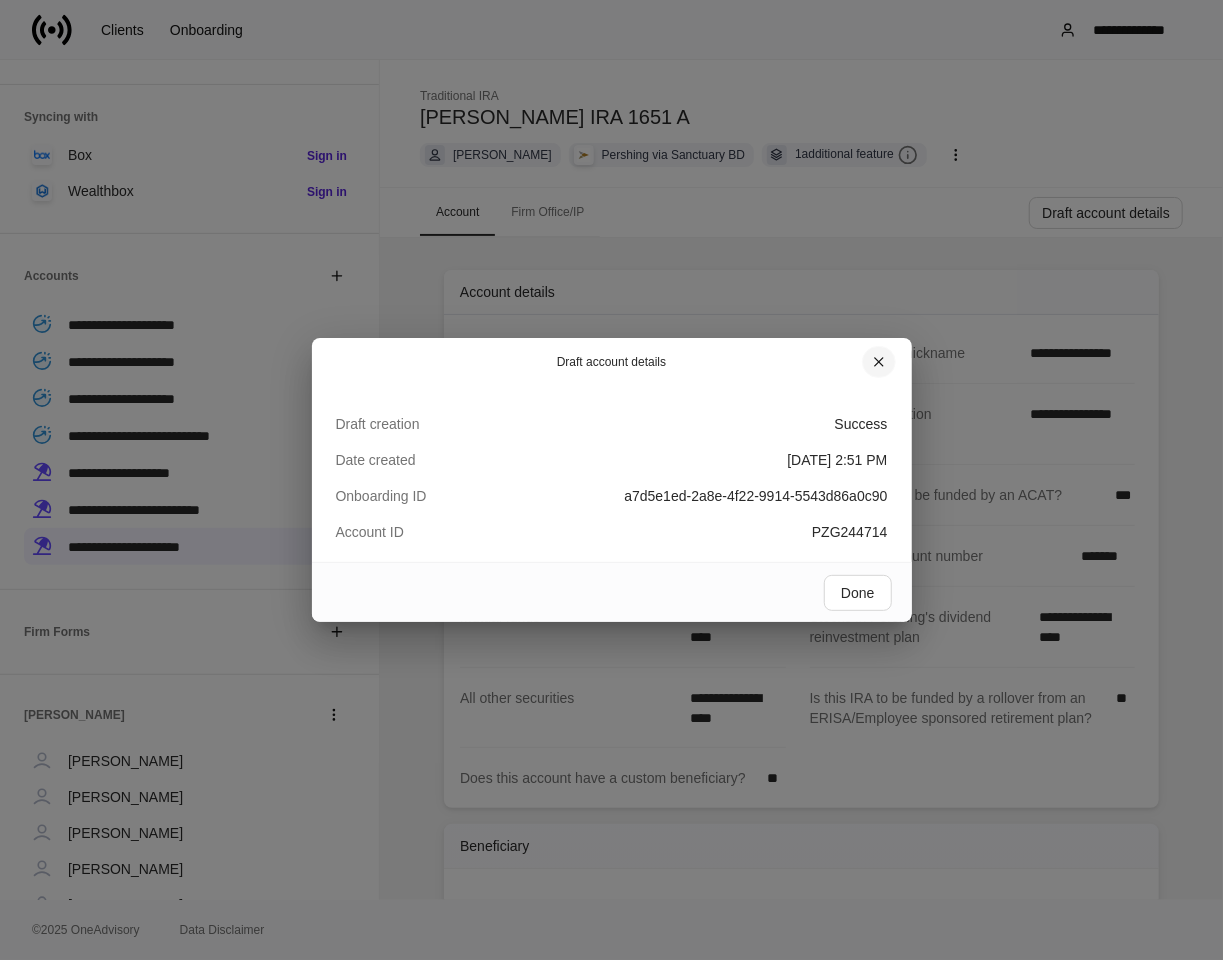 click 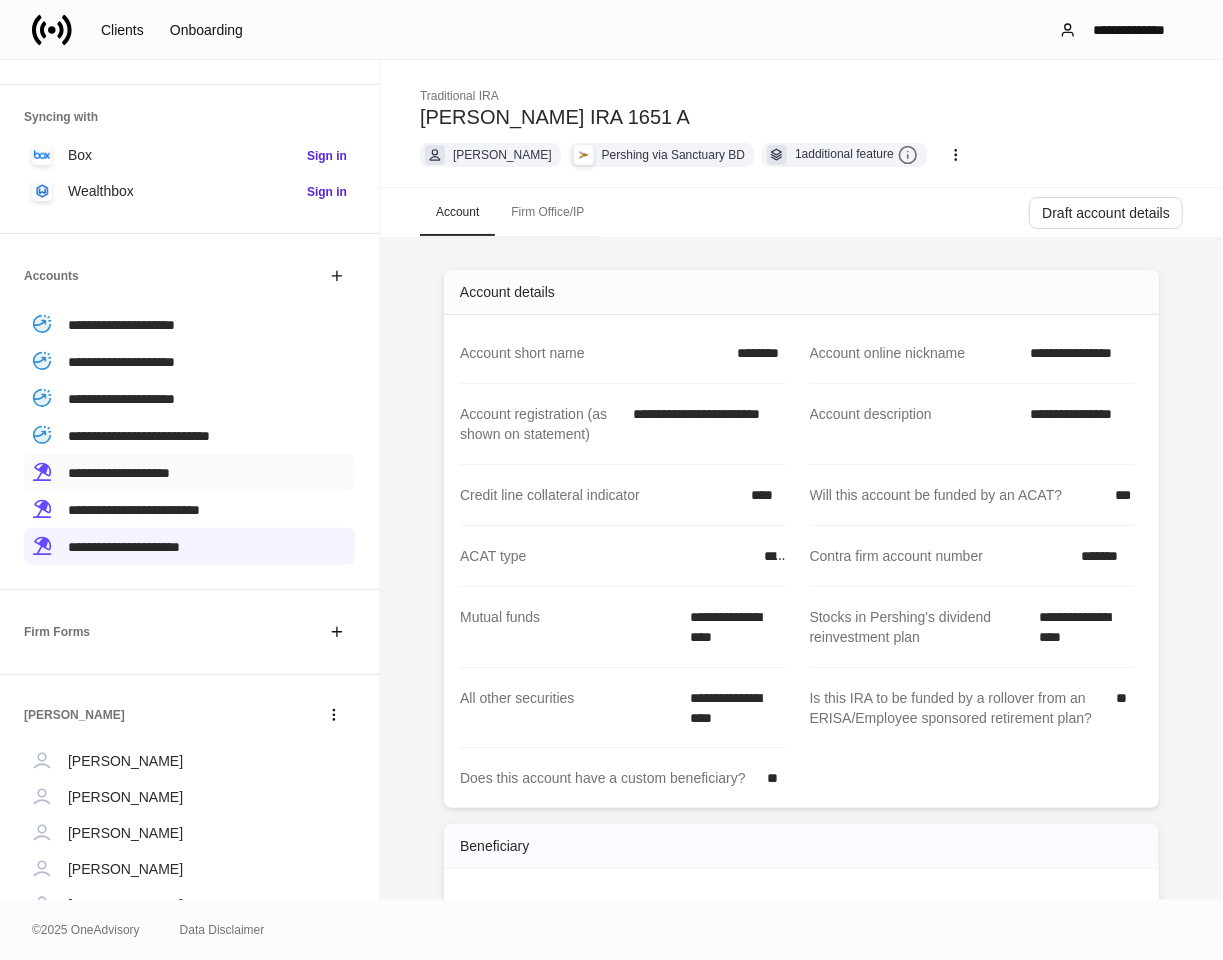 click on "**********" at bounding box center [119, 473] 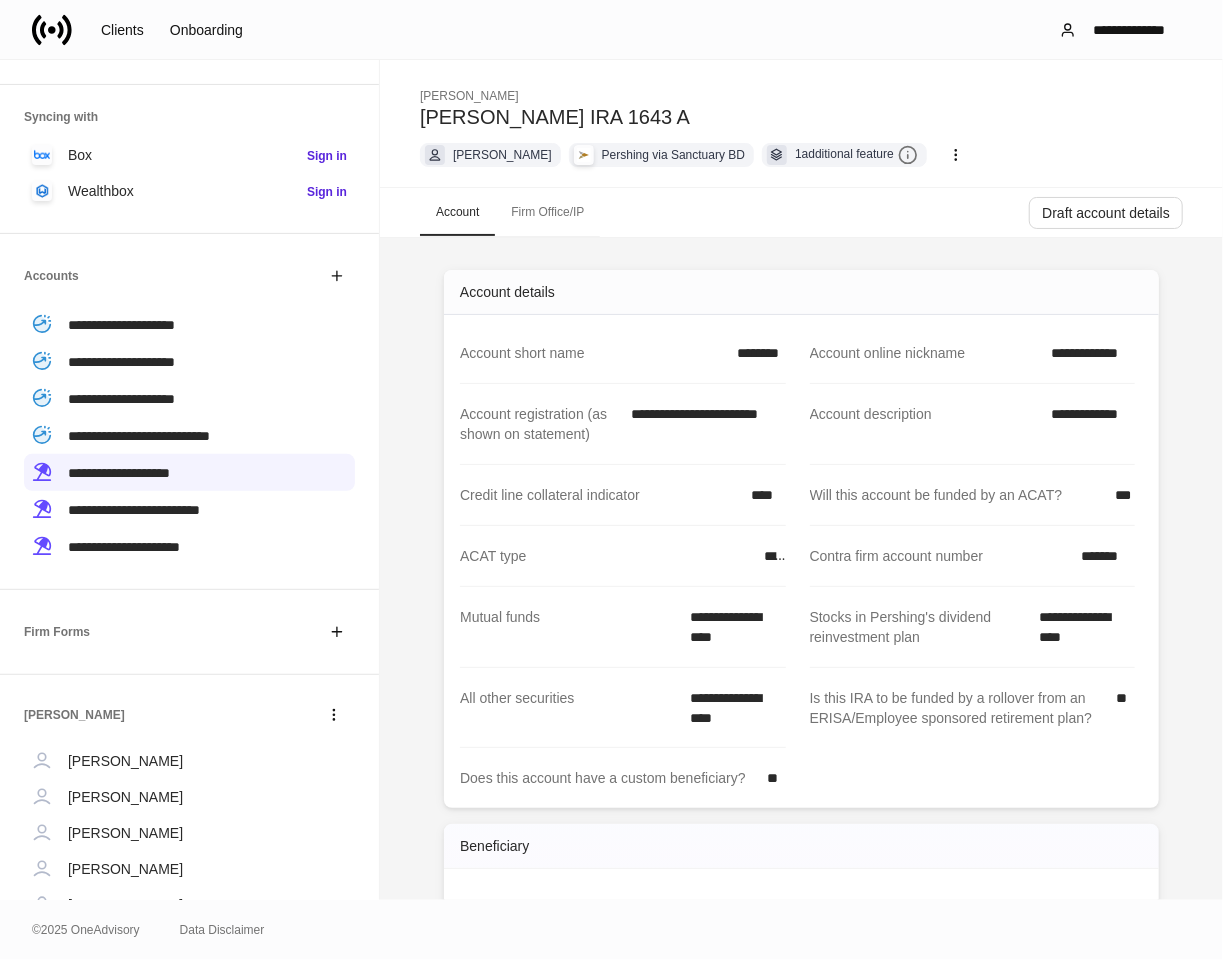 click on "*******" at bounding box center [1102, 556] 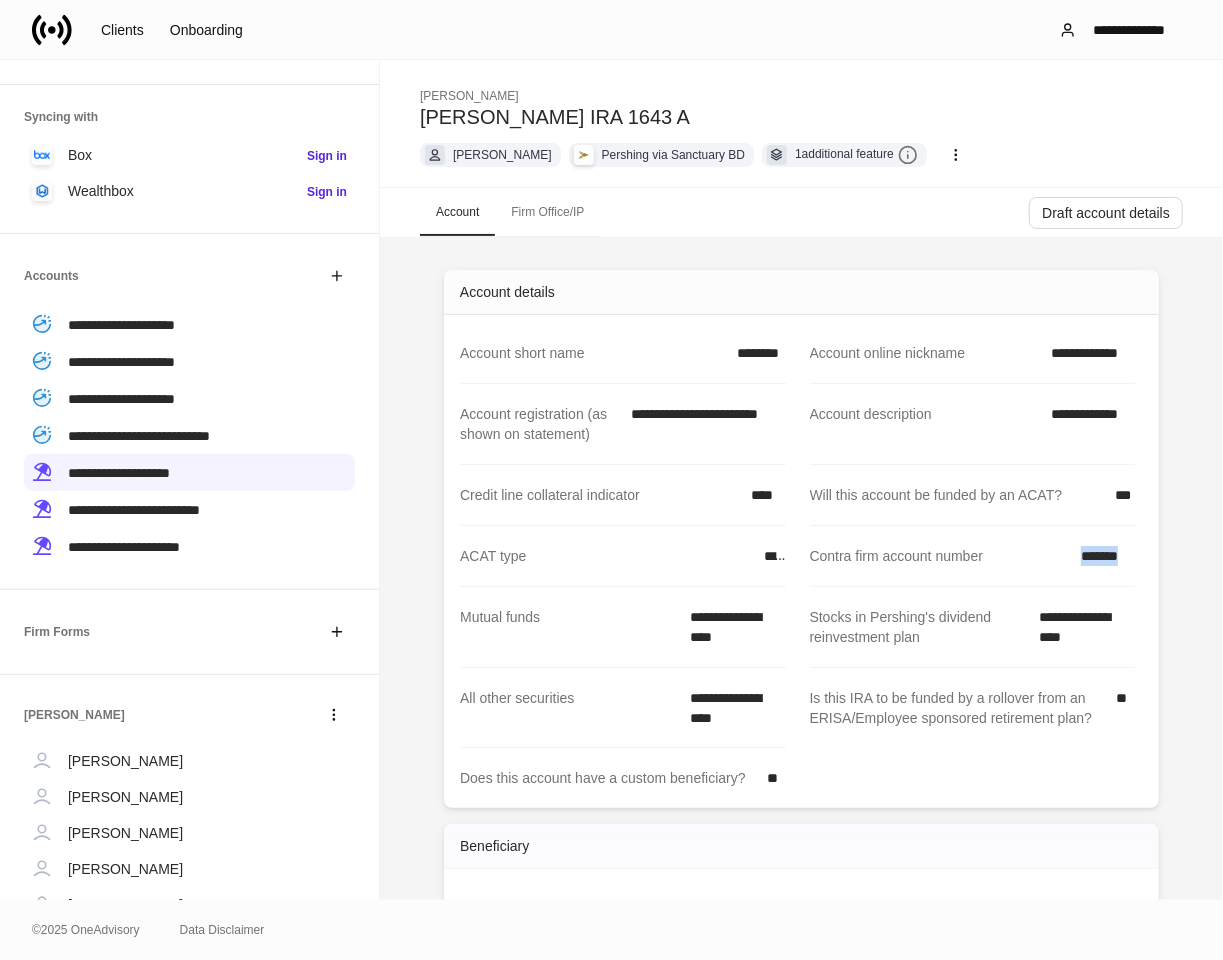 click on "*******" at bounding box center [1102, 556] 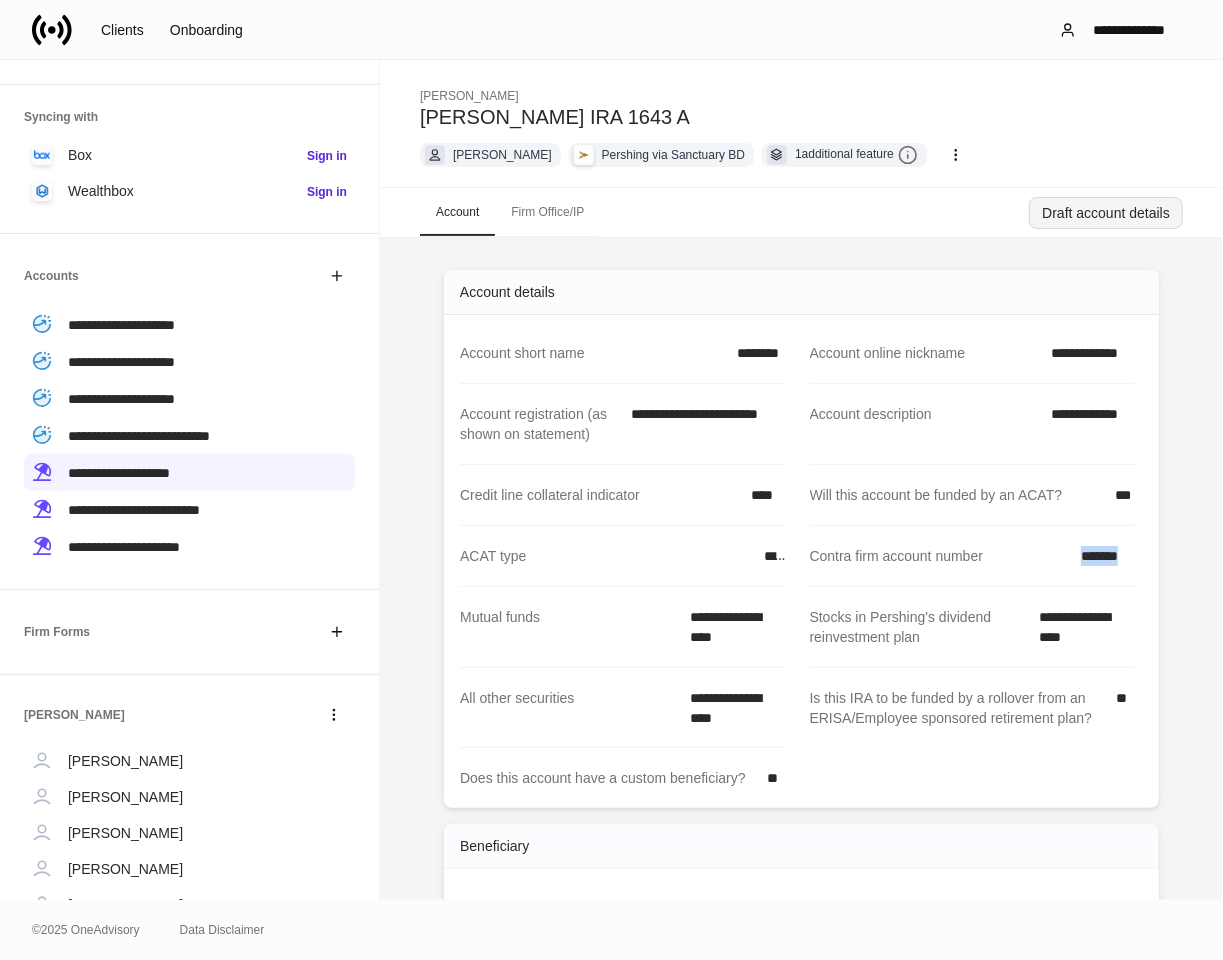 click on "Draft account details" at bounding box center (1106, 213) 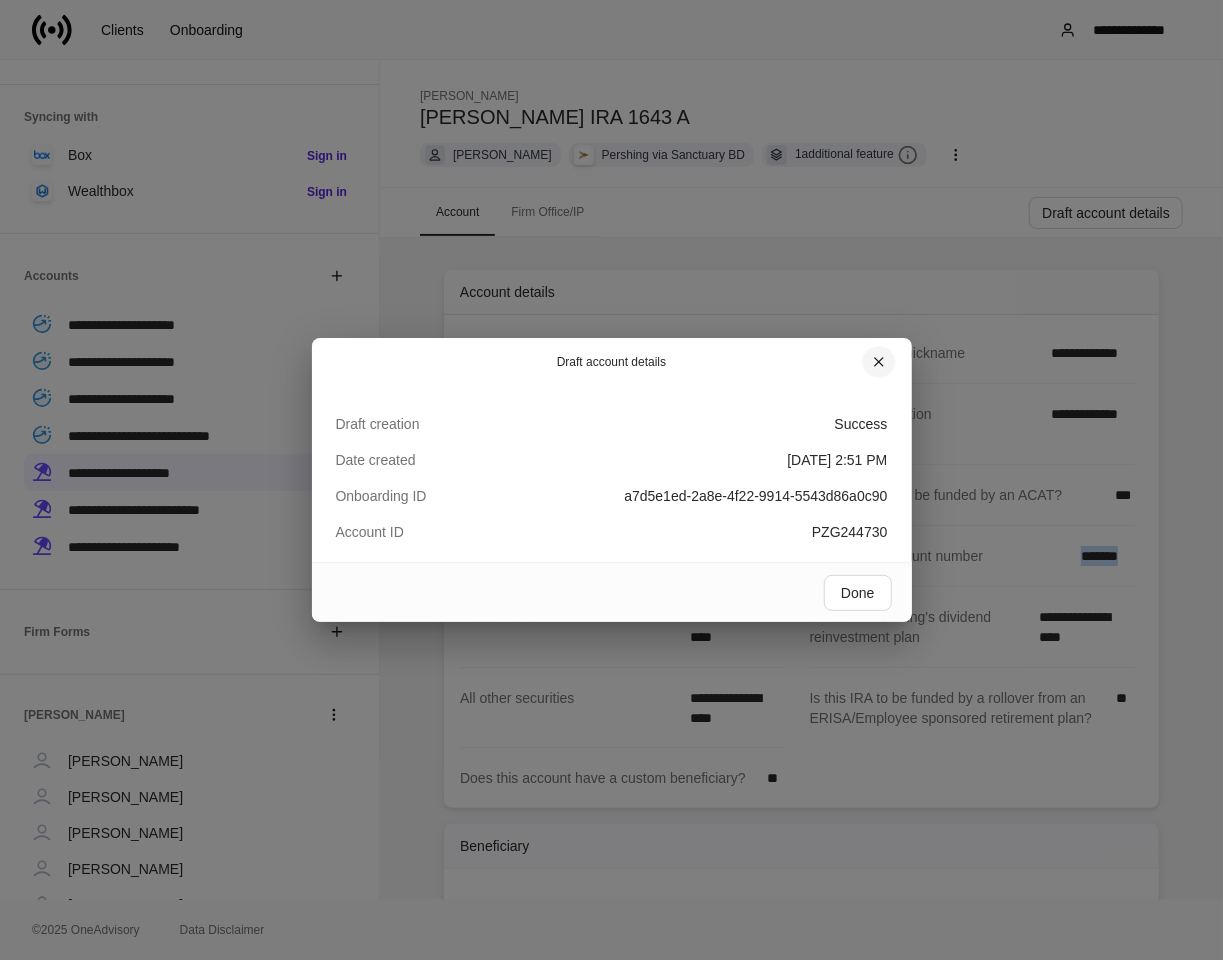 click 